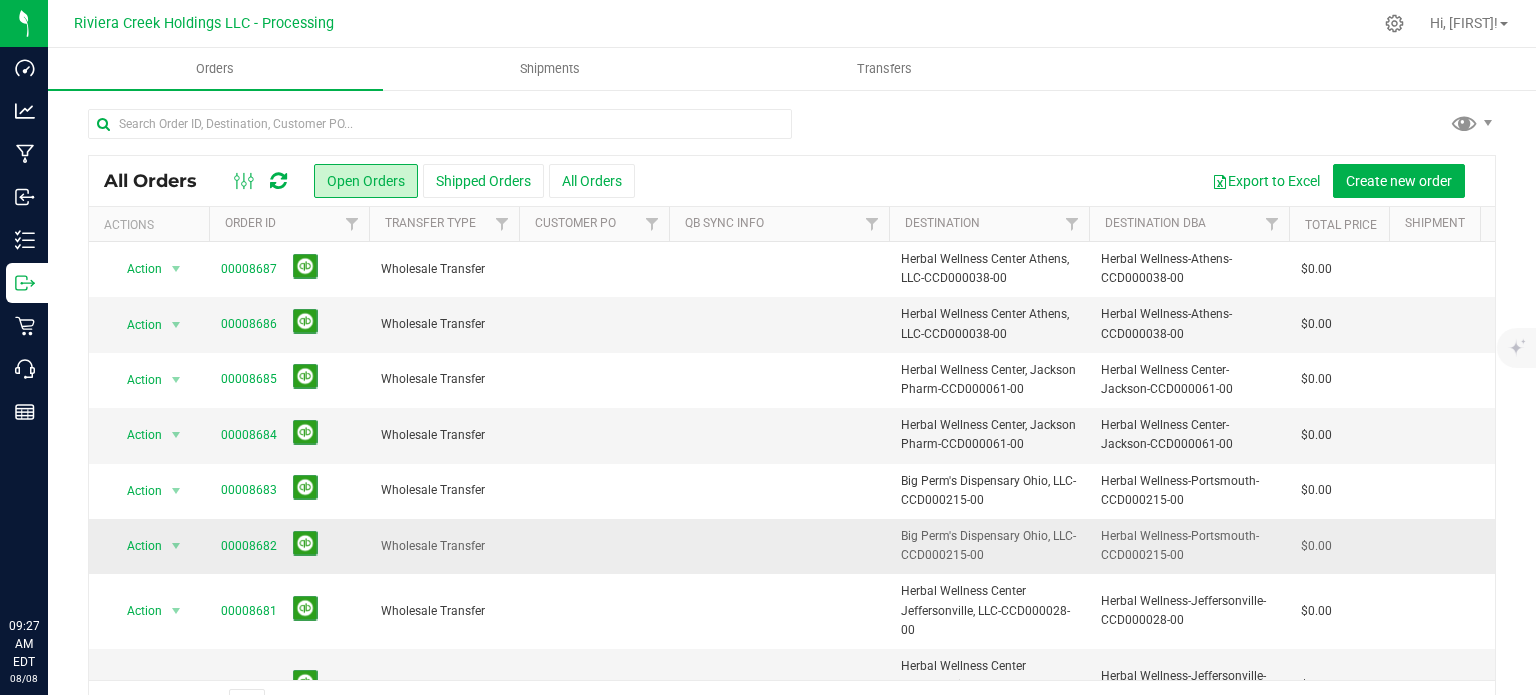 scroll, scrollTop: 0, scrollLeft: 0, axis: both 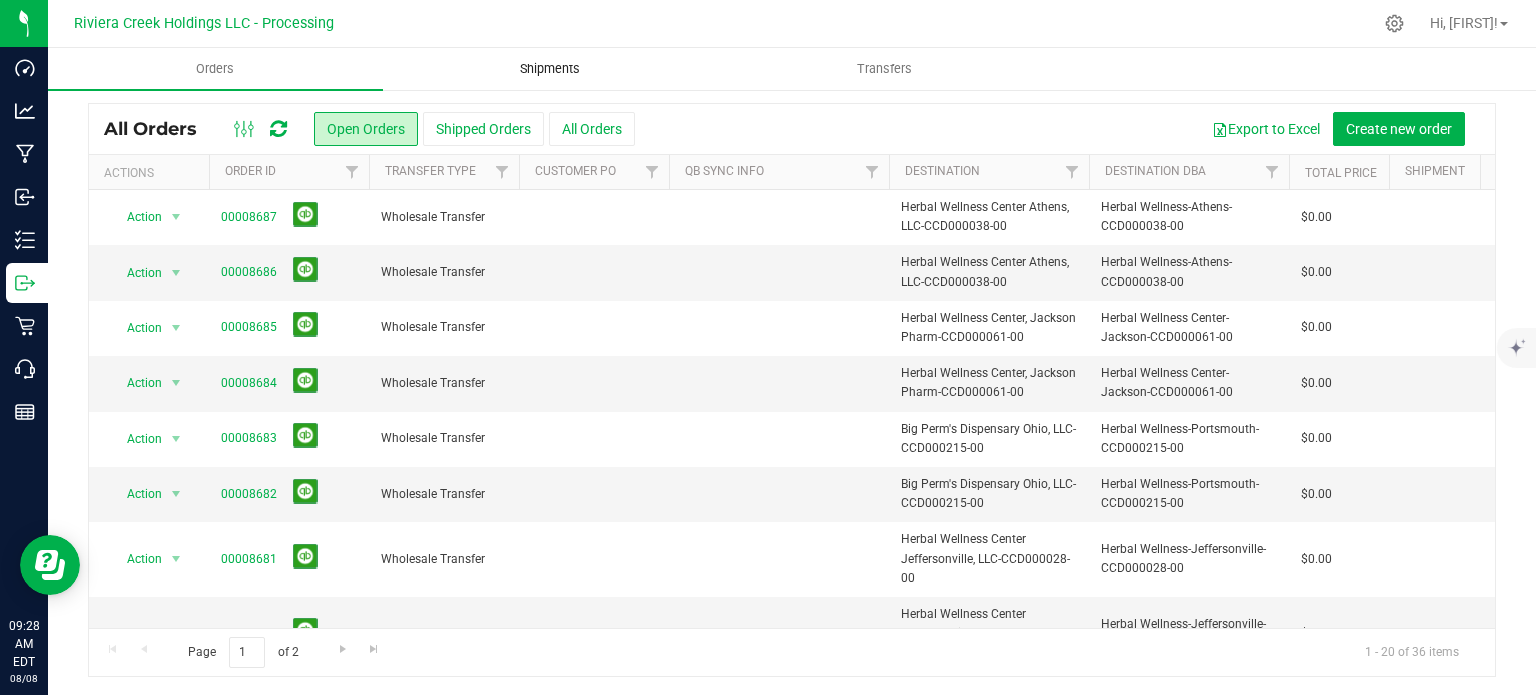click on "Shipments" at bounding box center (550, 69) 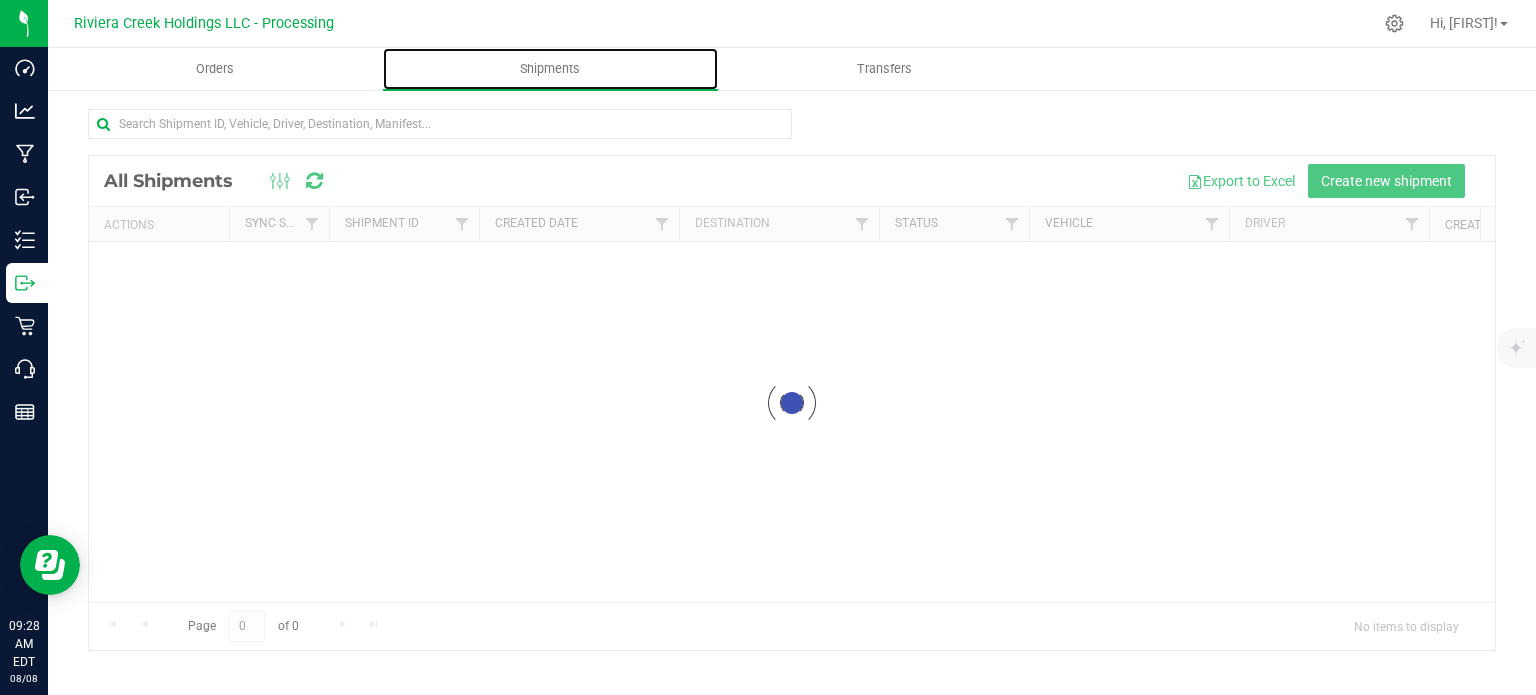 scroll, scrollTop: 0, scrollLeft: 0, axis: both 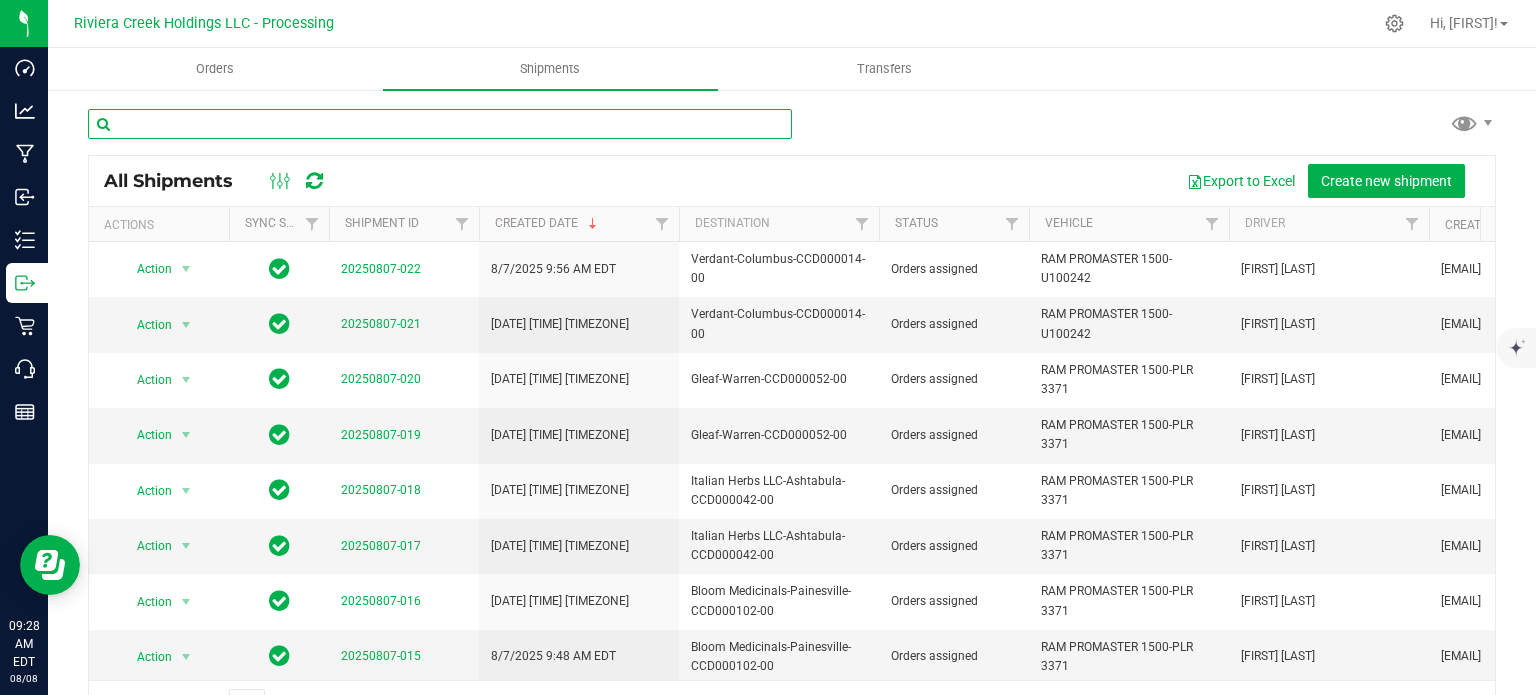 click at bounding box center (440, 124) 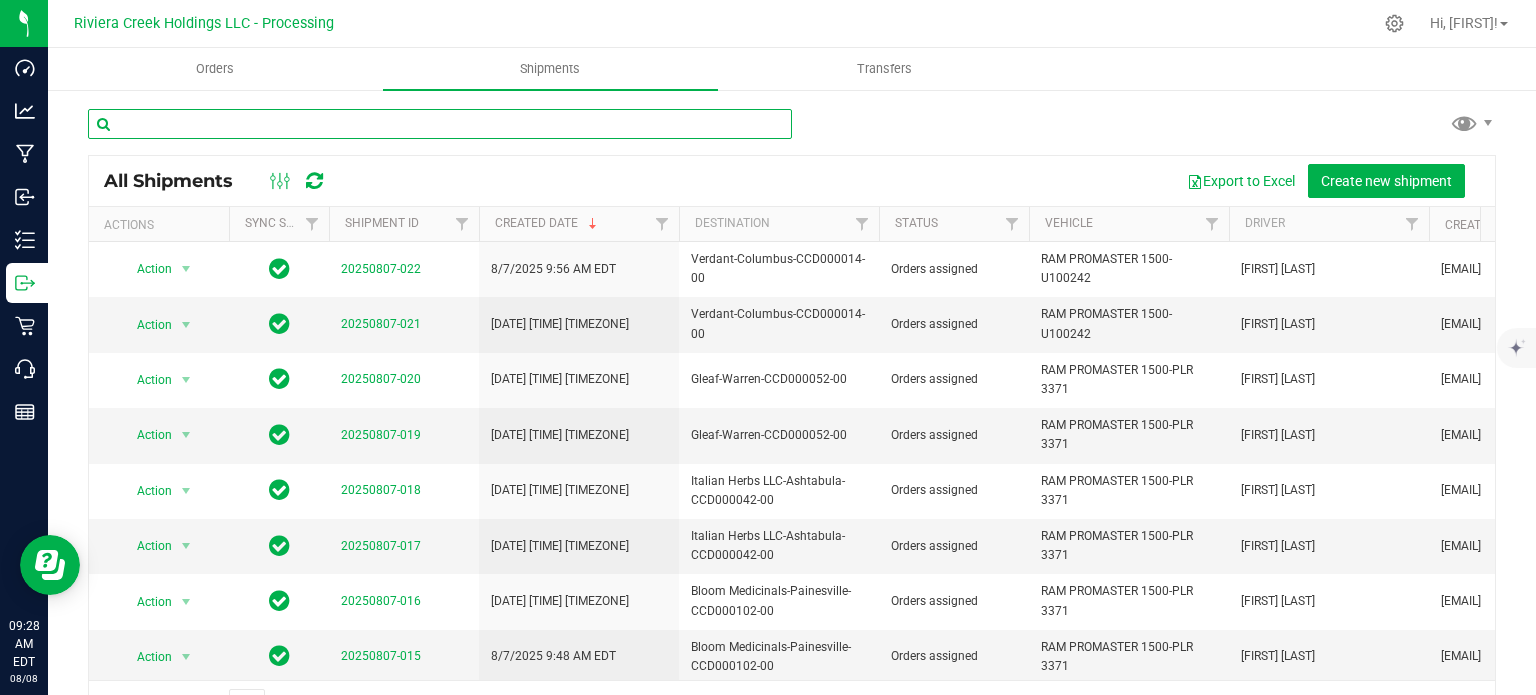 paste on "CCD000093-00" 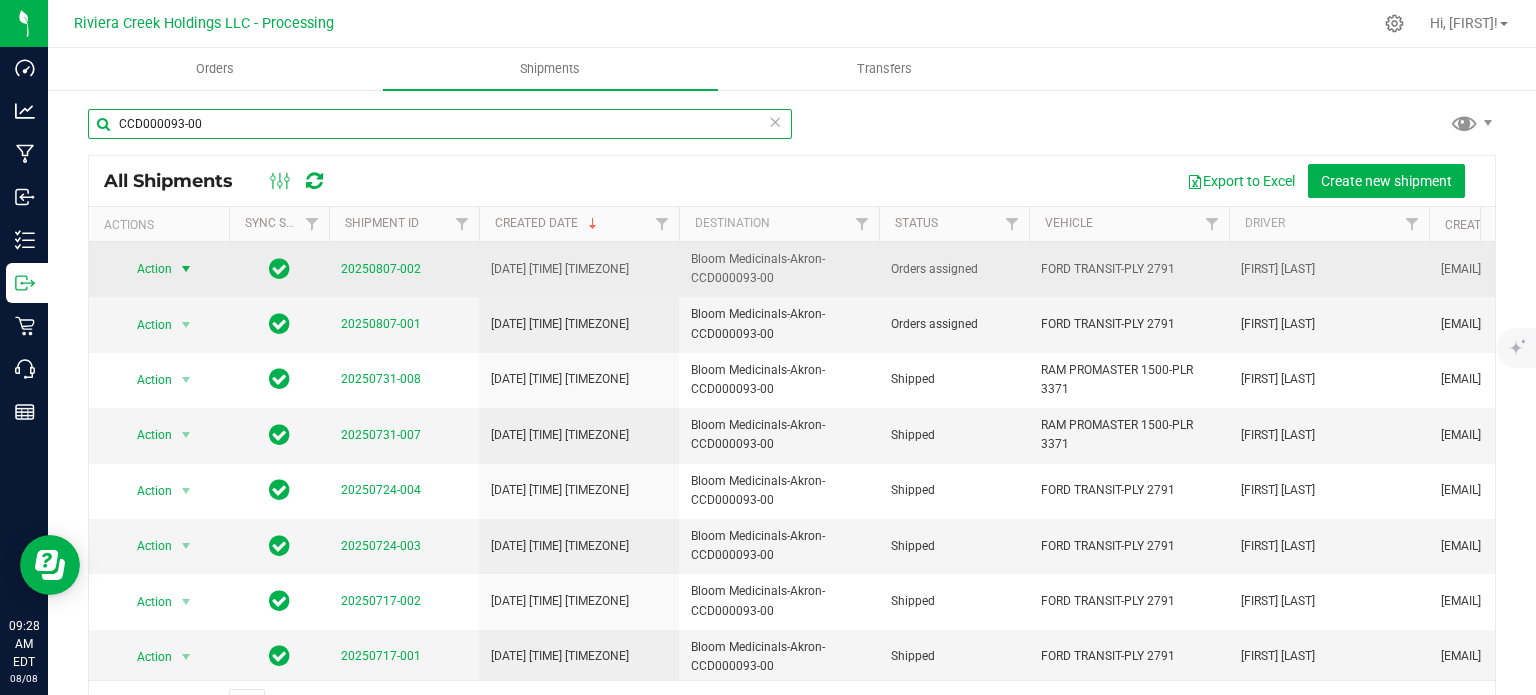 type on "CCD000093-00" 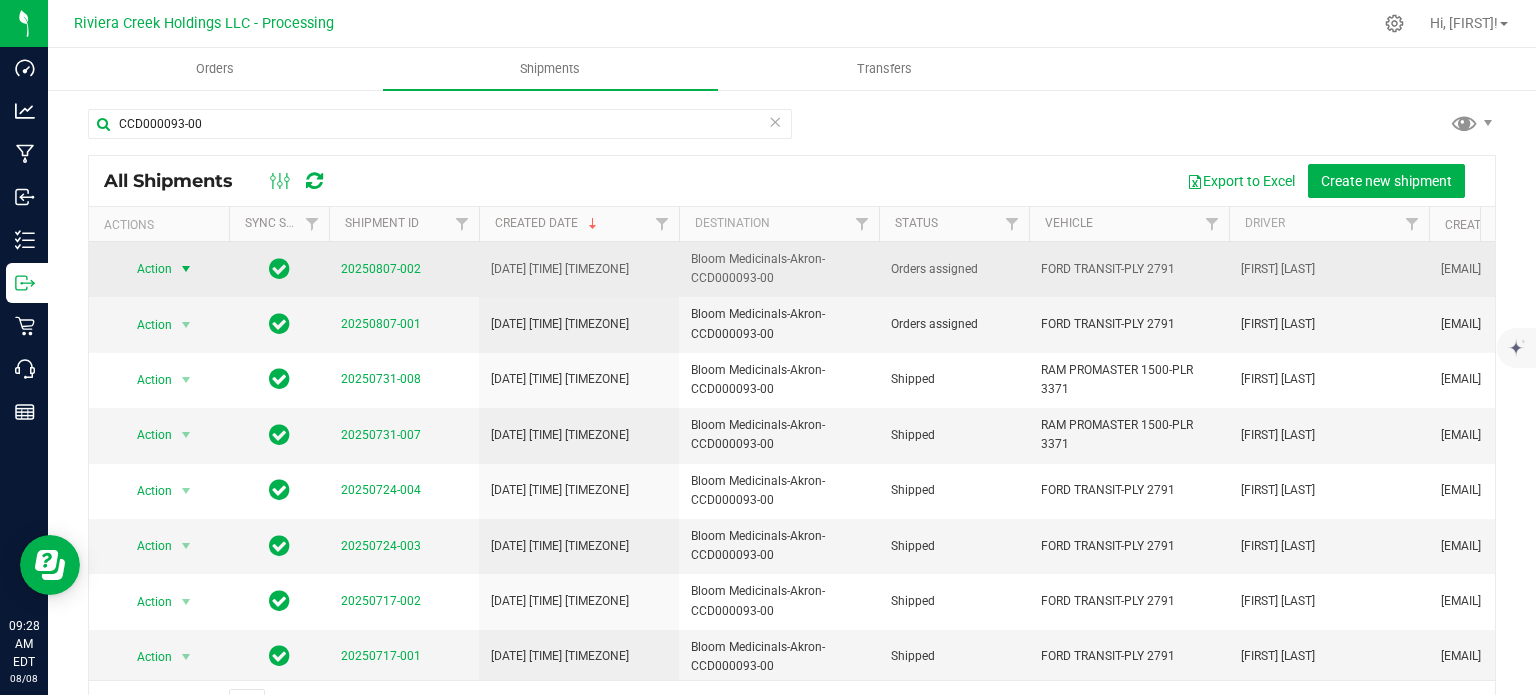 click on "Action" at bounding box center [146, 269] 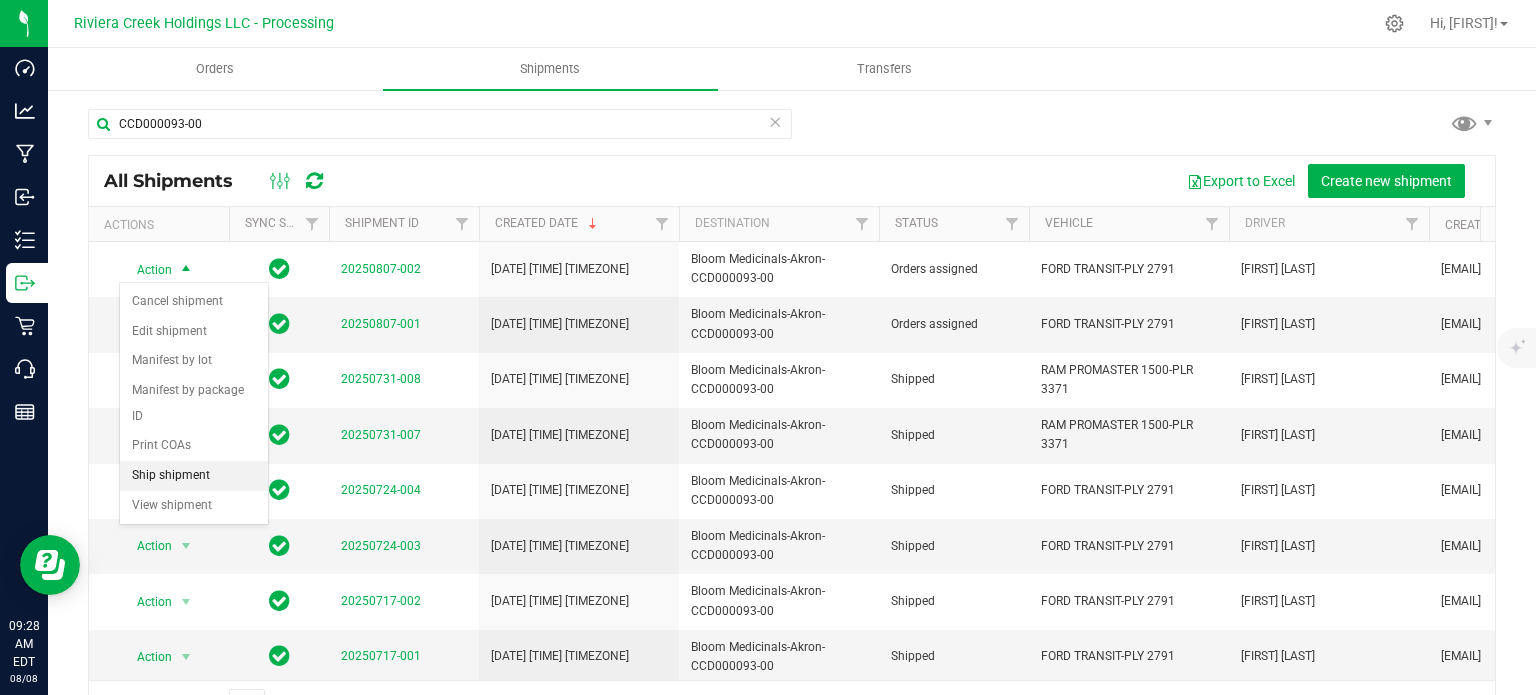 click on "Ship shipment" at bounding box center [194, 476] 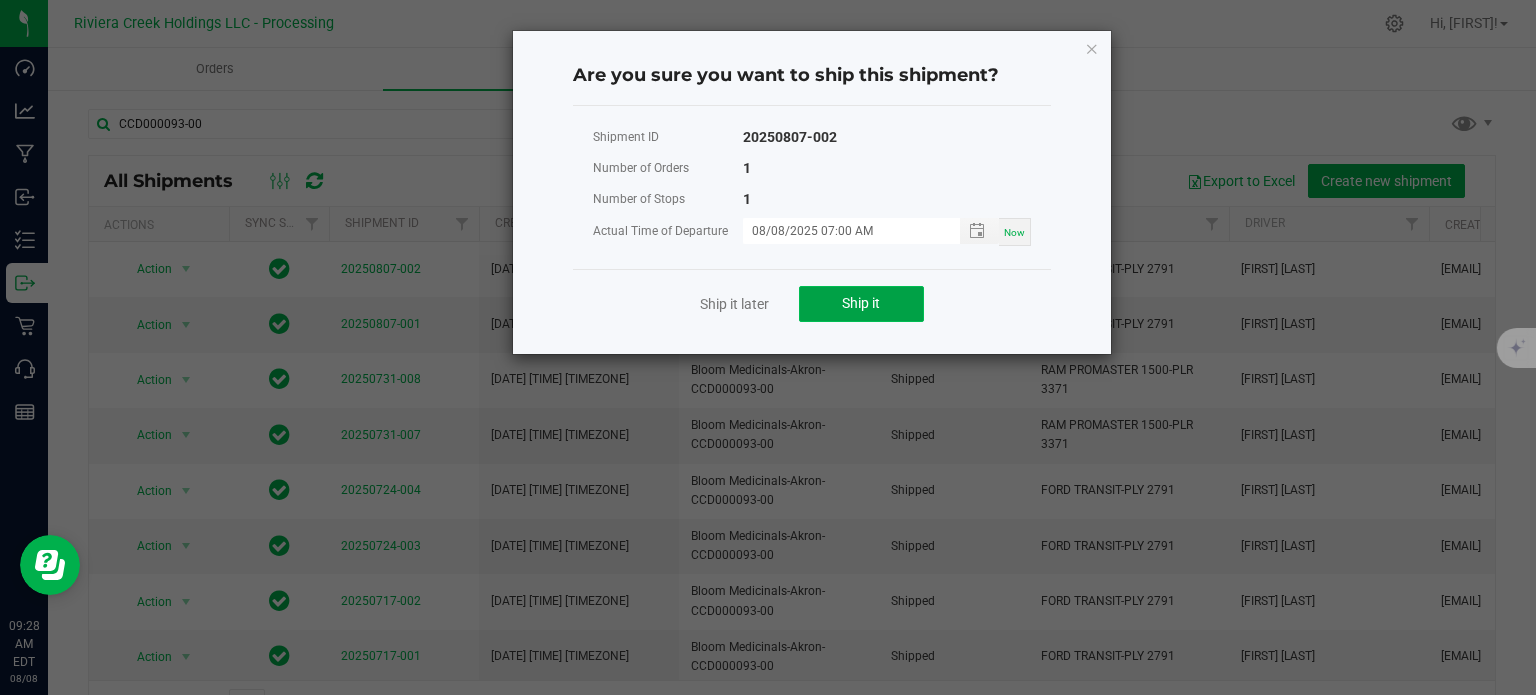 click on "Ship it" 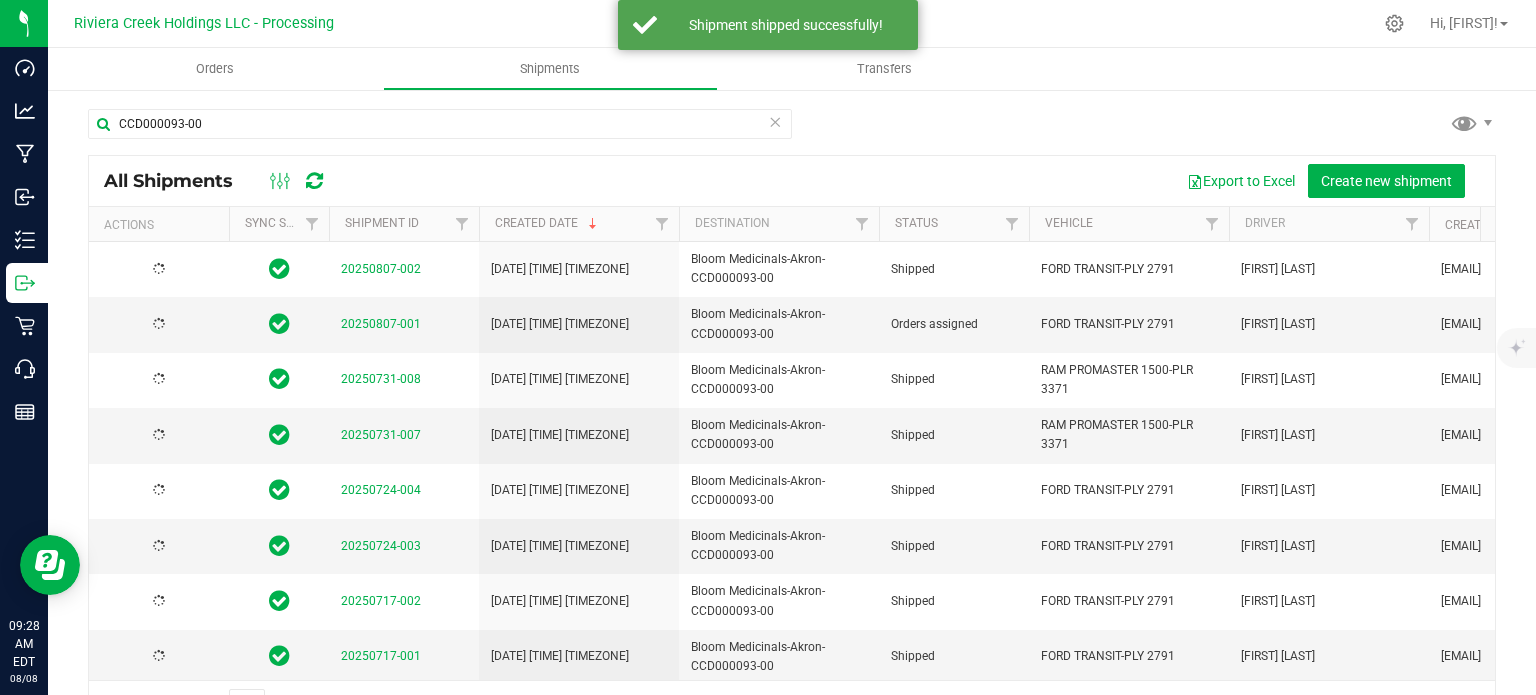 click at bounding box center (159, 324) 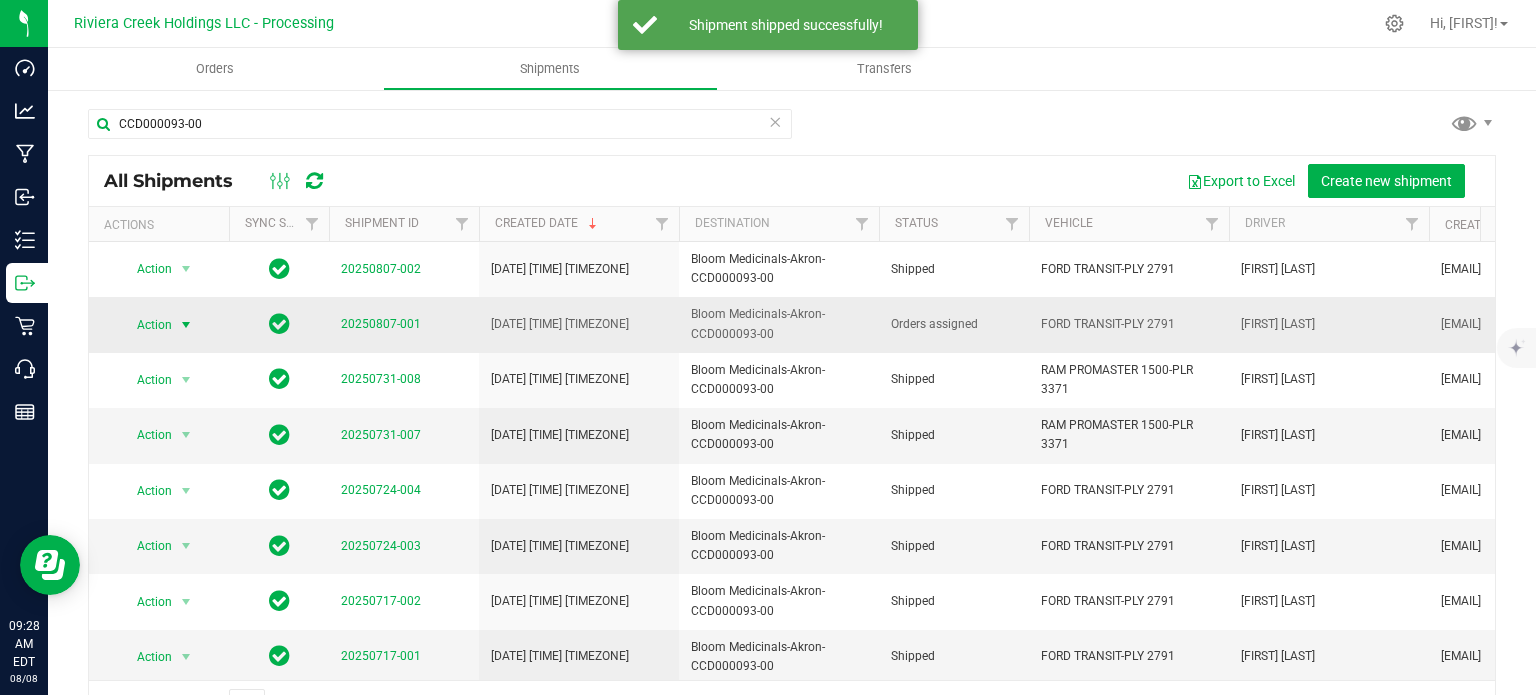 click at bounding box center (186, 325) 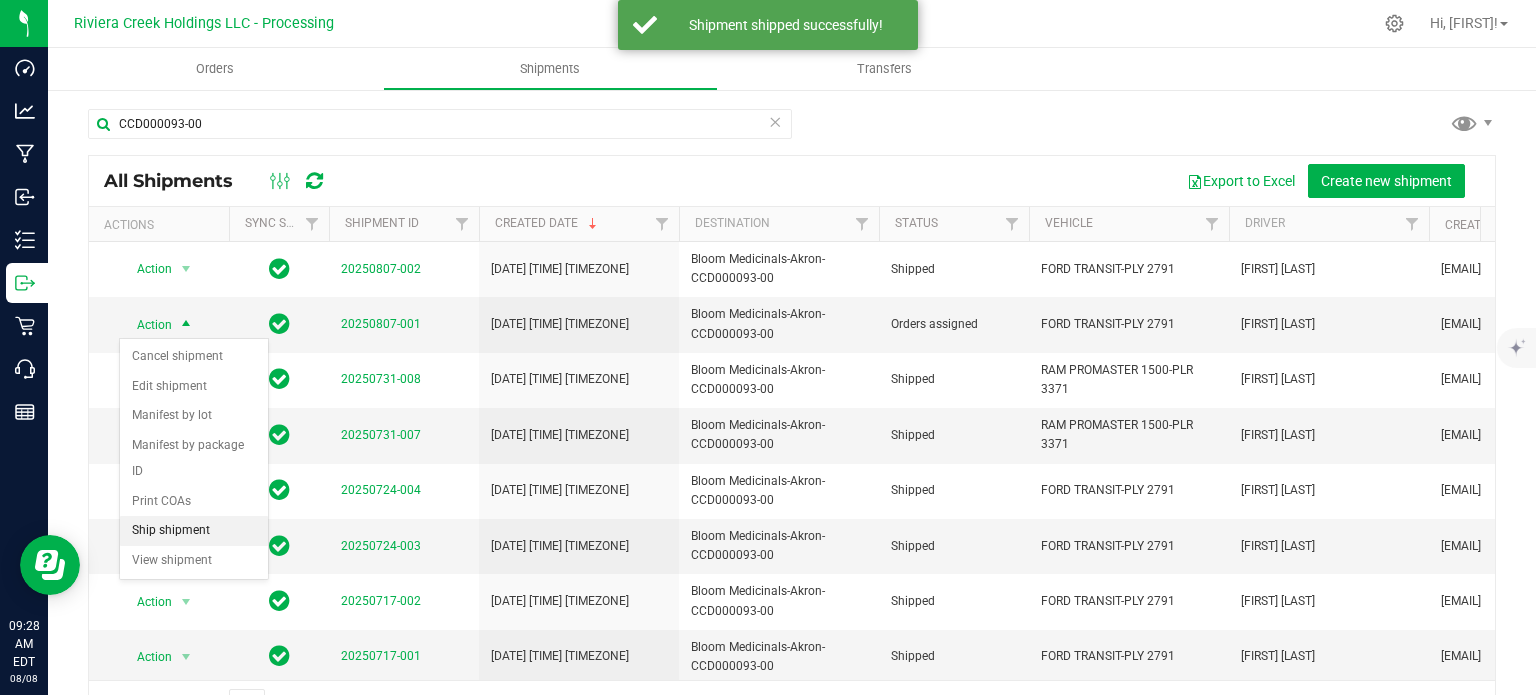 click on "Ship shipment" at bounding box center (194, 531) 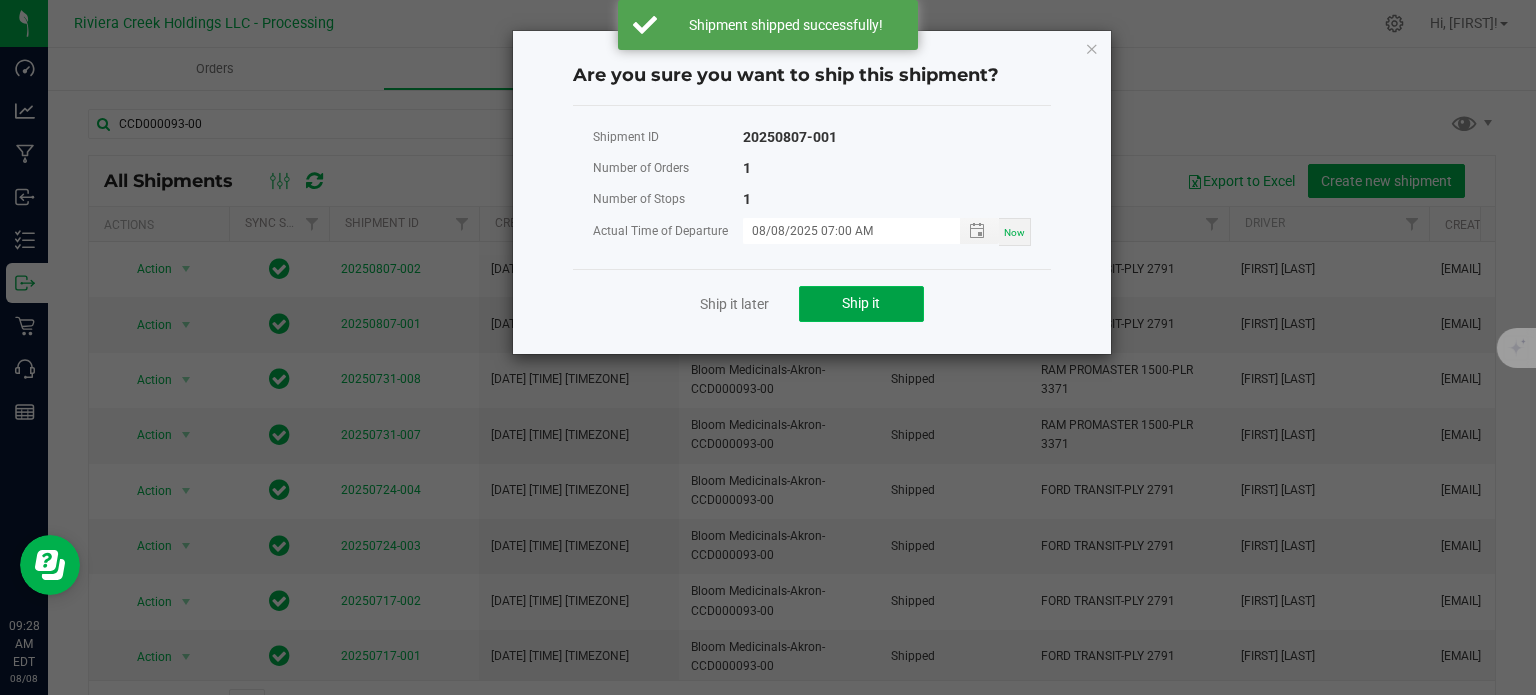 click on "Ship it" 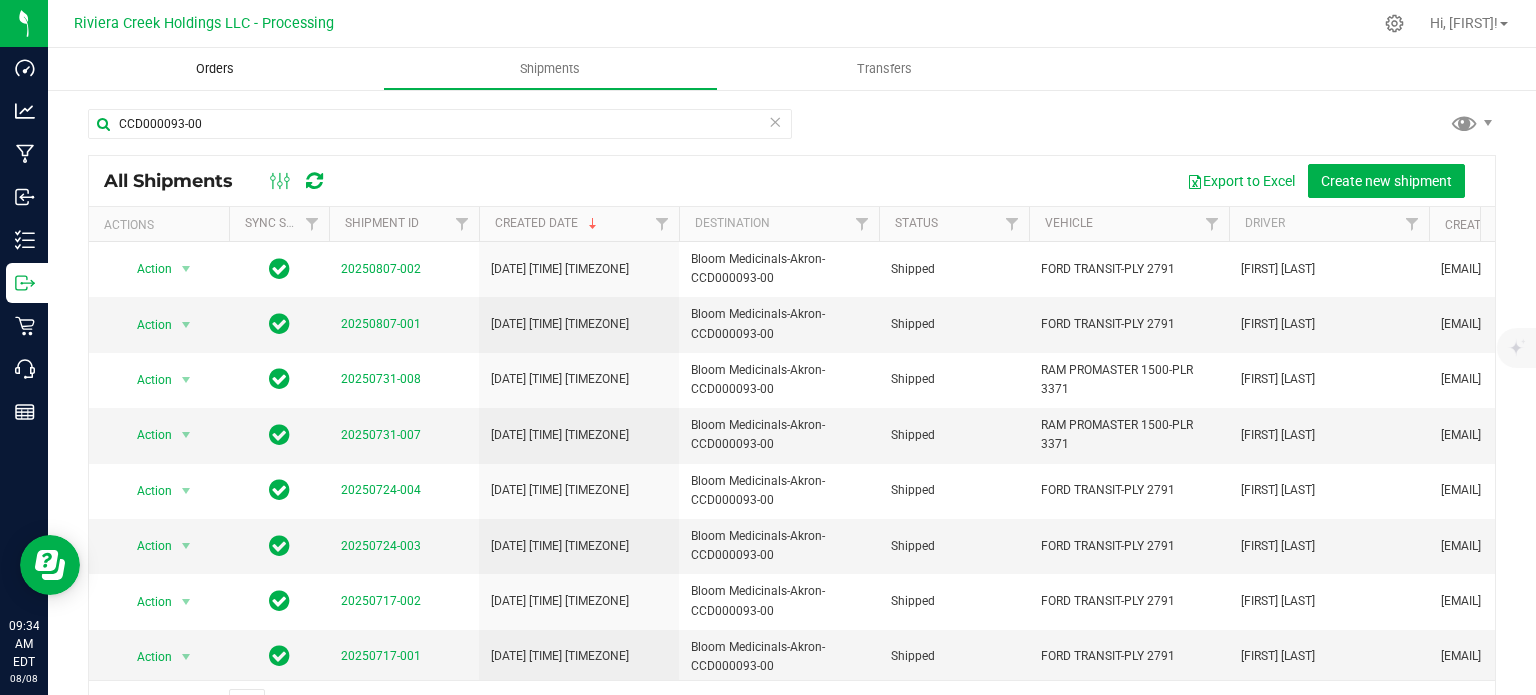 click on "Orders" at bounding box center (215, 69) 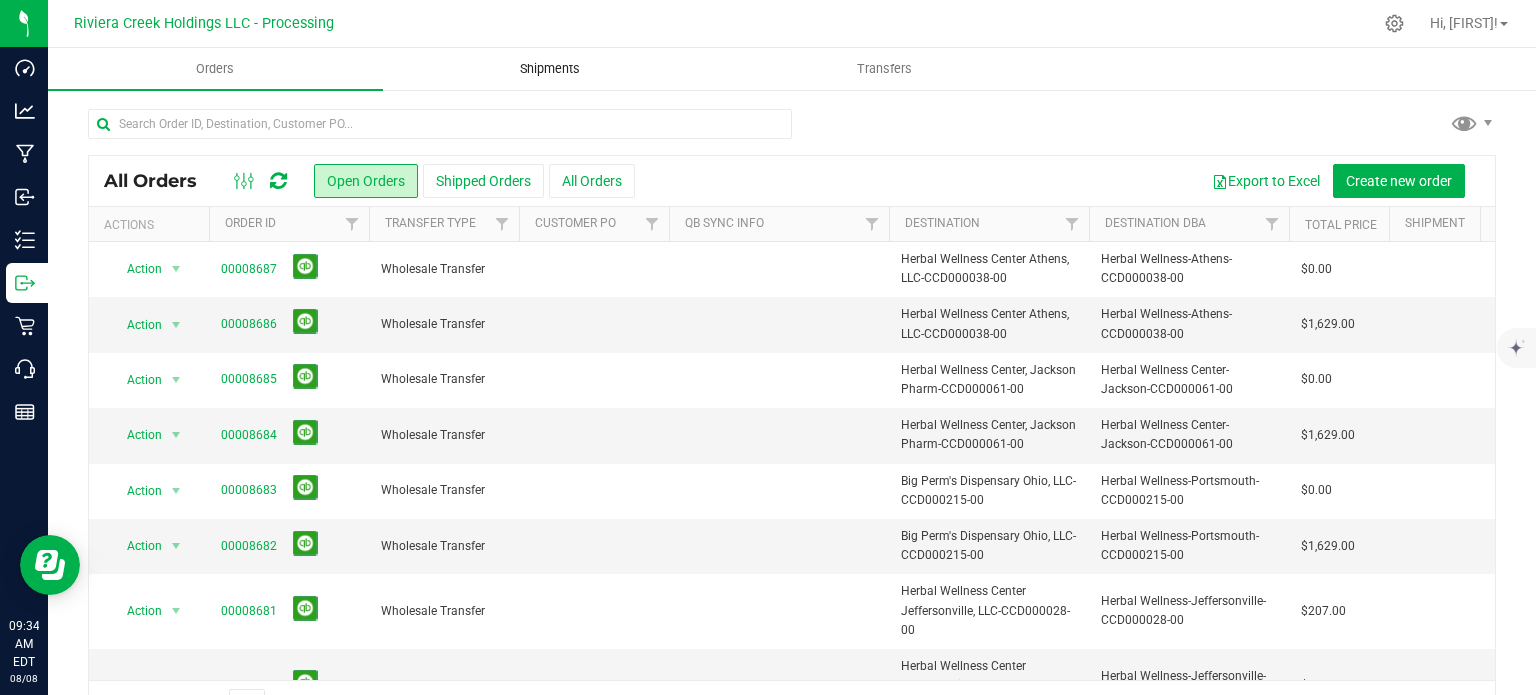 click on "Shipments" at bounding box center [550, 69] 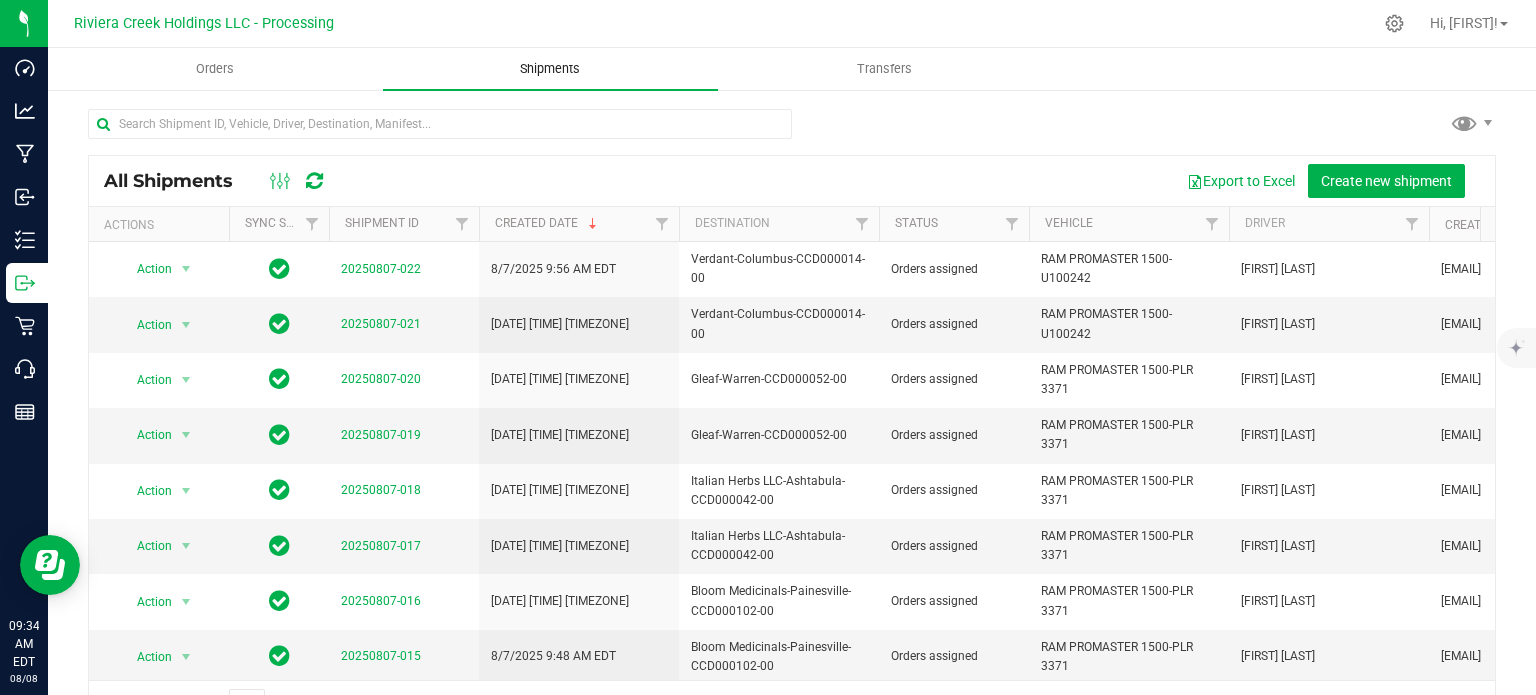 click on "Shipments" at bounding box center [550, 69] 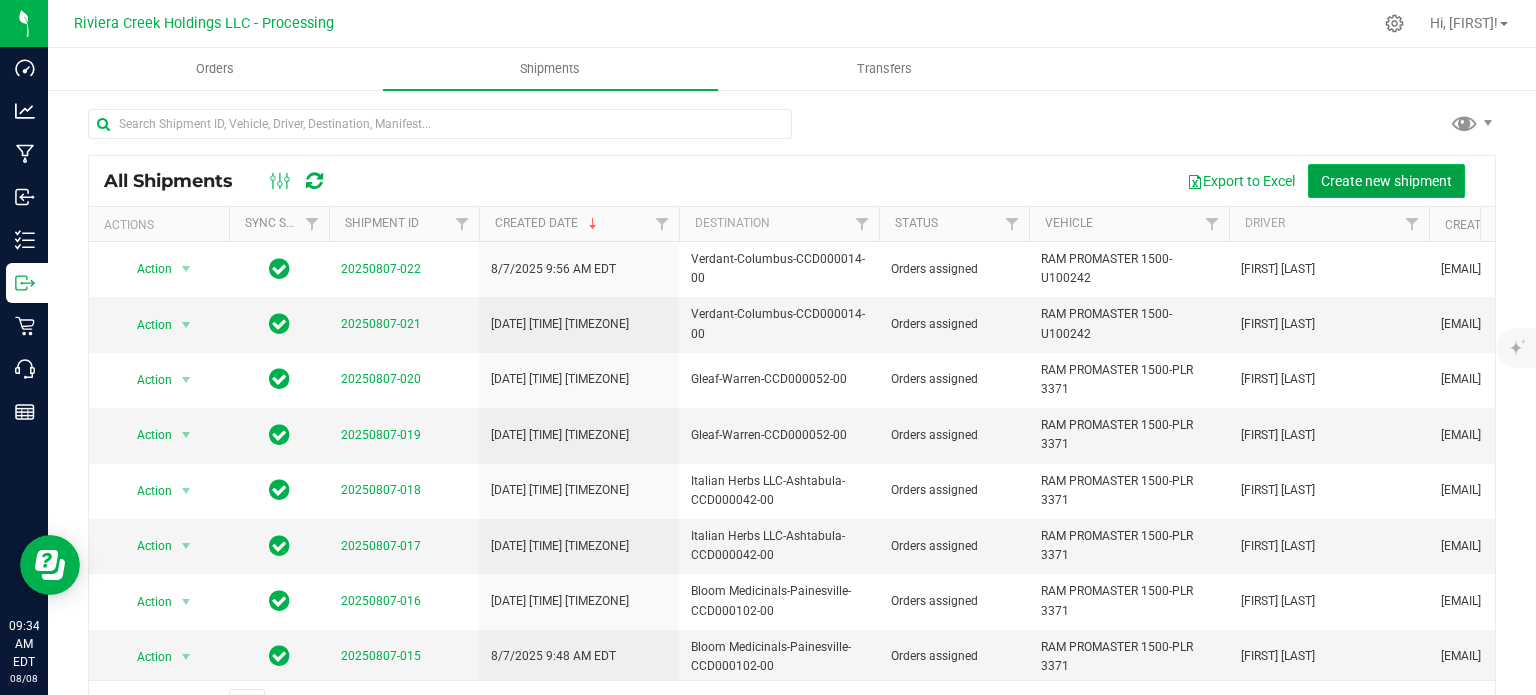 click on "Create new shipment" at bounding box center [1386, 181] 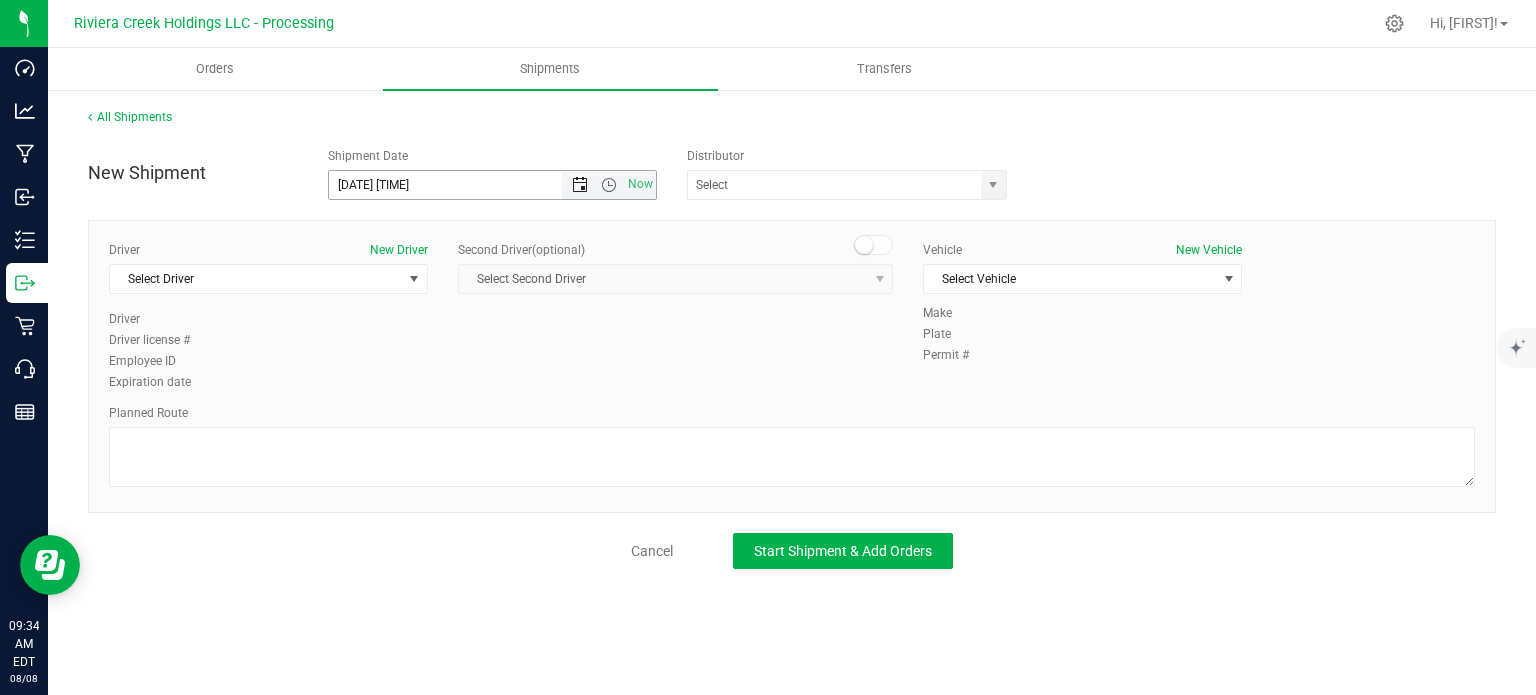 click at bounding box center (580, 185) 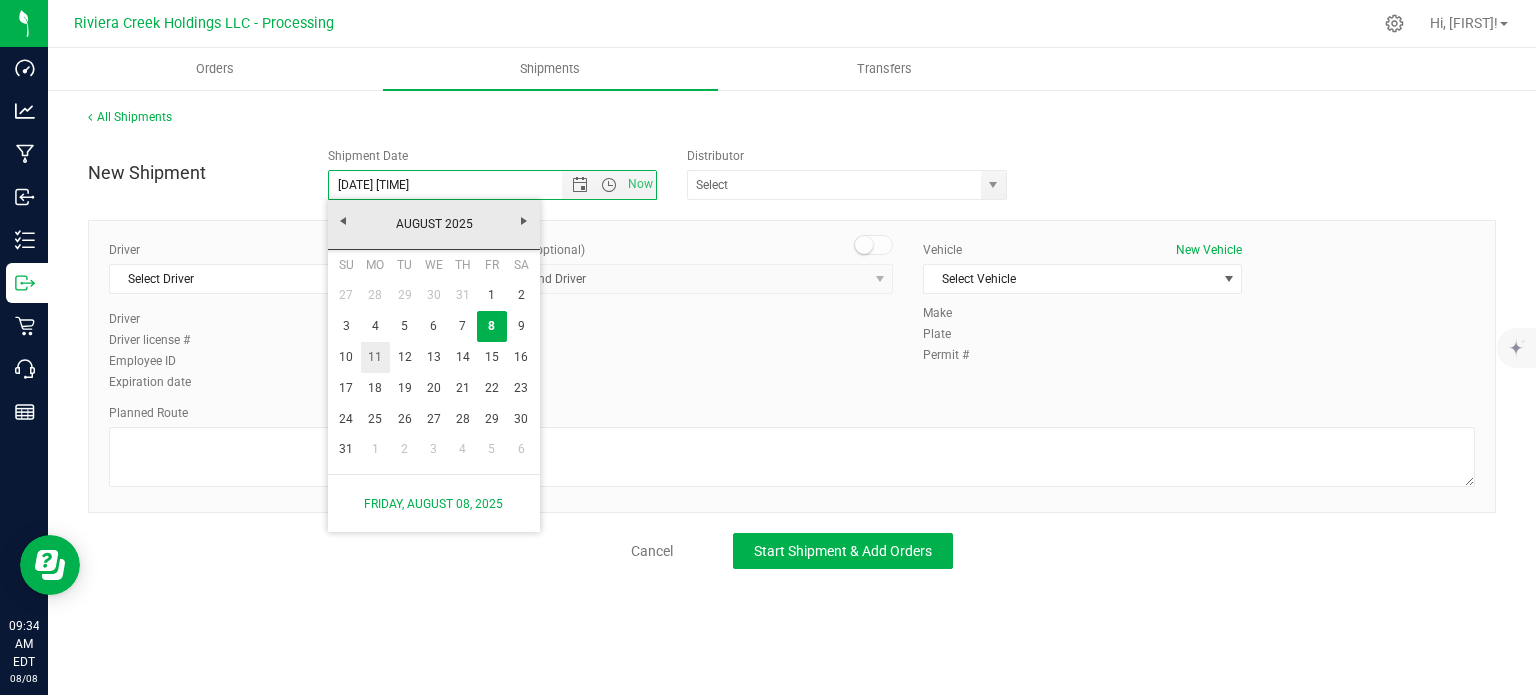 click on "11" at bounding box center [375, 357] 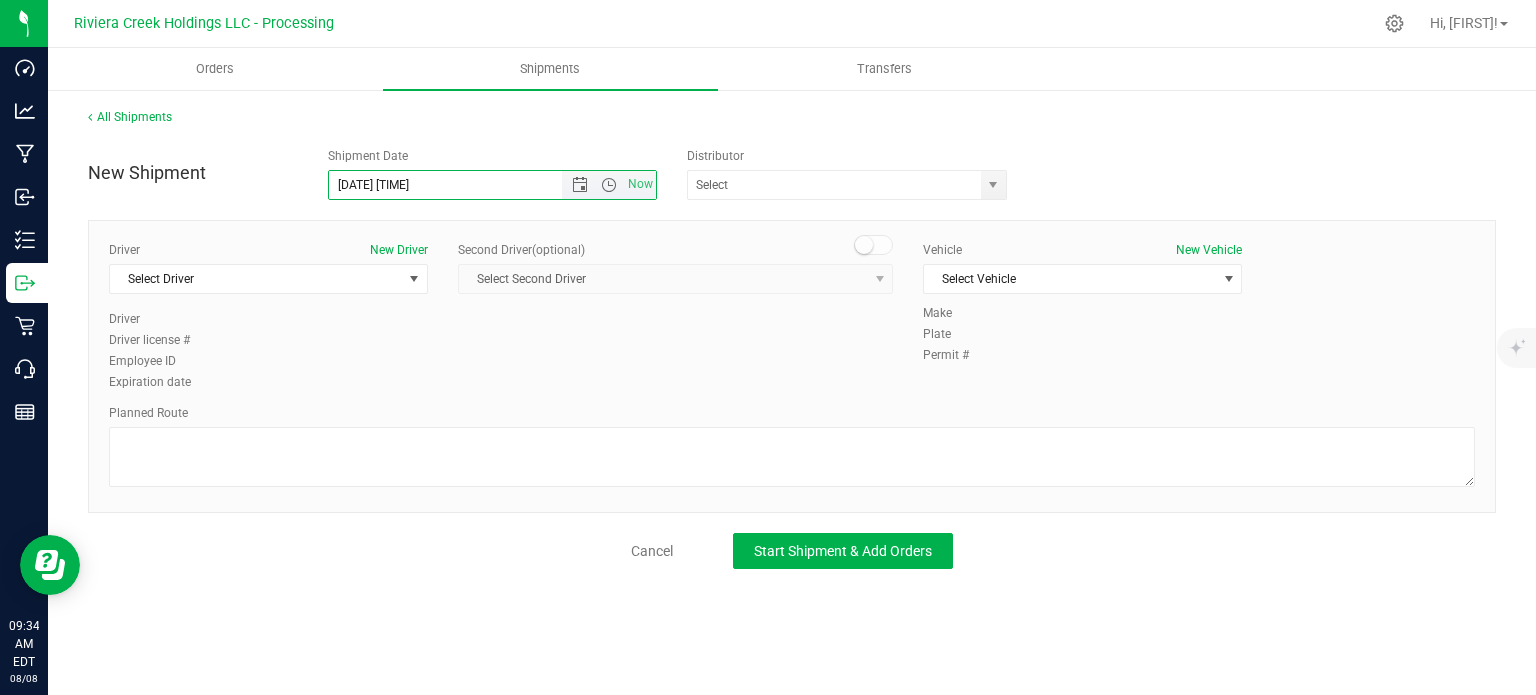 drag, startPoint x: 420, startPoint y: 188, endPoint x: 399, endPoint y: 194, distance: 21.84033 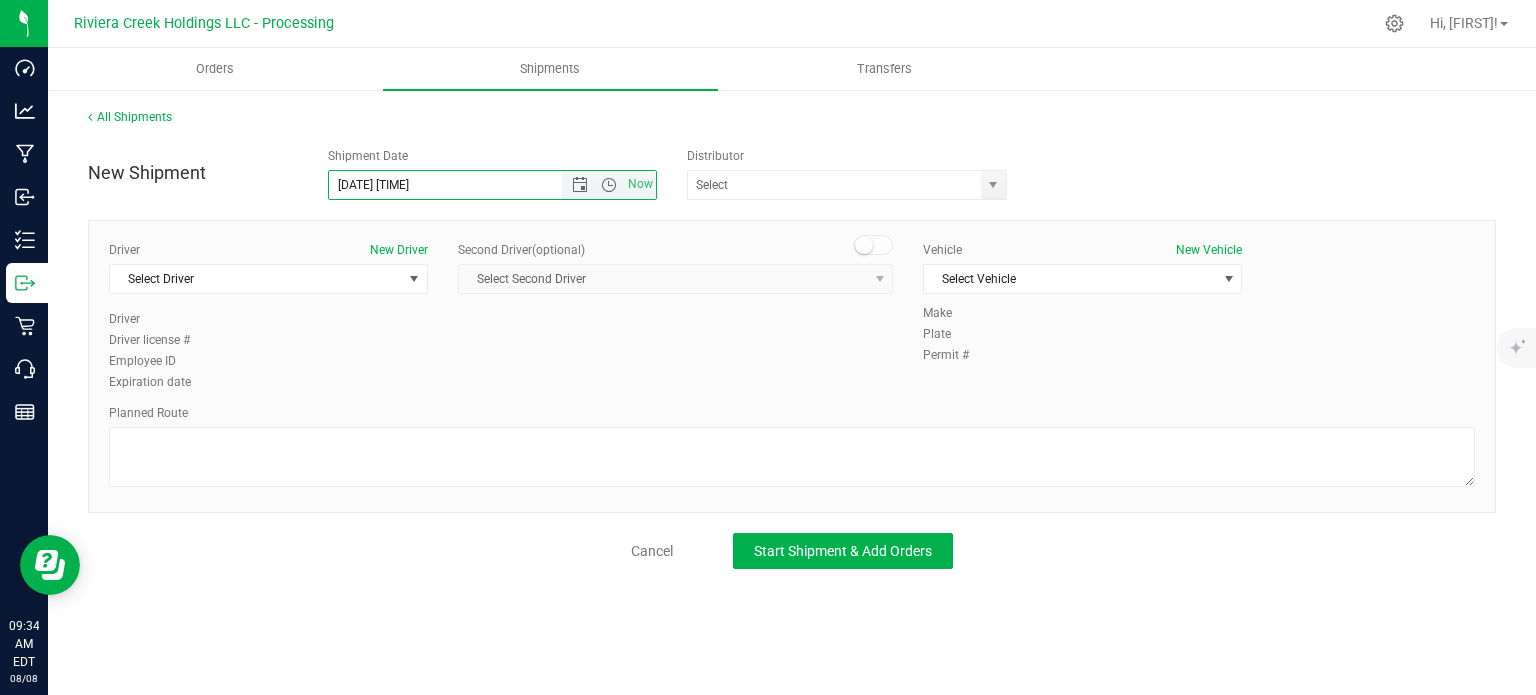click on "[DATE] [TIME]" at bounding box center [463, 185] 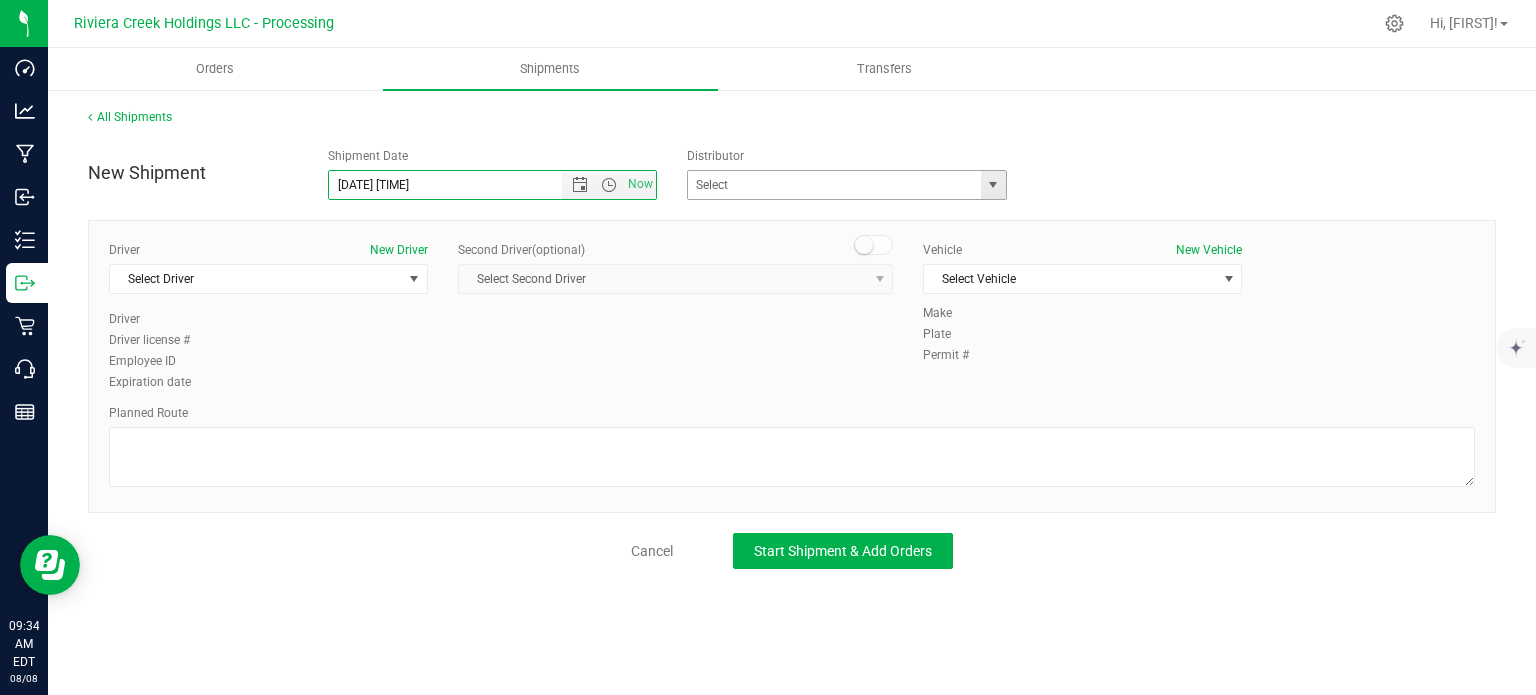 click at bounding box center [993, 185] 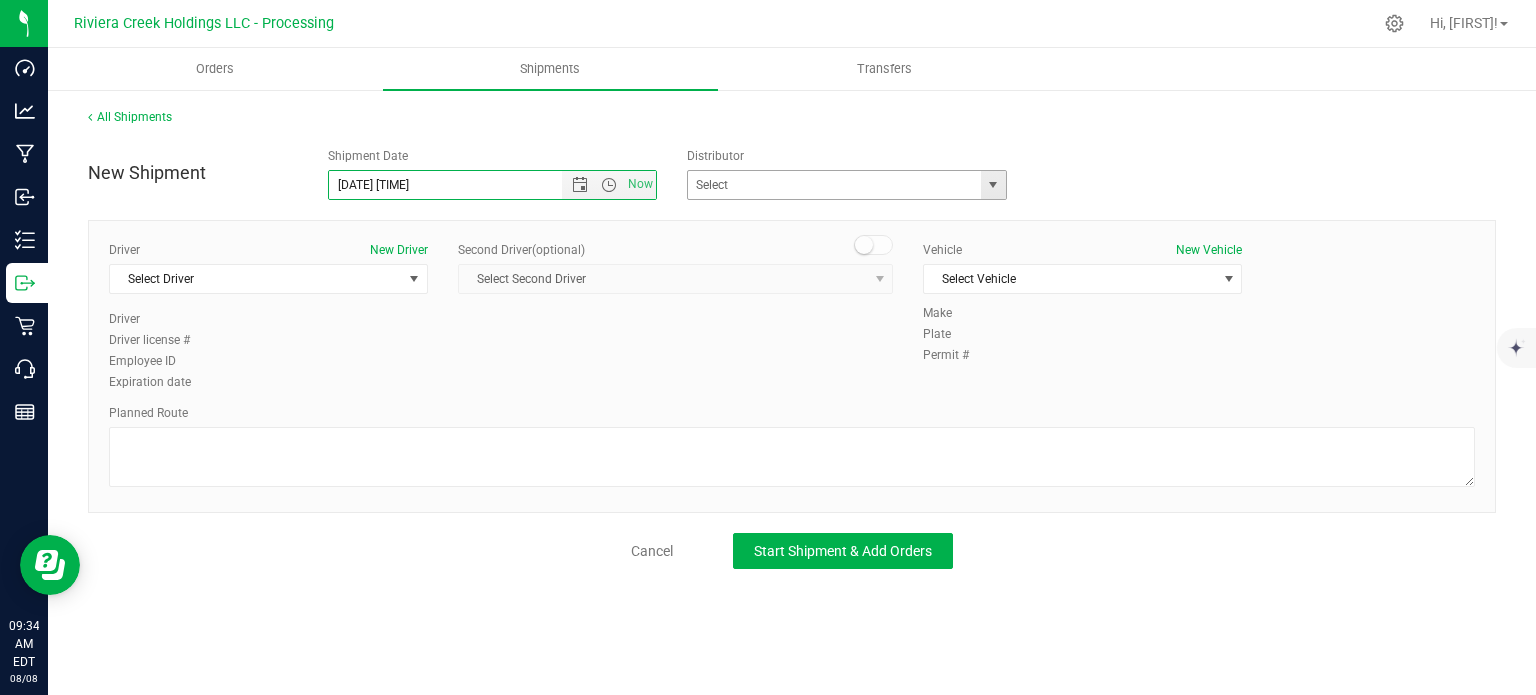 type on "[DATE] [TIME]" 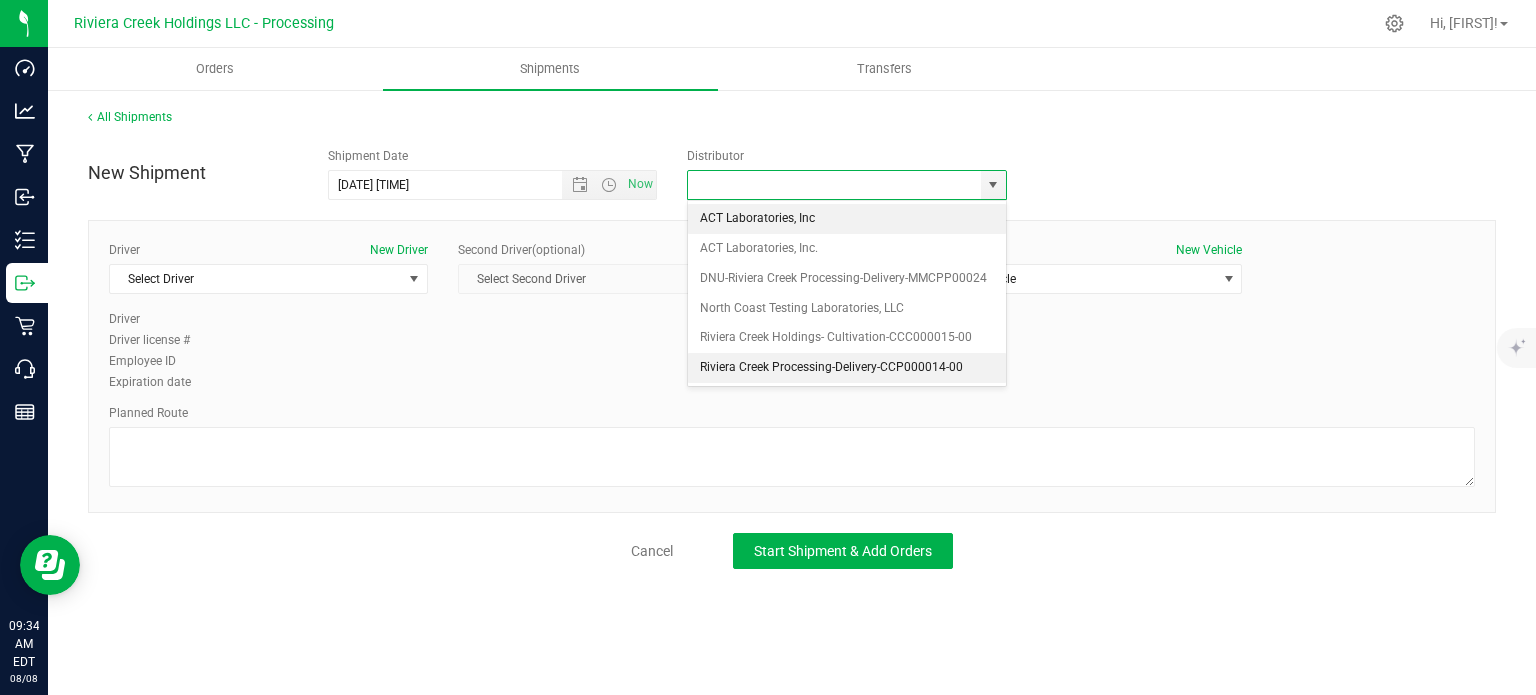 click on "Riviera Creek Processing-Delivery-CCP000014-00" at bounding box center (847, 368) 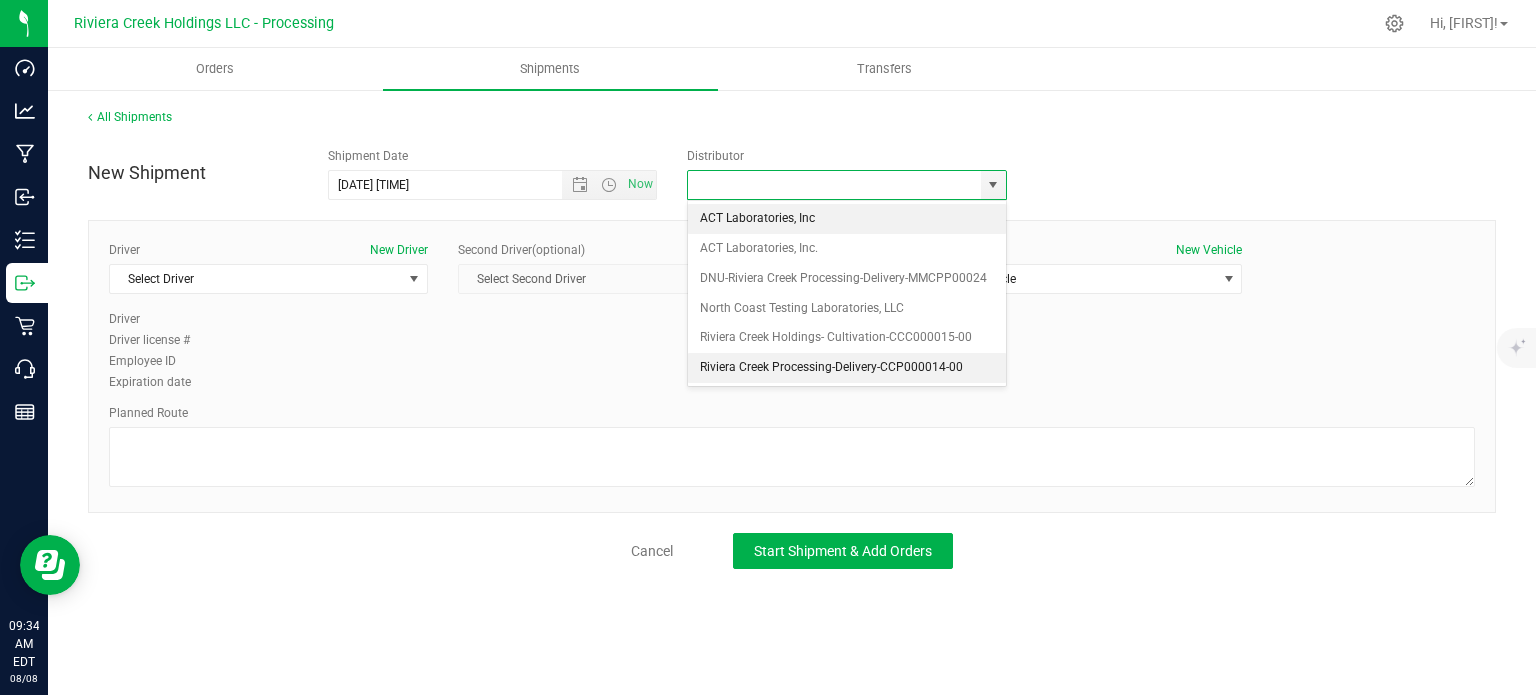 type on "Riviera Creek Processing-Delivery-CCP000014-00" 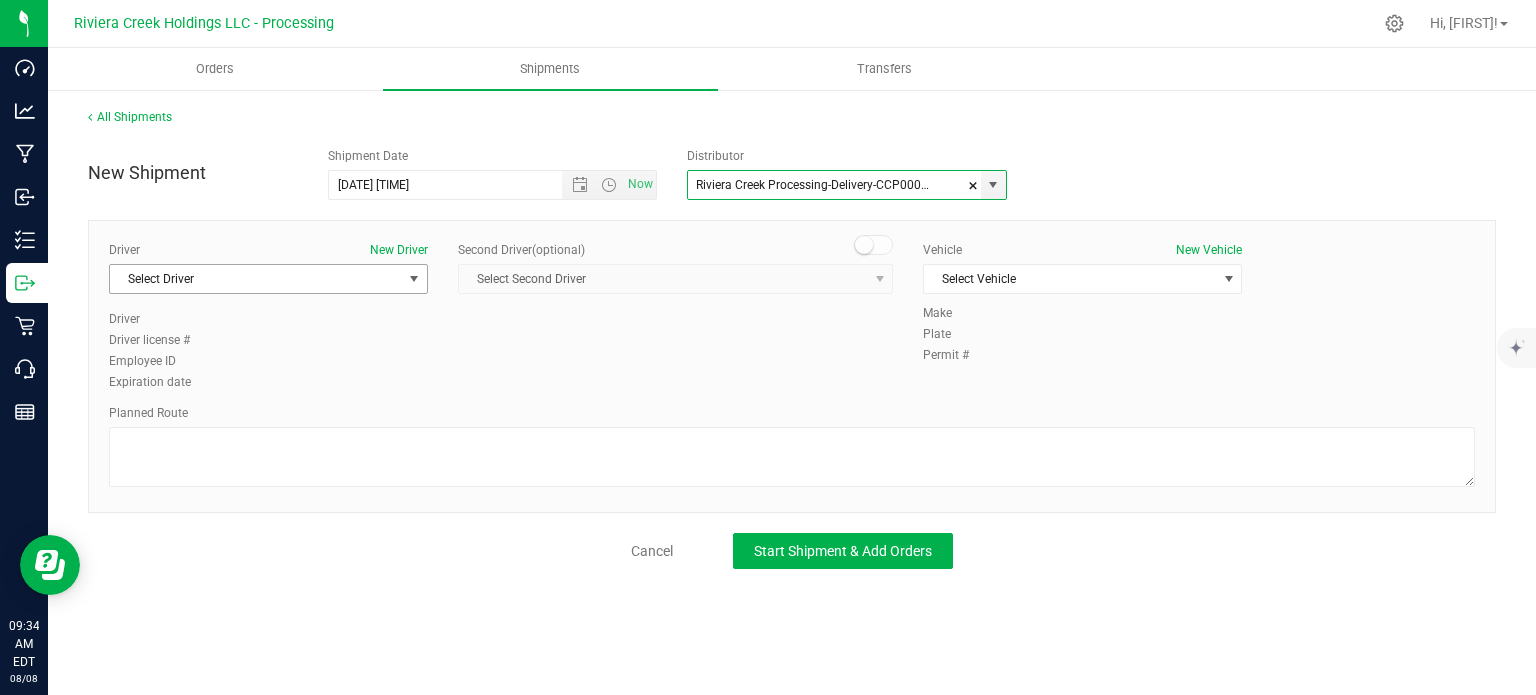 click on "Select Driver" at bounding box center [256, 279] 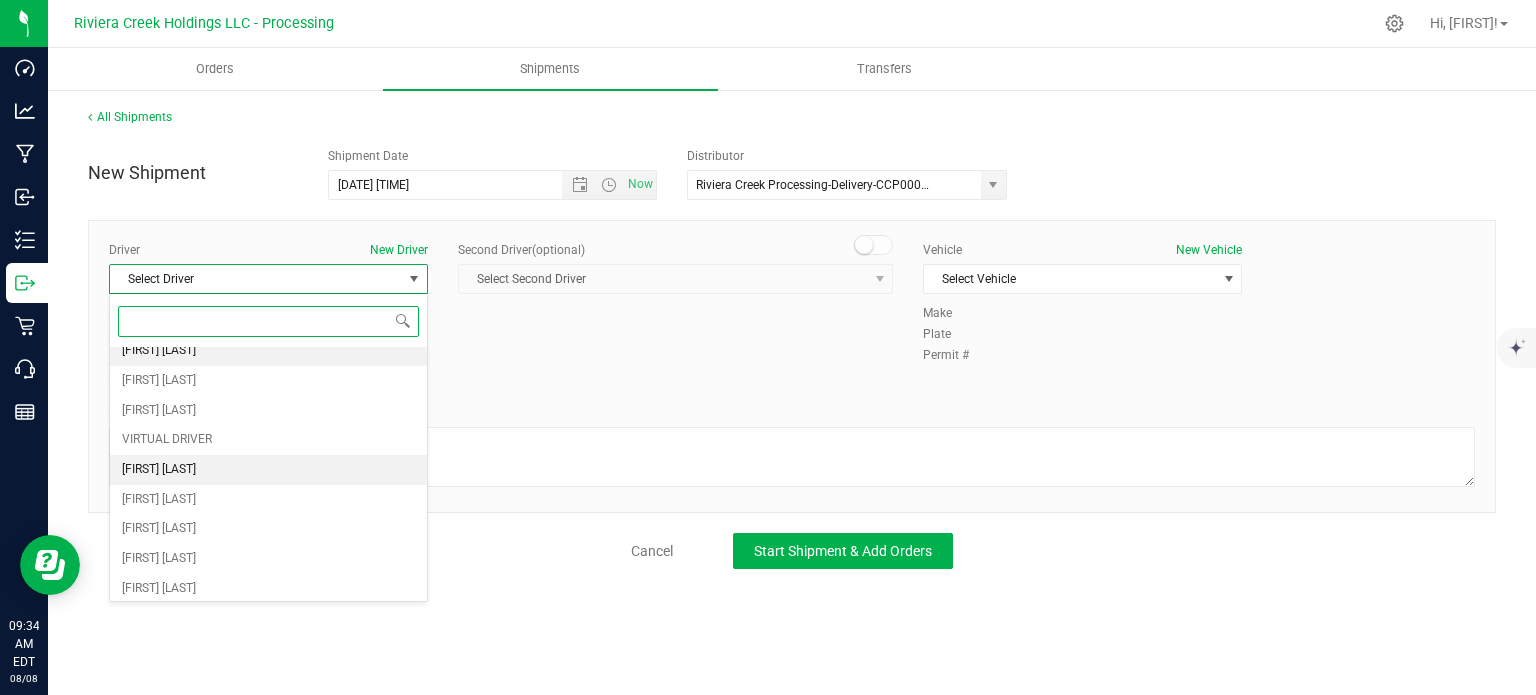 scroll, scrollTop: 200, scrollLeft: 0, axis: vertical 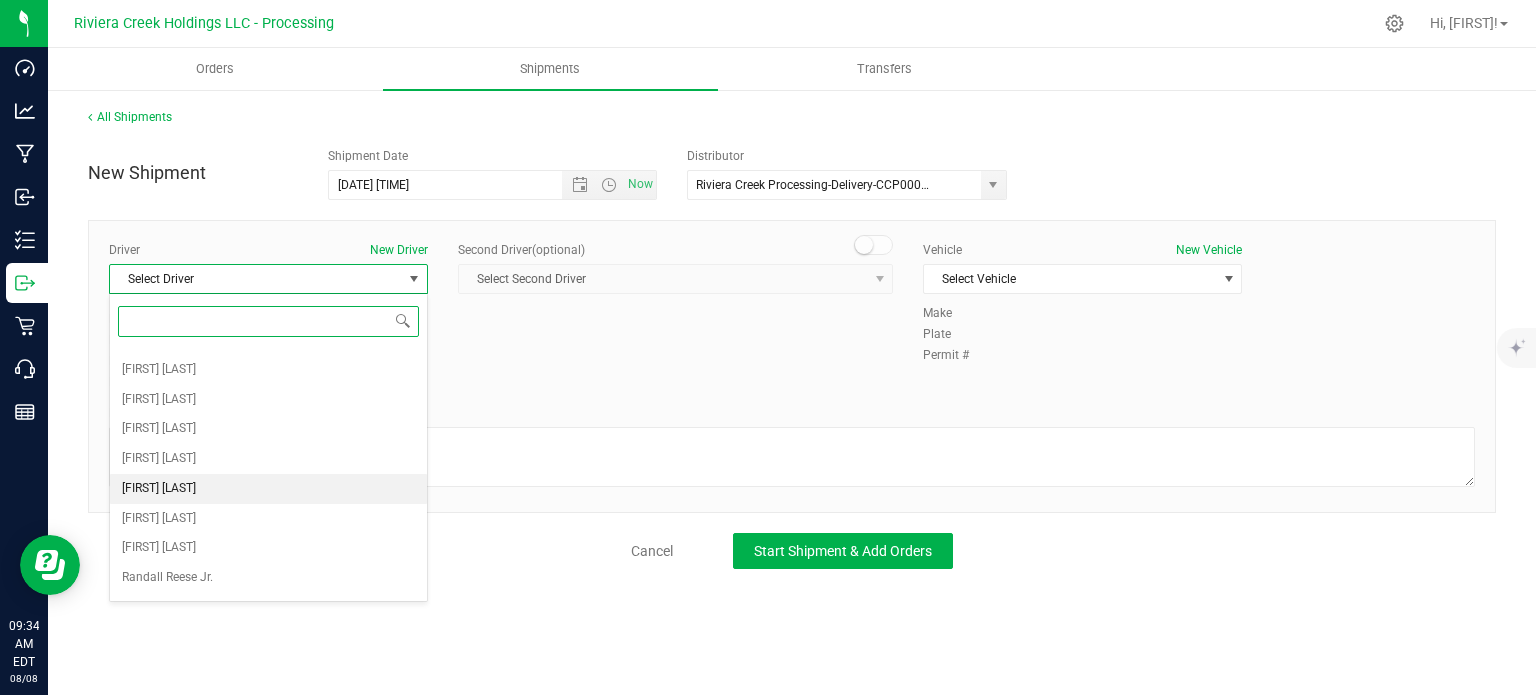 click on "[FIRST] [LAST]" at bounding box center (159, 489) 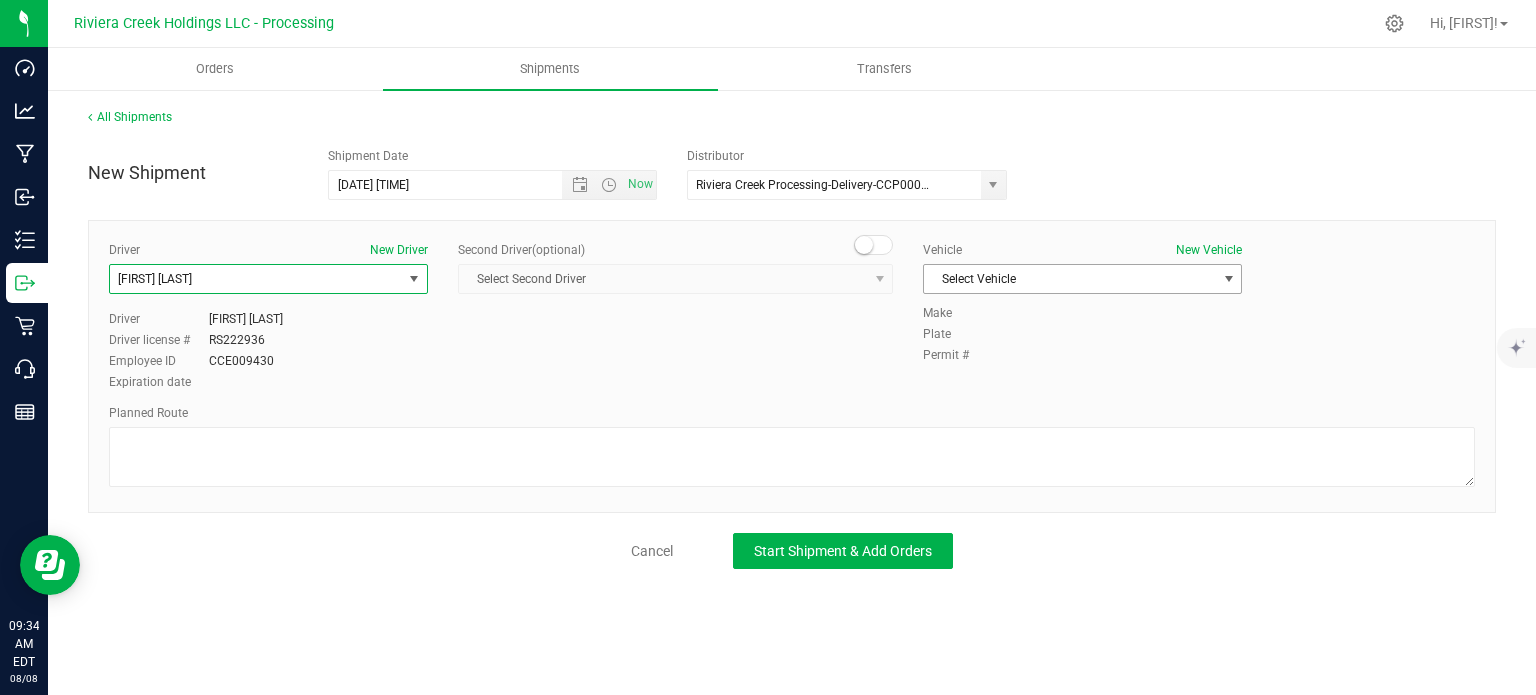 click on "Select Vehicle" at bounding box center (1070, 279) 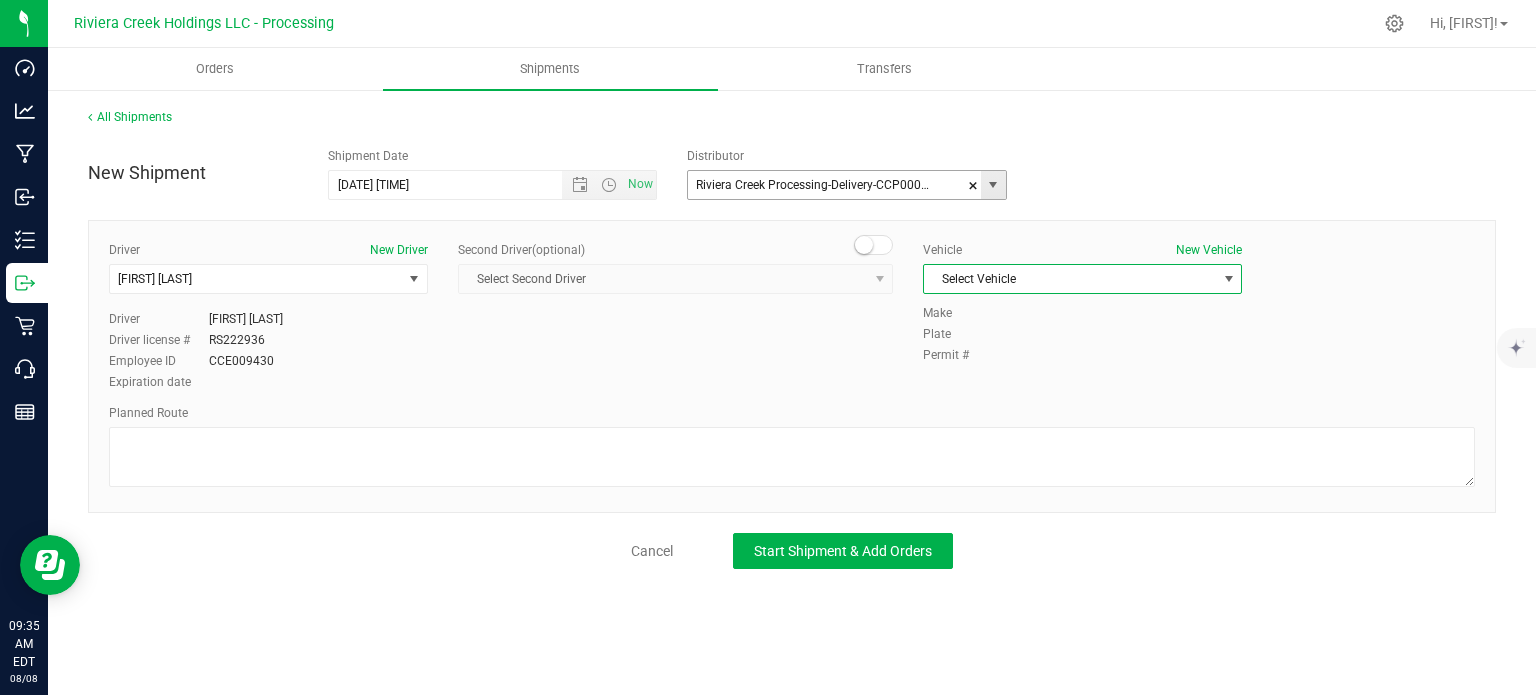 click at bounding box center (993, 185) 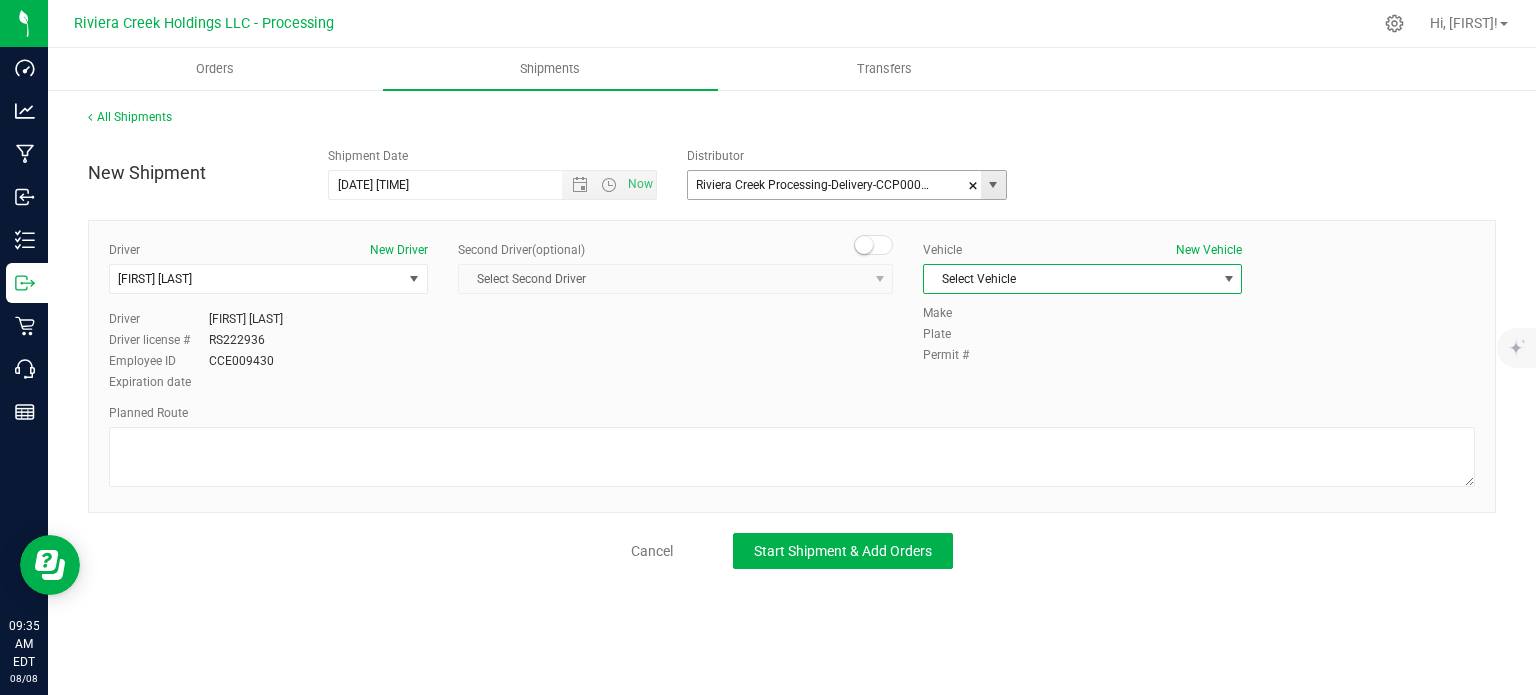 scroll, scrollTop: 0, scrollLeft: 24, axis: horizontal 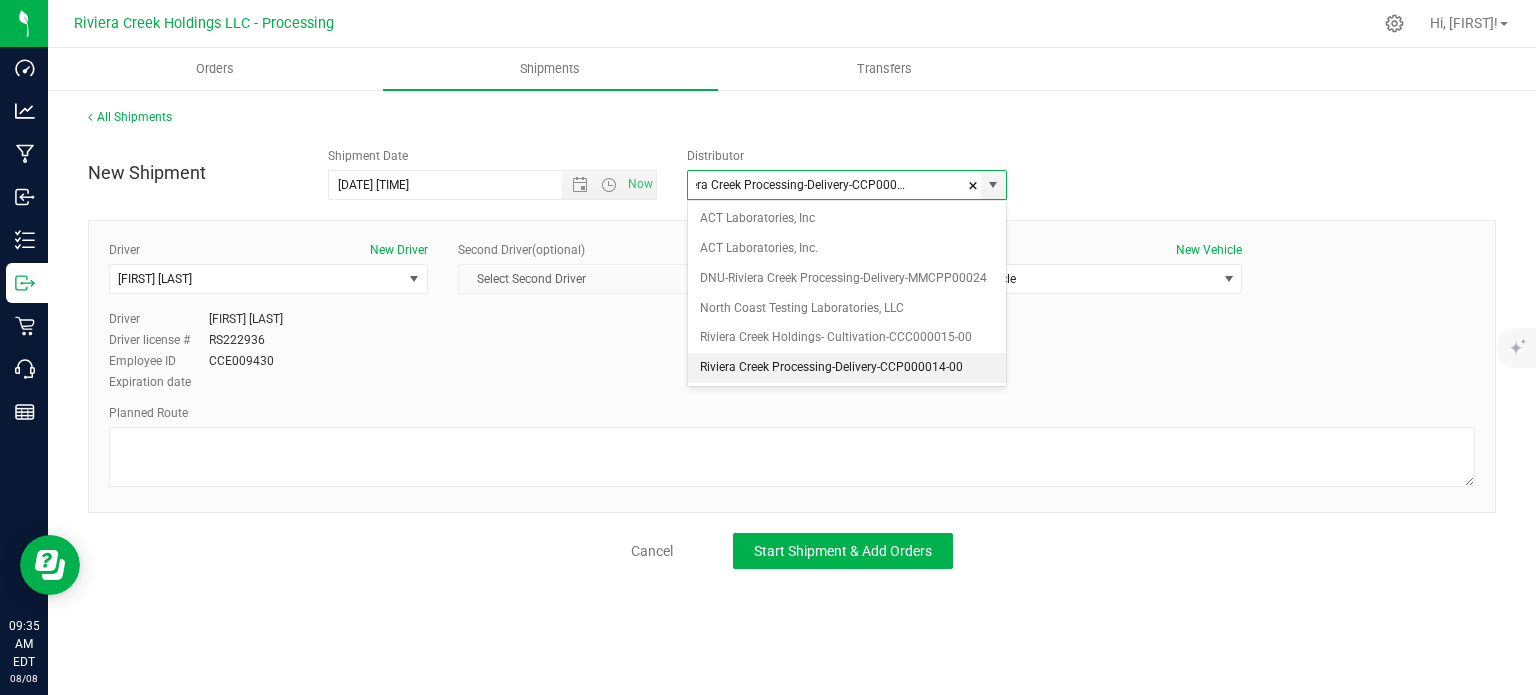 click on "Riviera Creek Processing-Delivery-CCP000014-00" at bounding box center (847, 368) 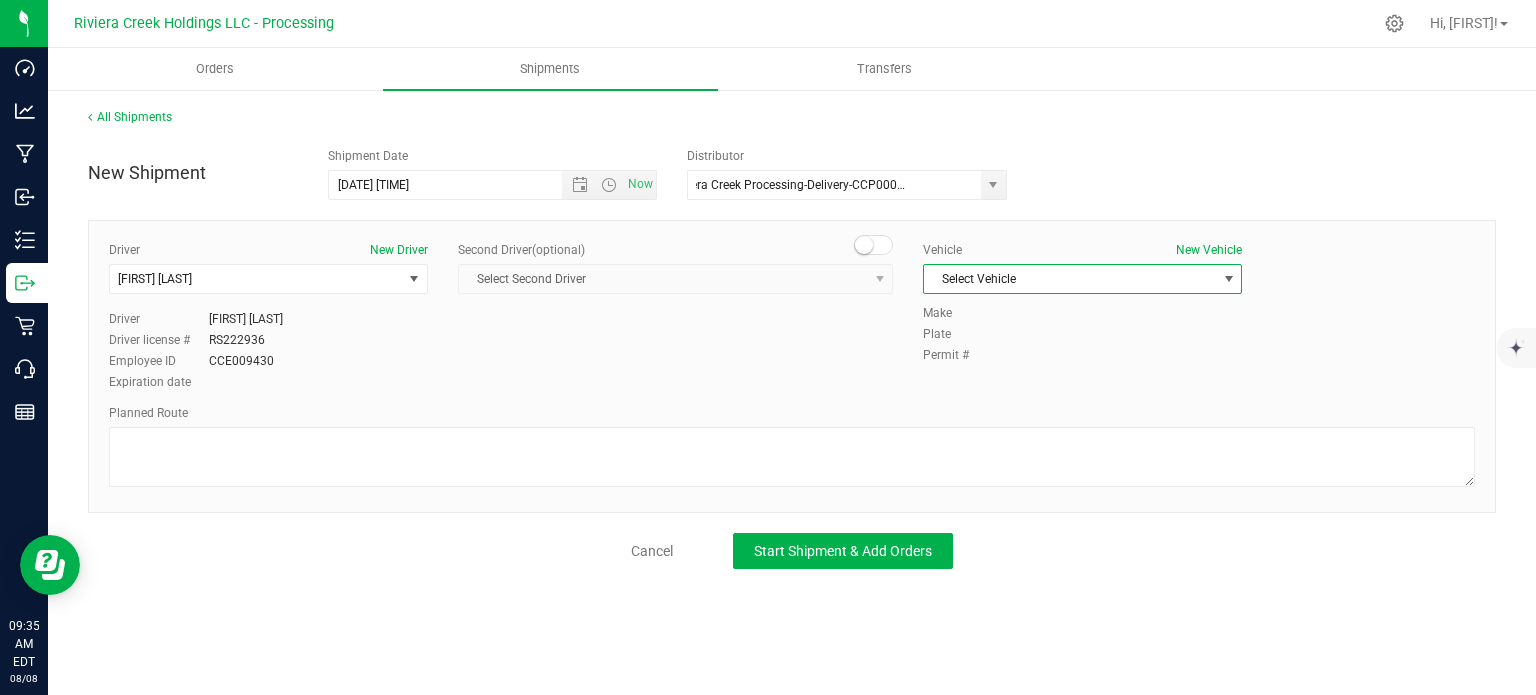 click on "Select Vehicle" at bounding box center [1070, 279] 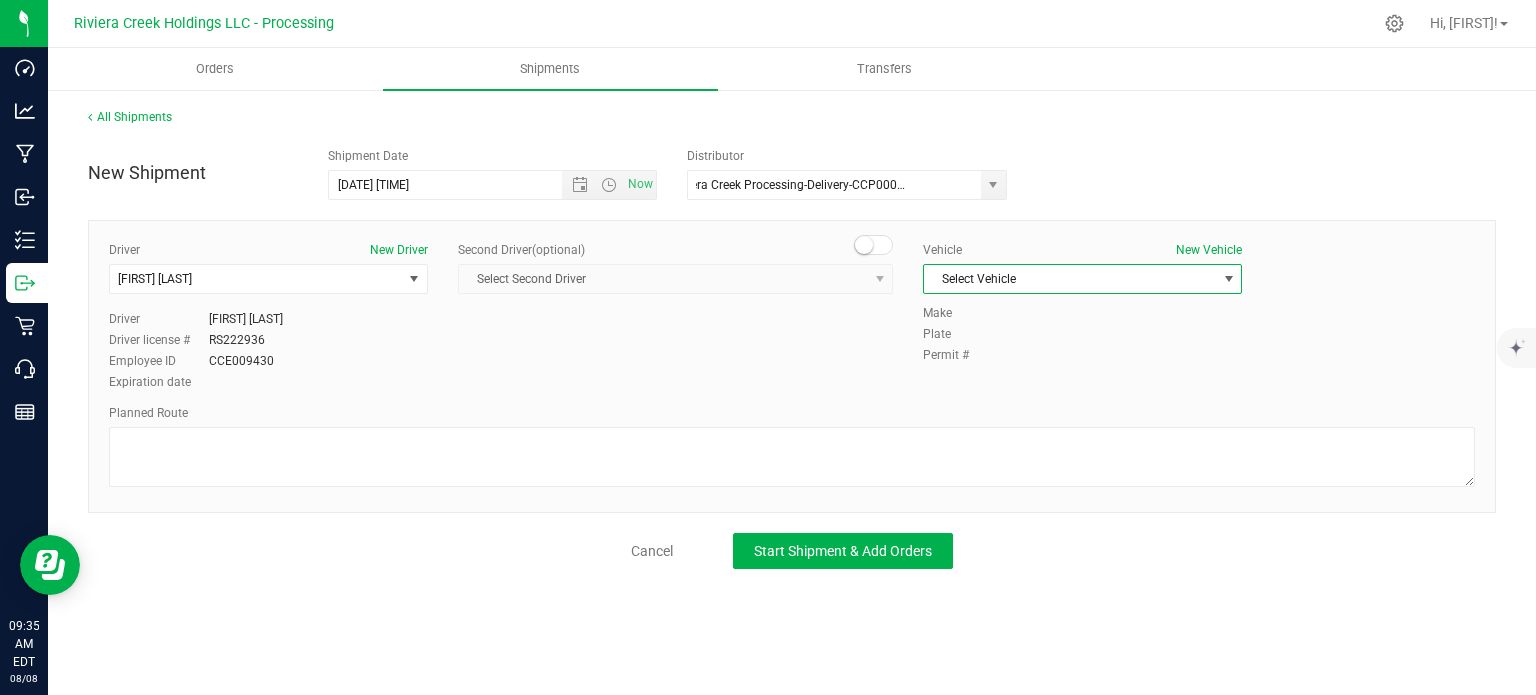 scroll, scrollTop: 0, scrollLeft: 0, axis: both 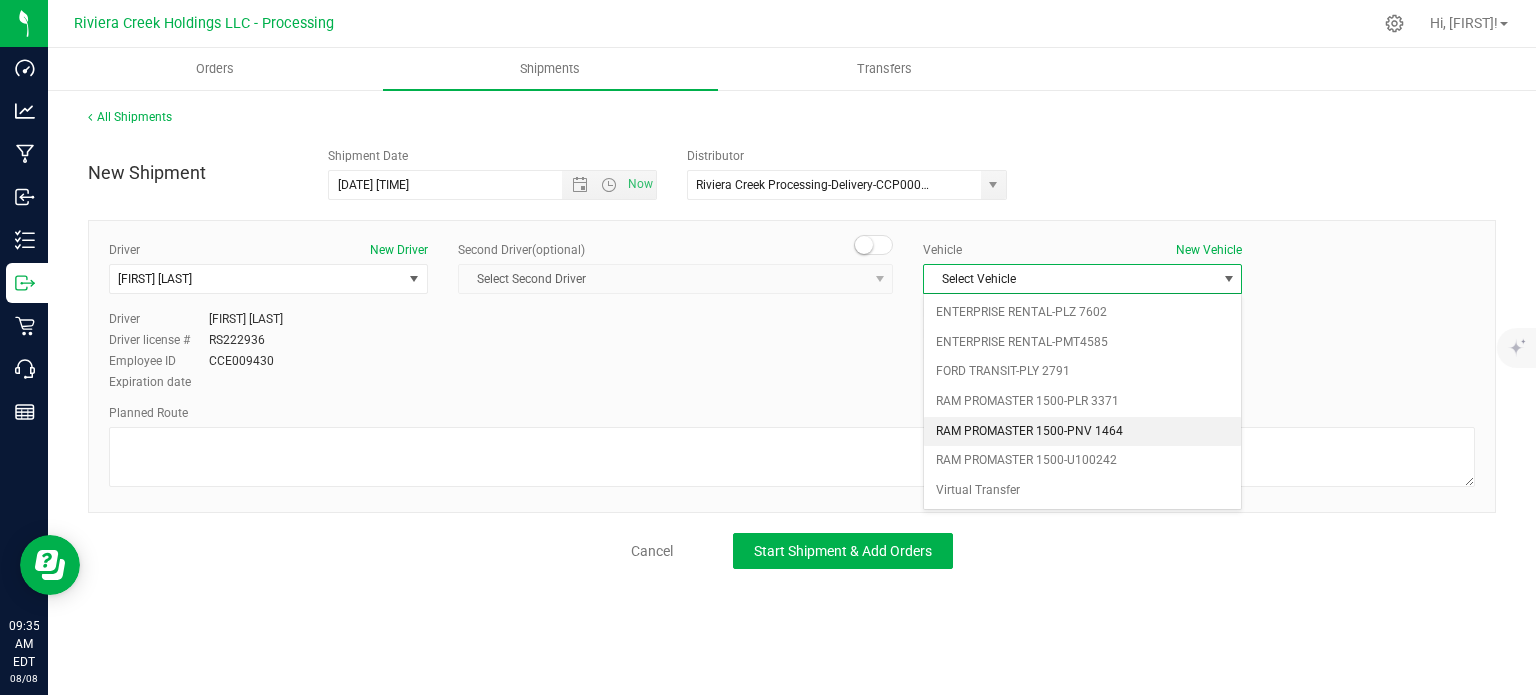 click on "RAM PROMASTER 1500-PNV 1464" at bounding box center (1082, 432) 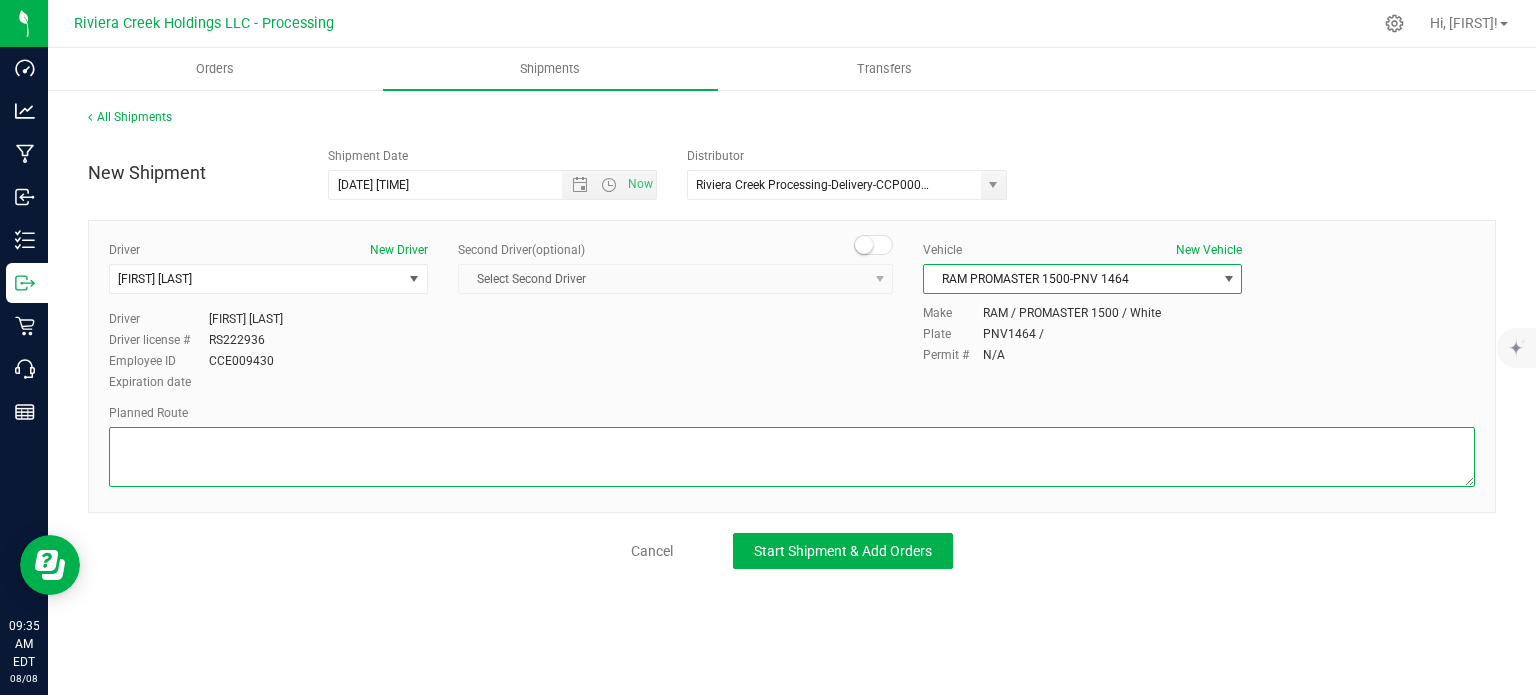 click at bounding box center [792, 457] 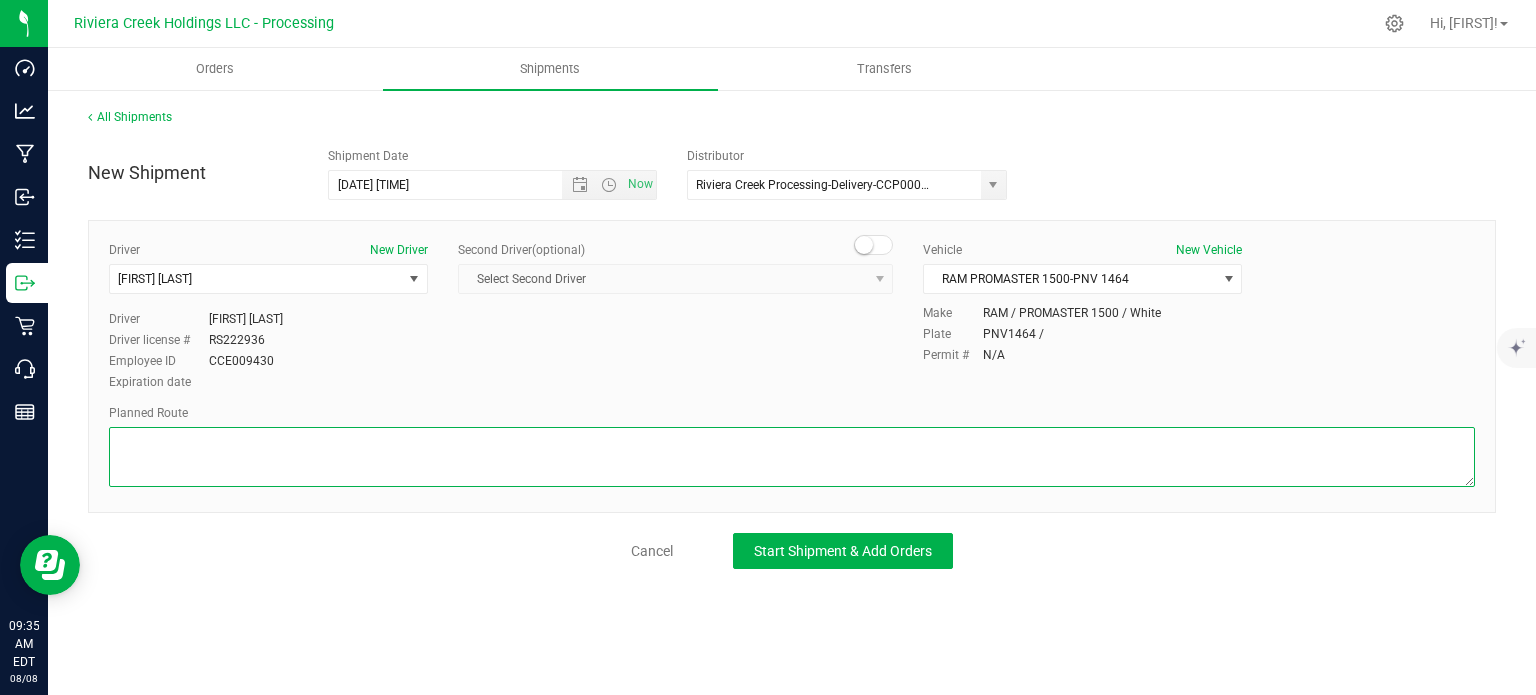 click at bounding box center (792, 457) 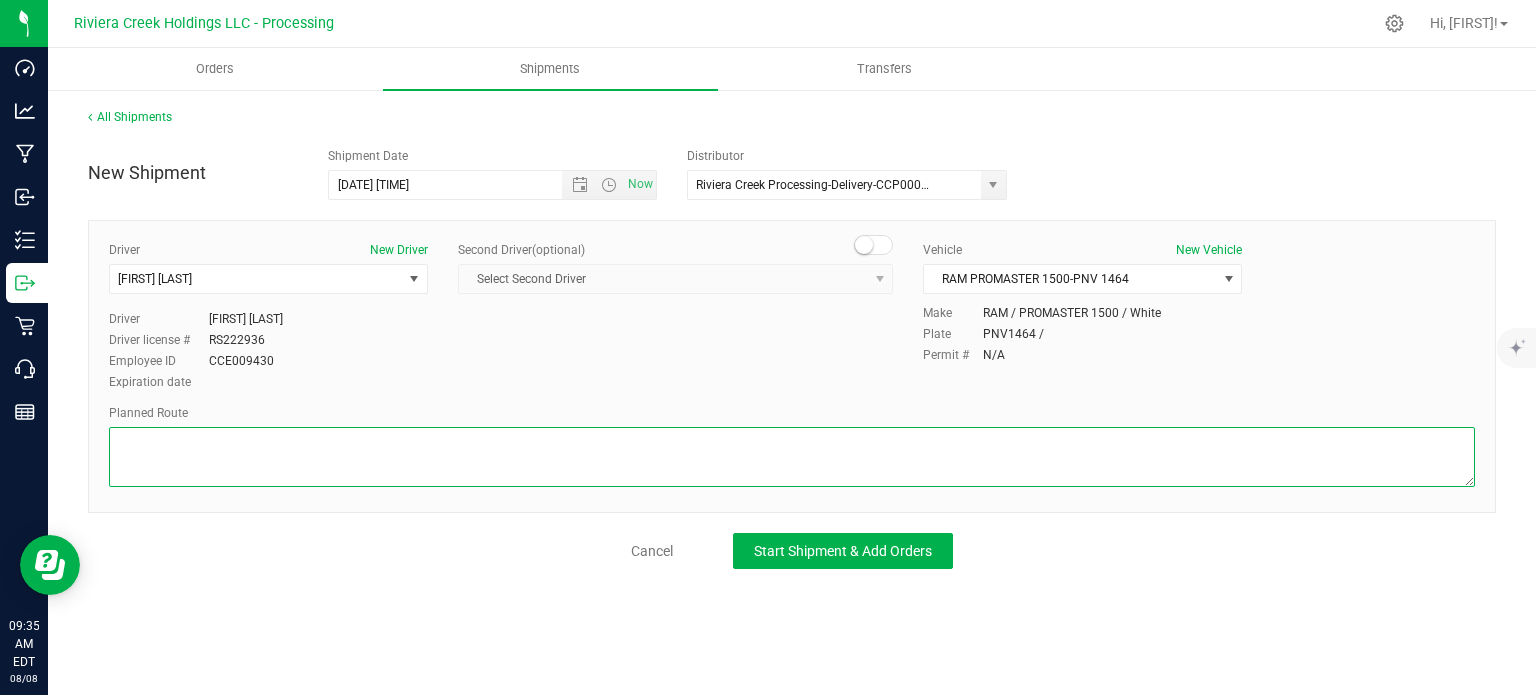 paste on "[DIRECTIONS]" 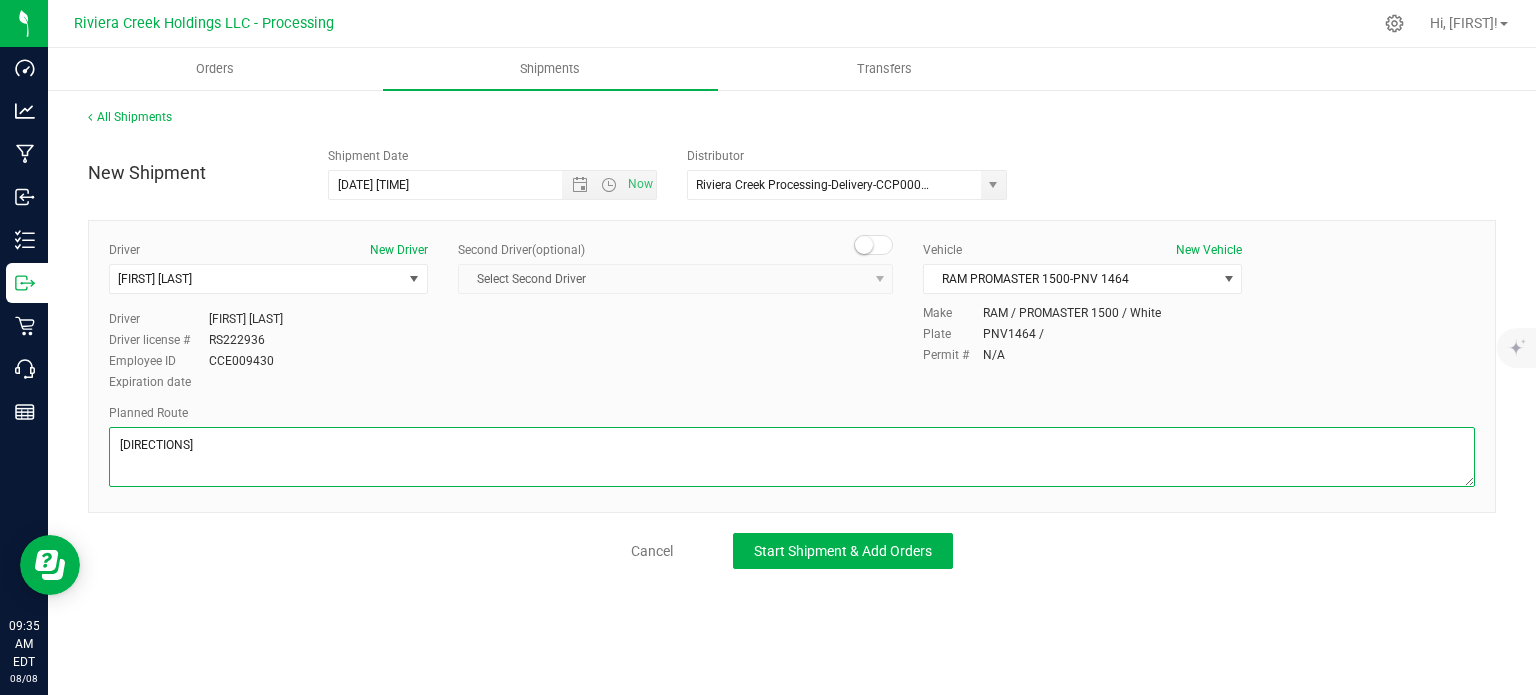 scroll, scrollTop: 499, scrollLeft: 0, axis: vertical 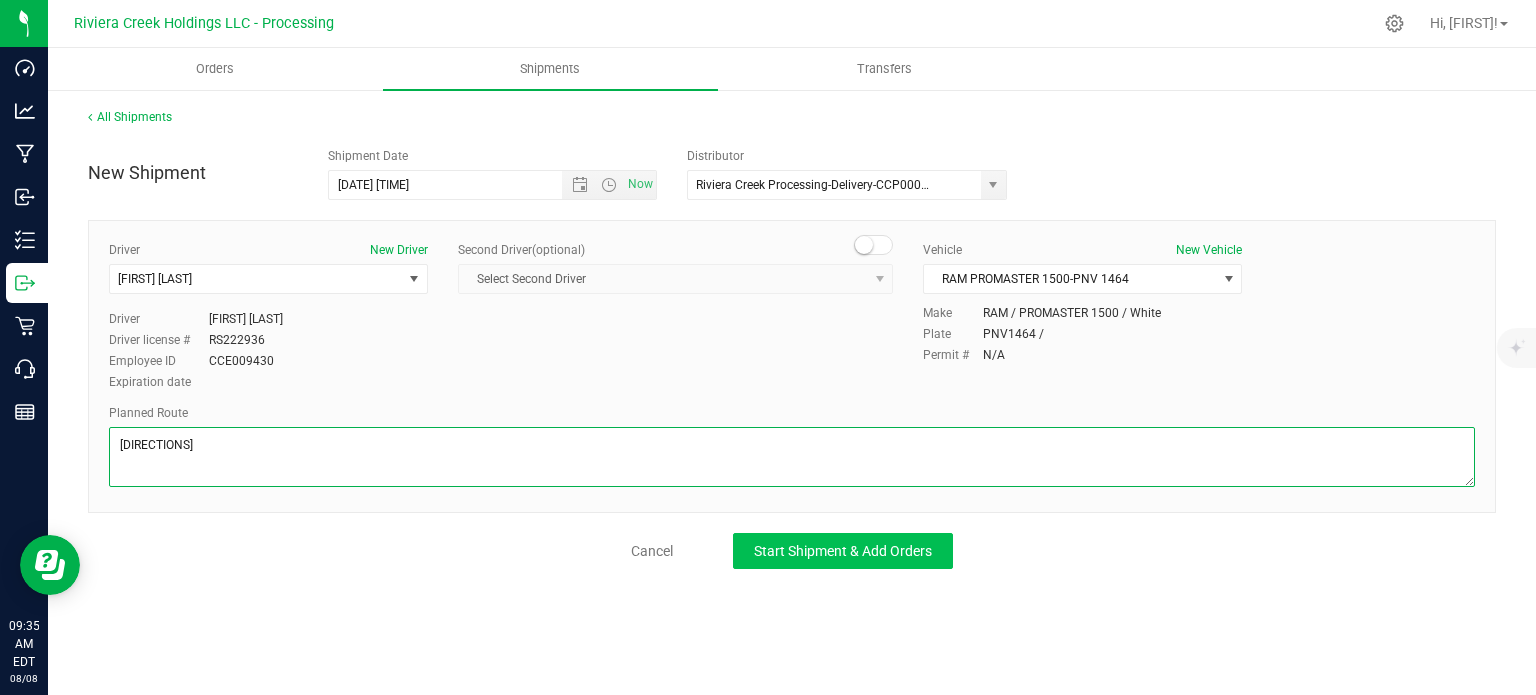 type on "[DIRECTIONS]" 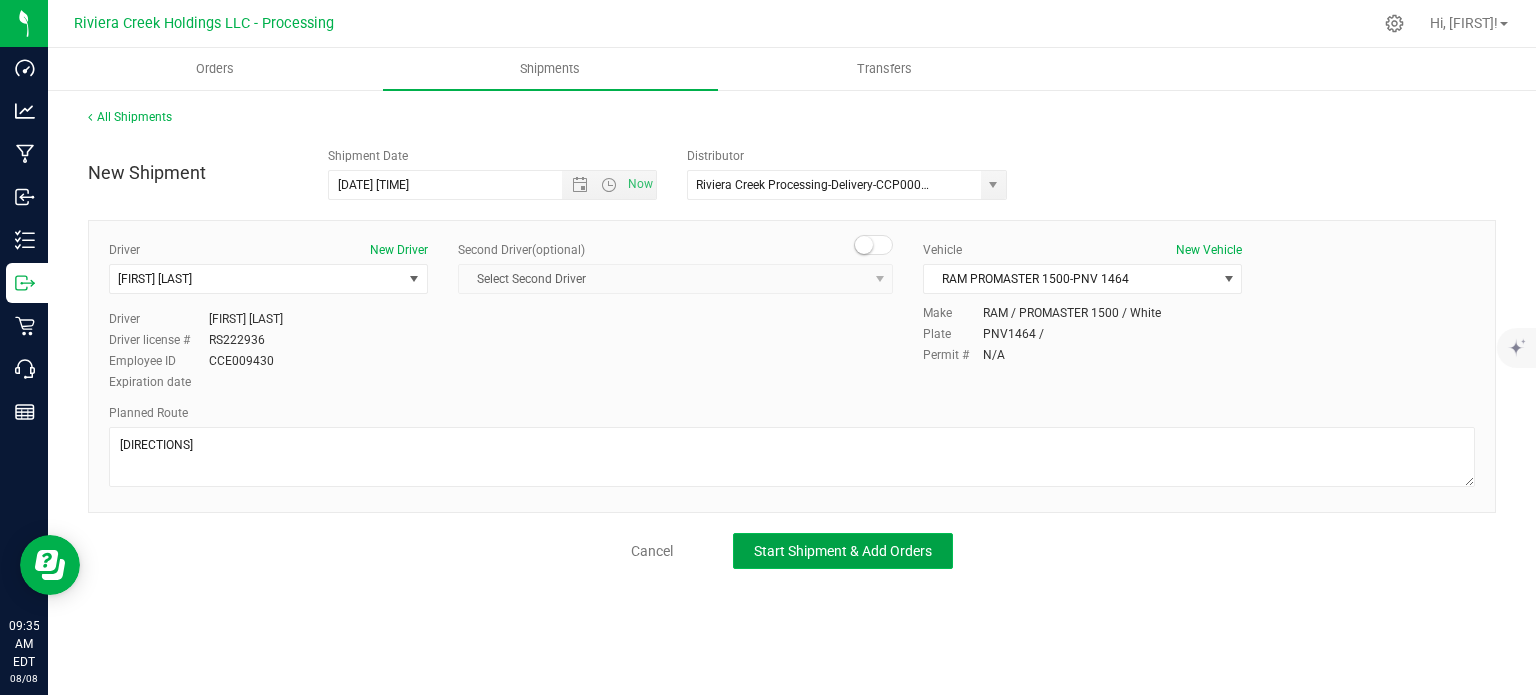 click on "Start Shipment & Add Orders" 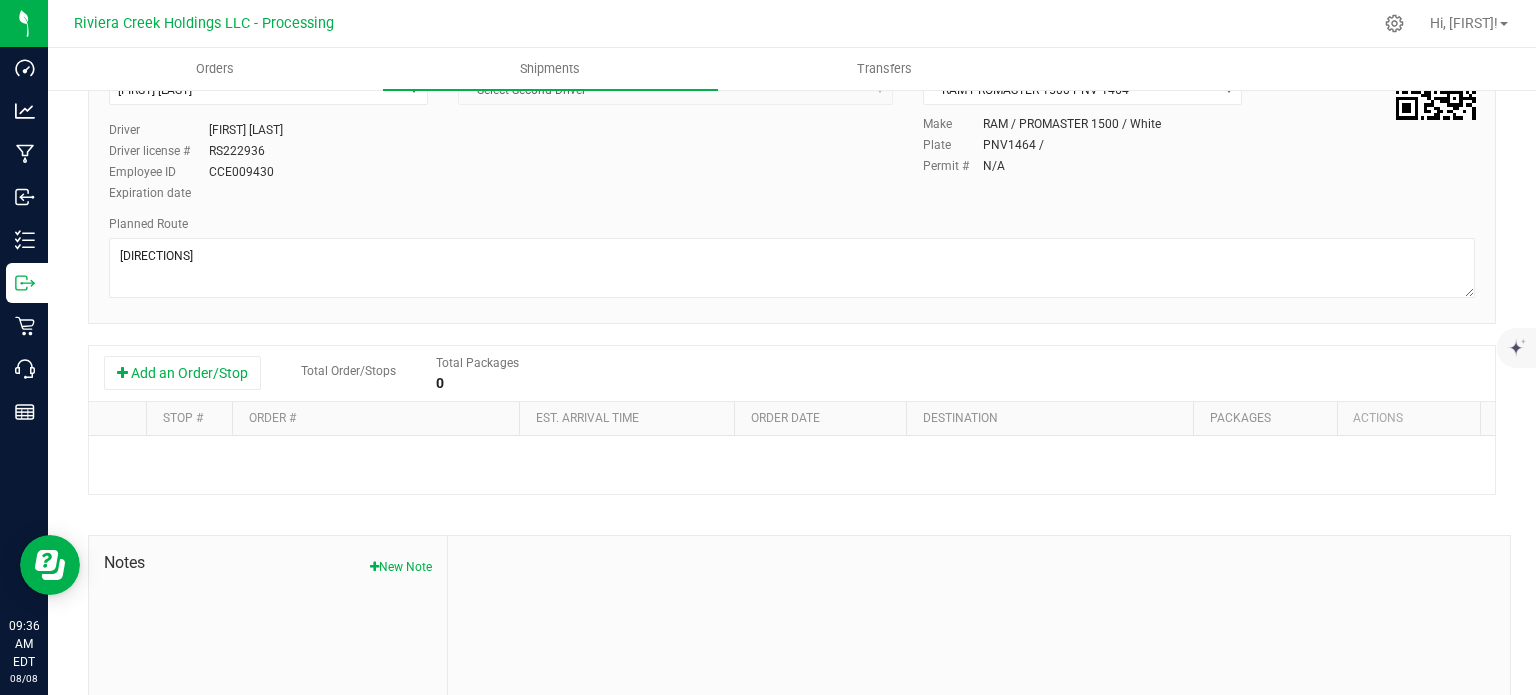 scroll, scrollTop: 200, scrollLeft: 0, axis: vertical 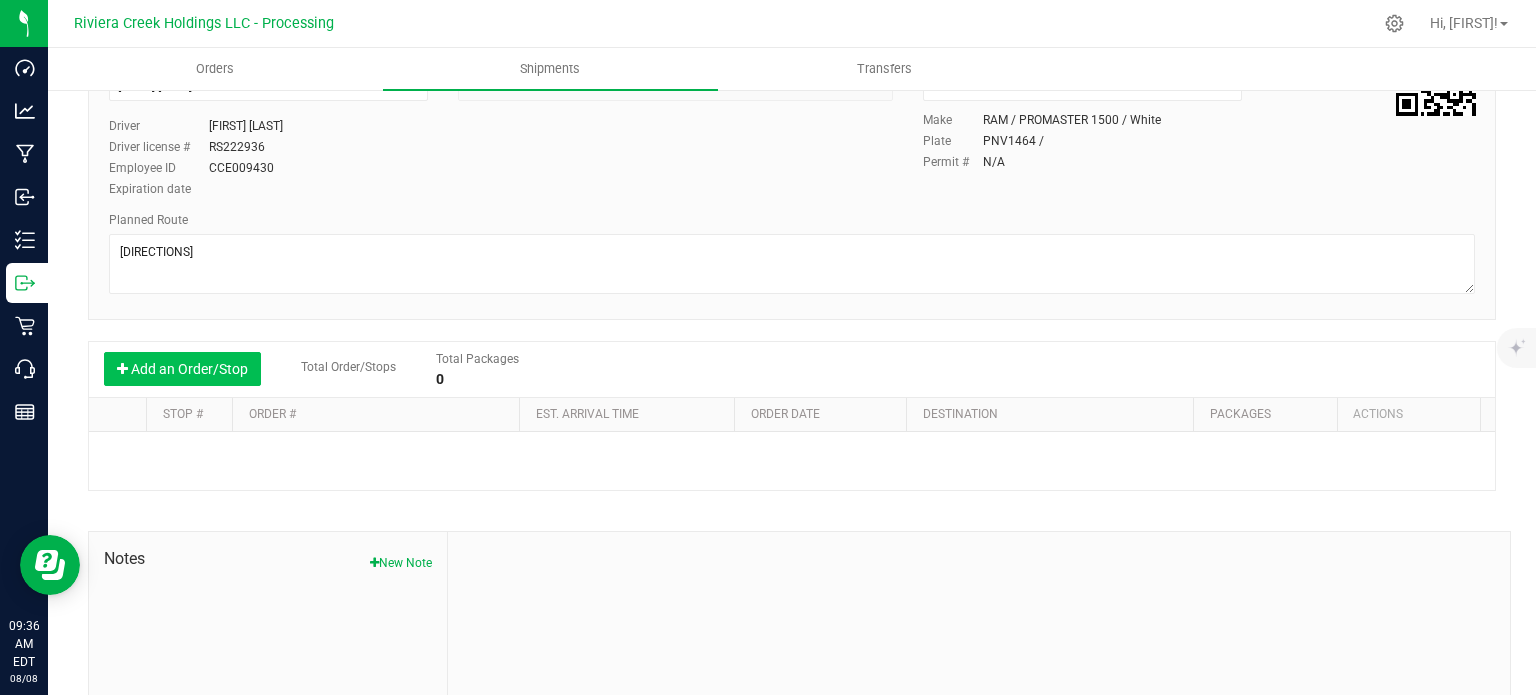 click on "Add an Order/Stop" at bounding box center (182, 369) 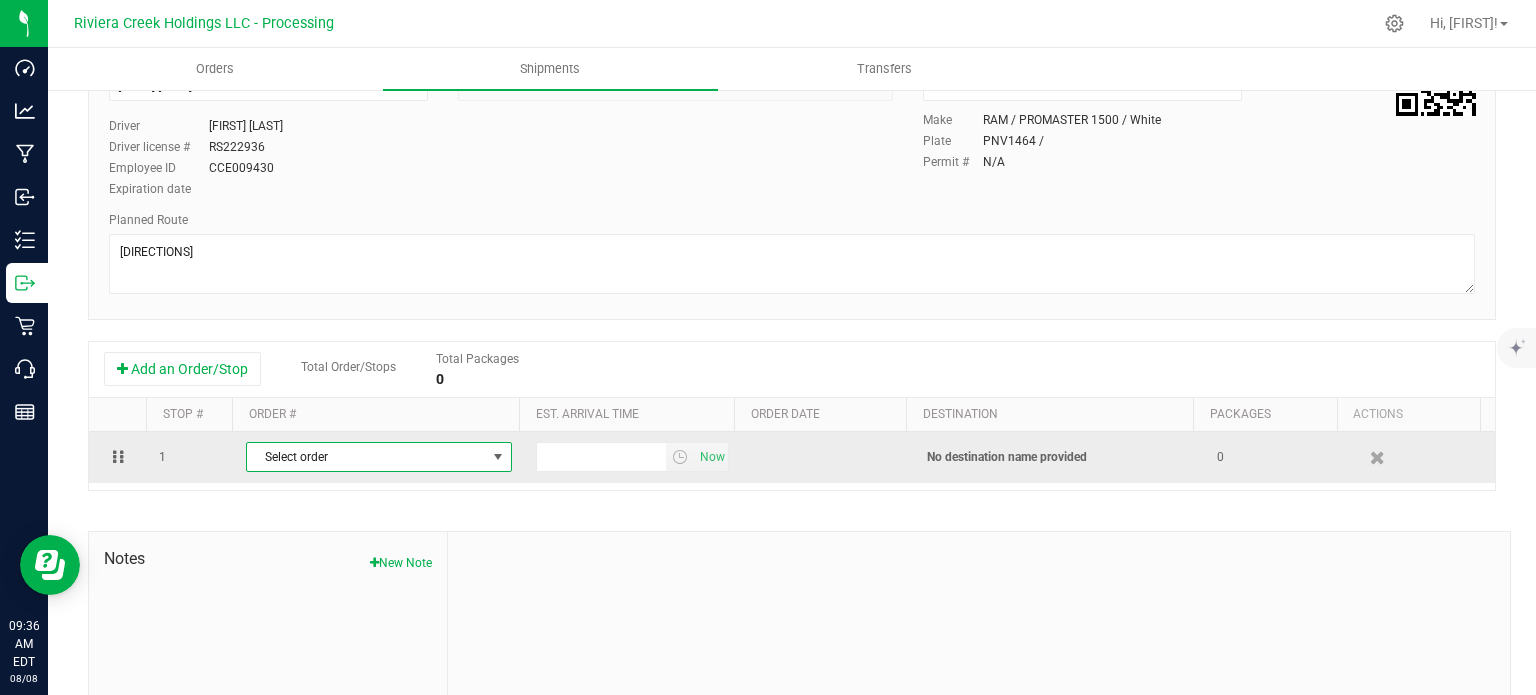 click on "Select order" at bounding box center (366, 457) 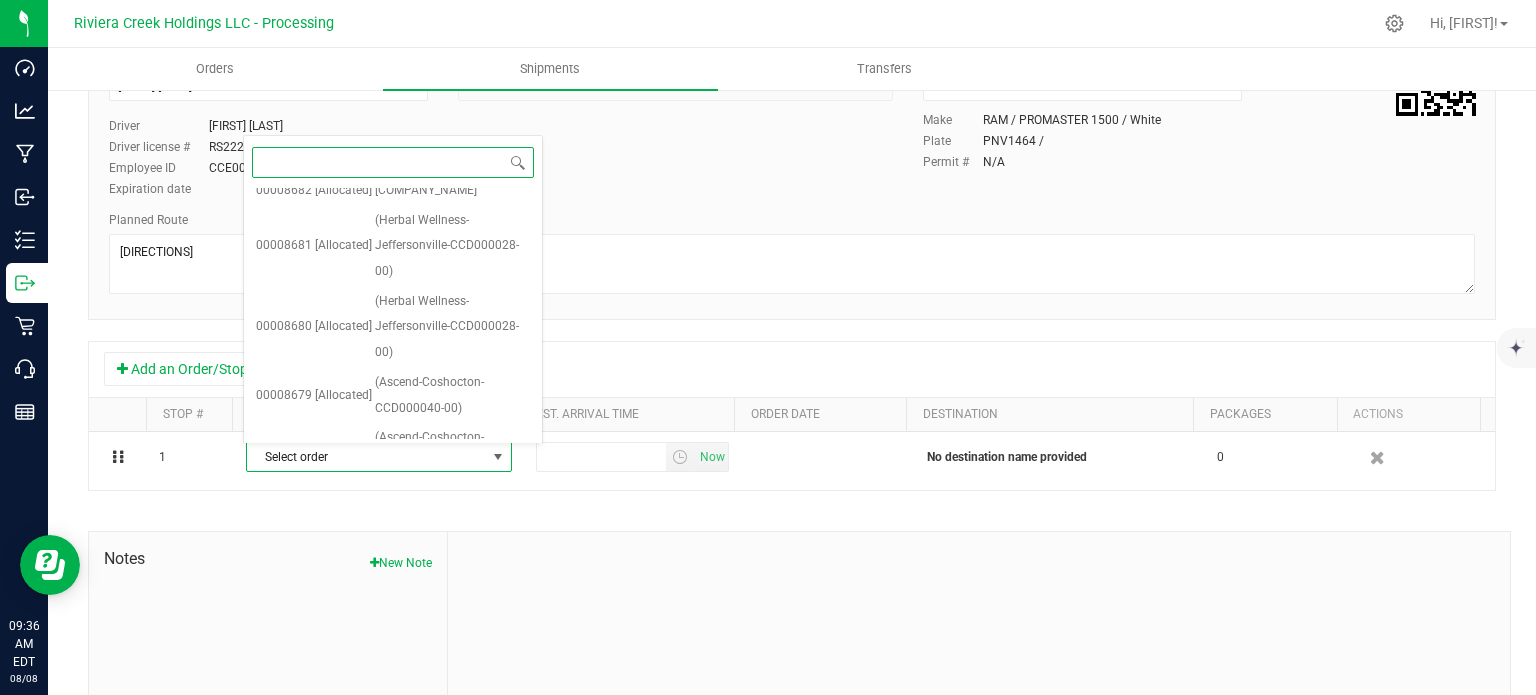 scroll, scrollTop: 622, scrollLeft: 0, axis: vertical 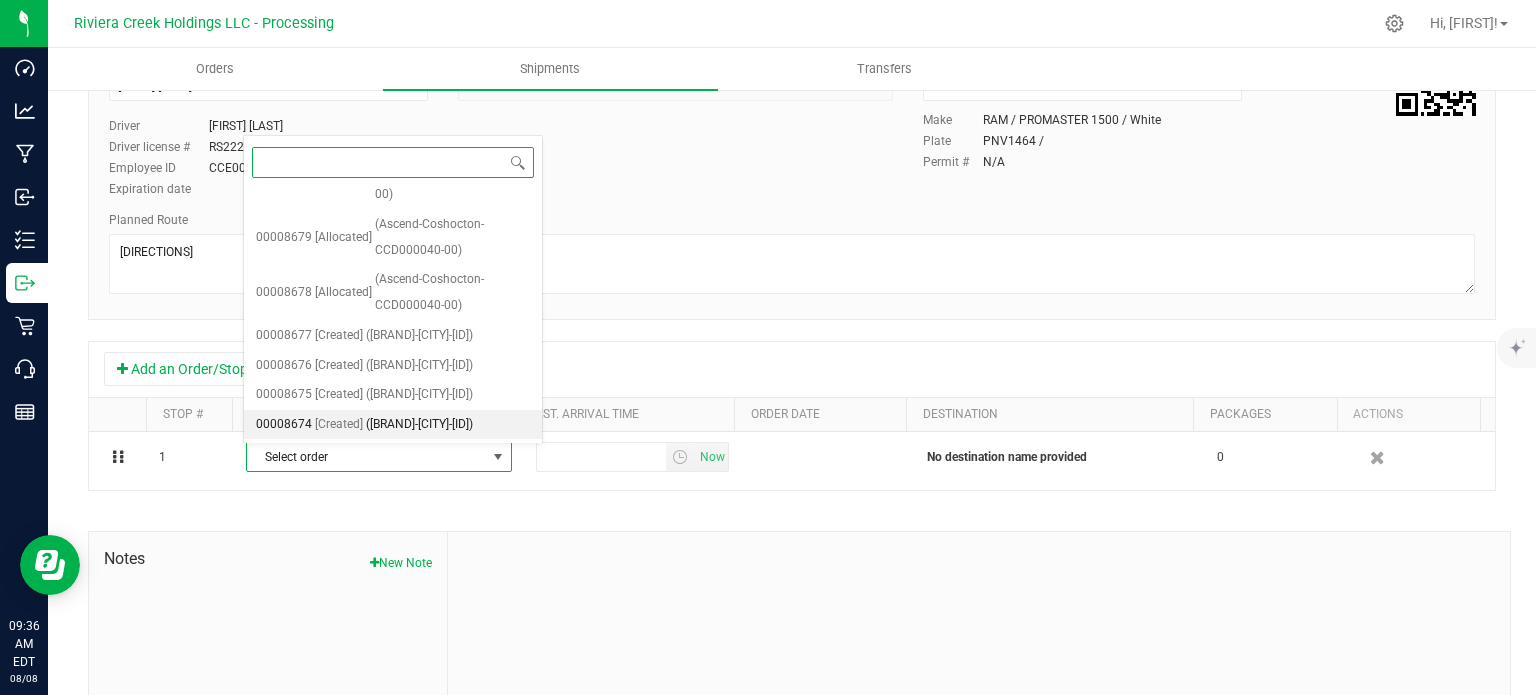 drag, startPoint x: 404, startPoint y: 403, endPoint x: 414, endPoint y: 407, distance: 10.770329 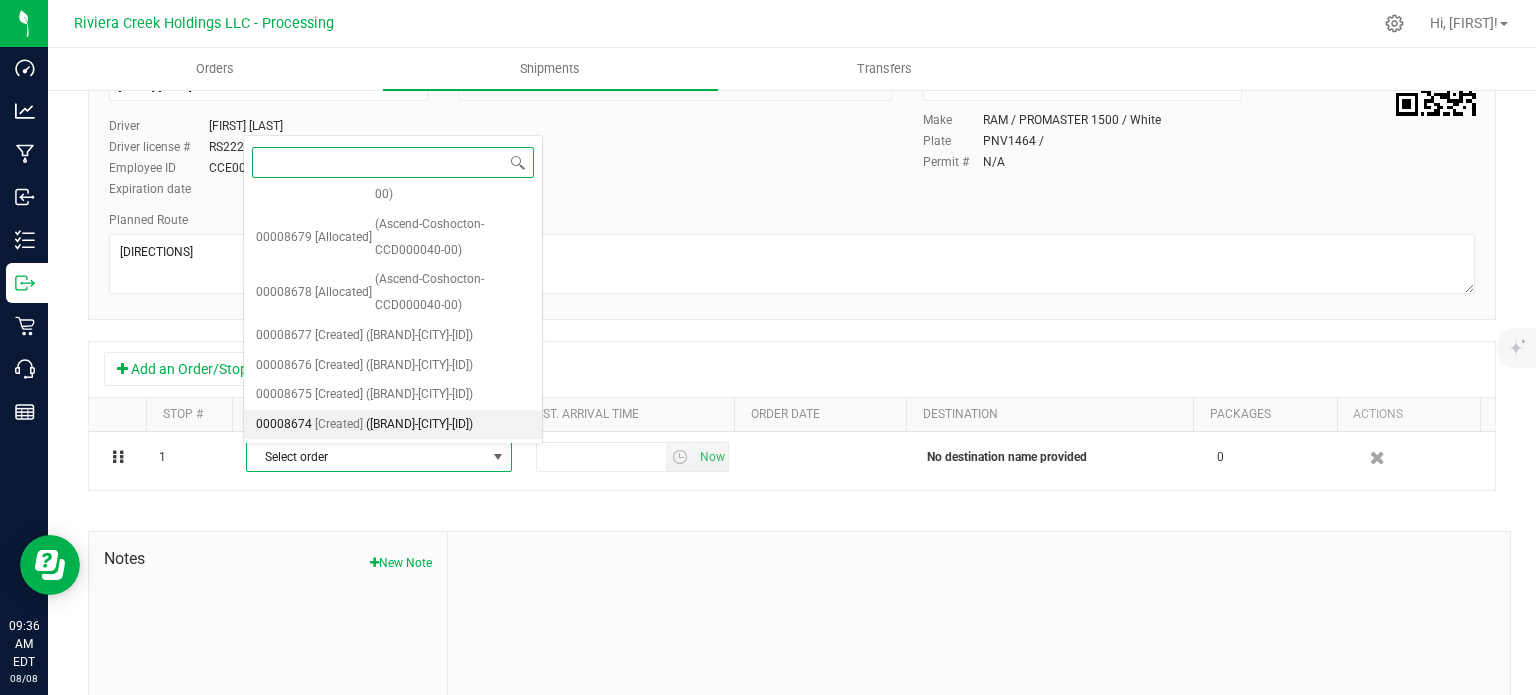 click on "([BRAND]-[CITY]-[ID])" at bounding box center [419, 425] 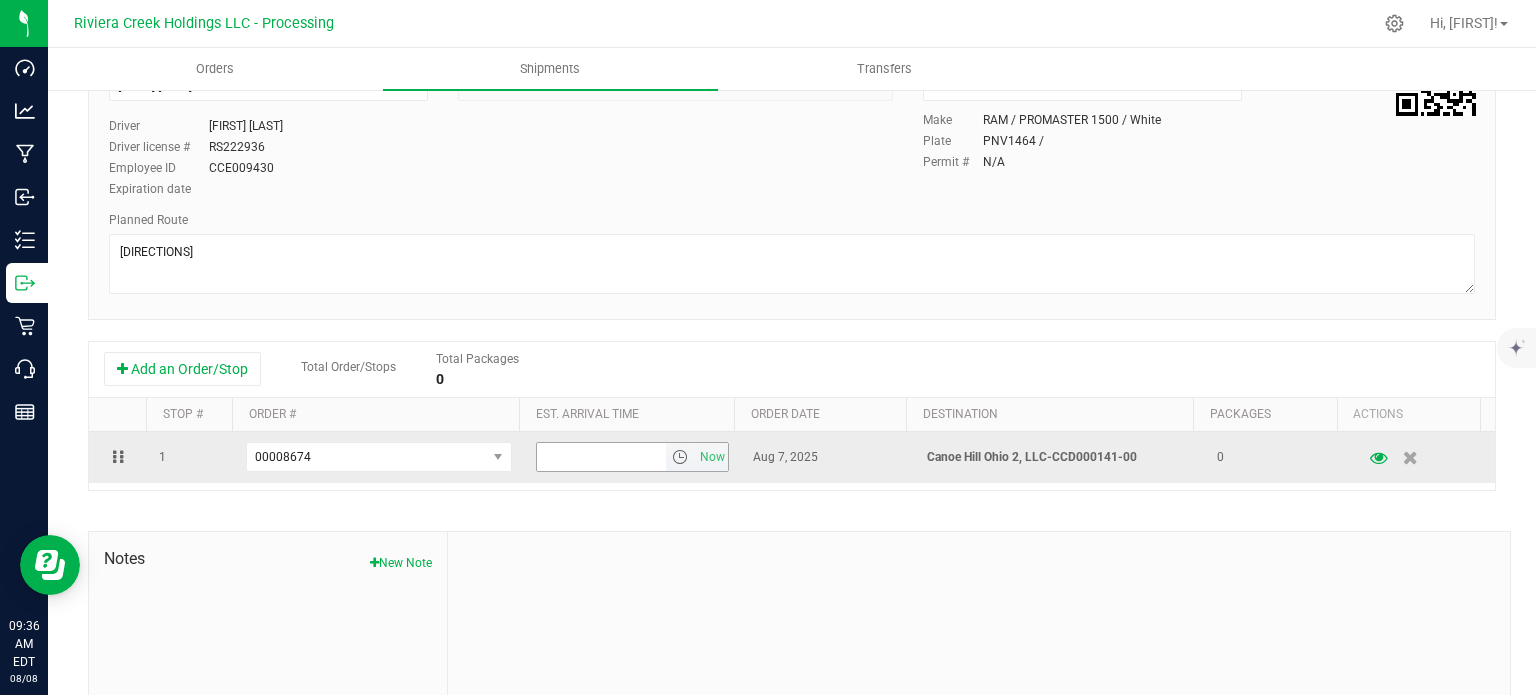 click at bounding box center (680, 457) 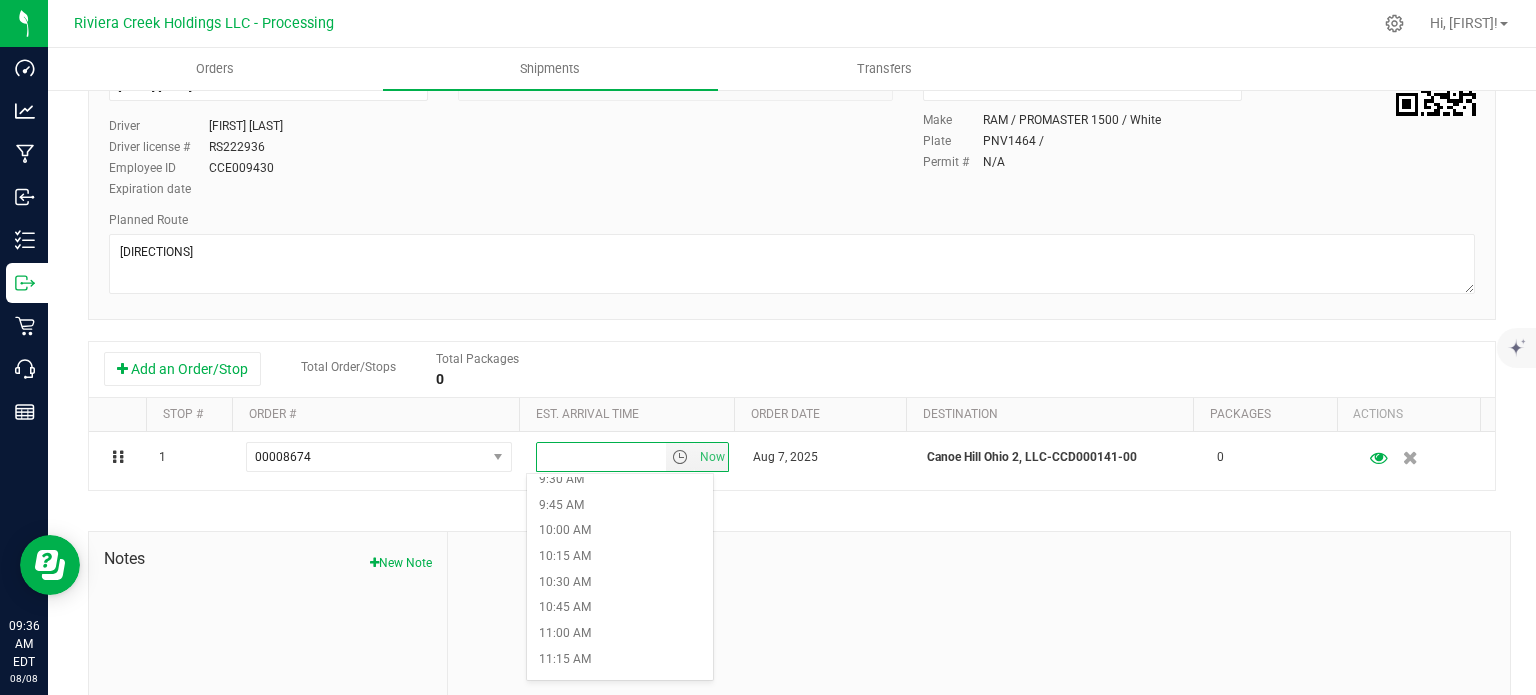 scroll, scrollTop: 1000, scrollLeft: 0, axis: vertical 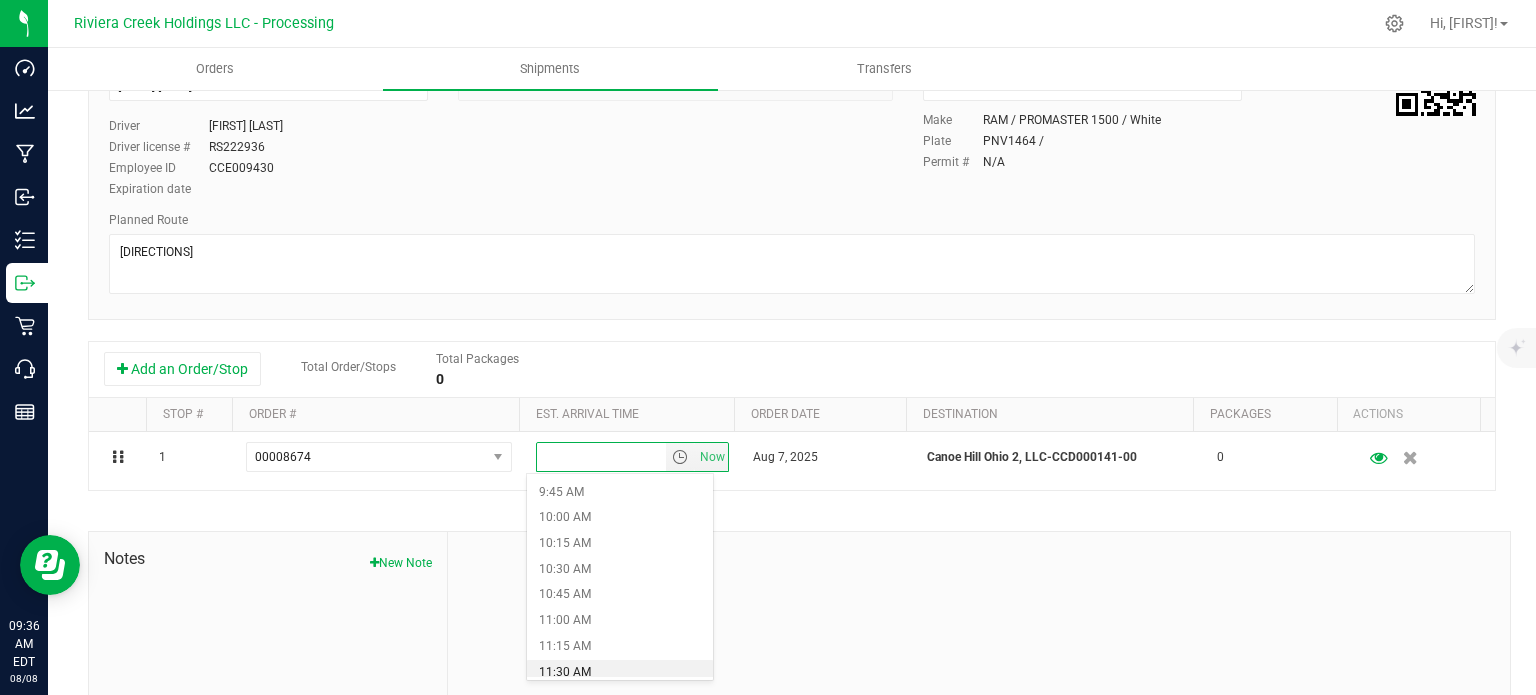 click on "11:30 AM" at bounding box center (619, 673) 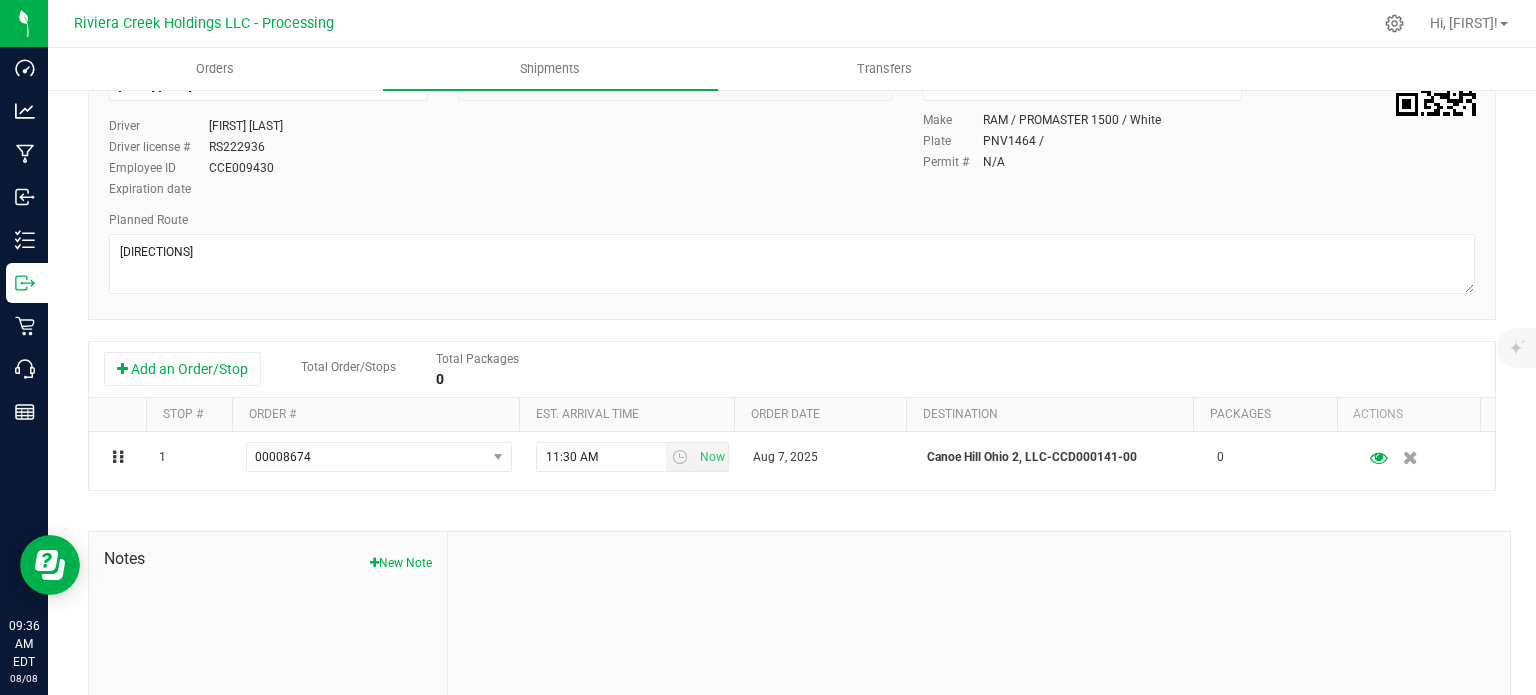 scroll, scrollTop: 0, scrollLeft: 0, axis: both 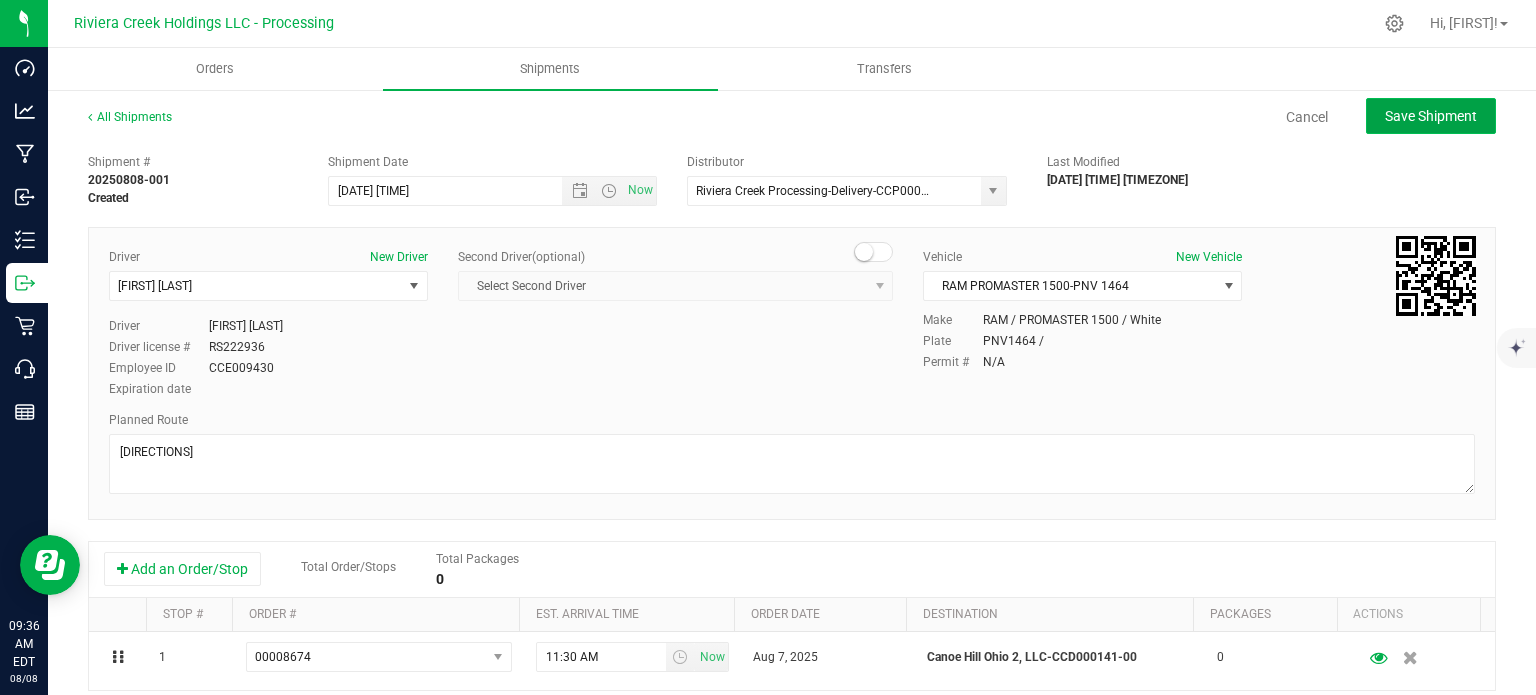 click on "Save Shipment" 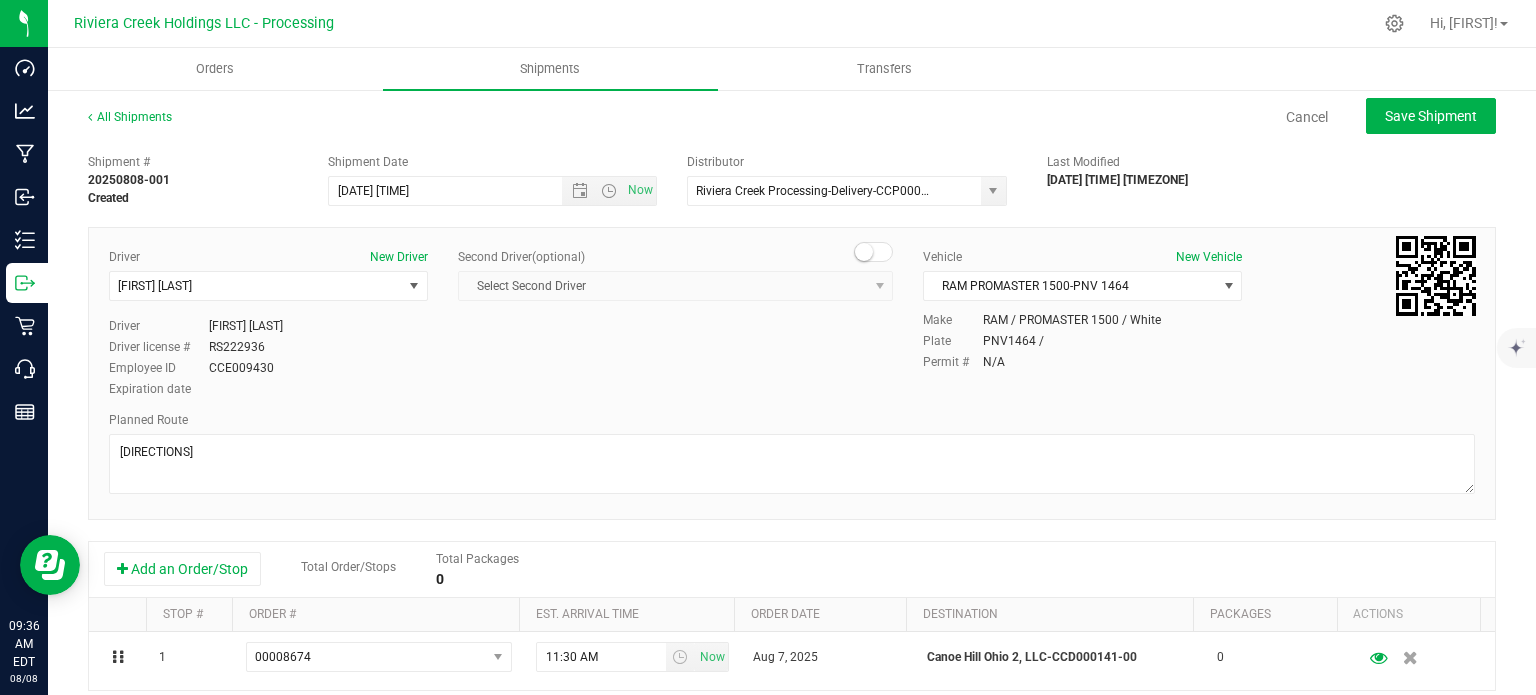 type on "[DATE] [TIME]" 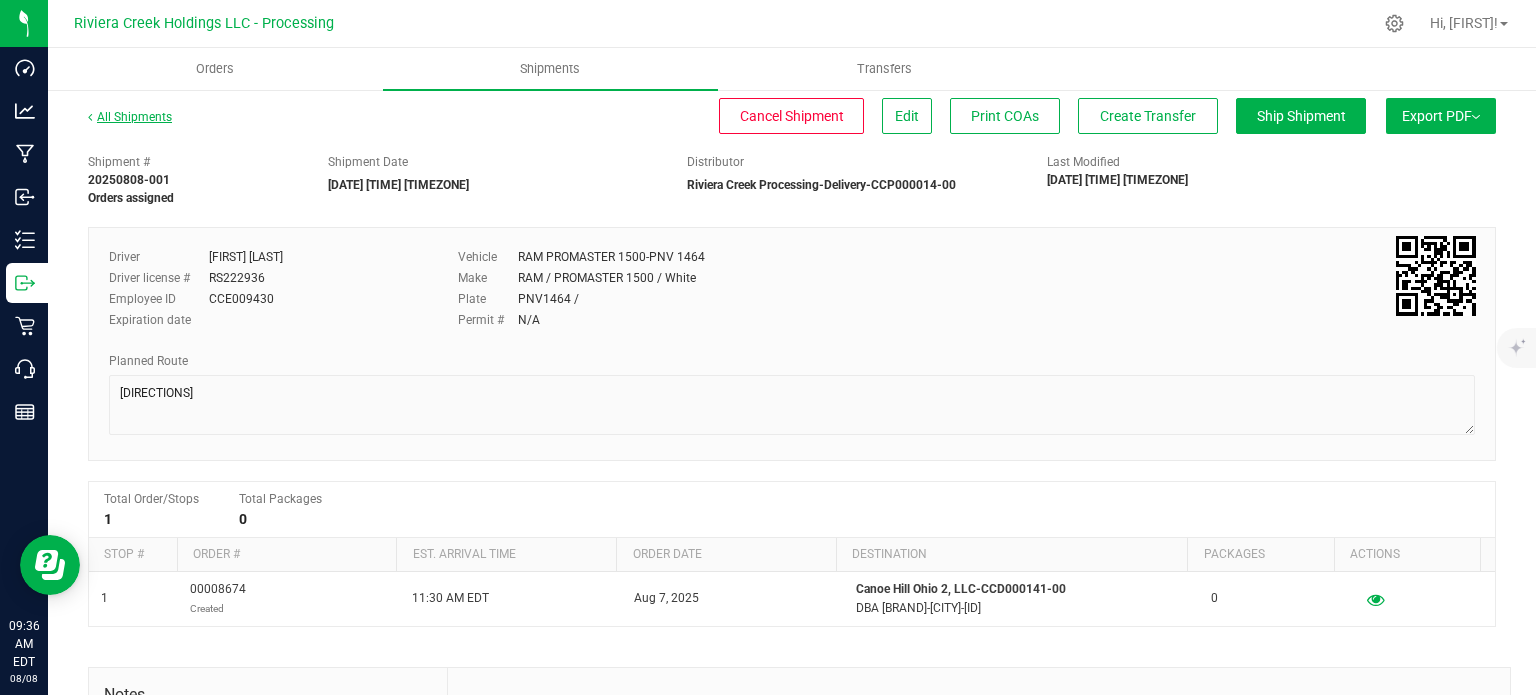 click on "All Shipments" at bounding box center [130, 117] 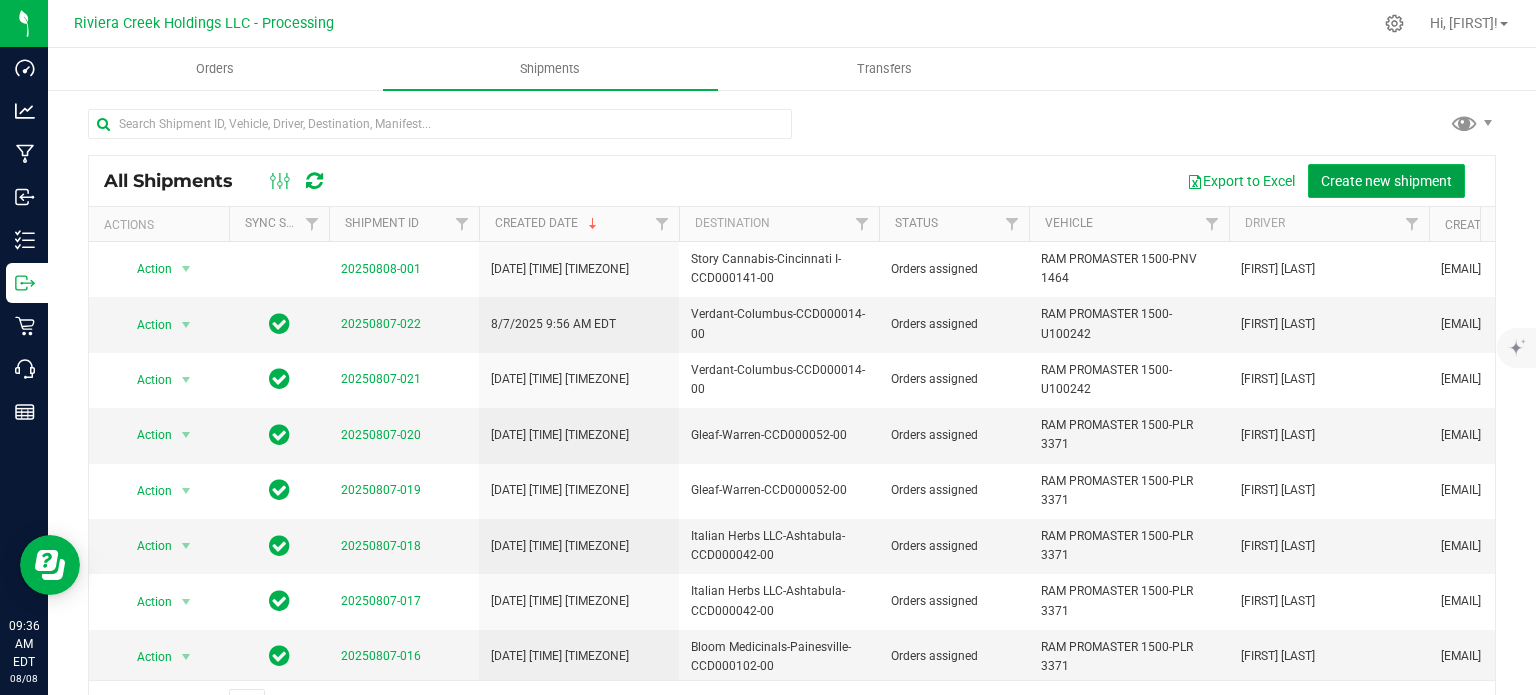 click on "Create new shipment" at bounding box center [1386, 181] 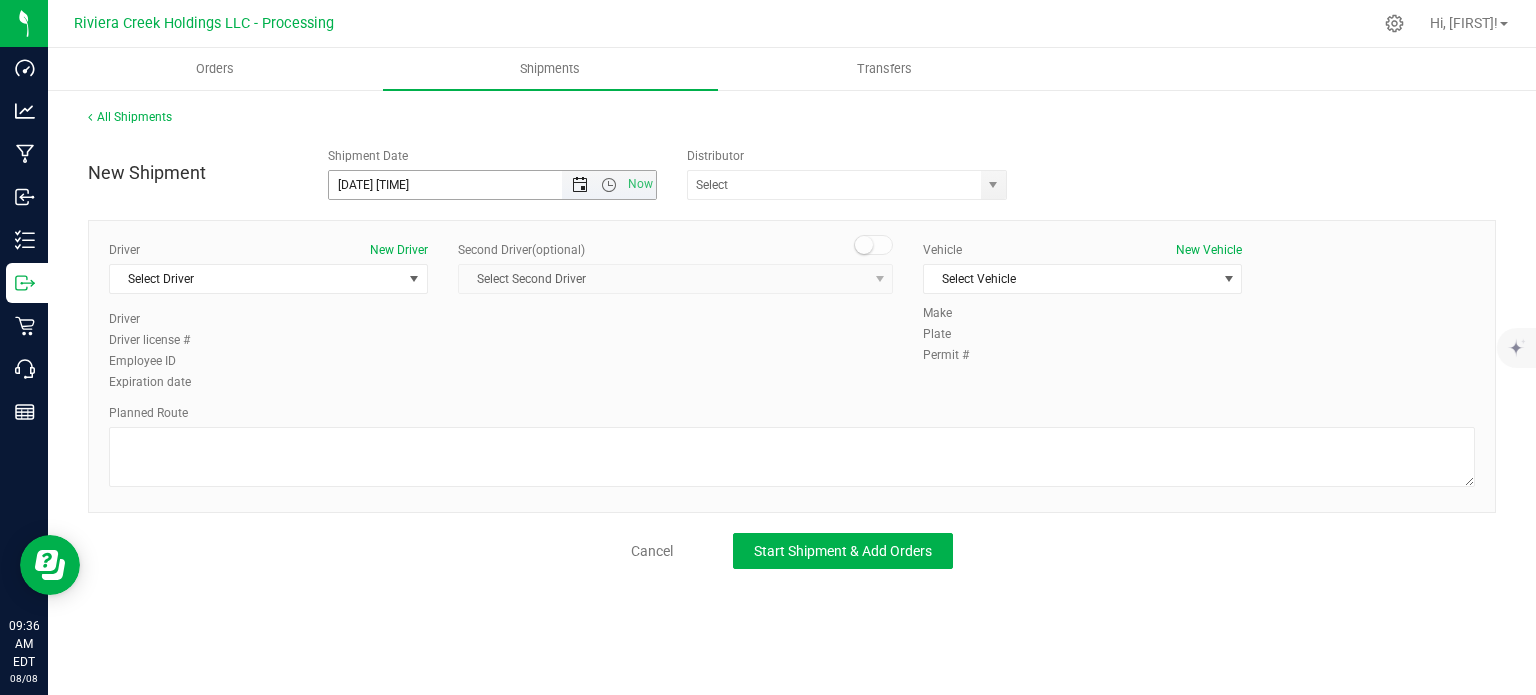 click at bounding box center (580, 185) 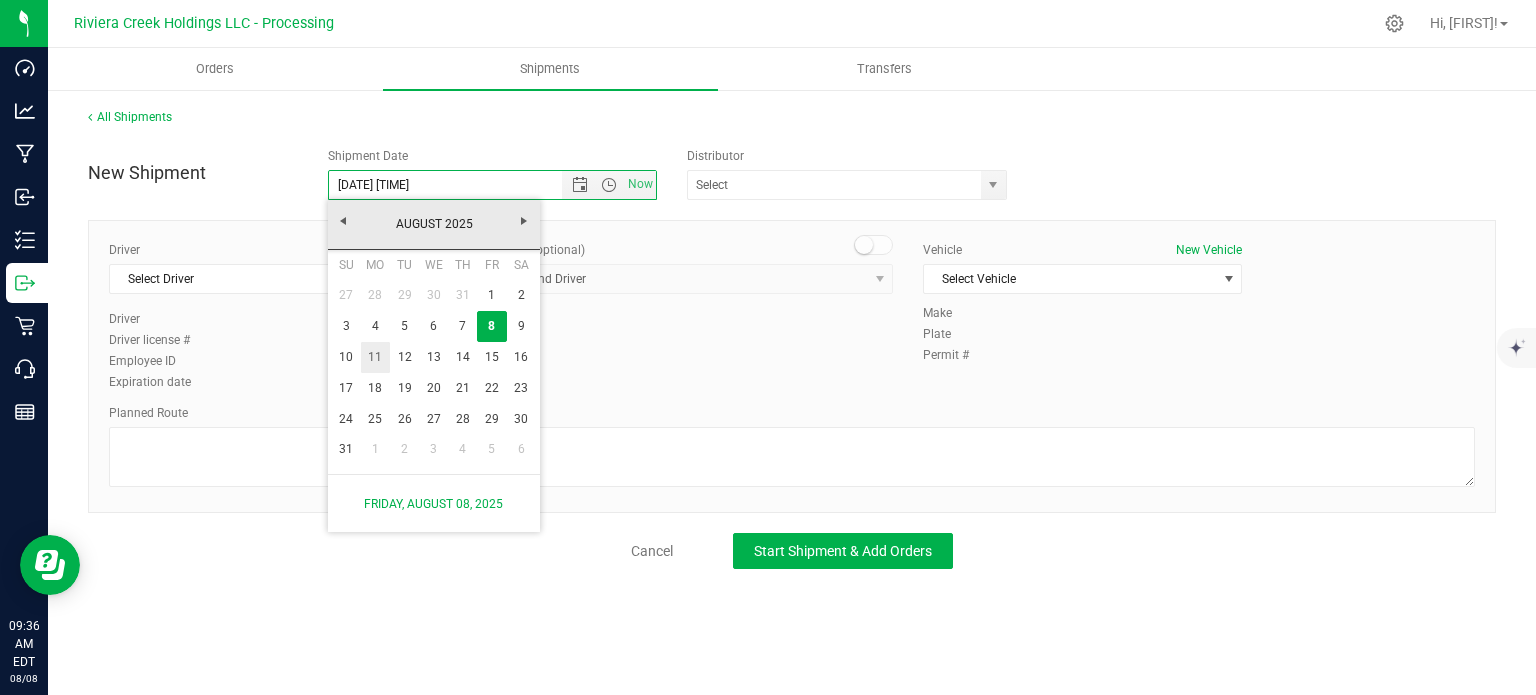 click on "11" at bounding box center (375, 357) 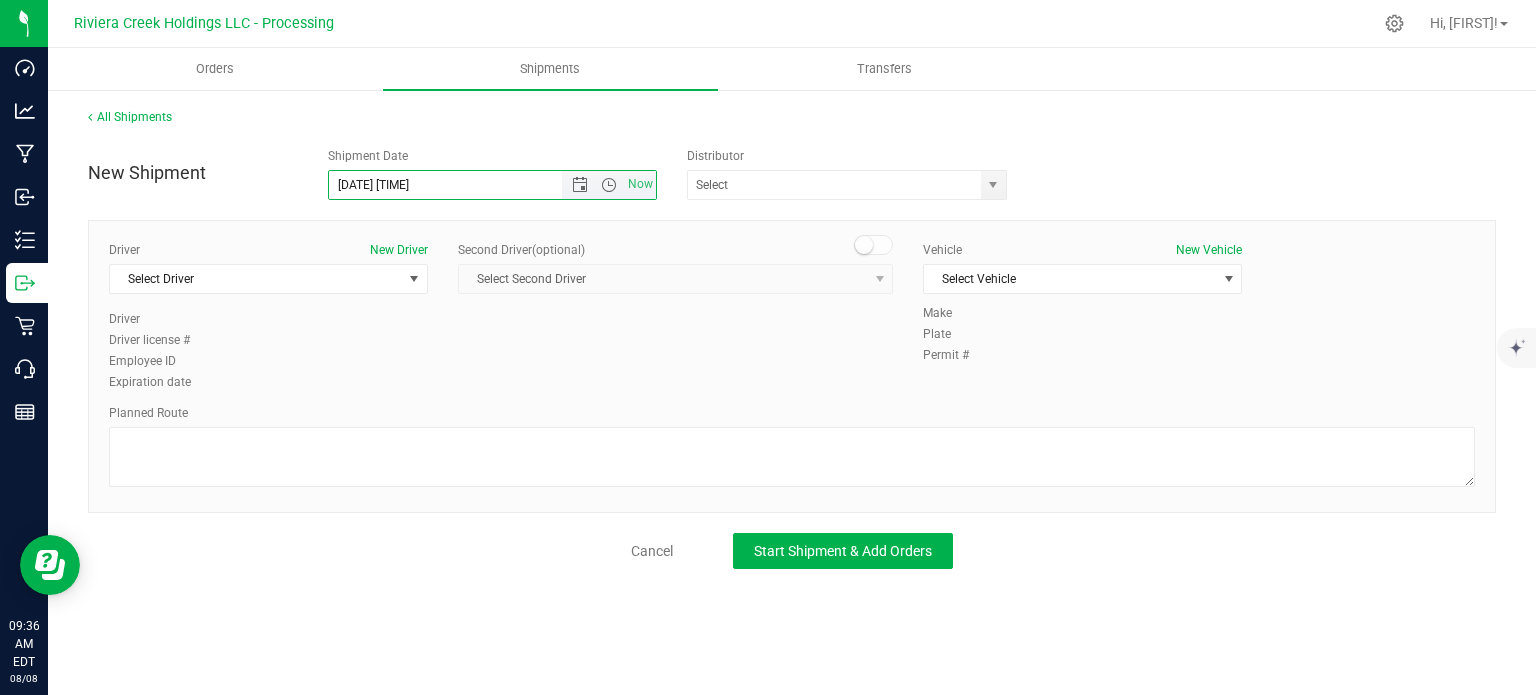 drag, startPoint x: 420, startPoint y: 186, endPoint x: 396, endPoint y: 194, distance: 25.298222 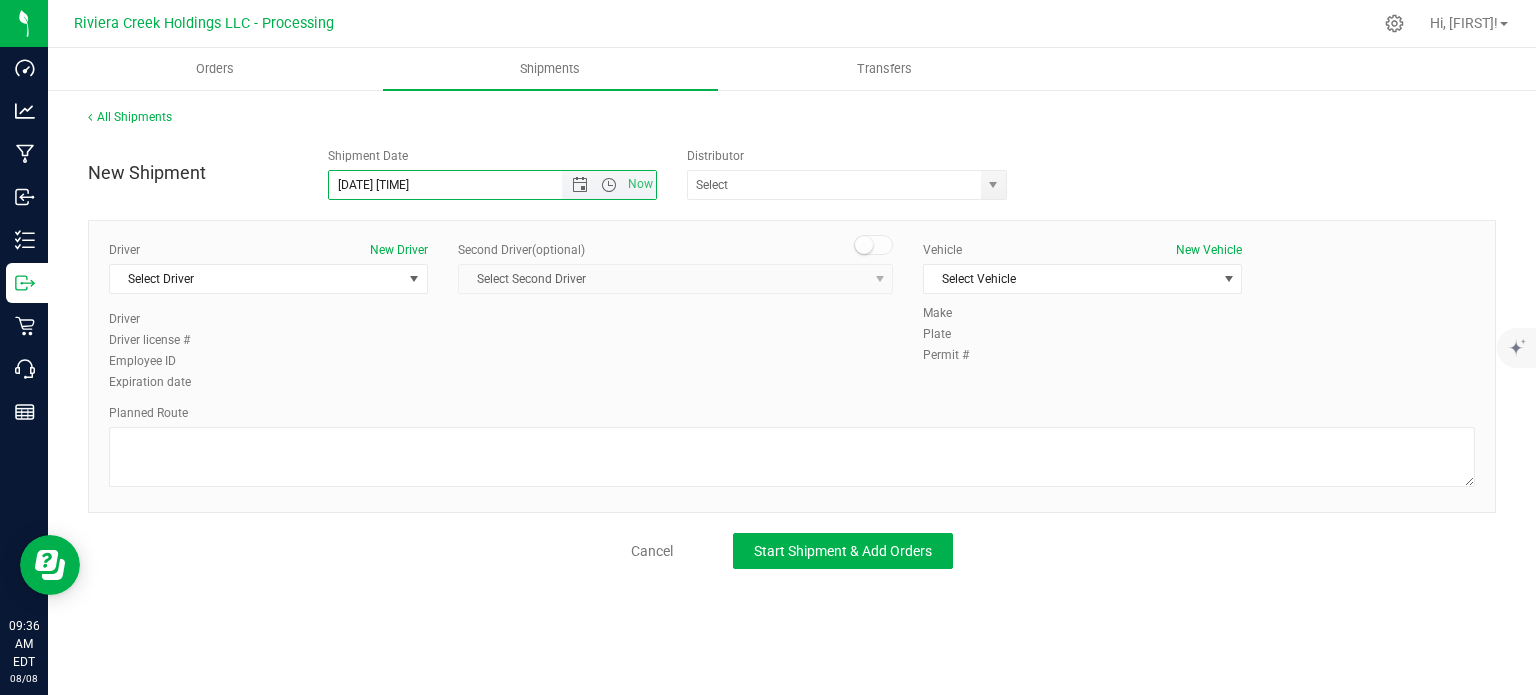 click on "[DATE] [TIME]" at bounding box center (463, 185) 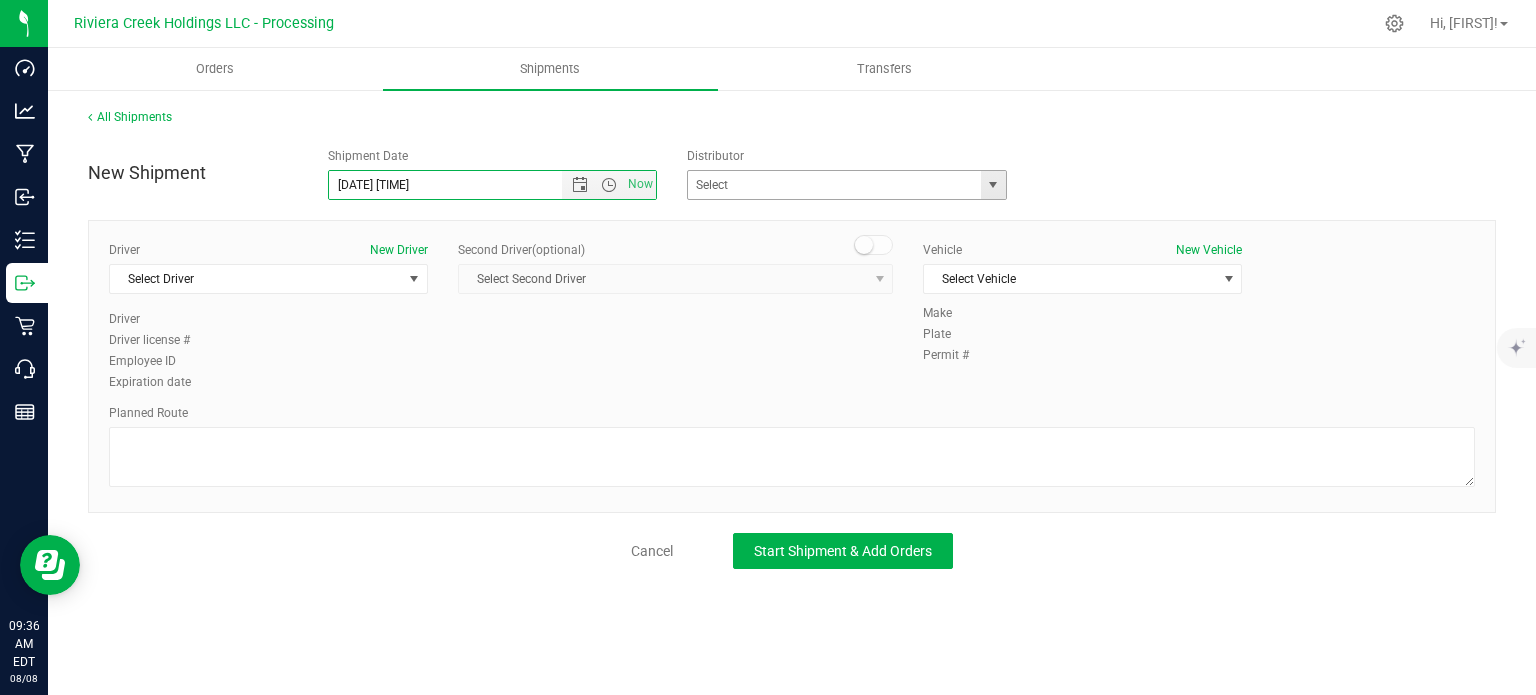 click at bounding box center [993, 185] 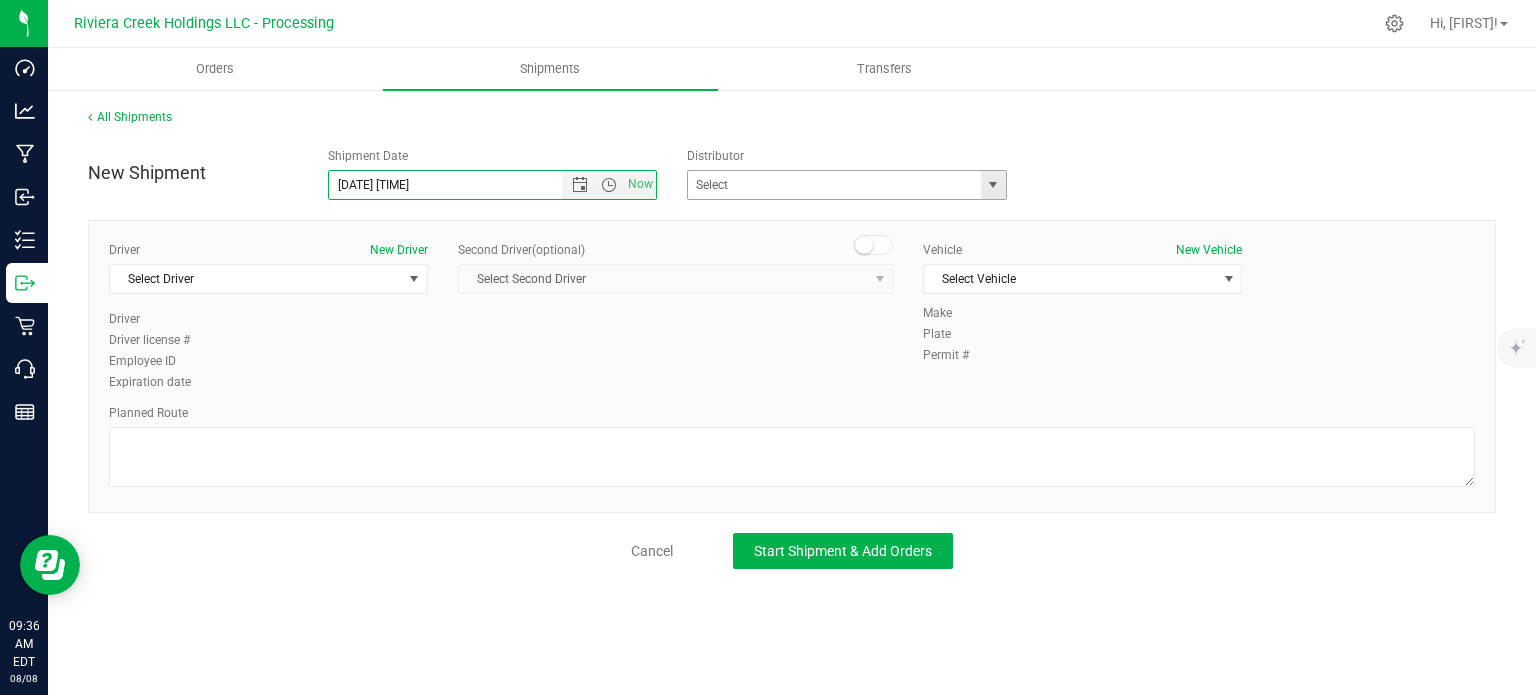 type on "[DATE] [TIME]" 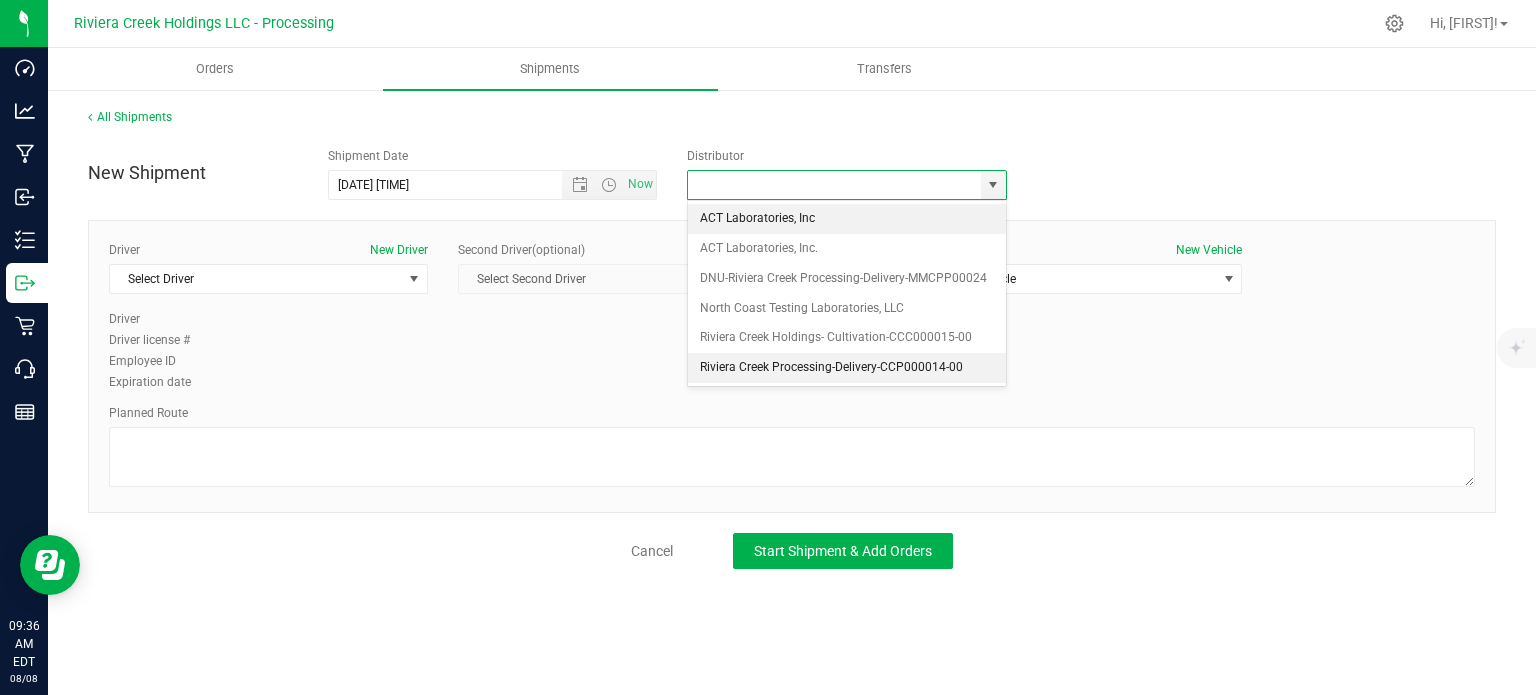 click on "Riviera Creek Processing-Delivery-CCP000014-00" at bounding box center (847, 368) 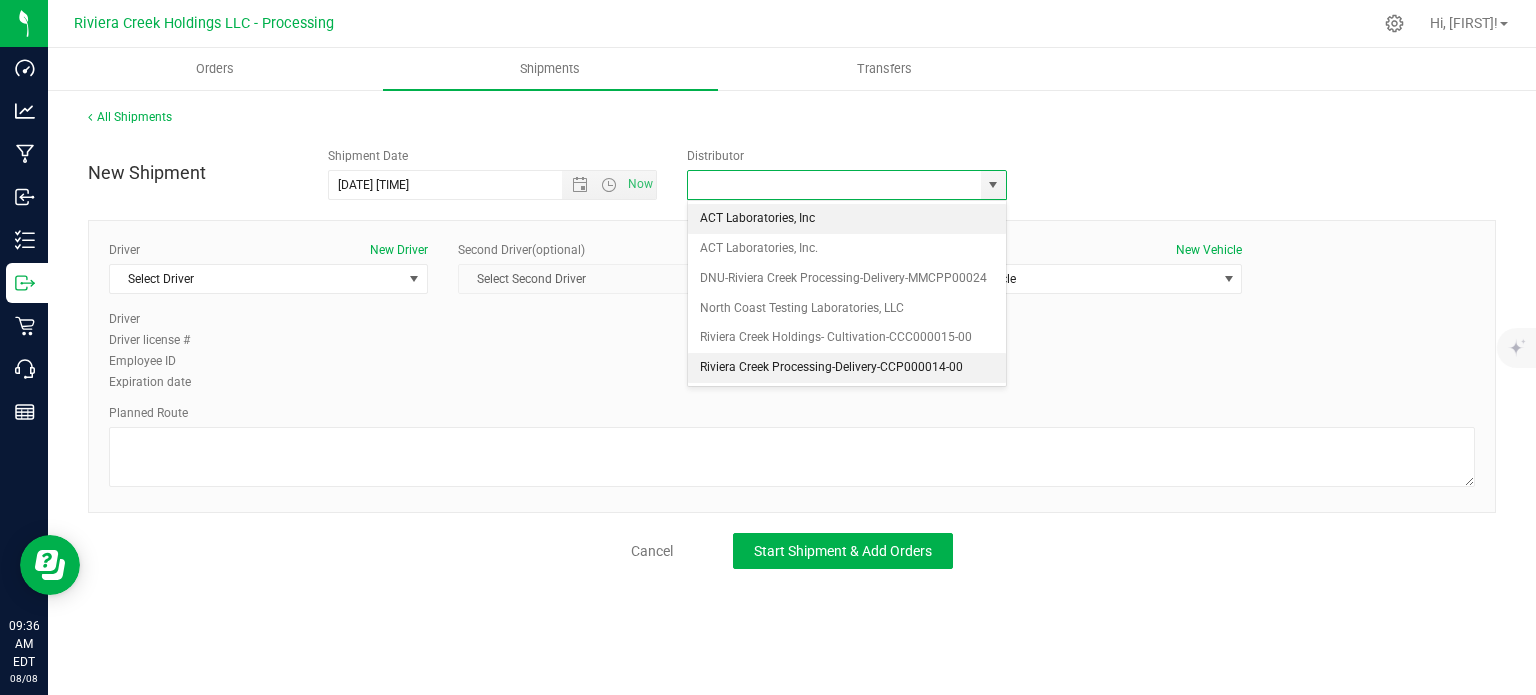 type on "Riviera Creek Processing-Delivery-CCP000014-00" 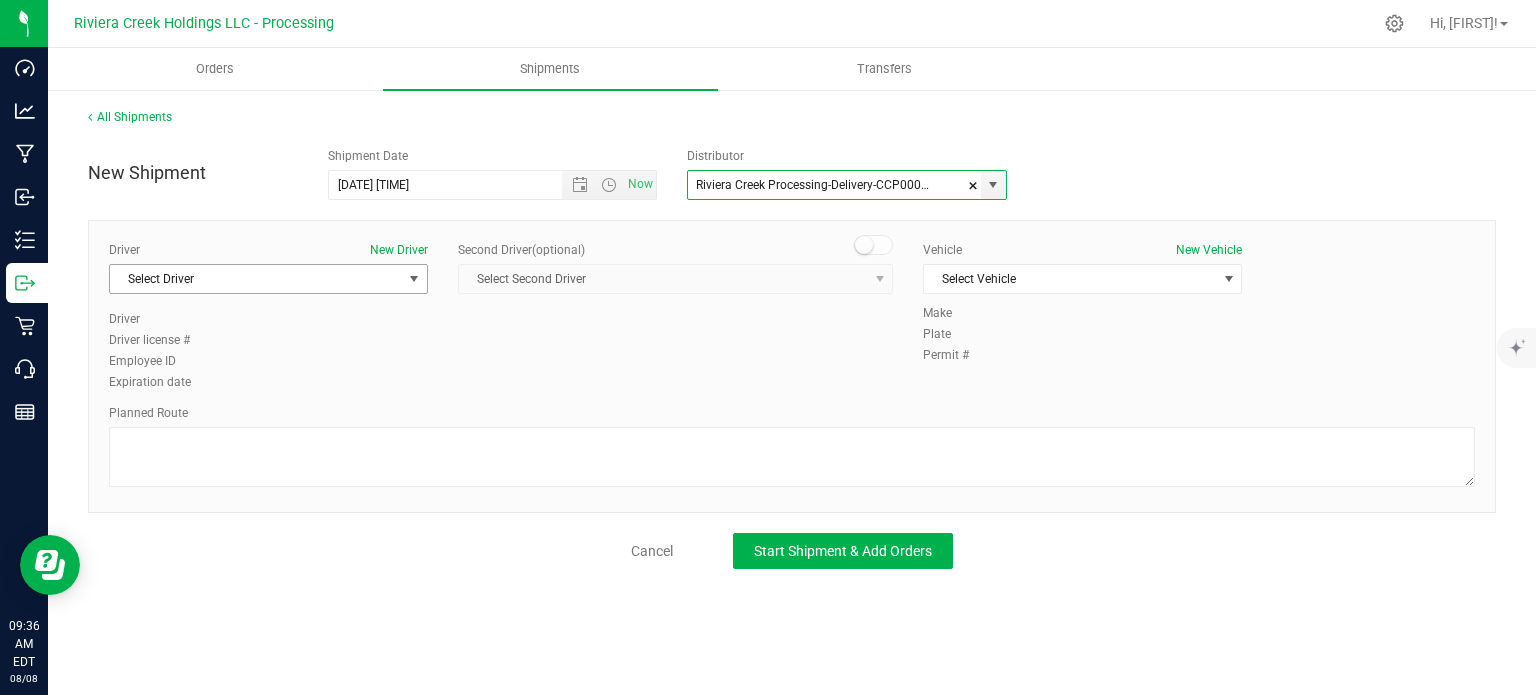 click on "Select Driver" at bounding box center [256, 279] 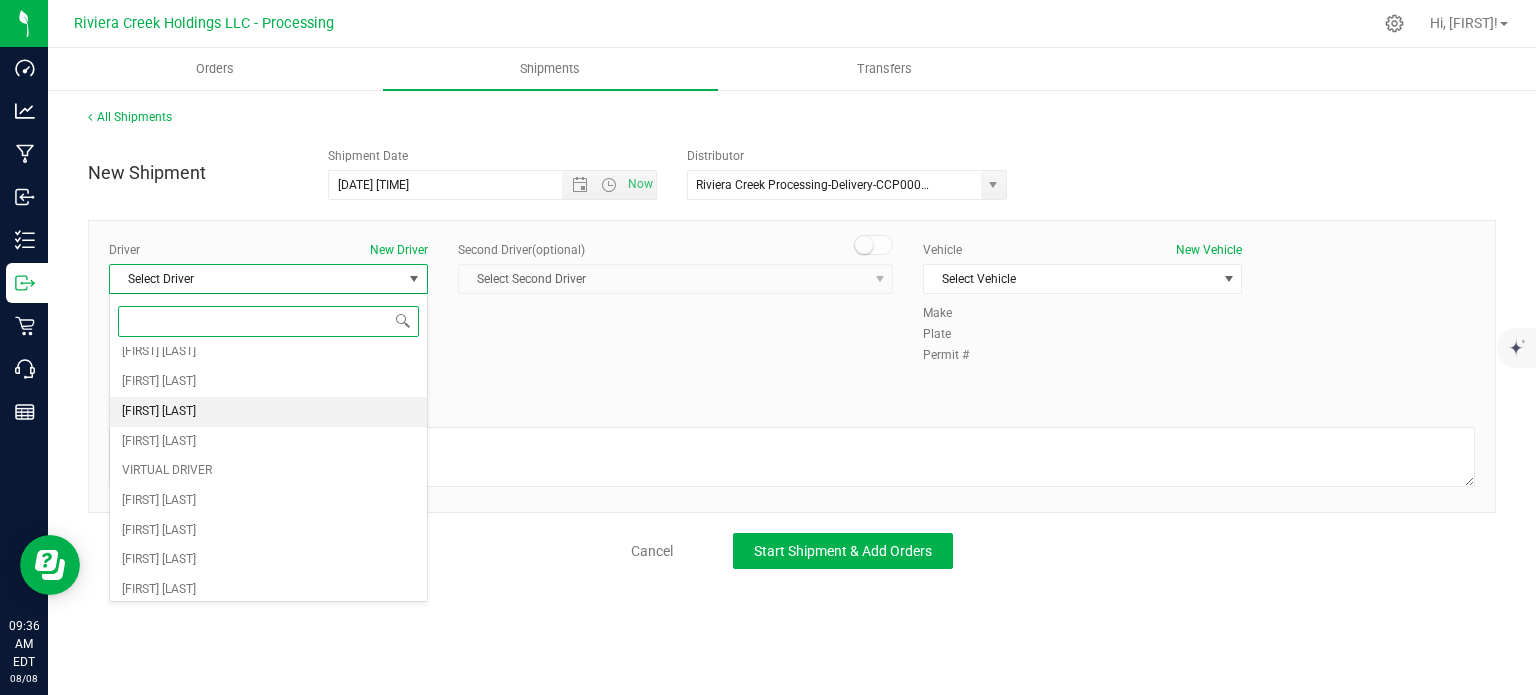 scroll, scrollTop: 100, scrollLeft: 0, axis: vertical 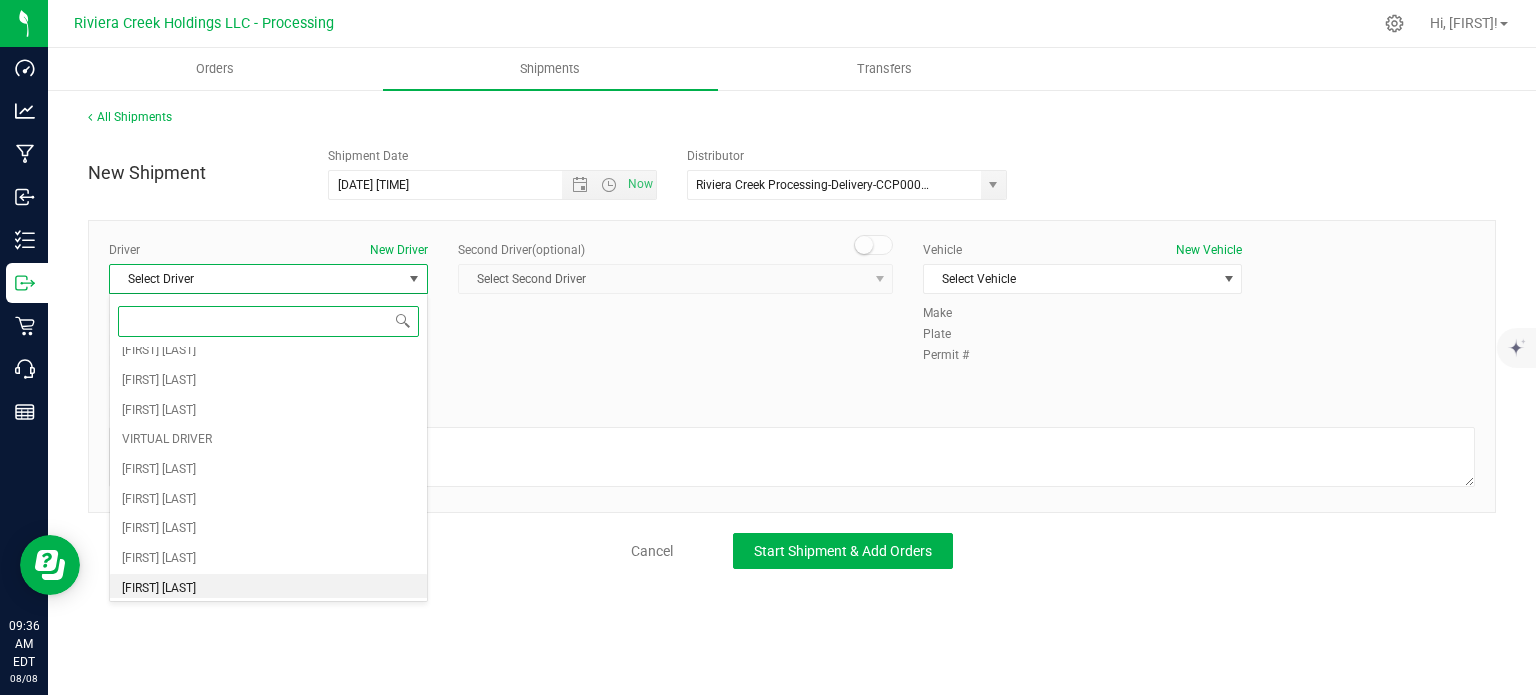 click on "[FIRST] [LAST]" at bounding box center [159, 589] 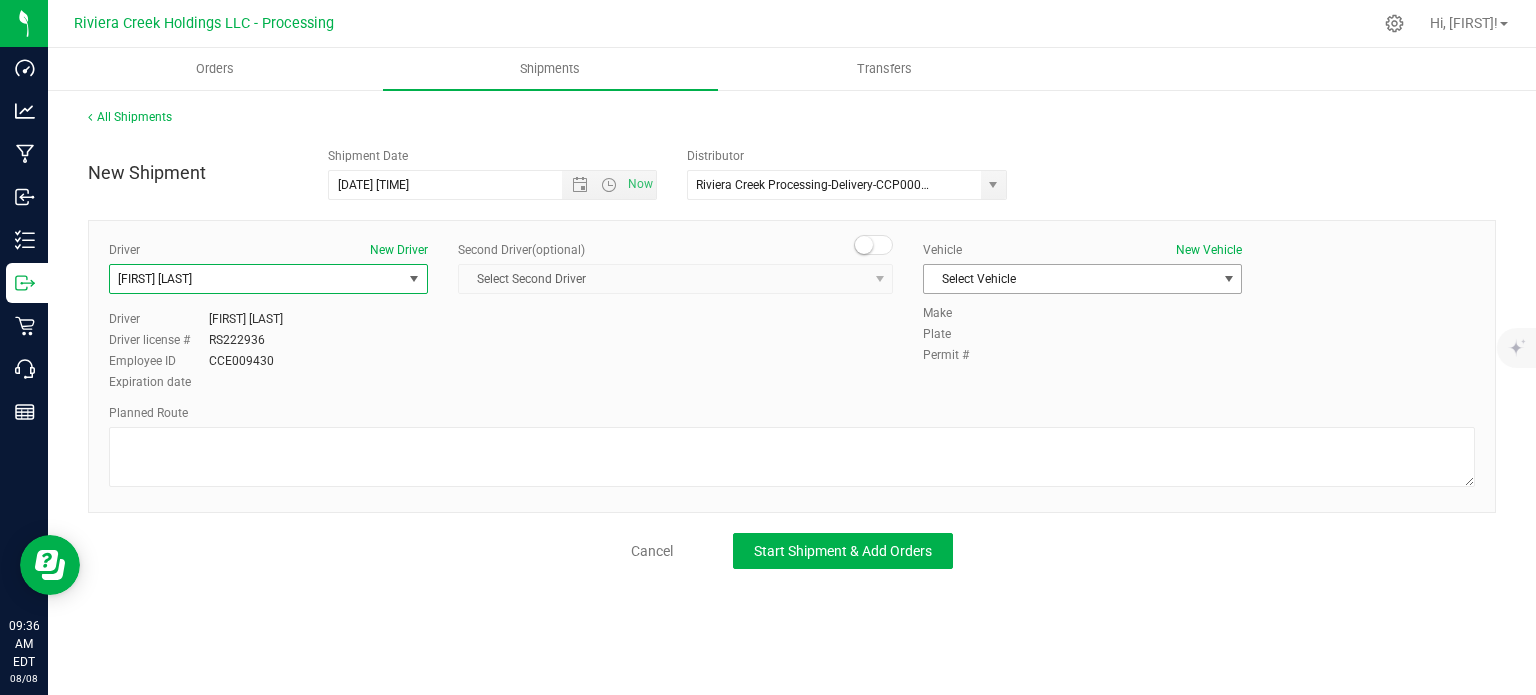 click on "Select Vehicle" at bounding box center (1070, 279) 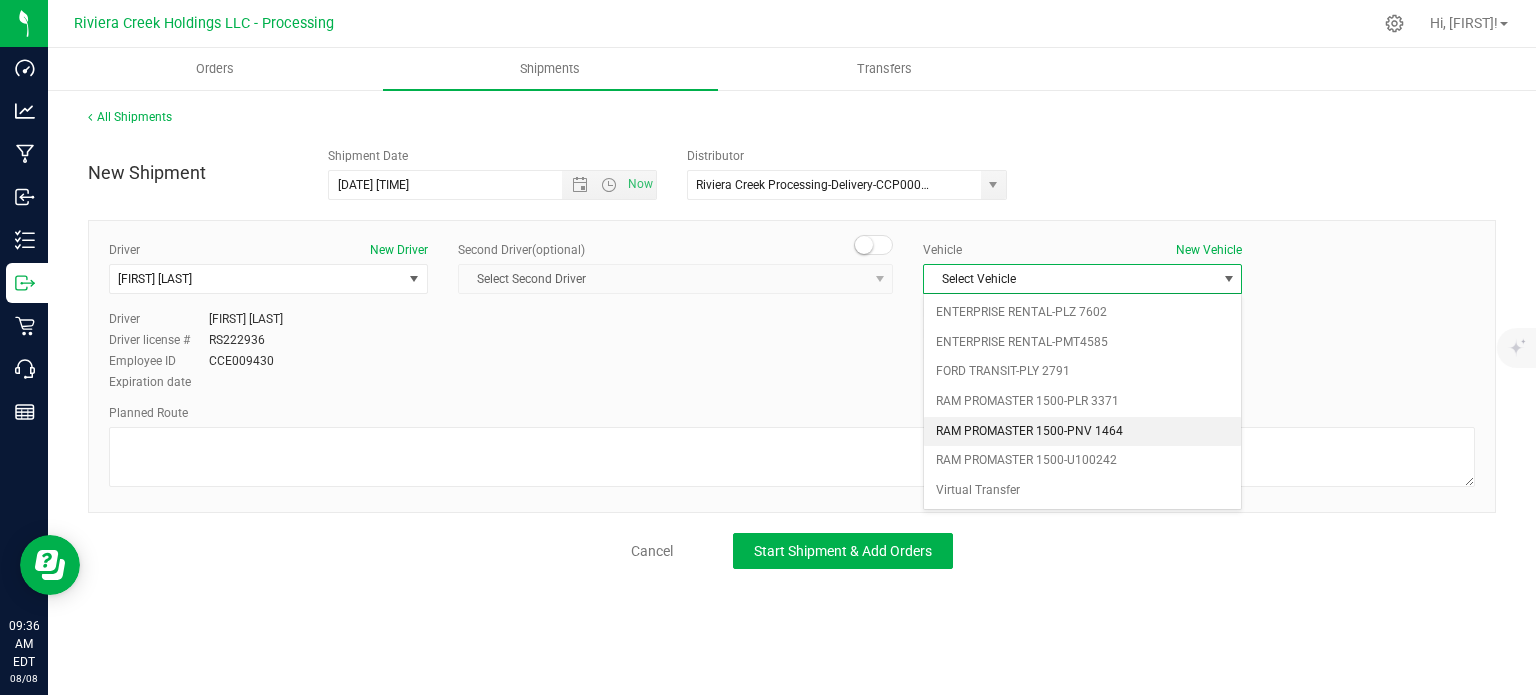click on "RAM PROMASTER 1500-PNV 1464" at bounding box center (1082, 432) 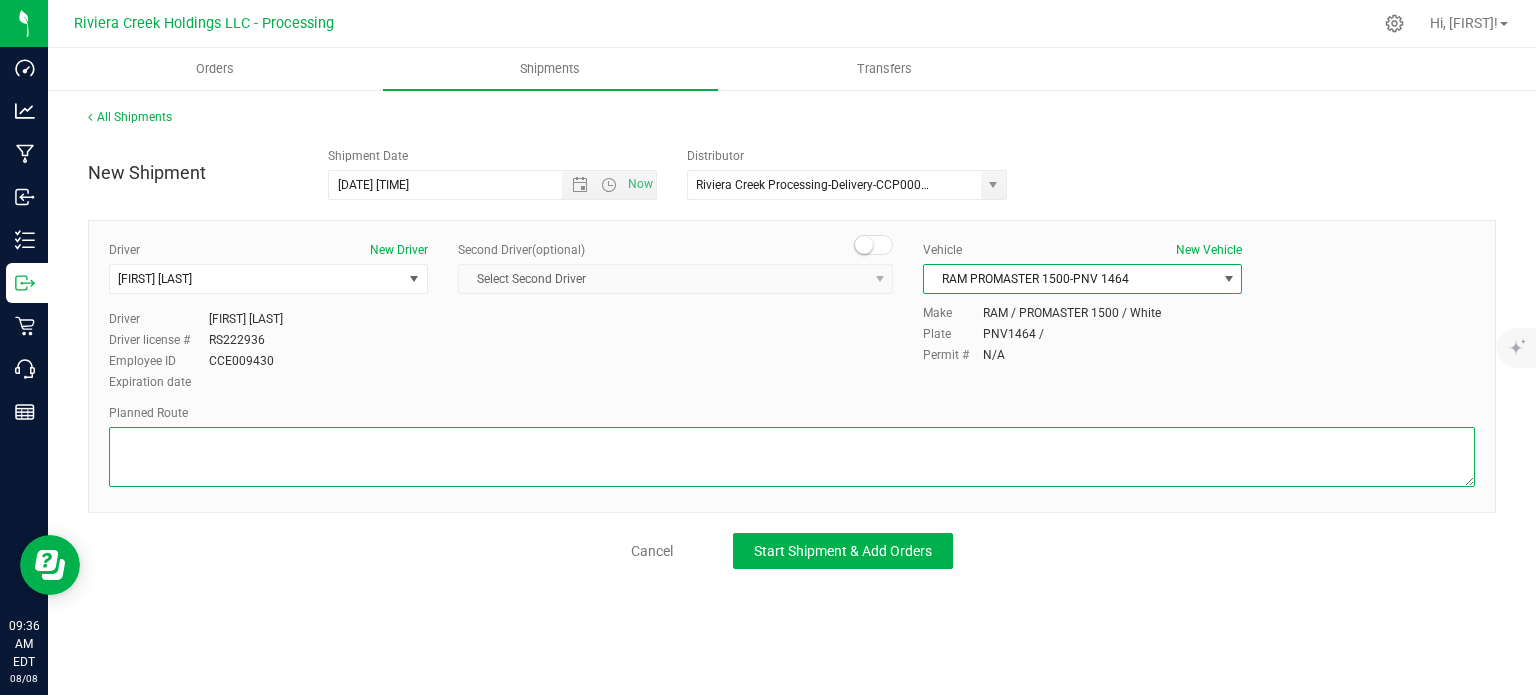 click at bounding box center (792, 457) 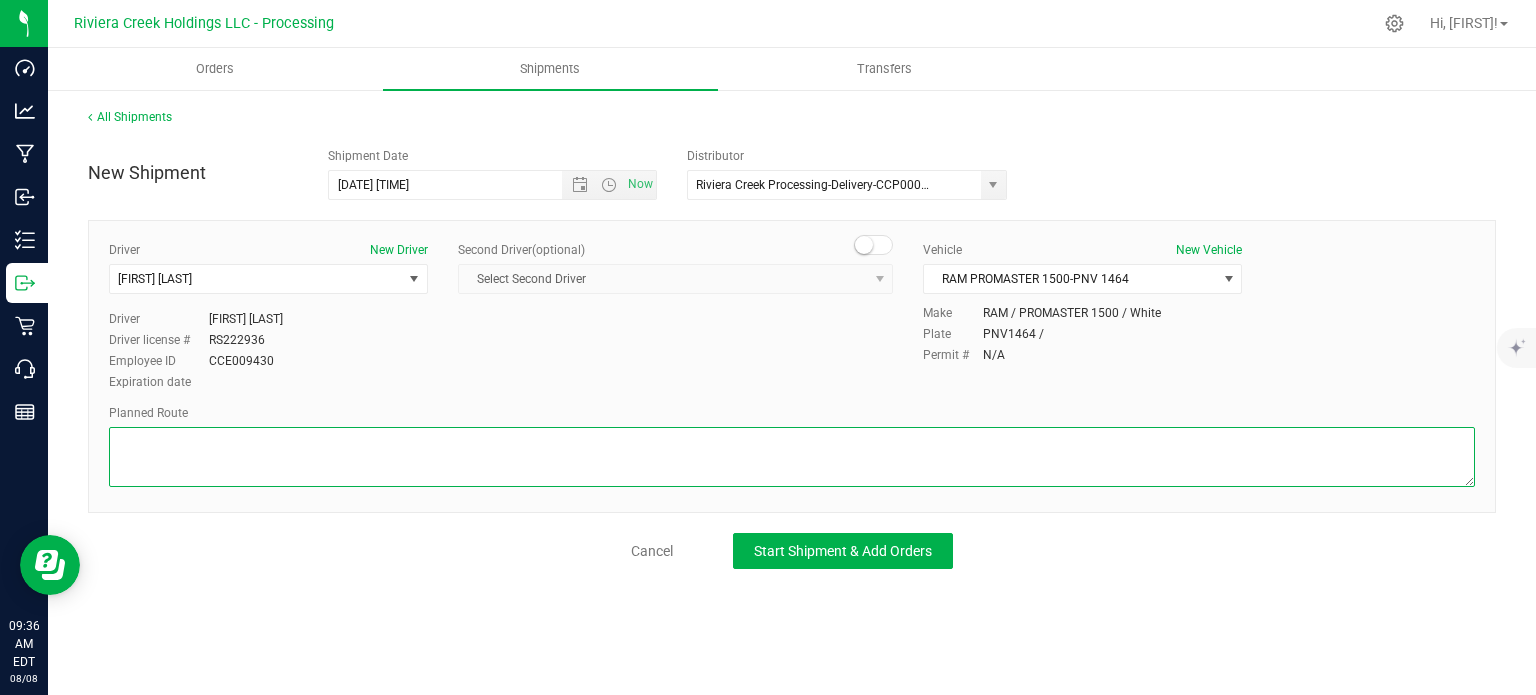 paste on "[DIRECTIONS]" 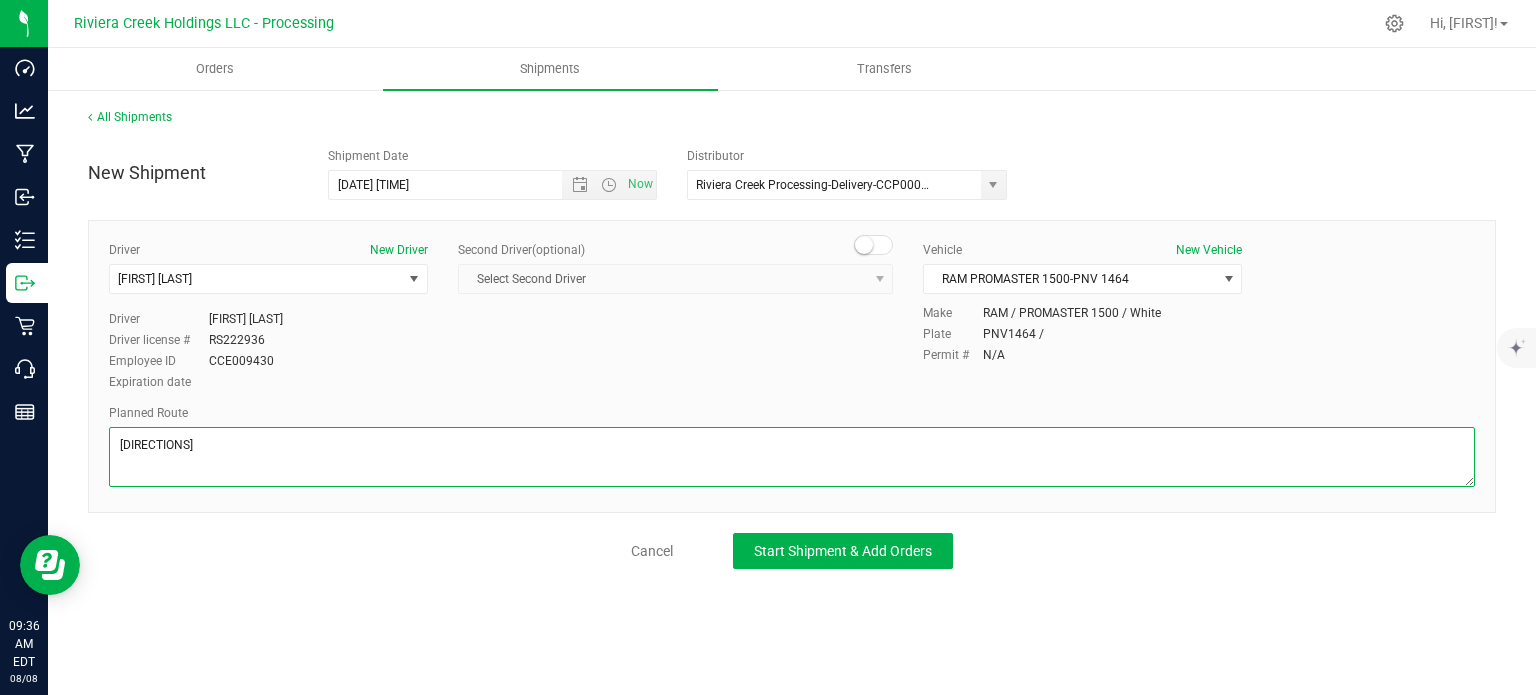 scroll, scrollTop: 499, scrollLeft: 0, axis: vertical 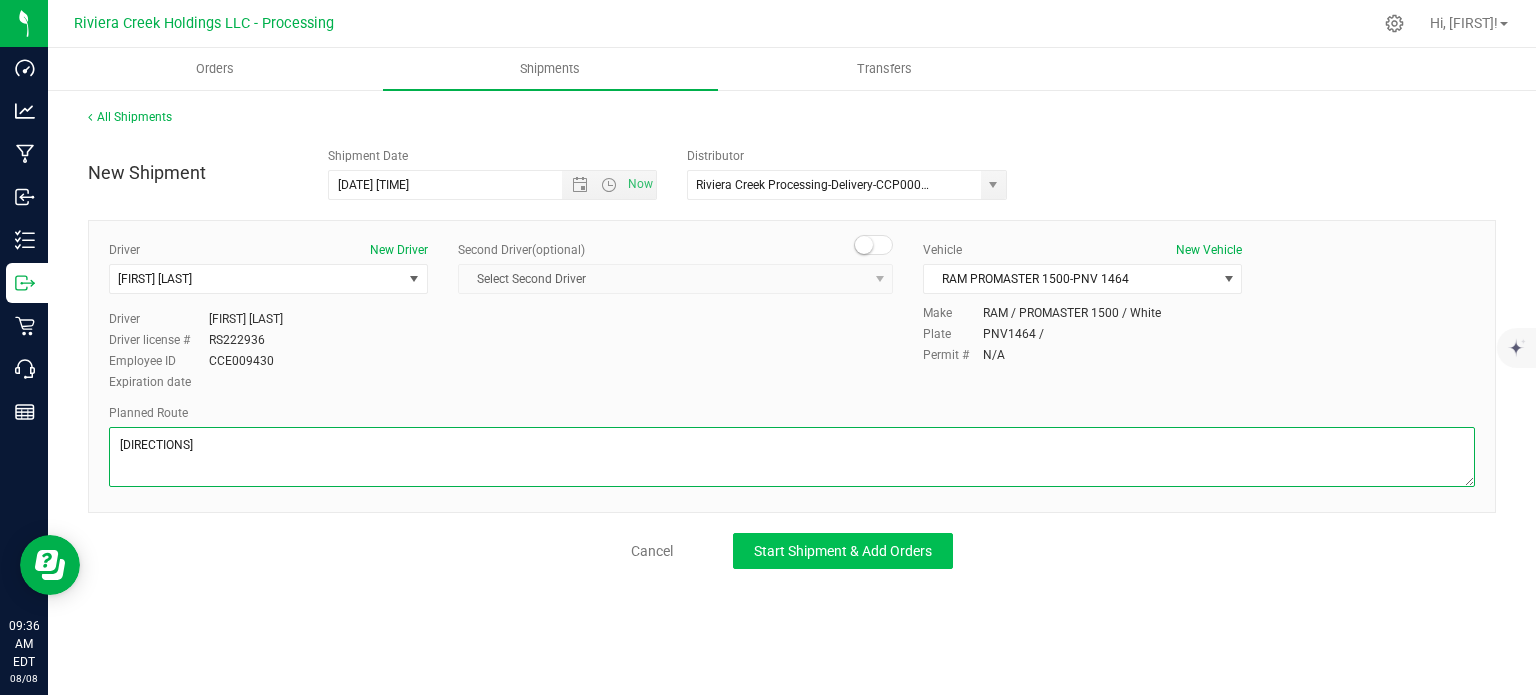 type on "[DIRECTIONS]" 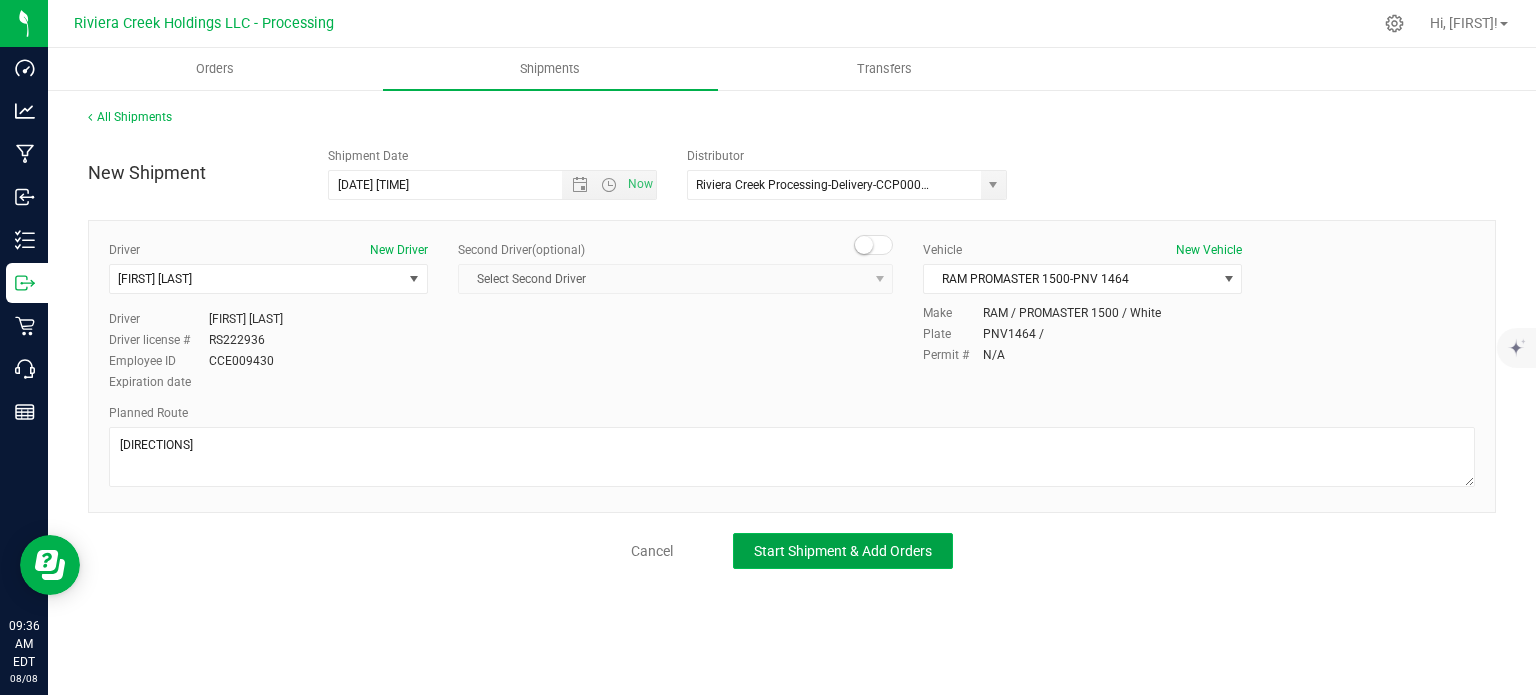 click on "Start Shipment & Add Orders" 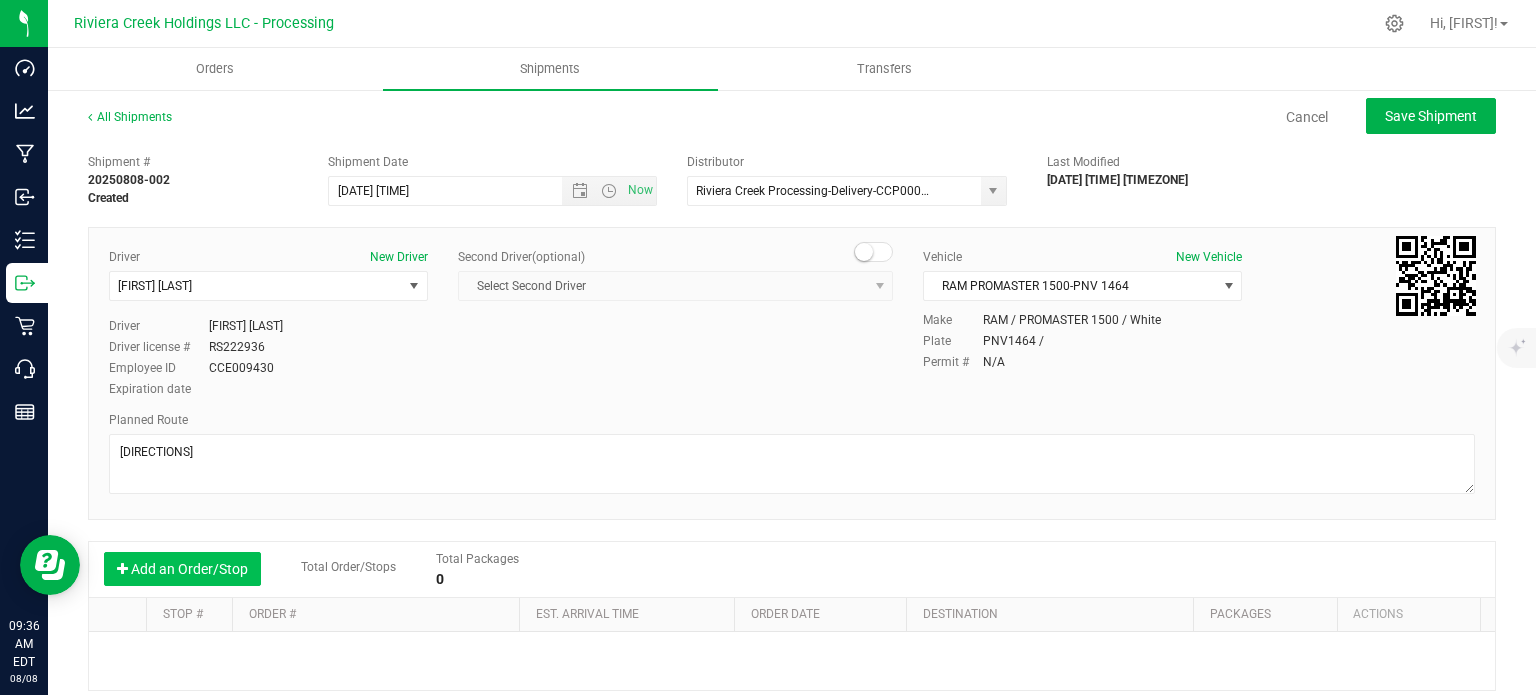 click on "Add an Order/Stop" at bounding box center (182, 569) 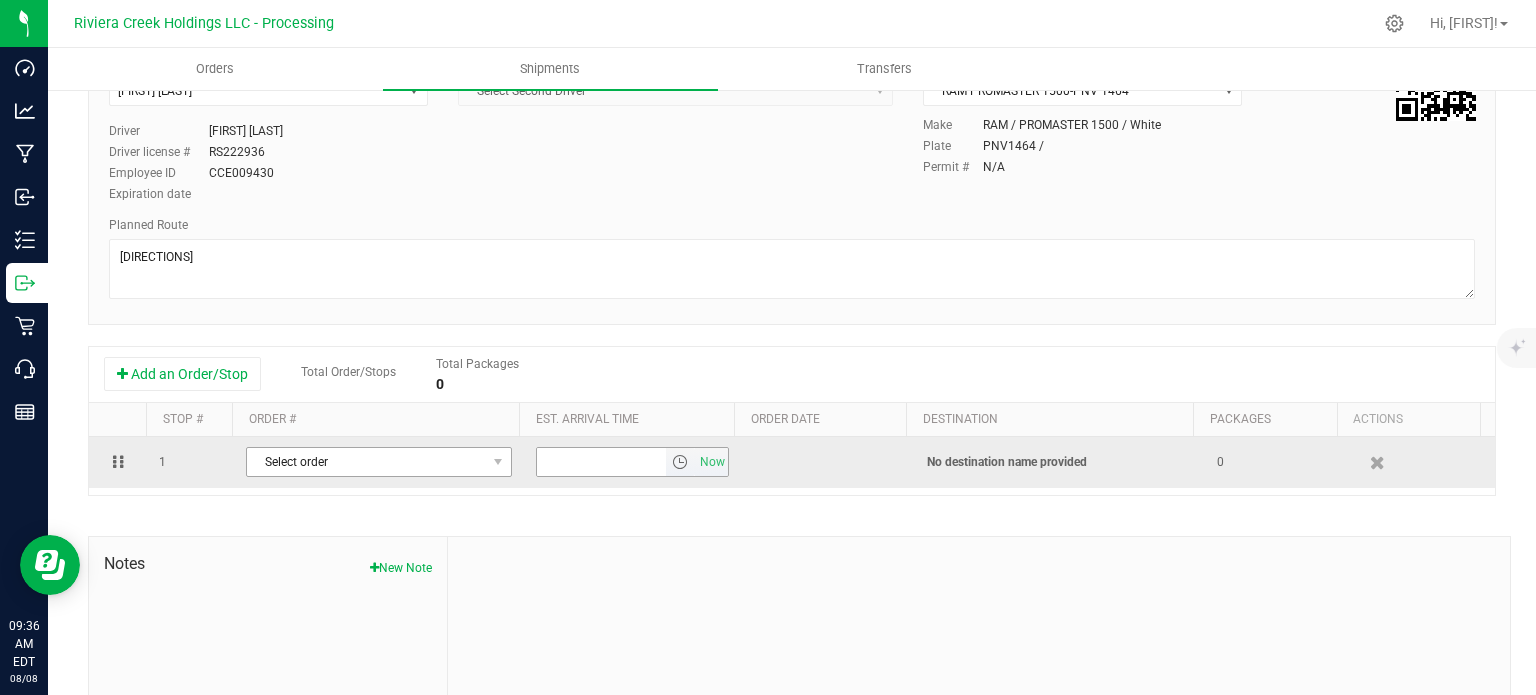 scroll, scrollTop: 200, scrollLeft: 0, axis: vertical 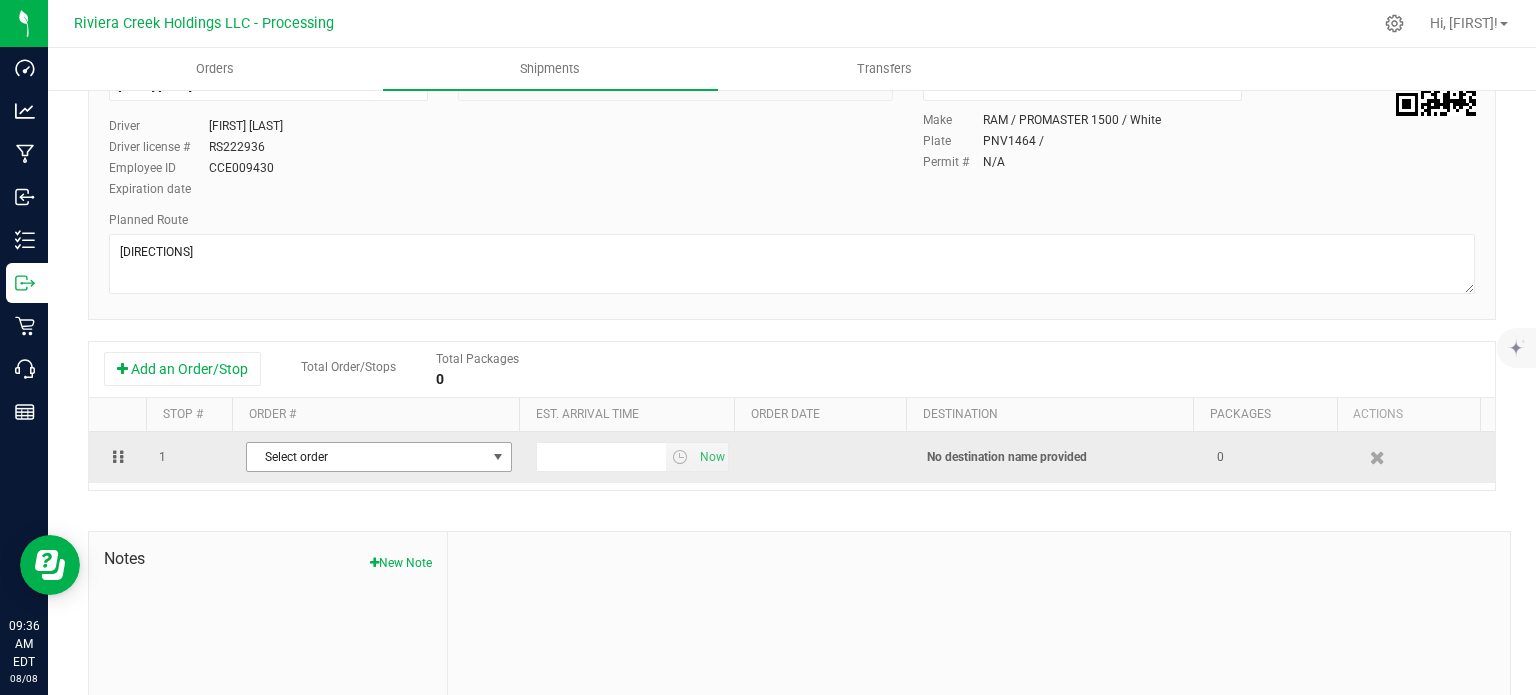 click on "Select order" at bounding box center [366, 457] 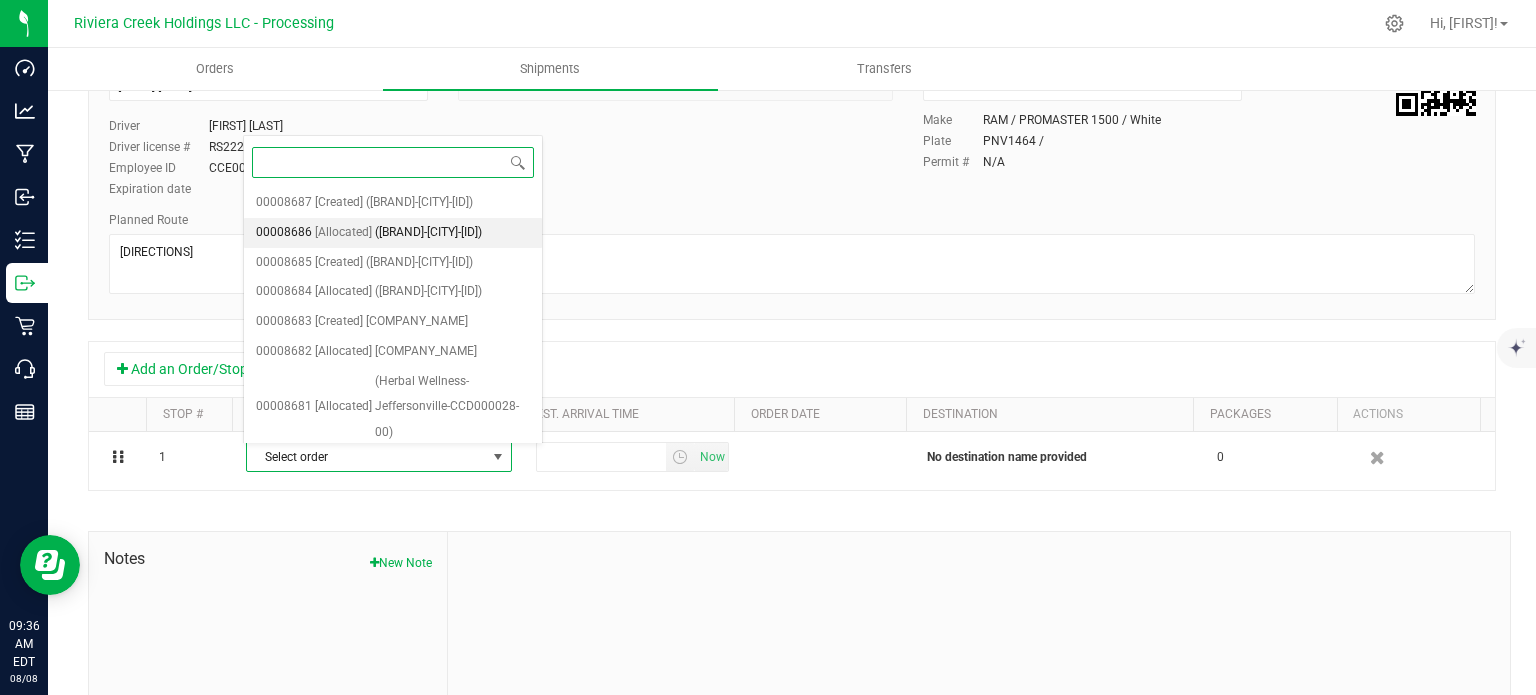 scroll, scrollTop: 567, scrollLeft: 0, axis: vertical 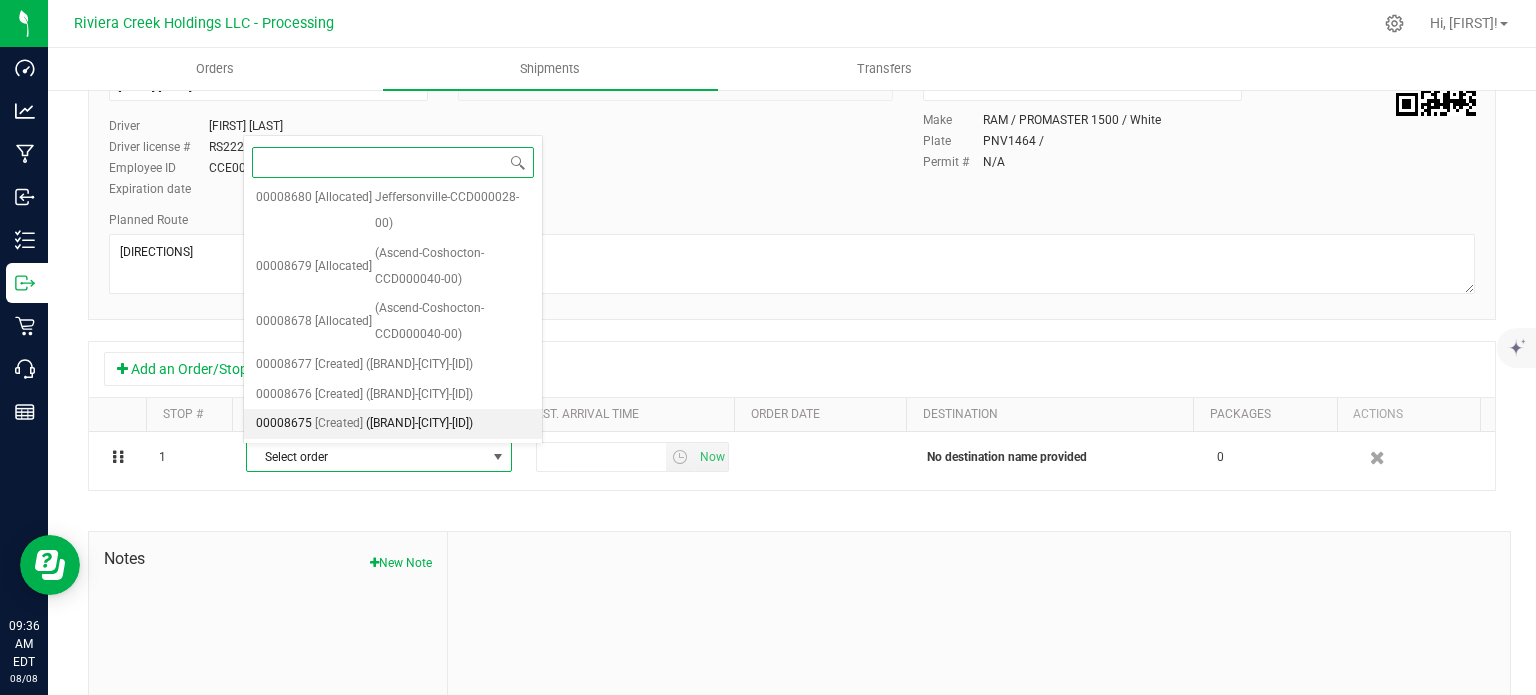 click on "([BRAND]-[CITY]-[ID])" at bounding box center [419, 424] 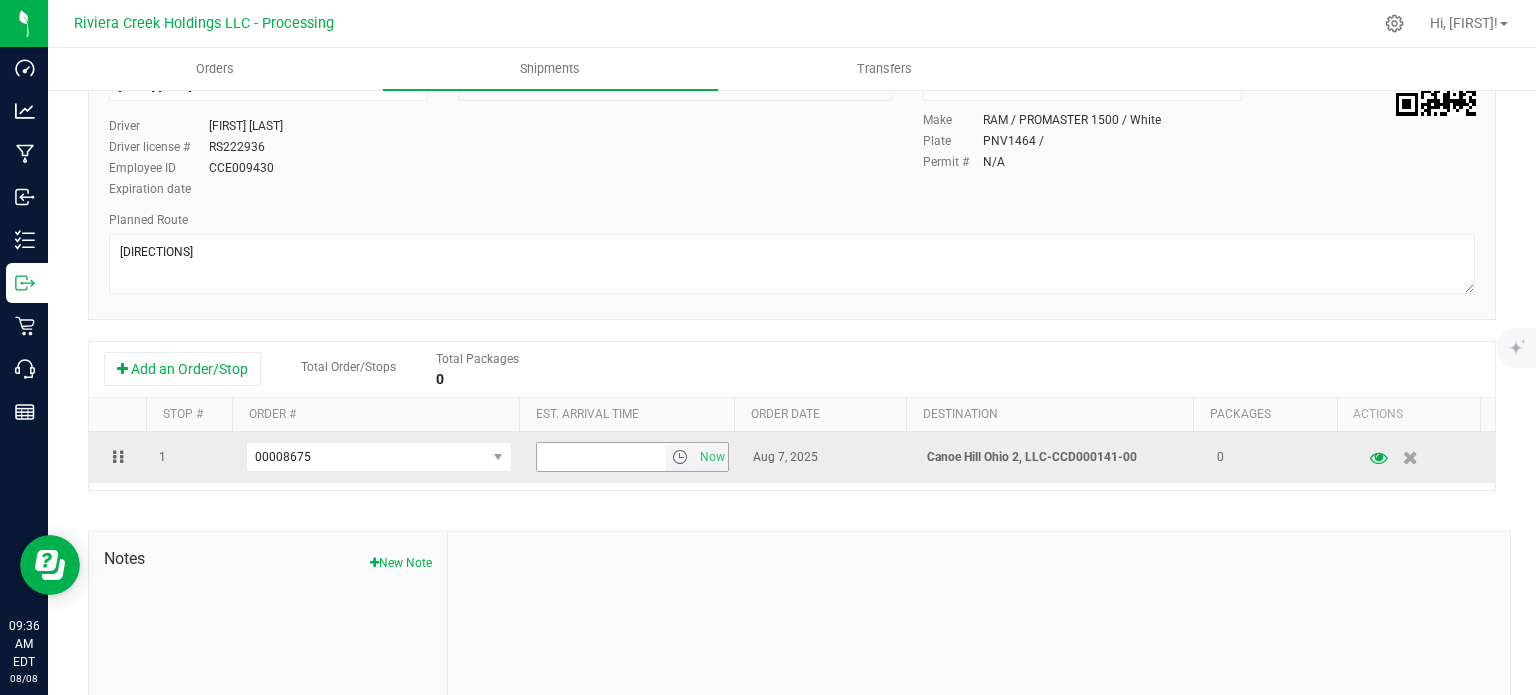 click at bounding box center (680, 457) 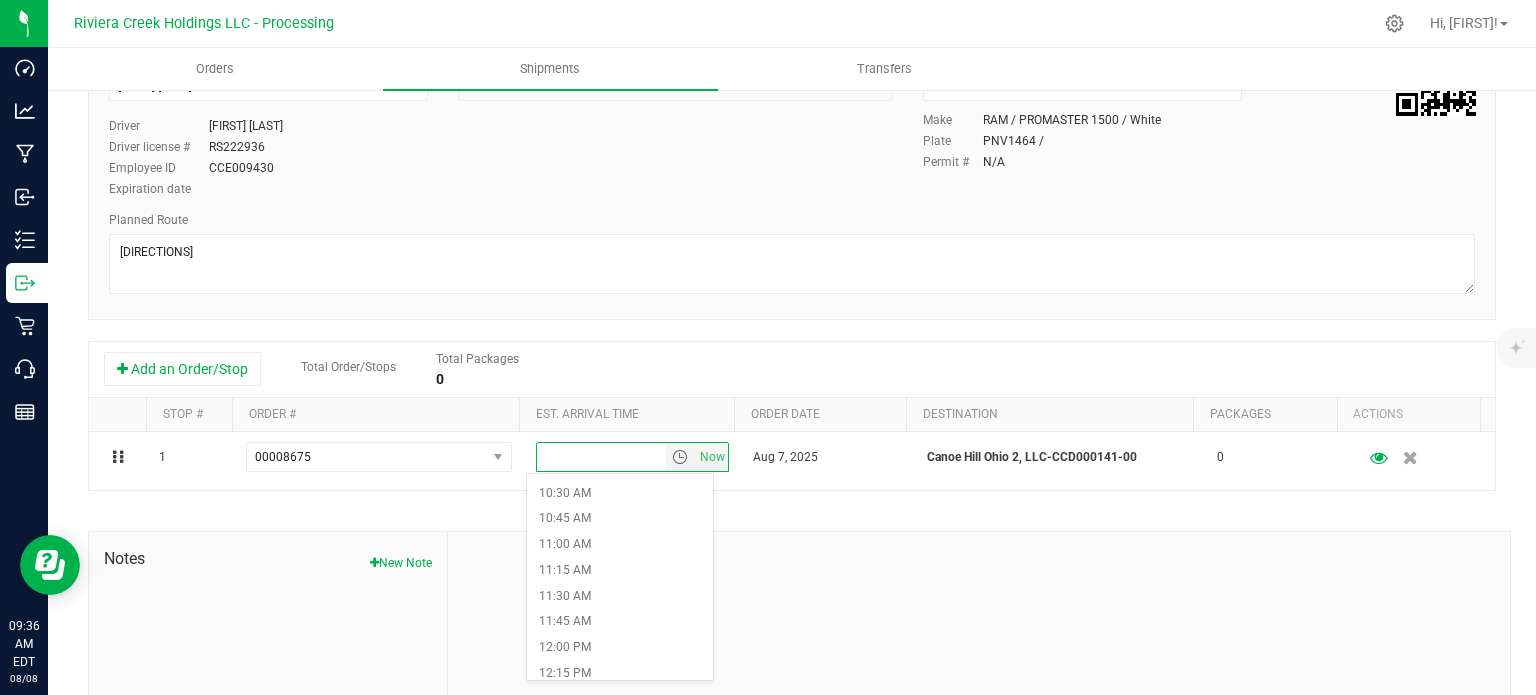 scroll, scrollTop: 1100, scrollLeft: 0, axis: vertical 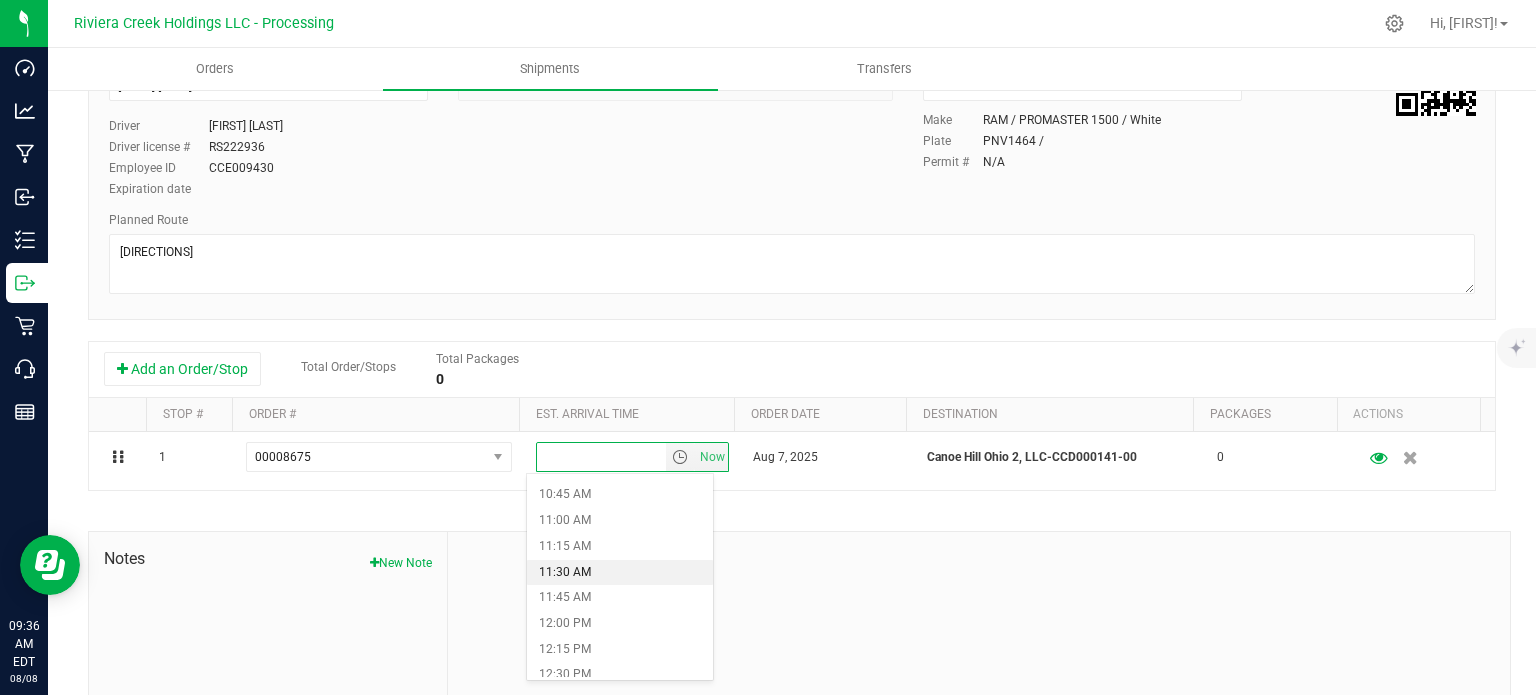 click on "11:30 AM" at bounding box center (619, 573) 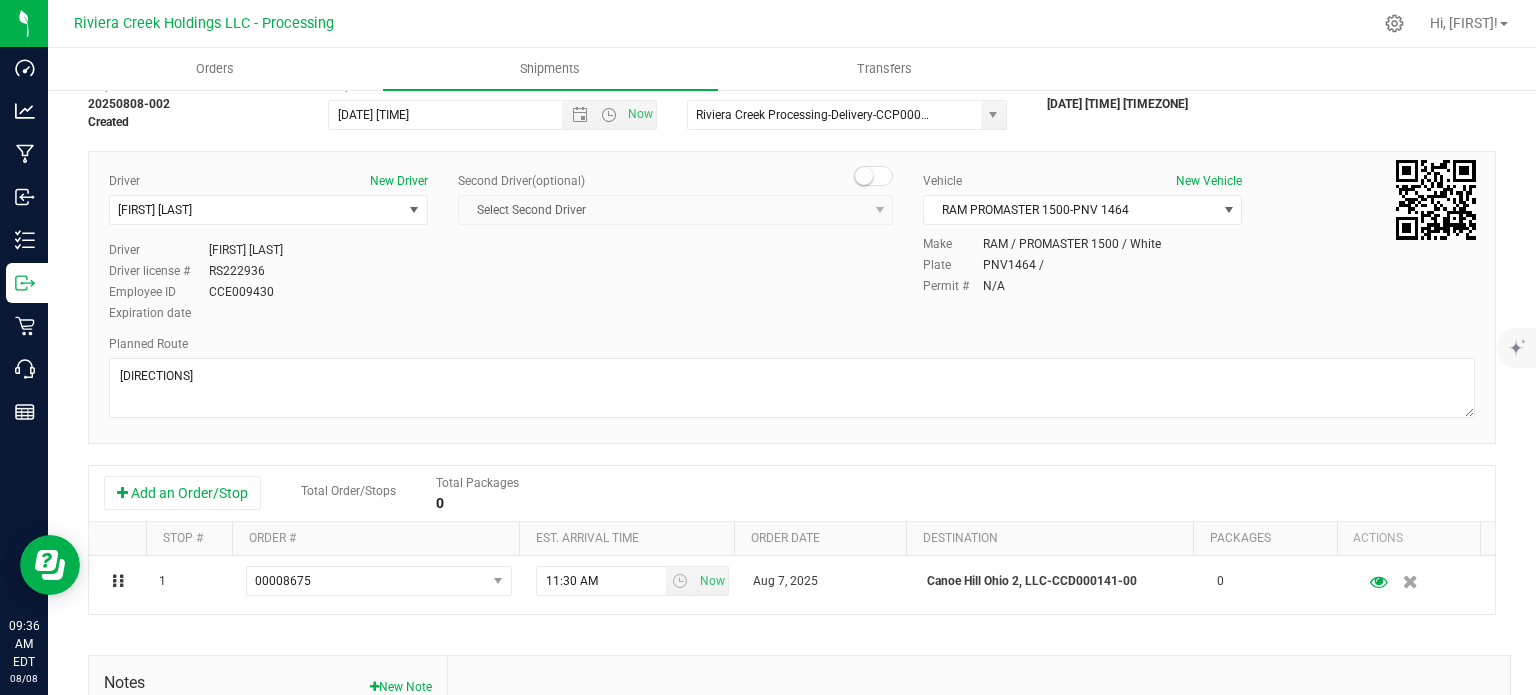 scroll, scrollTop: 0, scrollLeft: 0, axis: both 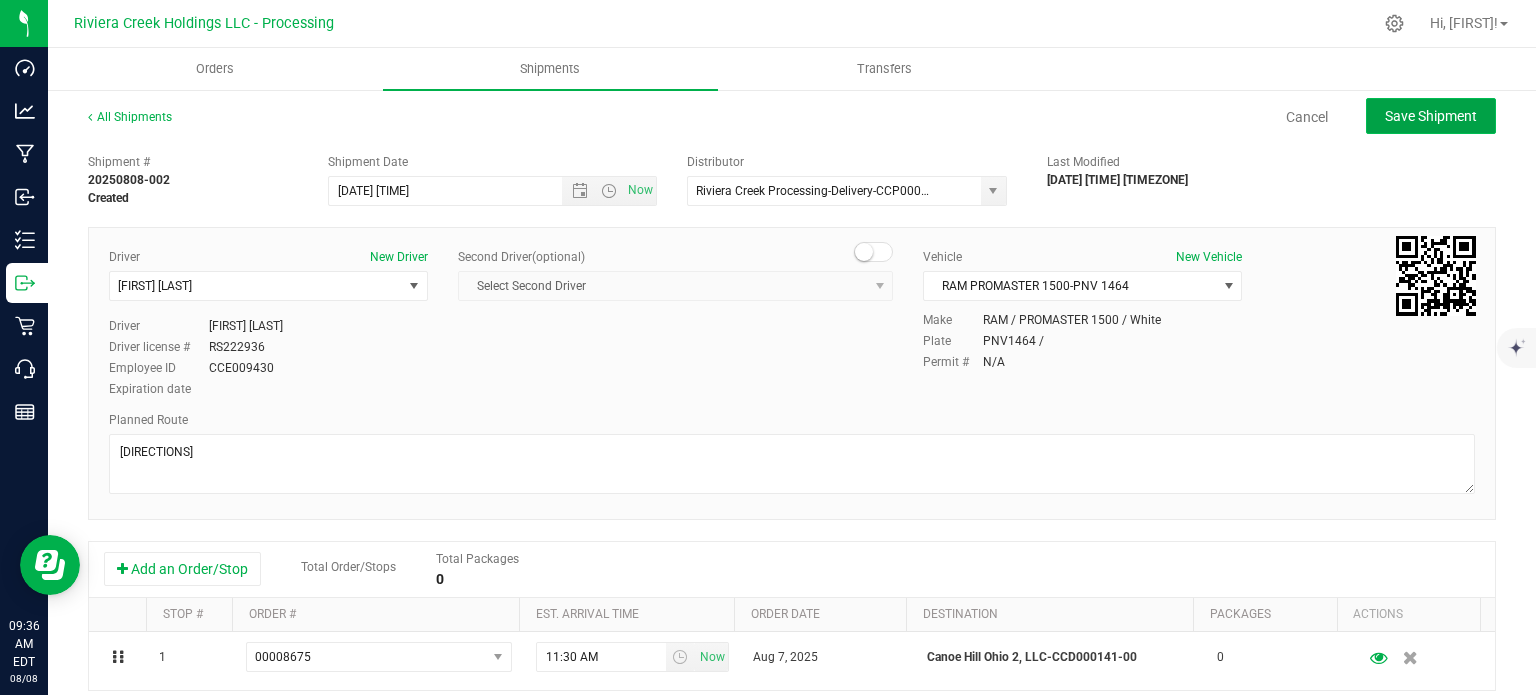 click on "Save Shipment" 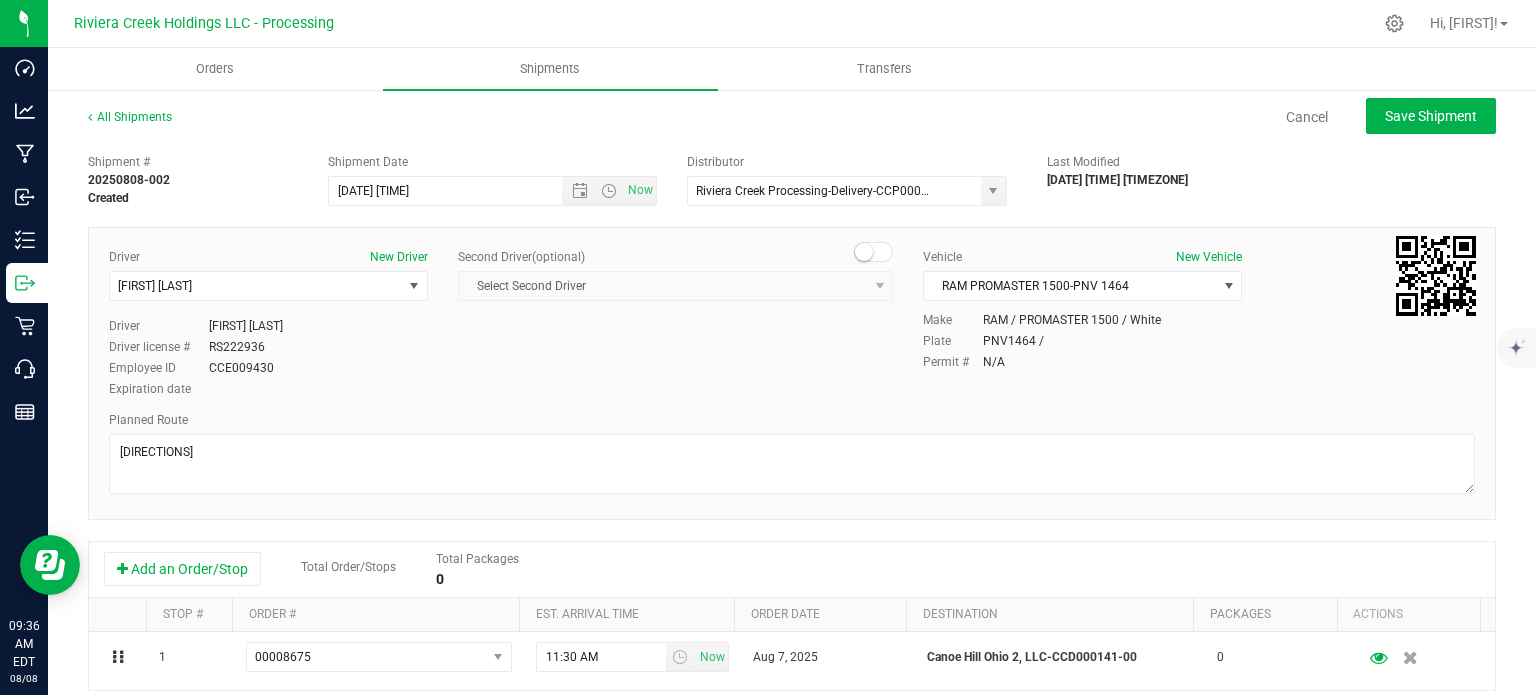 type on "[DATE] [TIME]" 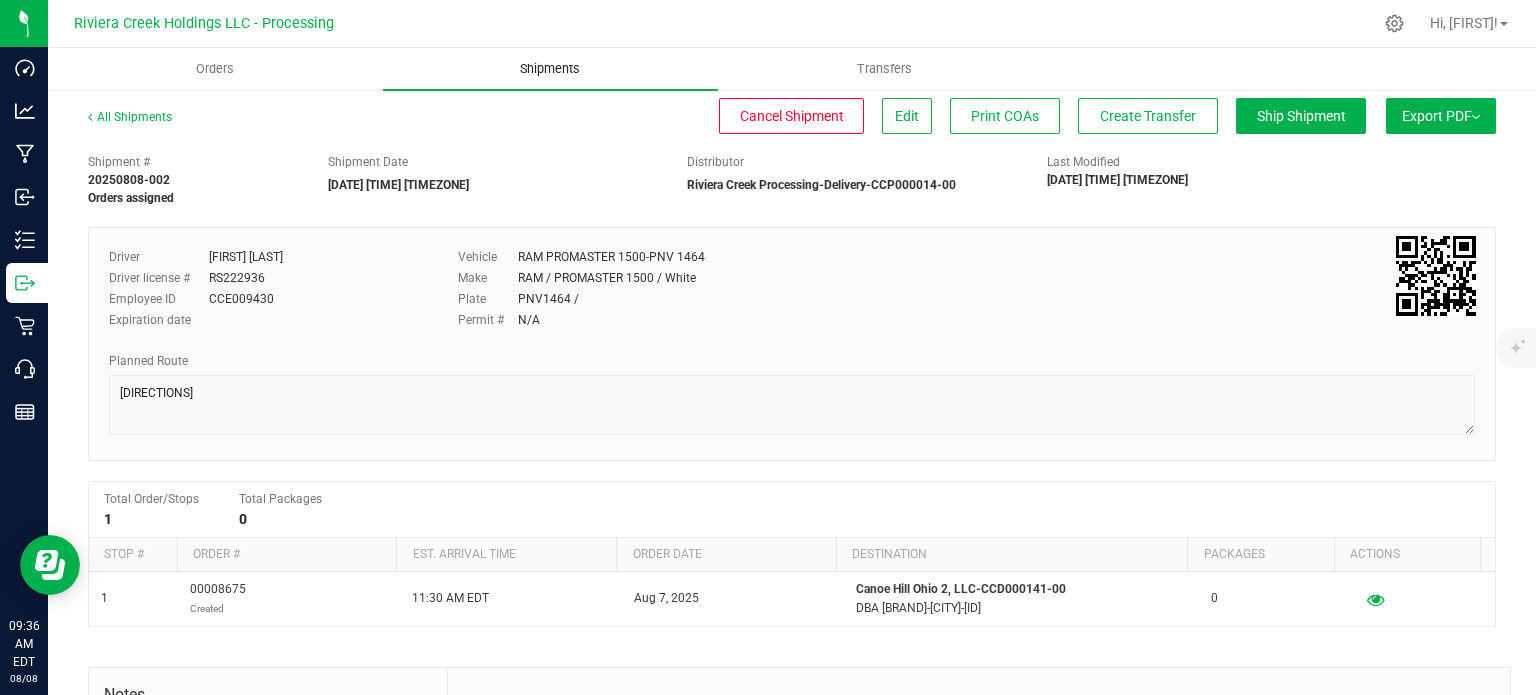 click on "Shipments" at bounding box center (550, 69) 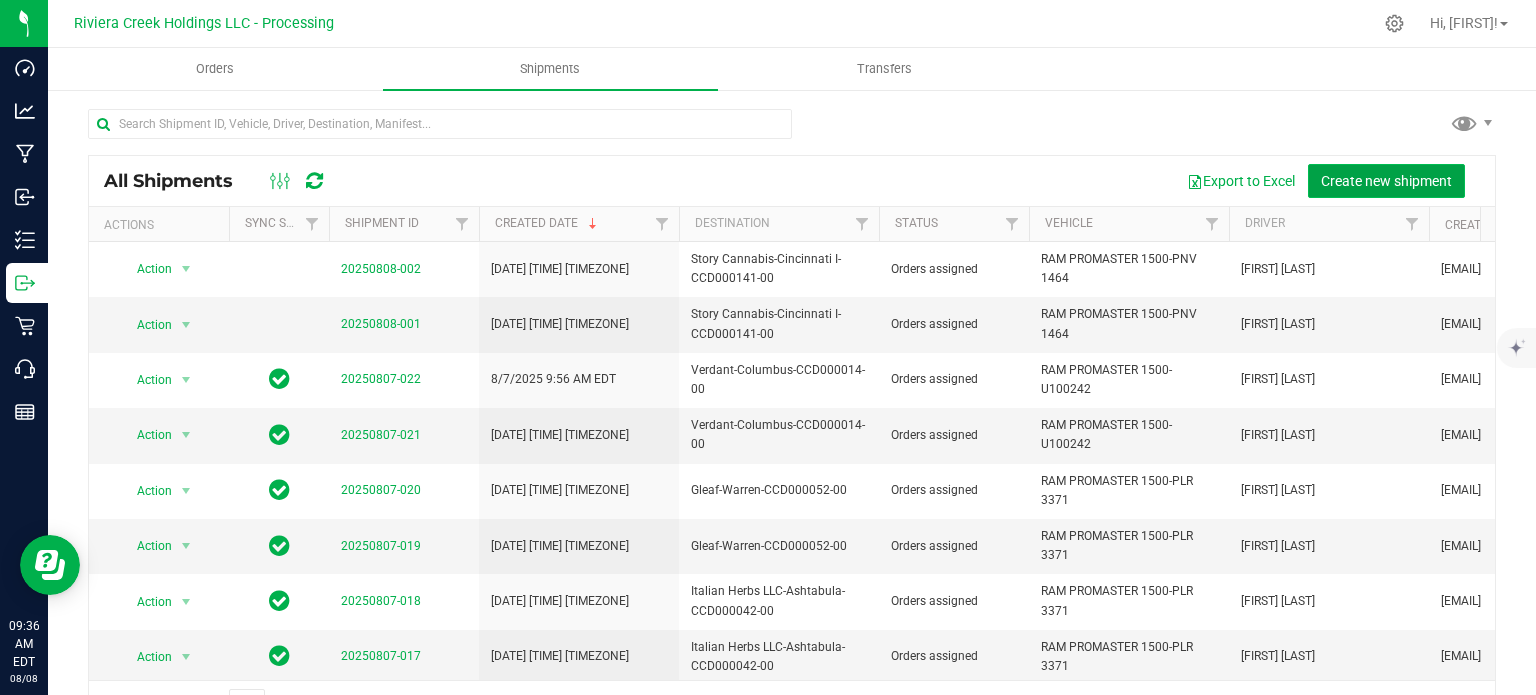 click on "Create new shipment" at bounding box center (1386, 181) 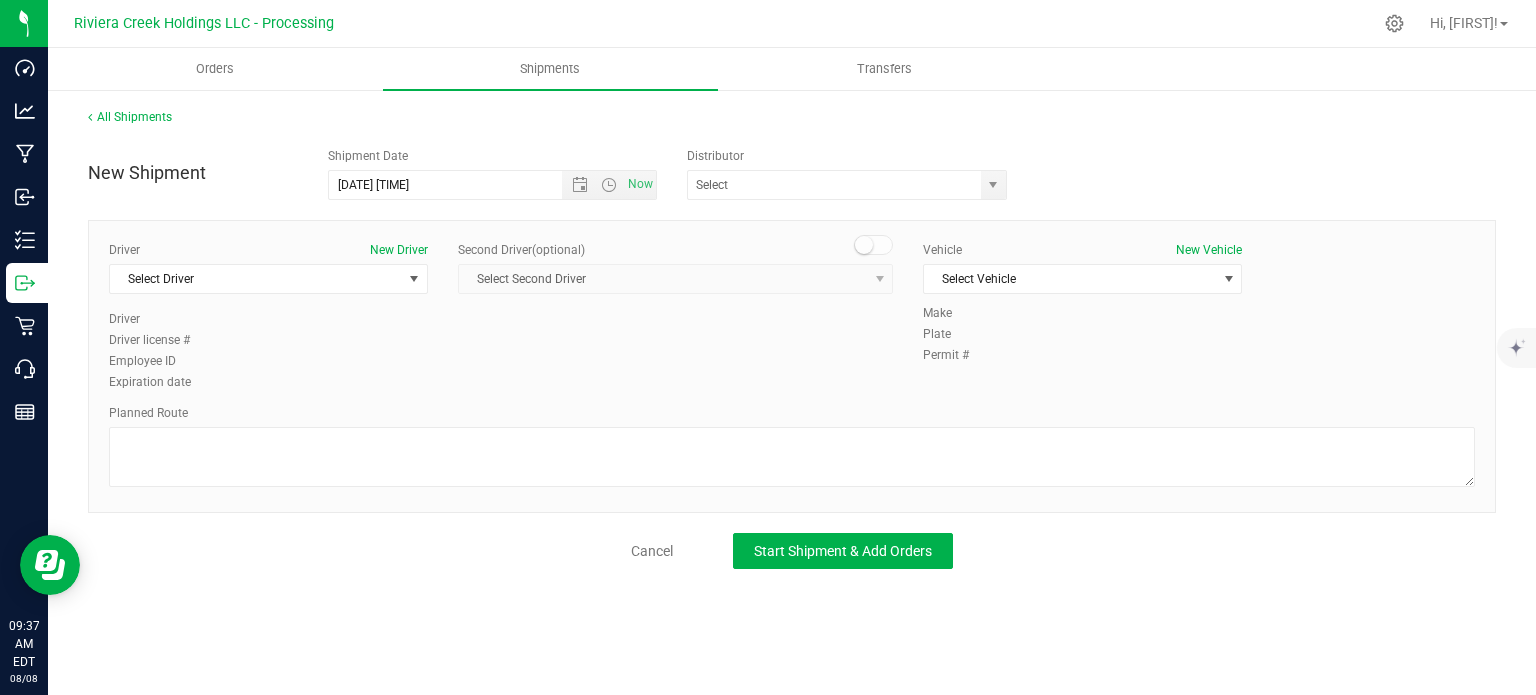 click on "[DRIVER_NAME] [DRIVER_LICENSE] [EMPLOYEE_ID] [EXPIRATION_DATE]" at bounding box center (792, 366) 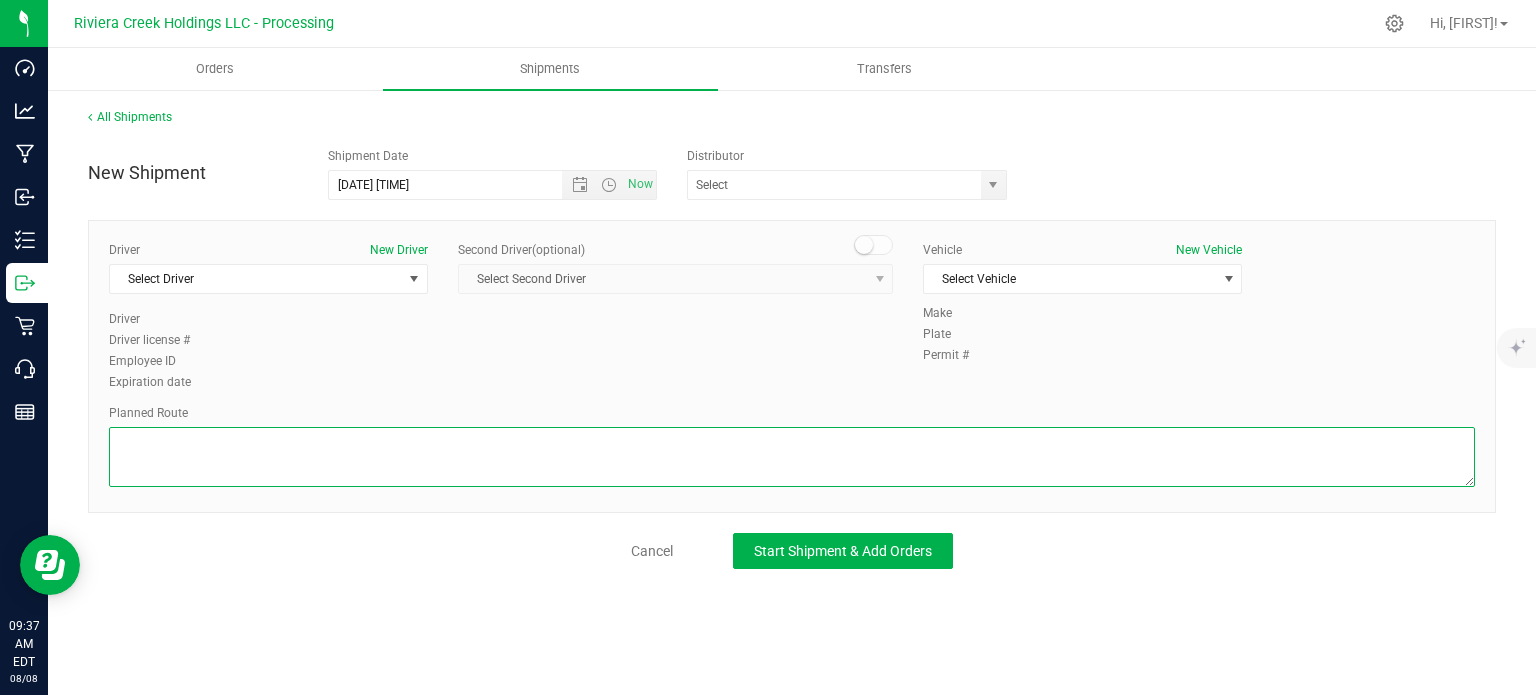 click at bounding box center [792, 457] 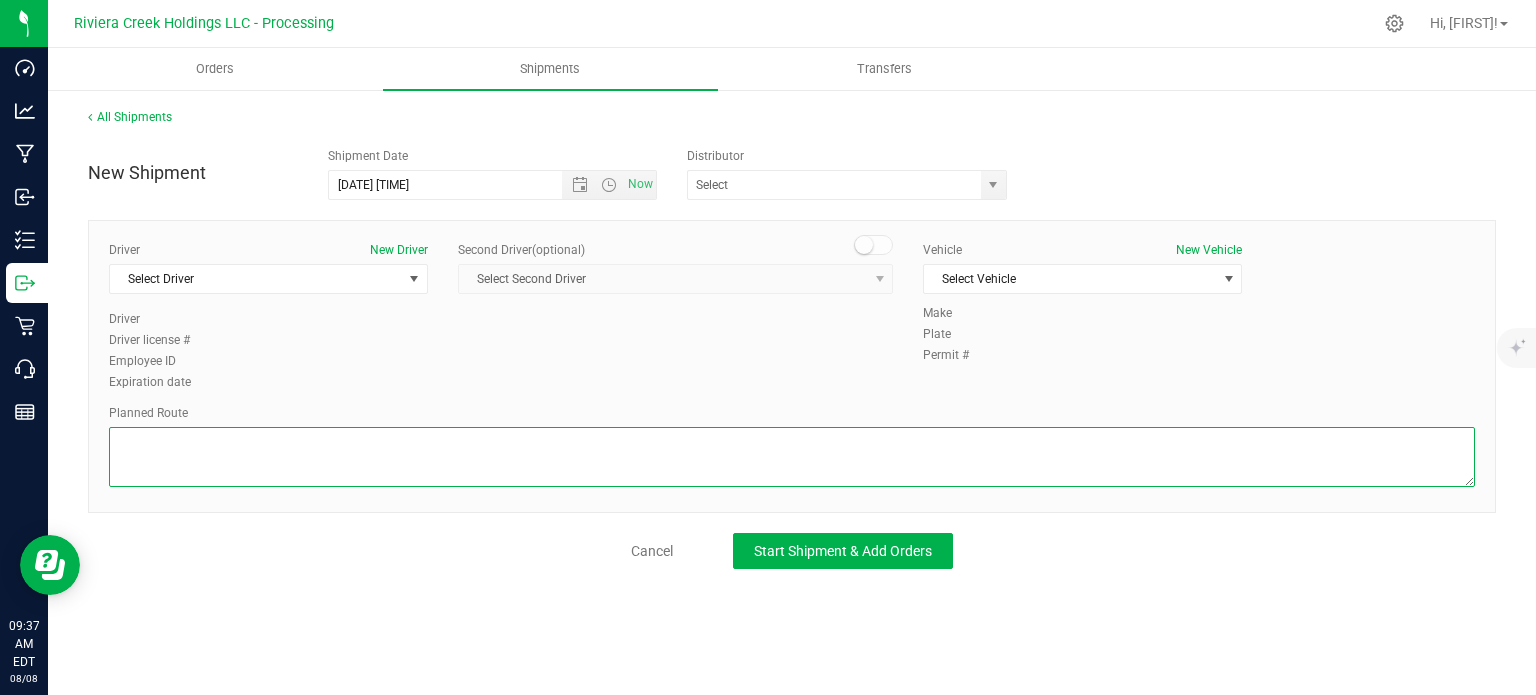 paste on "Head west toward Edwards Rd
72 ft
Turn right at the 1st cross street onto Edwards Rd
505 ft
Merge onto I-71 N via the ramp to Columbus
1.08 mi
Take exit 8B for OH-562 toward Norwood
0.494 mi
Continue onto OH-562 W
2.96 mi
Take the exit onto I-75 N toward Dayton
8.47 mi
Take exit 16 to merge onto I-275 W toward Indianapolis
4.65 mi
Take exit 39 toward Fairfield
0.655 mi
Turn right onto Winton Rd
243 ft
Turn left onto Omniplex Dr
614 ft
Turn left
69 ft
Turn right
33 ft
Continue straightDestination will be on the left
128 ft" 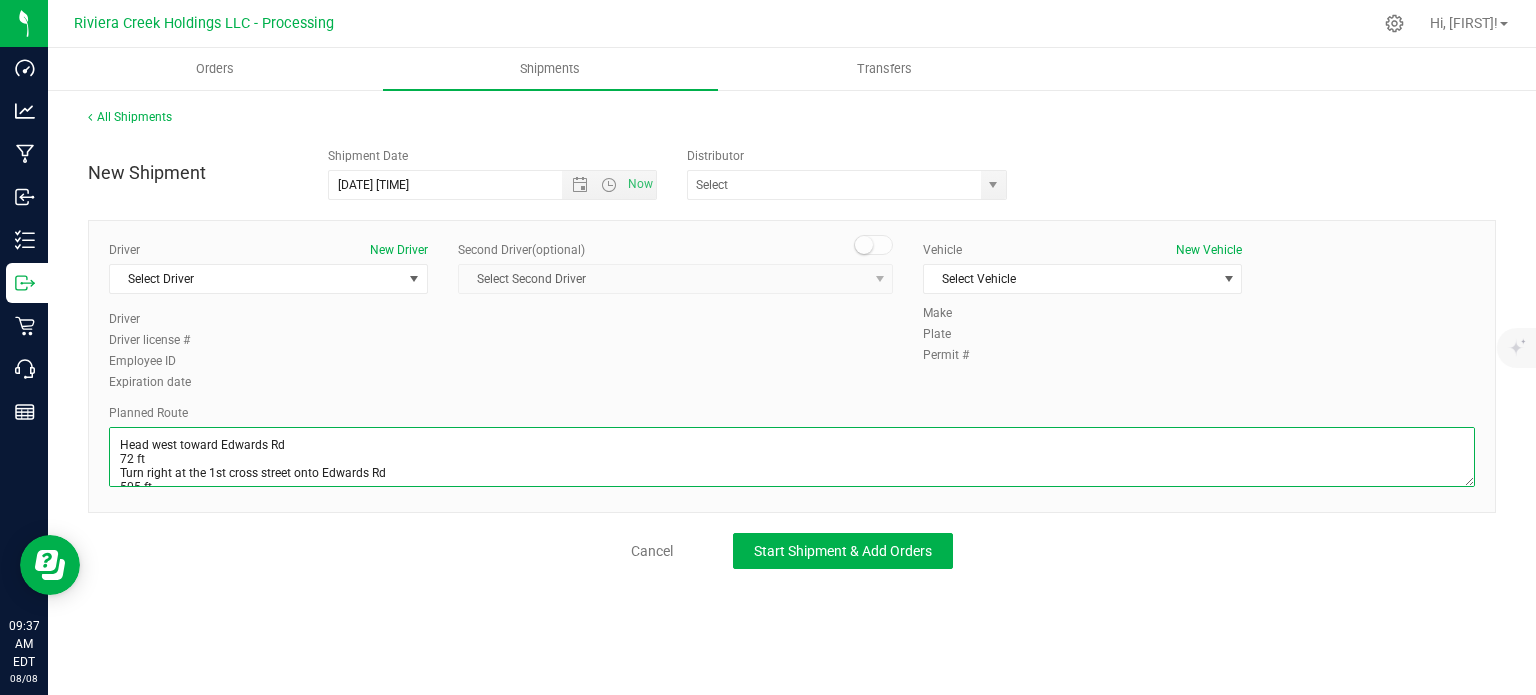 scroll, scrollTop: 326, scrollLeft: 0, axis: vertical 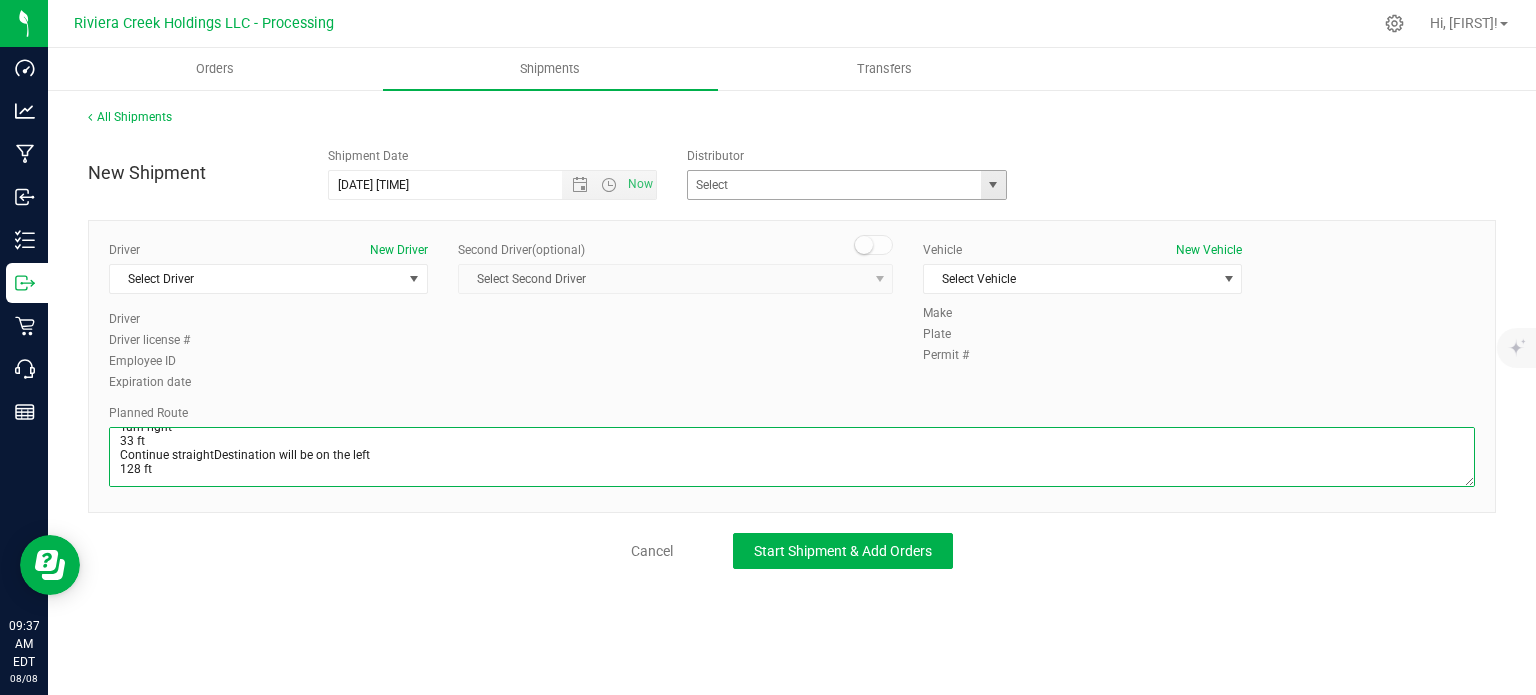 type on "Head west toward Edwards Rd
72 ft
Turn right at the 1st cross street onto Edwards Rd
505 ft
Merge onto I-71 N via the ramp to Columbus
1.08 mi
Take exit 8B for OH-562 toward Norwood
0.494 mi
Continue onto OH-562 W
2.96 mi
Take the exit onto I-75 N toward Dayton
8.47 mi
Take exit 16 to merge onto I-275 W toward Indianapolis
4.65 mi
Take exit 39 toward Fairfield
0.655 mi
Turn right onto Winton Rd
243 ft
Turn left onto Omniplex Dr
614 ft
Turn left
69 ft
Turn right
33 ft
Continue straightDestination will be on the left
128 ft" 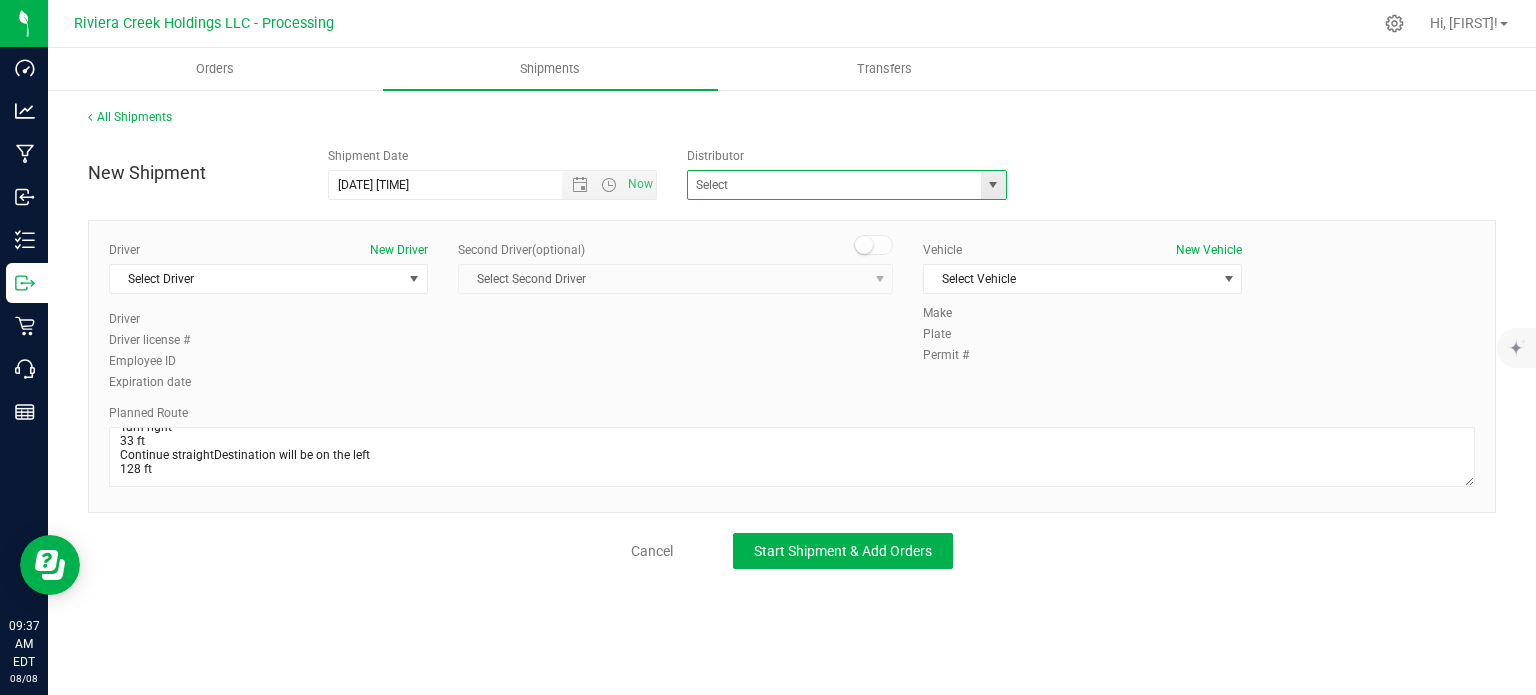 click at bounding box center (847, 185) 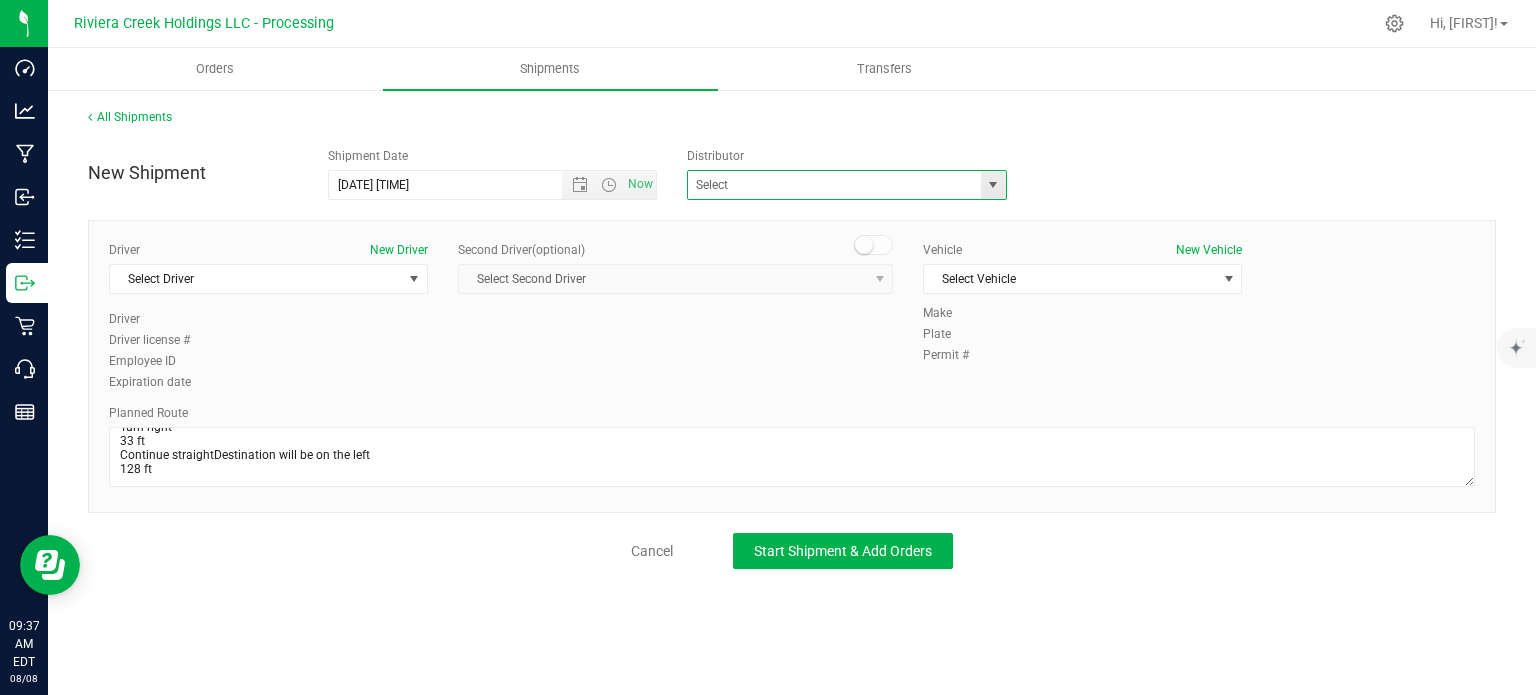 click at bounding box center [993, 185] 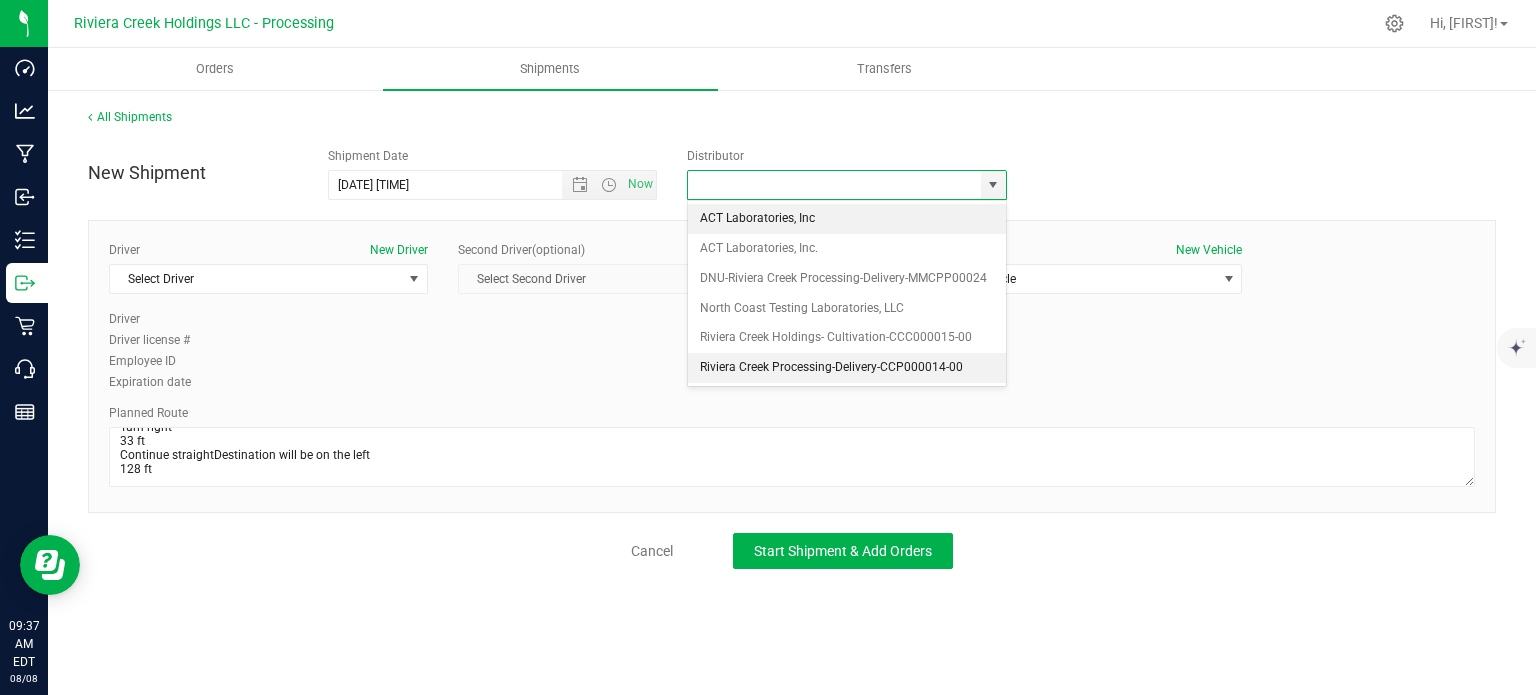 click on "Riviera Creek Processing-Delivery-CCP000014-00" at bounding box center (847, 368) 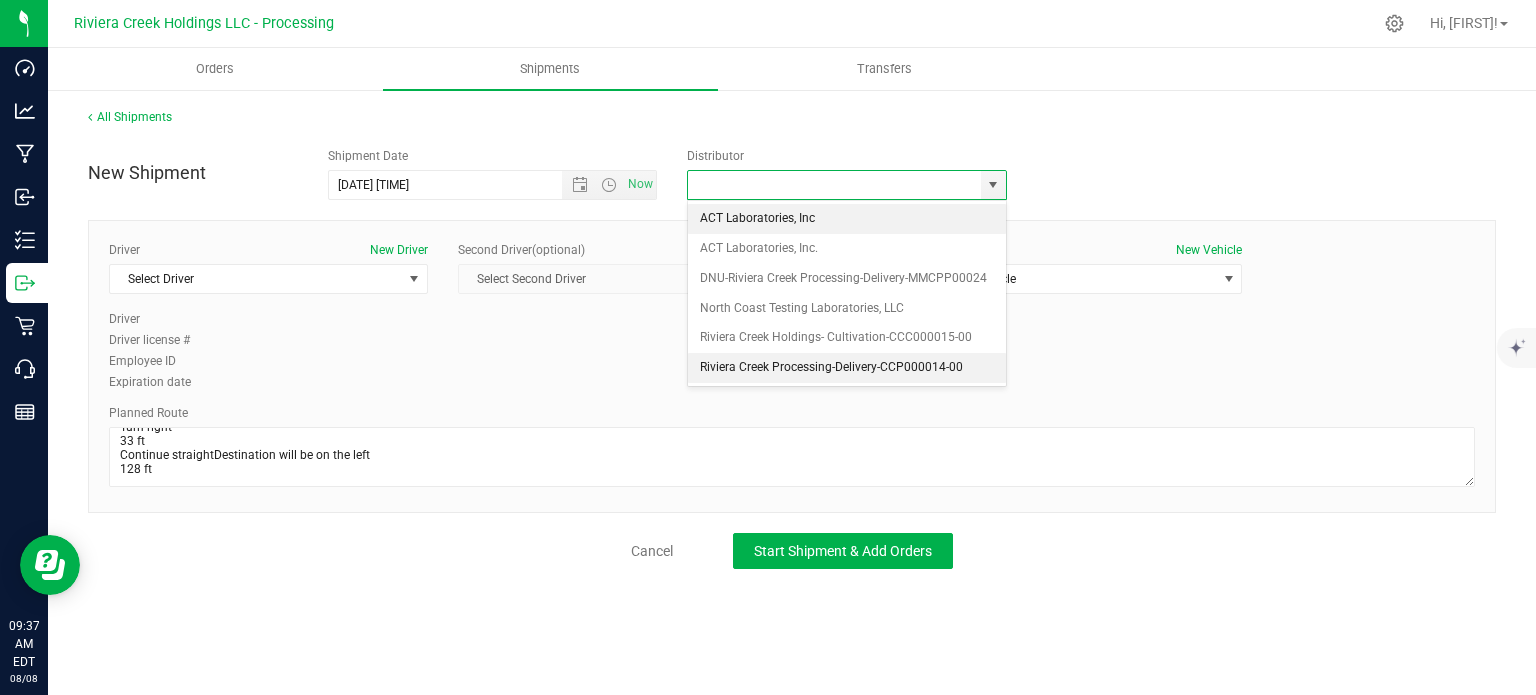 type on "Riviera Creek Processing-Delivery-CCP000014-00" 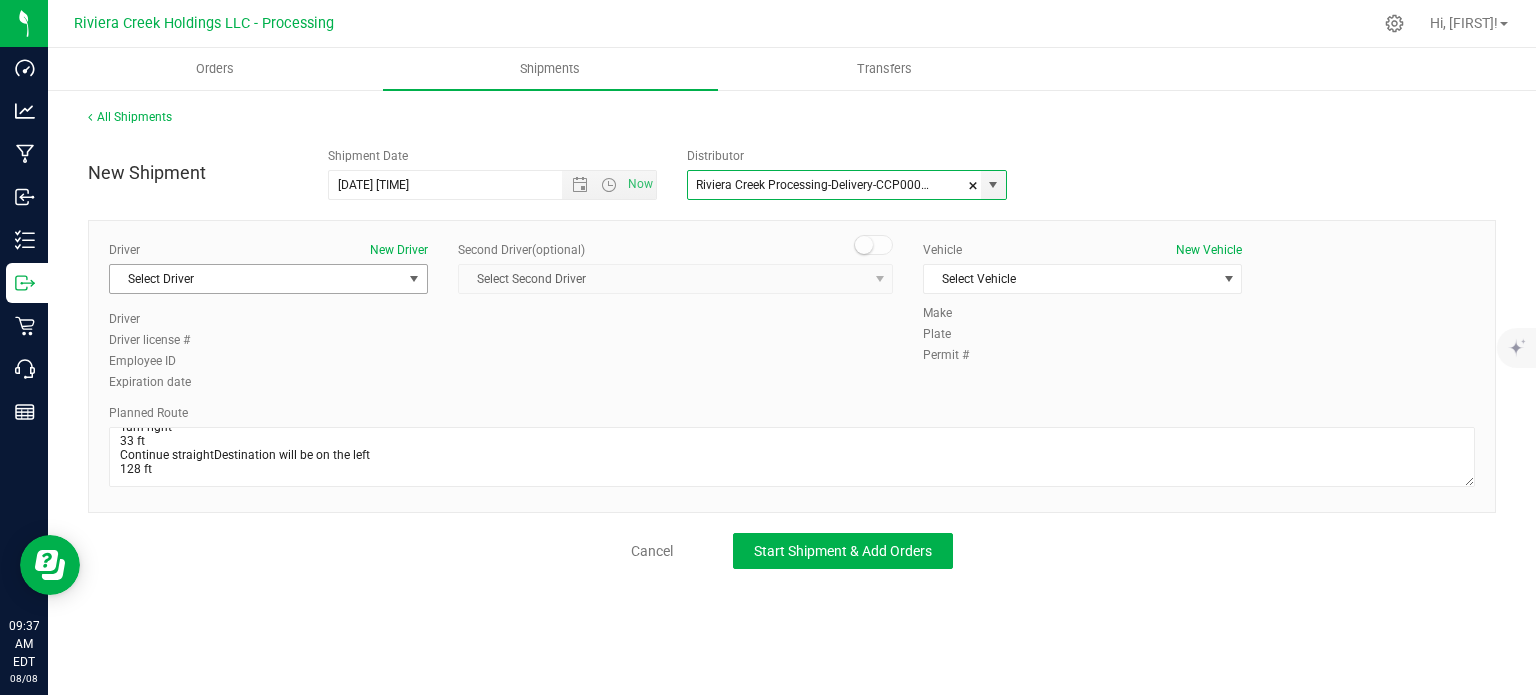 click on "Select Driver" at bounding box center (256, 279) 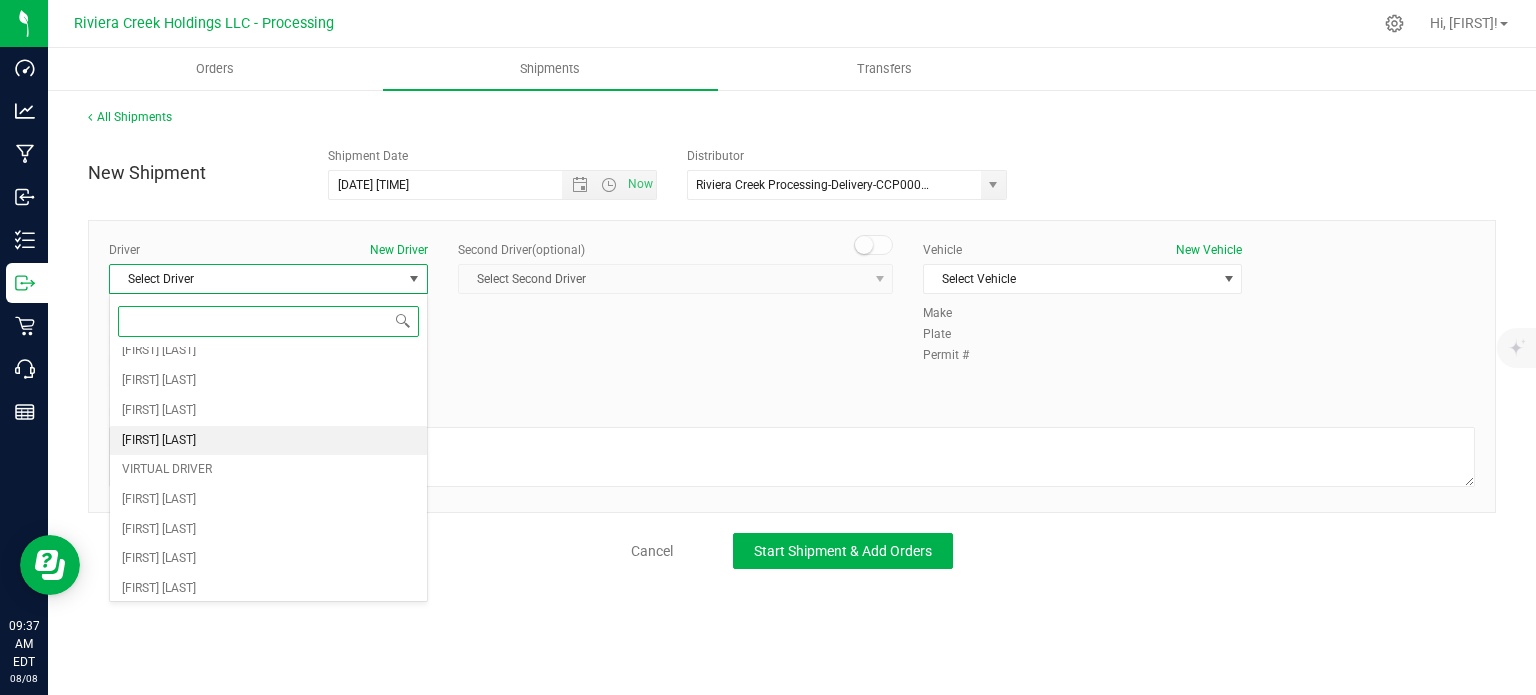 scroll, scrollTop: 100, scrollLeft: 0, axis: vertical 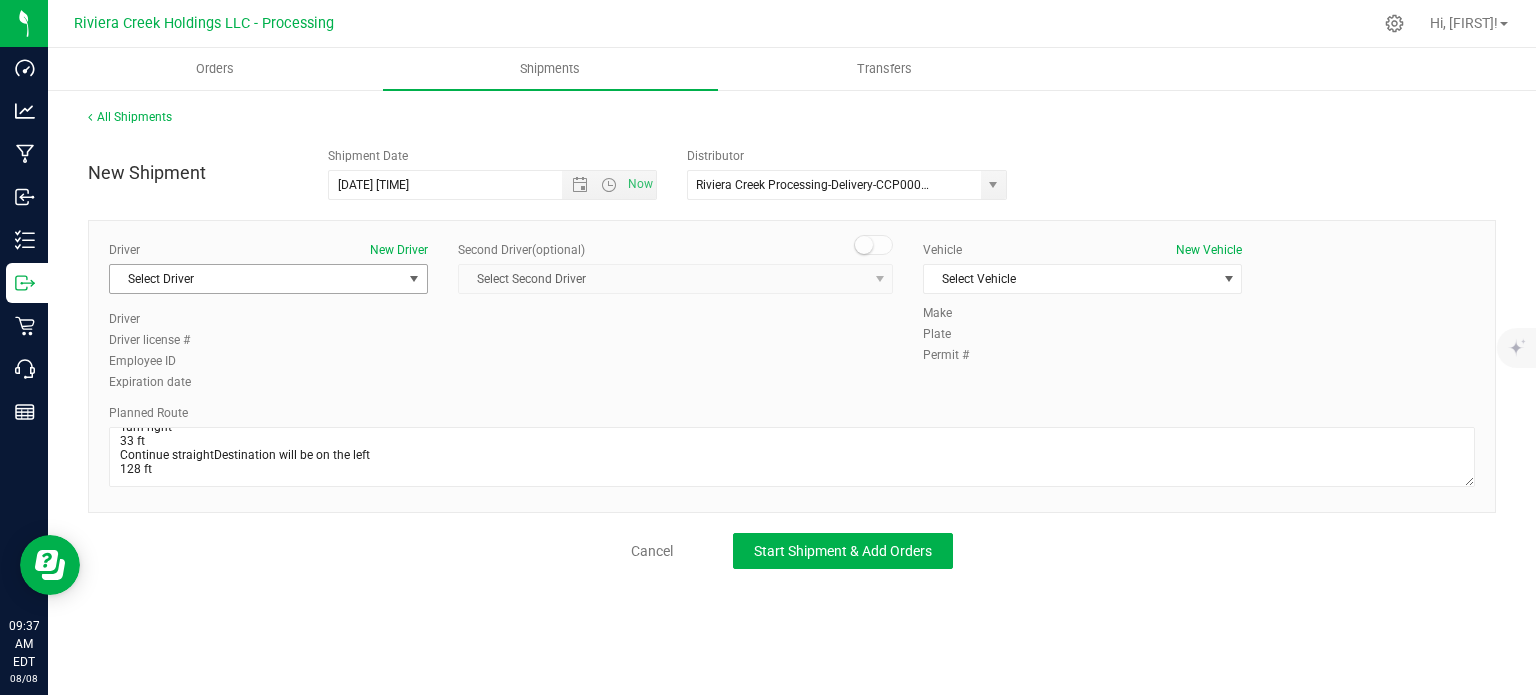 click at bounding box center [414, 279] 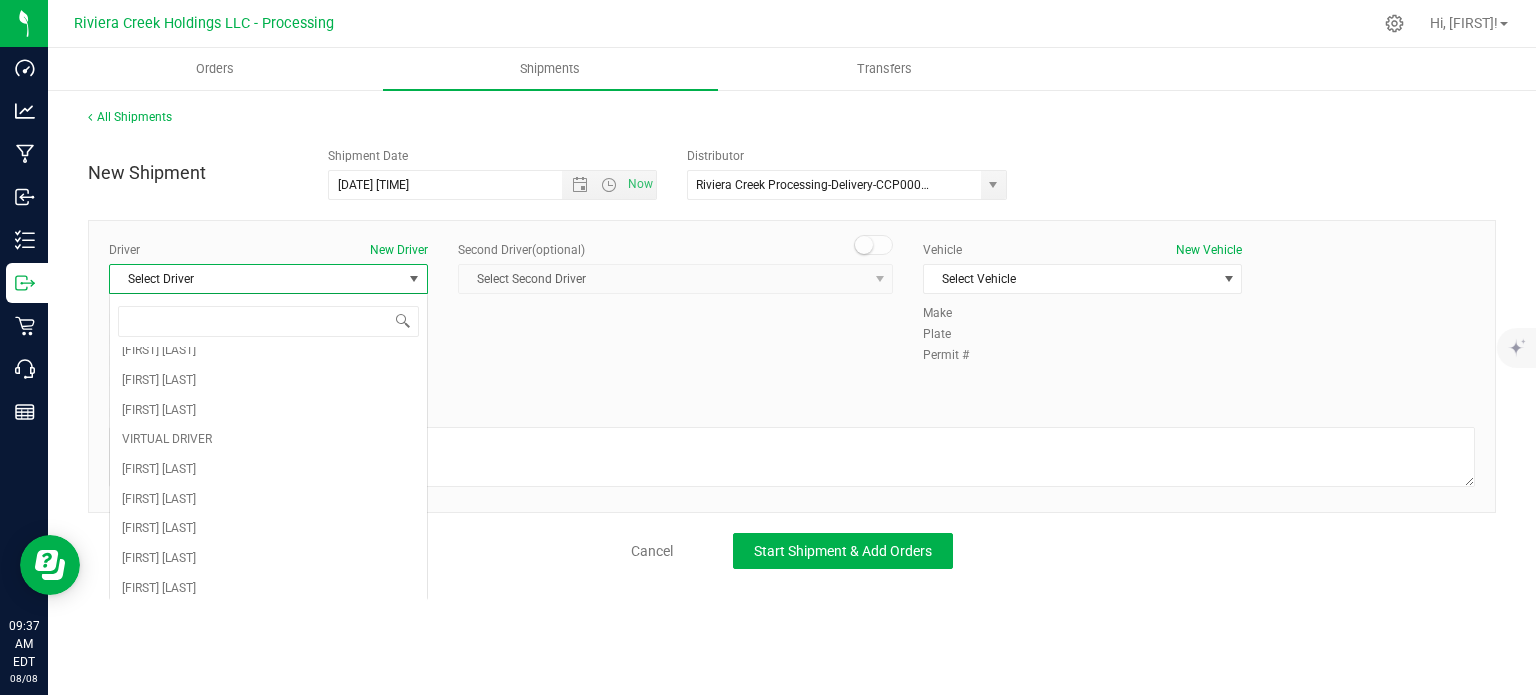 scroll, scrollTop: 0, scrollLeft: 0, axis: both 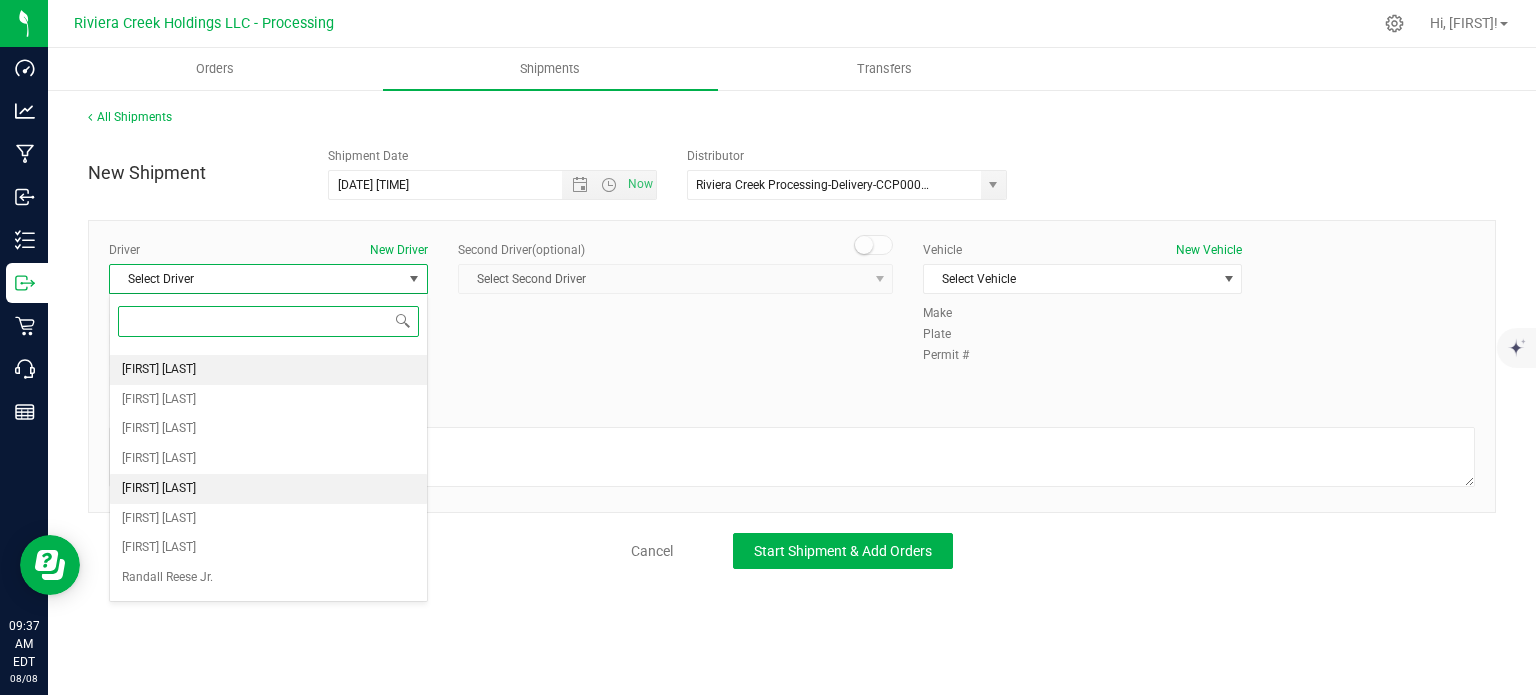 click on "[FIRST] [LAST]" at bounding box center (159, 489) 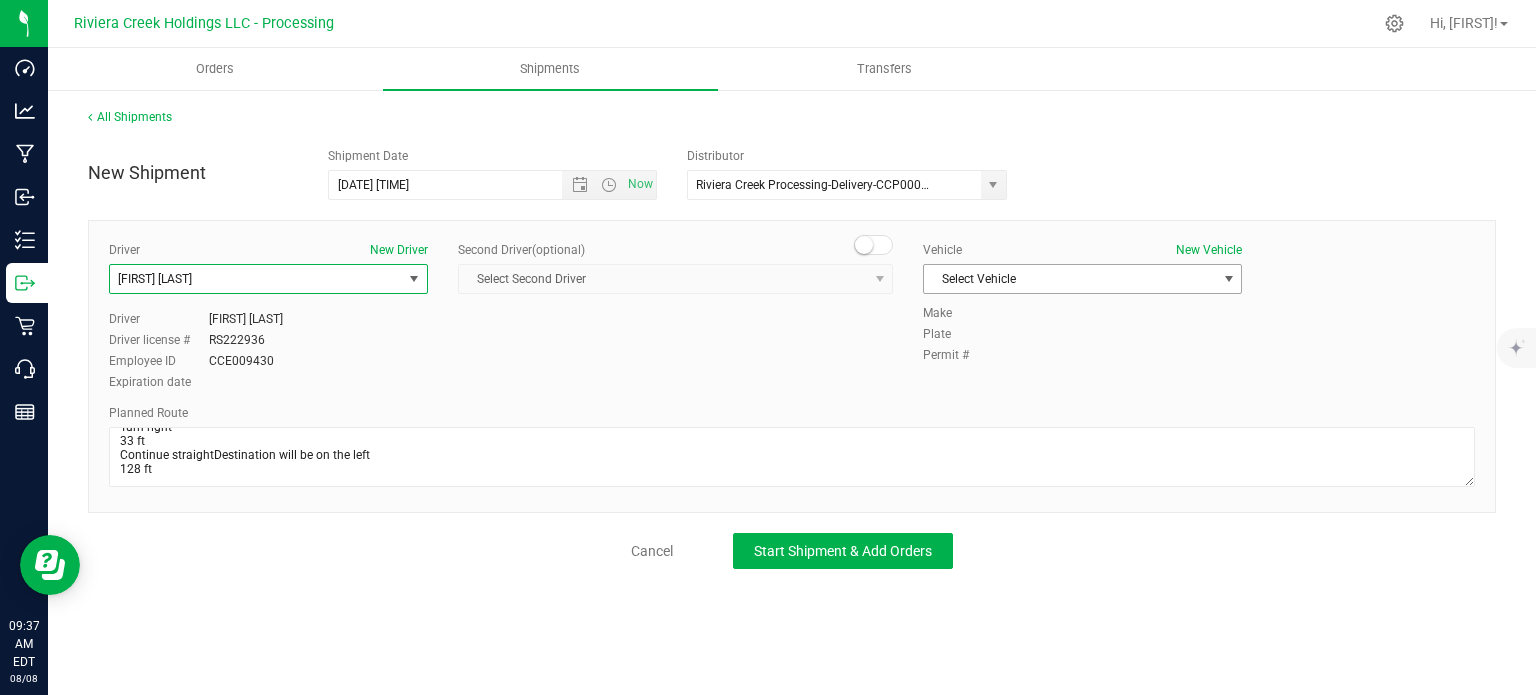 click on "Select Vehicle" at bounding box center (1070, 279) 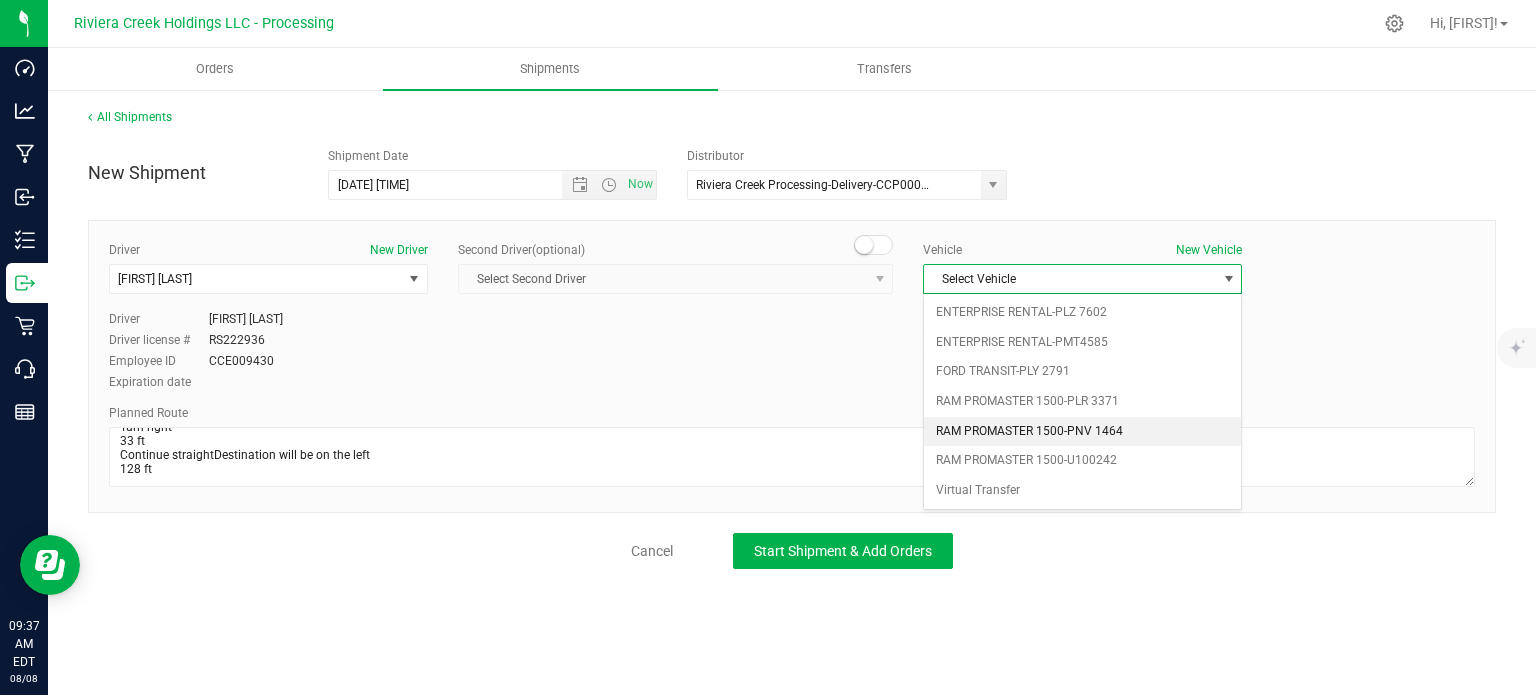 click on "RAM PROMASTER 1500-PNV 1464" at bounding box center [1082, 432] 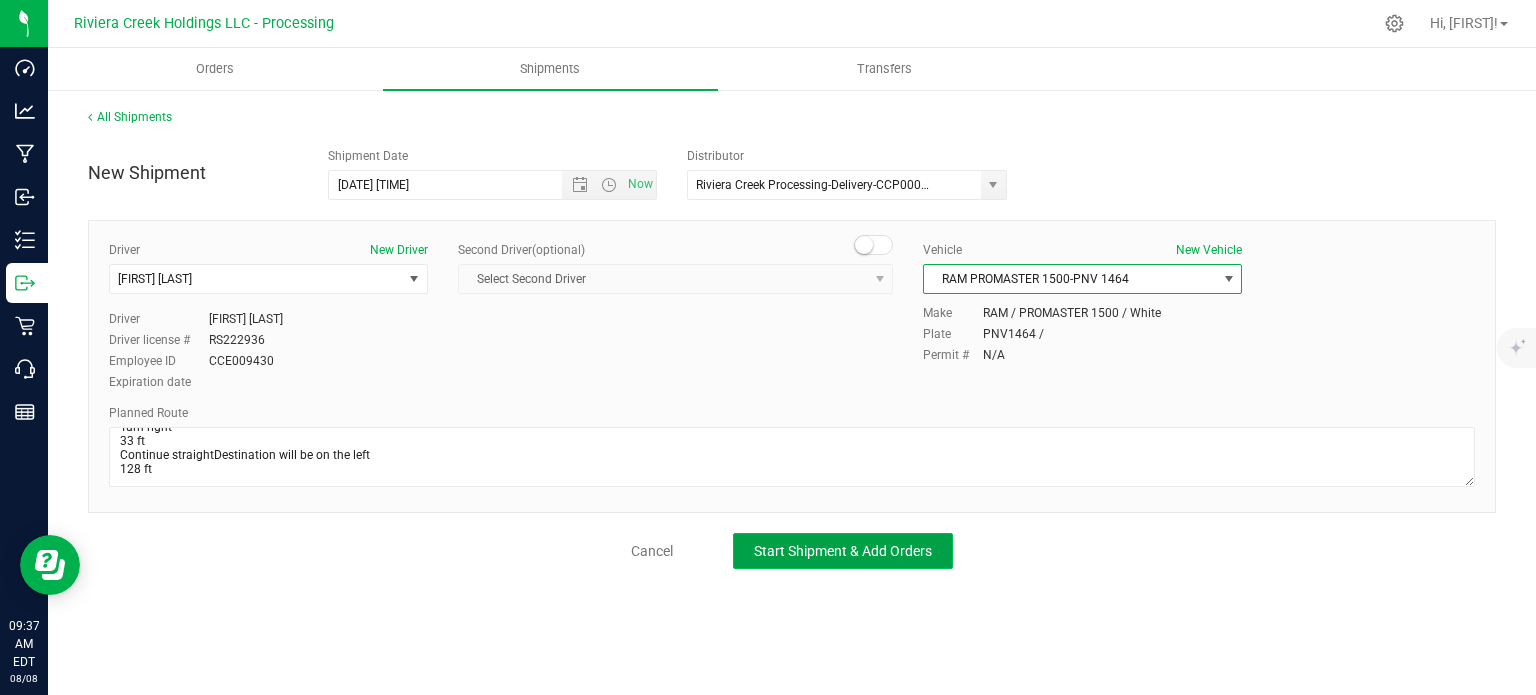 click on "Start Shipment & Add Orders" 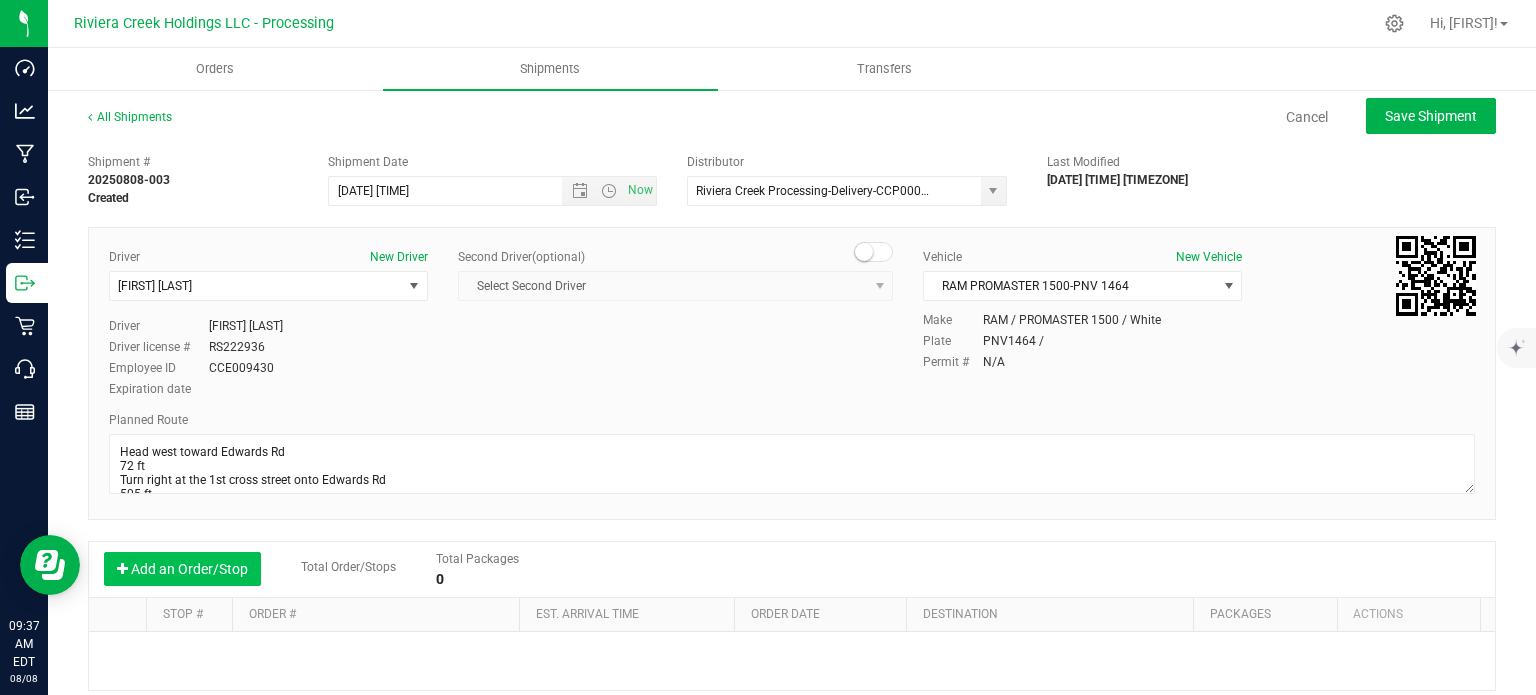 click on "Add an Order/Stop" at bounding box center [182, 569] 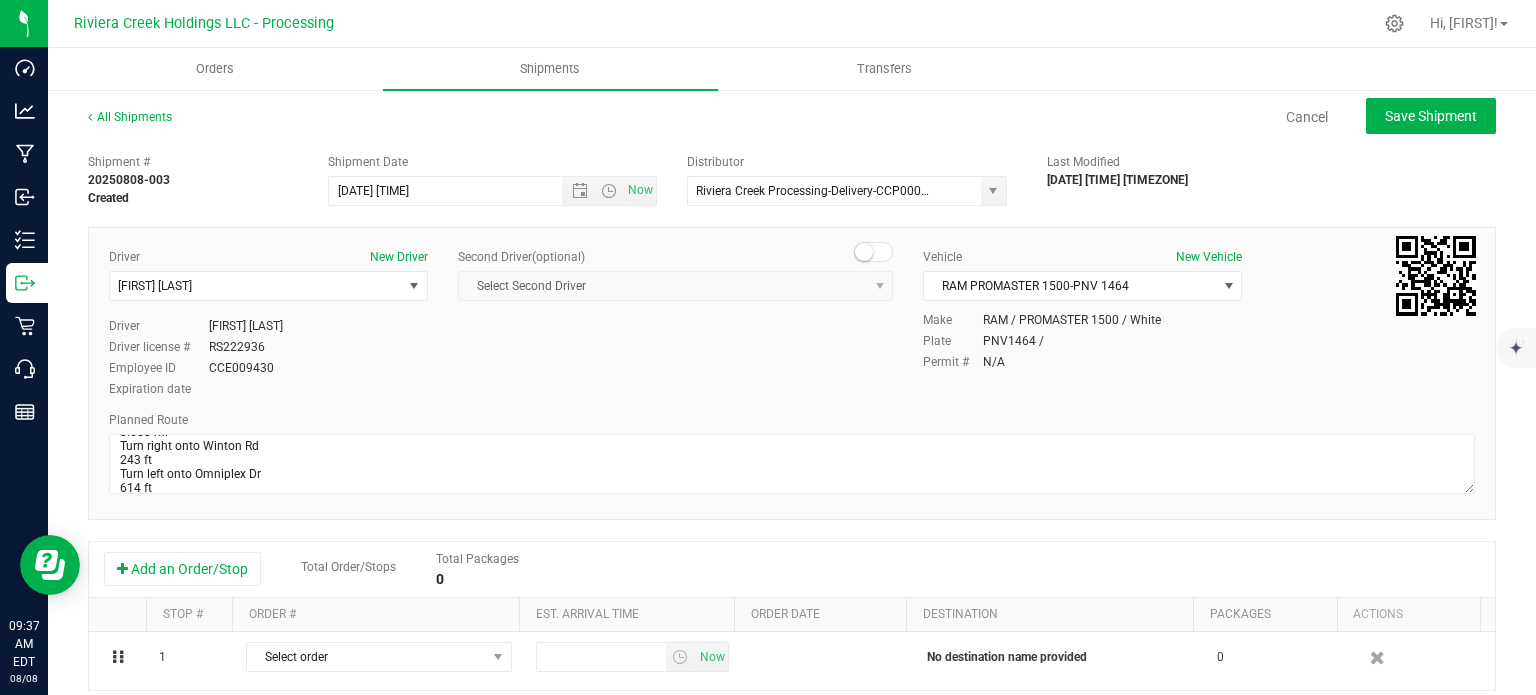 scroll, scrollTop: 300, scrollLeft: 0, axis: vertical 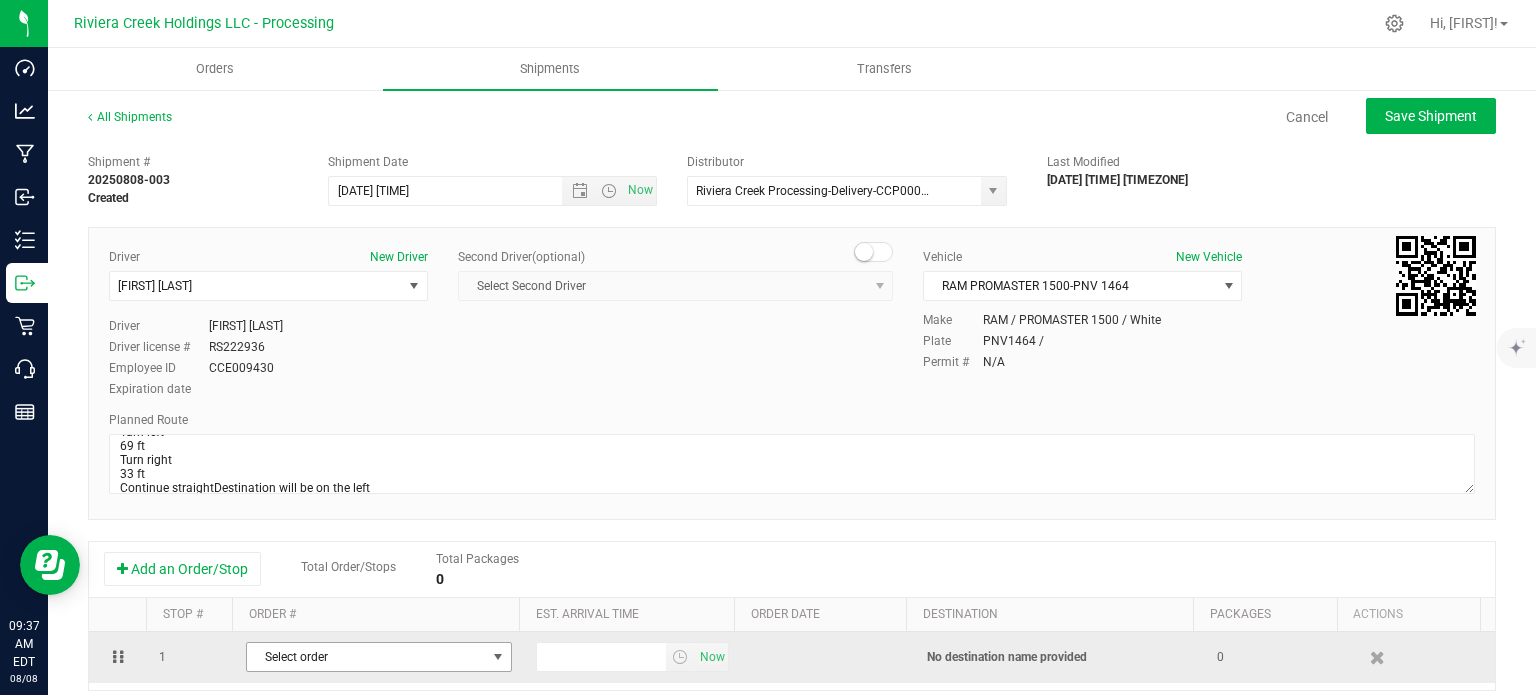click on "Select order" at bounding box center [366, 657] 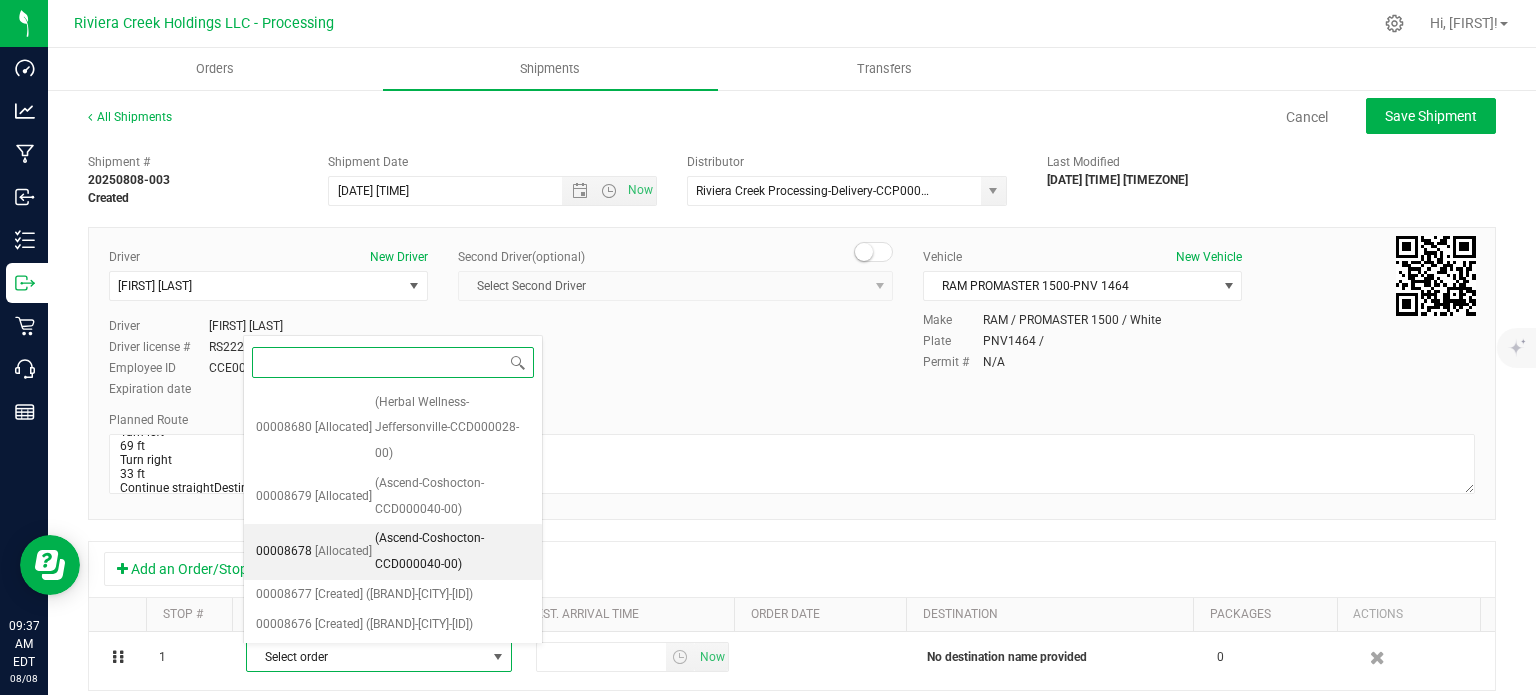 scroll, scrollTop: 512, scrollLeft: 0, axis: vertical 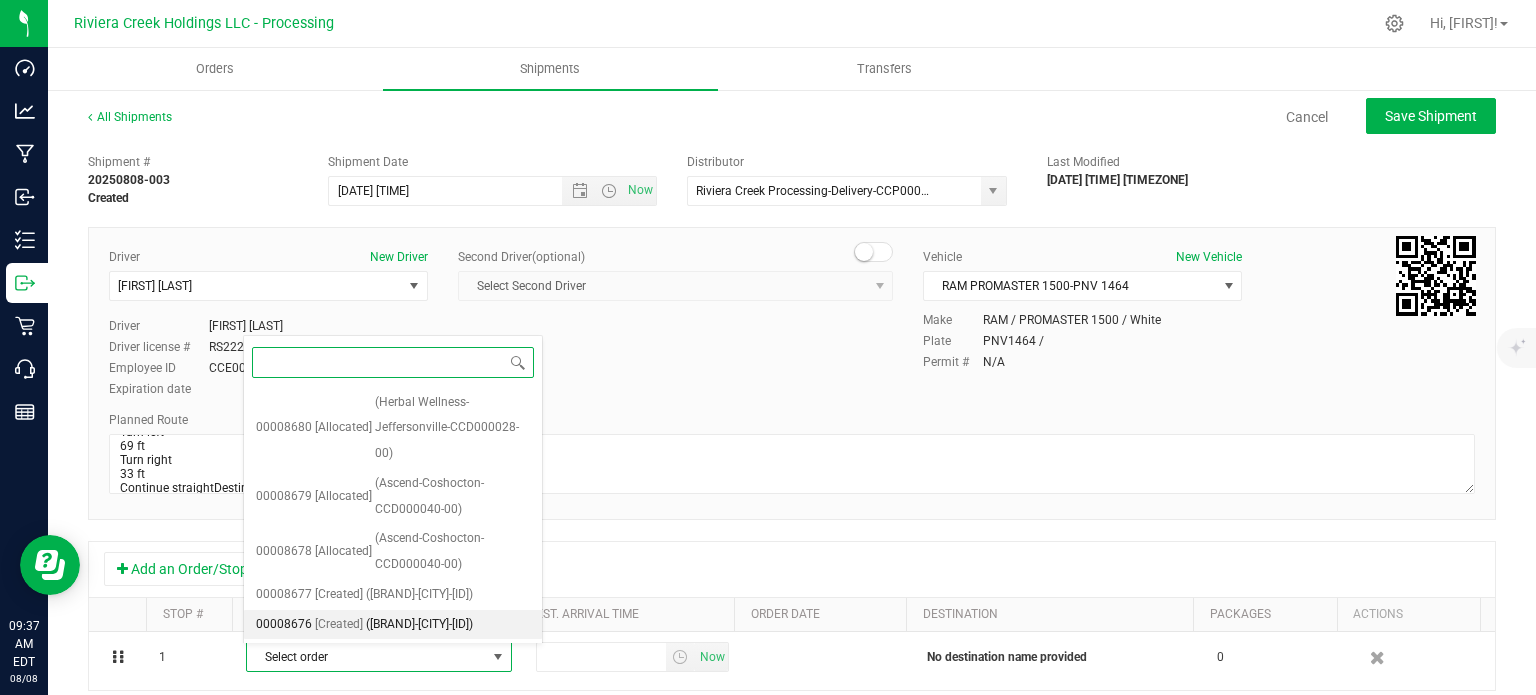 click on "([BRAND]-[CITY]-[ID])" at bounding box center (419, 625) 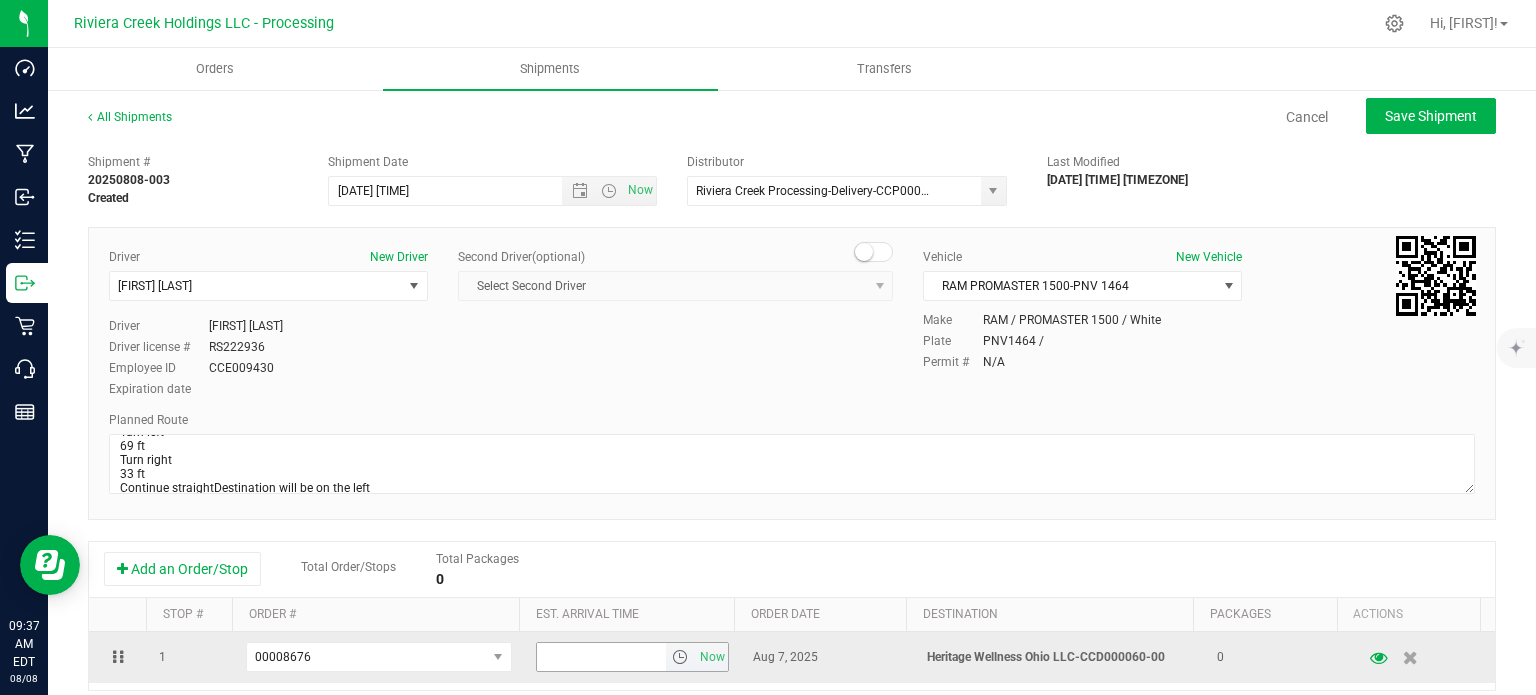 click at bounding box center (680, 657) 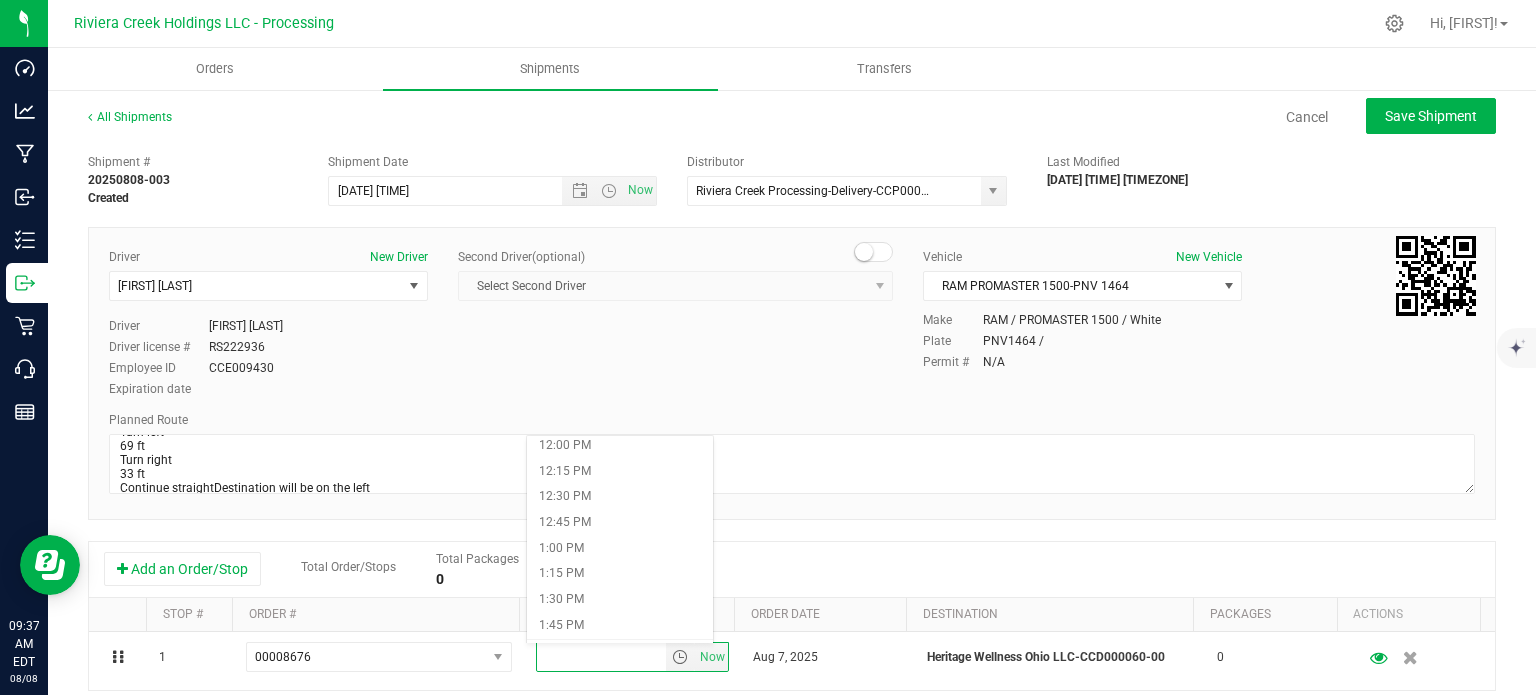 scroll, scrollTop: 1300, scrollLeft: 0, axis: vertical 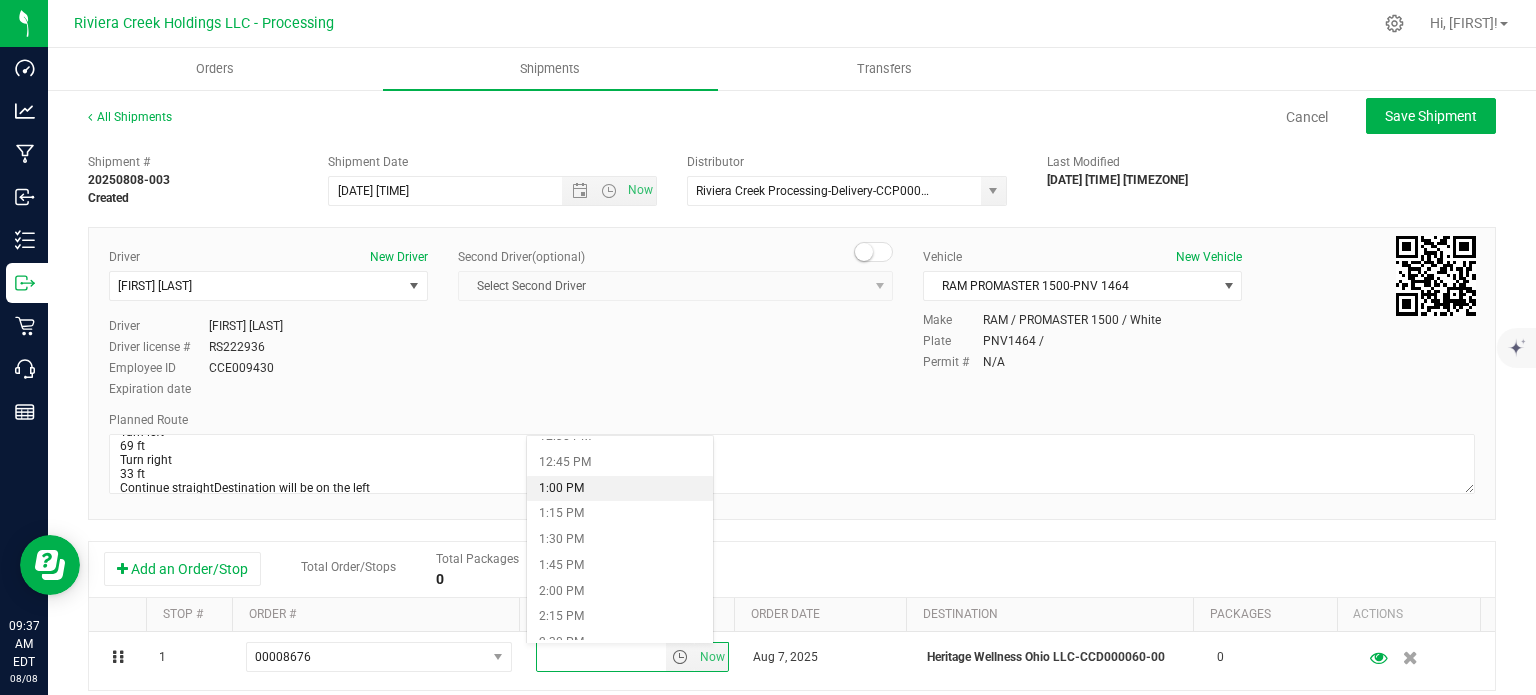click on "1:00 PM" at bounding box center (619, 489) 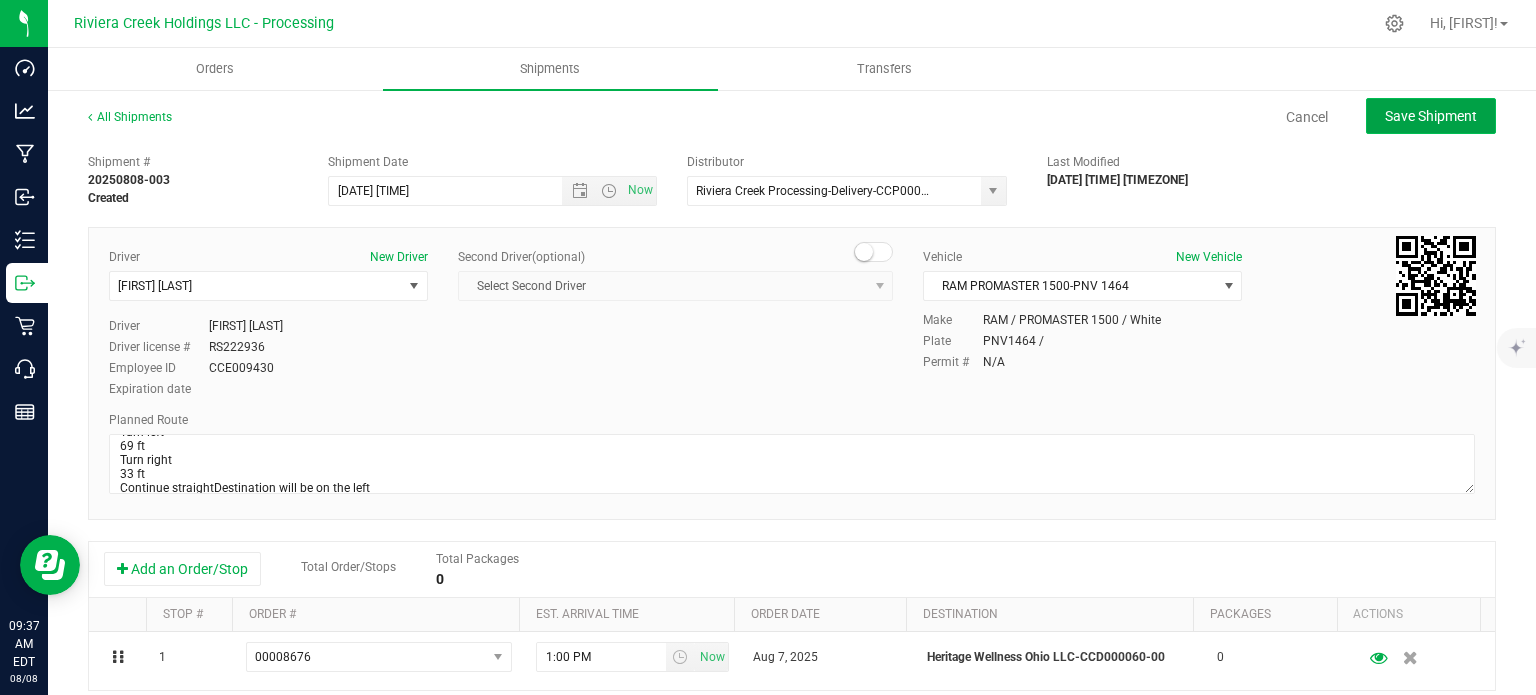 click on "Save Shipment" 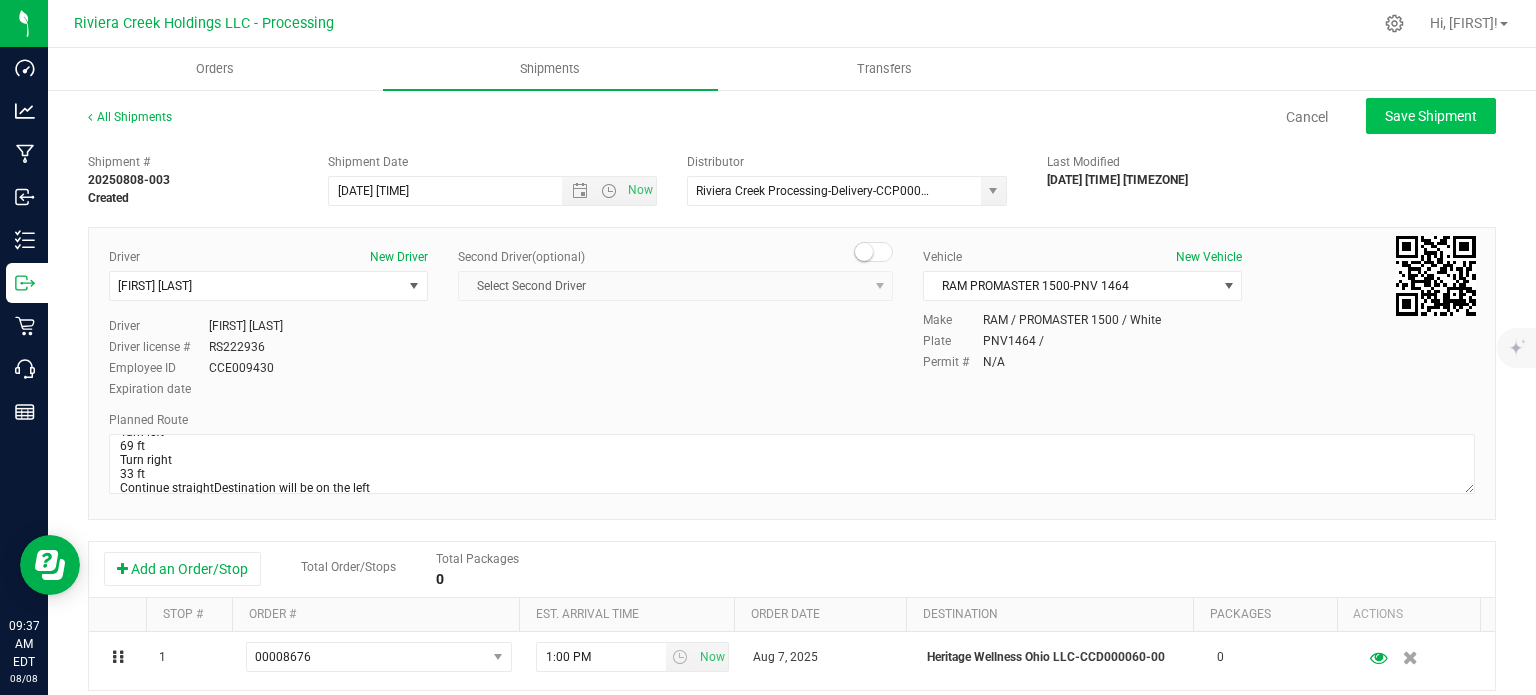 type on "[DATE] [TIME]" 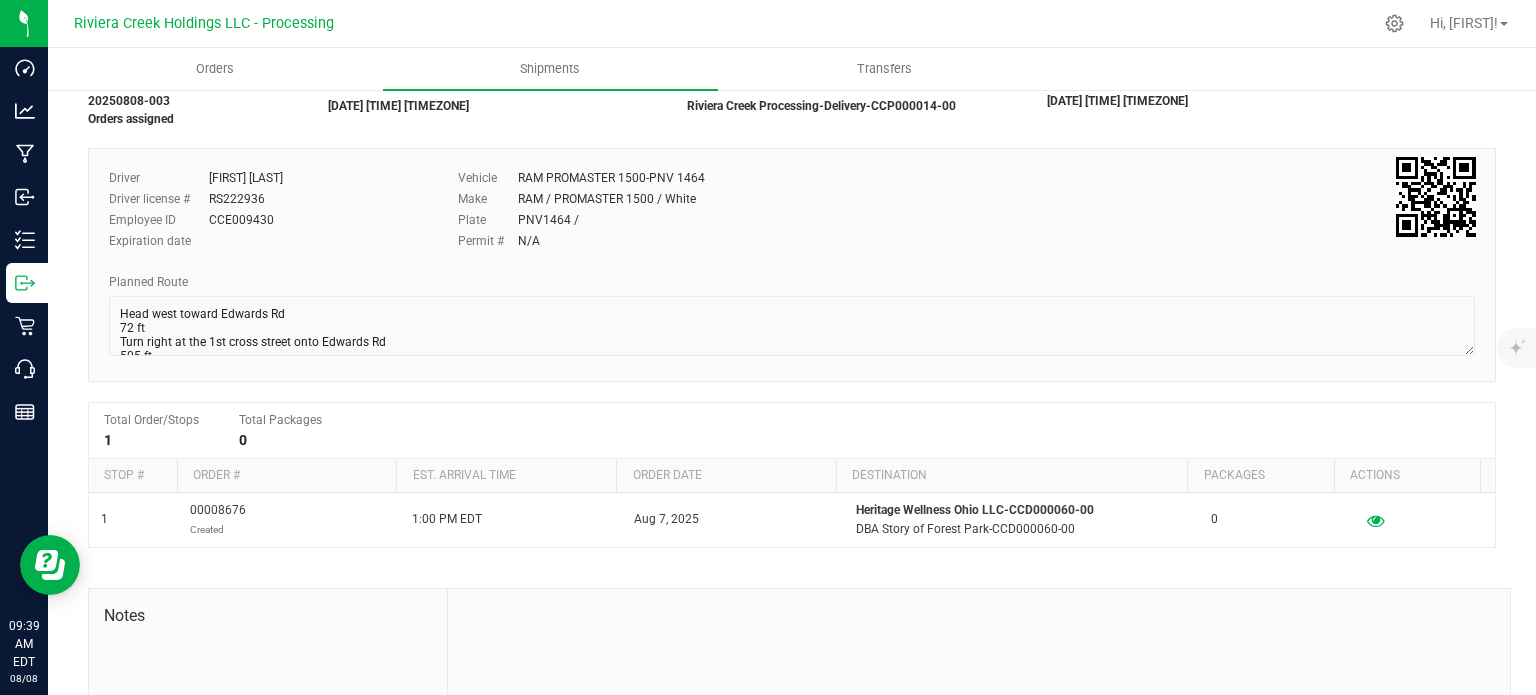 scroll, scrollTop: 0, scrollLeft: 0, axis: both 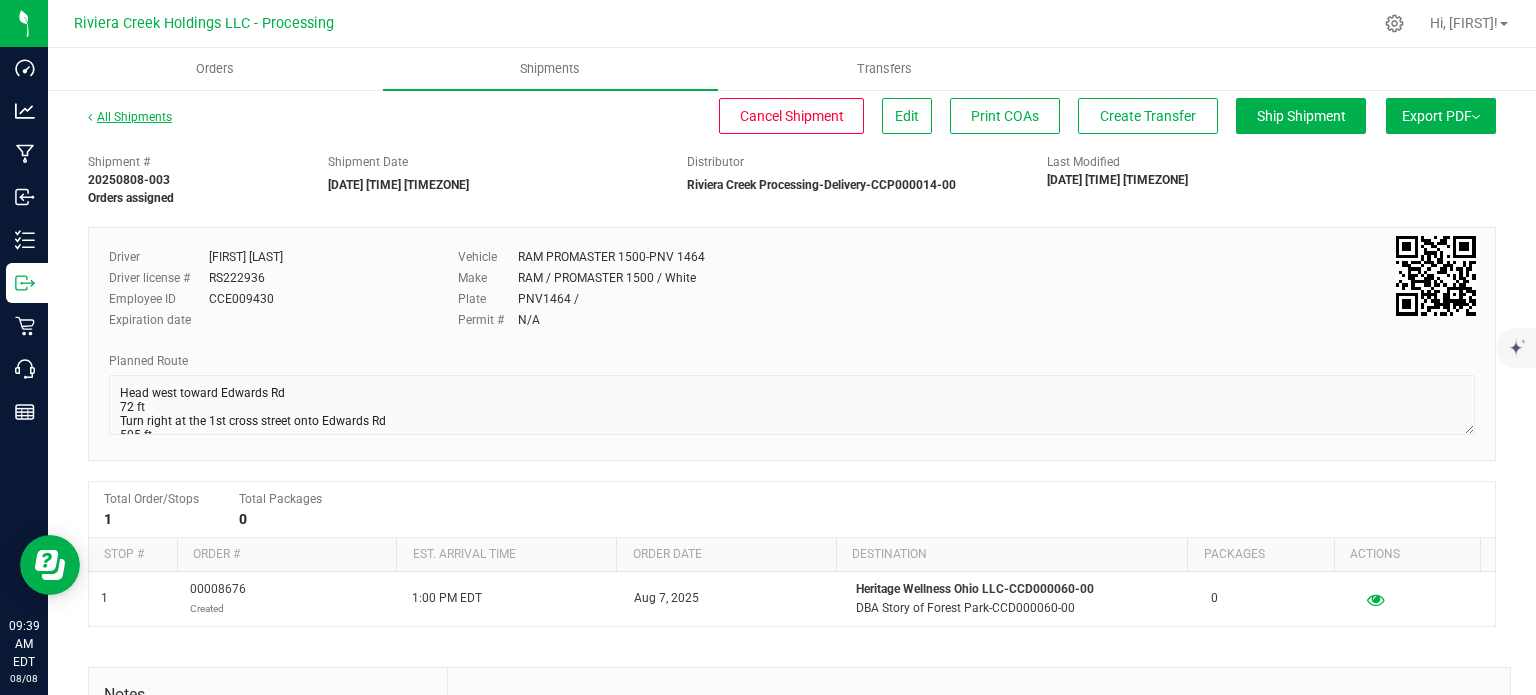 click on "All Shipments" at bounding box center (130, 117) 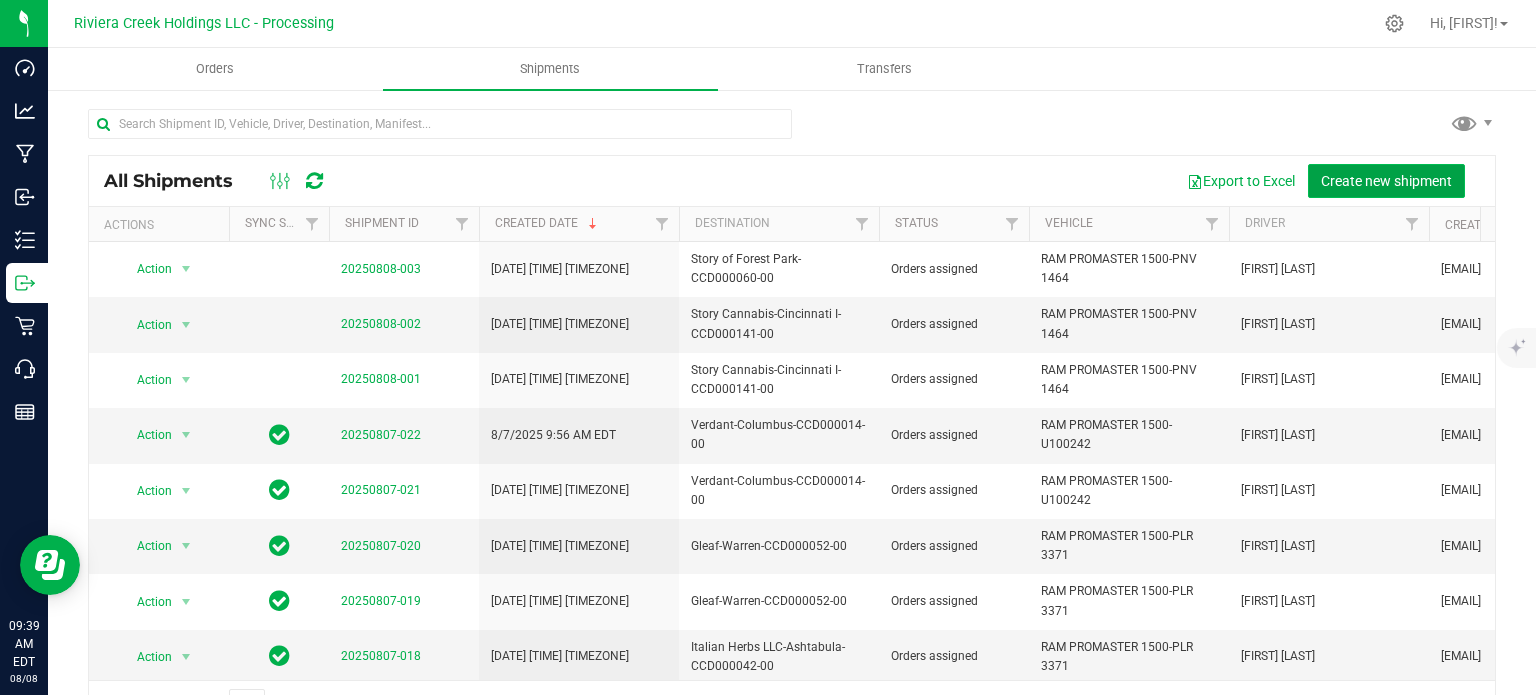 click on "Create new shipment" at bounding box center (1386, 181) 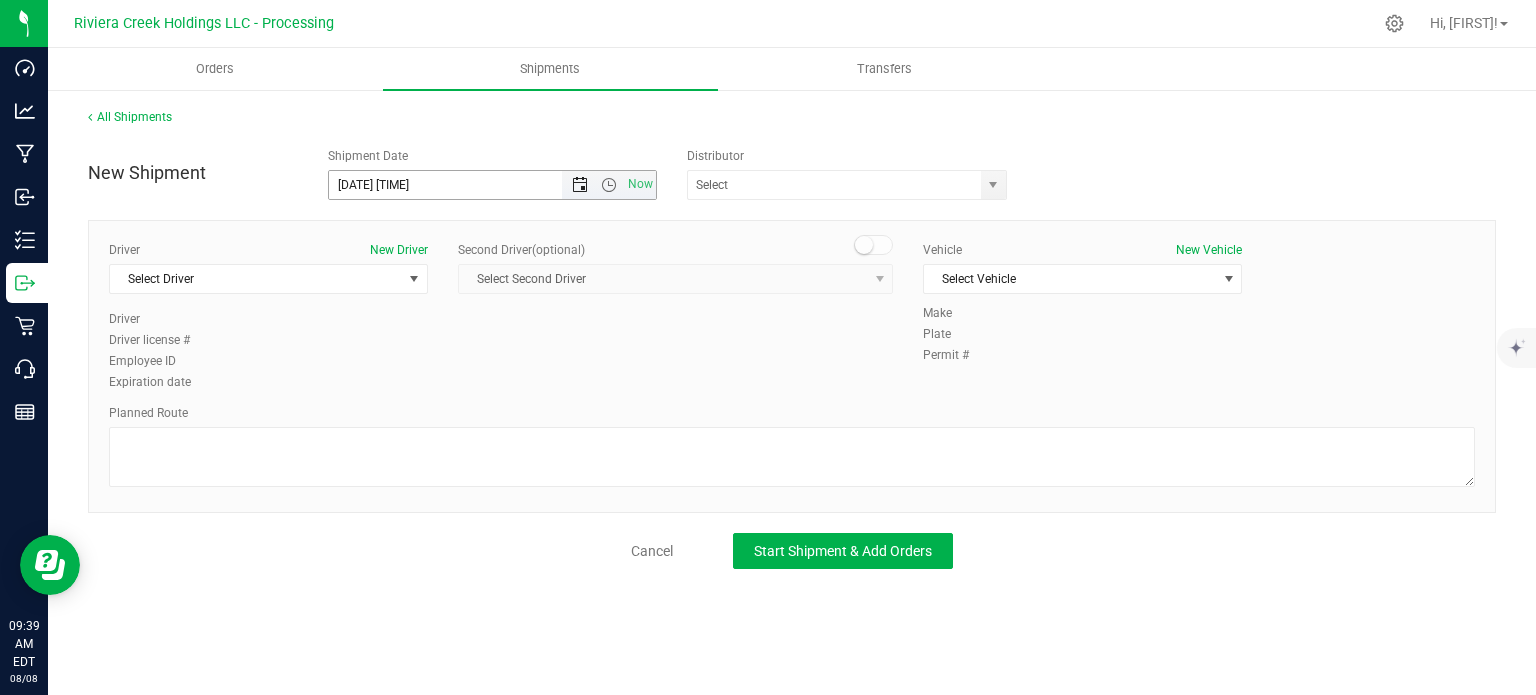 click at bounding box center [580, 185] 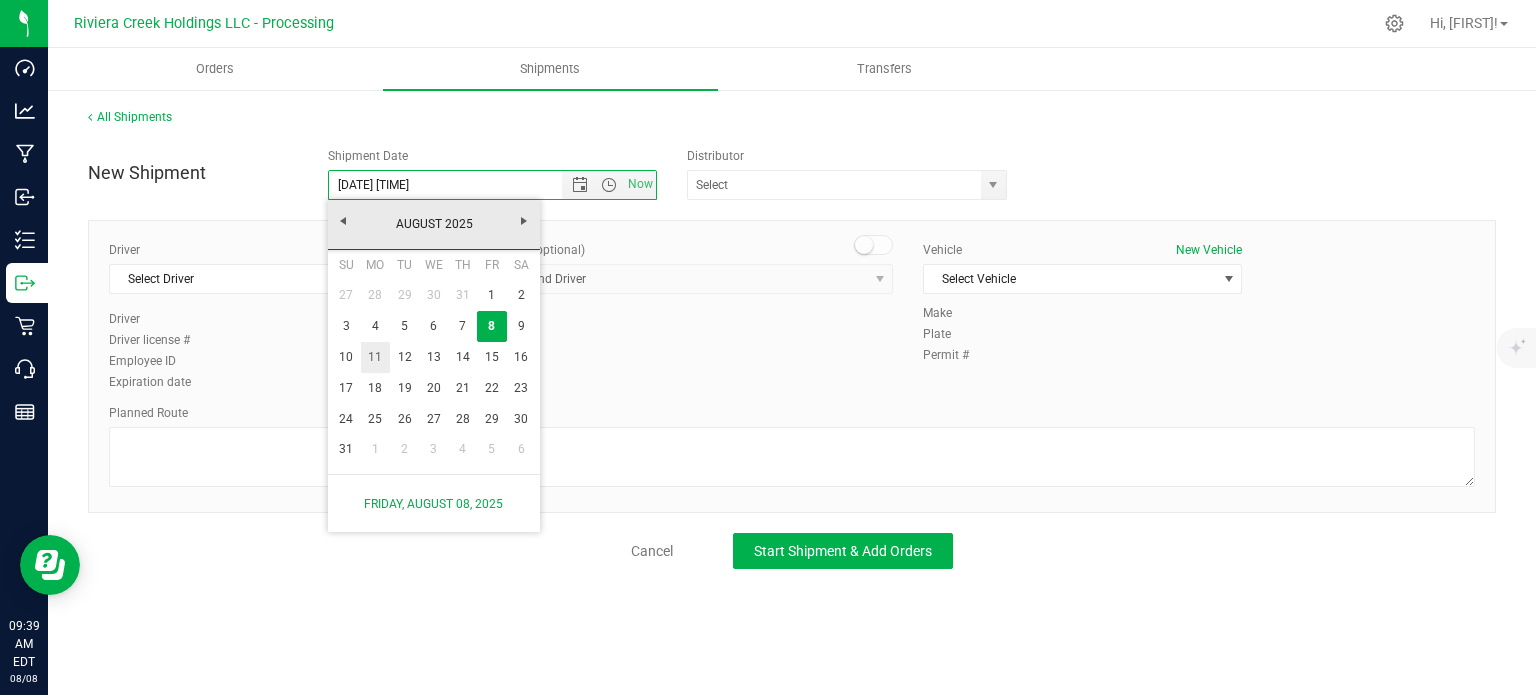 click on "11" at bounding box center [375, 357] 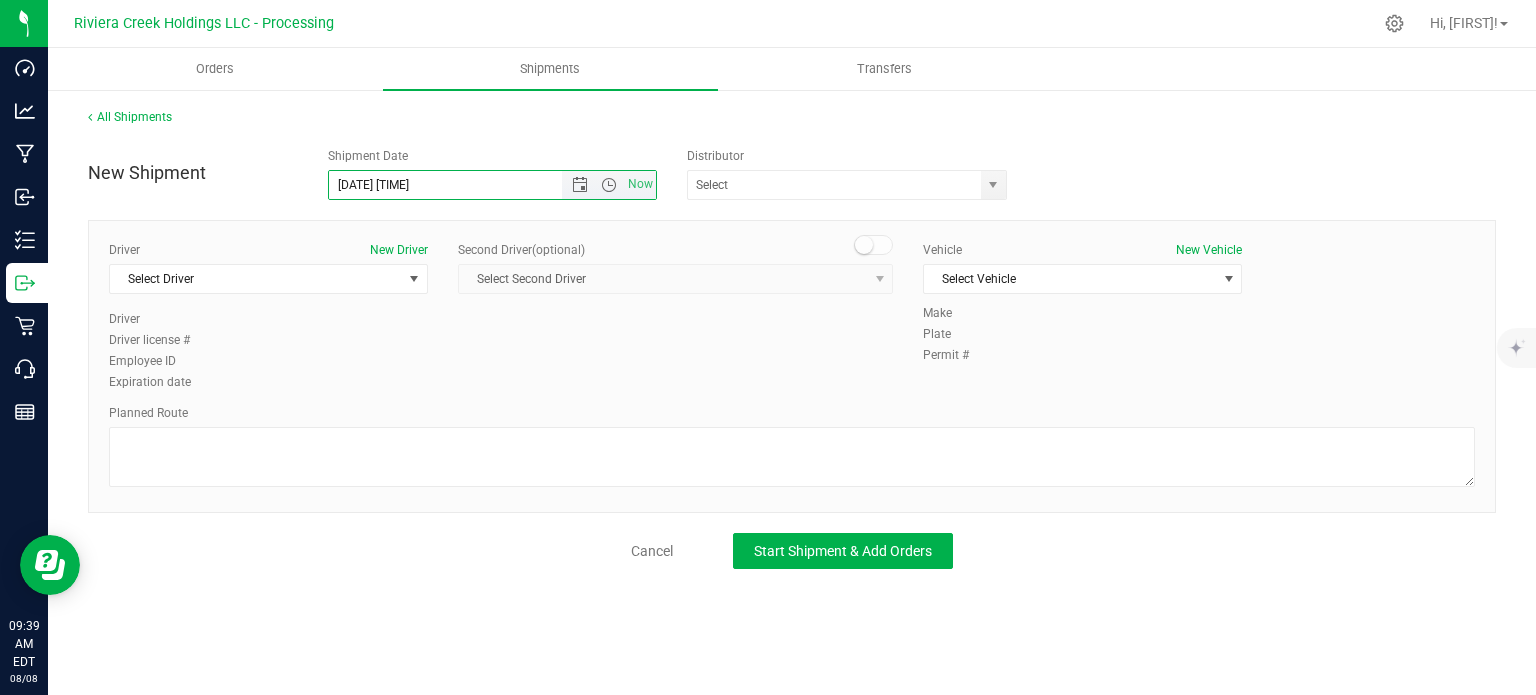 drag, startPoint x: 420, startPoint y: 183, endPoint x: 399, endPoint y: 196, distance: 24.698177 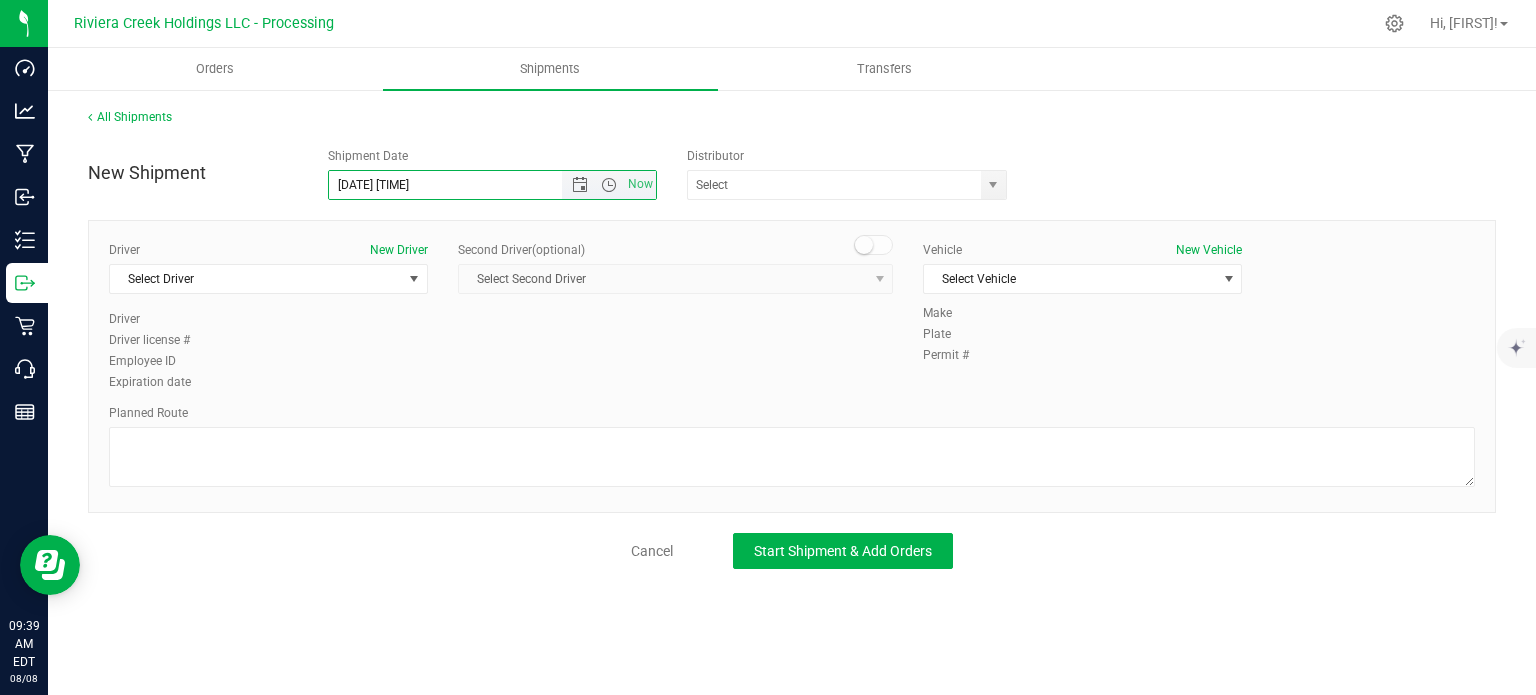 click on "[DATE] [TIME]" at bounding box center (463, 185) 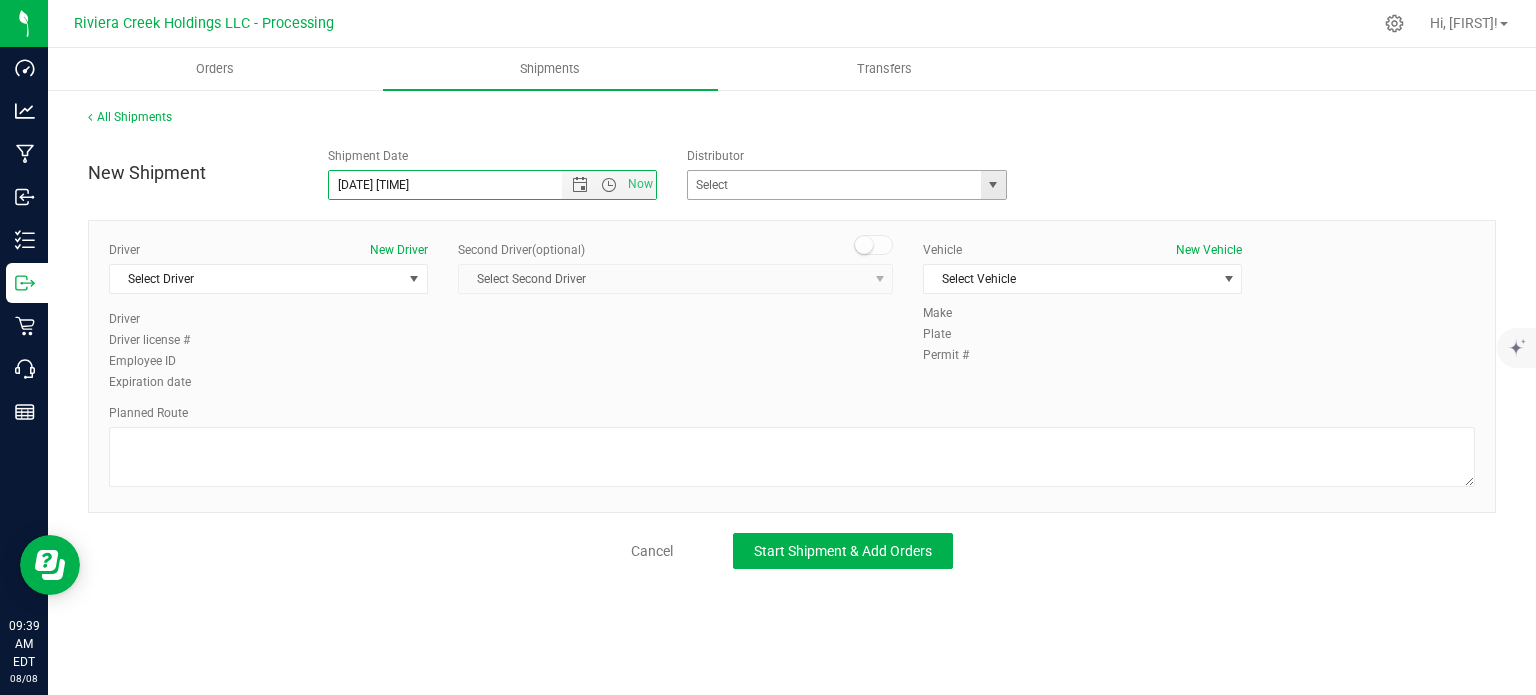 click at bounding box center (993, 185) 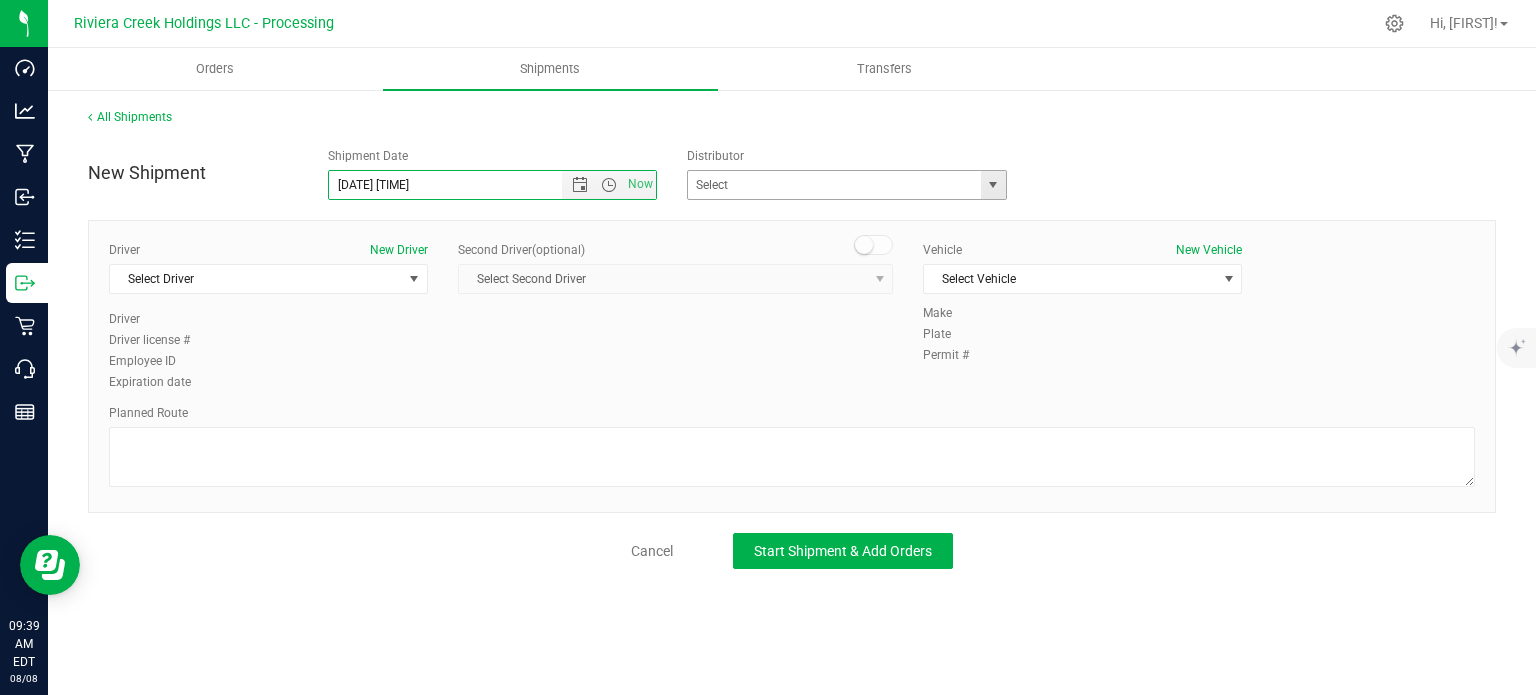 type on "[DATE] [TIME]" 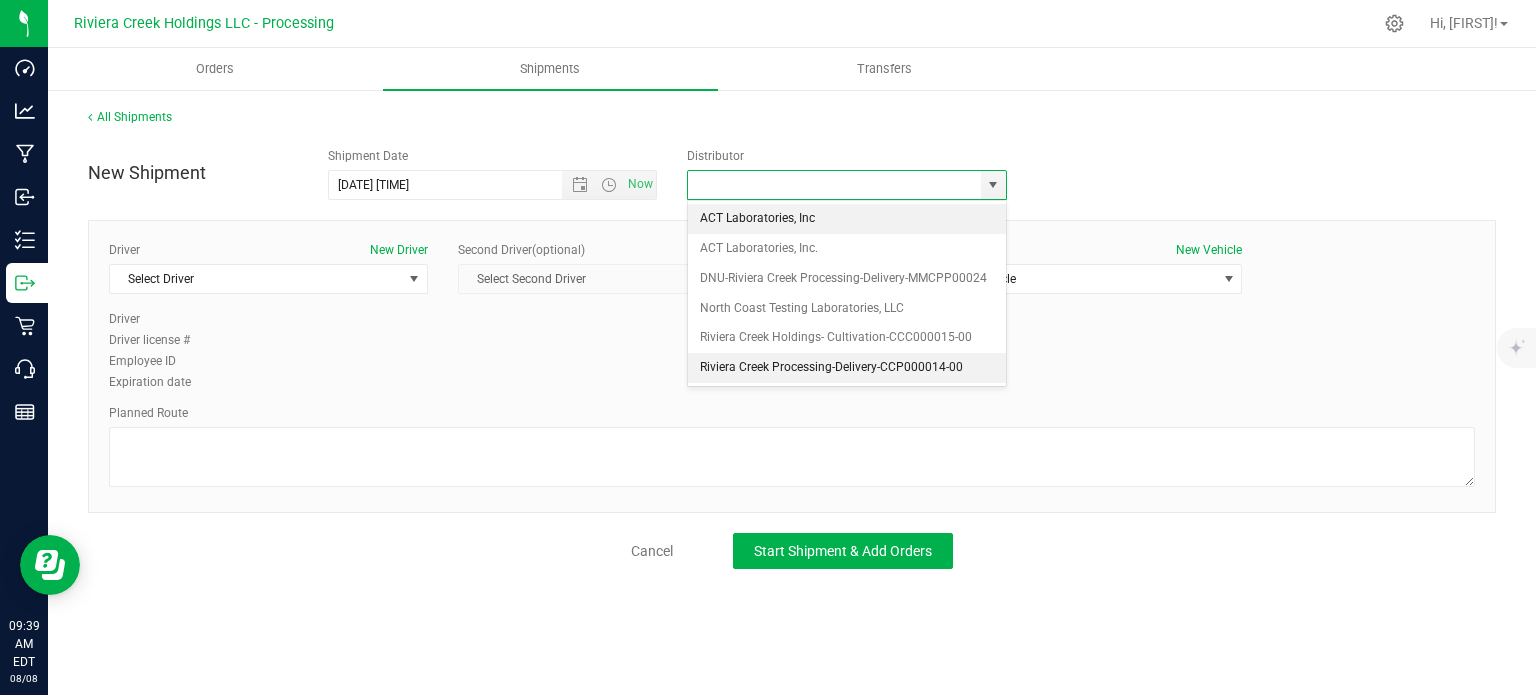 click on "Riviera Creek Processing-Delivery-CCP000014-00" at bounding box center (847, 368) 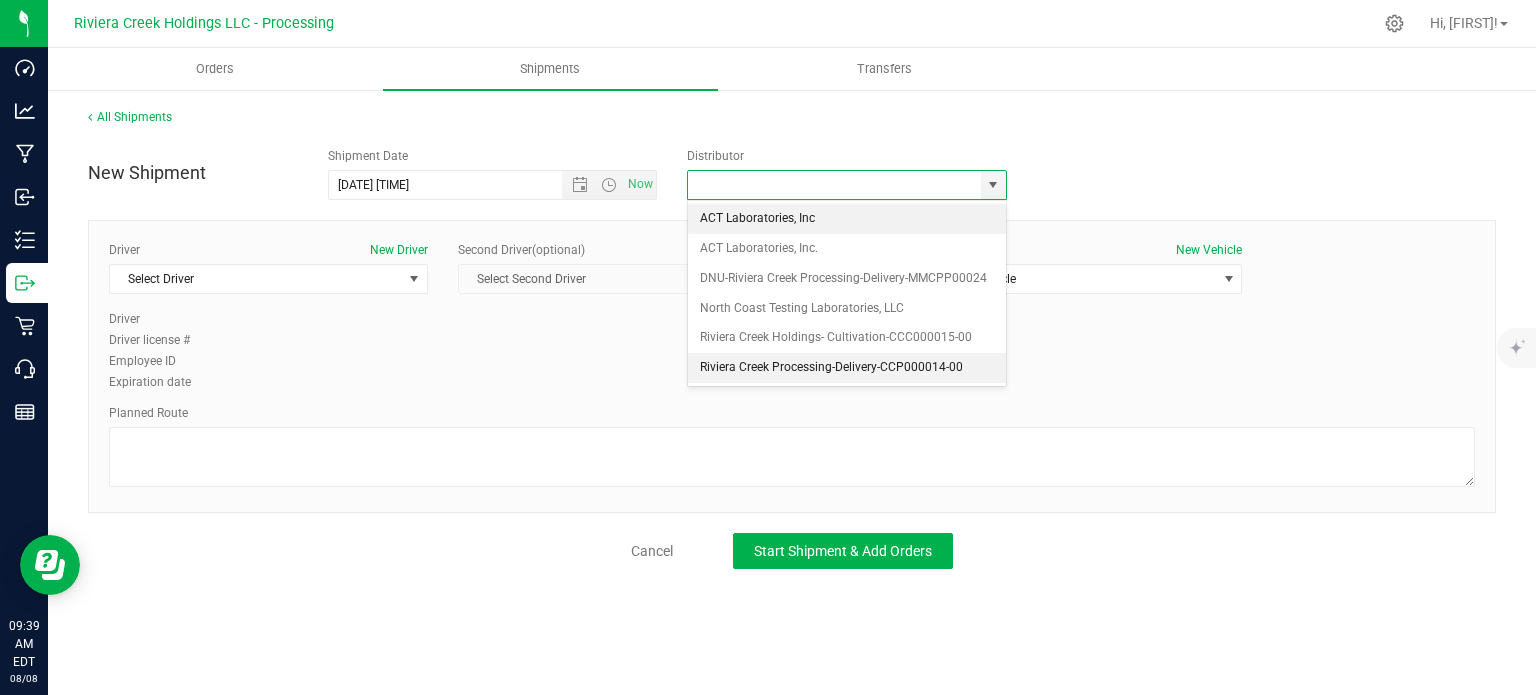 type on "Riviera Creek Processing-Delivery-CCP000014-00" 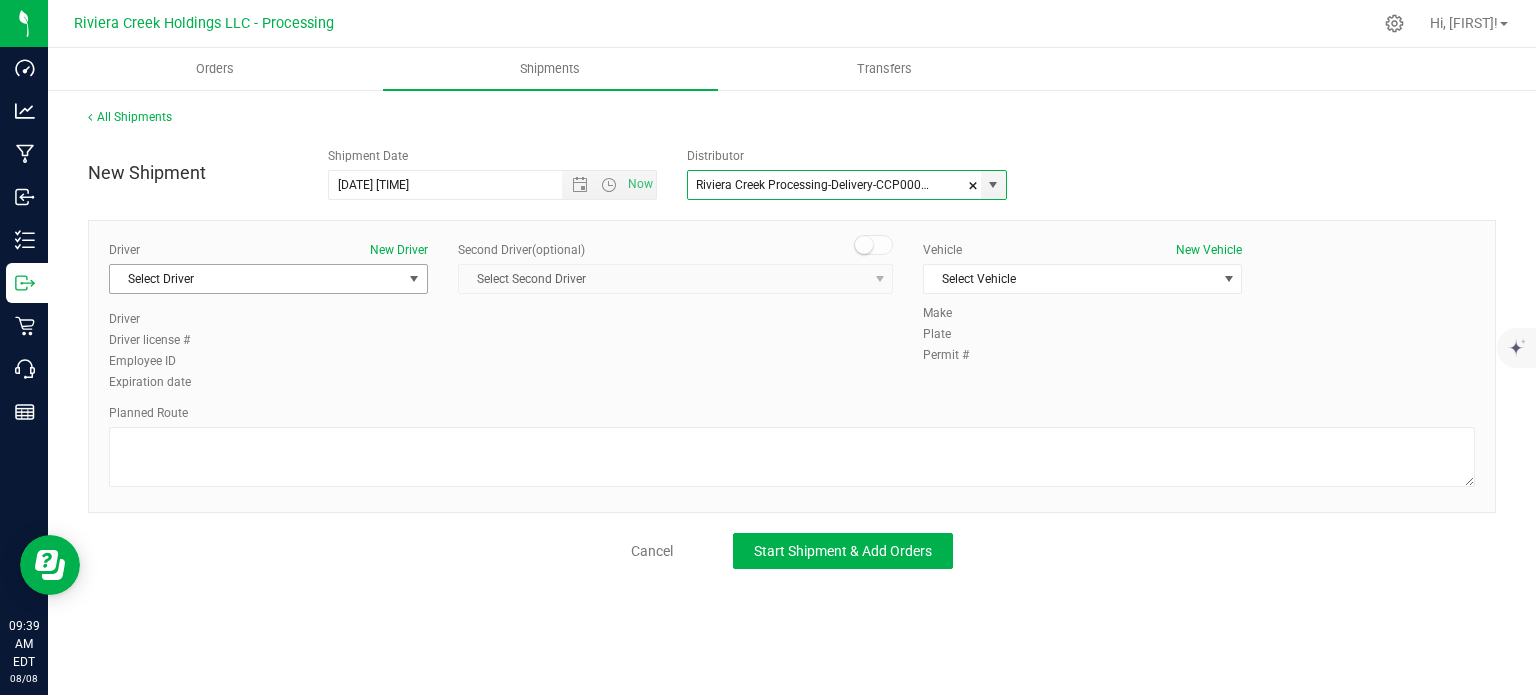 click on "Select Driver" at bounding box center (256, 279) 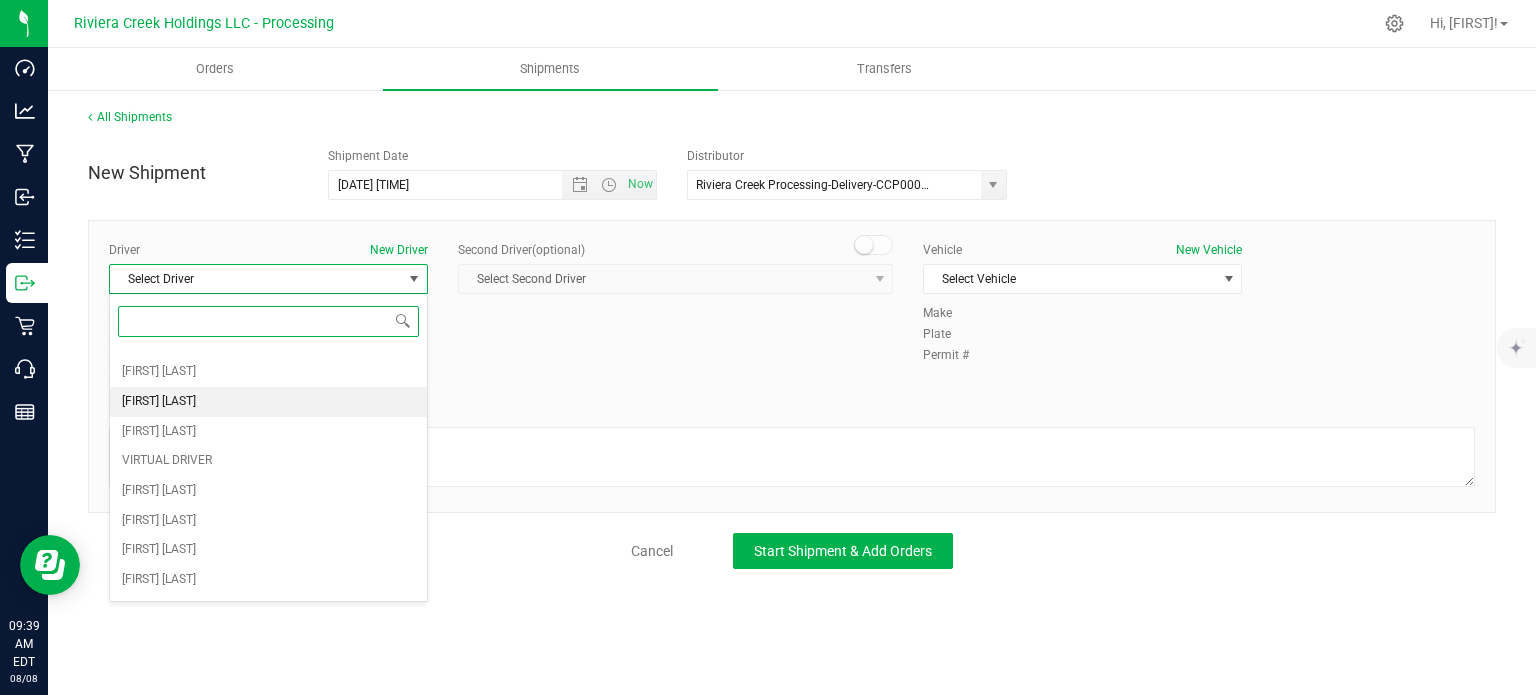 scroll, scrollTop: 200, scrollLeft: 0, axis: vertical 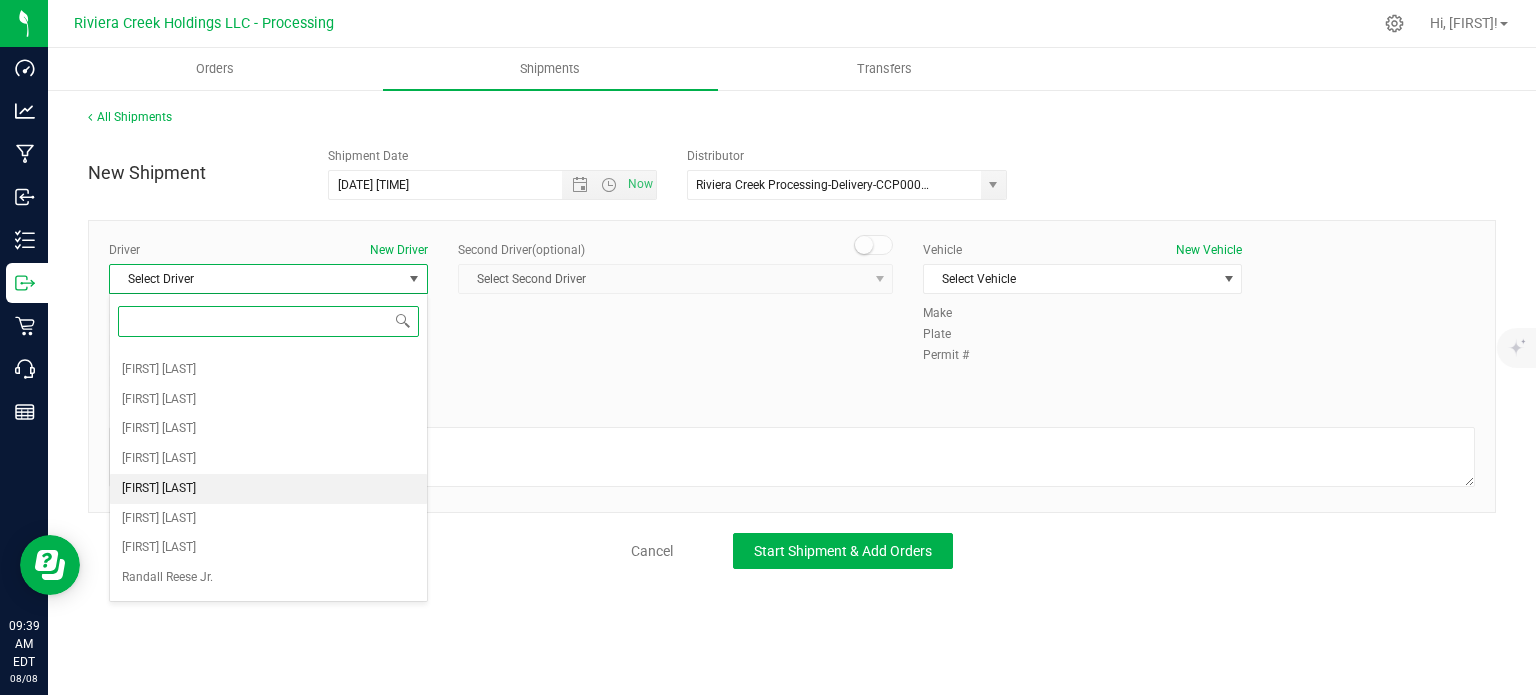click on "[FIRST] [LAST]" at bounding box center [159, 489] 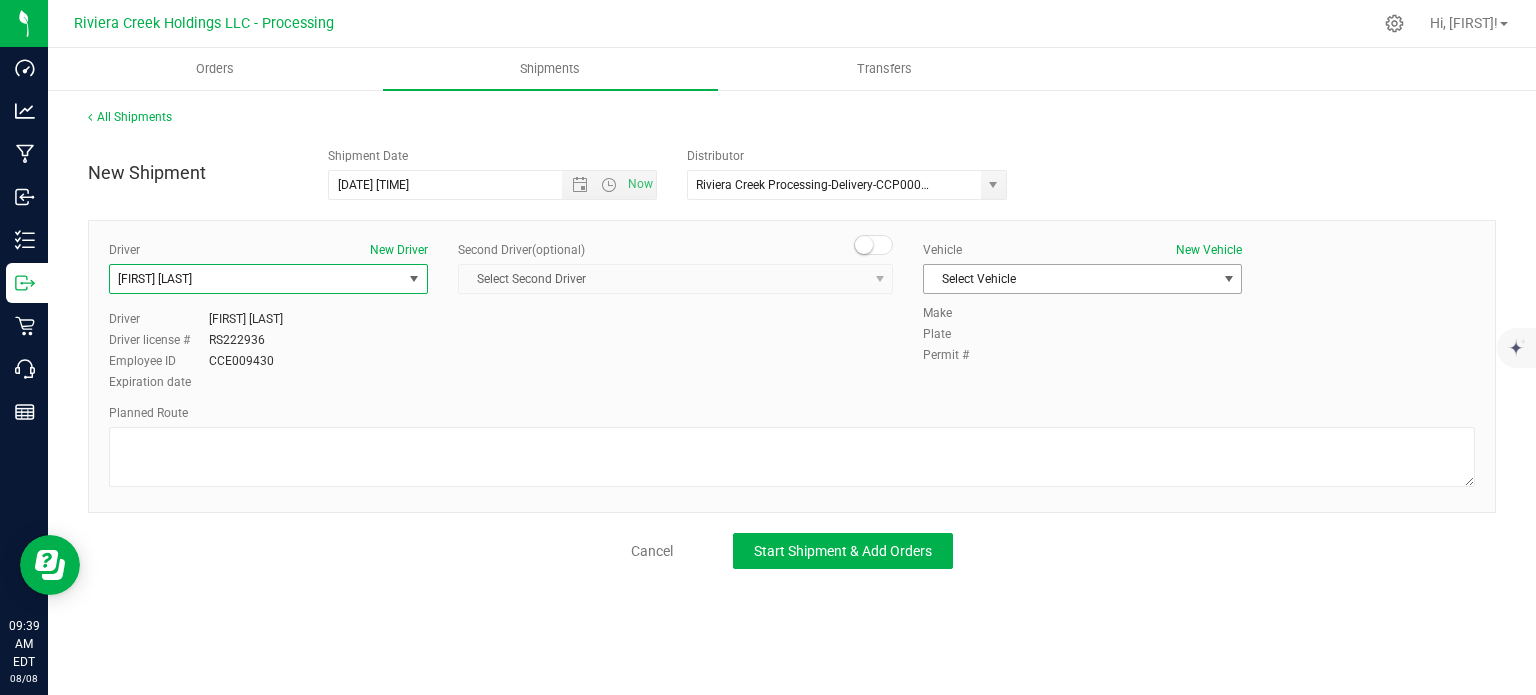 click on "Select Vehicle" at bounding box center [1070, 279] 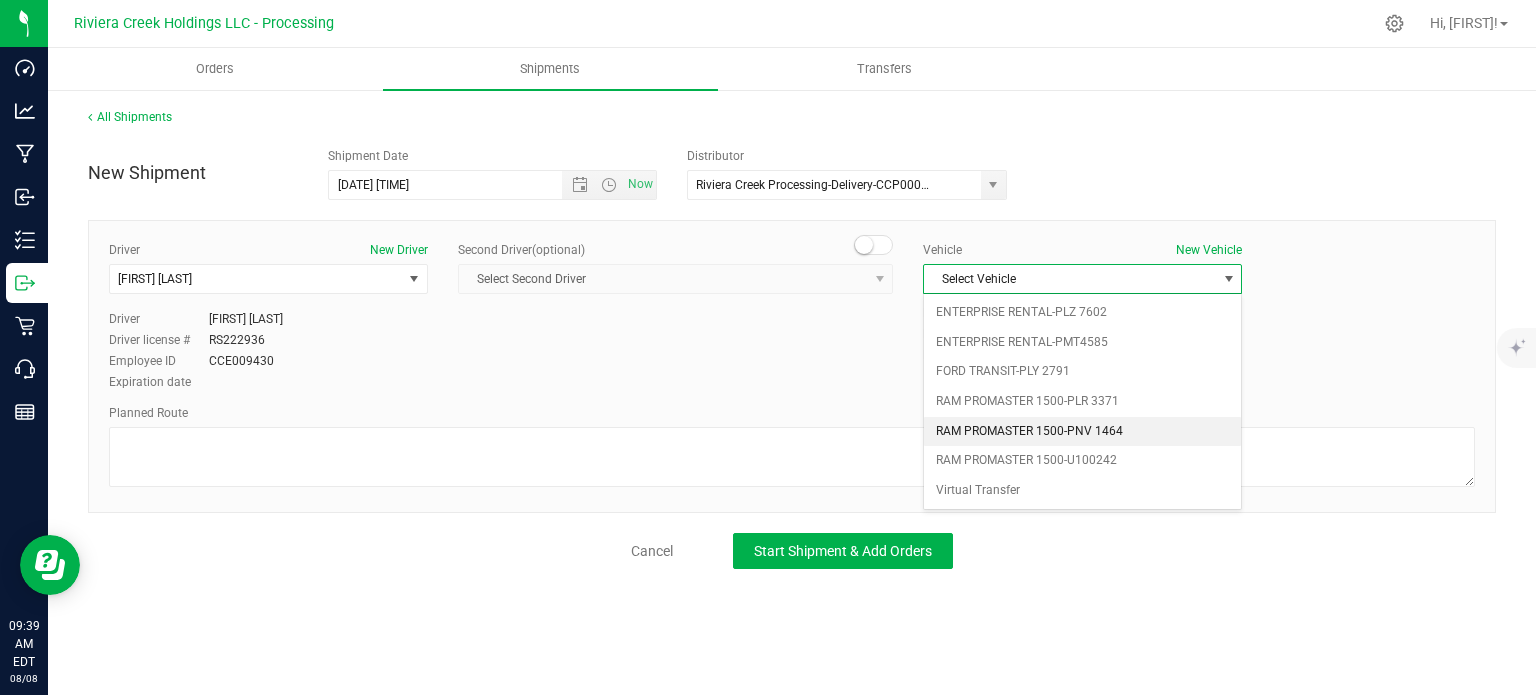 click on "RAM PROMASTER 1500-PNV 1464" at bounding box center [1082, 432] 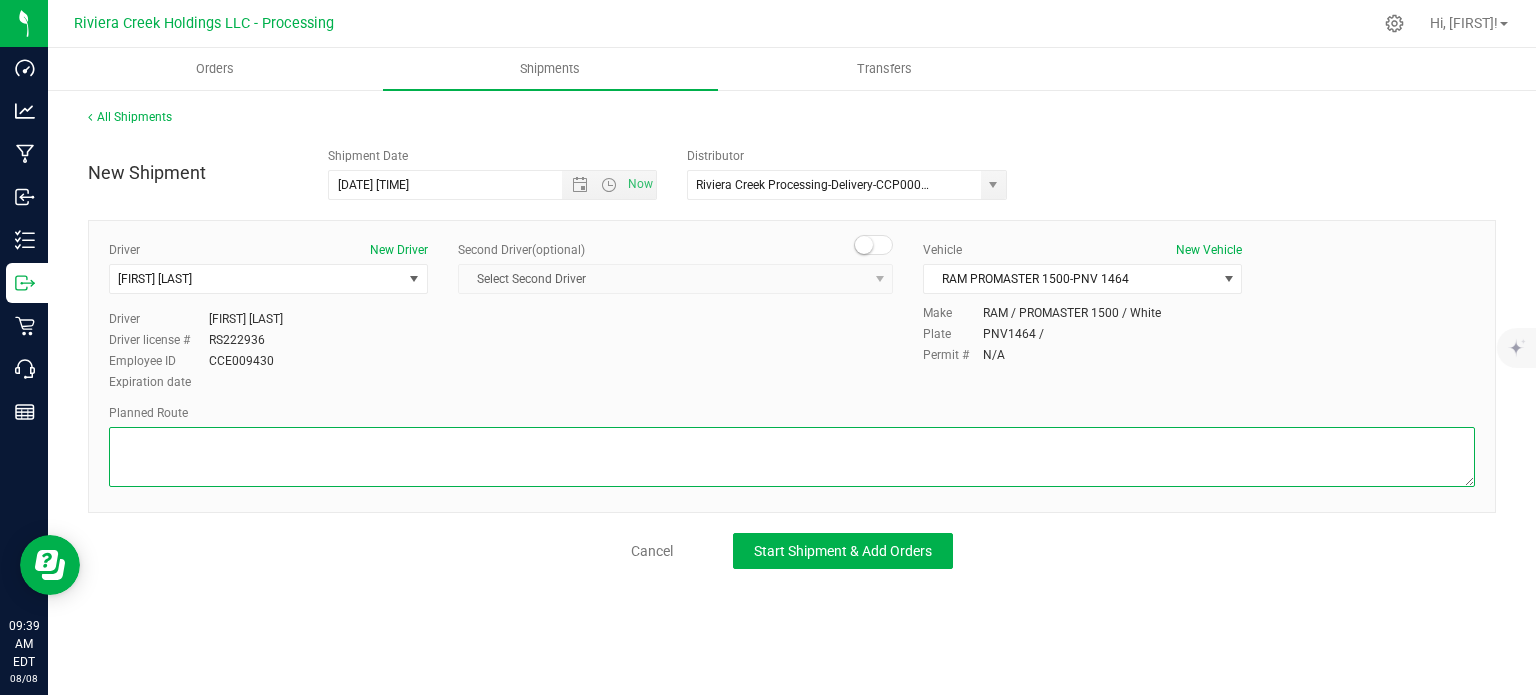 click at bounding box center [792, 457] 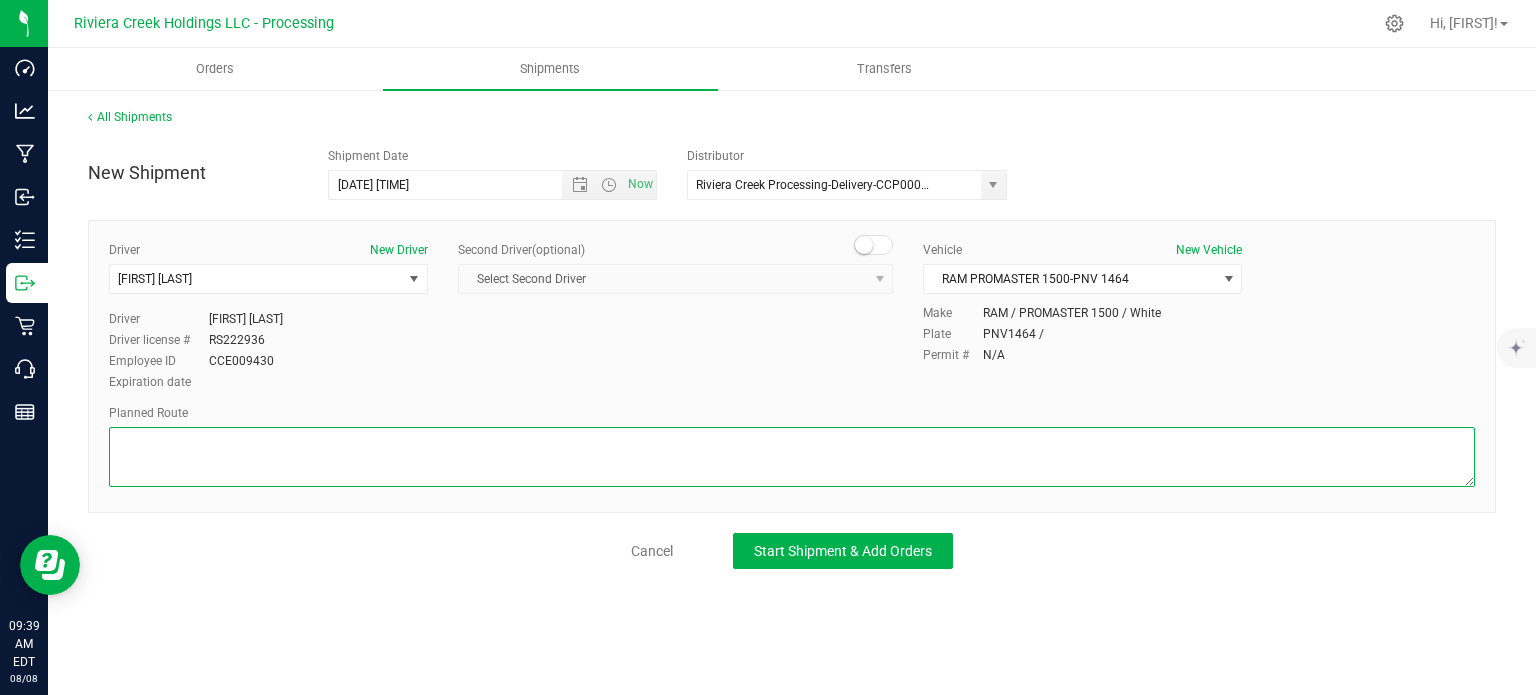 paste on "Head west toward Edwards Rd
72 ft
Turn right at the 1st cross street onto Edwards Rd
505 ft
Merge onto I-71 N via the ramp to Columbus
1.08 mi
Take exit 8B for OH-562 toward Norwood
0.494 mi
Continue onto OH-562 W
2.96 mi
Take the exit onto I-75 N toward Dayton
8.47 mi
Take exit 16 to merge onto I-275 W toward Indianapolis
4.65 mi
Take exit 39 toward Fairfield
0.655 mi
Turn right onto Winton Rd
243 ft
Turn left onto Omniplex Dr
614 ft
Turn left
69 ft
Turn right
33 ft
Continue straightDestination will be on the left
128 ft" 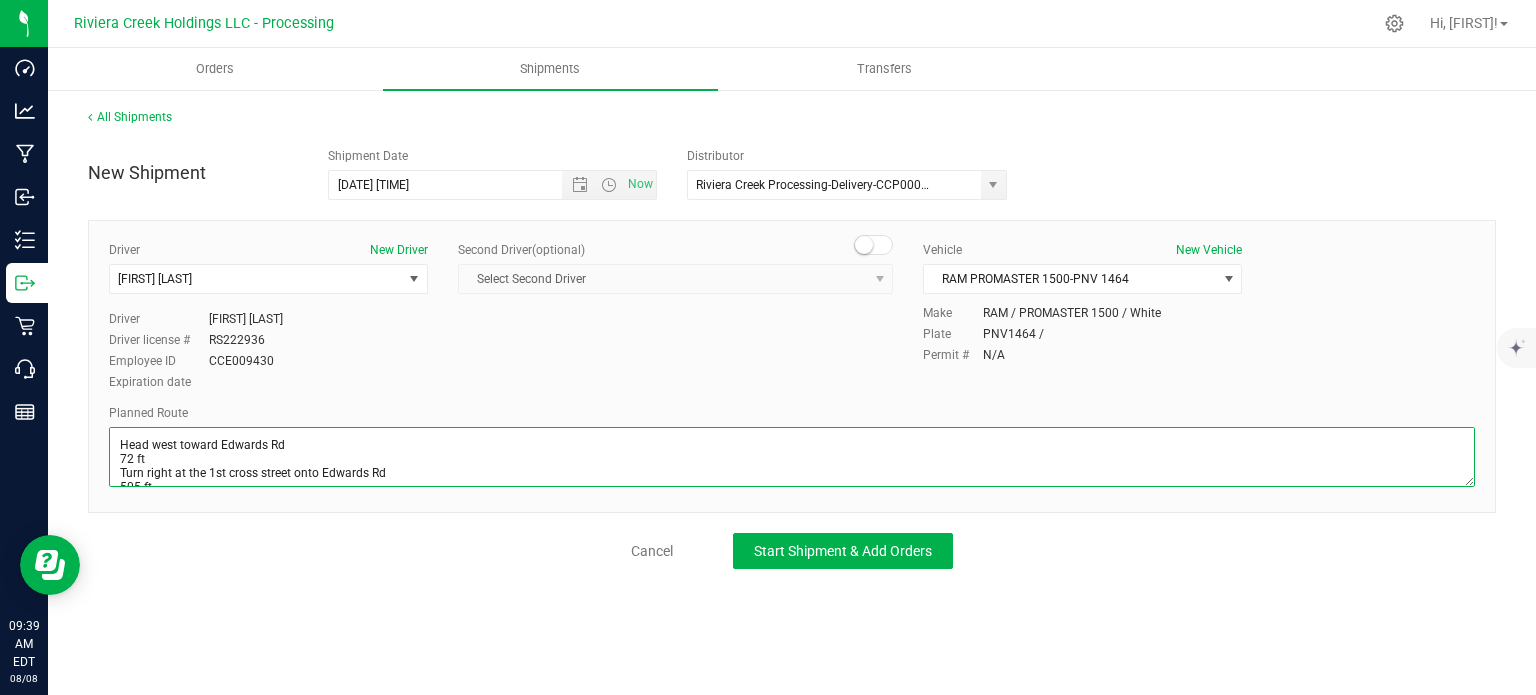 scroll, scrollTop: 326, scrollLeft: 0, axis: vertical 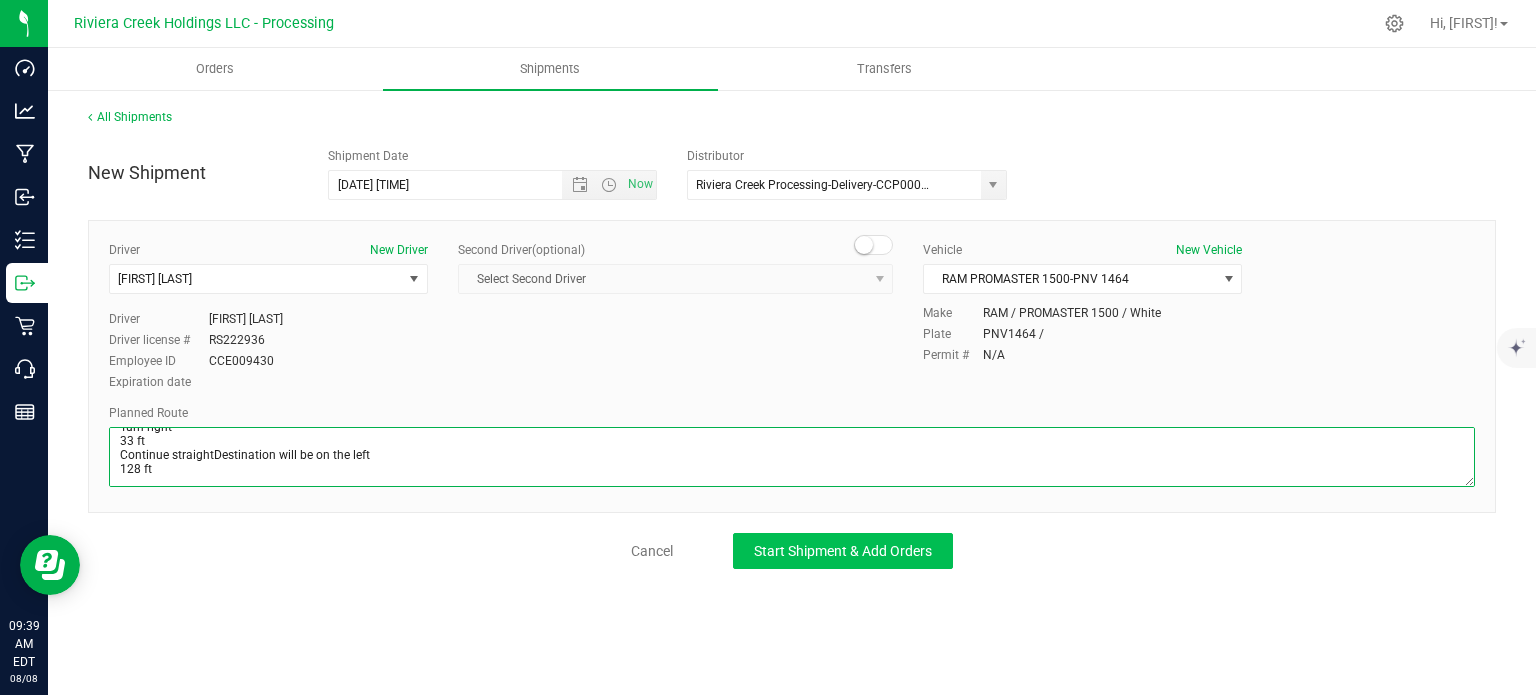 type on "Head west toward Edwards Rd
72 ft
Turn right at the 1st cross street onto Edwards Rd
505 ft
Merge onto I-71 N via the ramp to Columbus
1.08 mi
Take exit 8B for OH-562 toward Norwood
0.494 mi
Continue onto OH-562 W
2.96 mi
Take the exit onto I-75 N toward Dayton
8.47 mi
Take exit 16 to merge onto I-275 W toward Indianapolis
4.65 mi
Take exit 39 toward Fairfield
0.655 mi
Turn right onto Winton Rd
243 ft
Turn left onto Omniplex Dr
614 ft
Turn left
69 ft
Turn right
33 ft
Continue straightDestination will be on the left
128 ft" 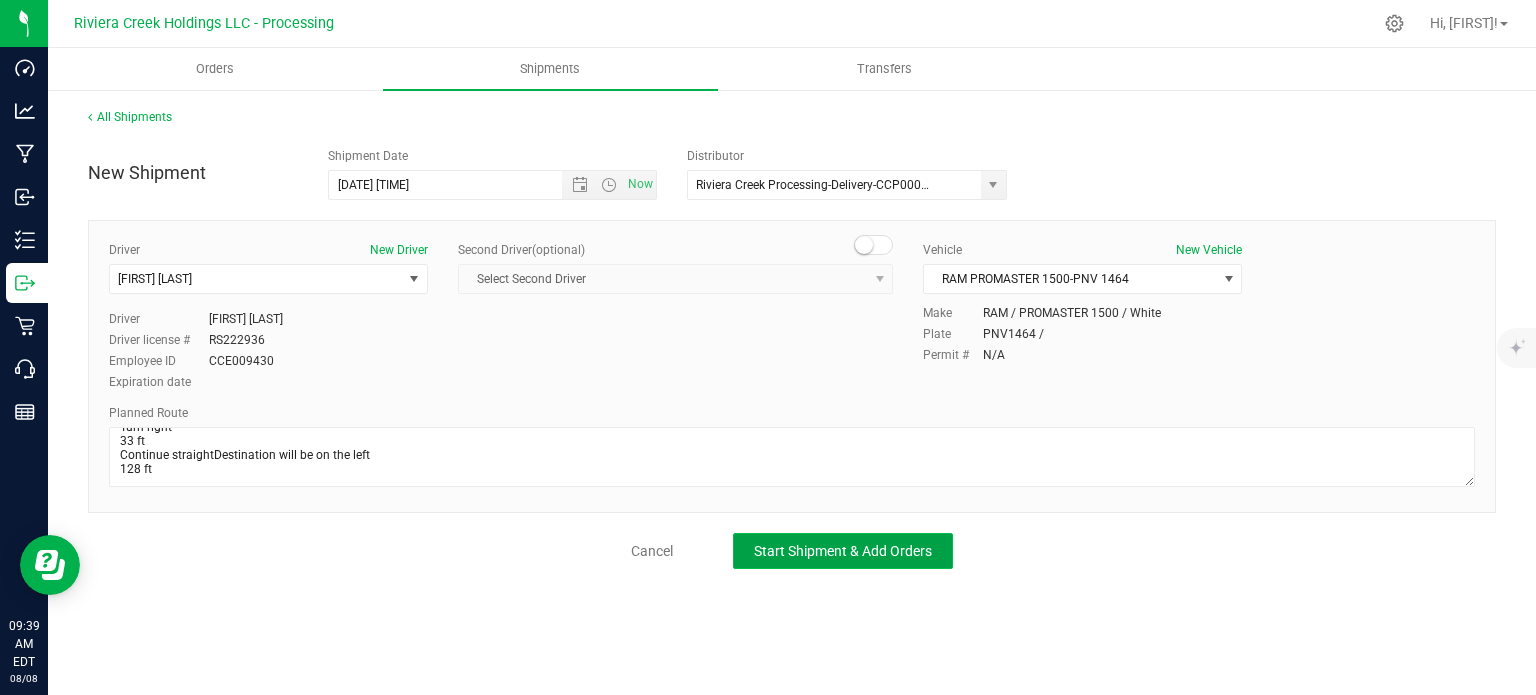 click on "Start Shipment & Add Orders" 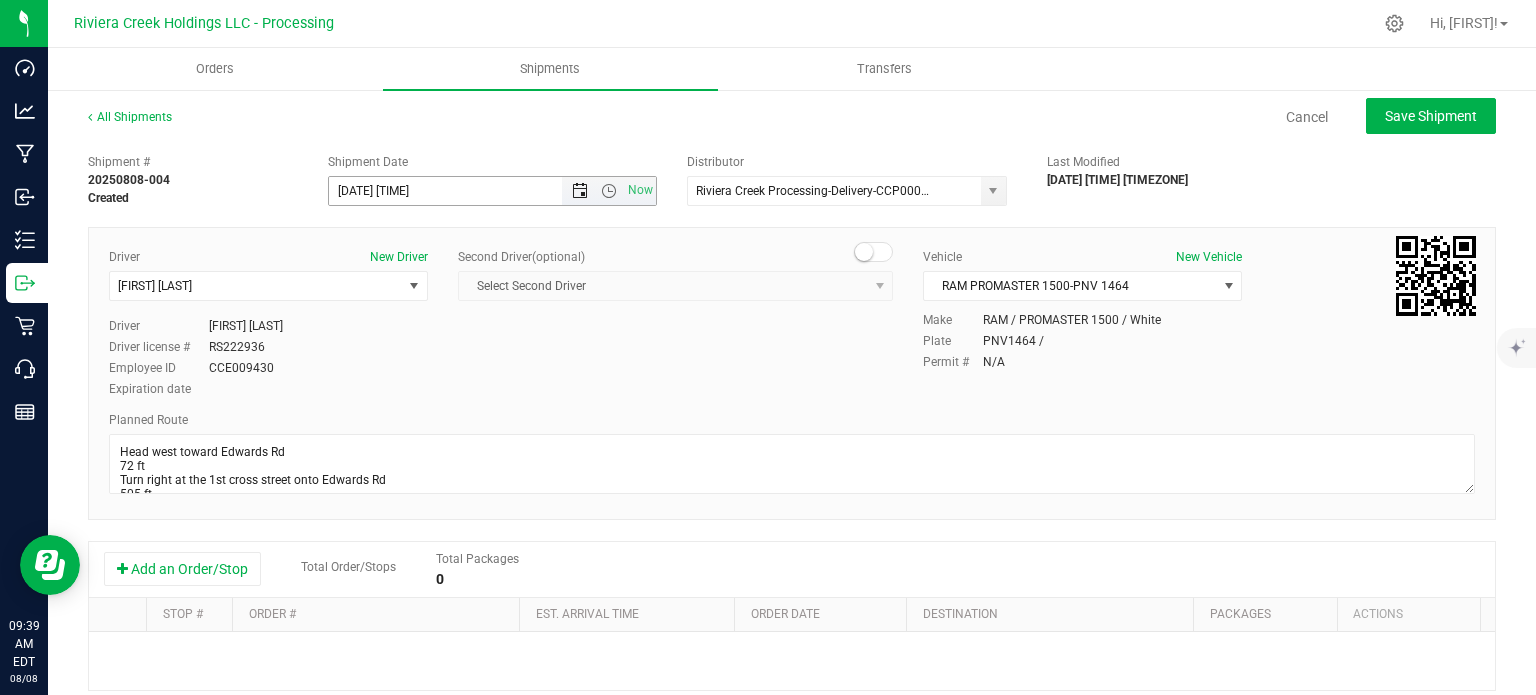 click at bounding box center (580, 191) 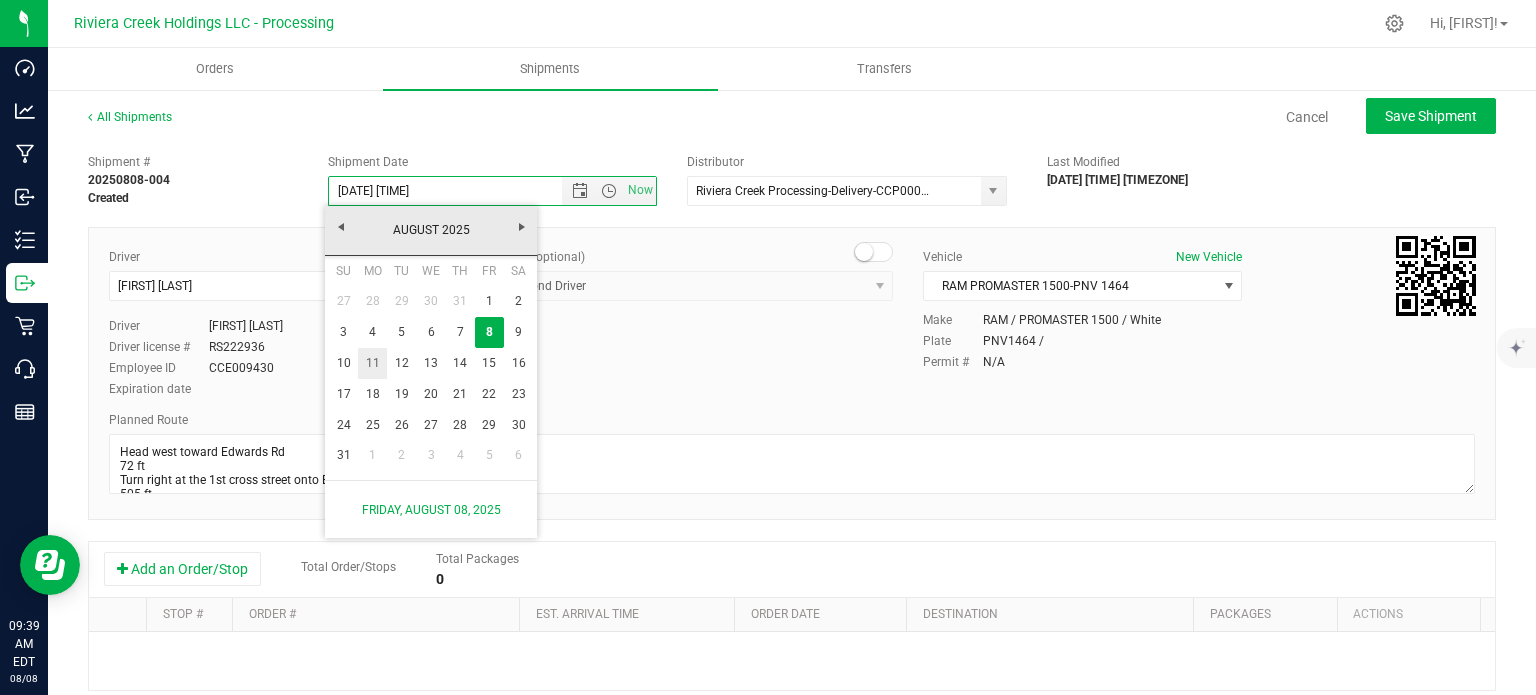 click on "11" at bounding box center [372, 363] 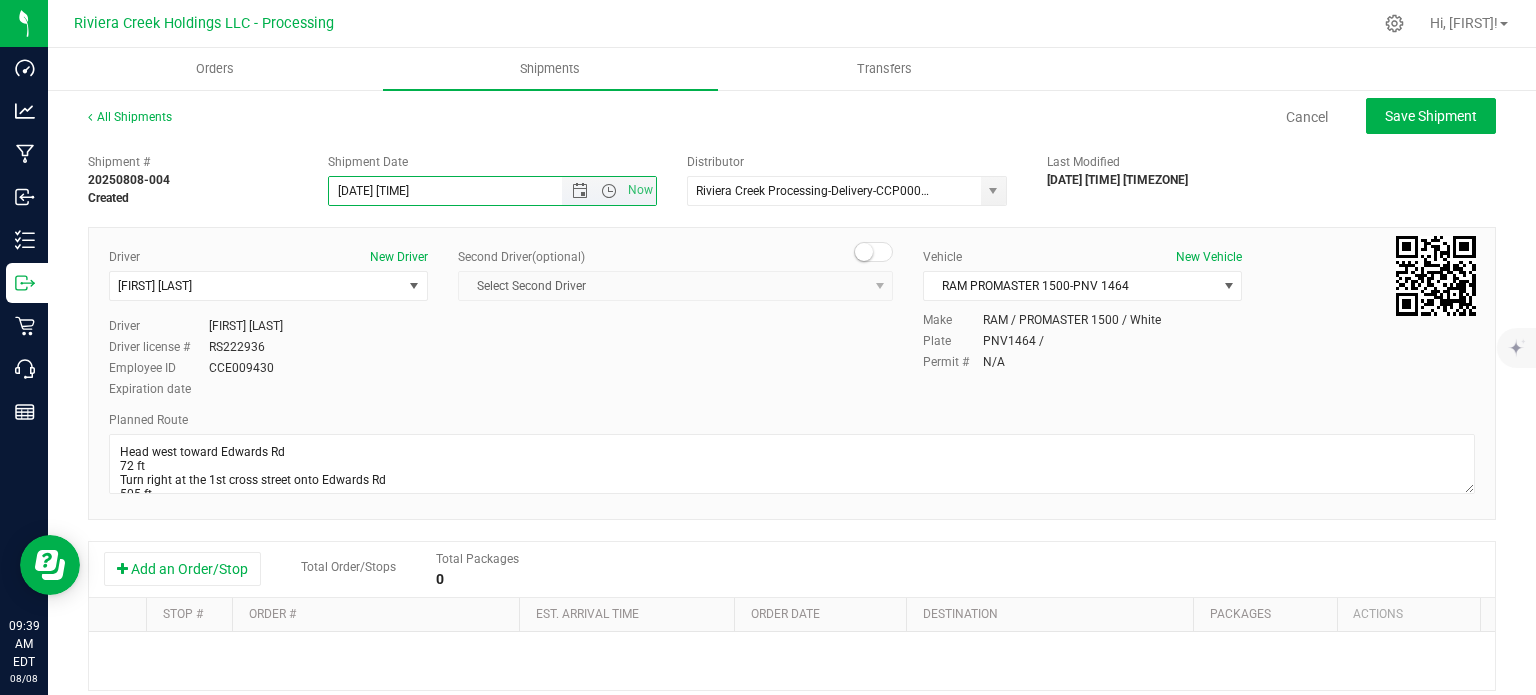 drag, startPoint x: 417, startPoint y: 190, endPoint x: 397, endPoint y: 196, distance: 20.880613 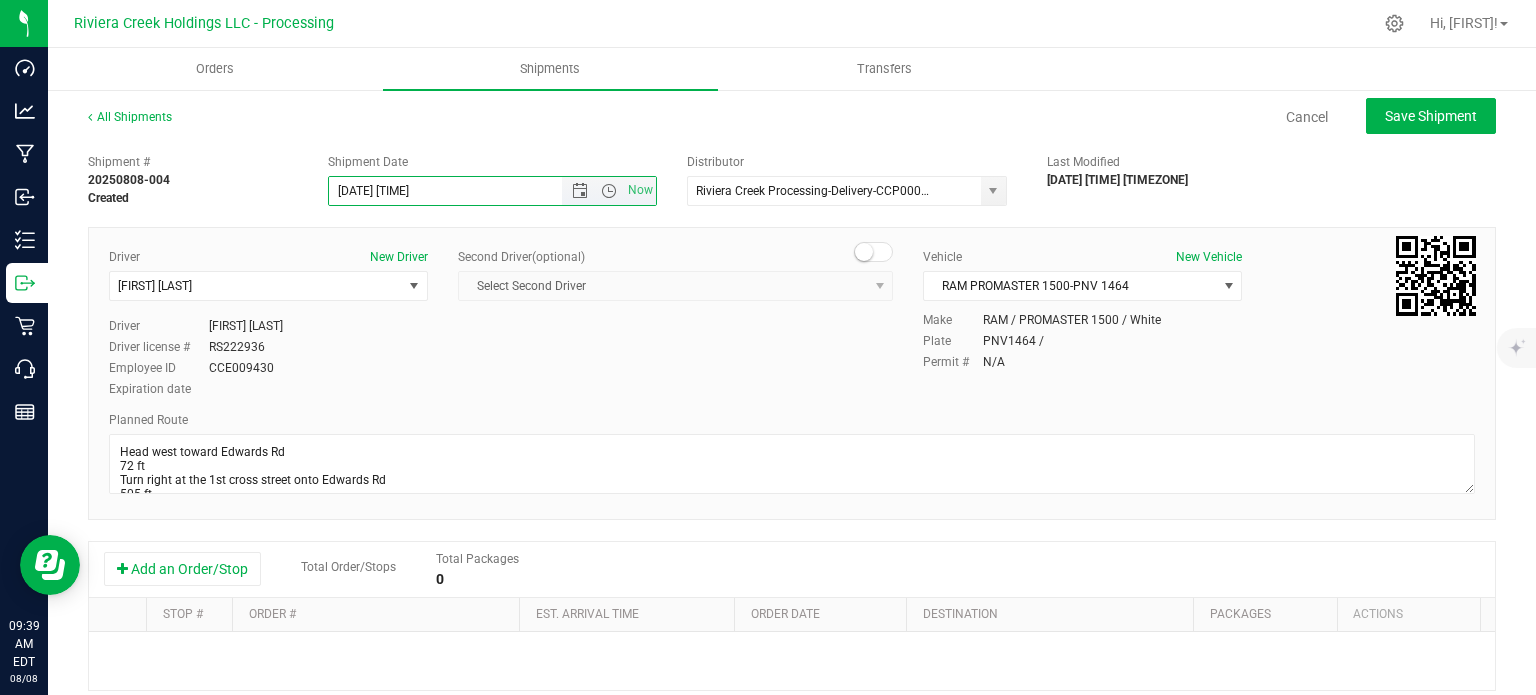 click on "[DATE] [TIME]" at bounding box center [463, 191] 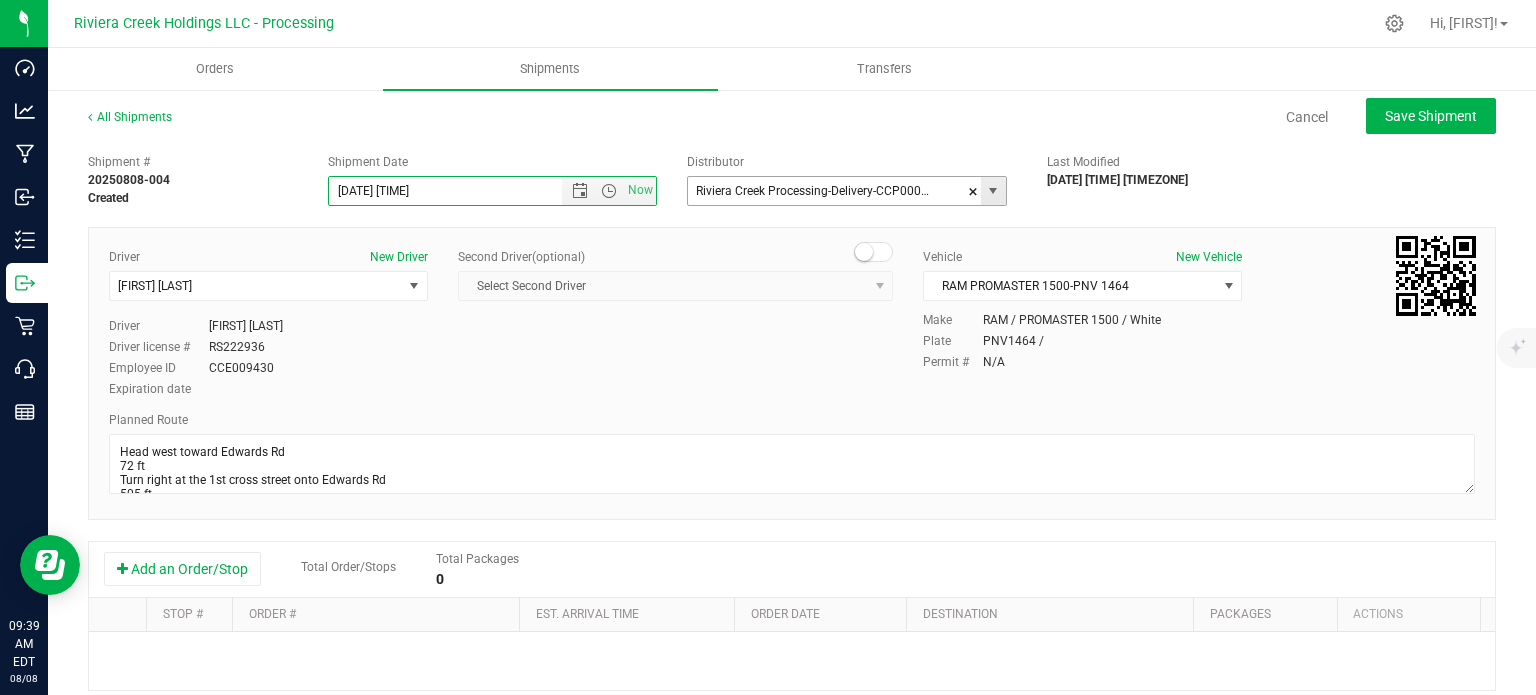 scroll, scrollTop: 100, scrollLeft: 0, axis: vertical 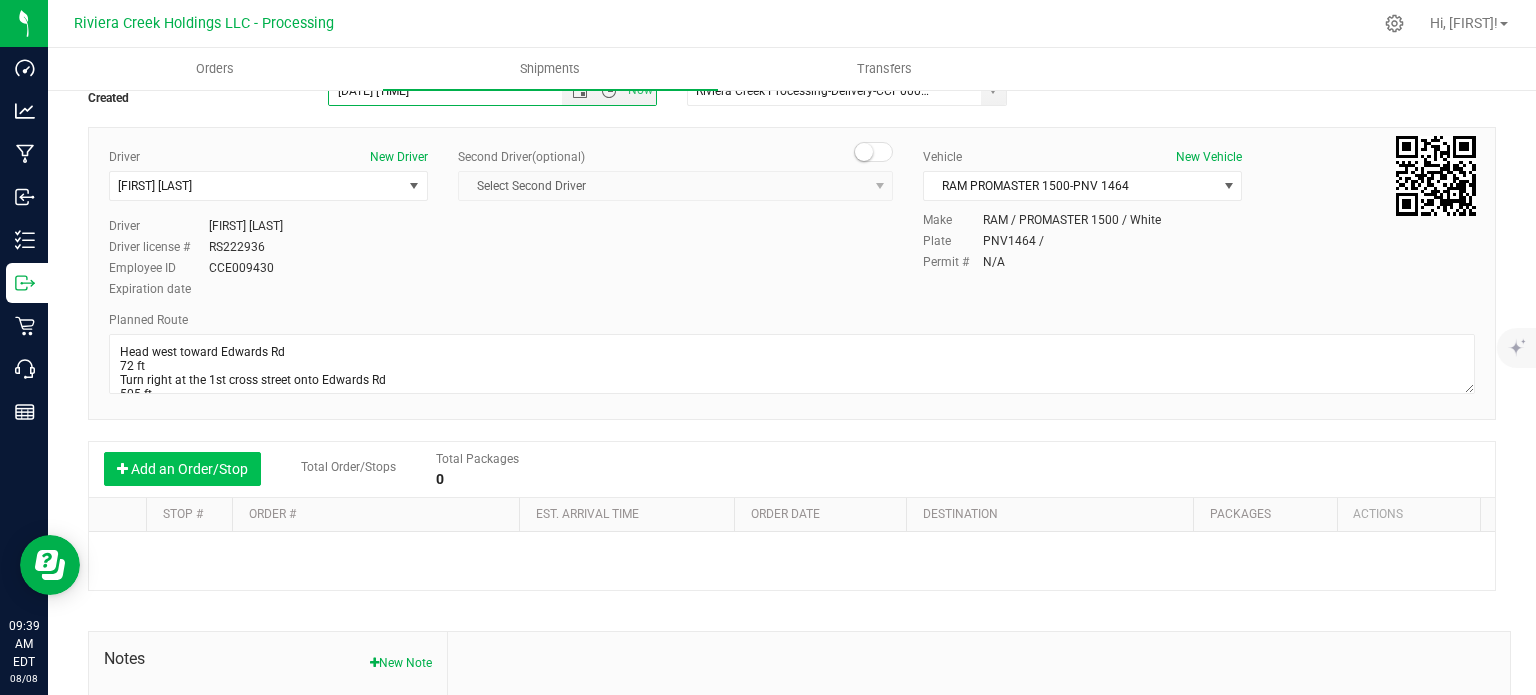 click on "Add an Order/Stop" at bounding box center [182, 469] 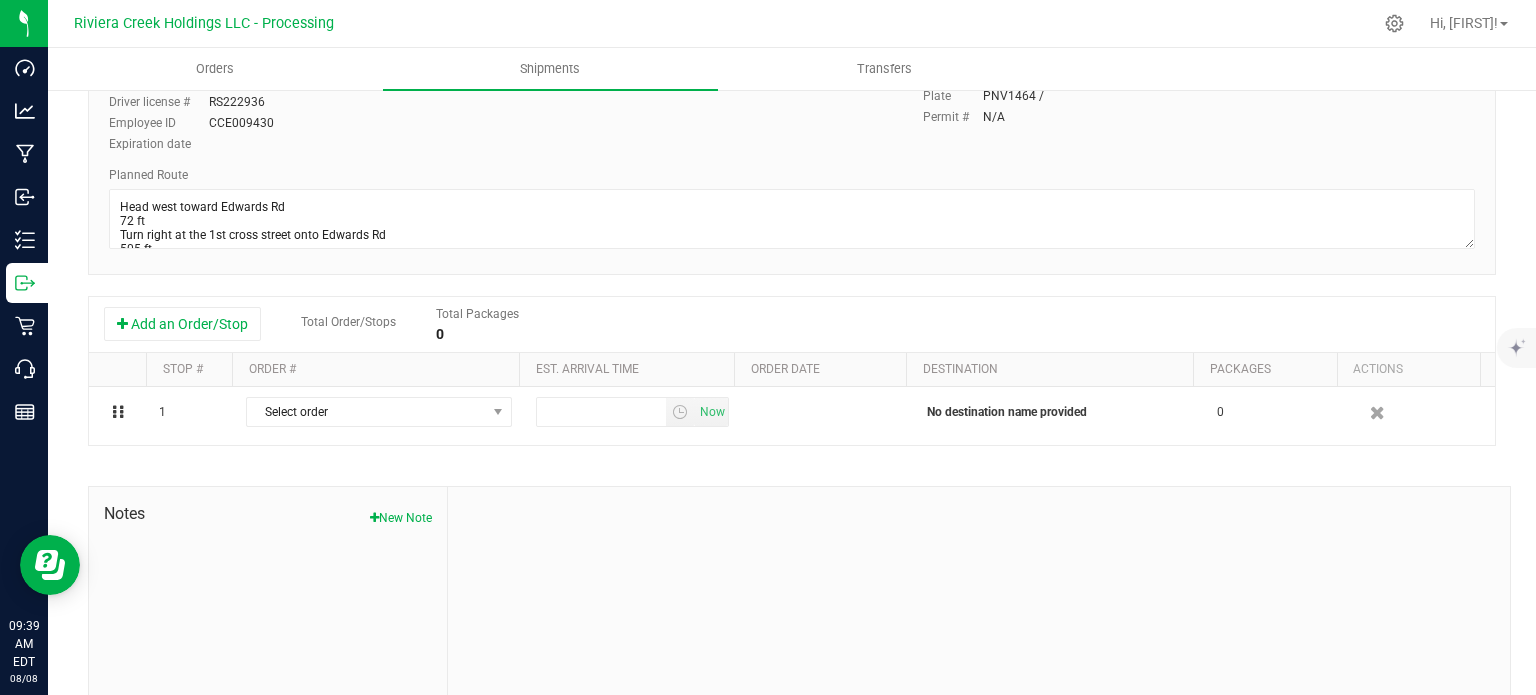 scroll, scrollTop: 300, scrollLeft: 0, axis: vertical 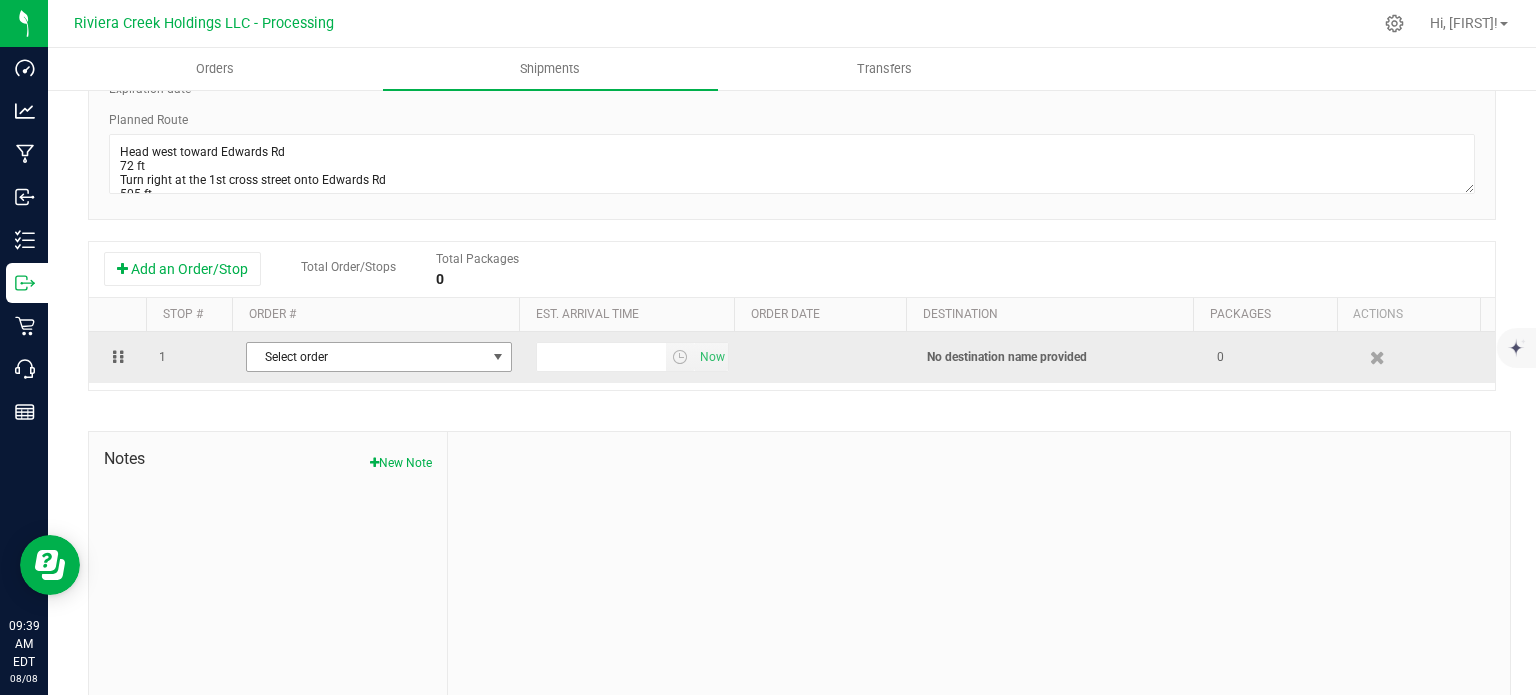 click on "Select order" at bounding box center (366, 357) 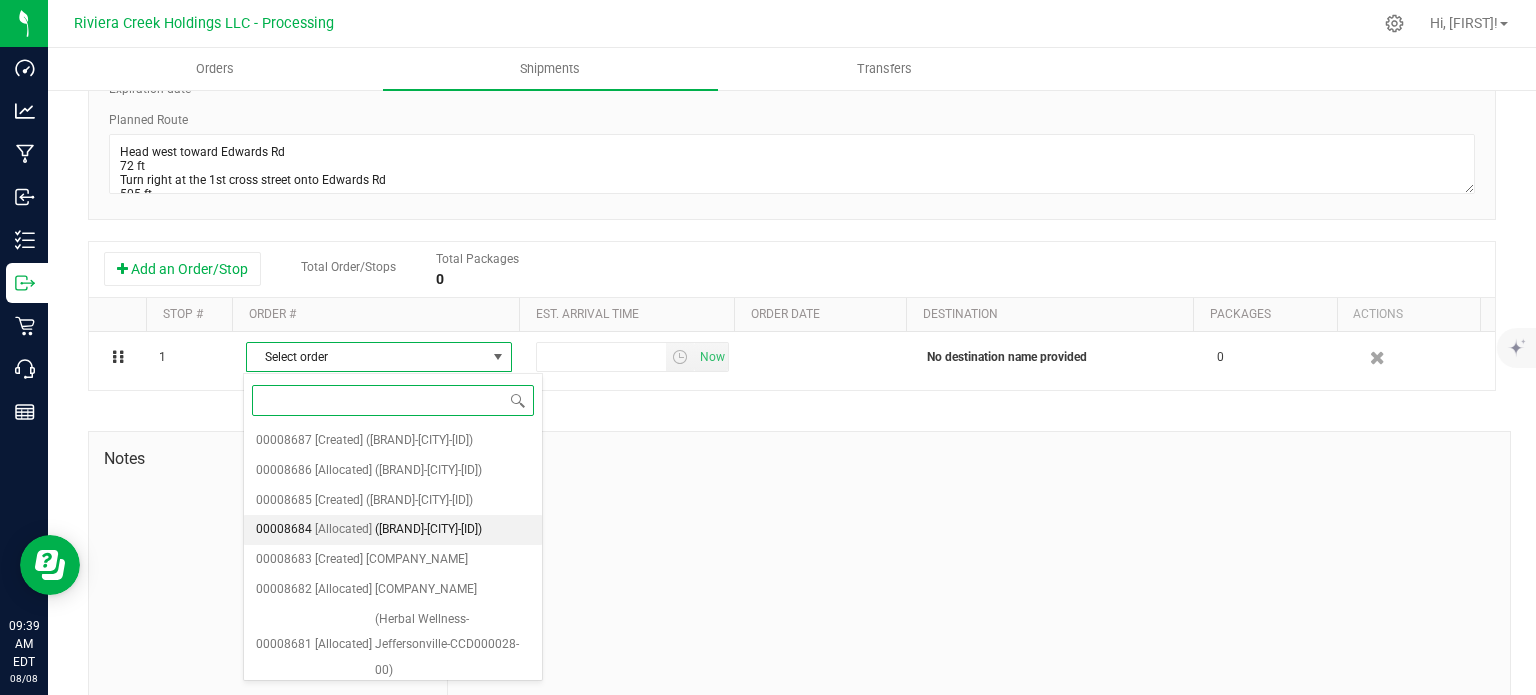 scroll, scrollTop: 456, scrollLeft: 0, axis: vertical 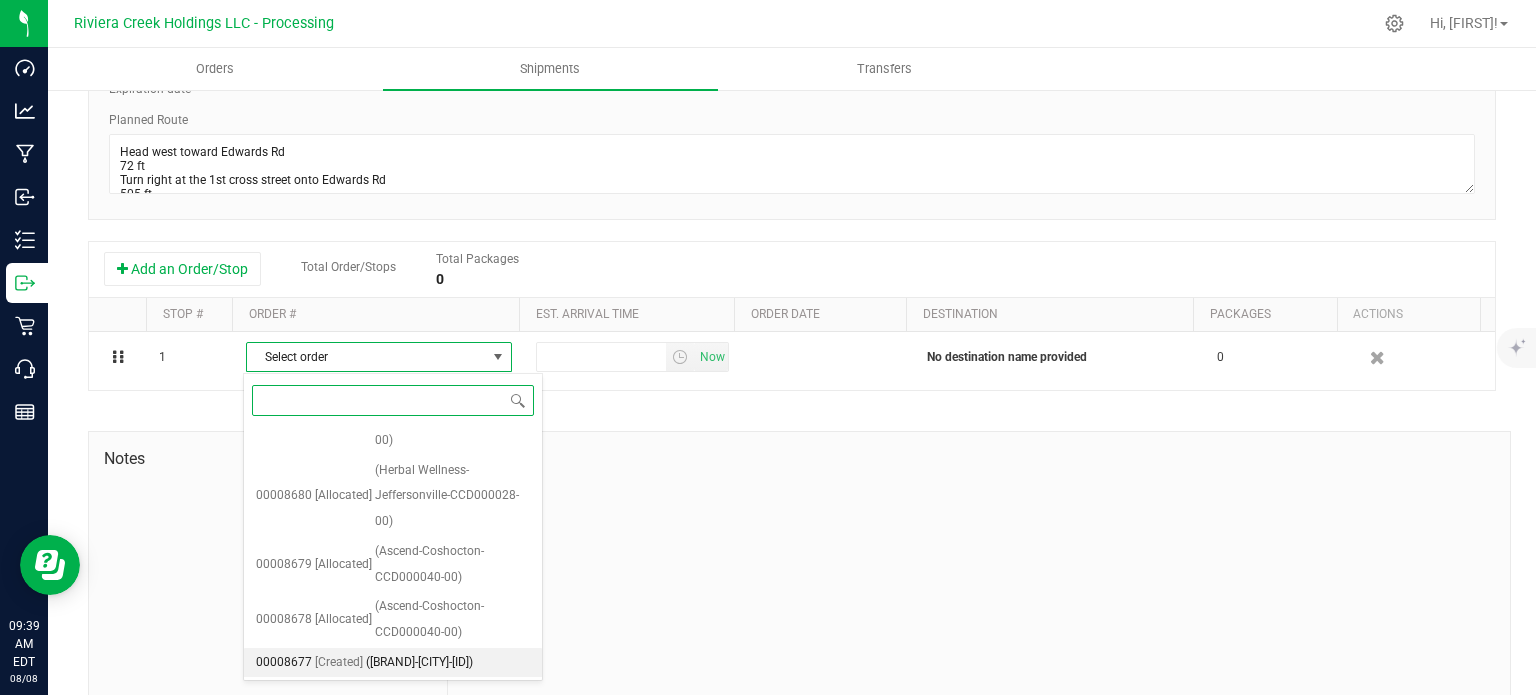 click on "([BRAND]-[CITY]-[ID])" at bounding box center (419, 663) 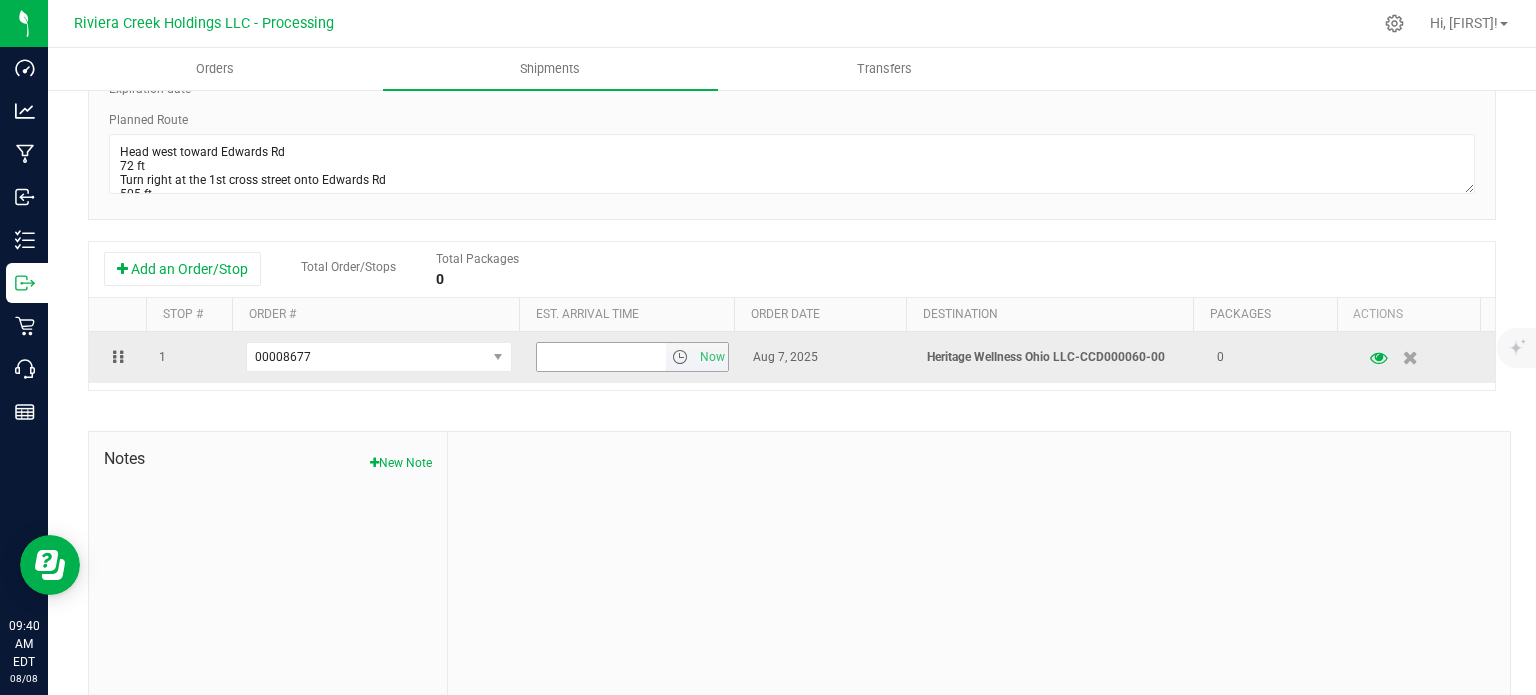 click at bounding box center [680, 357] 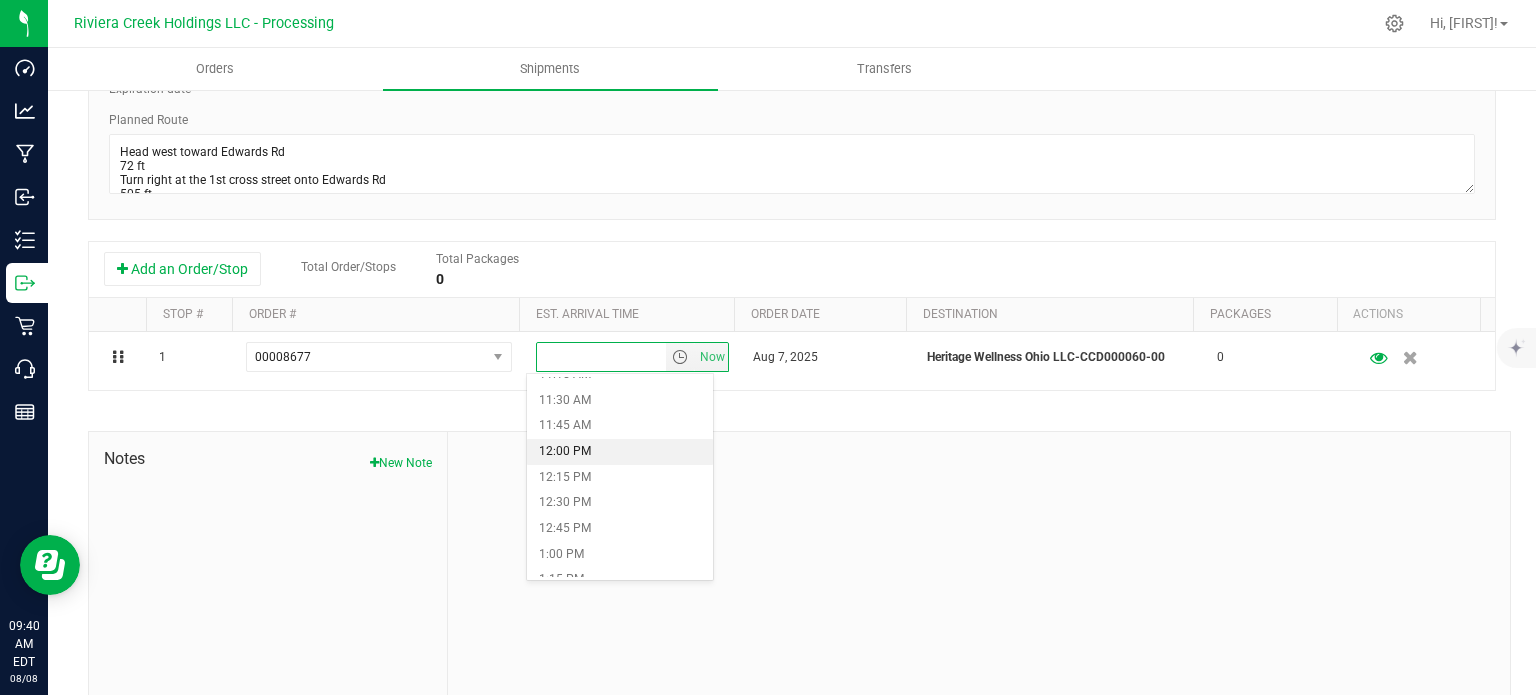 scroll, scrollTop: 1200, scrollLeft: 0, axis: vertical 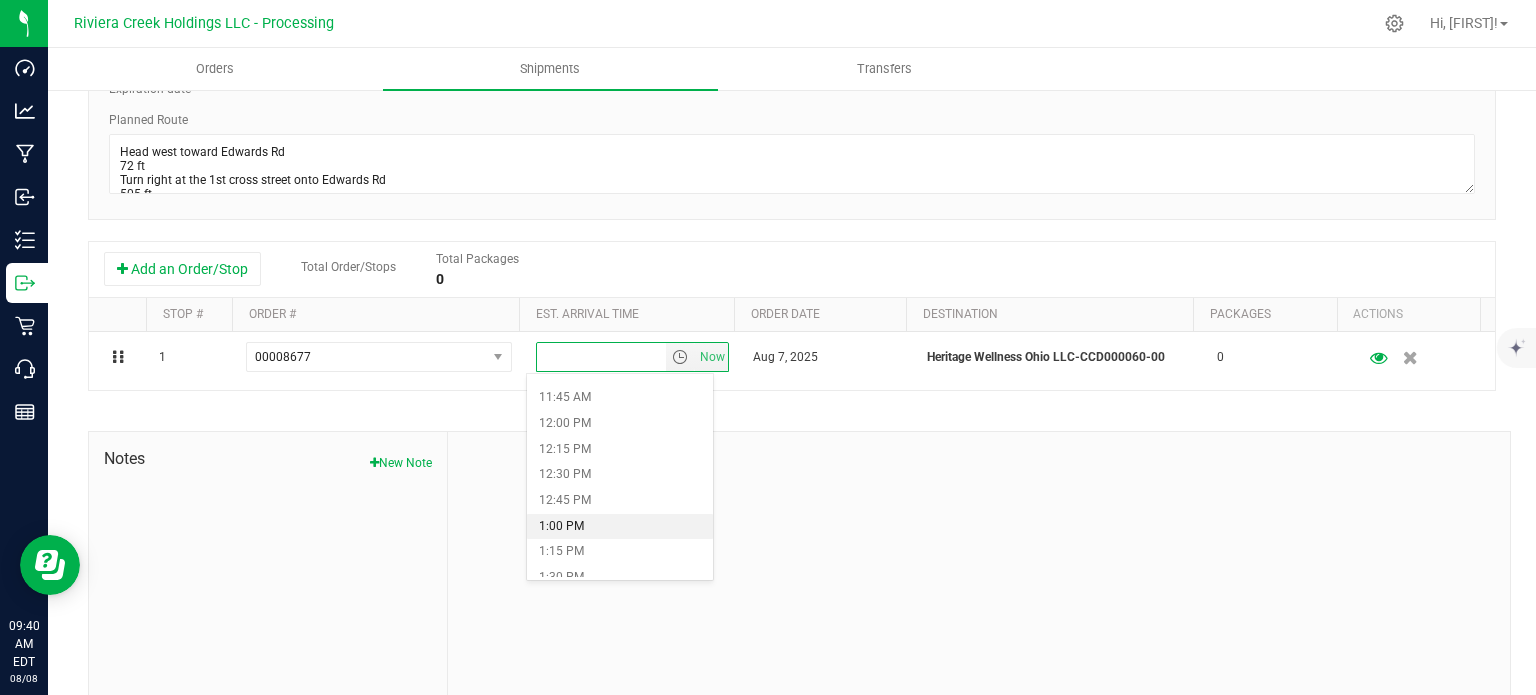 click on "1:00 PM" at bounding box center (619, 527) 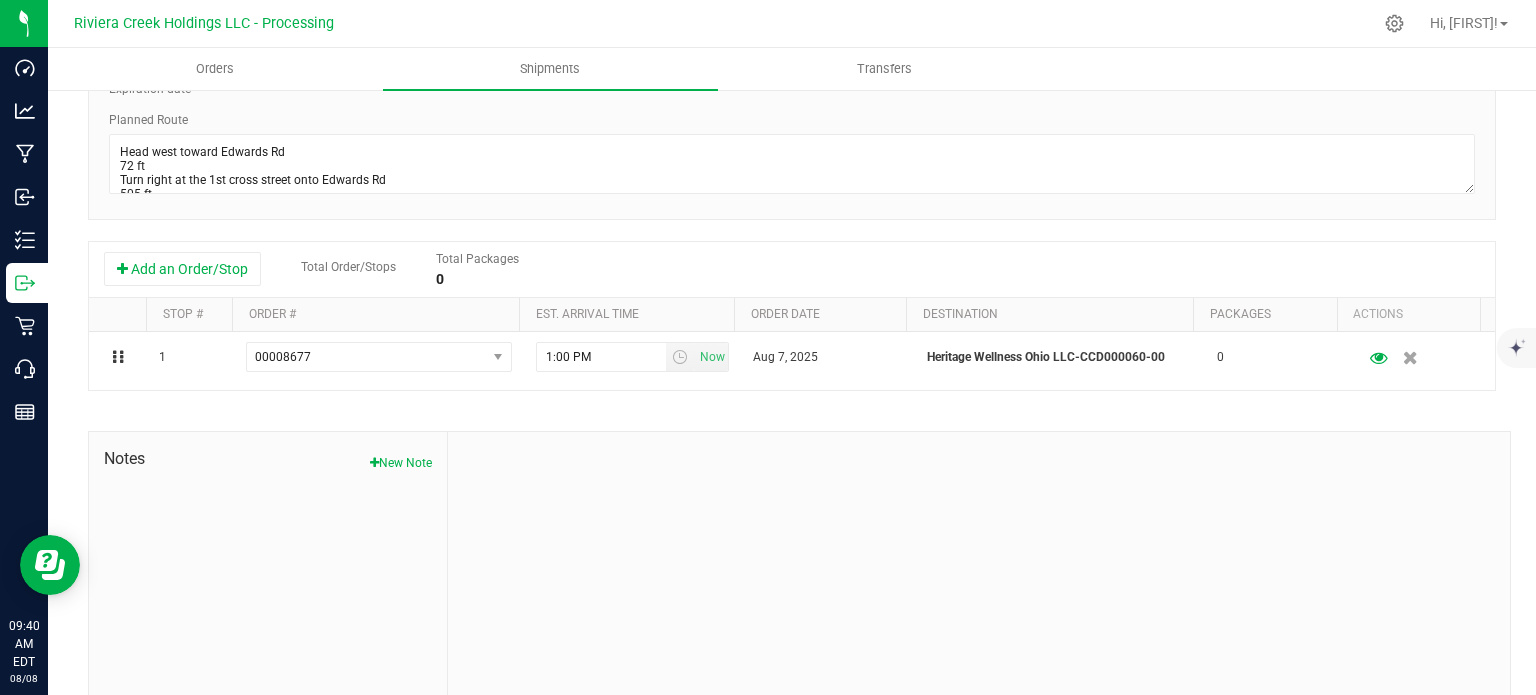scroll, scrollTop: 0, scrollLeft: 0, axis: both 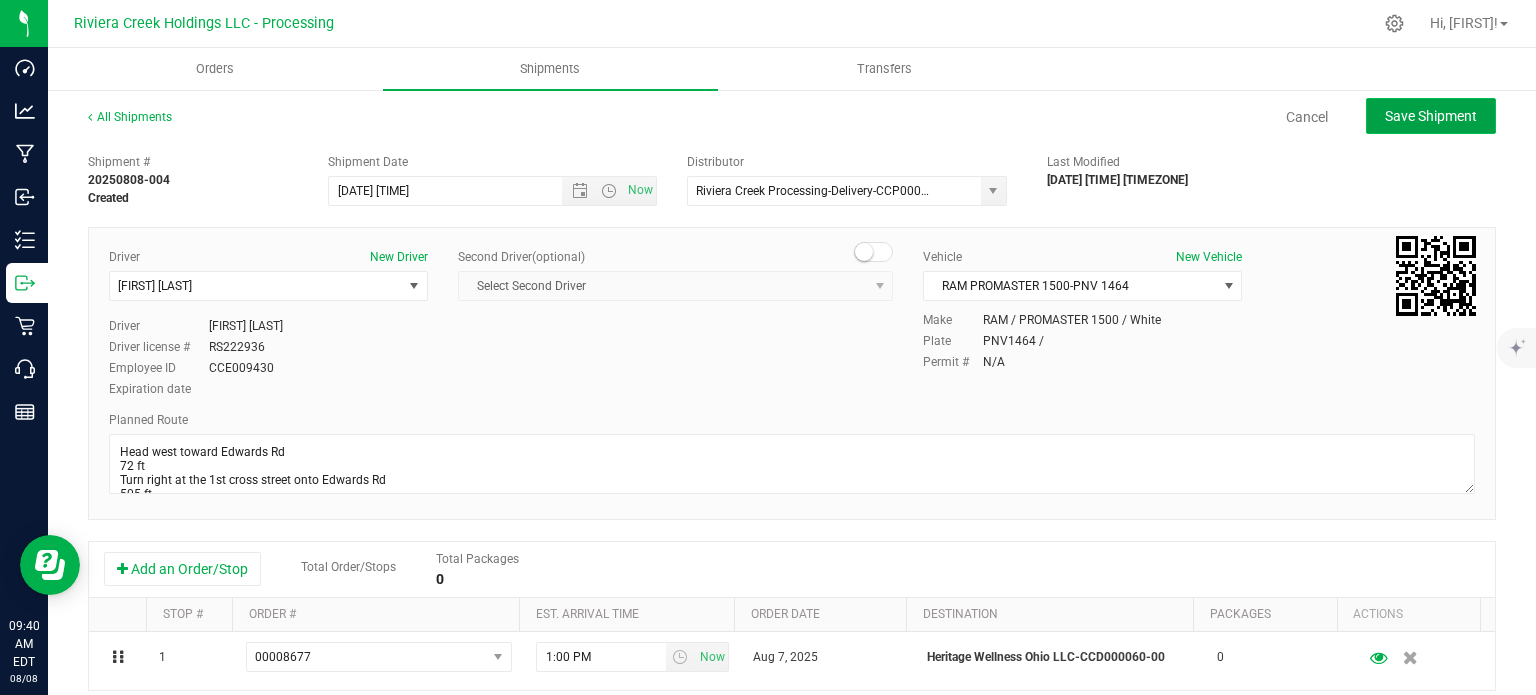 click on "Save Shipment" 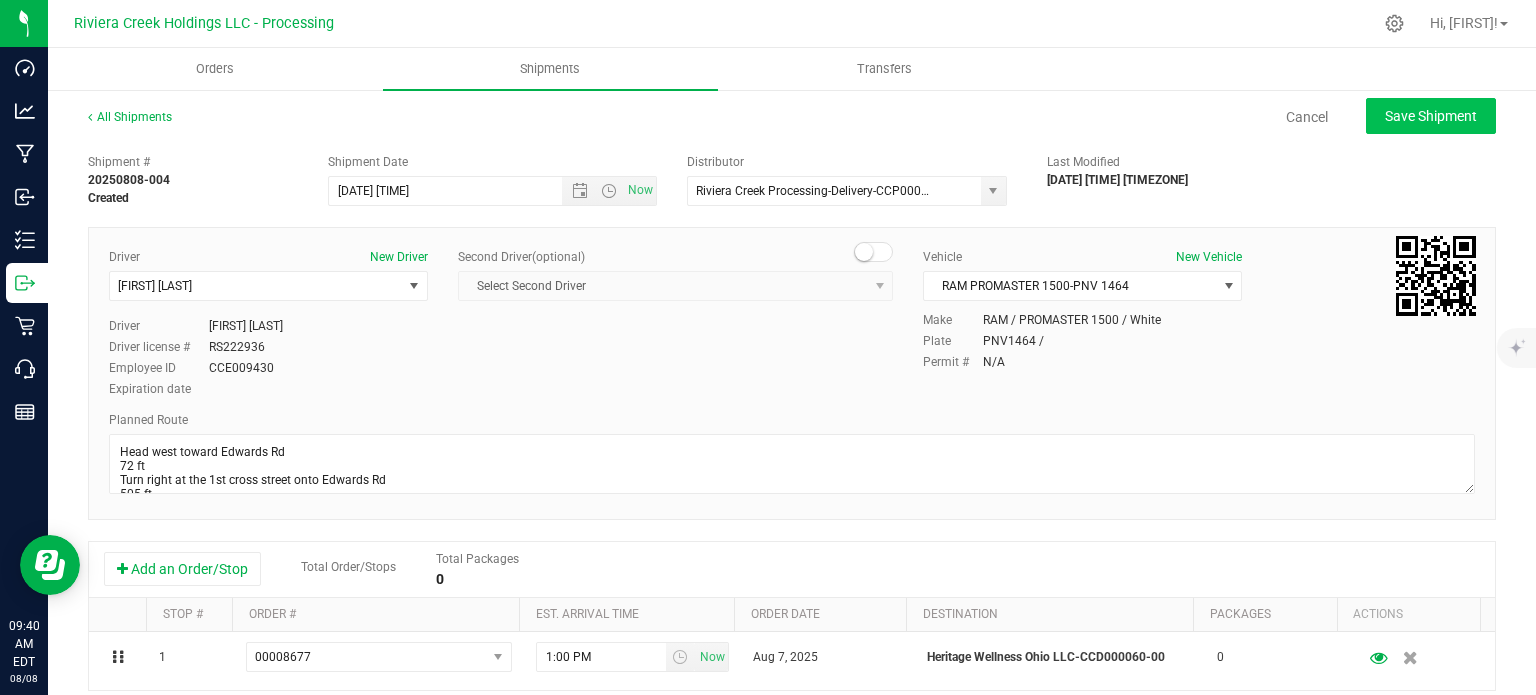 type on "[DATE] [TIME]" 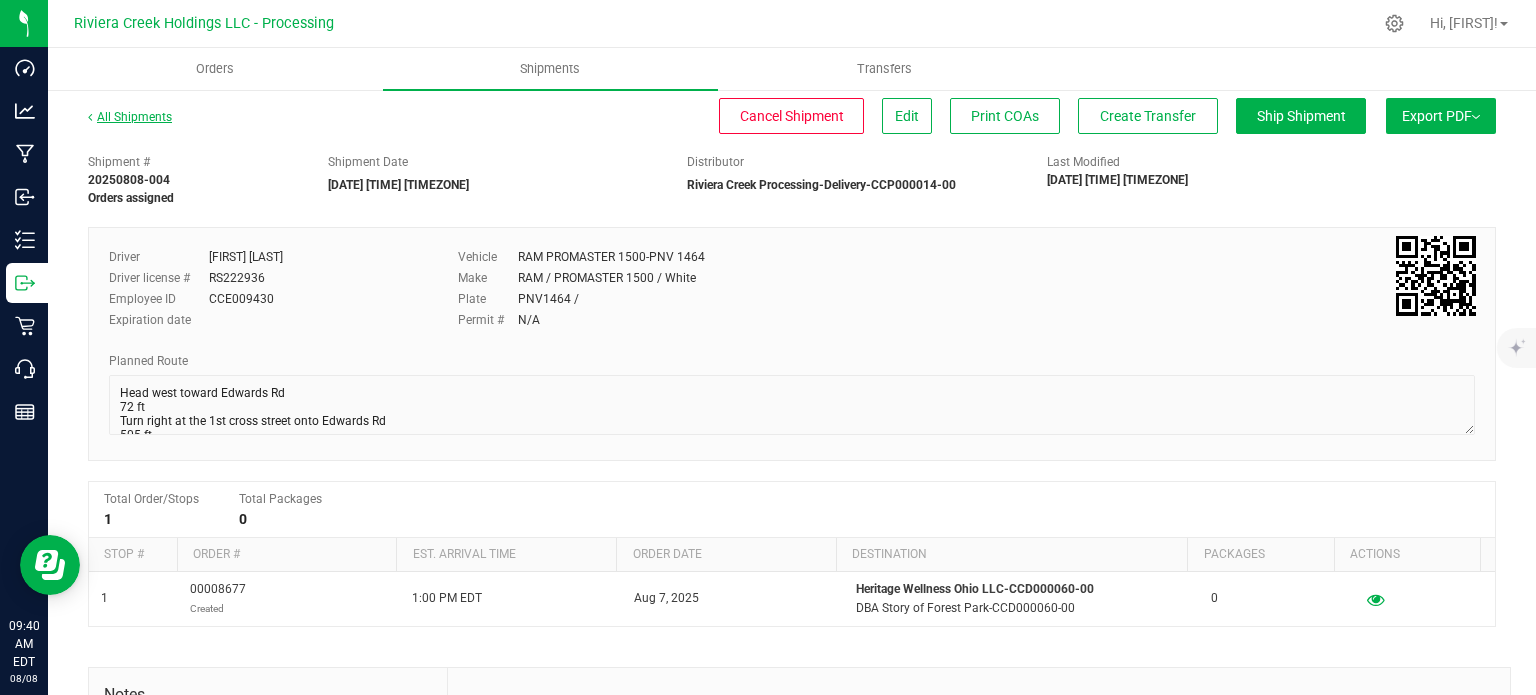click on "All Shipments" at bounding box center (130, 117) 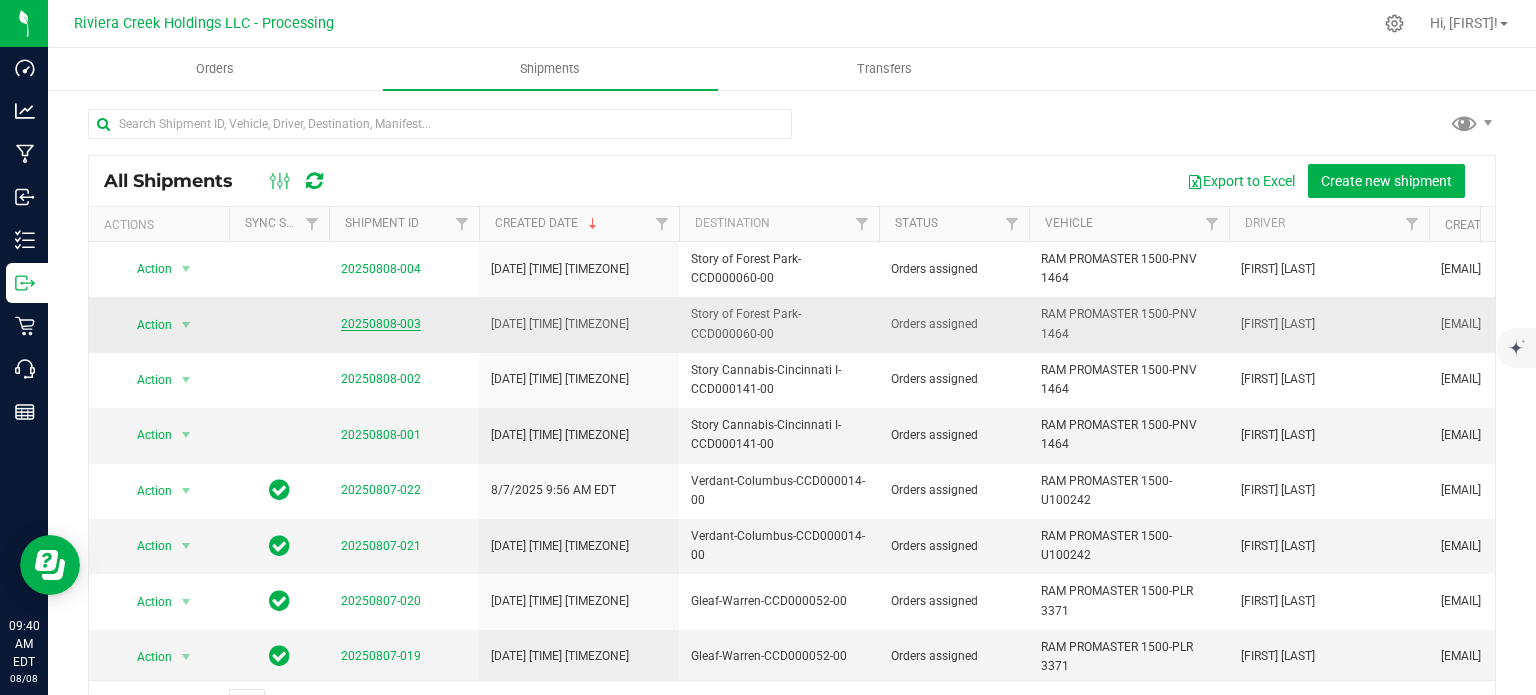 click on "20250808-003" at bounding box center (381, 324) 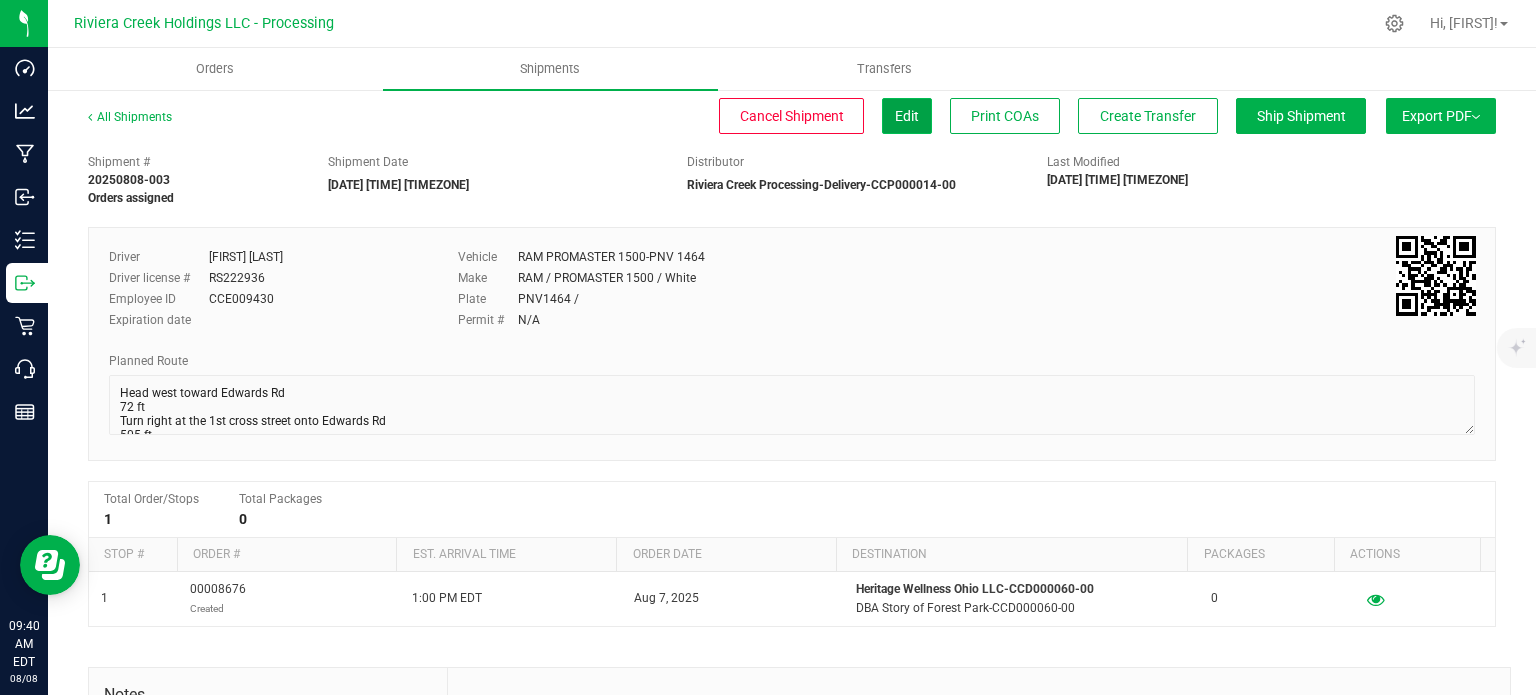 click on "Edit" at bounding box center [907, 116] 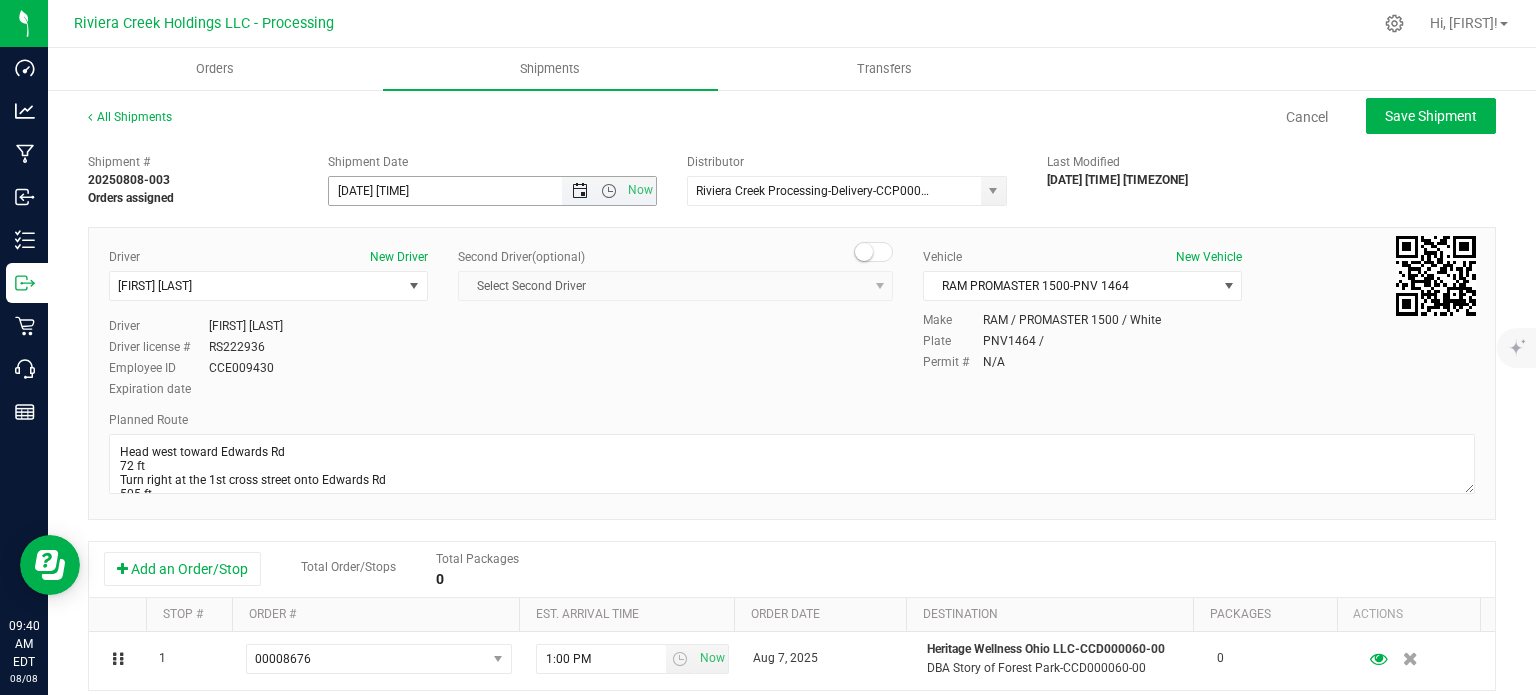 click at bounding box center (580, 191) 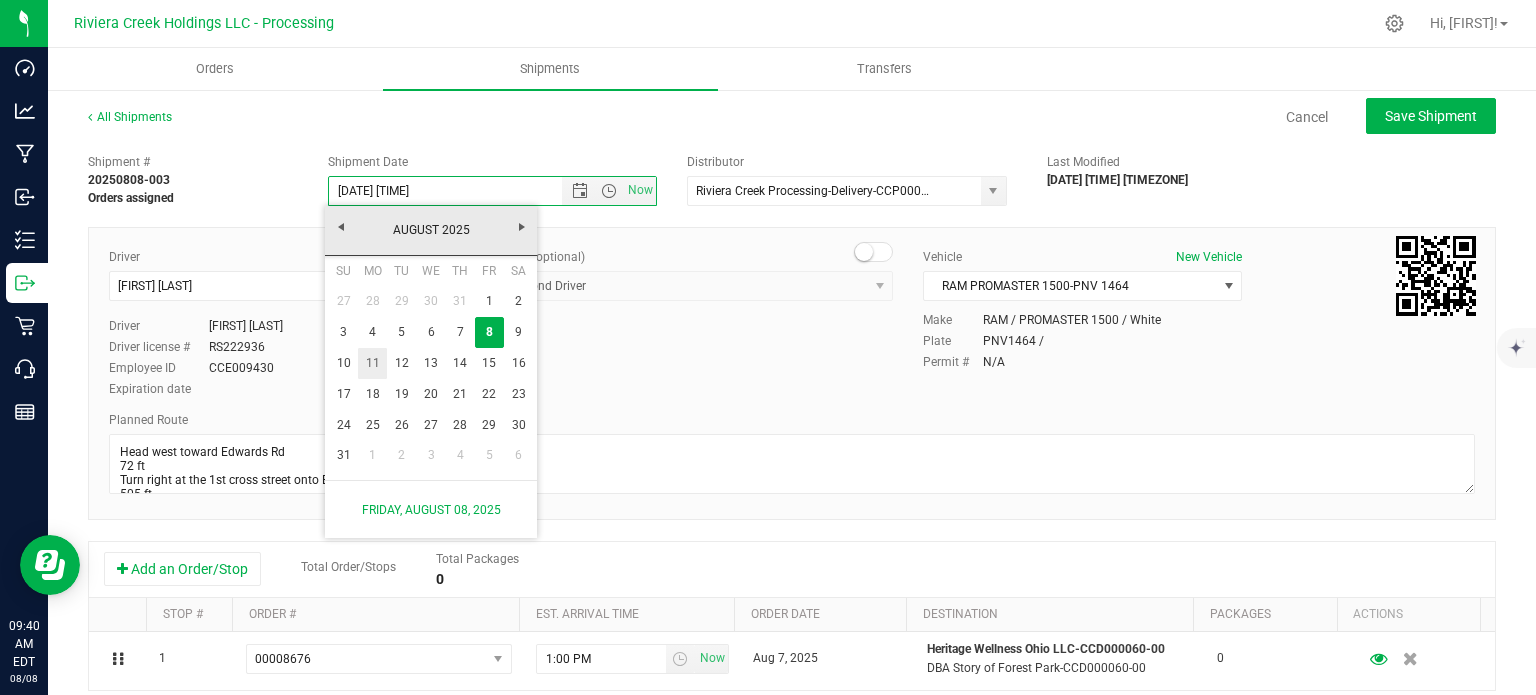 click on "11" at bounding box center [372, 363] 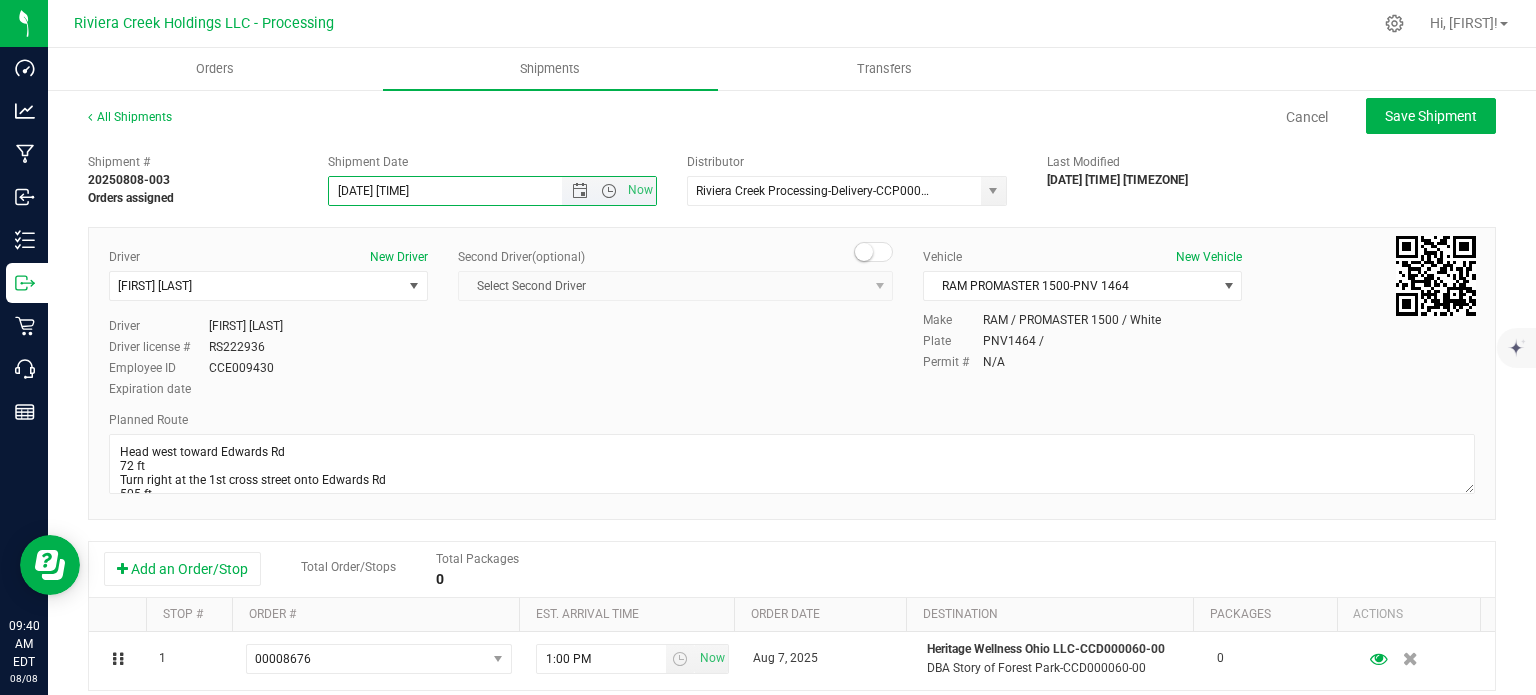 drag, startPoint x: 416, startPoint y: 187, endPoint x: 433, endPoint y: 186, distance: 17.029387 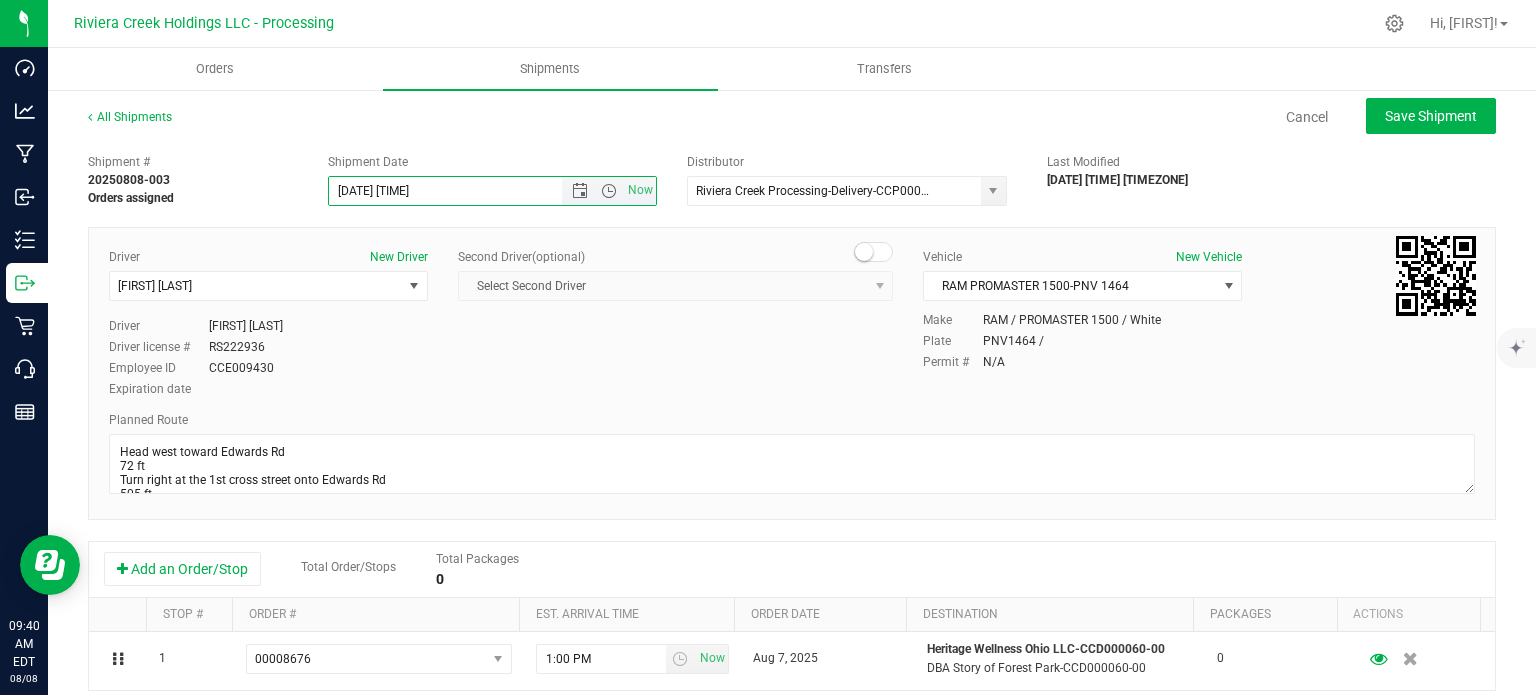 click on "[DATE] [TIME]" at bounding box center [463, 191] 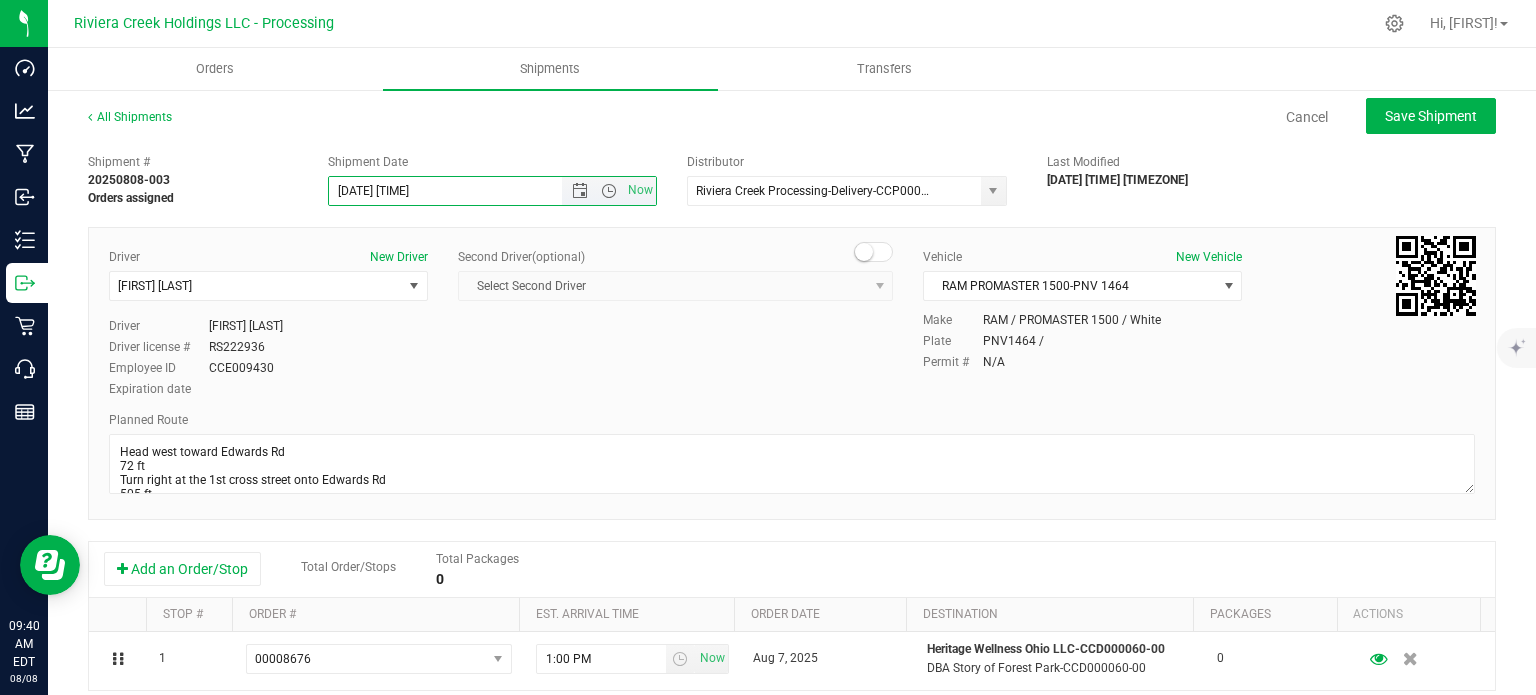 click on "[DATE] [TIME]" at bounding box center [463, 191] 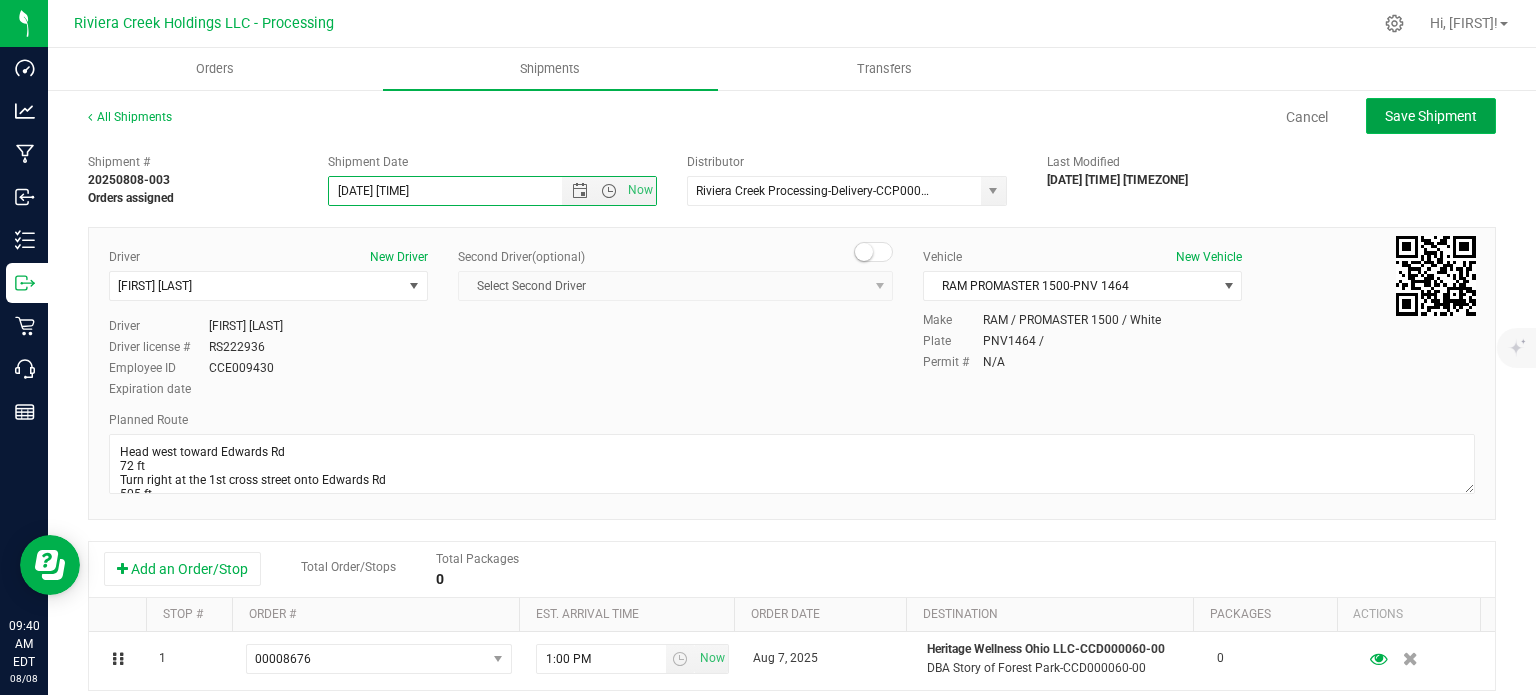 click on "Save Shipment" 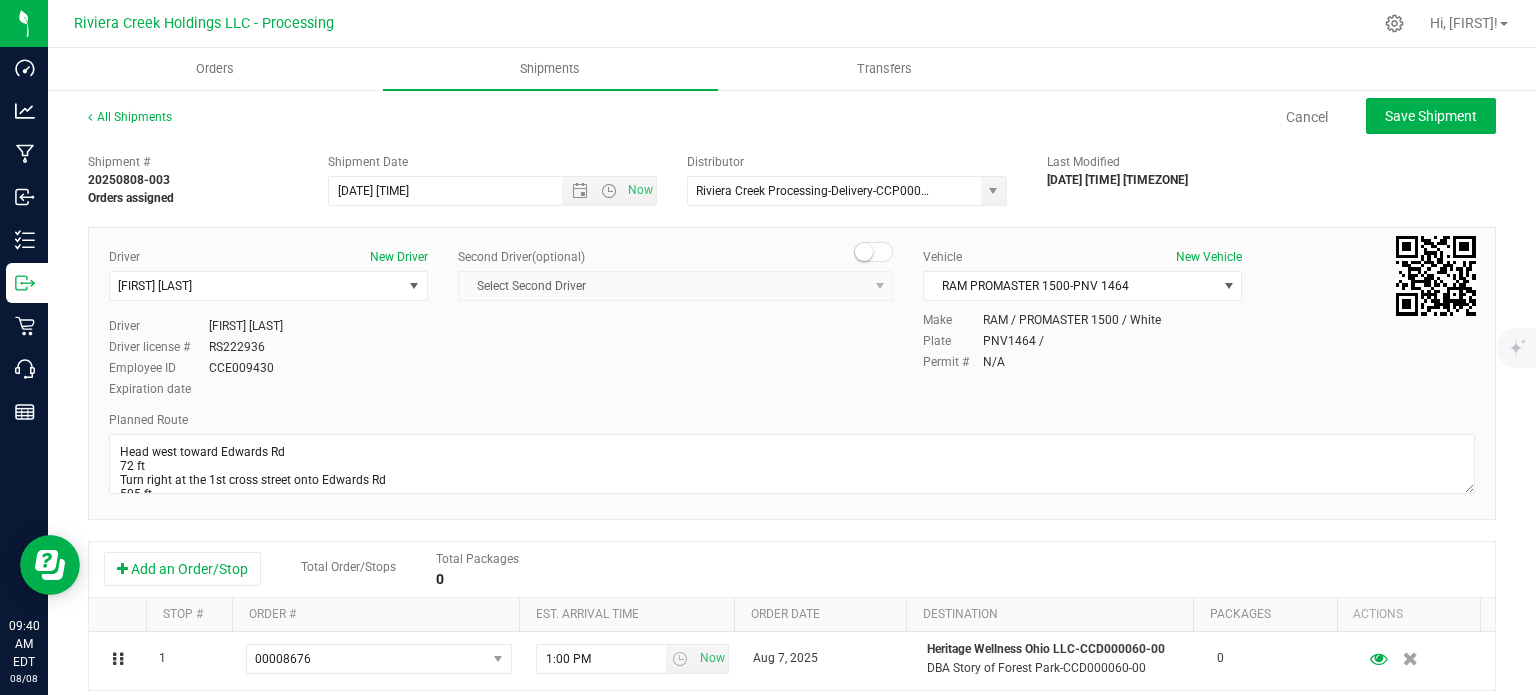 type on "[DATE] [TIME]" 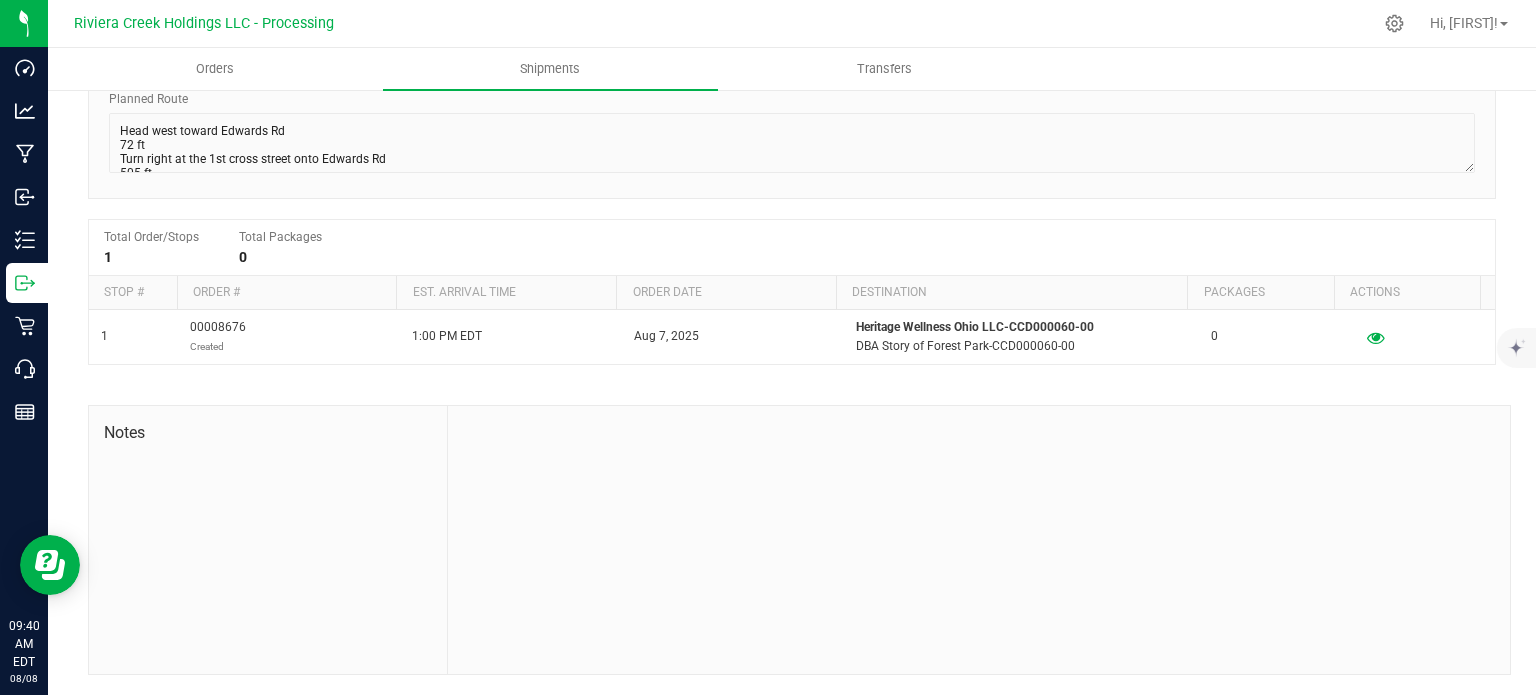 scroll, scrollTop: 0, scrollLeft: 0, axis: both 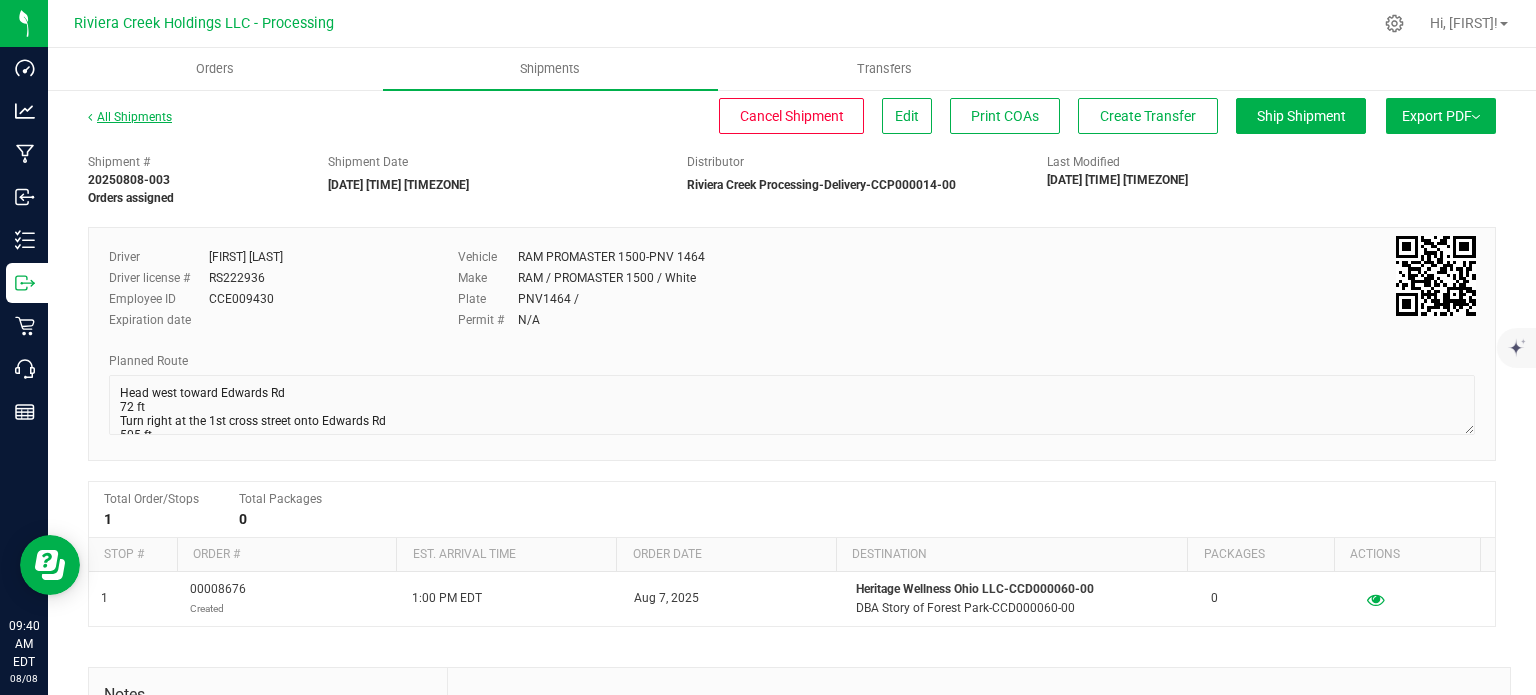 click on "All Shipments" at bounding box center [130, 117] 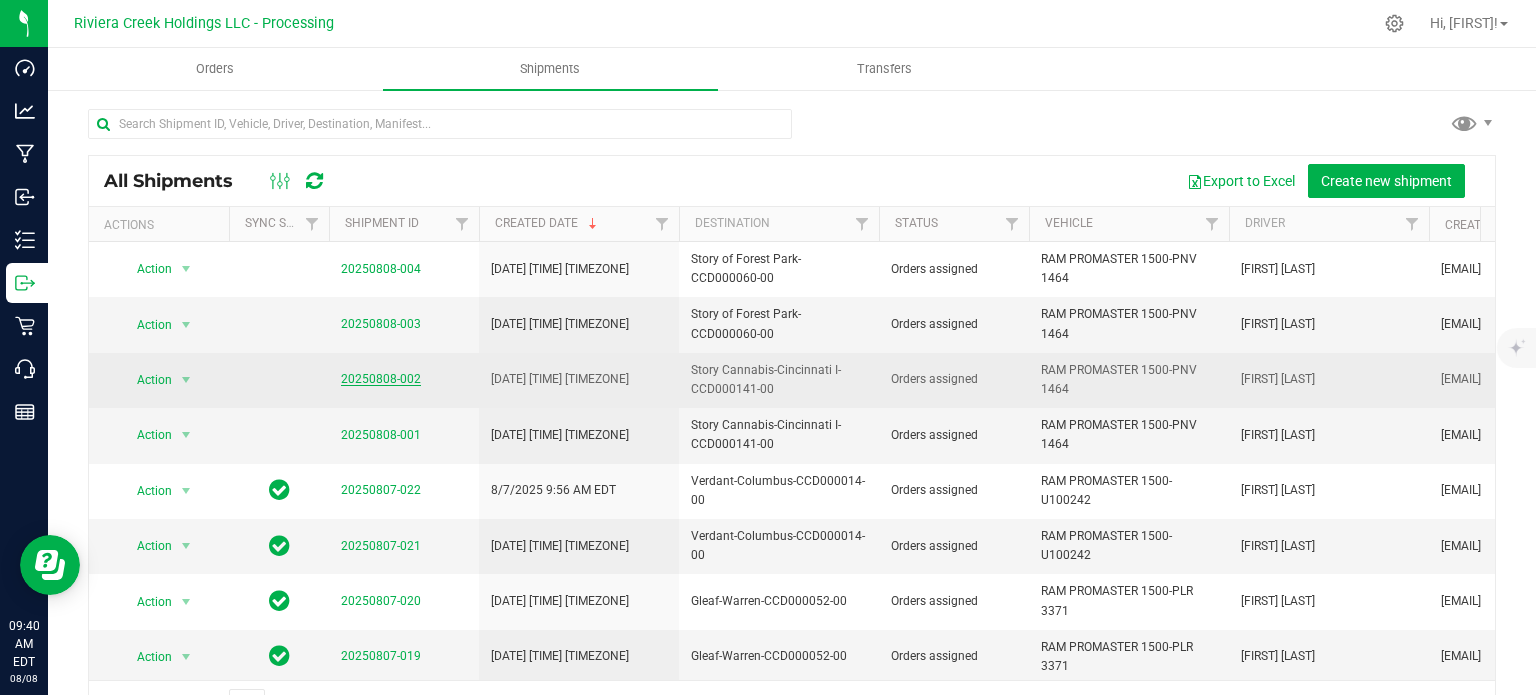 click on "20250808-002" at bounding box center [381, 379] 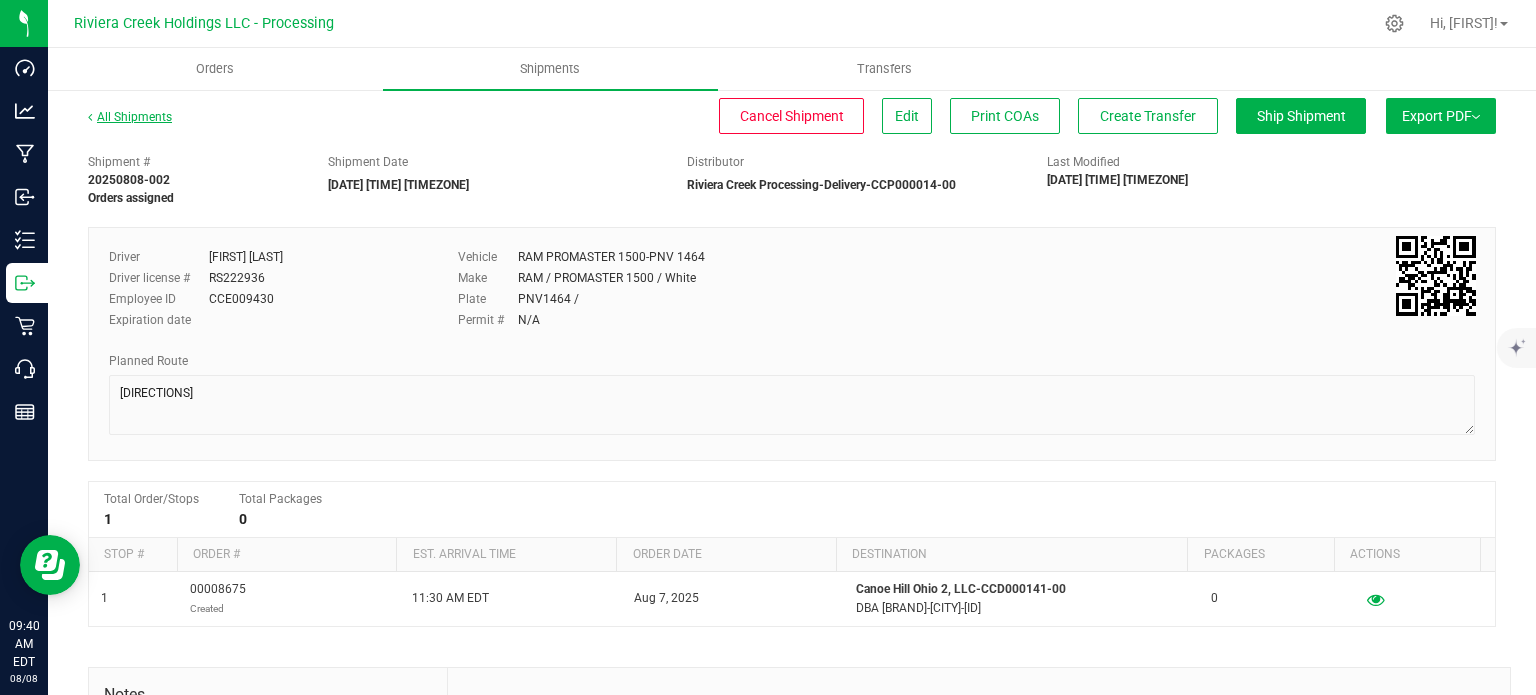 click on "All Shipments" at bounding box center [130, 117] 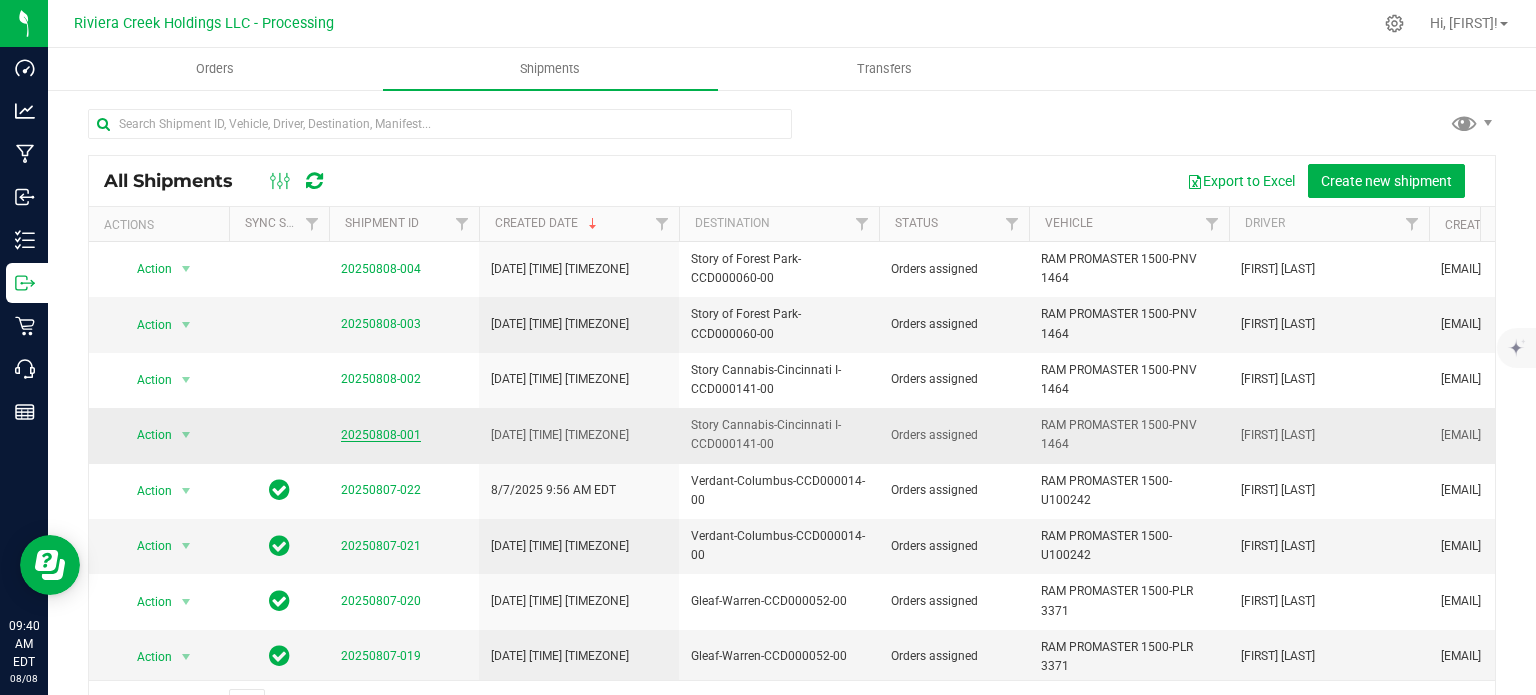 click on "20250808-001" at bounding box center (381, 435) 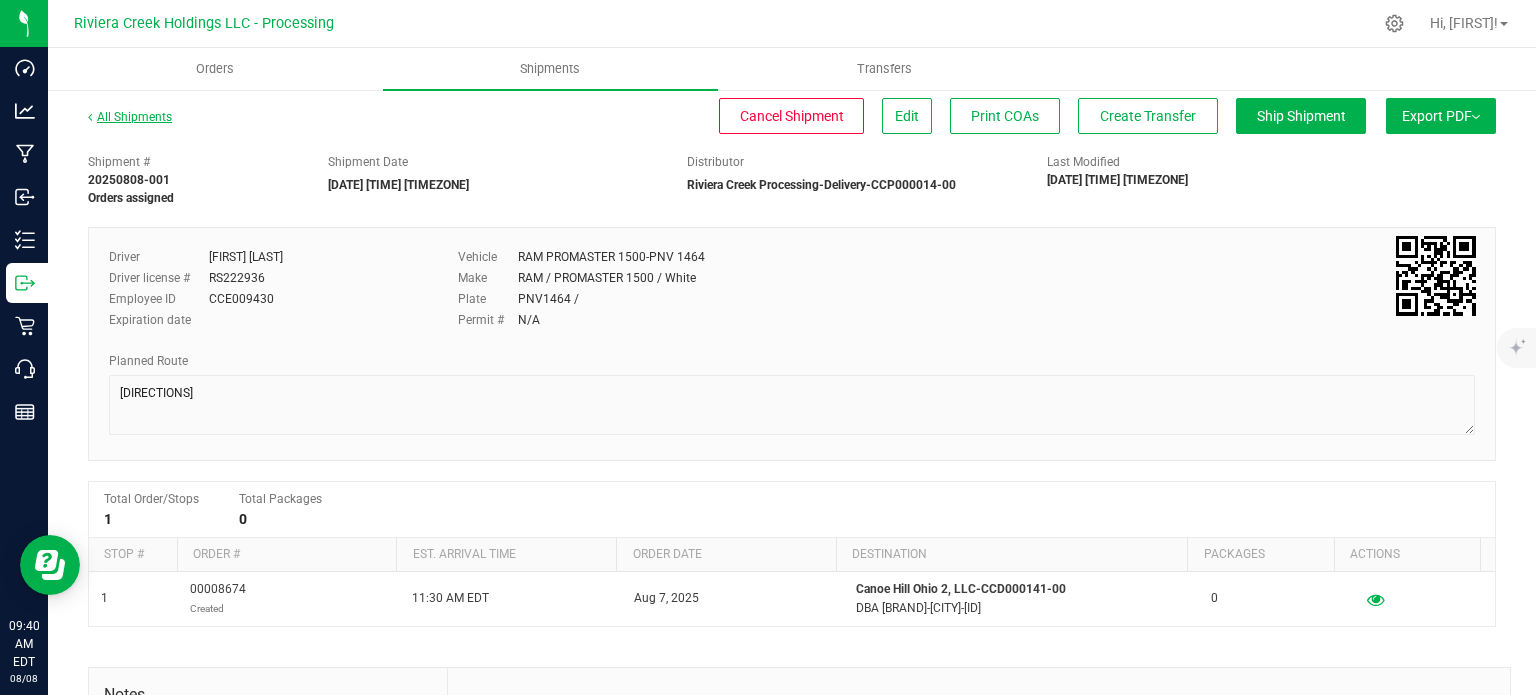 click on "All Shipments" at bounding box center (130, 117) 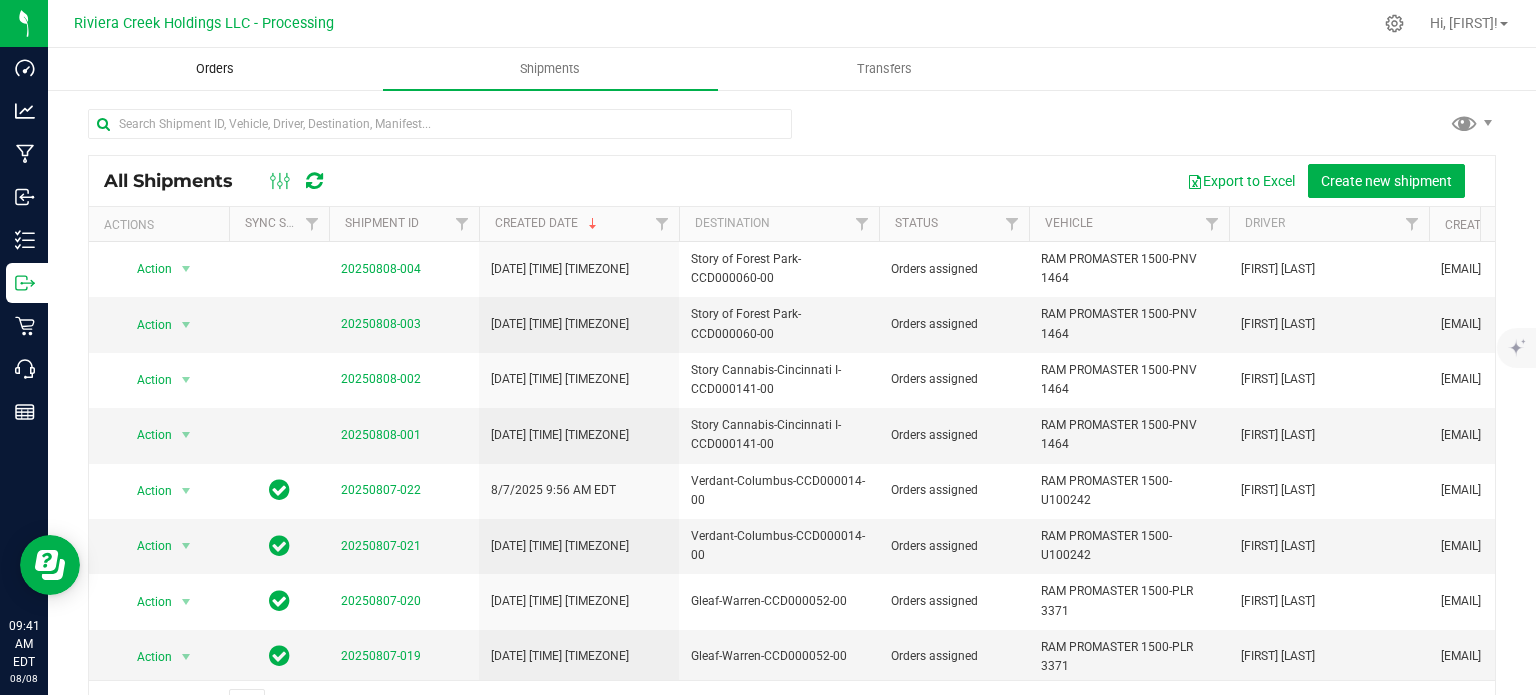 click on "Orders" at bounding box center [215, 69] 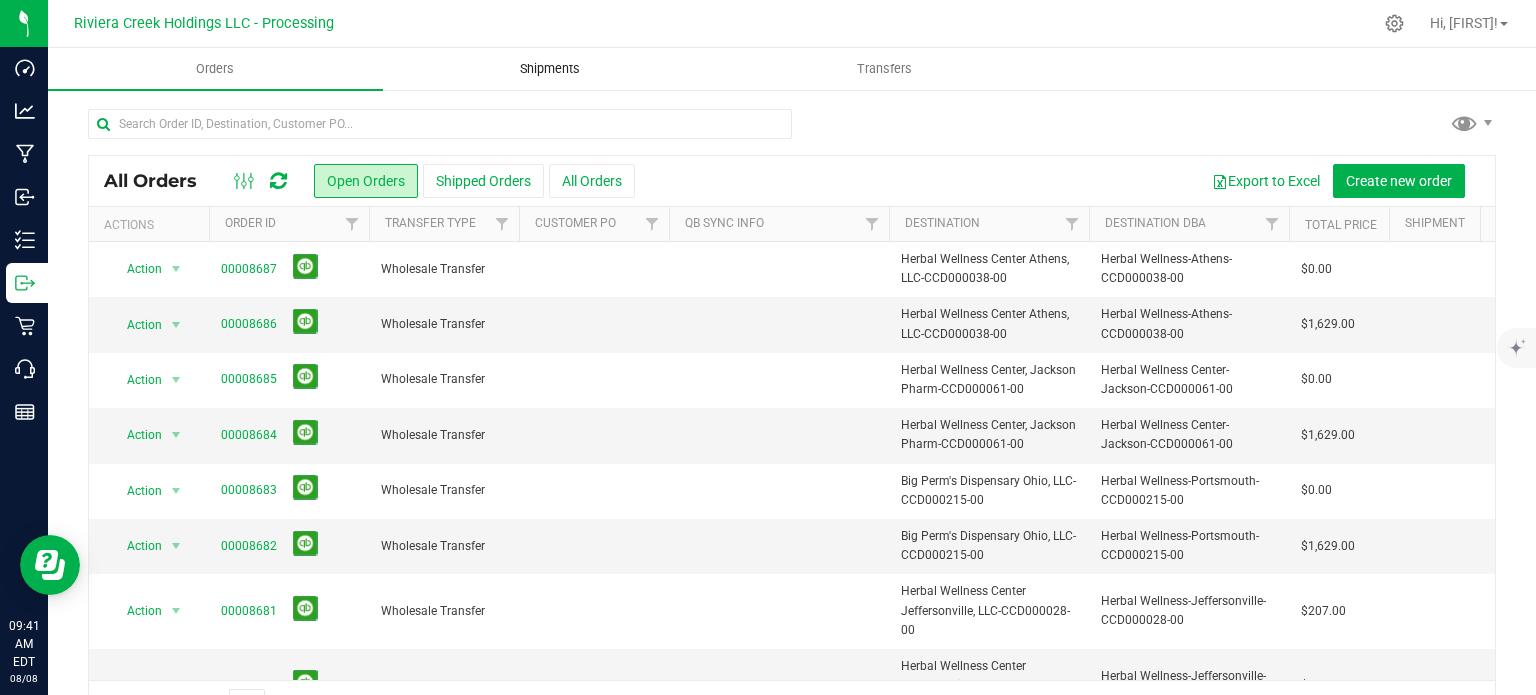 click on "Shipments" at bounding box center [550, 69] 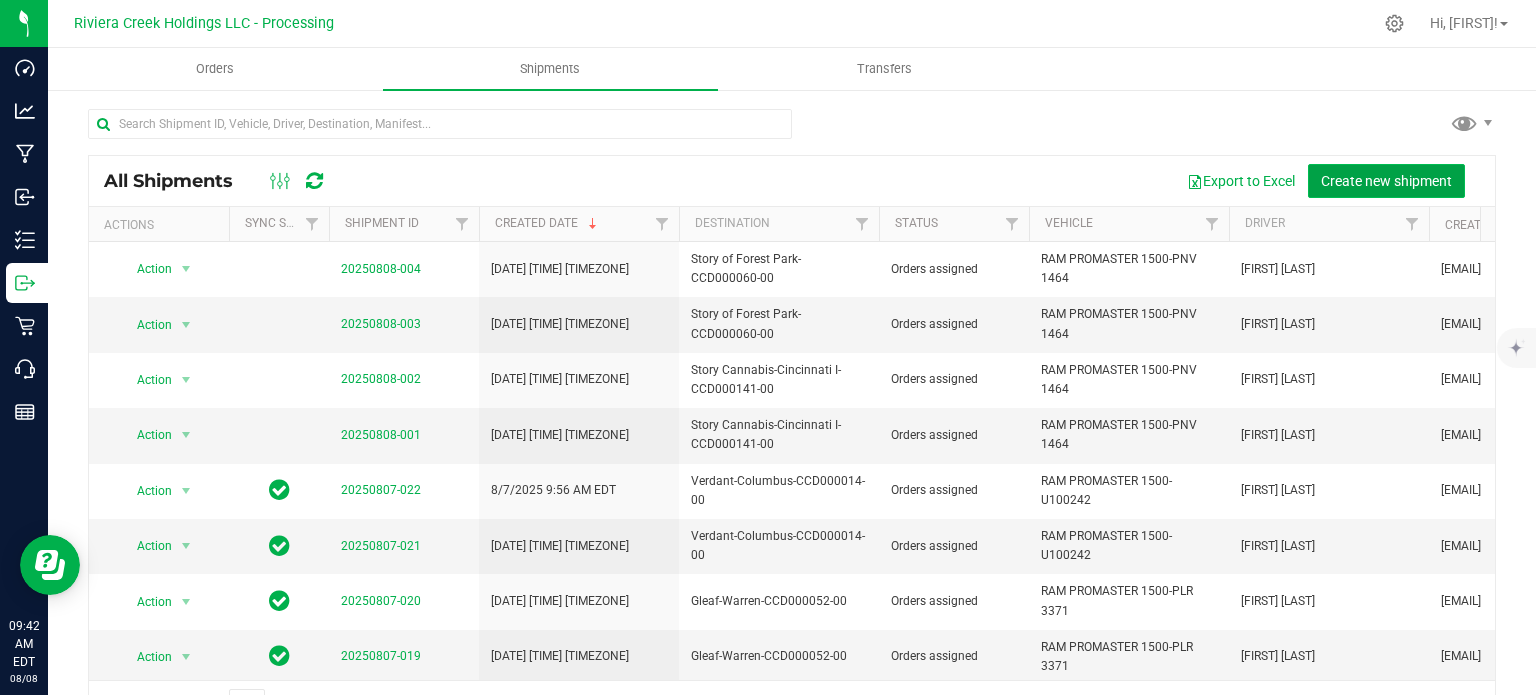 click on "Create new shipment" at bounding box center (1386, 181) 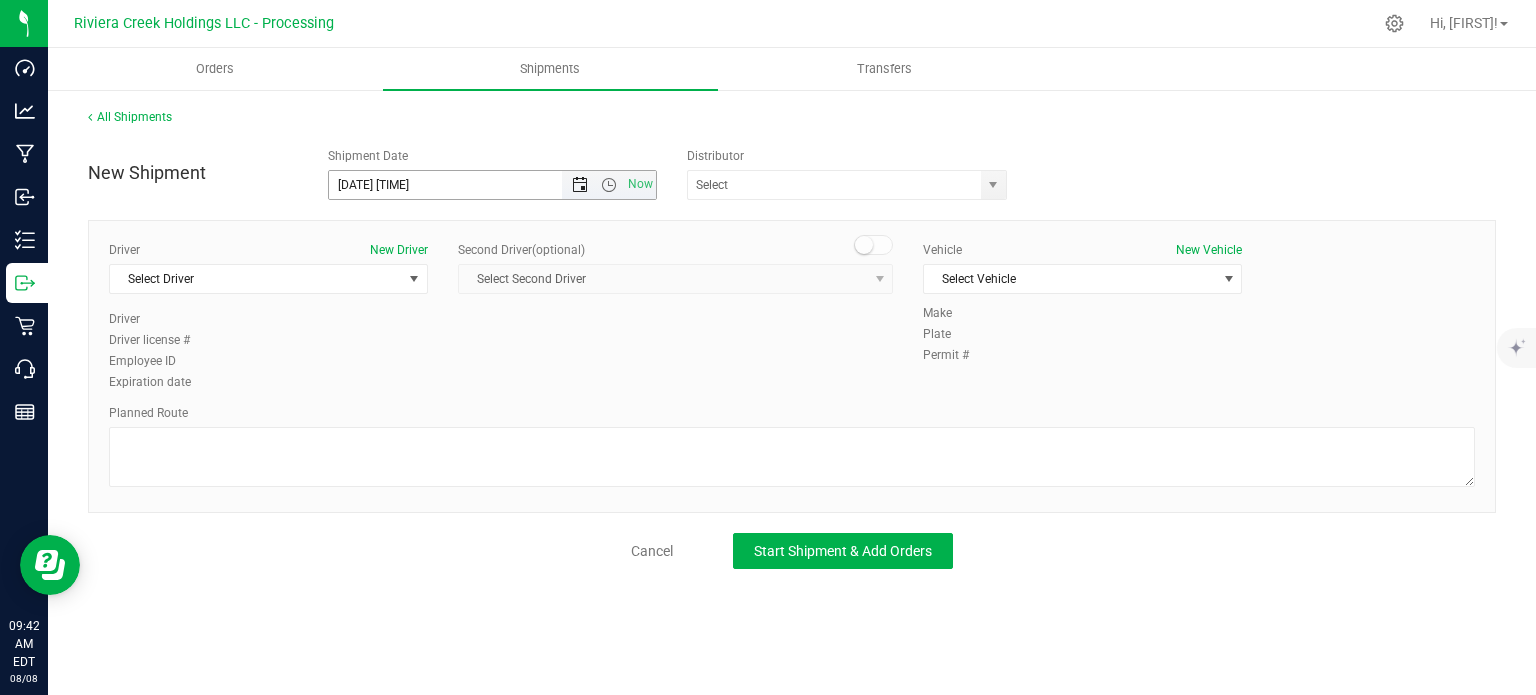 click at bounding box center [580, 185] 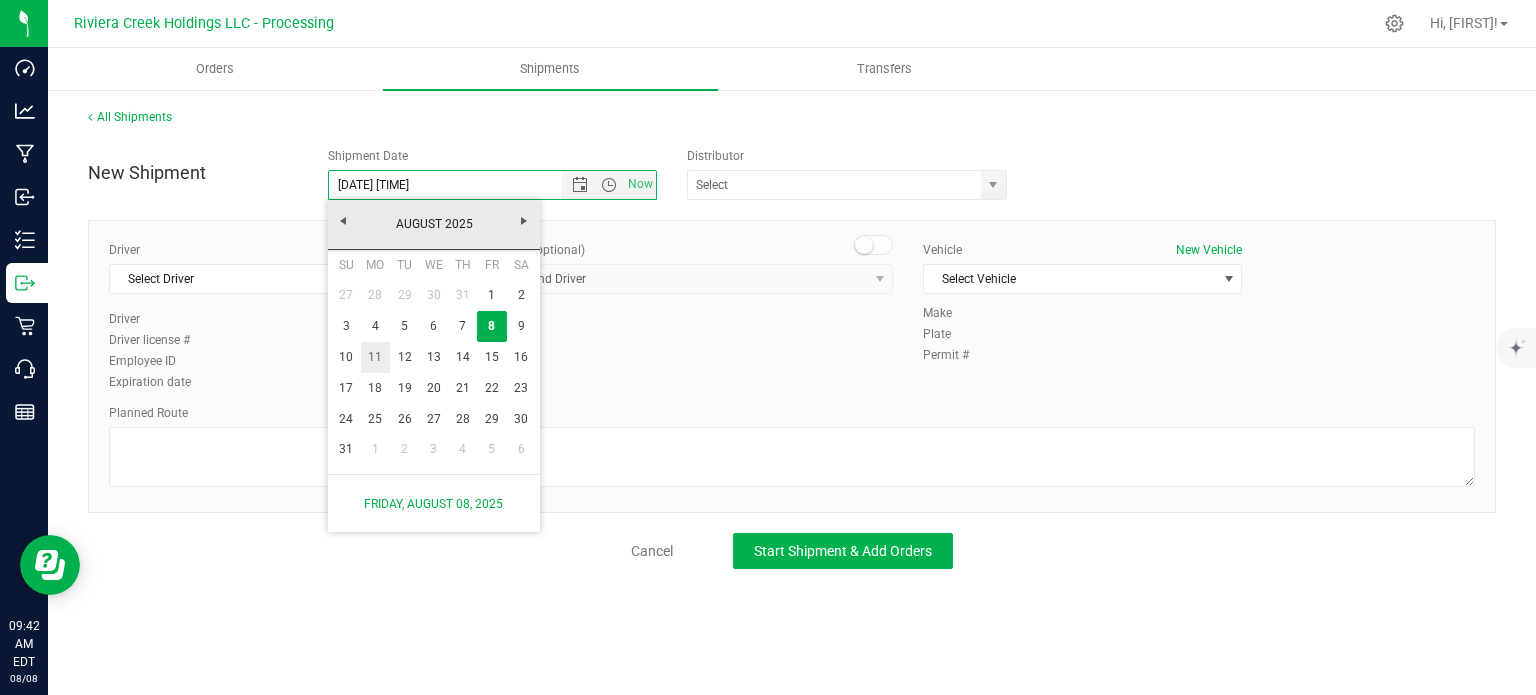 click on "11" at bounding box center [375, 357] 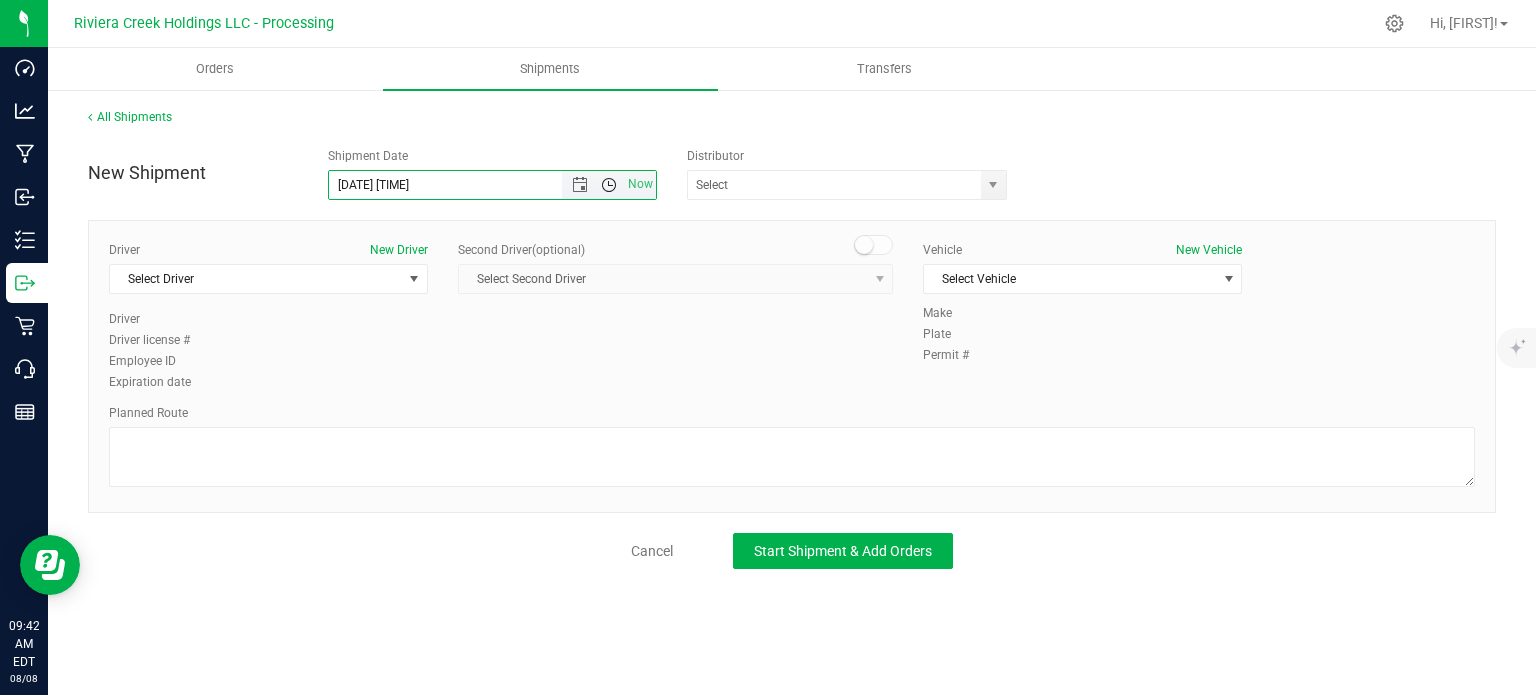 click at bounding box center [609, 185] 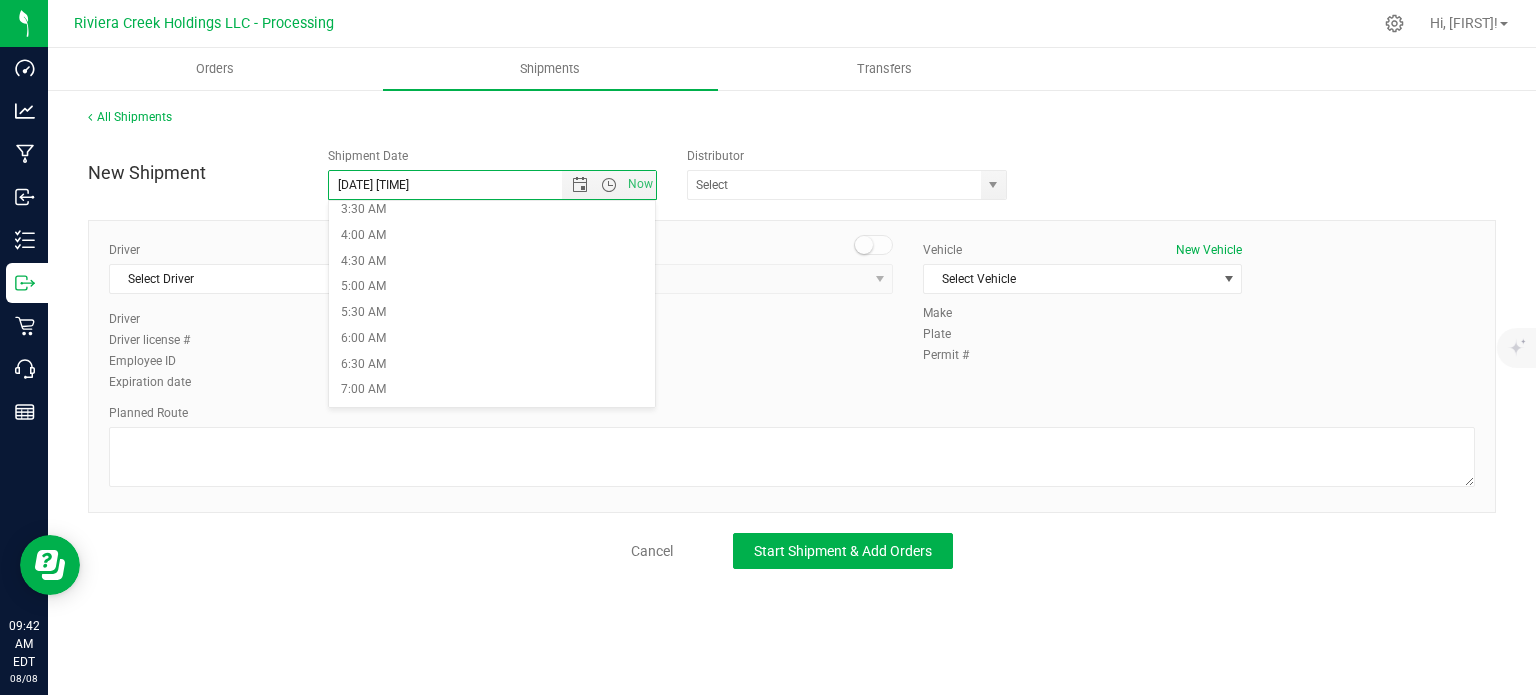 scroll, scrollTop: 200, scrollLeft: 0, axis: vertical 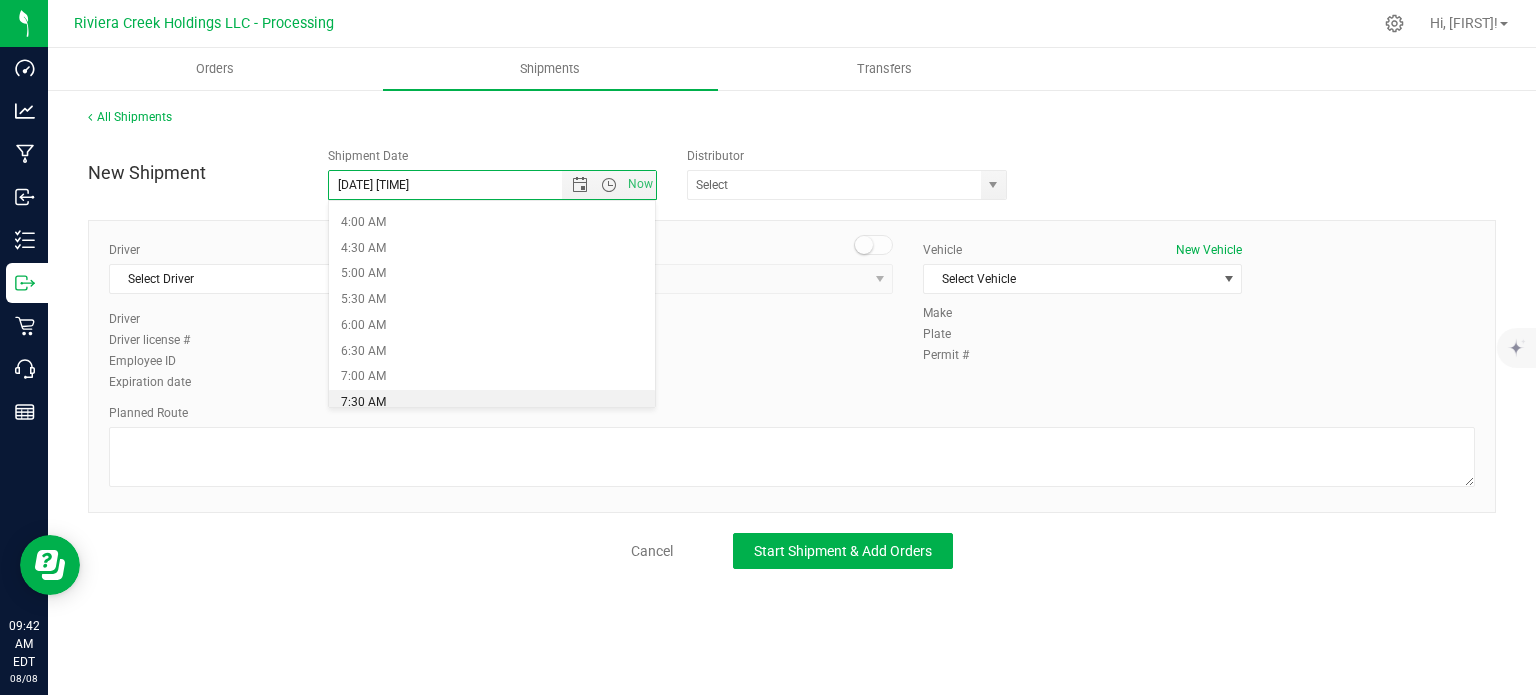 click on "7:30 AM" at bounding box center (492, 403) 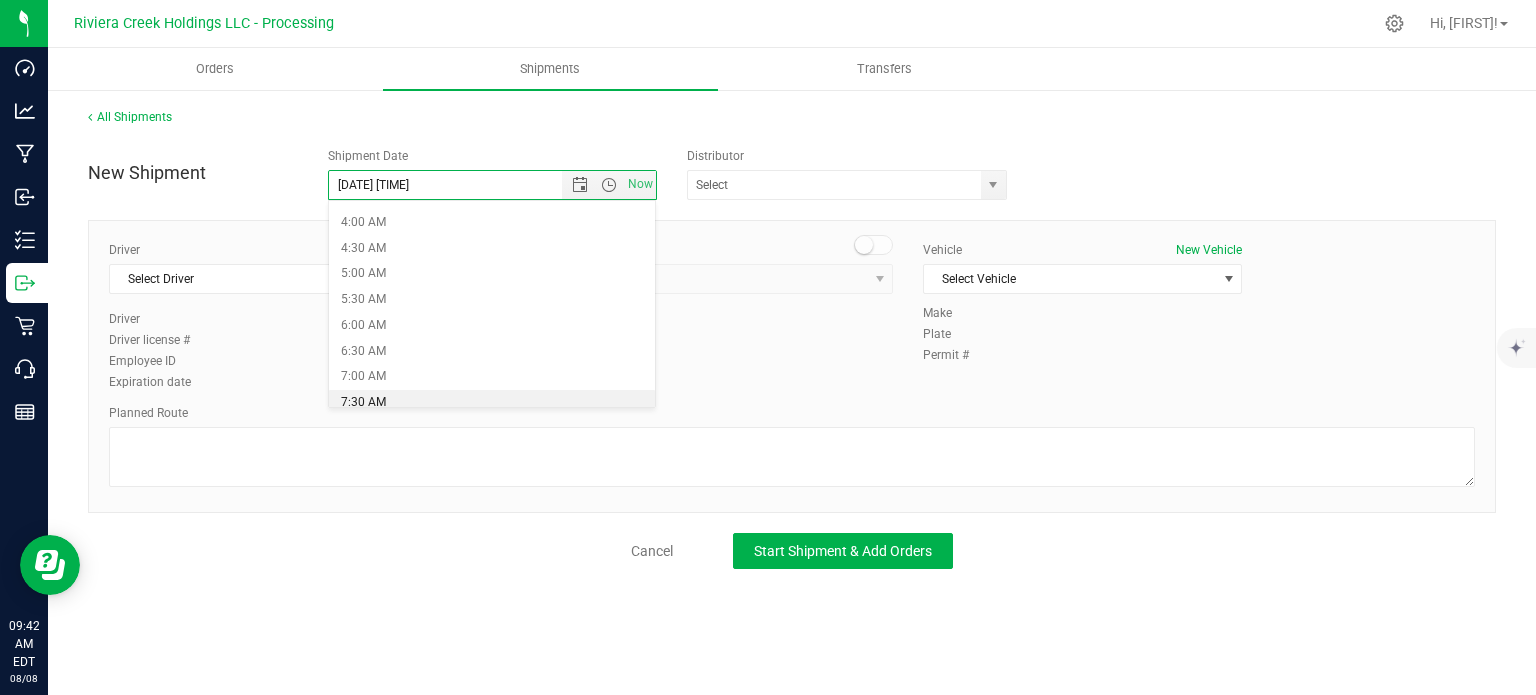 type on "[DATE] [TIME]" 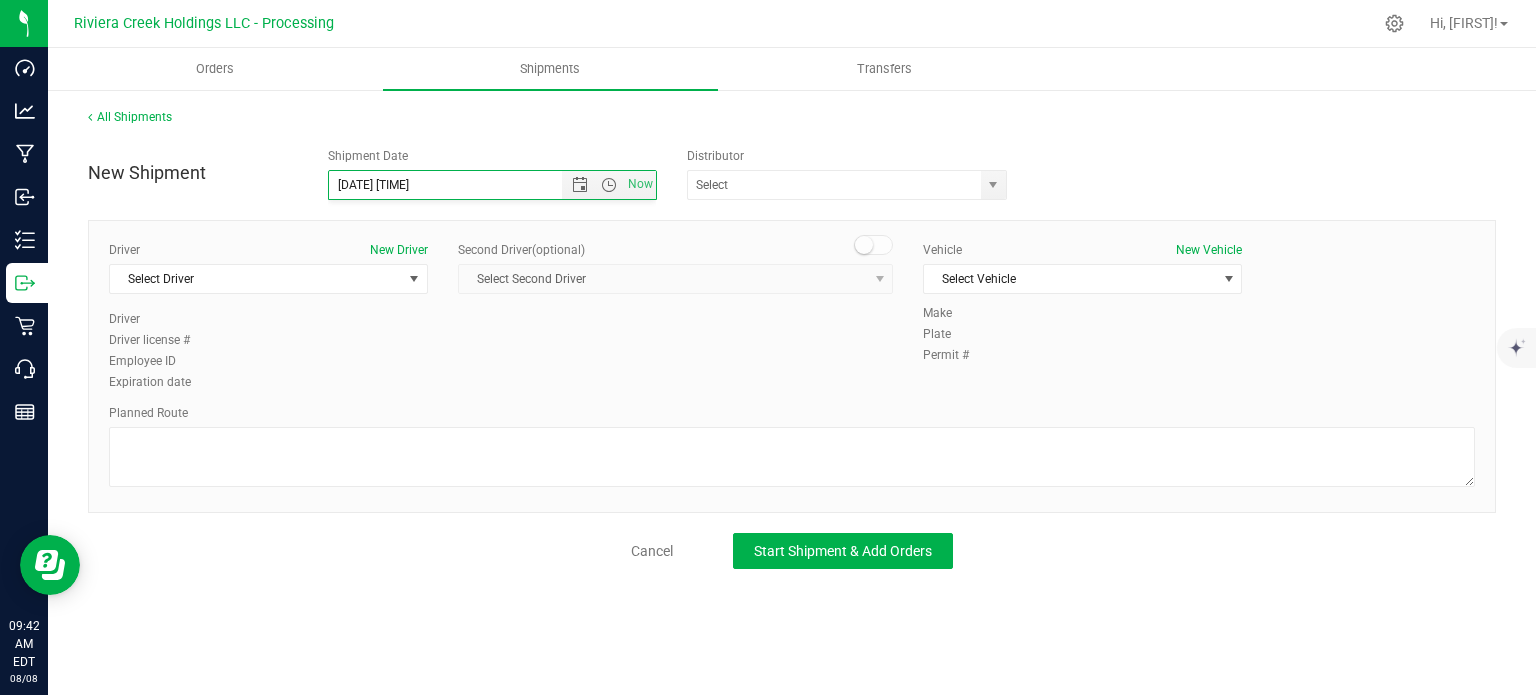 scroll, scrollTop: 204, scrollLeft: 0, axis: vertical 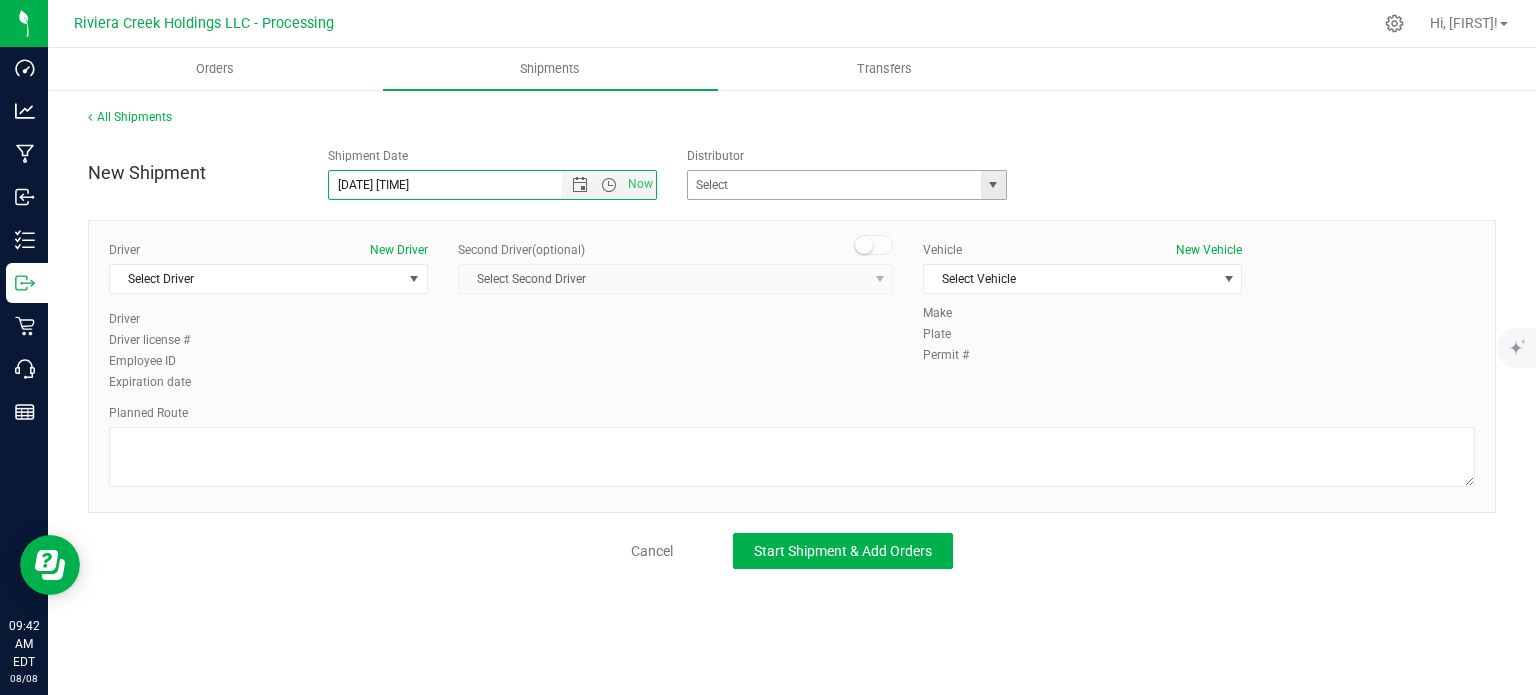 click at bounding box center [993, 185] 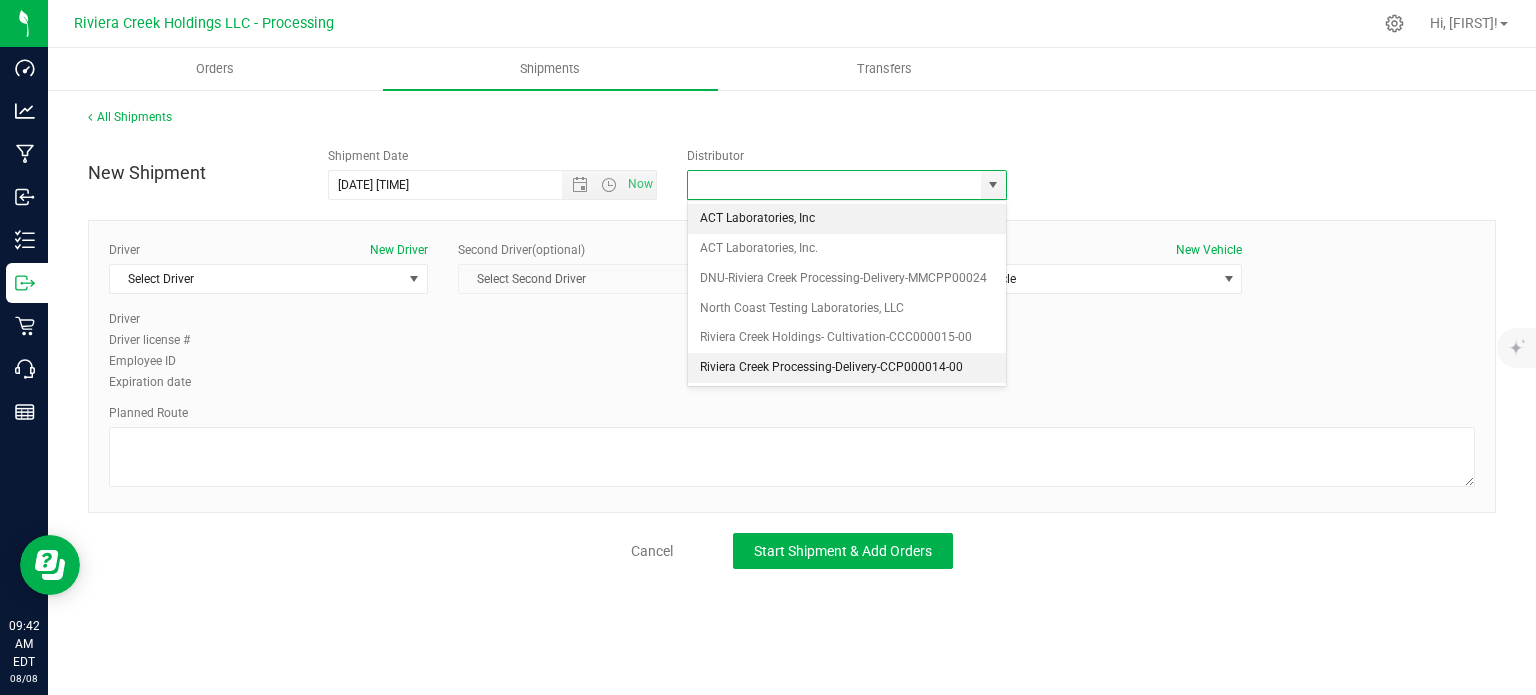 click on "Riviera Creek Processing-Delivery-CCP000014-00" at bounding box center (847, 368) 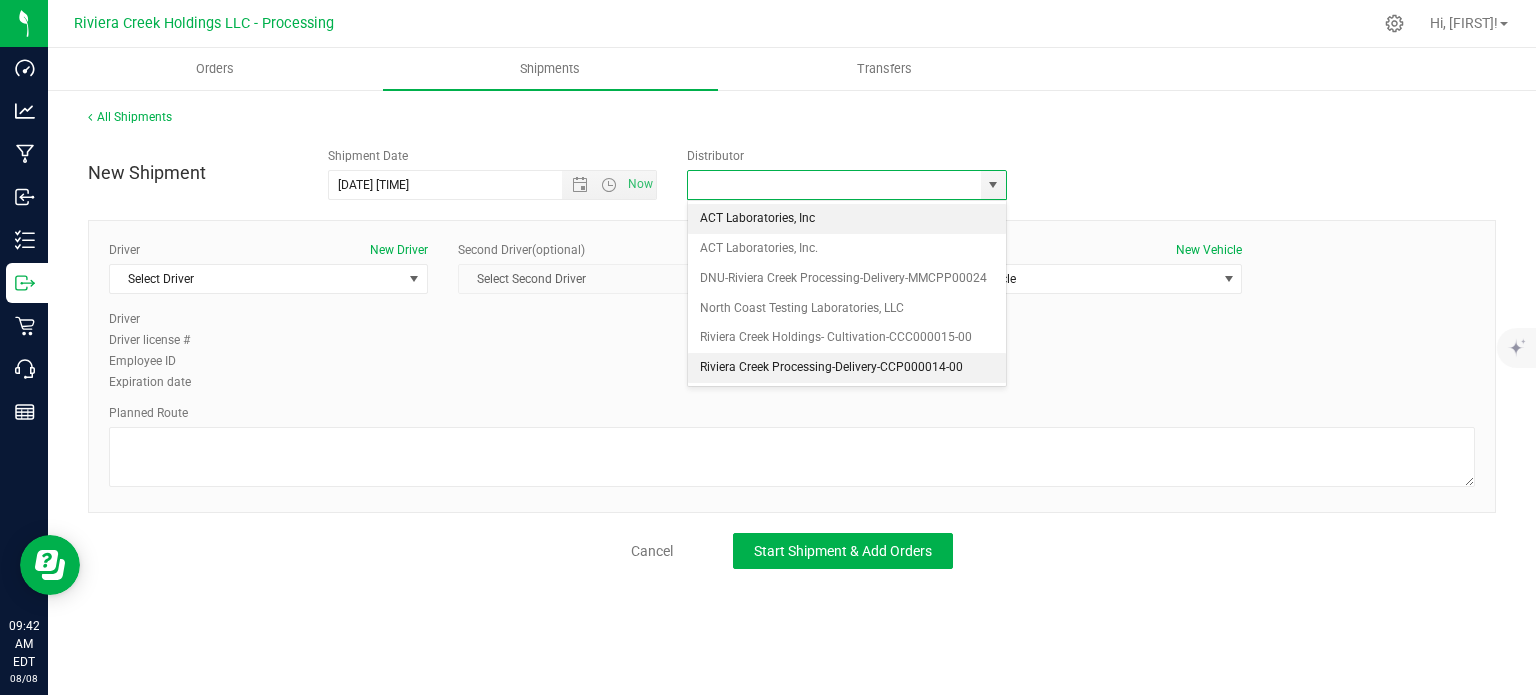 type on "Riviera Creek Processing-Delivery-CCP000014-00" 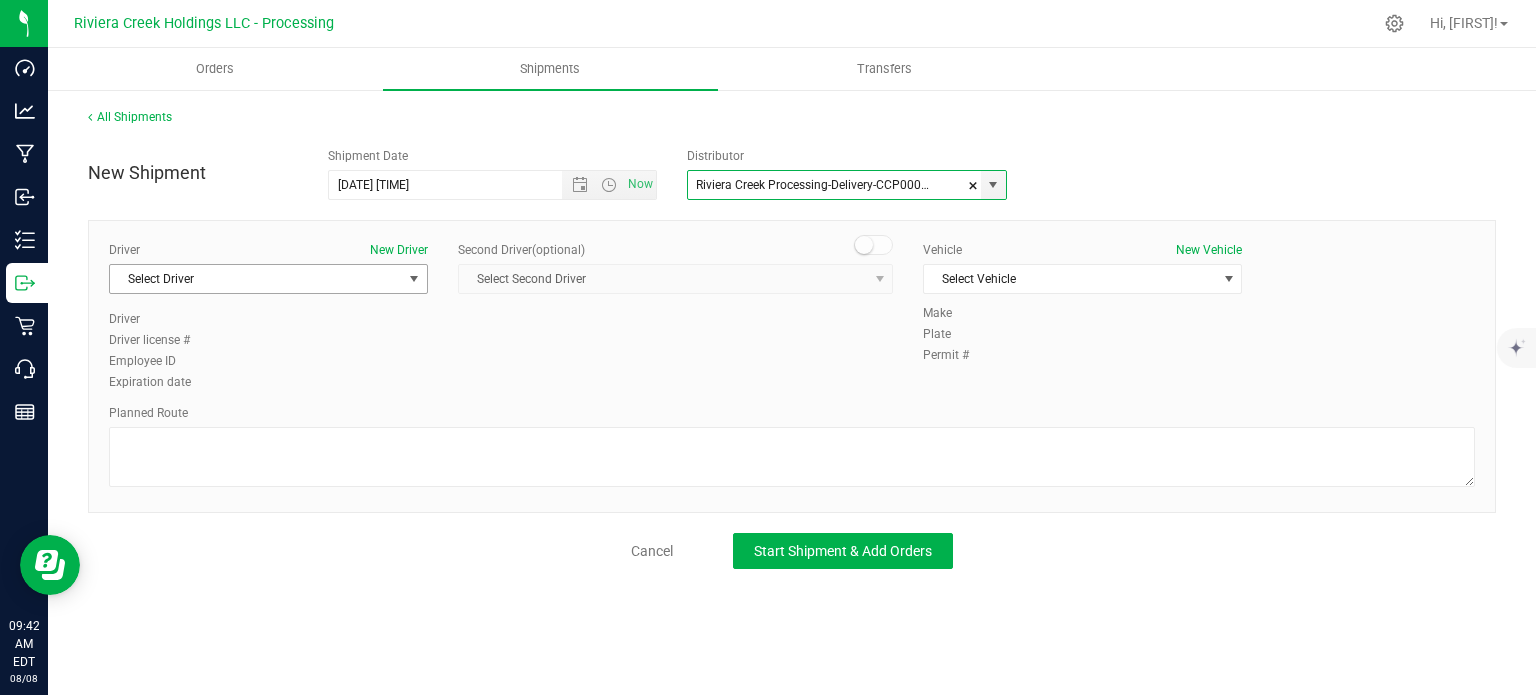 click on "Select Driver" at bounding box center [256, 279] 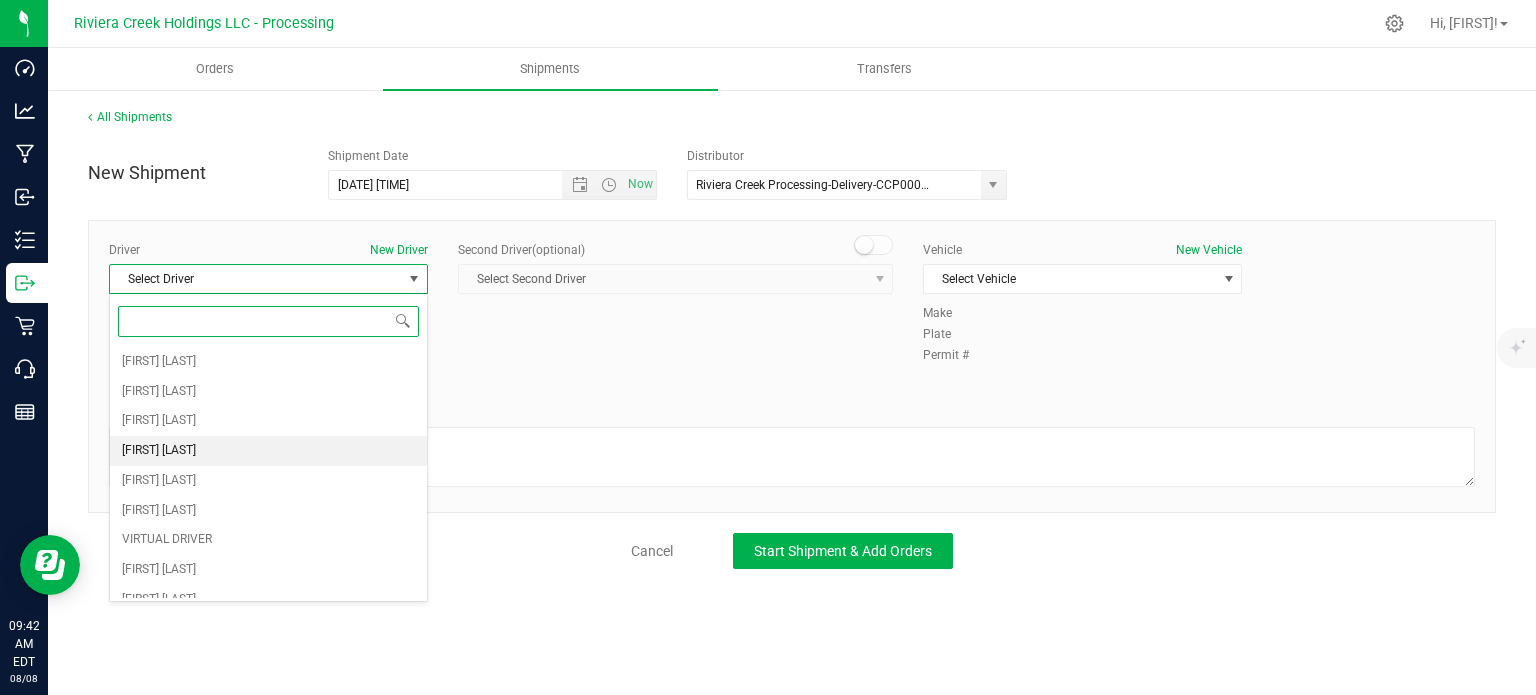 click on "[FIRST] [LAST]" at bounding box center (159, 451) 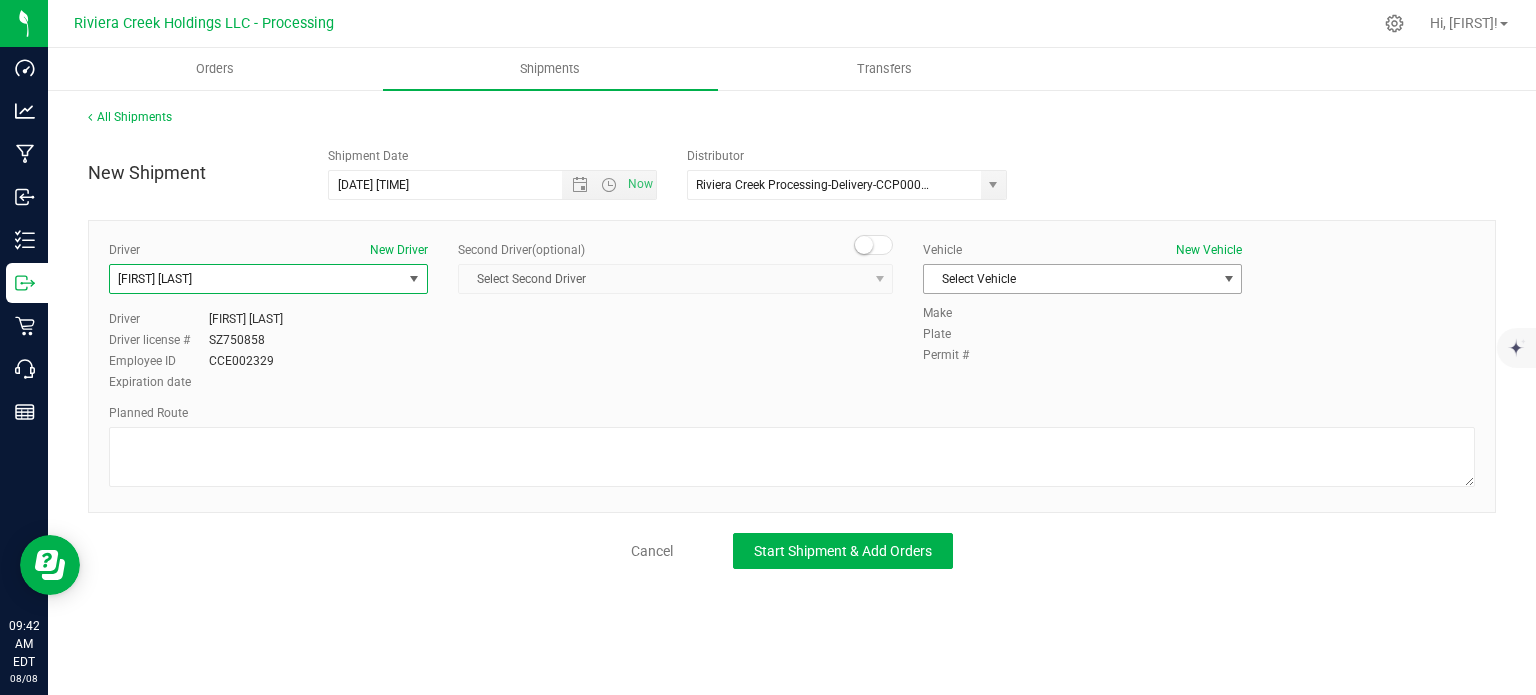 click on "Select Vehicle" at bounding box center (1070, 279) 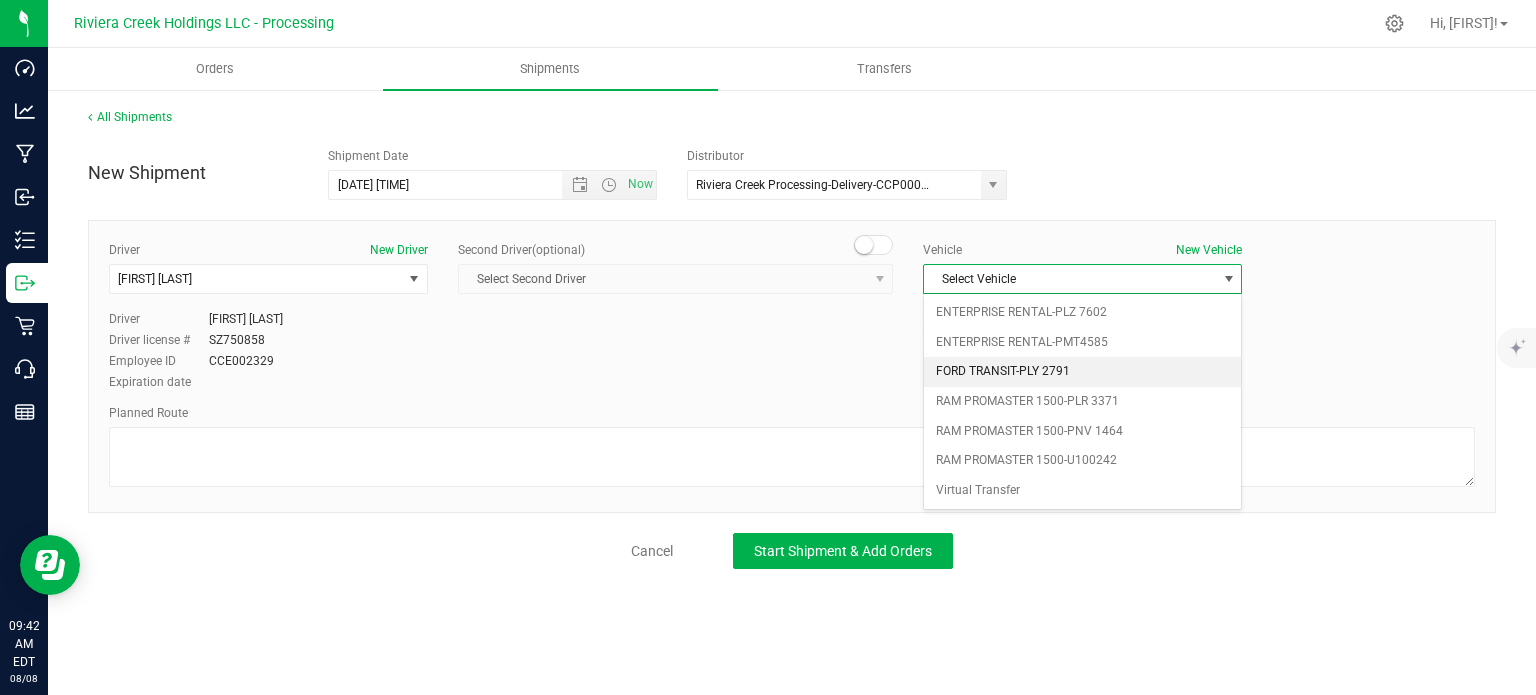 click on "FORD TRANSIT-PLY 2791" at bounding box center [1082, 372] 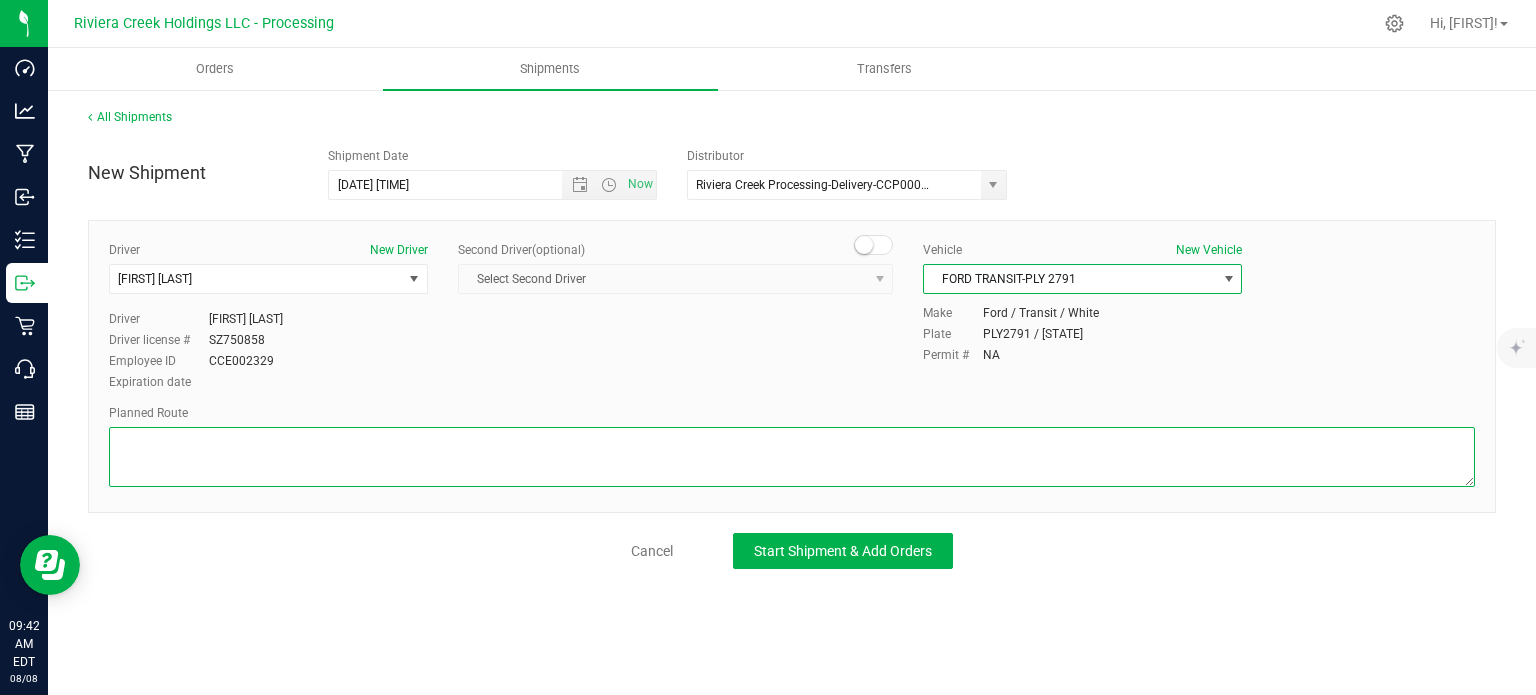 click at bounding box center (792, 457) 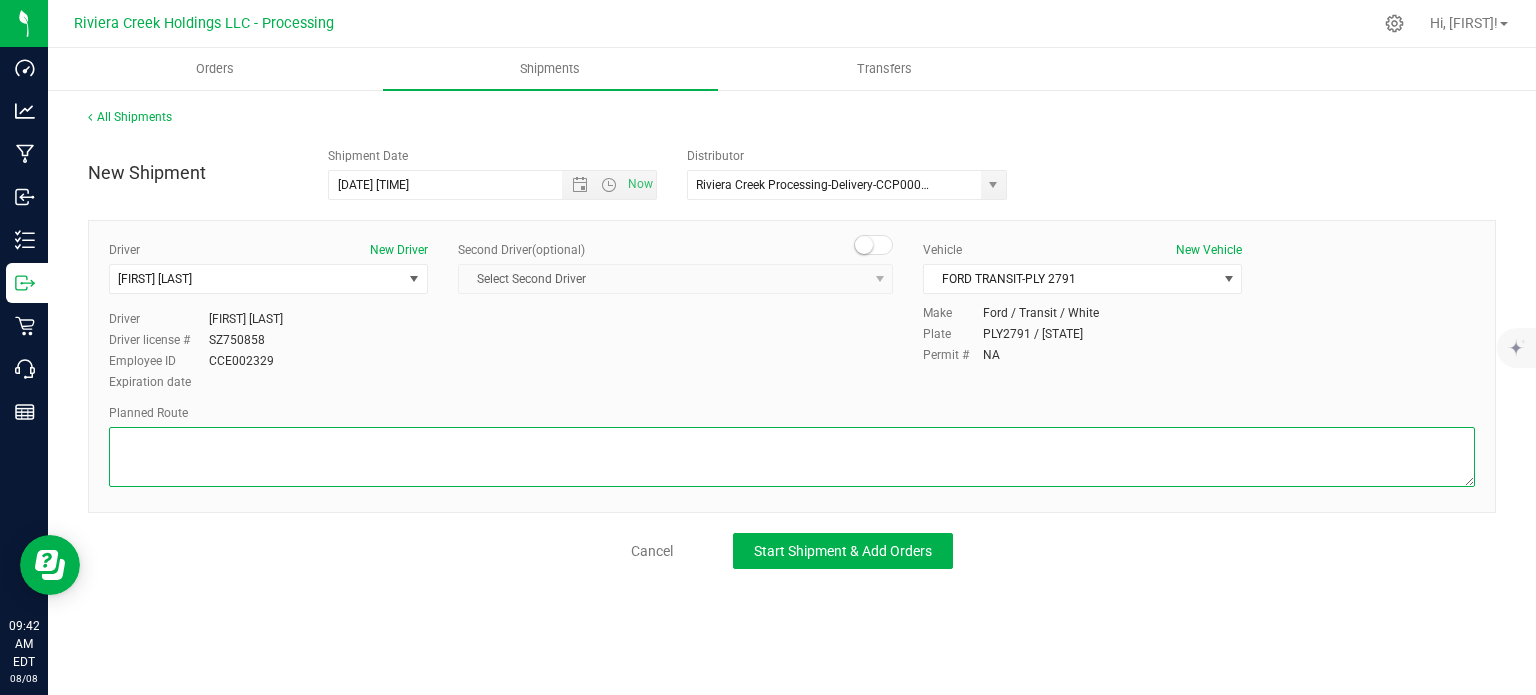 paste on "Head west on [STREET] St toward [STREET] St
[DISTANCE]
[STREET] St turns slightly left and becomes [STREET] St
[DISTANCE]
Turn left to merge onto [HIGHWAY] S
[DISTANCE]
Take the exit onto [HIGHWAY] N toward [CITY]/[CITY]
[DISTANCE]
Merge onto [HIGHWAY] W
[DISTANCE]
Keep left to continue on [HIGHWAY] W, follow signs for [CITY]
[DISTANCE]
Take exit [NUMBER] for [HIGHWAY] toward [CITY]
[DISTANCE]
Turn left onto [HIGHWAY] S
[DISTANCE]
At the traffic circle, take the 1st exit onto [HIGHWAY] W
[DISTANCE]
Turn left onto [HIGHWAY]
[DISTANCE]
Turn right onto [HIGHWAY]/[HIGHWAY] NE (signs for [HIGHWAY] W/[CITY])Continue to follow [HIGHWAY] NEPass by [BRAND] (on the right in [DISTANCE])
[DISTANCE]
Continue onto [HIGHWAY] W (signs for [HIGHWAY])
[DISTANCE]
Take the exit onto [HIGHWAY] S/[HIGHWAY] WContinue to follow [HIGHWAY] S
[DISTANCE]
Take exit [NUMBER] to merge onto [HIGHWAY] W toward [CITY]
[DISTANCE]
Turn left onto [HIGHWAY] N
[DISTANCE]
Turn right
[DISTANCE]
Turn rightDestination will be on the left
[DISTANCE]" 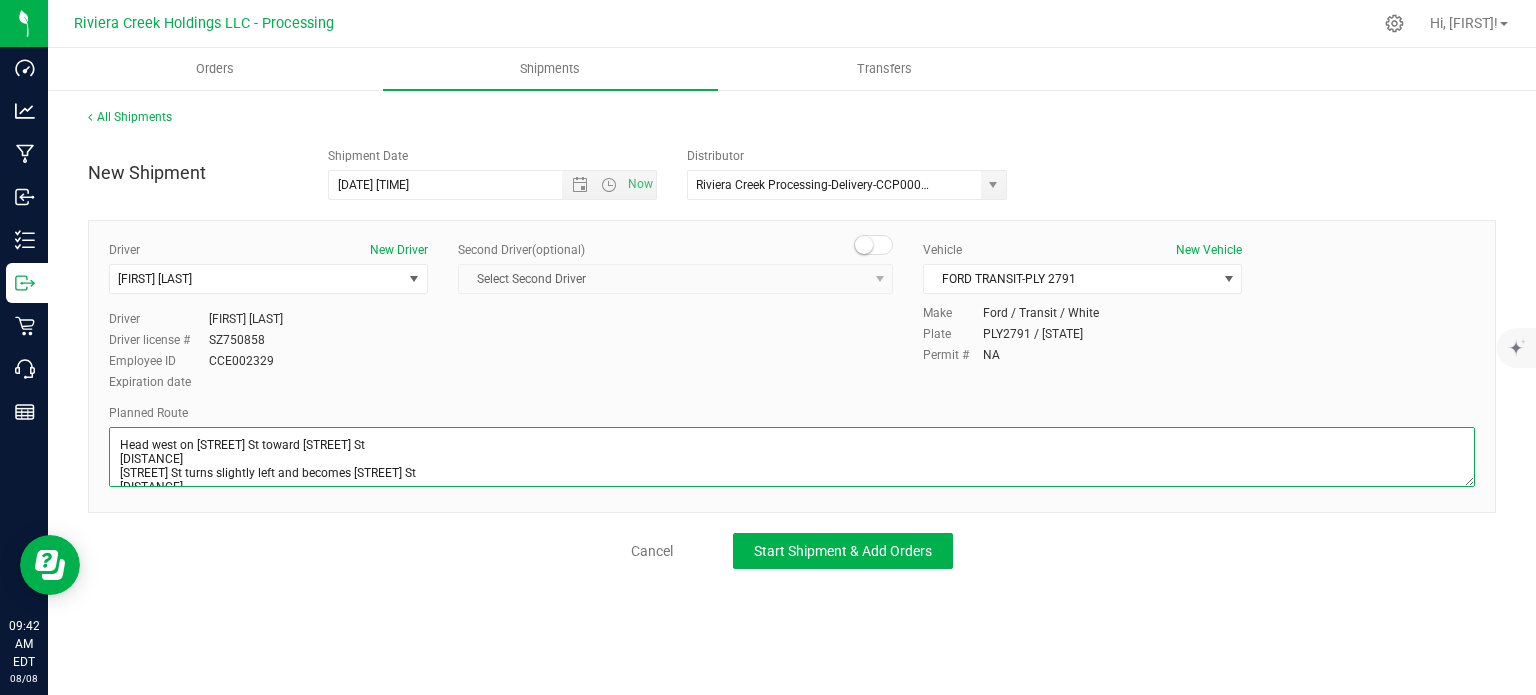 scroll, scrollTop: 441, scrollLeft: 0, axis: vertical 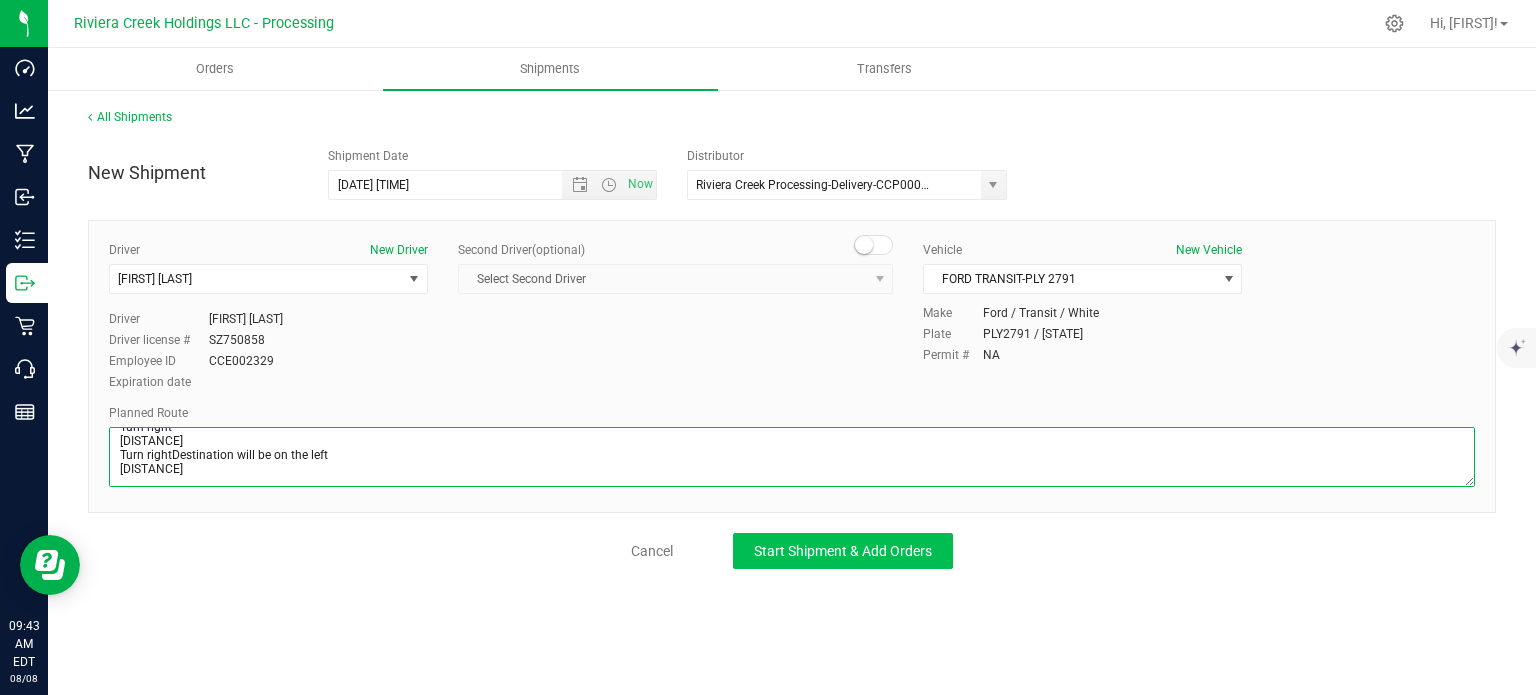 type on "Head west on [STREET] St toward [STREET] St
[DISTANCE]
[STREET] St turns slightly left and becomes [STREET] St
[DISTANCE]
Turn left to merge onto [HIGHWAY] S
[DISTANCE]
Take the exit onto [HIGHWAY] N toward [CITY]/[CITY]
[DISTANCE]
Merge onto [HIGHWAY] W
[DISTANCE]
Keep left to continue on [HIGHWAY] W, follow signs for [CITY]
[DISTANCE]
Take exit [NUMBER] for [HIGHWAY] toward [CITY]
[DISTANCE]
Turn left onto [HIGHWAY] S
[DISTANCE]
At the traffic circle, take the 1st exit onto [HIGHWAY] W
[DISTANCE]
Turn left onto [HIGHWAY]
[DISTANCE]
Turn right onto [HIGHWAY]/[HIGHWAY] NE (signs for [HIGHWAY] W/[CITY])Continue to follow [HIGHWAY] NEPass by [BRAND] (on the right in [DISTANCE])
[DISTANCE]
Continue onto [HIGHWAY] W (signs for [HIGHWAY])
[DISTANCE]
Take the exit onto [HIGHWAY] S/[HIGHWAY] WContinue to follow [HIGHWAY] S
[DISTANCE]
Take exit [NUMBER] to merge onto [HIGHWAY] W toward [CITY]
[DISTANCE]
Turn left onto [HIGHWAY] N
[DISTANCE]
Turn right
[DISTANCE]
Turn rightDestination will be on the left
[DISTANCE]" 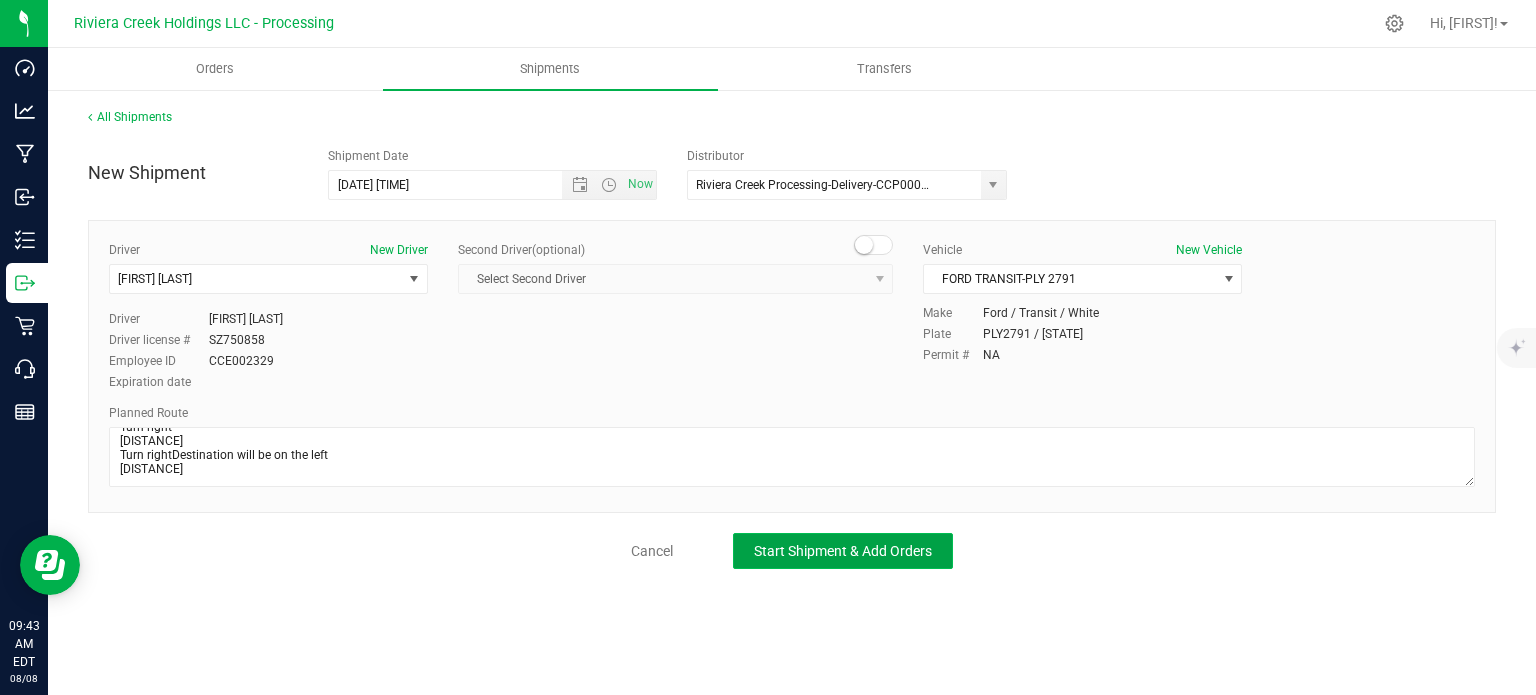 click on "Start Shipment & Add Orders" 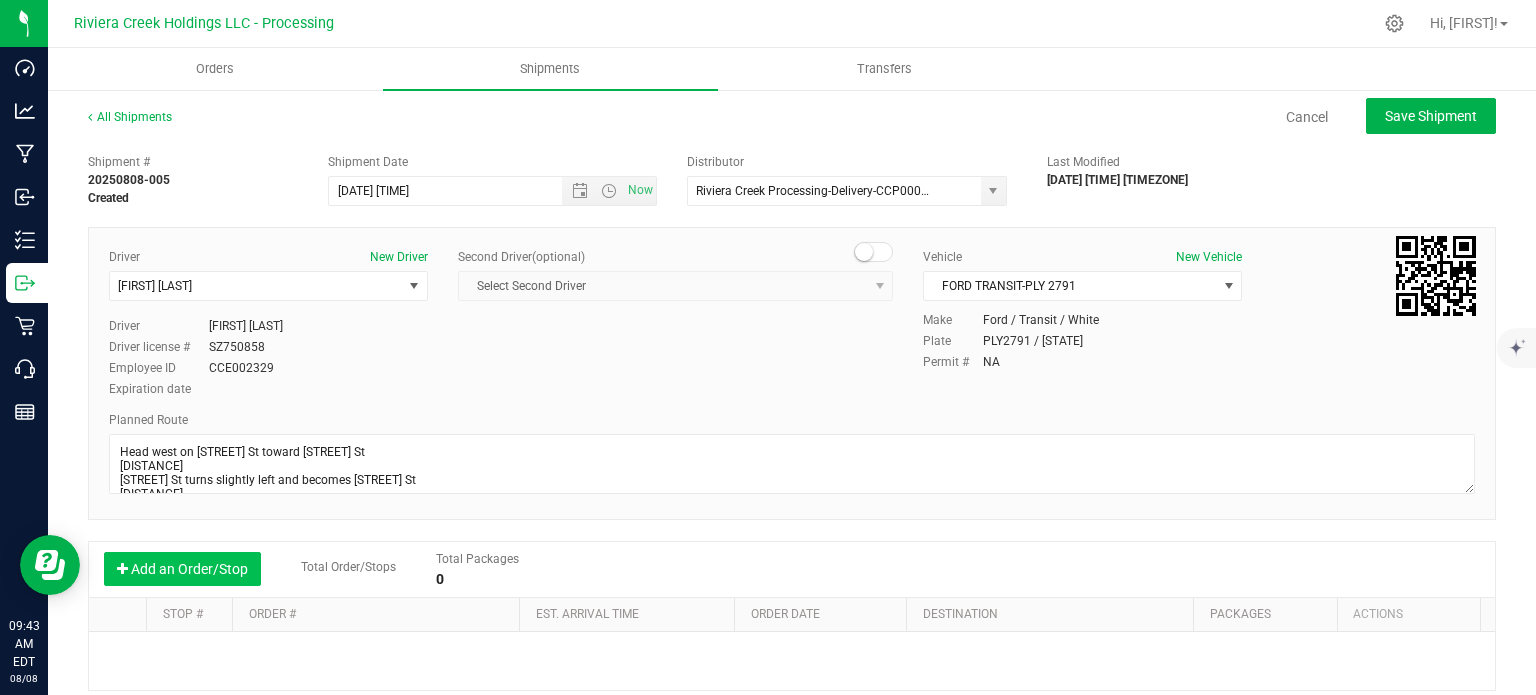 click on "Add an Order/Stop" at bounding box center [182, 569] 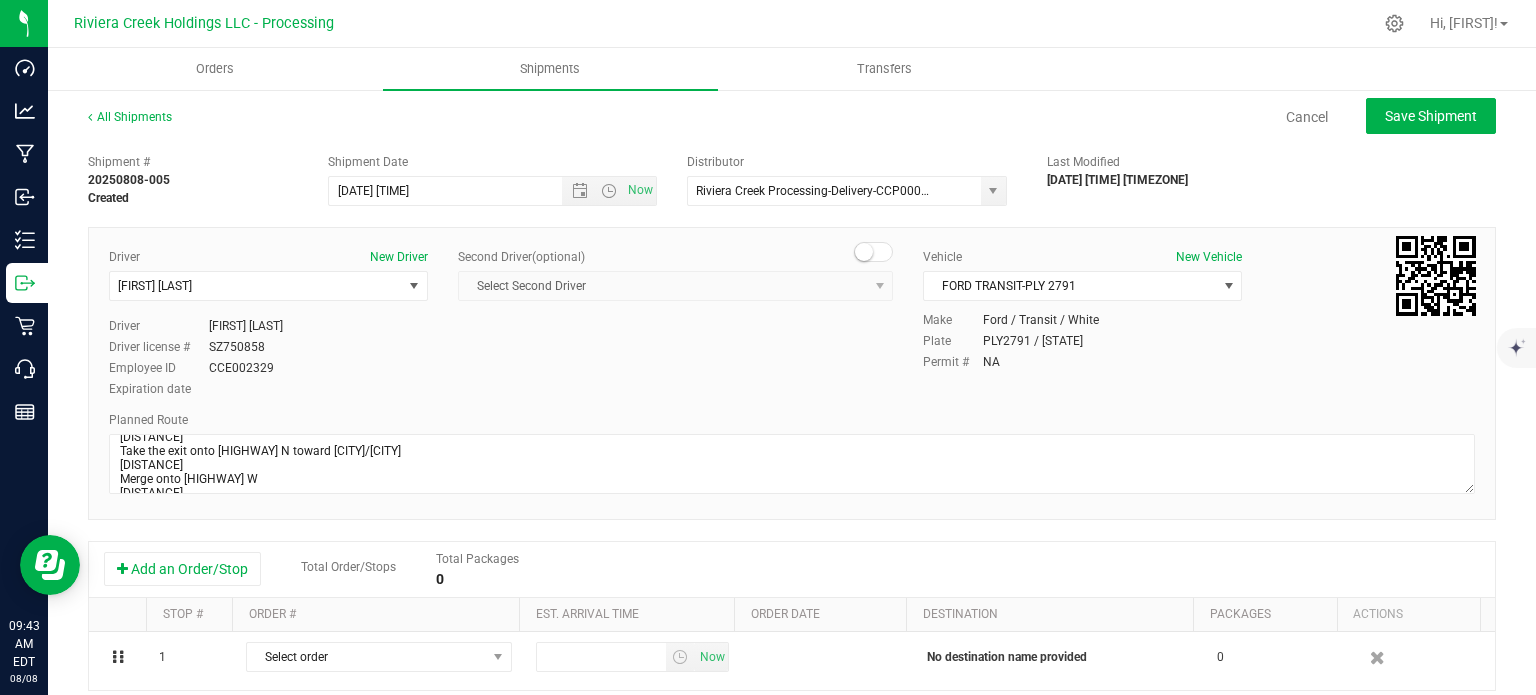 scroll, scrollTop: 200, scrollLeft: 0, axis: vertical 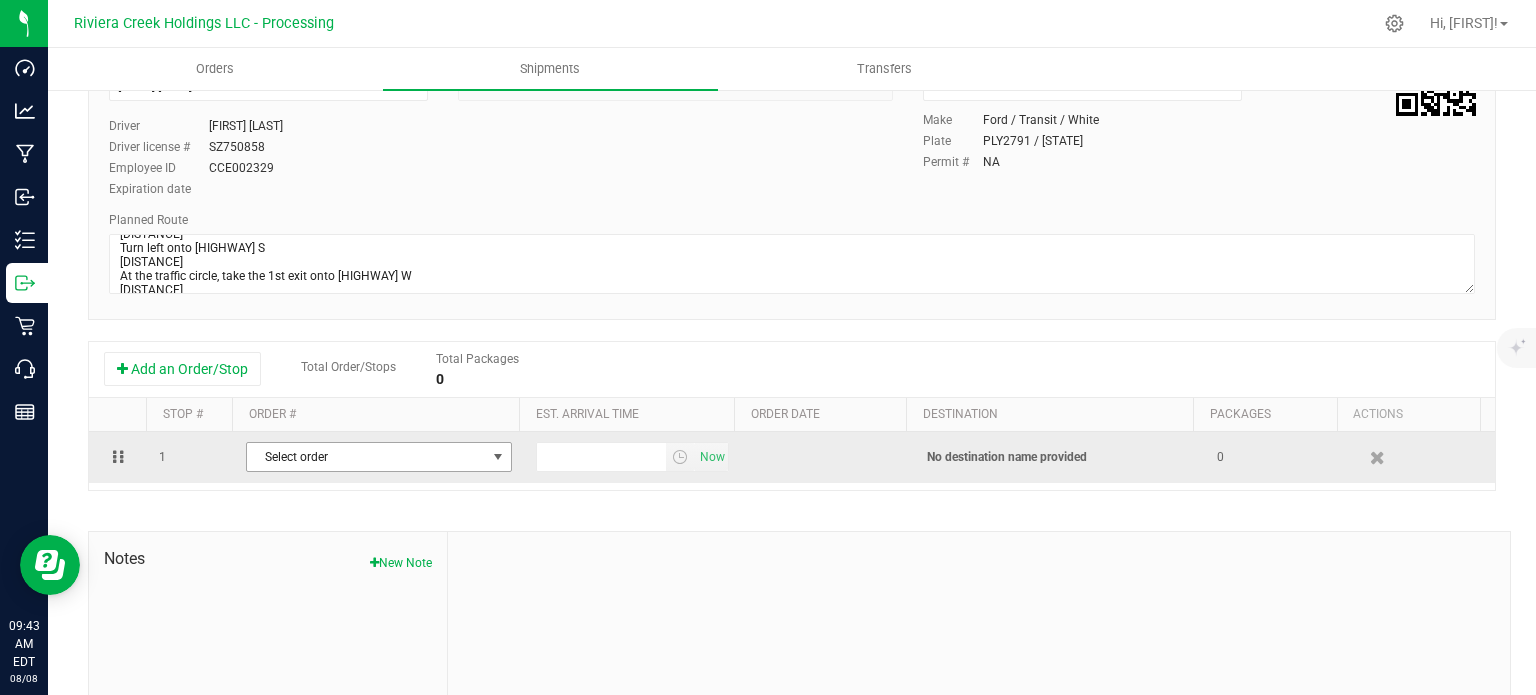 click at bounding box center (498, 457) 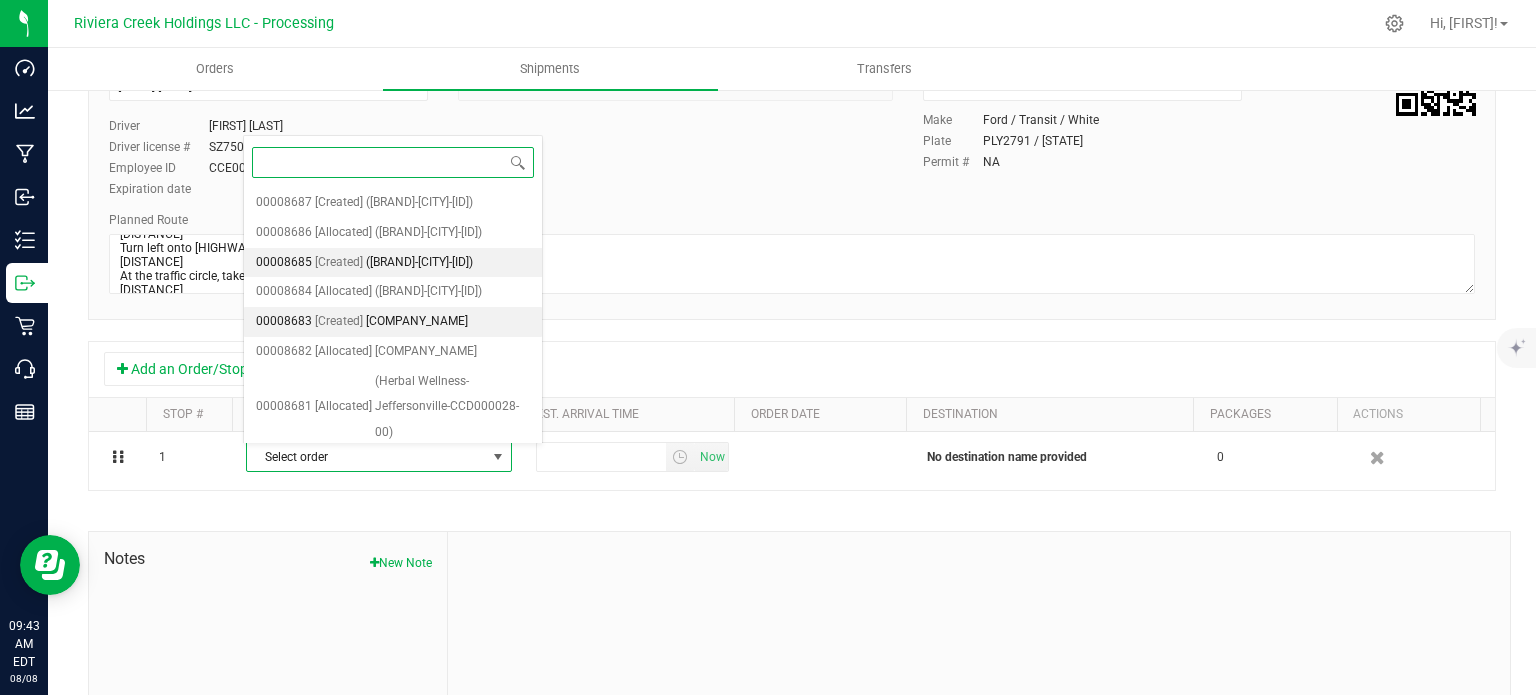 scroll, scrollTop: 401, scrollLeft: 0, axis: vertical 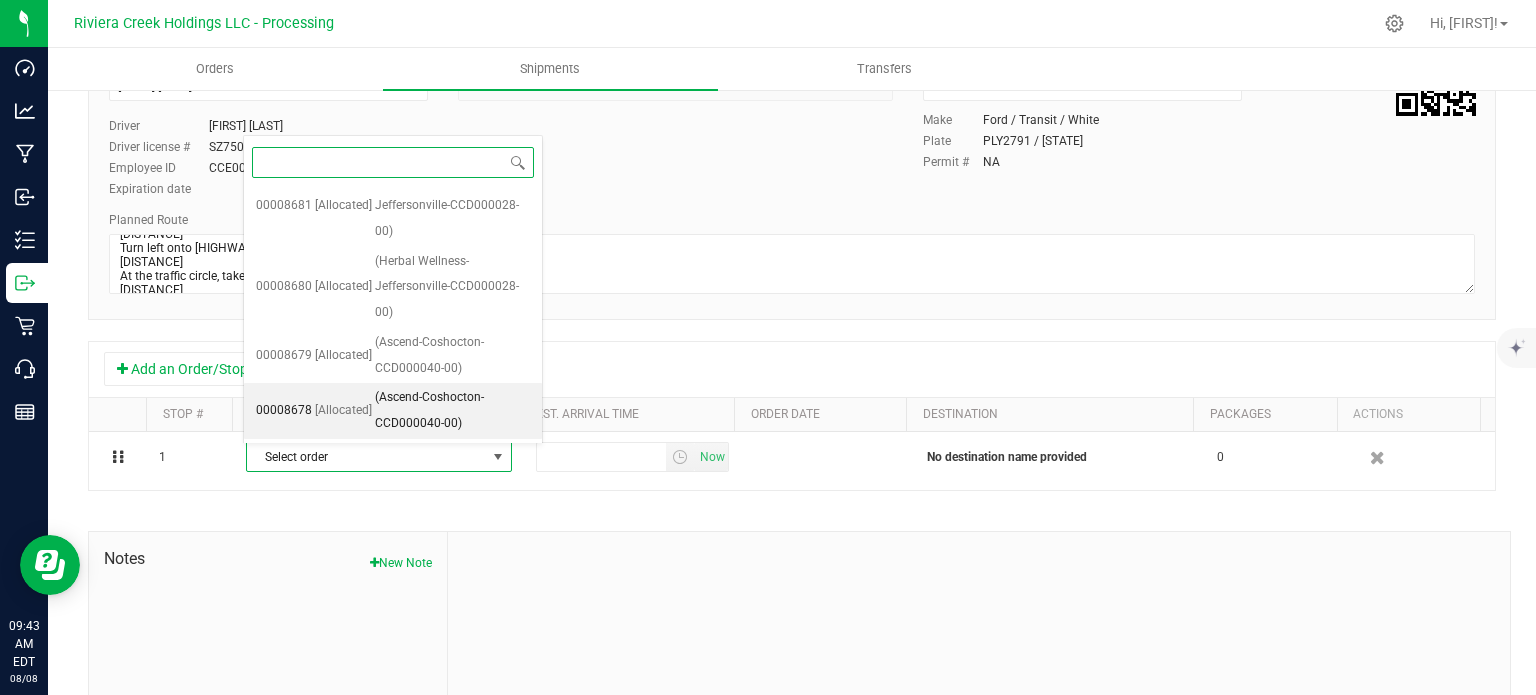 click on "(Ascend-Coshocton-CCD000040-00)" at bounding box center (452, 410) 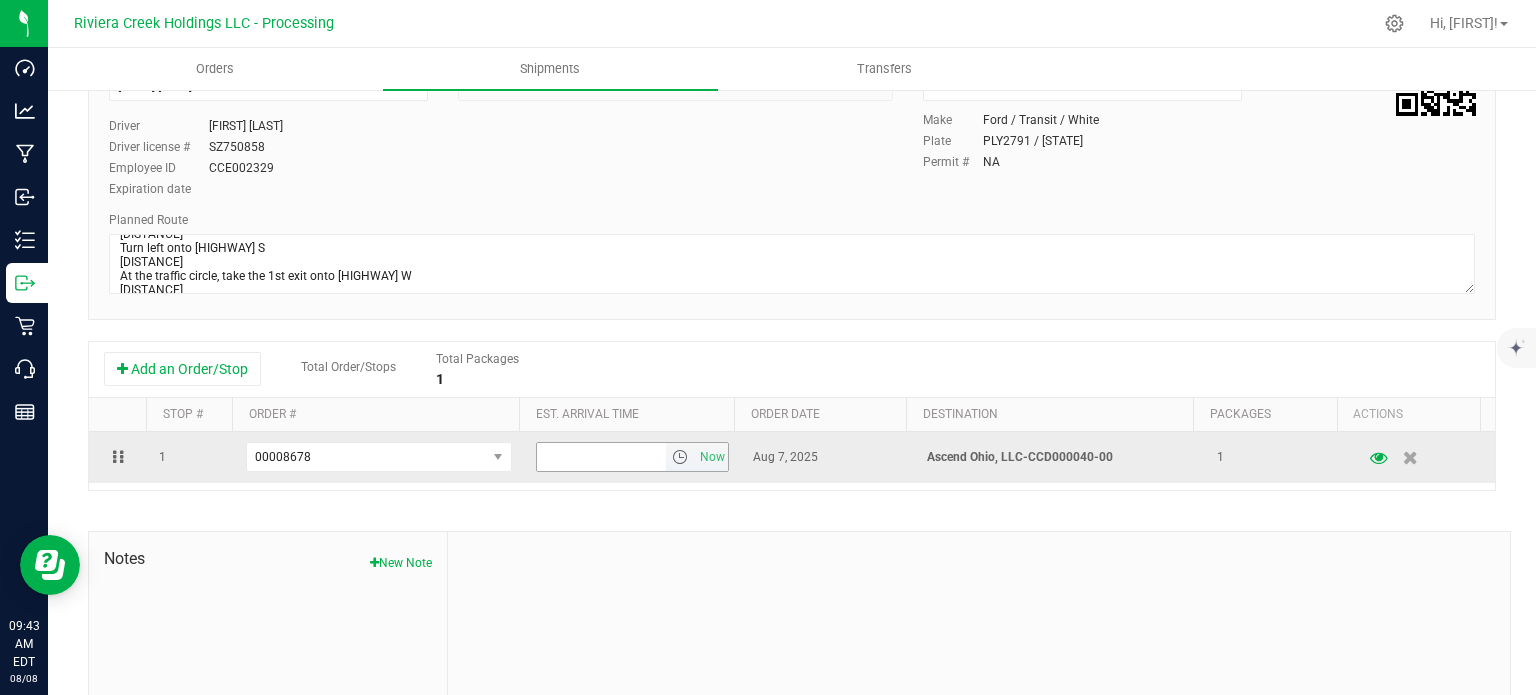 click at bounding box center [680, 457] 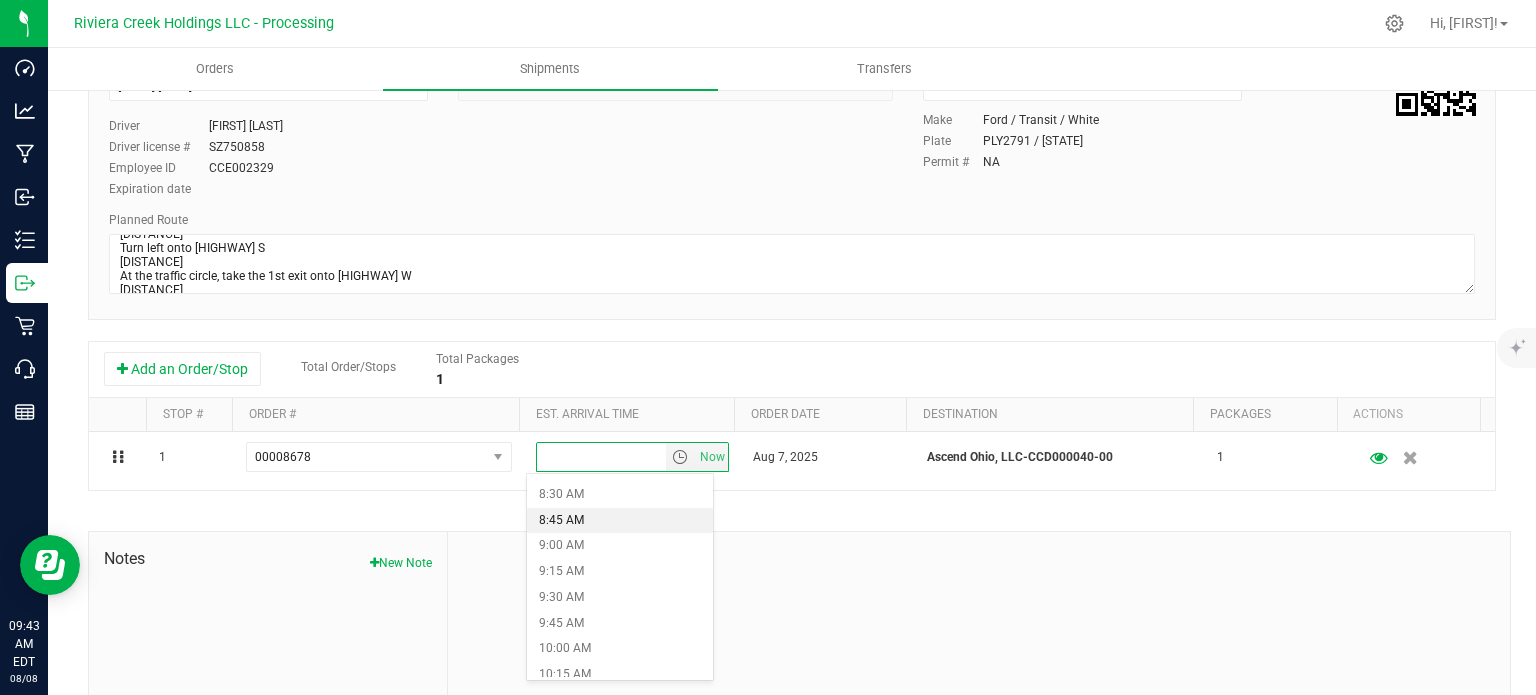 scroll, scrollTop: 900, scrollLeft: 0, axis: vertical 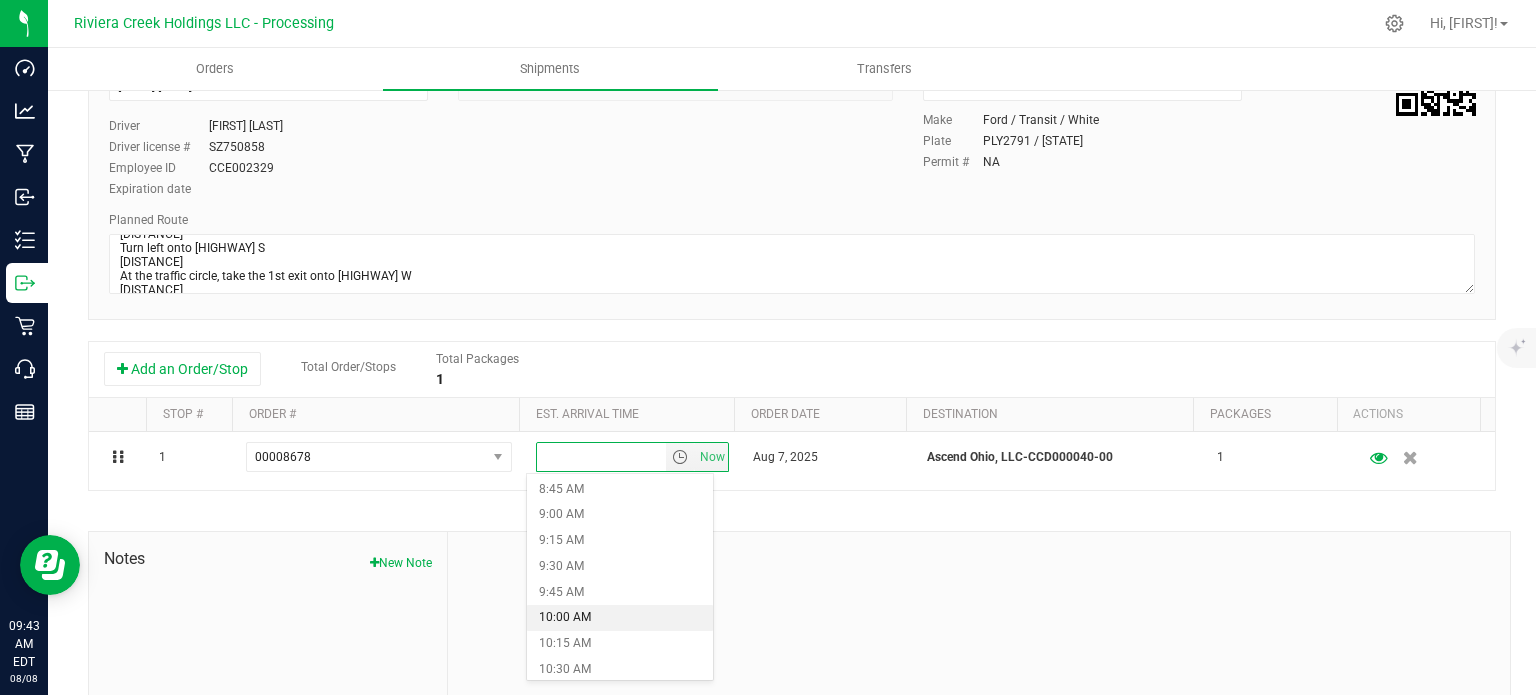 click on "10:00 AM" at bounding box center (619, 618) 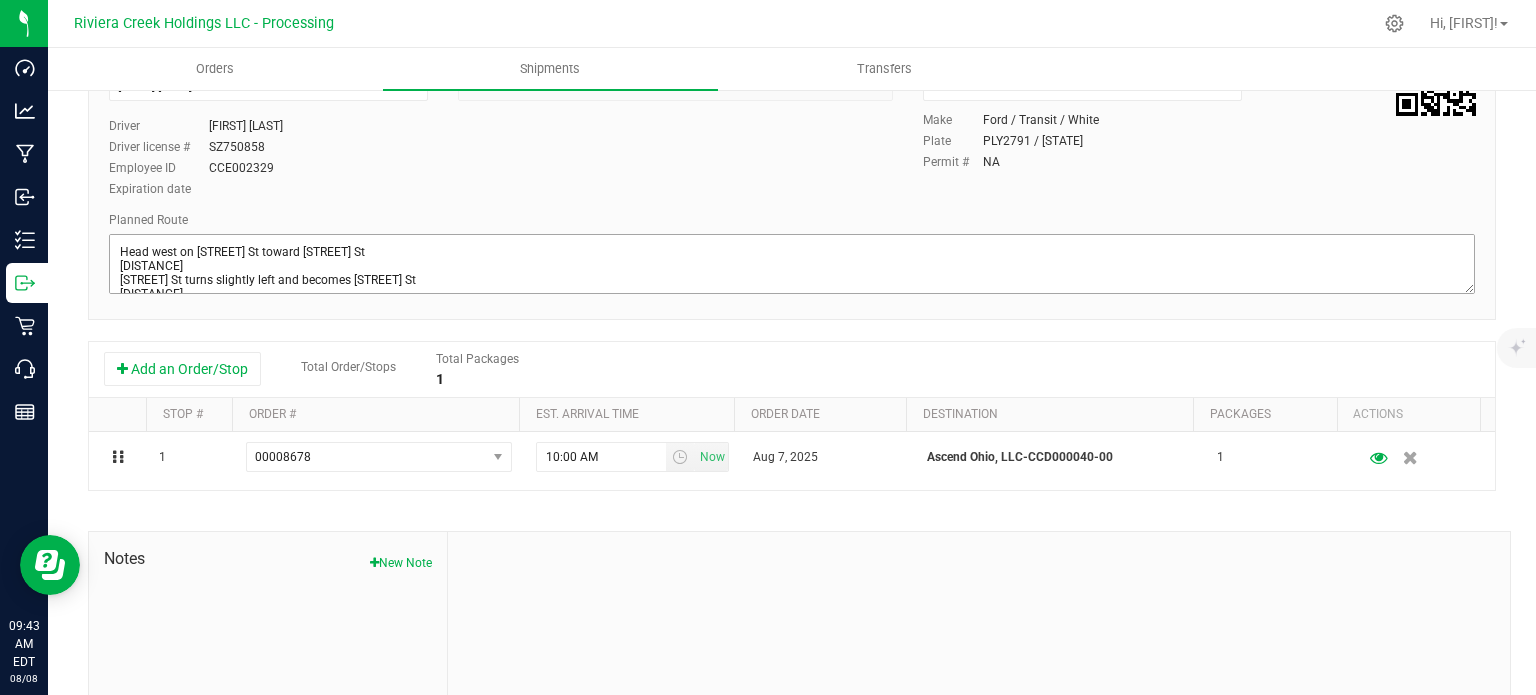 scroll, scrollTop: 0, scrollLeft: 0, axis: both 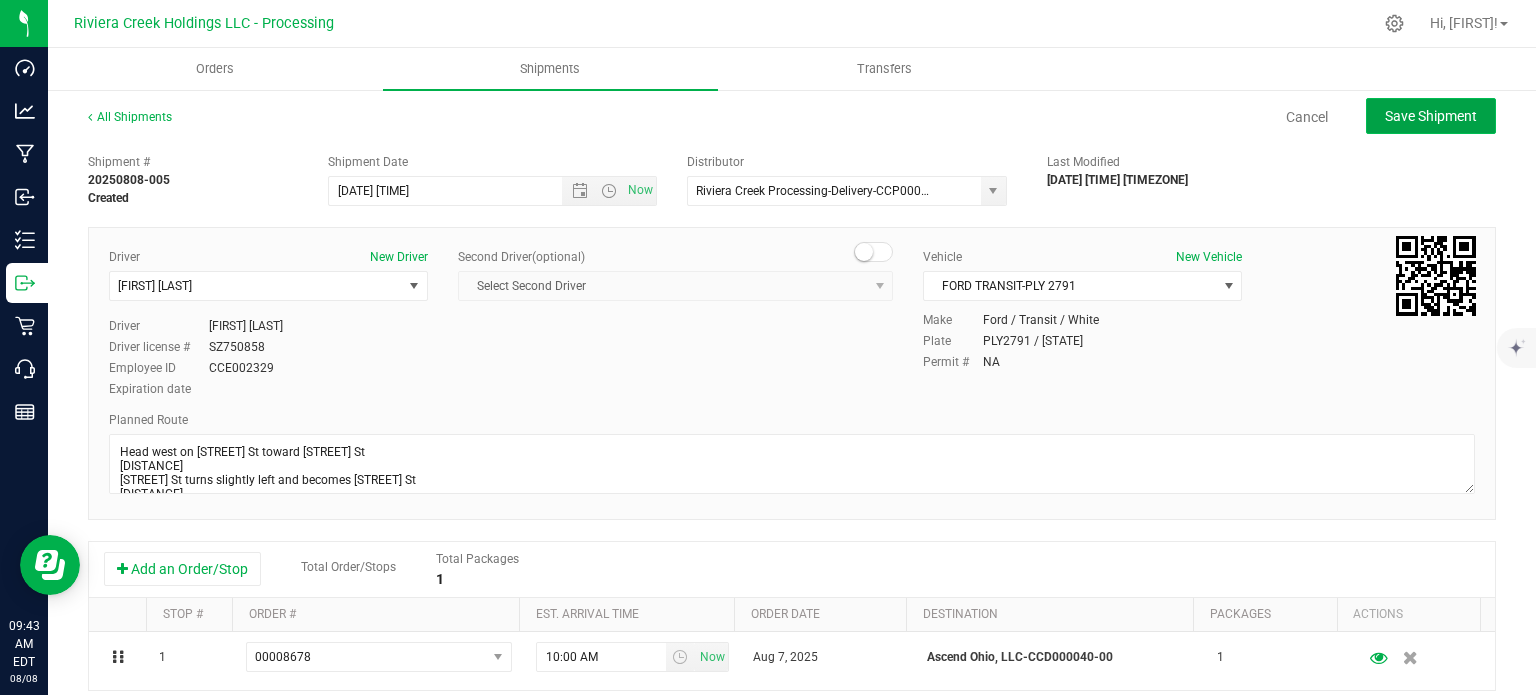click on "Save Shipment" 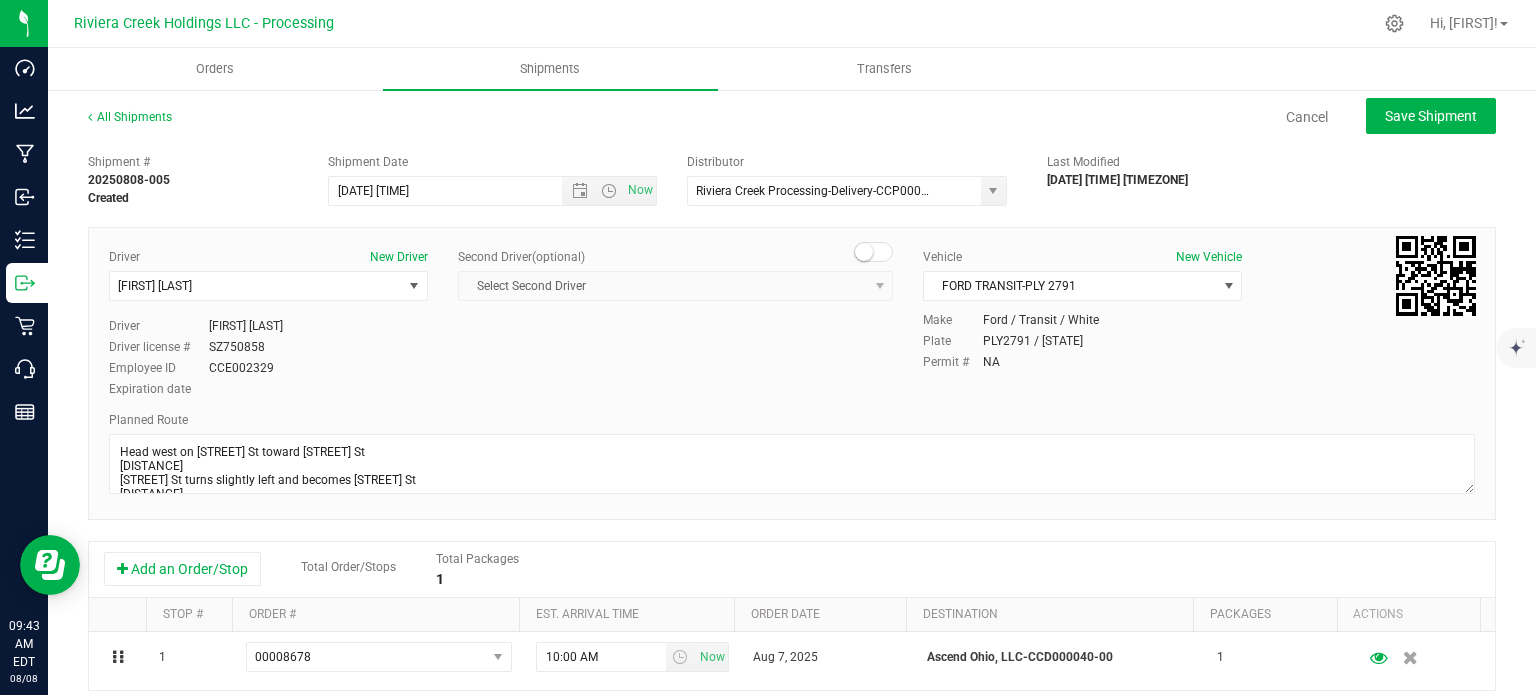 type on "[DATE] [TIME]" 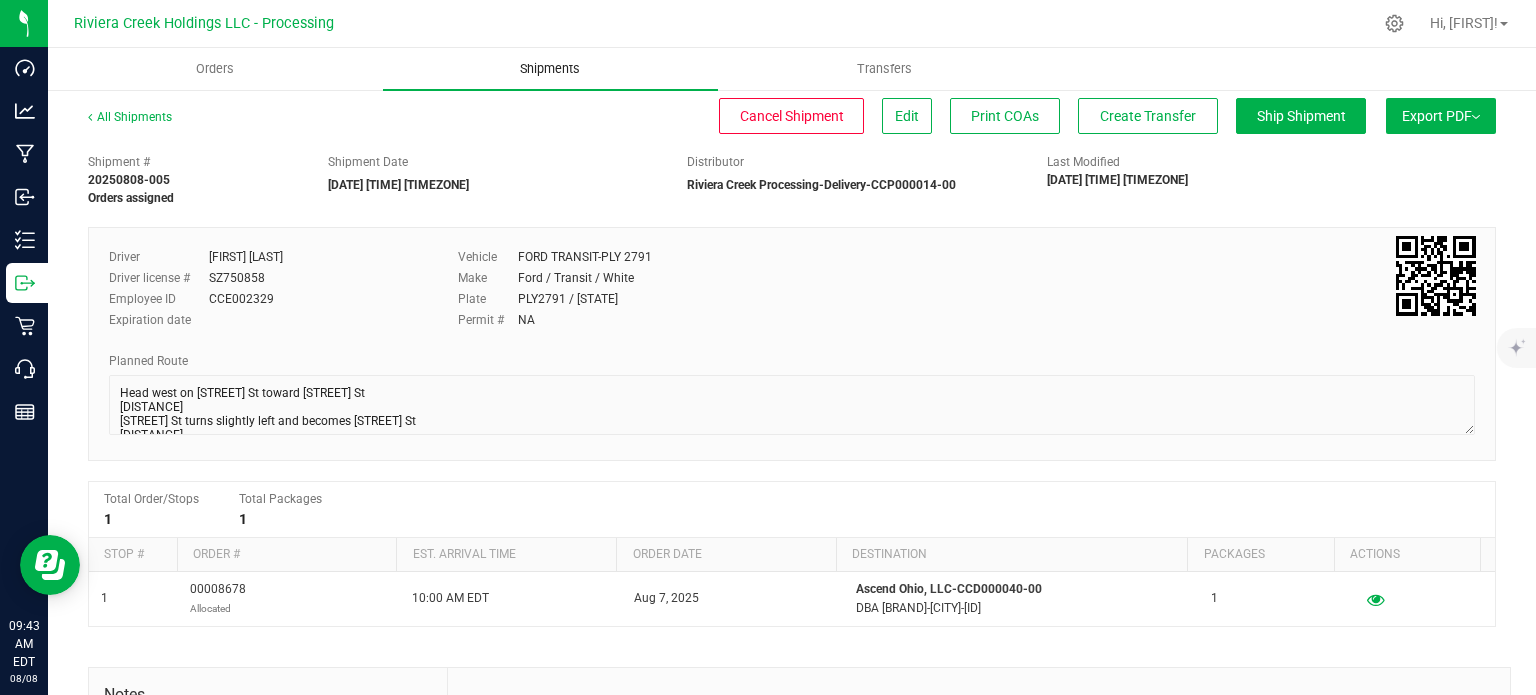 click on "Shipments" at bounding box center (550, 69) 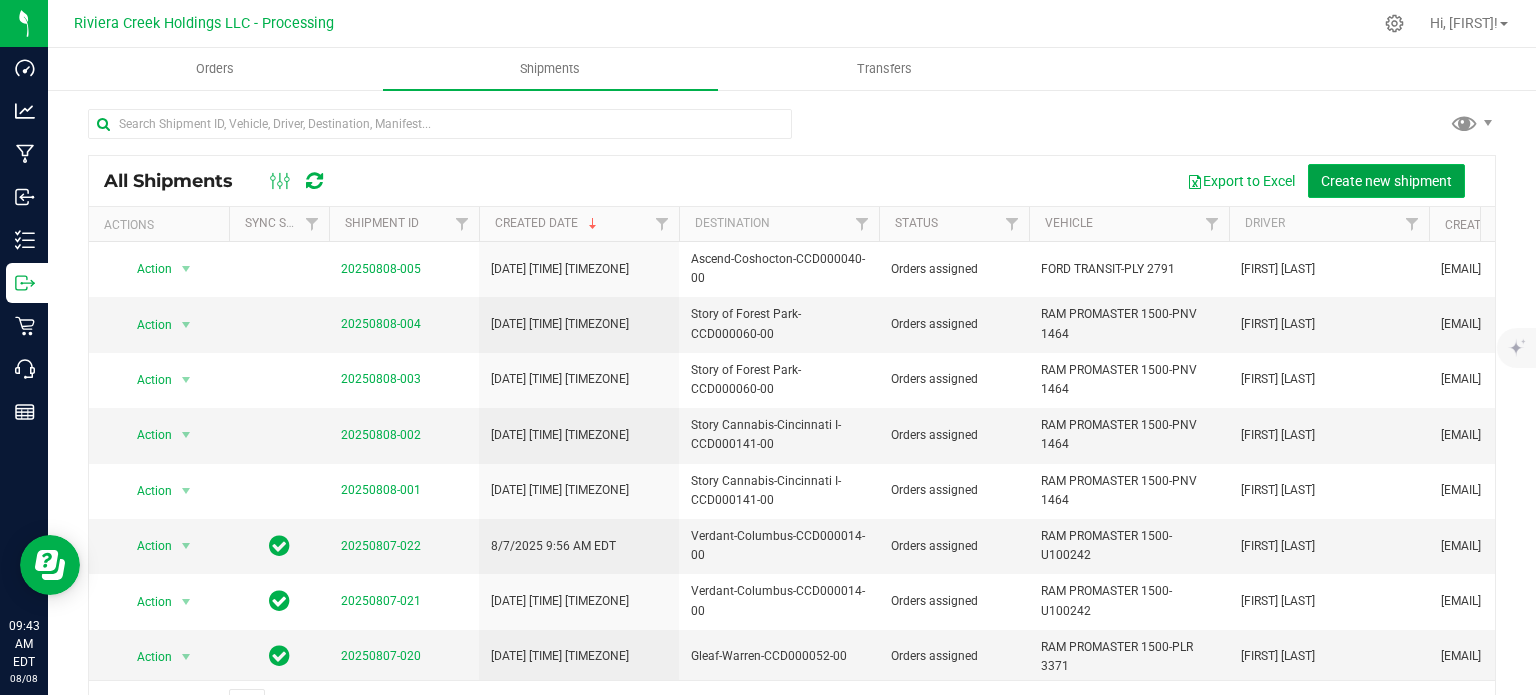 click on "Create new shipment" at bounding box center (1386, 181) 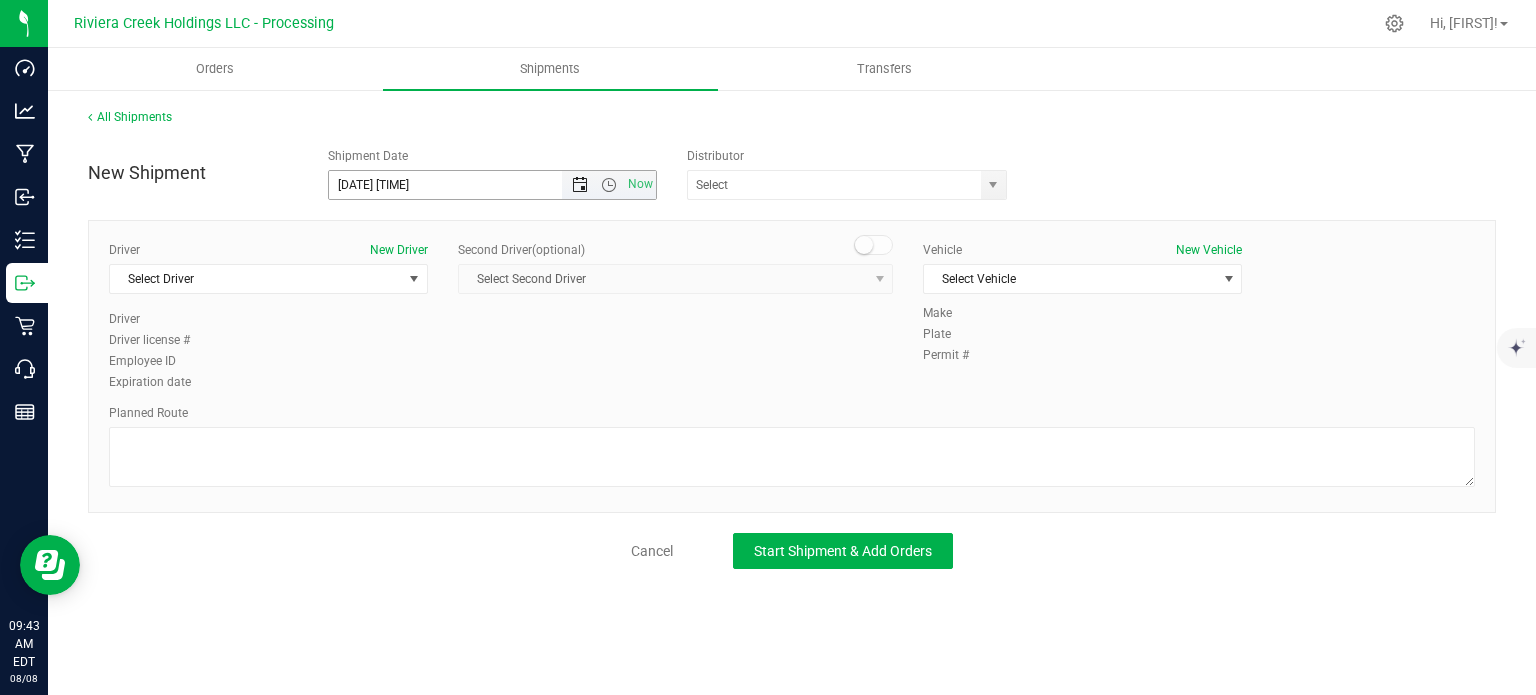 click at bounding box center (580, 185) 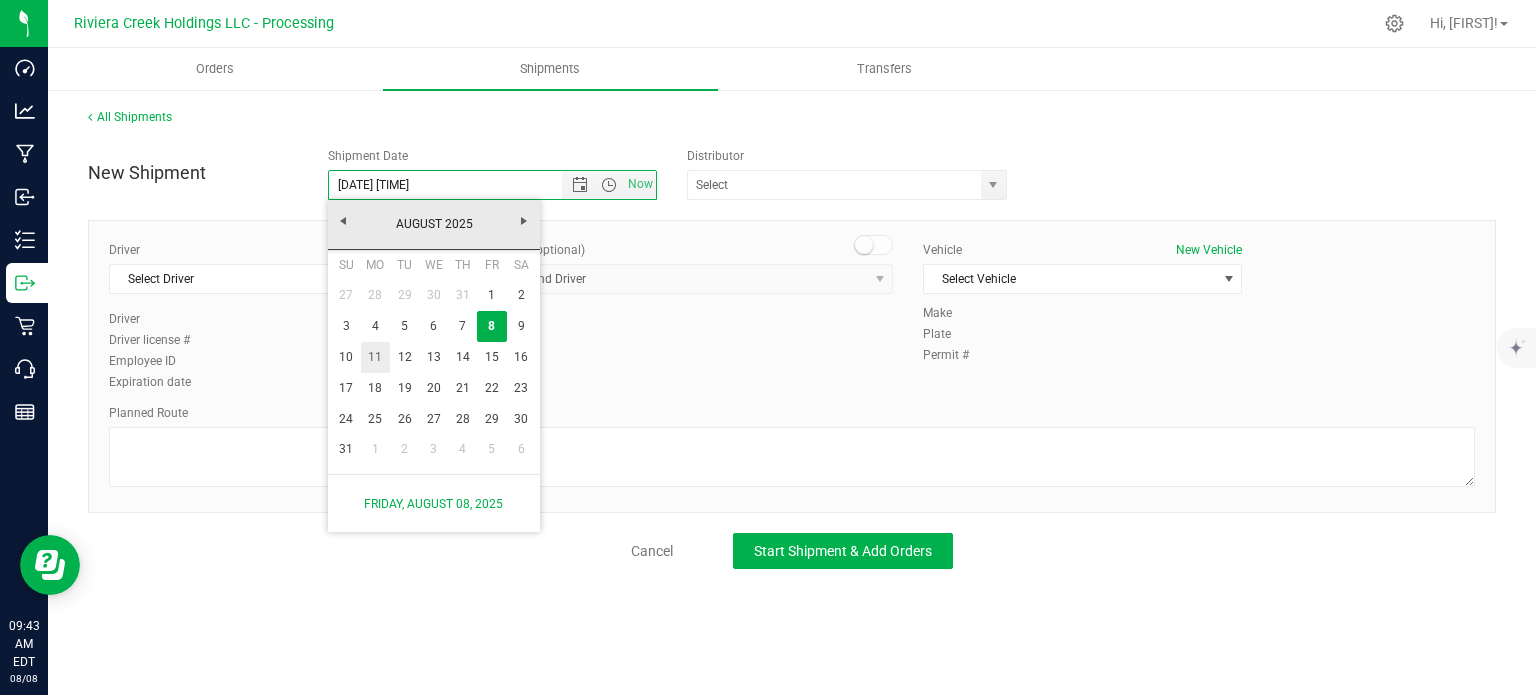 click on "11" at bounding box center [375, 357] 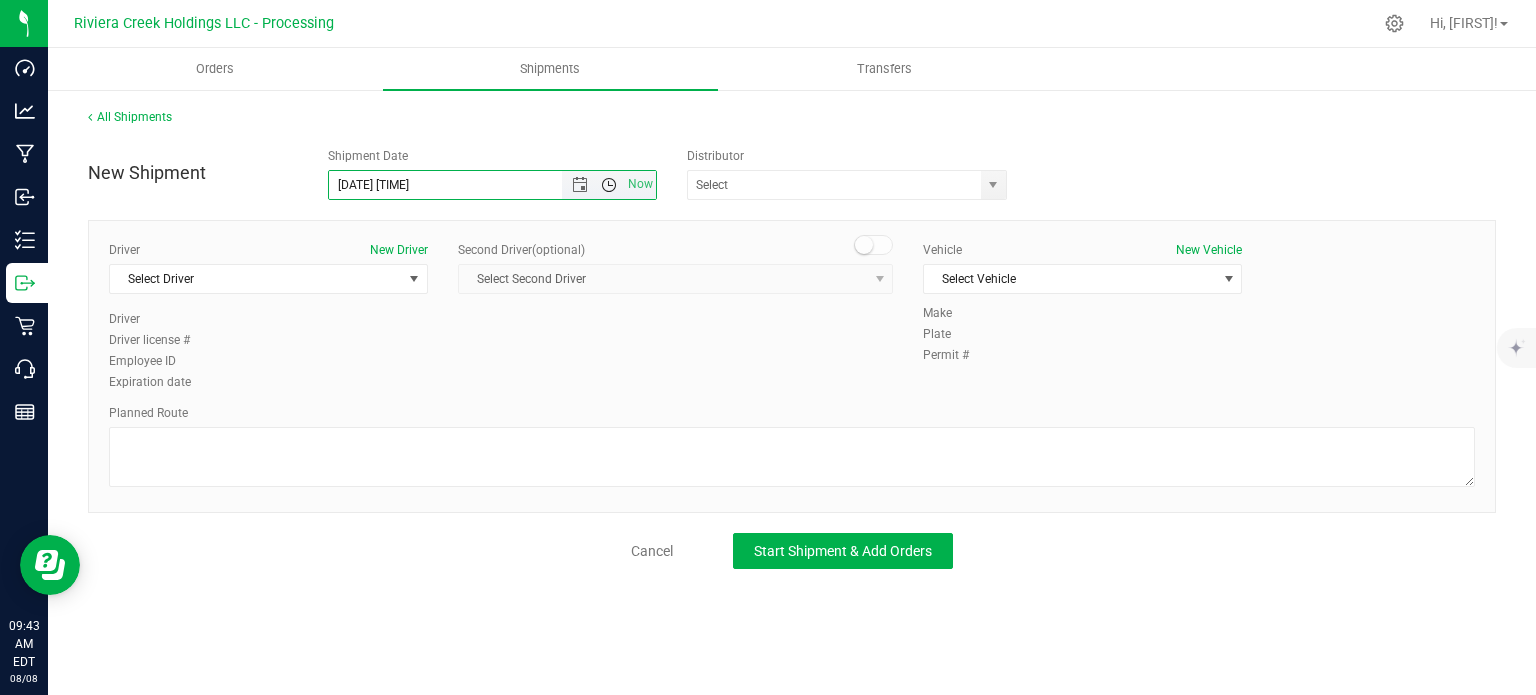 click at bounding box center [609, 185] 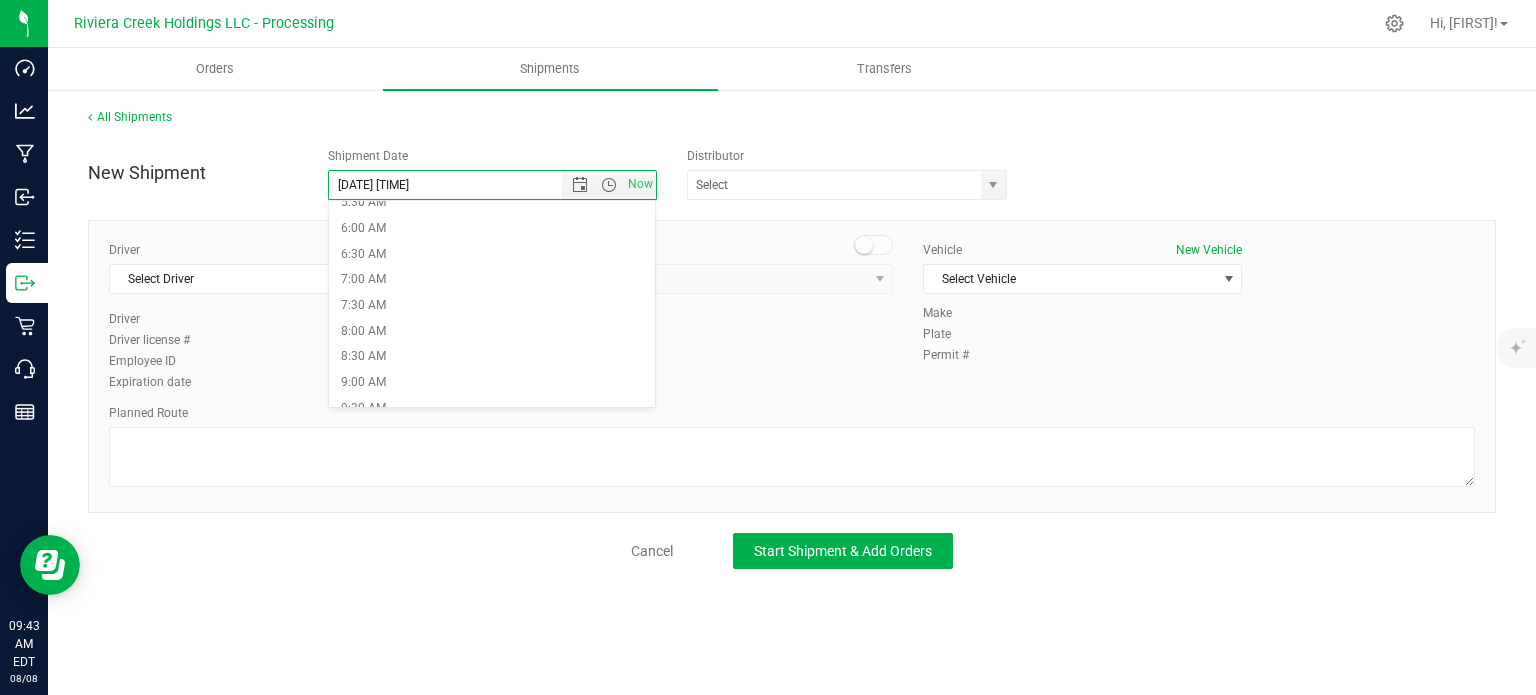 scroll, scrollTop: 300, scrollLeft: 0, axis: vertical 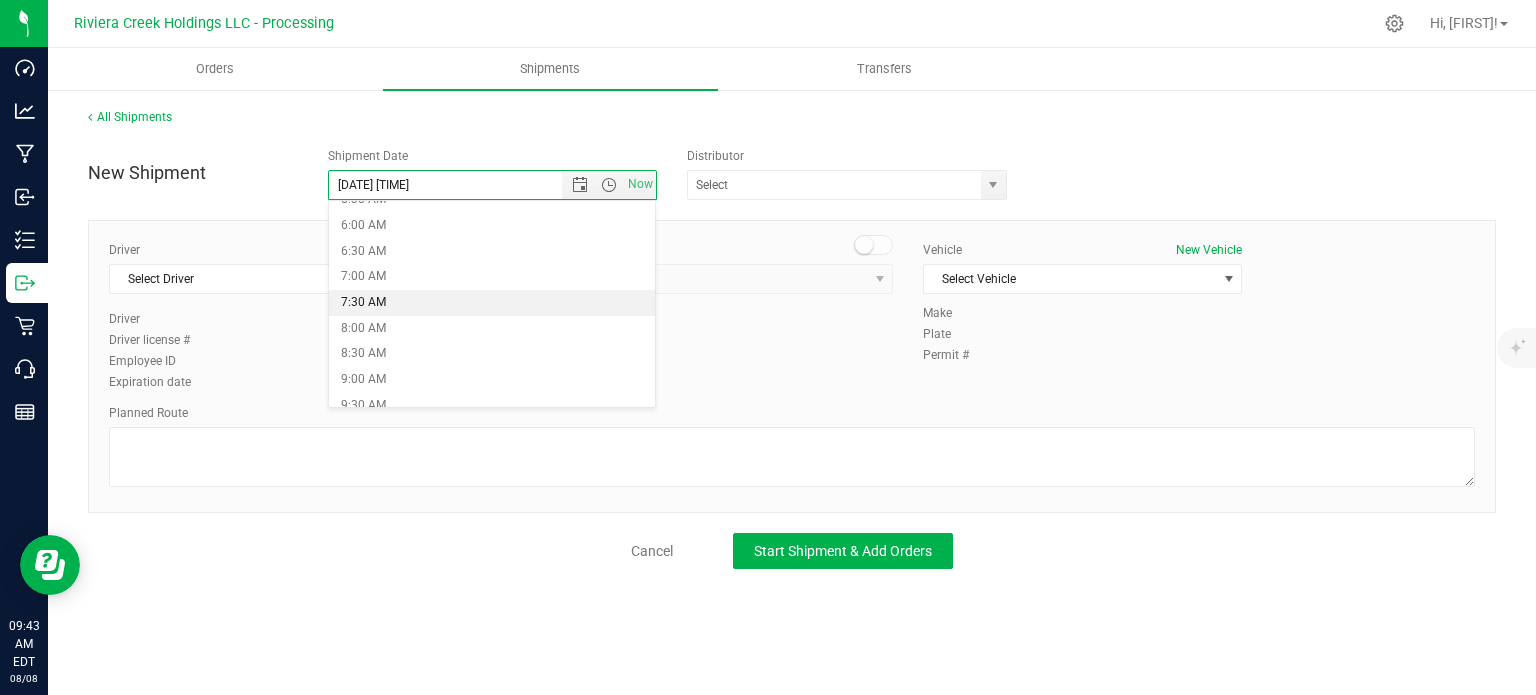 click on "7:30 AM" at bounding box center [492, 303] 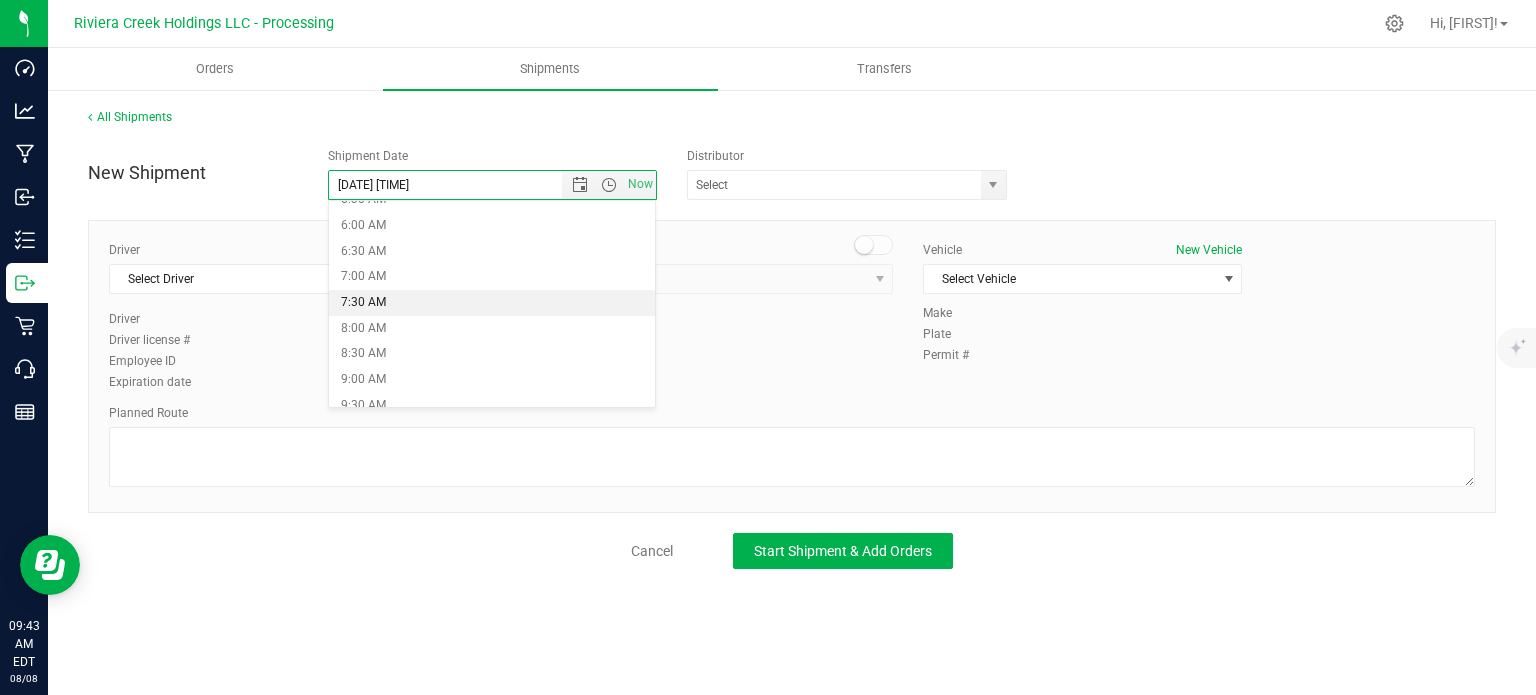 type on "[DATE] [TIME]" 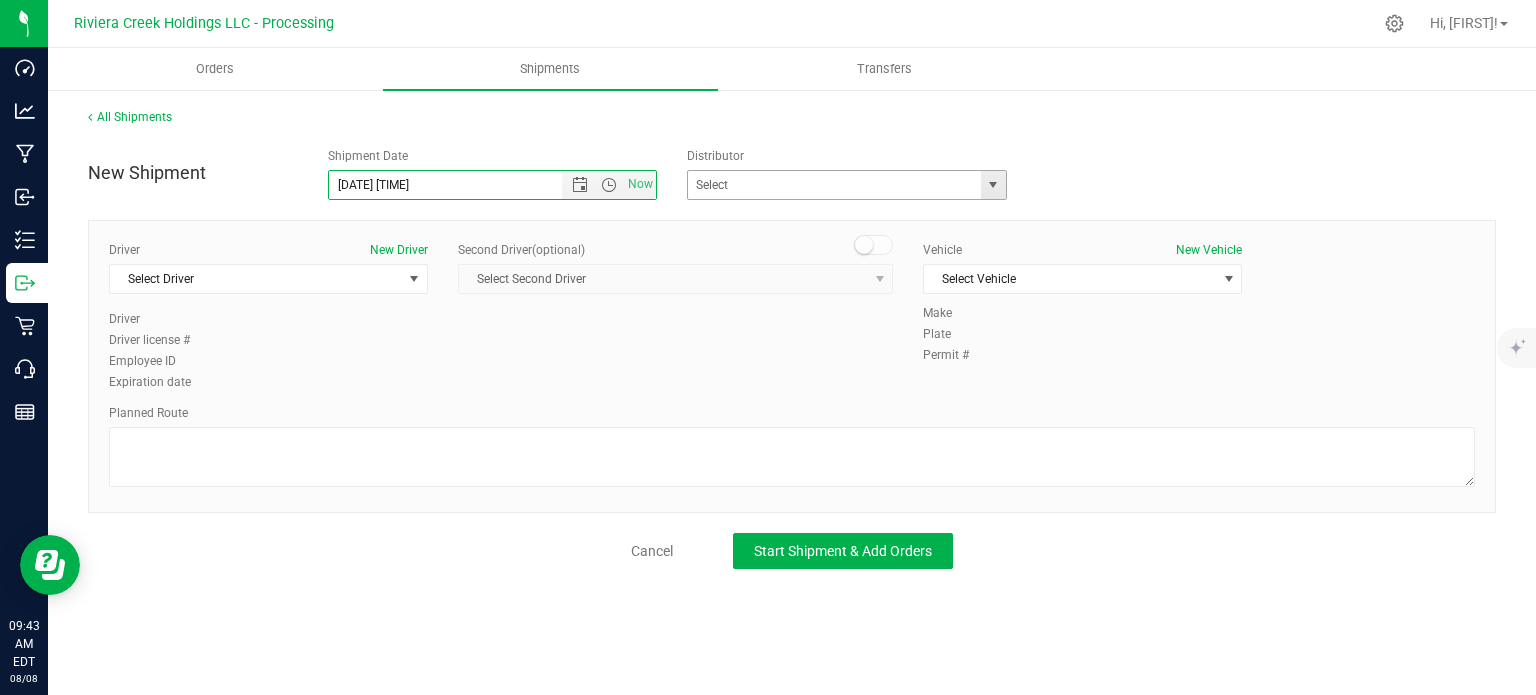 click at bounding box center [993, 185] 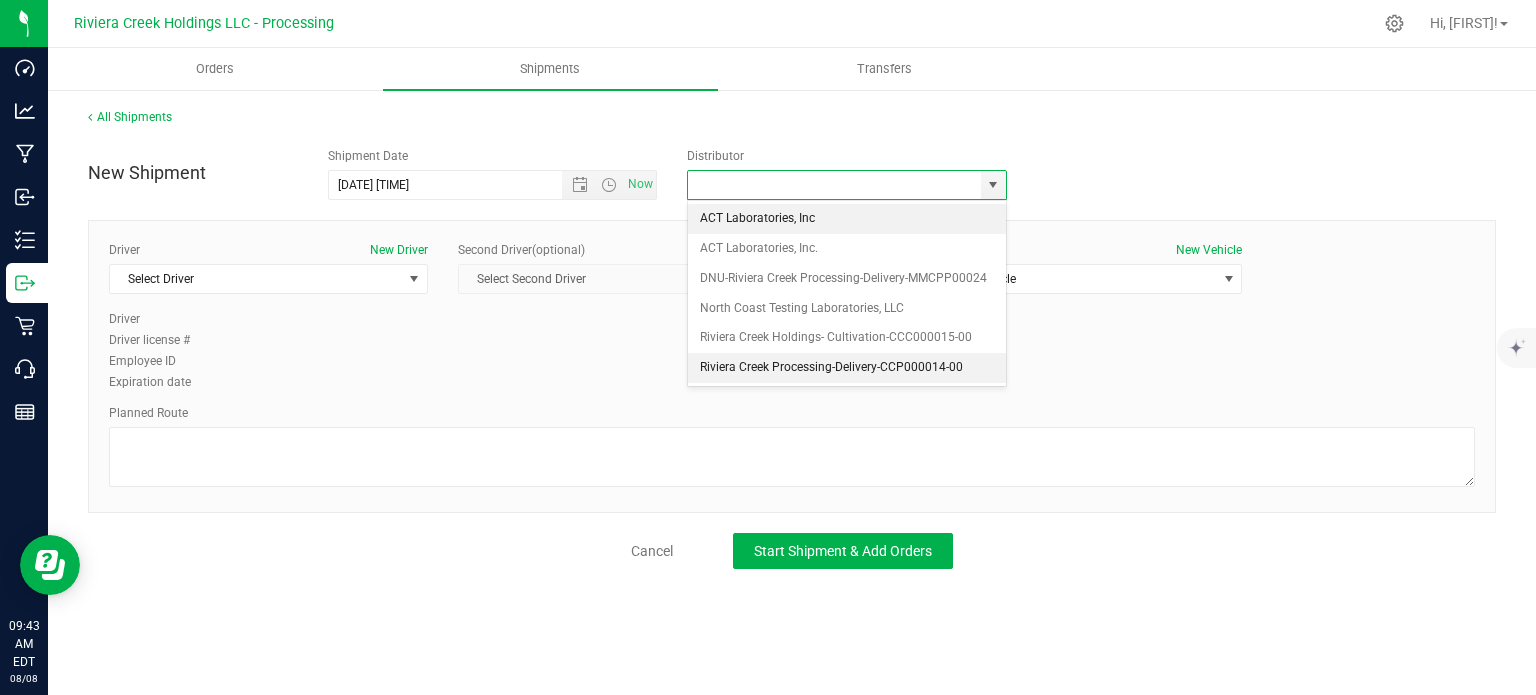 click on "Riviera Creek Processing-Delivery-CCP000014-00" at bounding box center (847, 368) 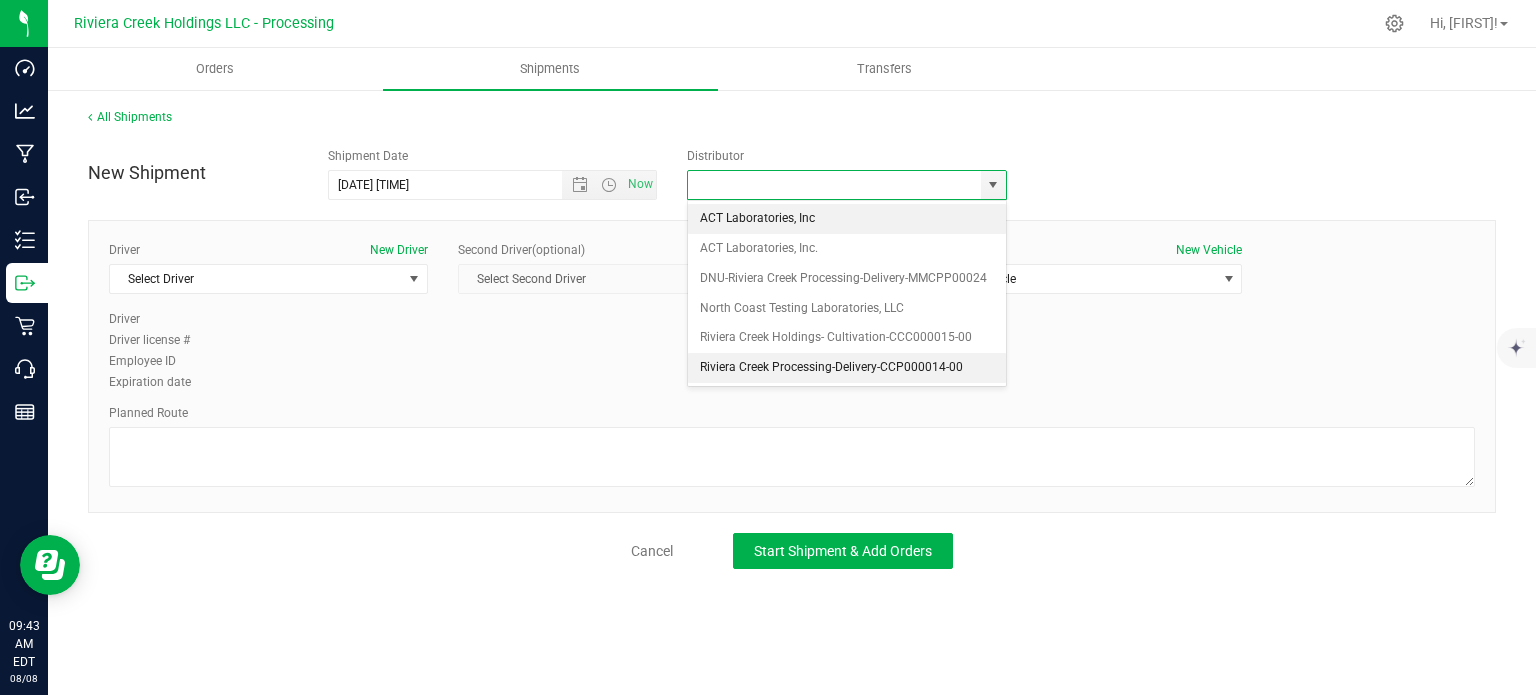 type on "Riviera Creek Processing-Delivery-CCP000014-00" 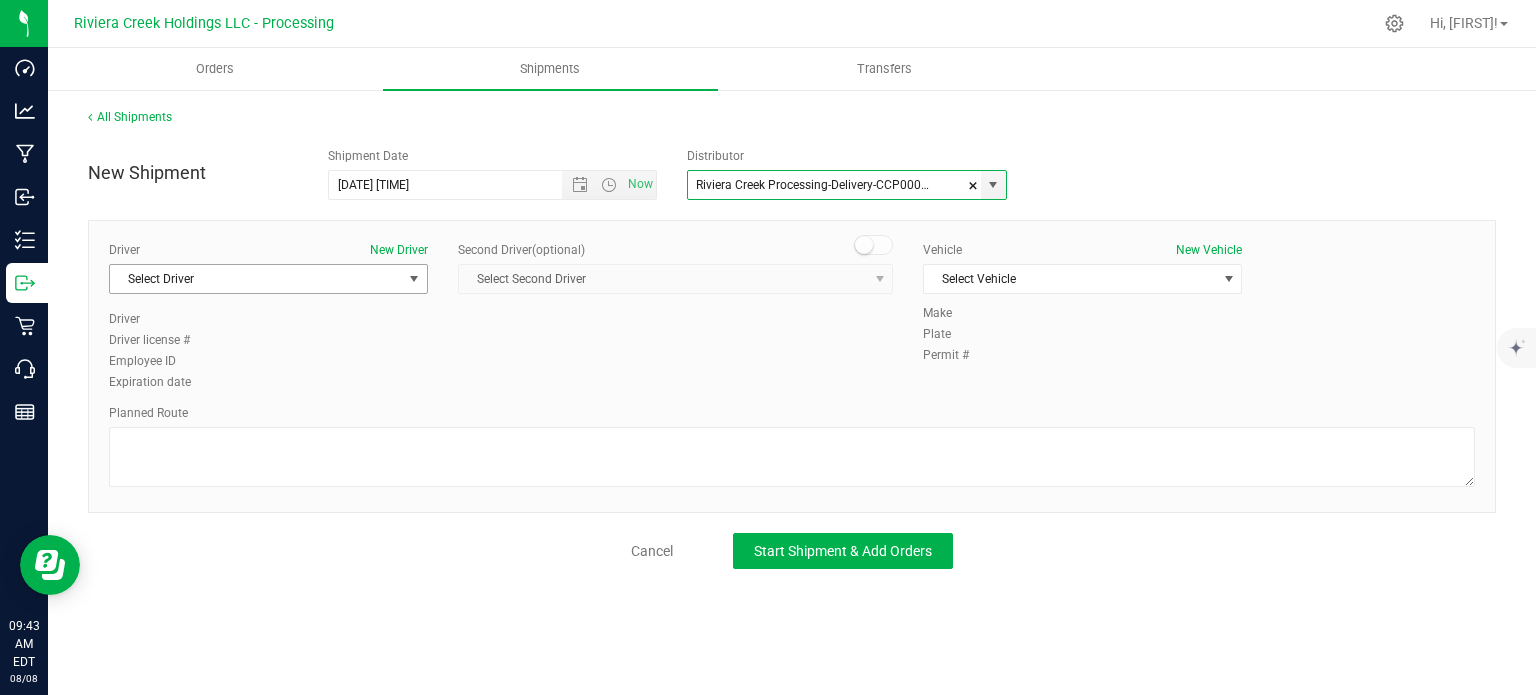 click on "Select Driver" at bounding box center (256, 279) 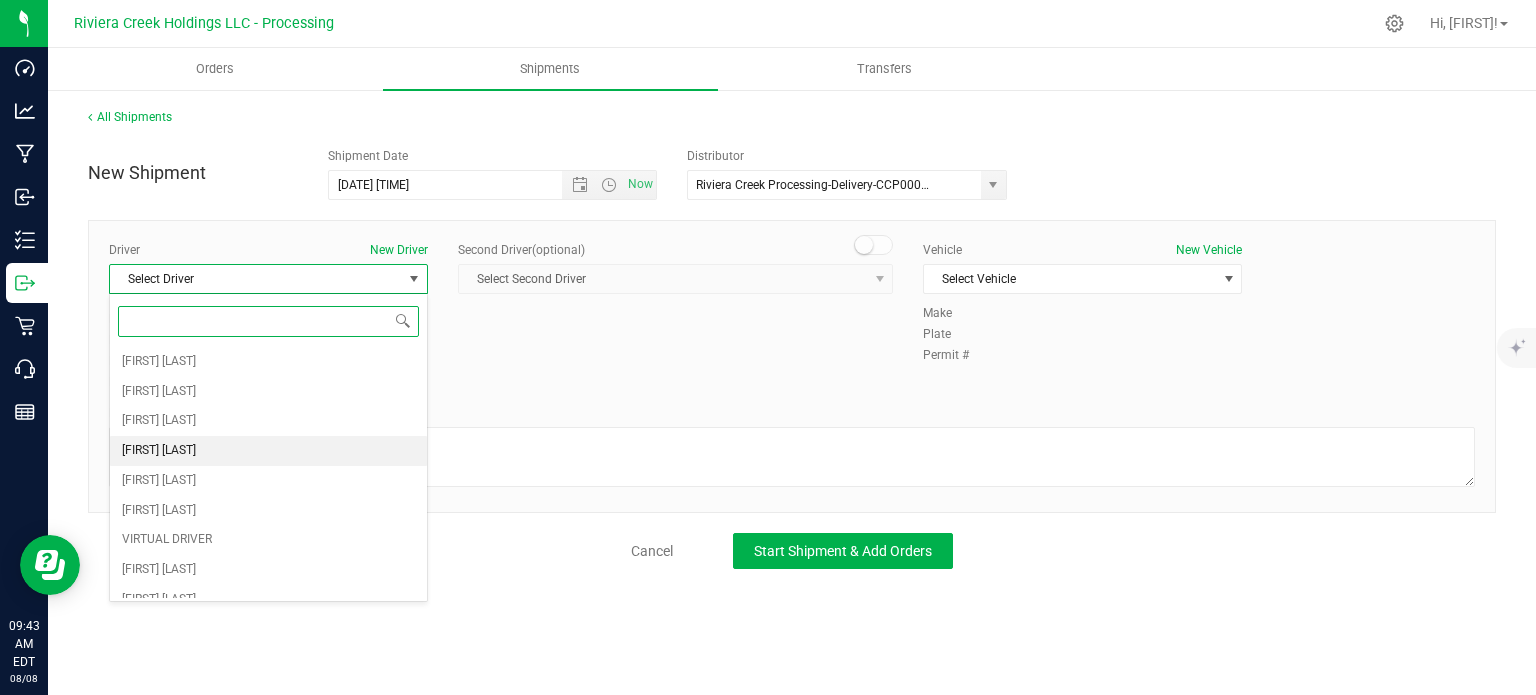 click on "[FIRST] [LAST]" at bounding box center [159, 451] 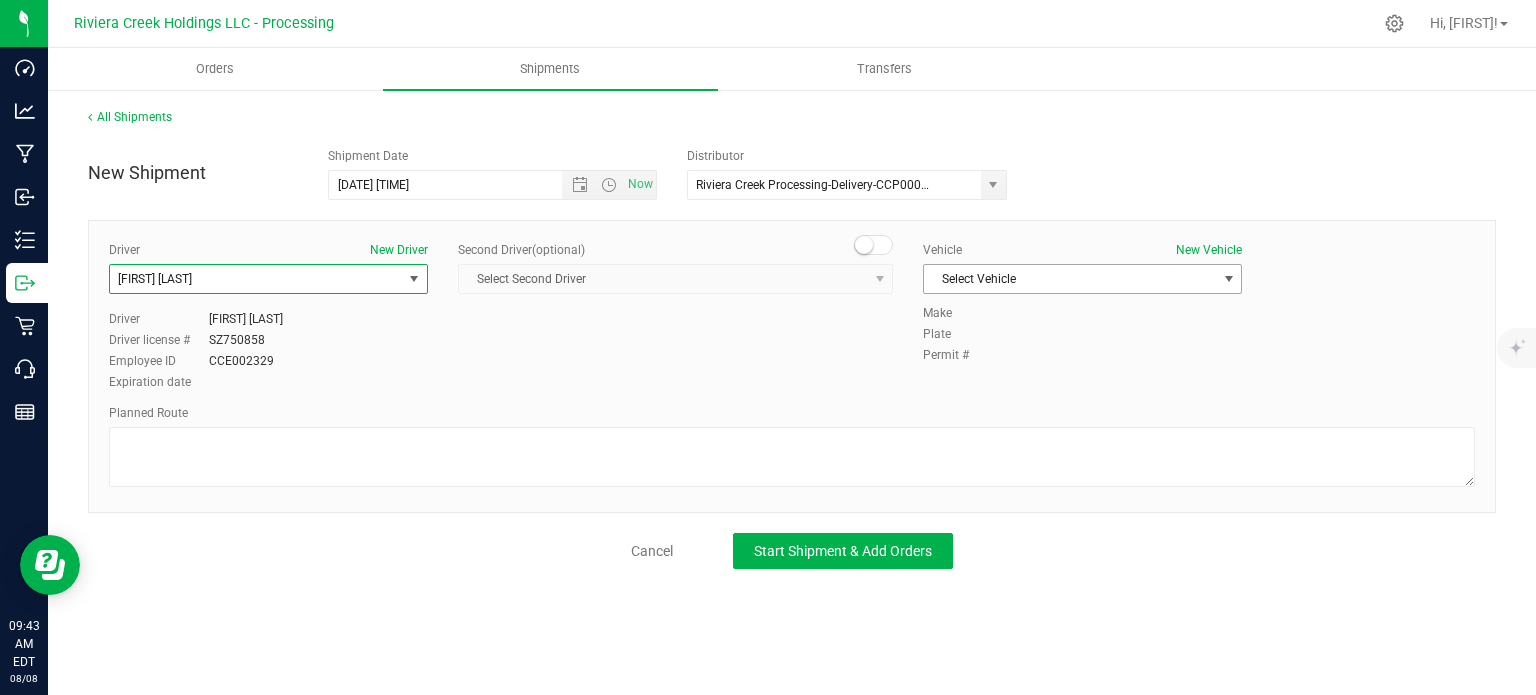 click on "Select Vehicle" at bounding box center [1070, 279] 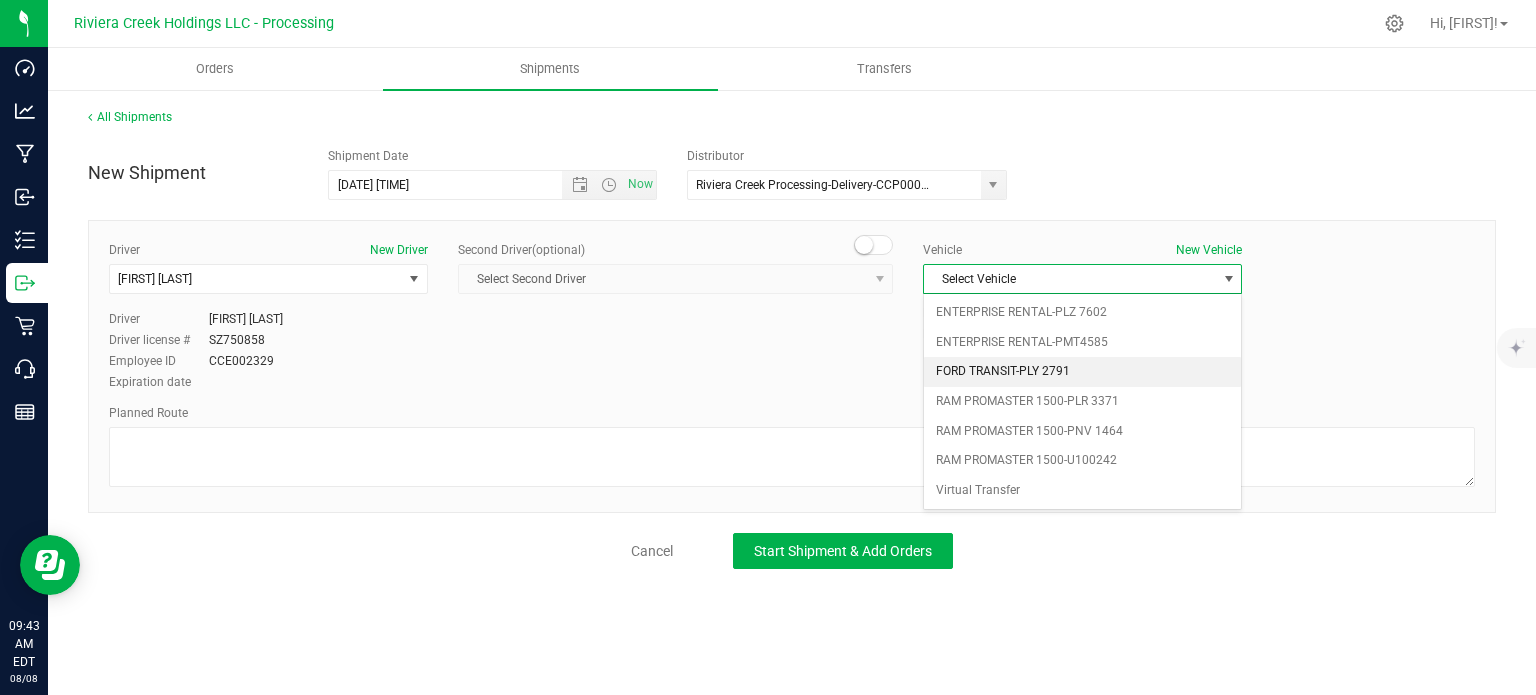 drag, startPoint x: 976, startPoint y: 372, endPoint x: 901, endPoint y: 406, distance: 82.346825 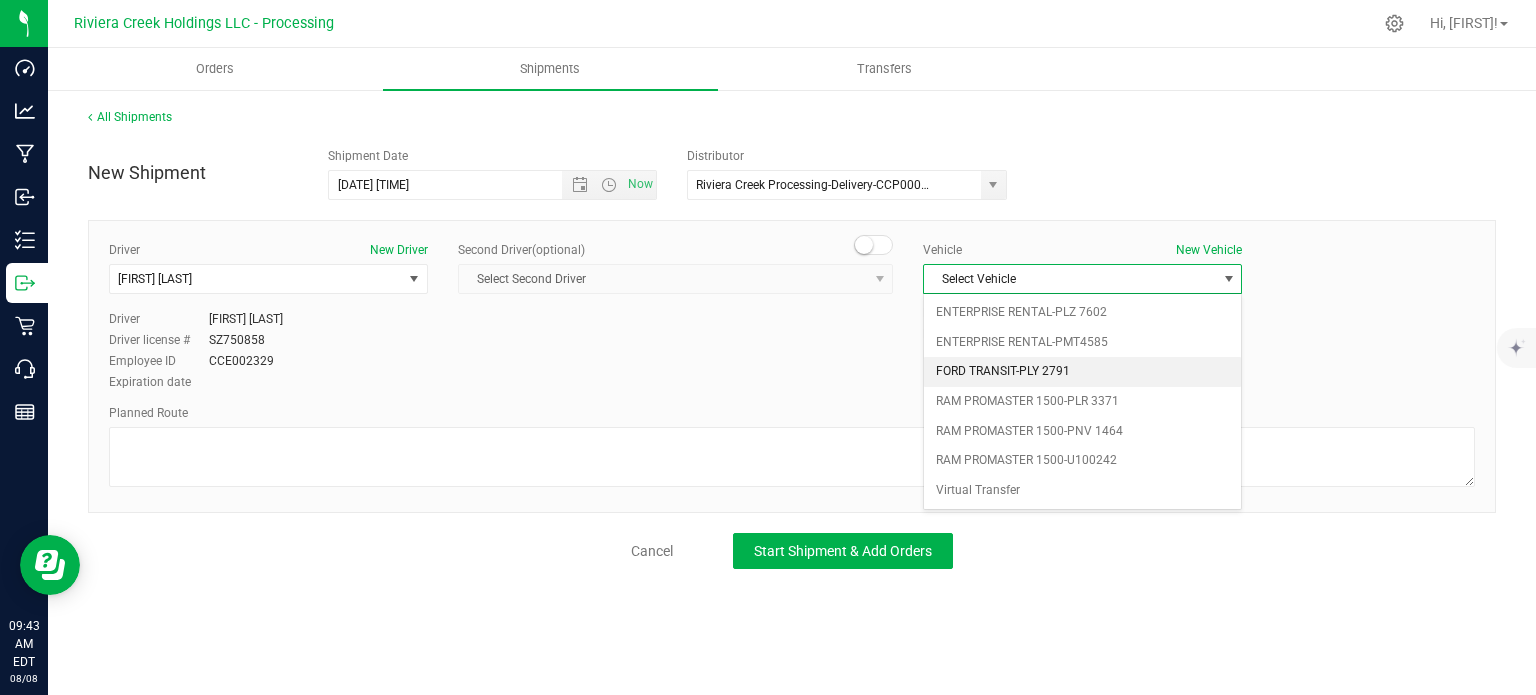 click on "FORD TRANSIT-PLY 2791" at bounding box center (1082, 372) 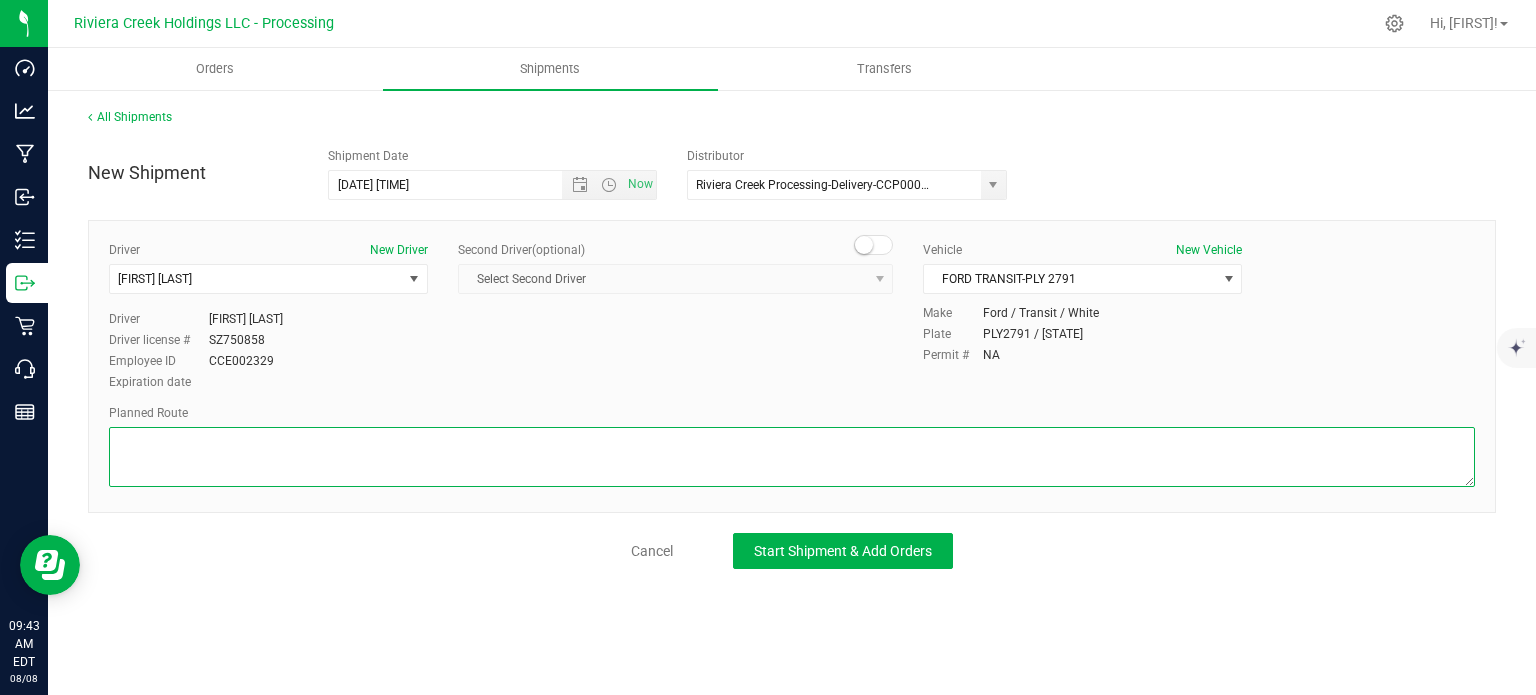 click at bounding box center [792, 457] 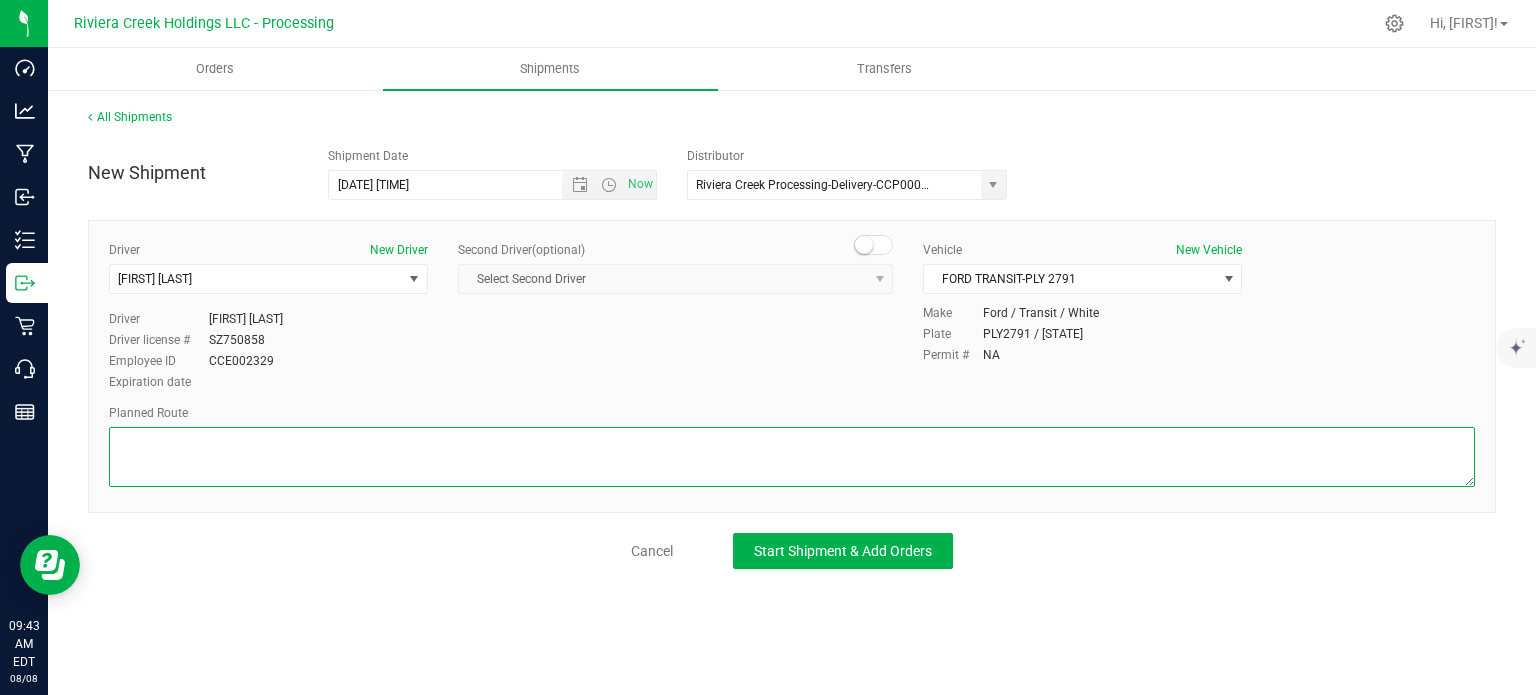 paste on "Head west on [STREET] St toward [STREET] St
[DISTANCE]
[STREET] St turns slightly left and becomes [STREET] St
[DISTANCE]
Turn left to merge onto [HIGHWAY] S
[DISTANCE]
Take the exit onto [HIGHWAY] N toward [CITY]/[CITY]
[DISTANCE]
Merge onto [HIGHWAY] W
[DISTANCE]
Keep left to continue on [HIGHWAY] W, follow signs for [CITY]
[DISTANCE]
Take exit [NUMBER] for [HIGHWAY] toward [CITY]
[DISTANCE]
Turn left onto [HIGHWAY] S
[DISTANCE]
At the traffic circle, take the 1st exit onto [HIGHWAY] W
[DISTANCE]
Turn left onto [HIGHWAY]
[DISTANCE]
Turn right onto [HIGHWAY]/[HIGHWAY] NE (signs for [HIGHWAY] W/[CITY])Continue to follow [HIGHWAY] NEPass by [BRAND] (on the right in [DISTANCE])
[DISTANCE]
Continue onto [HIGHWAY] W (signs for [HIGHWAY])
[DISTANCE]
Take the exit onto [HIGHWAY] S/[HIGHWAY] WContinue to follow [HIGHWAY] S
[DISTANCE]
Take exit [NUMBER] to merge onto [HIGHWAY] W toward [CITY]
[DISTANCE]
Turn left onto [HIGHWAY] N
[DISTANCE]
Turn right
[DISTANCE]
Turn rightDestination will be on the left
[DISTANCE]" 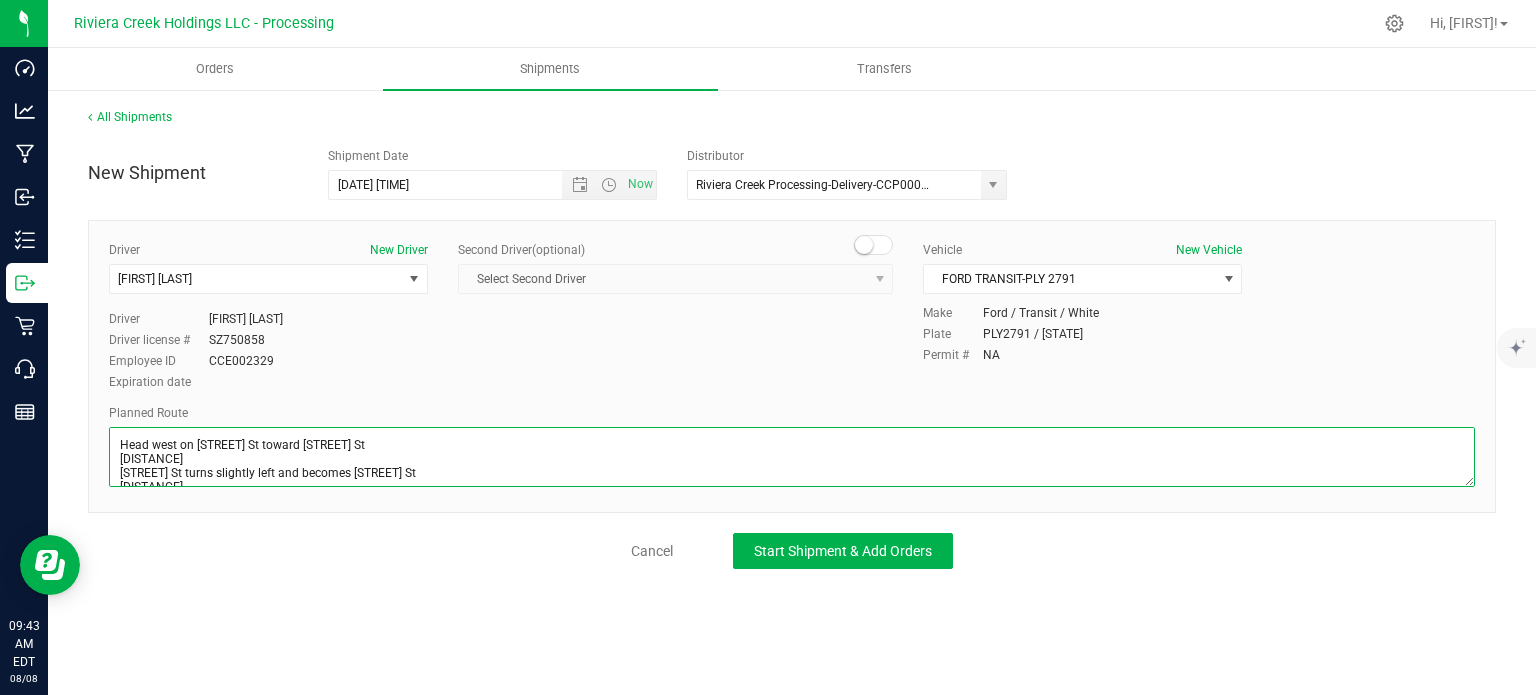 scroll, scrollTop: 441, scrollLeft: 0, axis: vertical 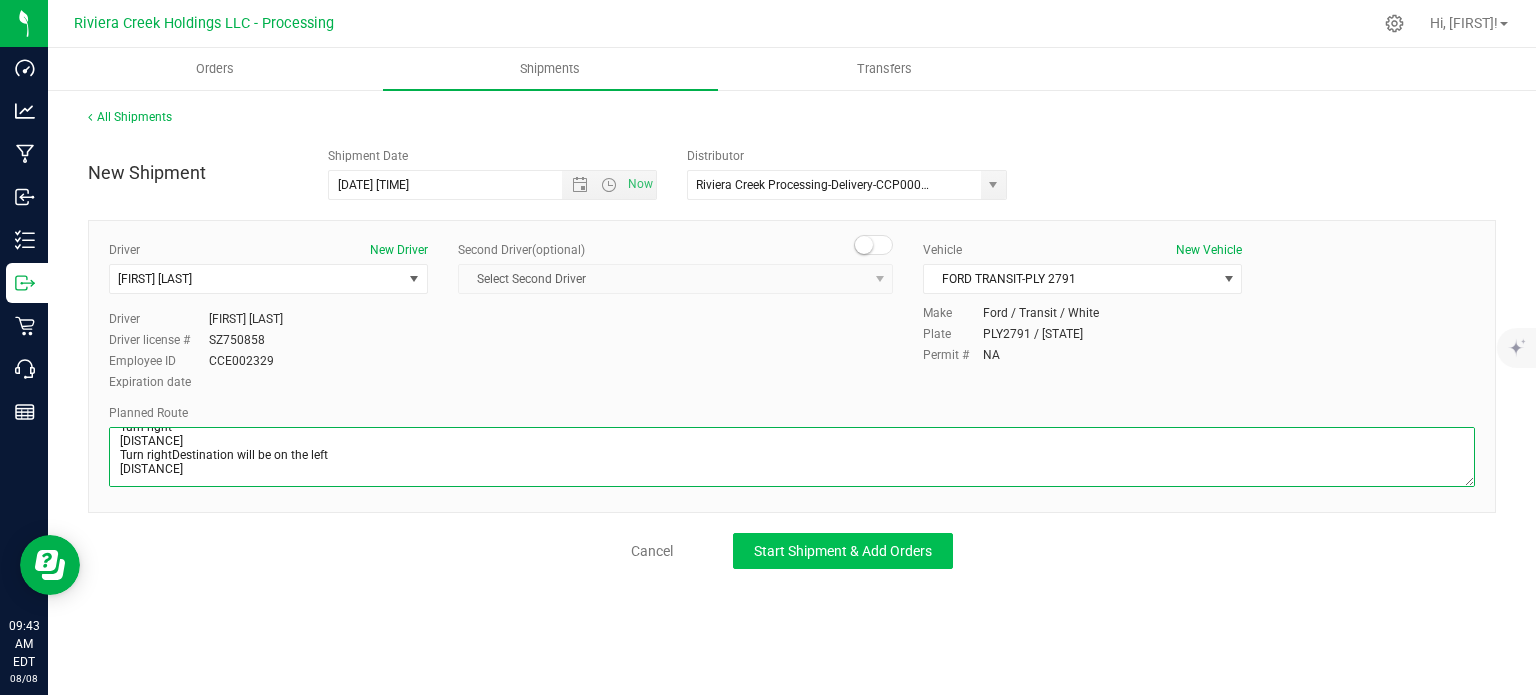 type on "Head west on [STREET] St toward [STREET] St
[DISTANCE]
[STREET] St turns slightly left and becomes [STREET] St
[DISTANCE]
Turn left to merge onto [HIGHWAY] S
[DISTANCE]
Take the exit onto [HIGHWAY] N toward [CITY]/[CITY]
[DISTANCE]
Merge onto [HIGHWAY] W
[DISTANCE]
Keep left to continue on [HIGHWAY] W, follow signs for [CITY]
[DISTANCE]
Take exit [NUMBER] for [HIGHWAY] toward [CITY]
[DISTANCE]
Turn left onto [HIGHWAY] S
[DISTANCE]
At the traffic circle, take the 1st exit onto [HIGHWAY] W
[DISTANCE]
Turn left onto [HIGHWAY]
[DISTANCE]
Turn right onto [HIGHWAY]/[HIGHWAY] NE (signs for [HIGHWAY] W/[CITY])Continue to follow [HIGHWAY] NEPass by [BRAND] (on the right in [DISTANCE])
[DISTANCE]
Continue onto [HIGHWAY] W (signs for [HIGHWAY])
[DISTANCE]
Take the exit onto [HIGHWAY] S/[HIGHWAY] WContinue to follow [HIGHWAY] S
[DISTANCE]
Take exit [NUMBER] to merge onto [HIGHWAY] W toward [CITY]
[DISTANCE]
Turn left onto [HIGHWAY] N
[DISTANCE]
Turn right
[DISTANCE]
Turn rightDestination will be on the left
[DISTANCE]" 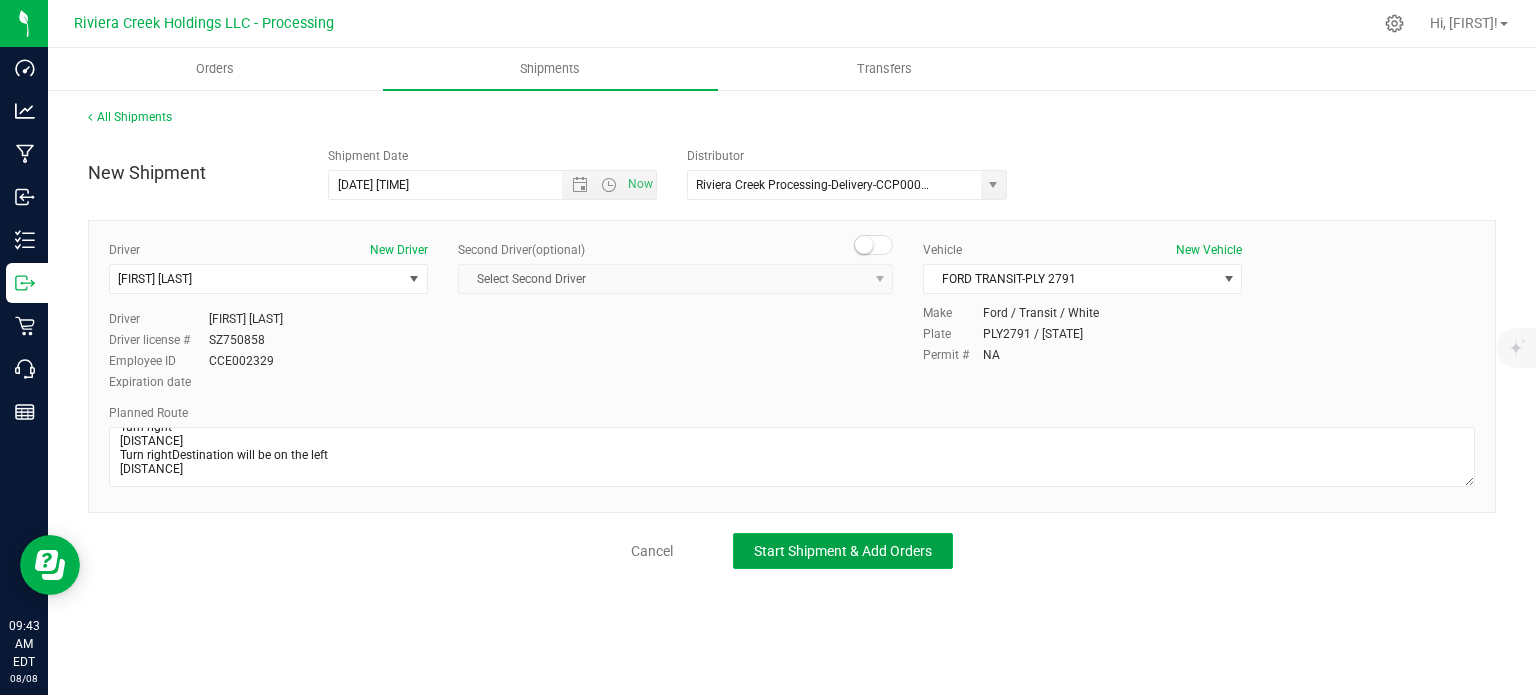 click on "Start Shipment & Add Orders" 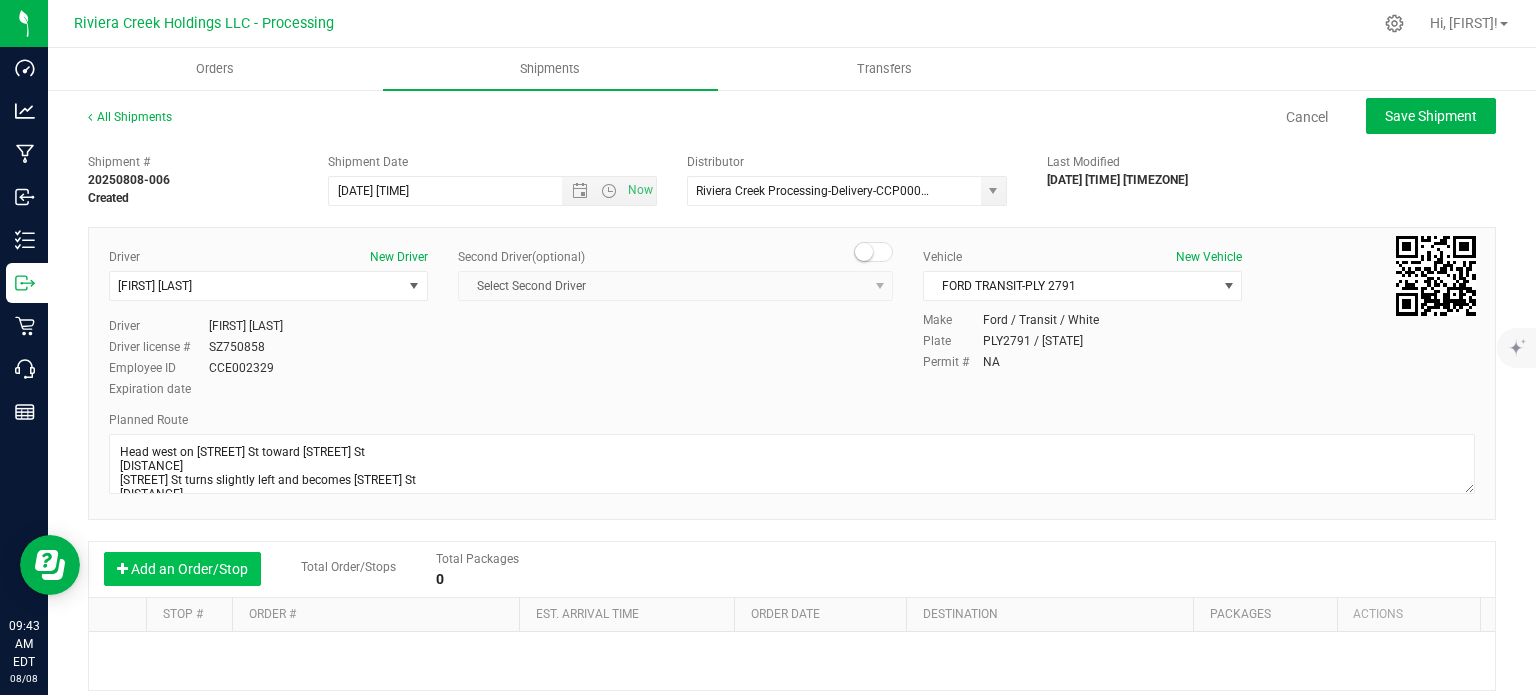 click on "Add an Order/Stop" at bounding box center (182, 569) 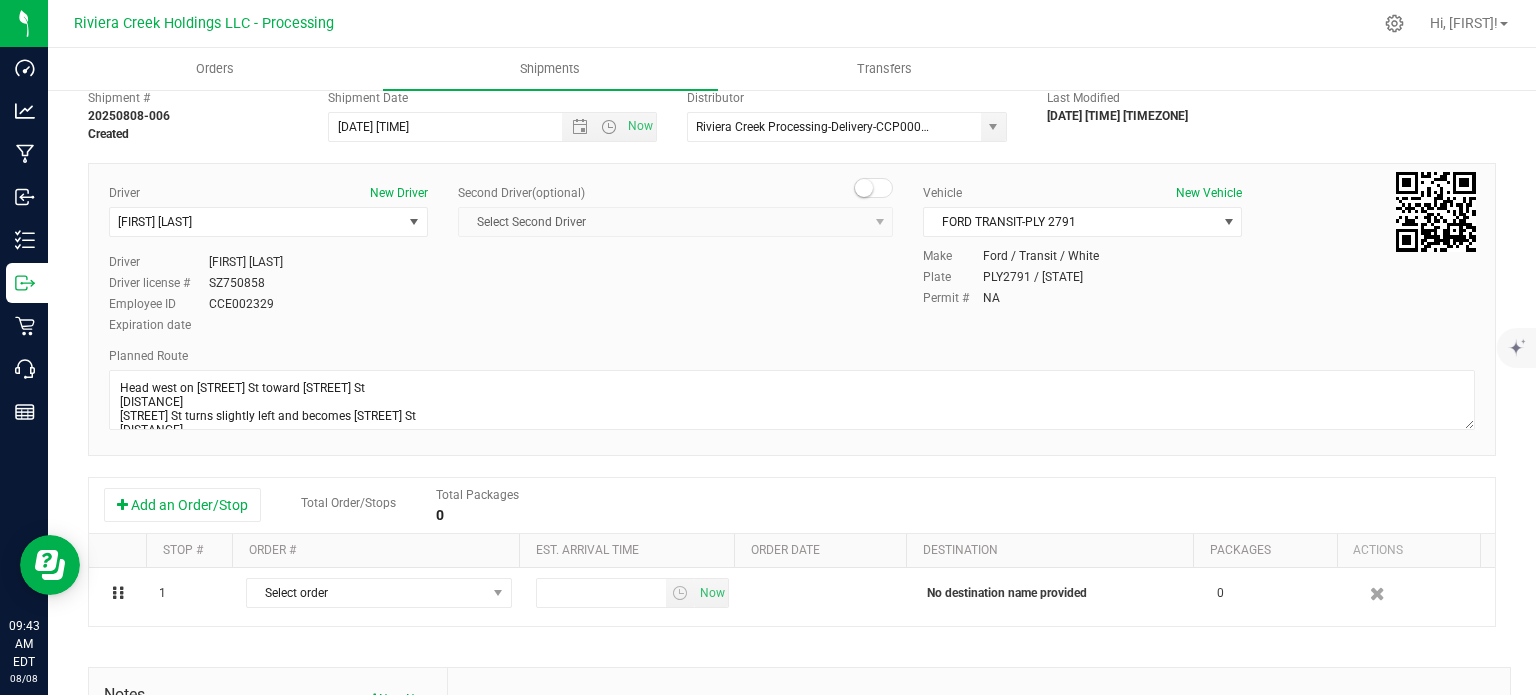 scroll, scrollTop: 100, scrollLeft: 0, axis: vertical 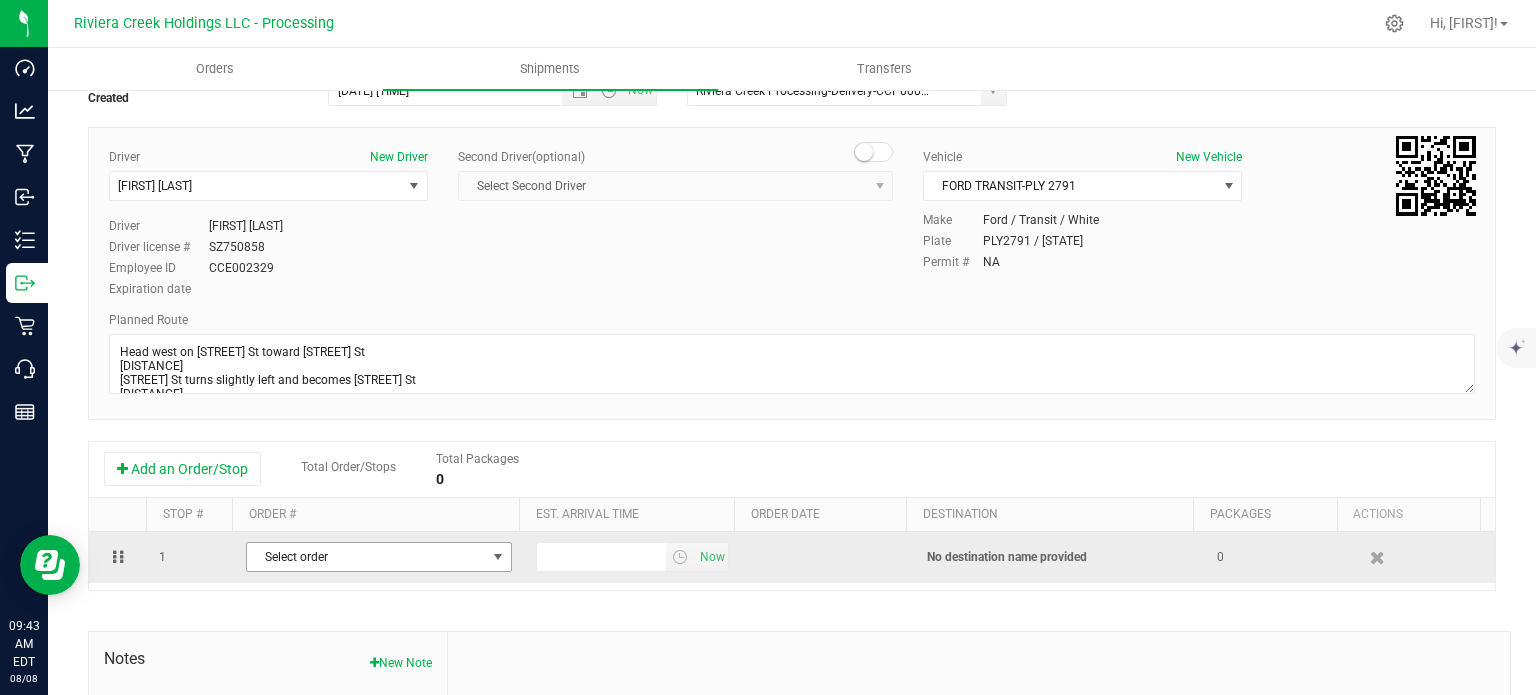 click on "Select order" at bounding box center [366, 557] 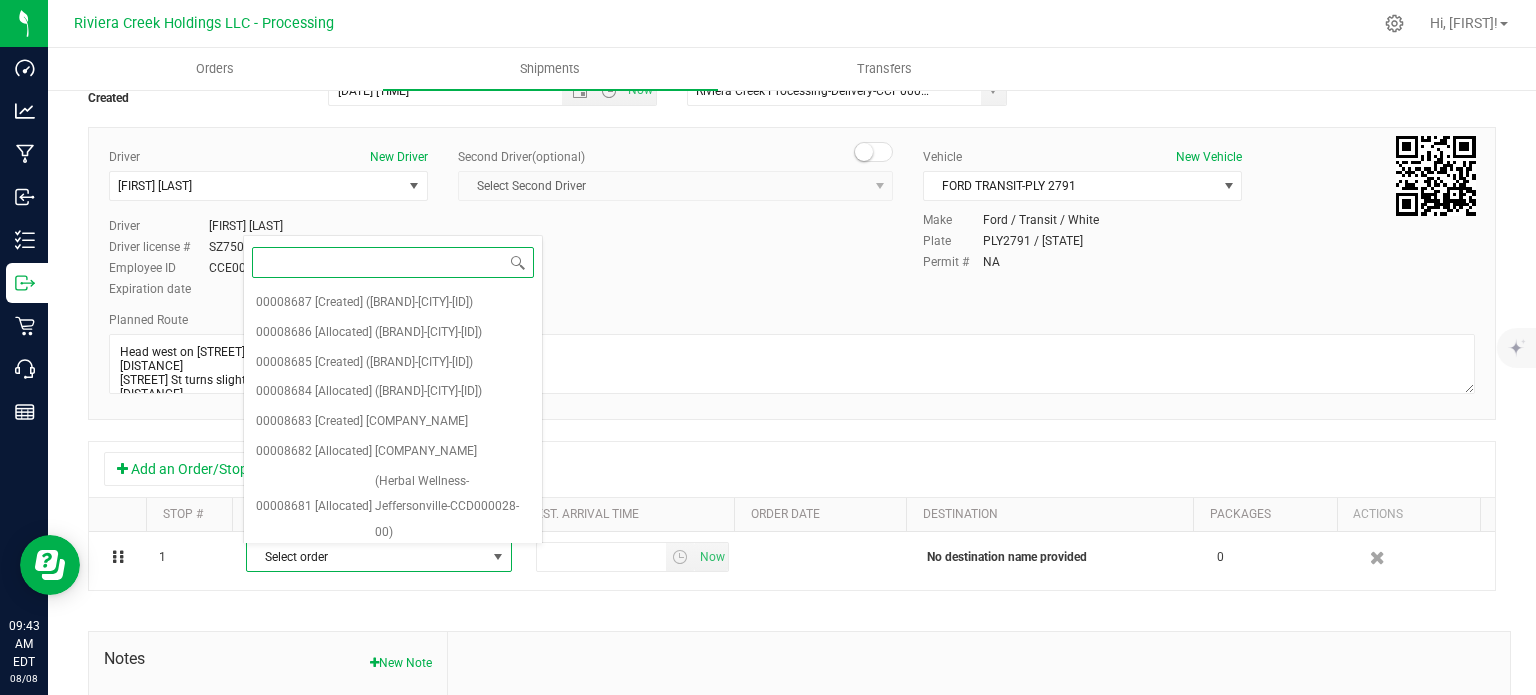 scroll, scrollTop: 347, scrollLeft: 0, axis: vertical 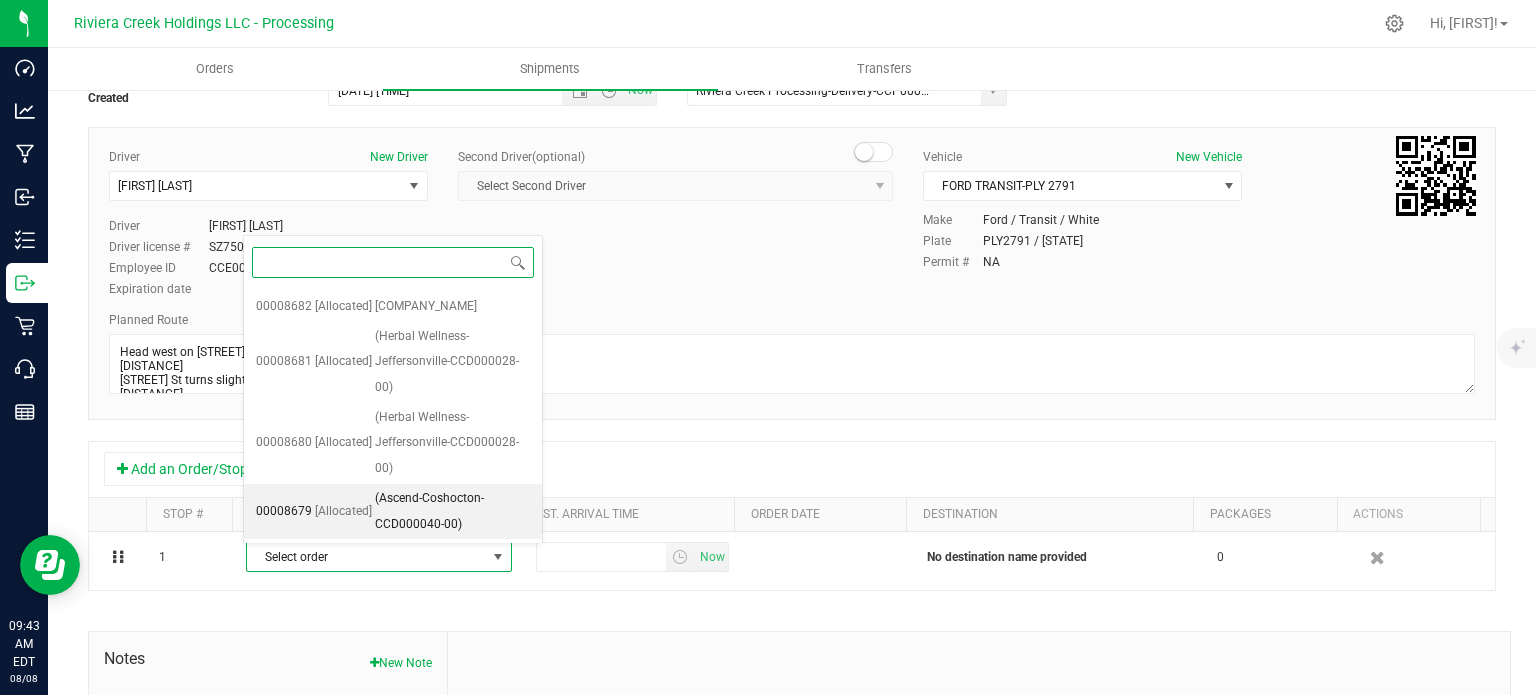click on "(Ascend-Coshocton-CCD000040-00)" at bounding box center (452, 511) 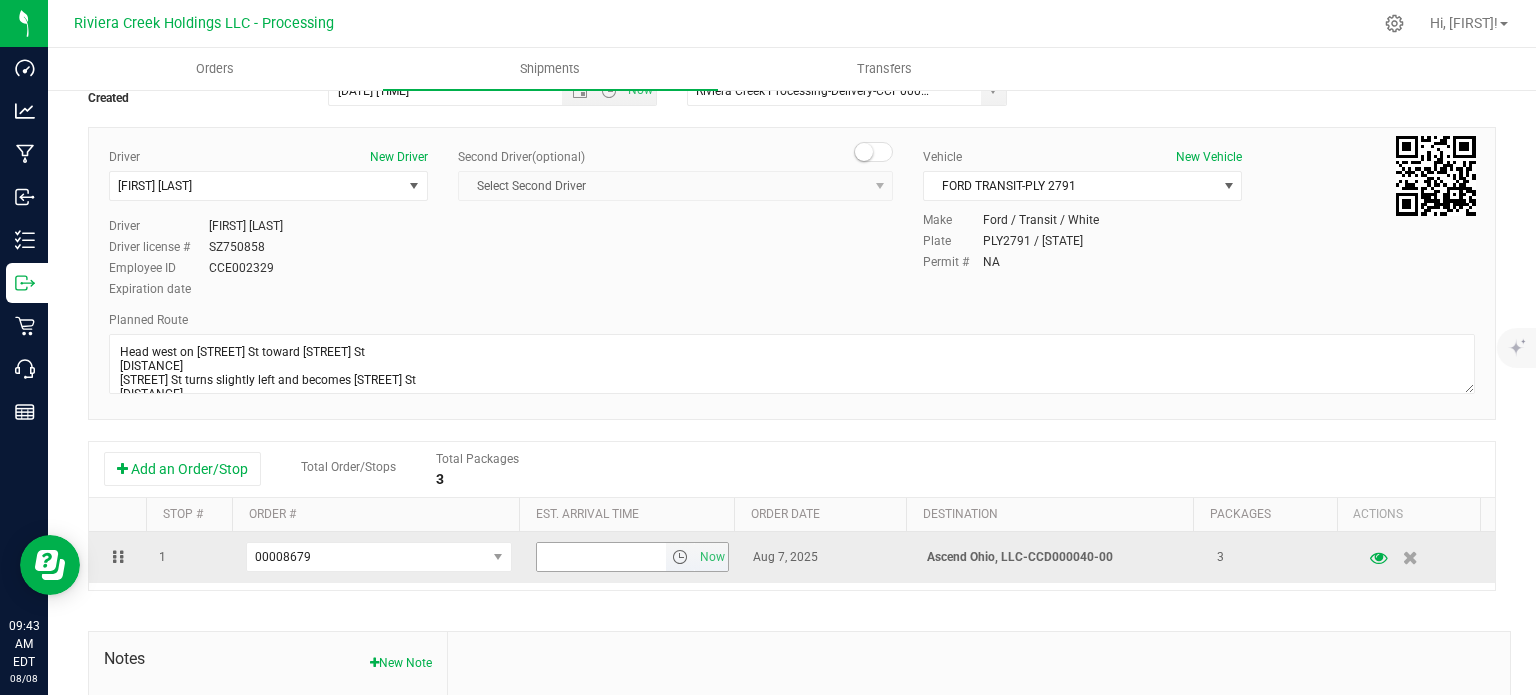 click at bounding box center [680, 557] 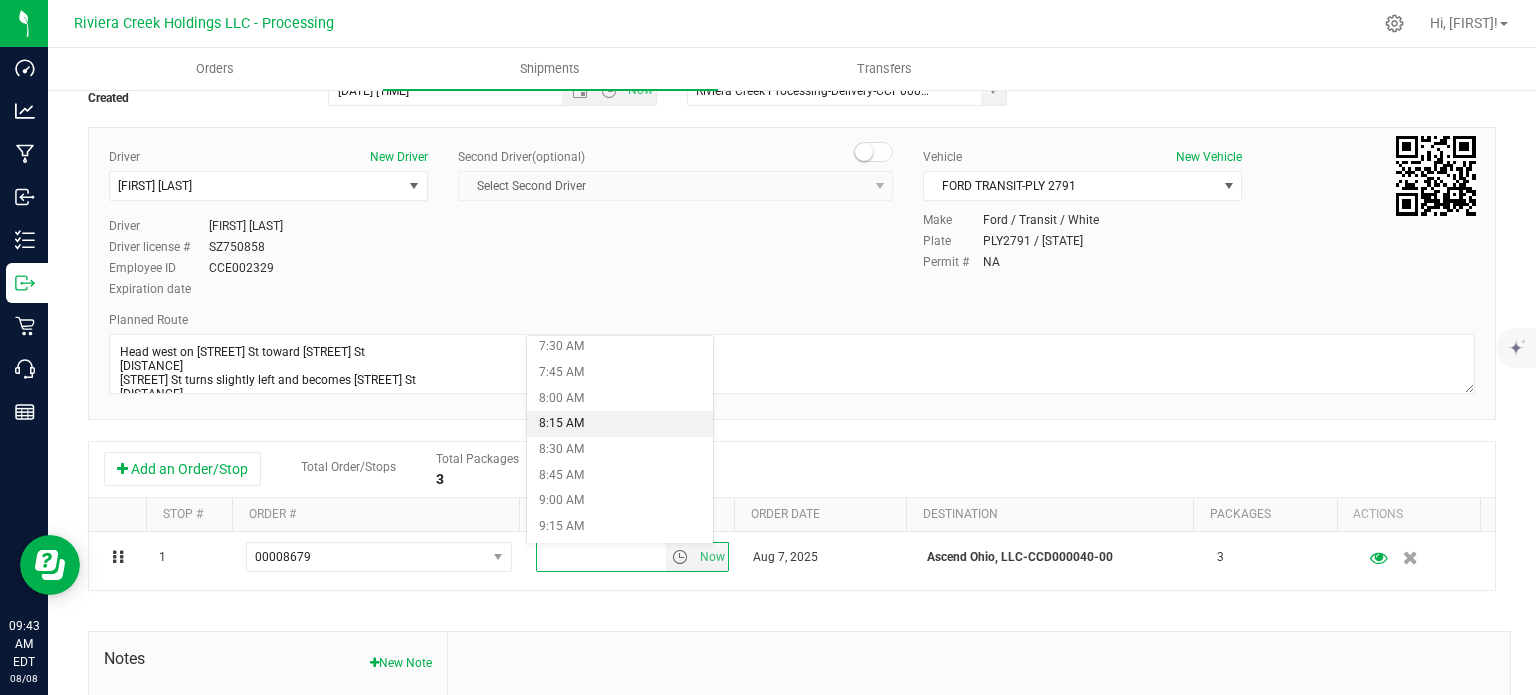 scroll, scrollTop: 900, scrollLeft: 0, axis: vertical 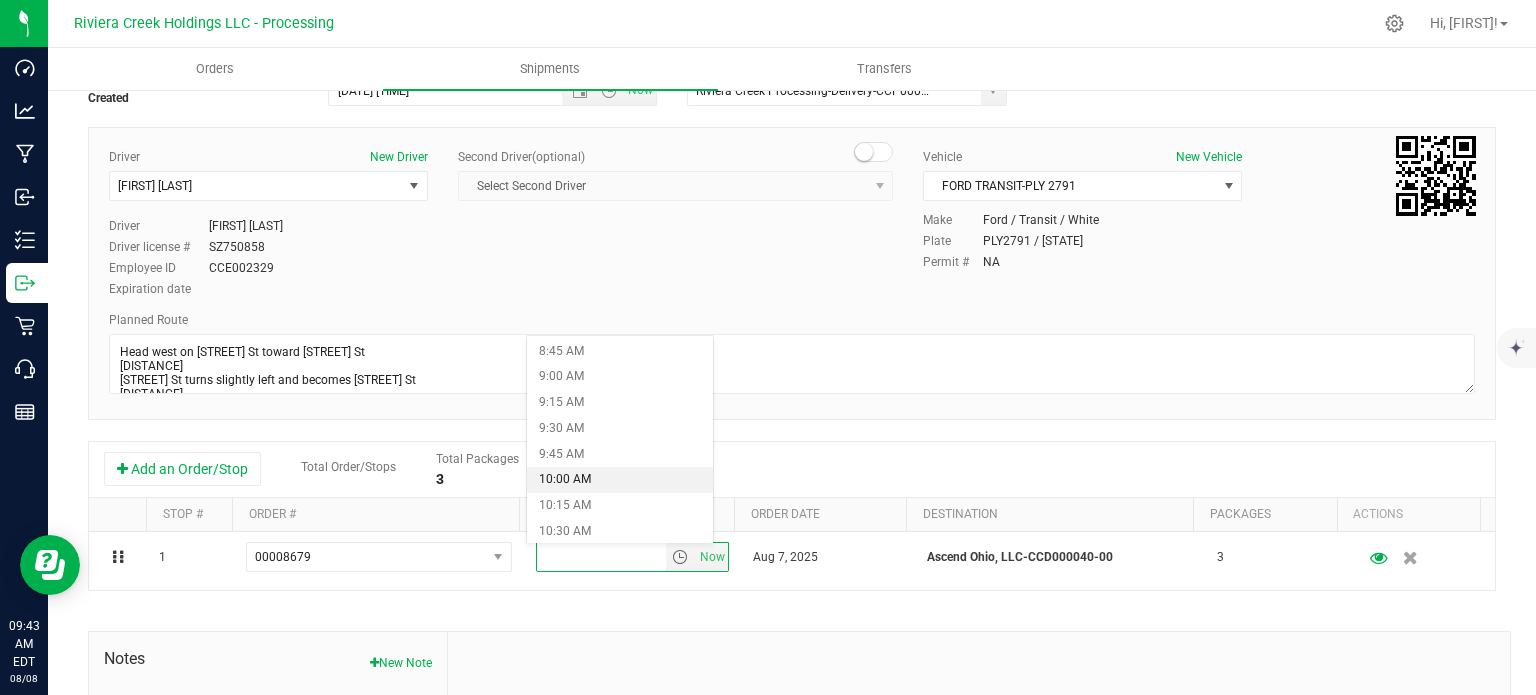 click on "10:00 AM" at bounding box center [619, 480] 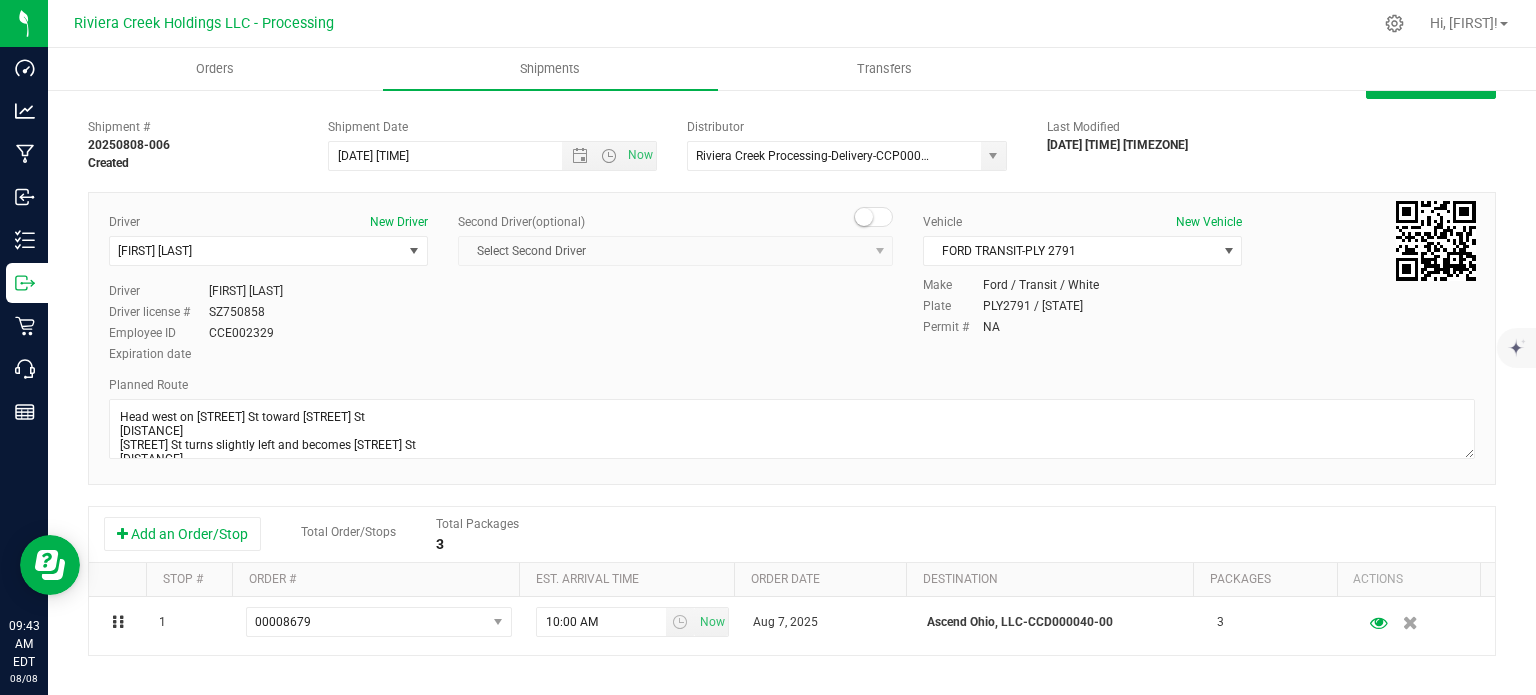 scroll, scrollTop: 0, scrollLeft: 0, axis: both 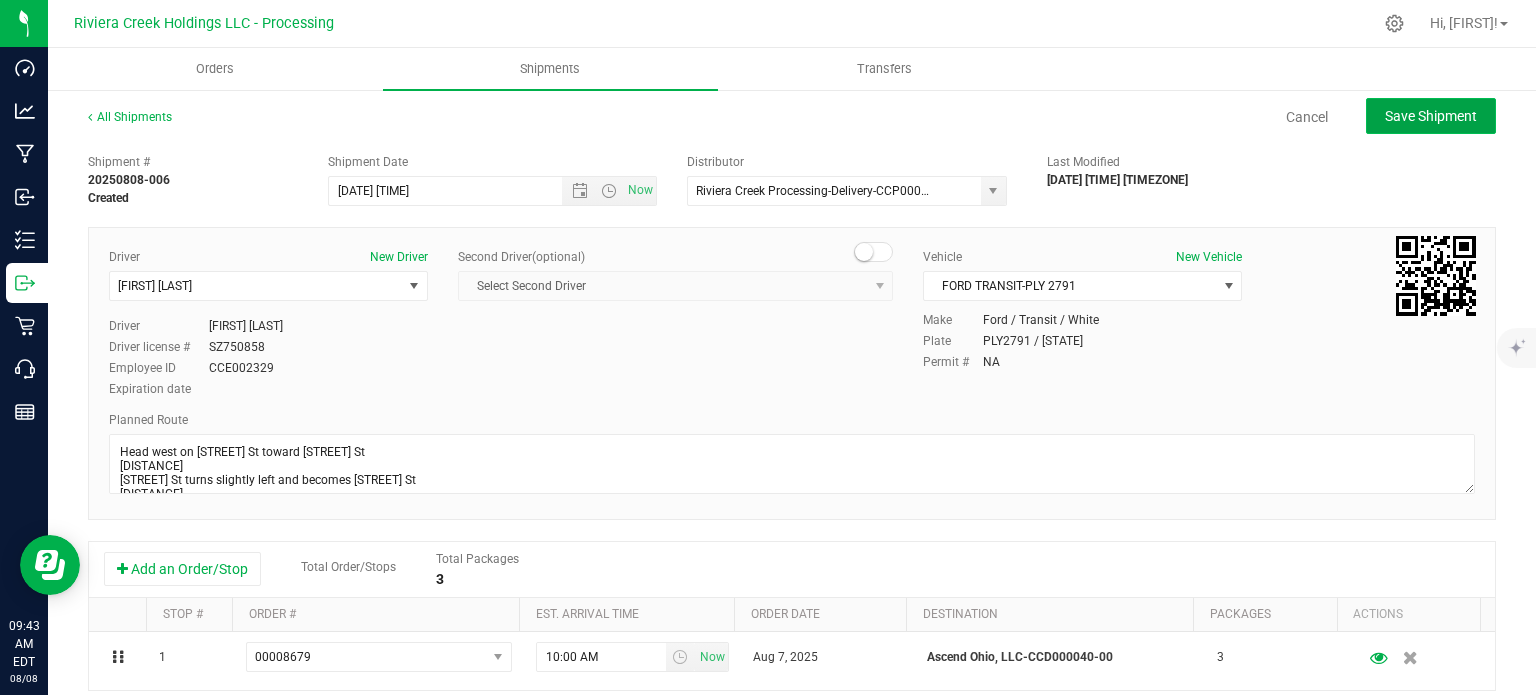 click on "Save Shipment" 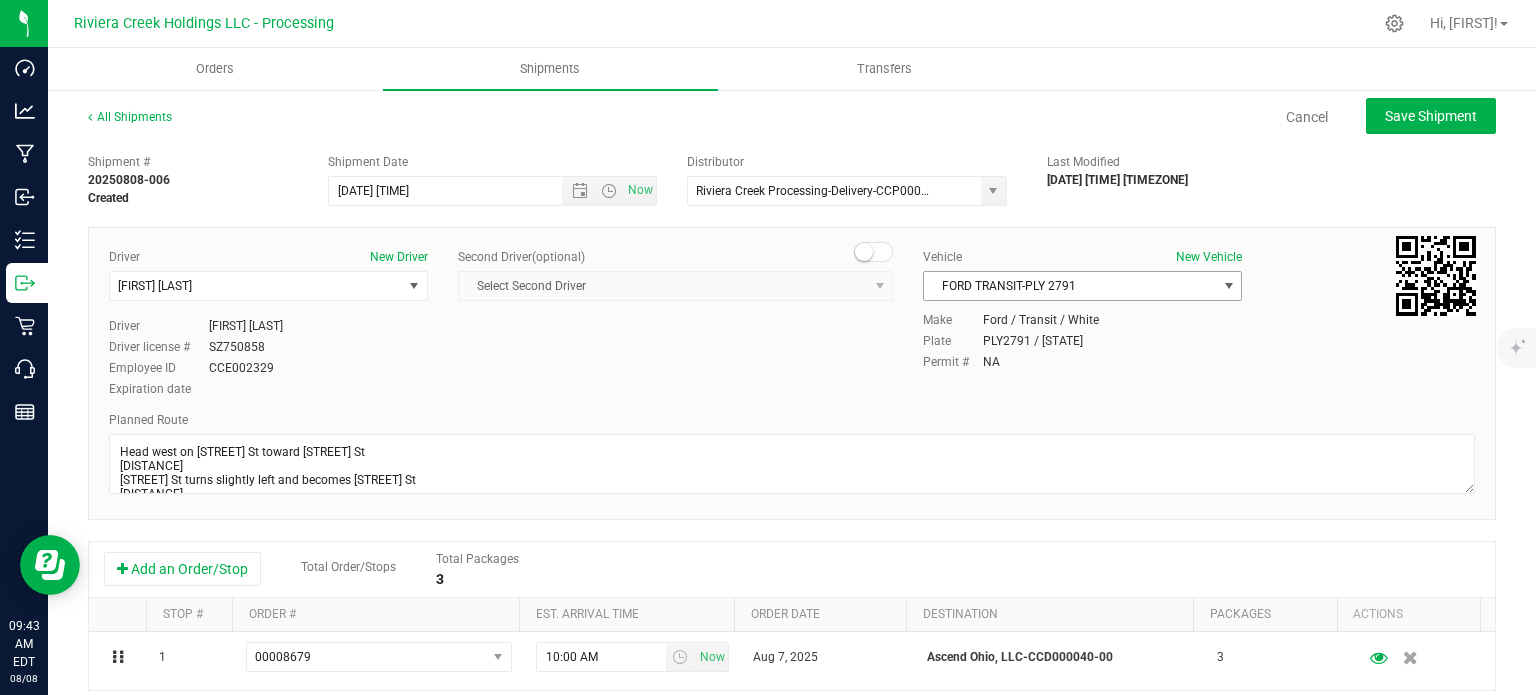 type on "[DATE] [TIME]" 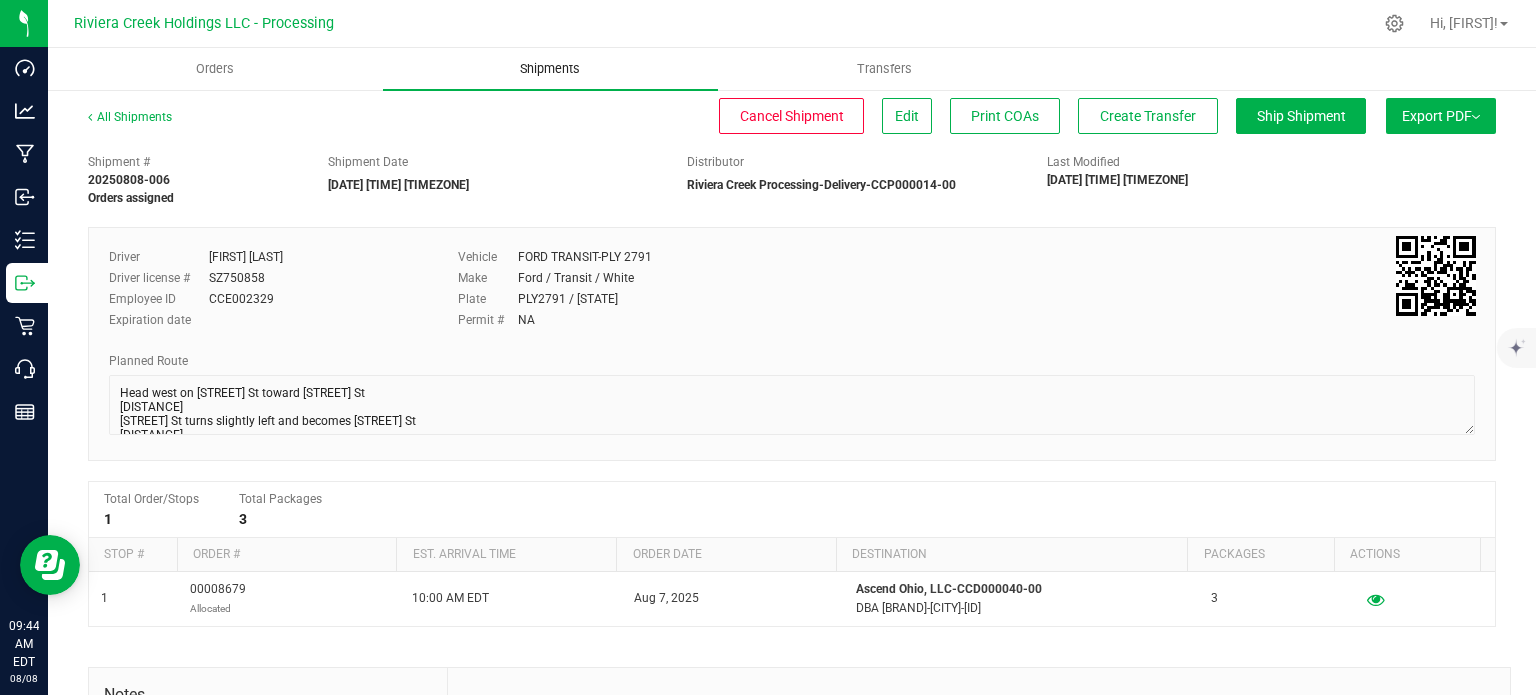 click on "Shipments" at bounding box center (550, 69) 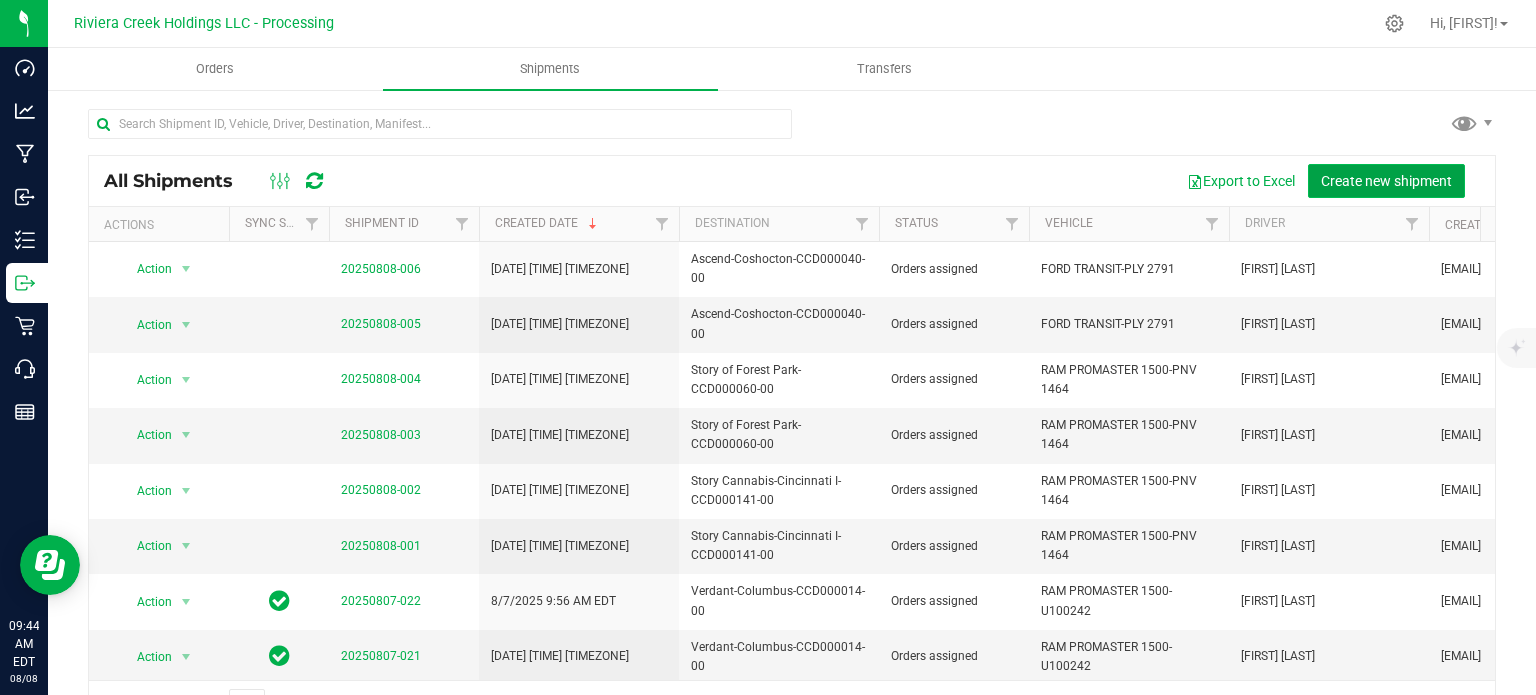 click on "Create new shipment" at bounding box center (1386, 181) 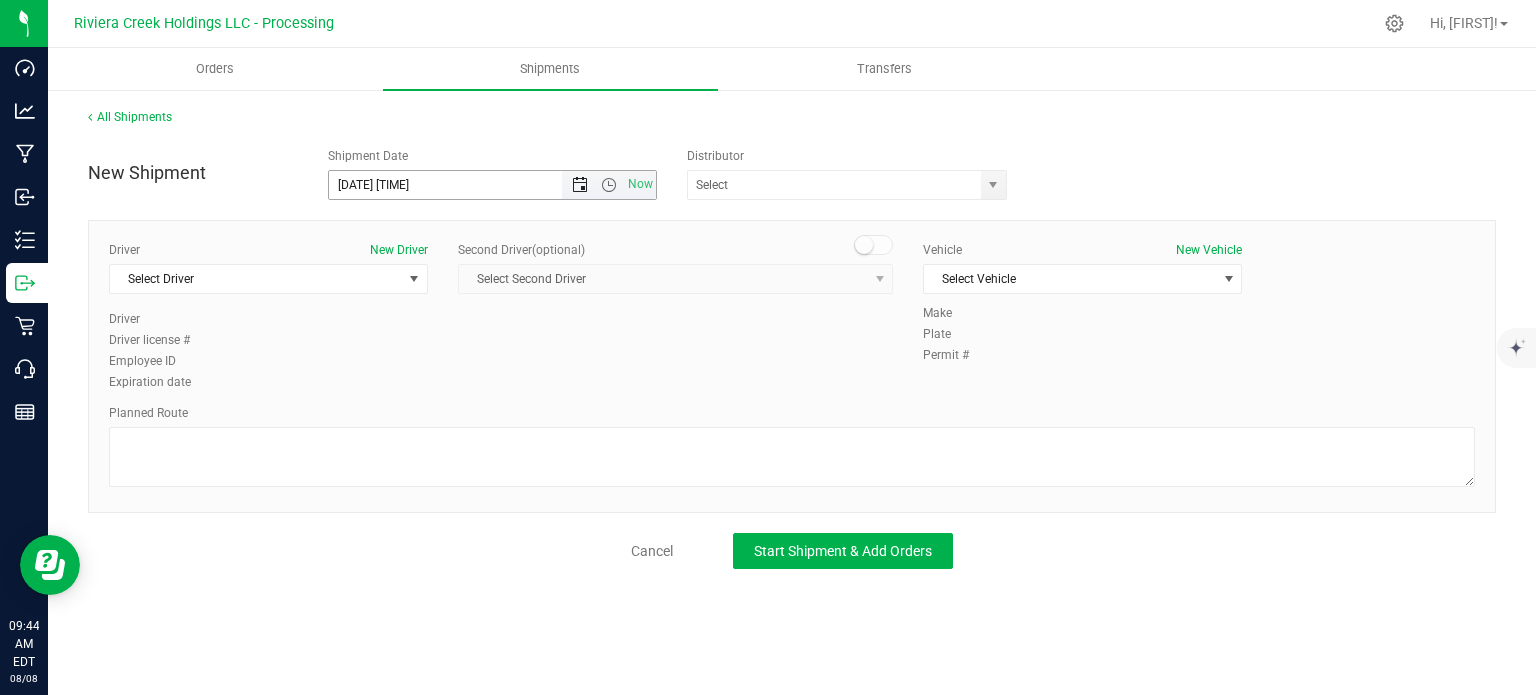 click at bounding box center [580, 185] 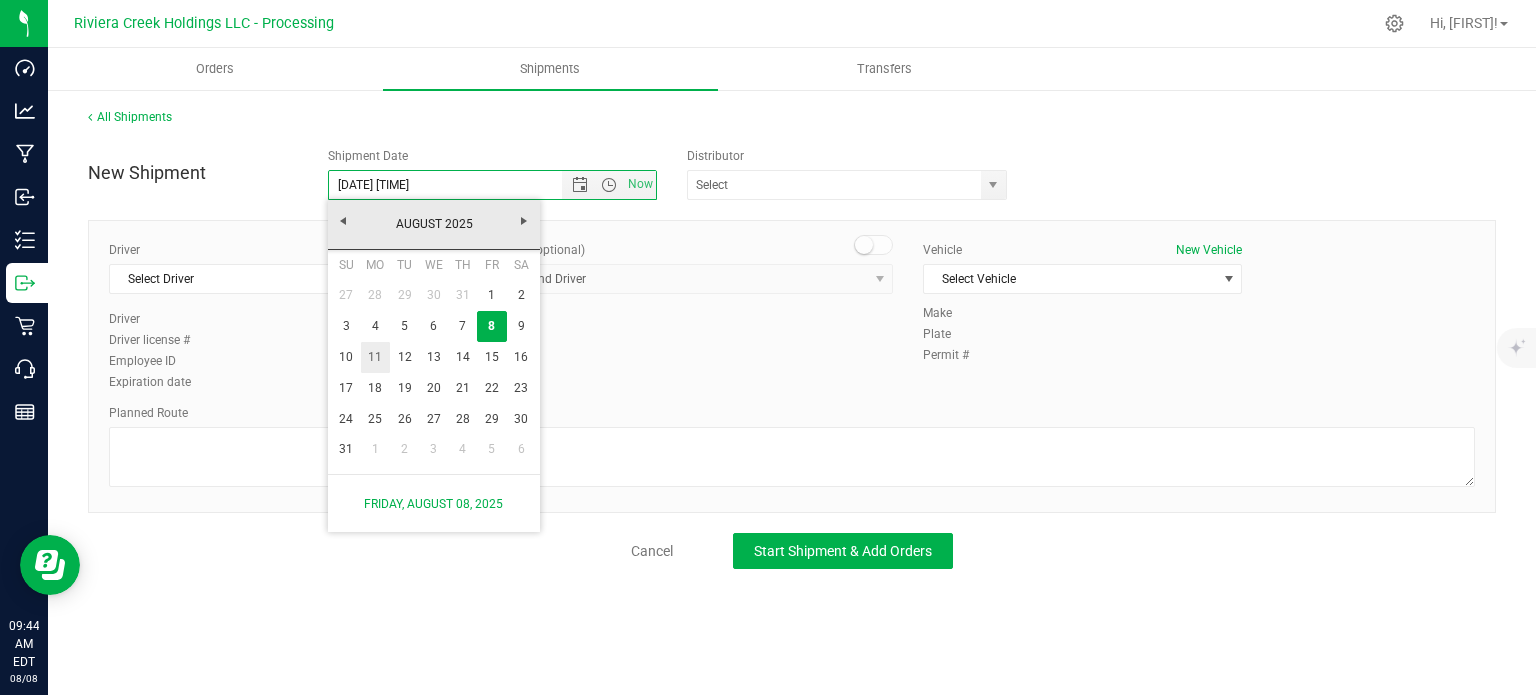 click on "11" at bounding box center (375, 357) 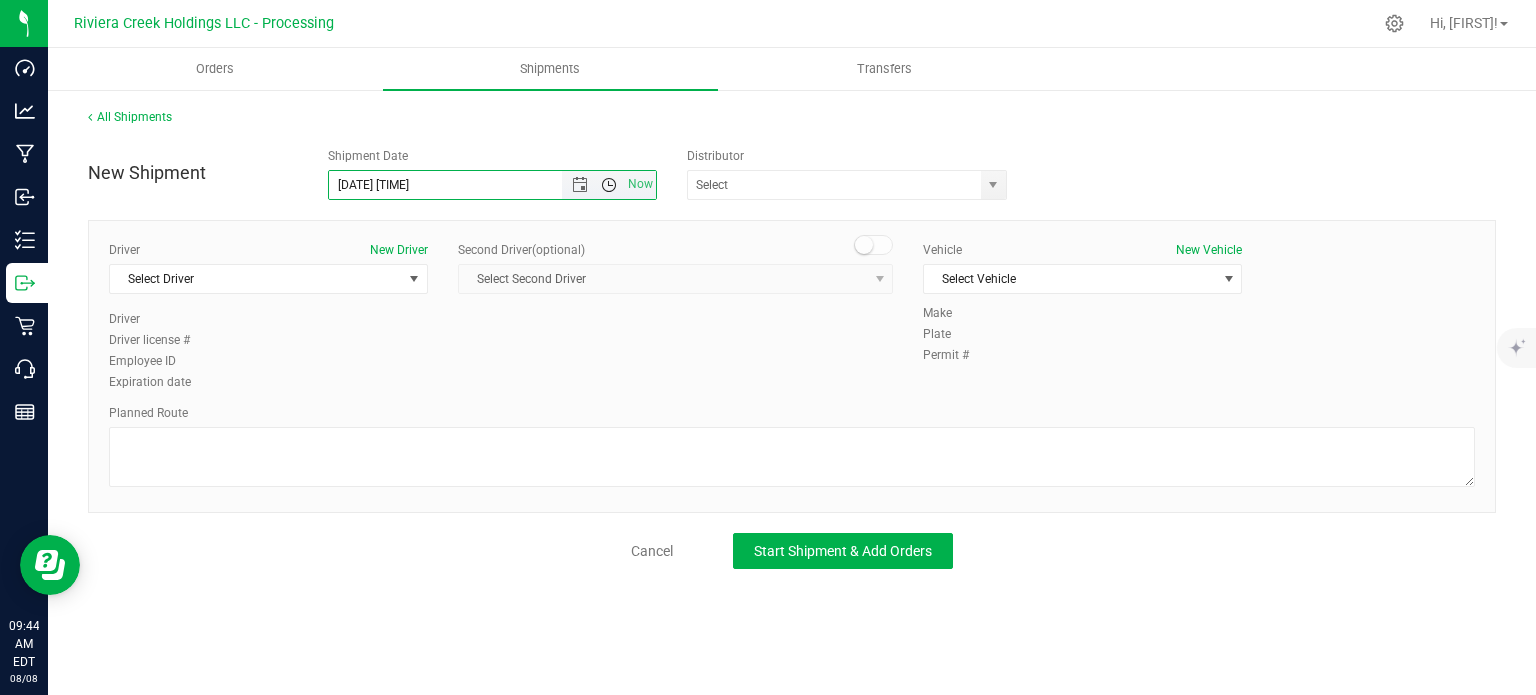 click at bounding box center (609, 185) 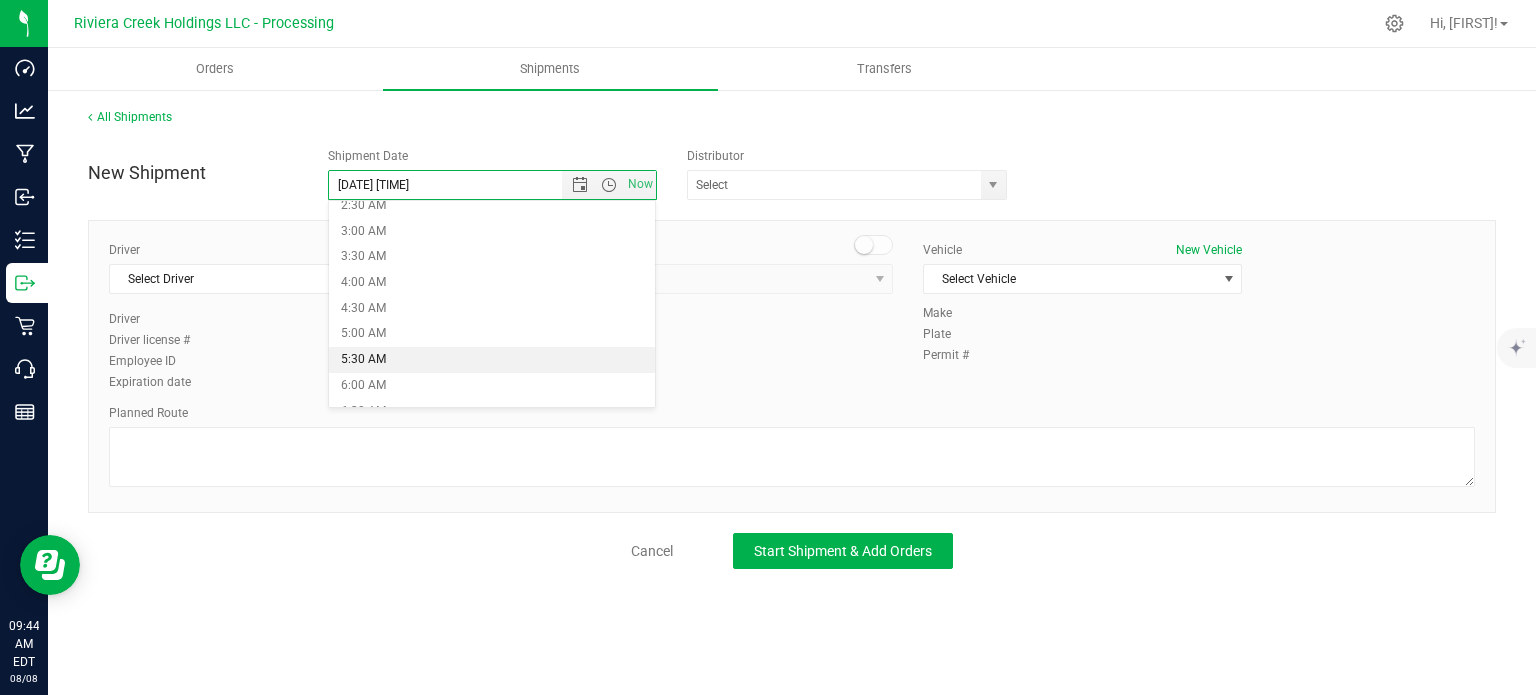 scroll, scrollTop: 200, scrollLeft: 0, axis: vertical 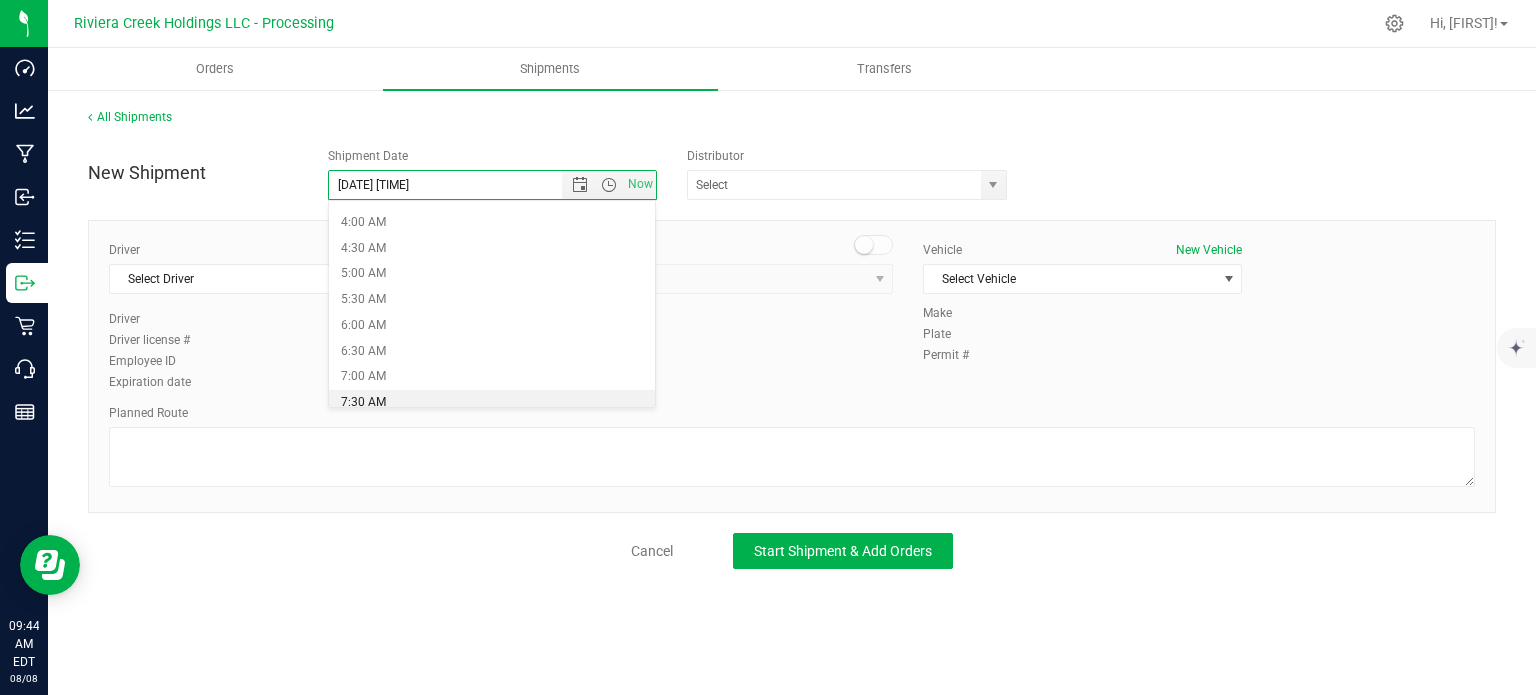 click on "7:30 AM" at bounding box center (492, 403) 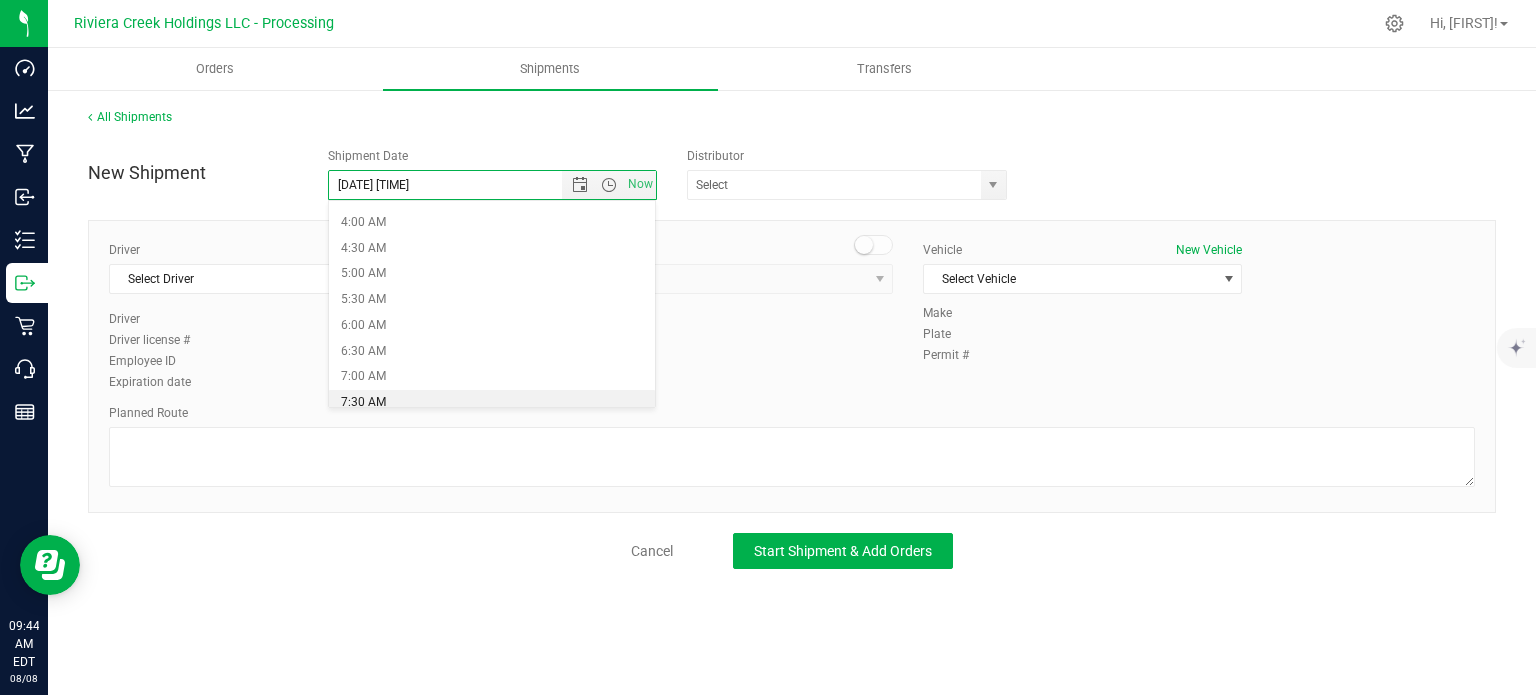type on "[DATE] [TIME]" 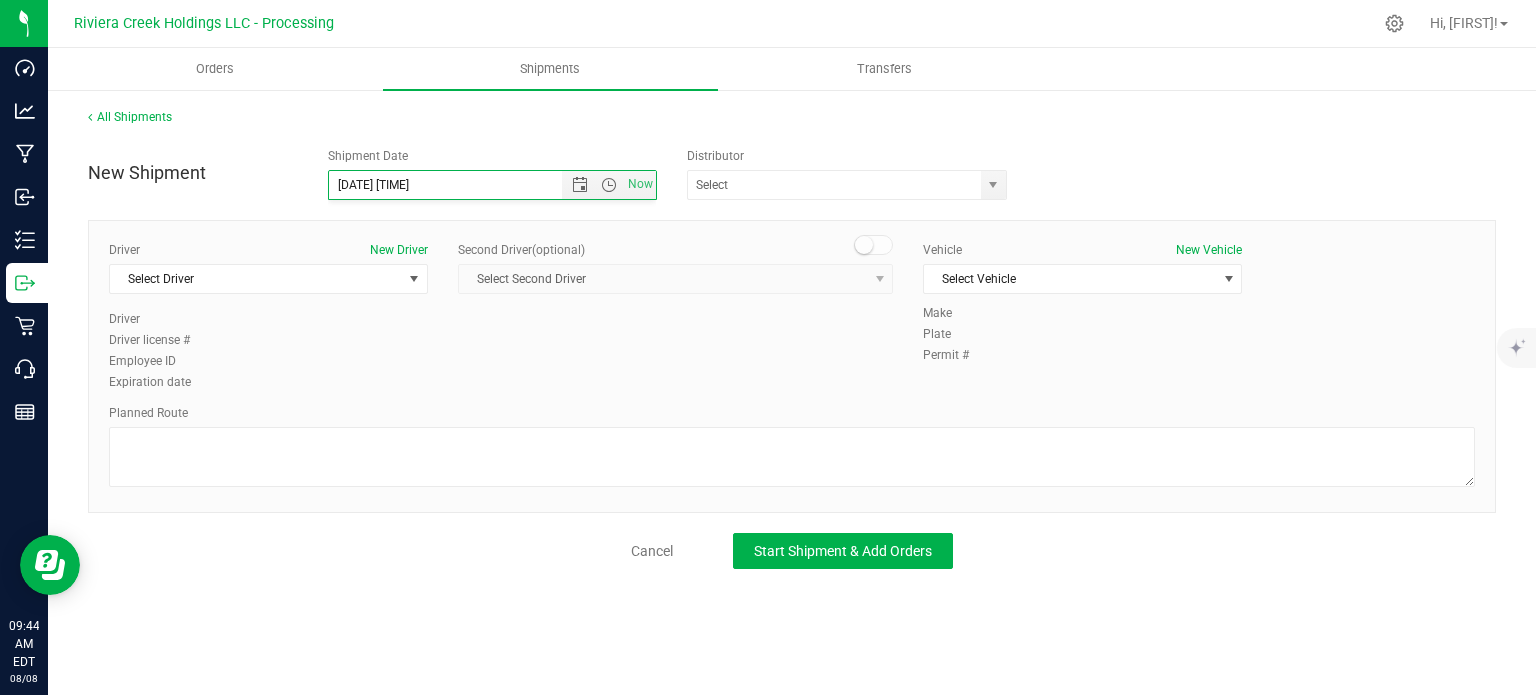 scroll, scrollTop: 204, scrollLeft: 0, axis: vertical 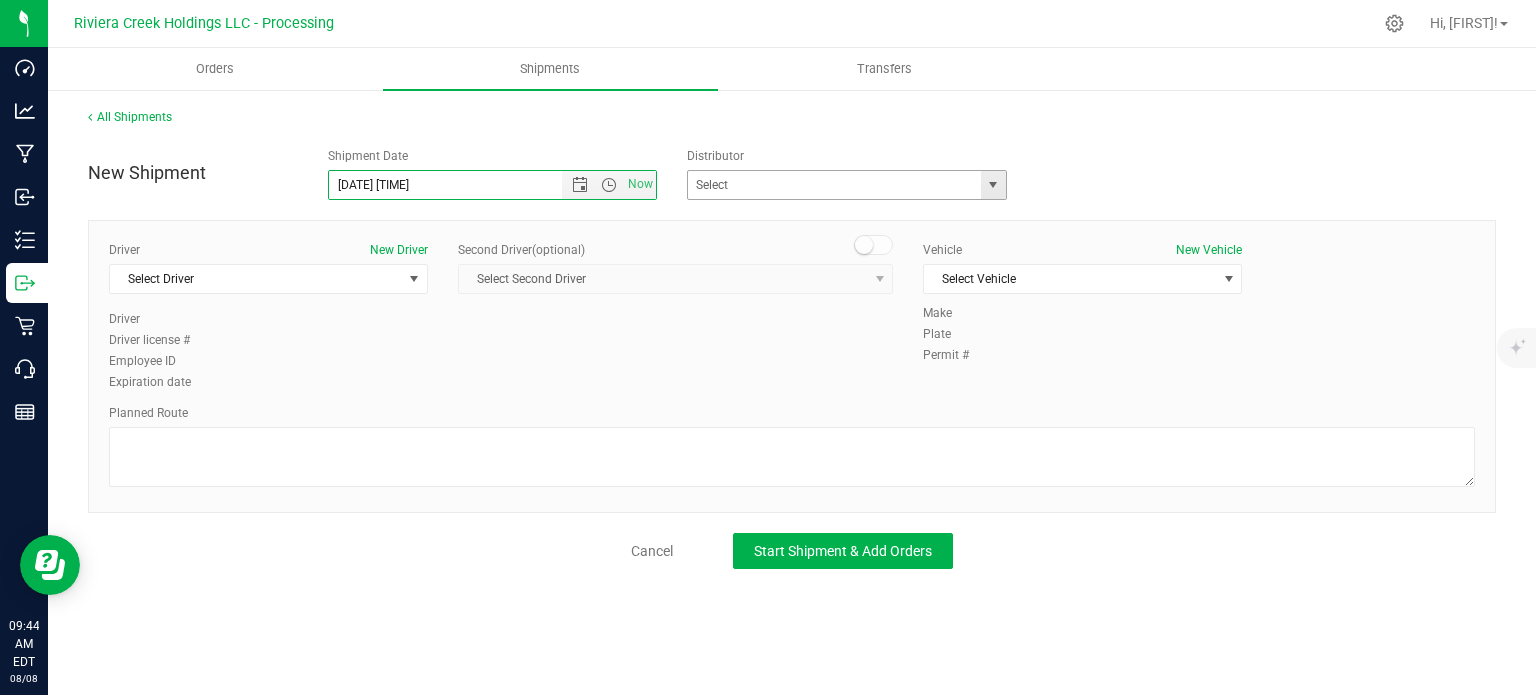 click at bounding box center [993, 185] 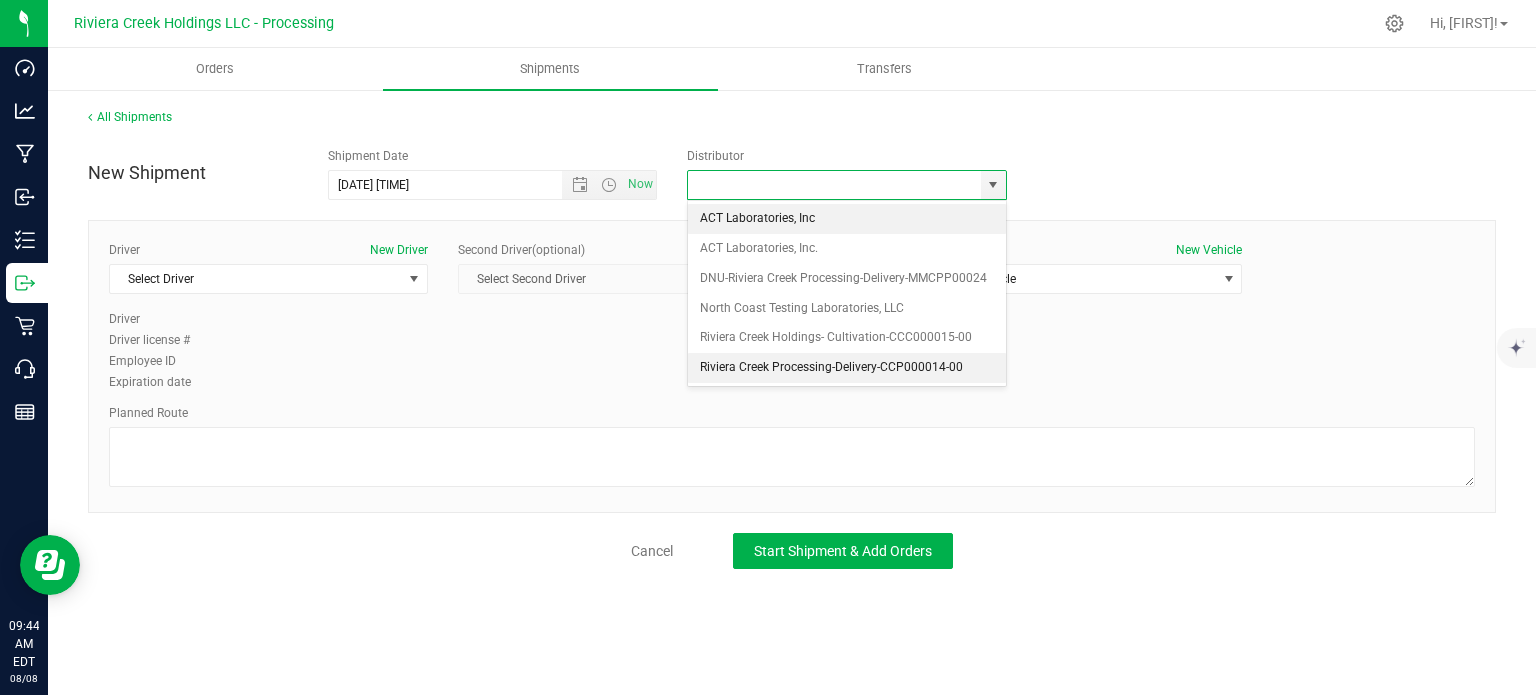 click on "Riviera Creek Processing-Delivery-CCP000014-00" at bounding box center (847, 368) 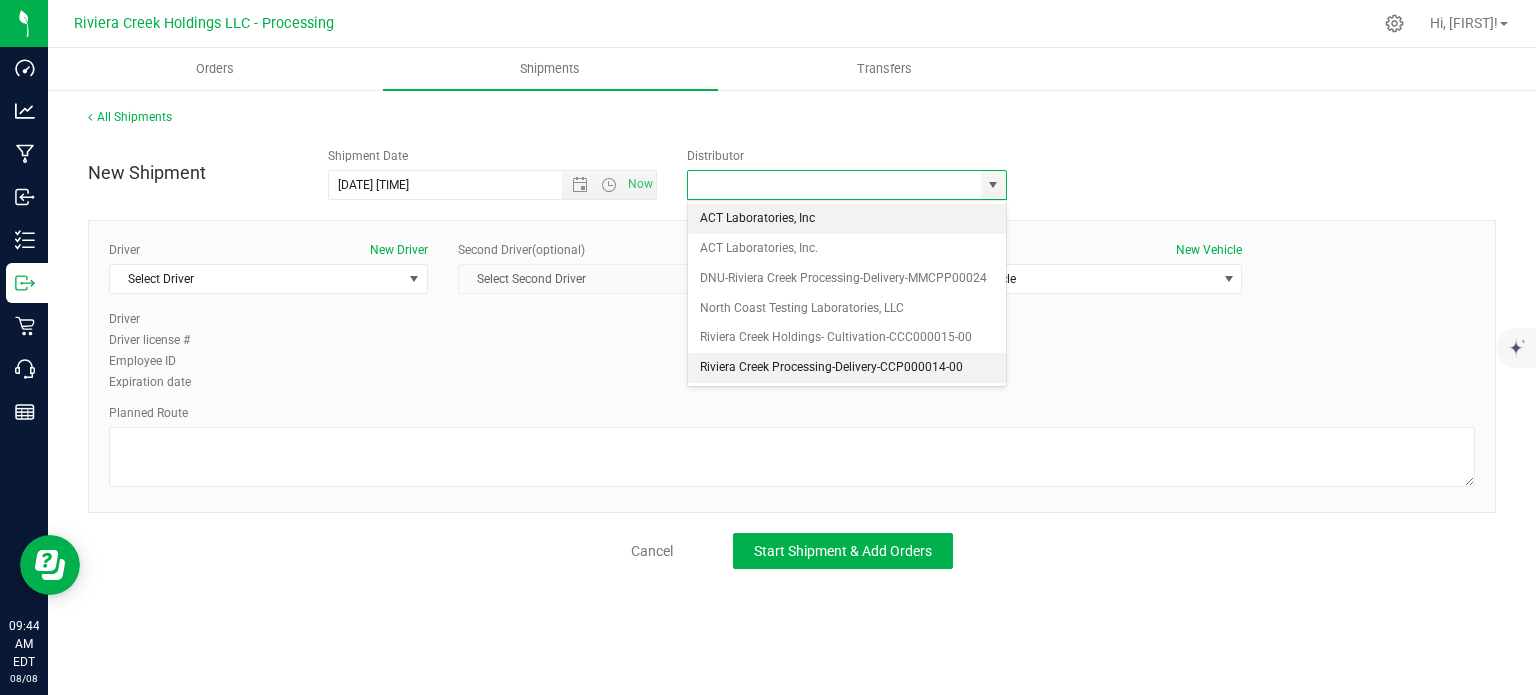 type on "Riviera Creek Processing-Delivery-CCP000014-00" 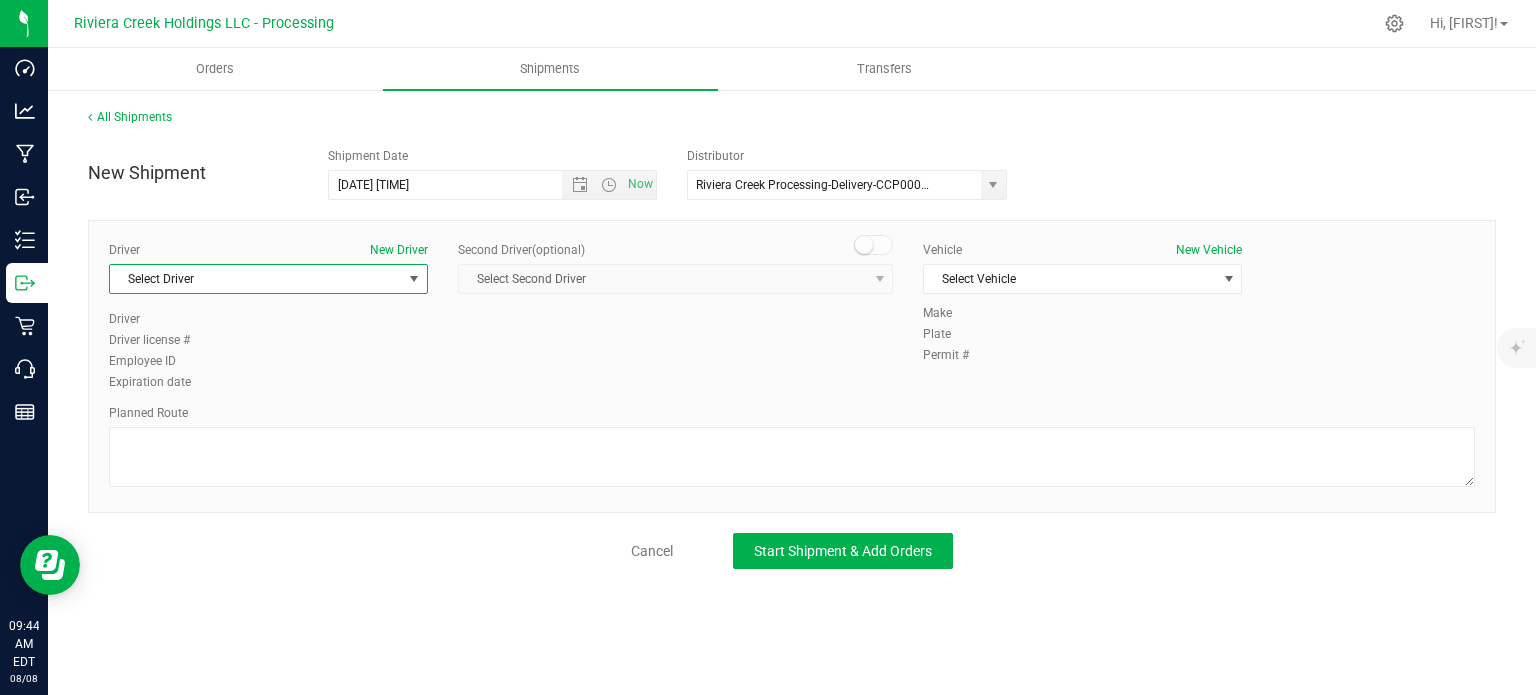 click on "Select Driver" at bounding box center (256, 279) 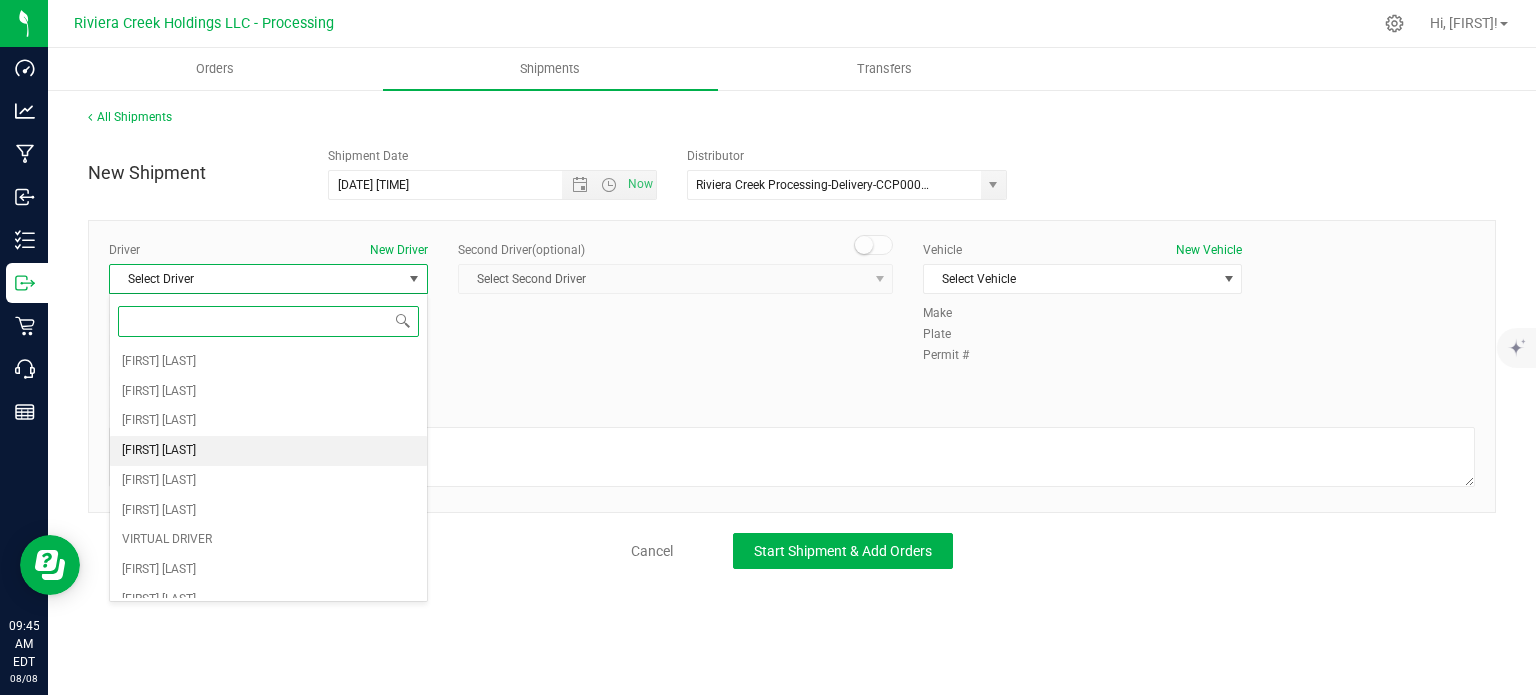 click on "[FIRST] [LAST]" at bounding box center (159, 451) 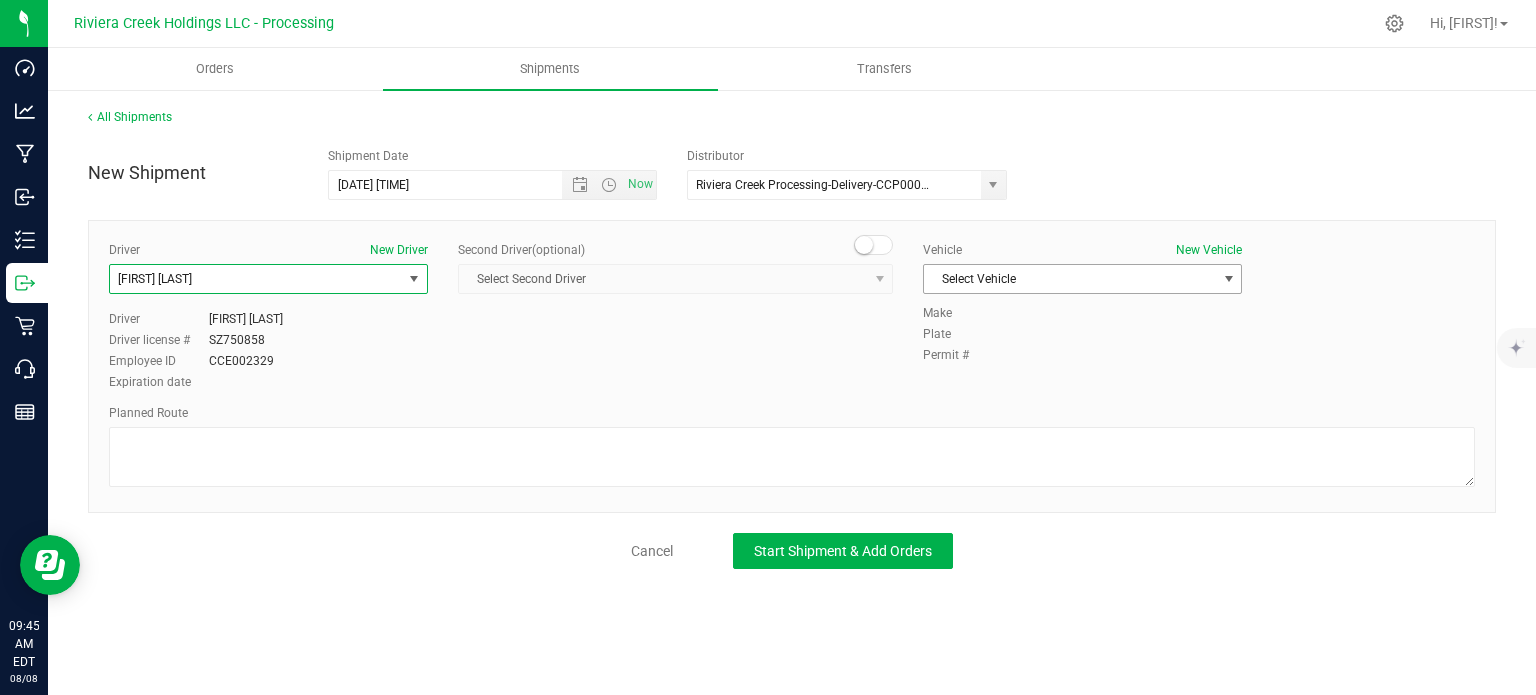 click on "Select Vehicle" at bounding box center [1070, 279] 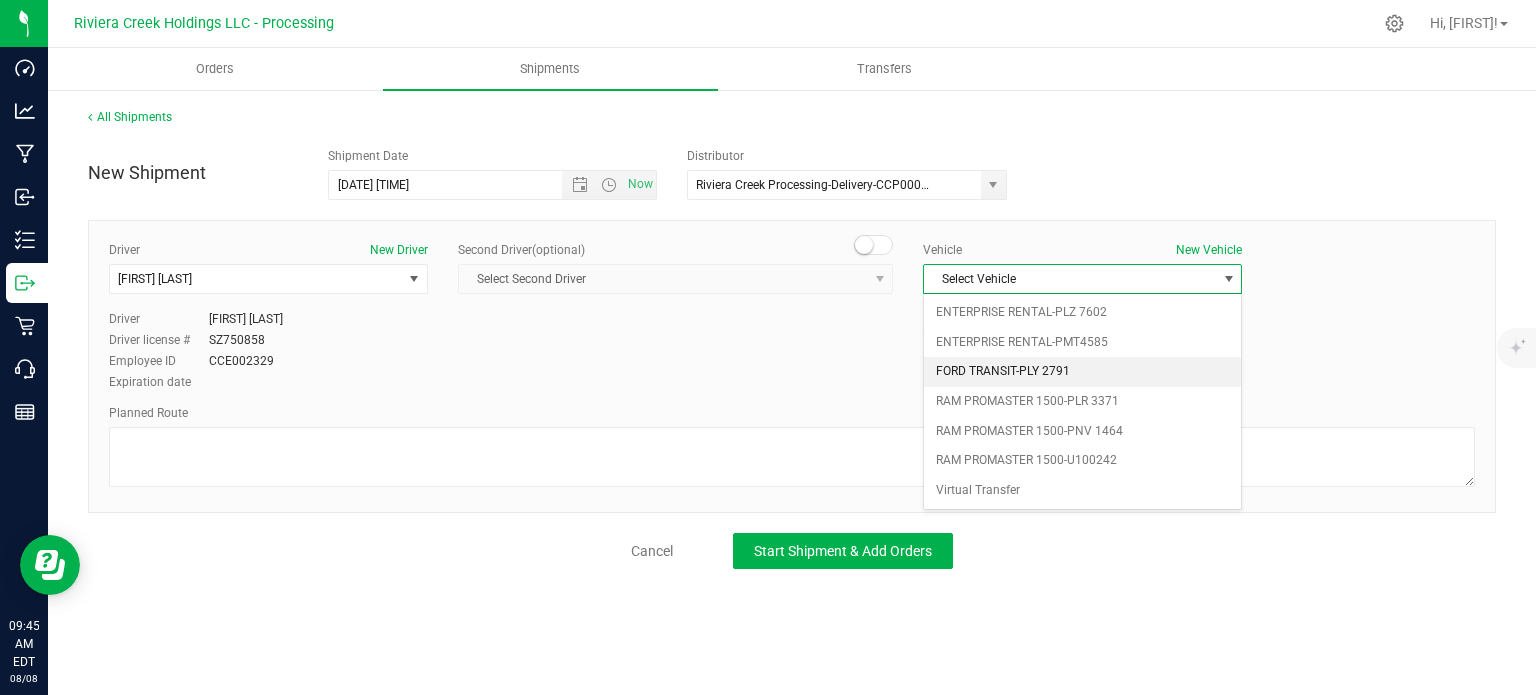 click on "FORD TRANSIT-PLY 2791" at bounding box center (1082, 372) 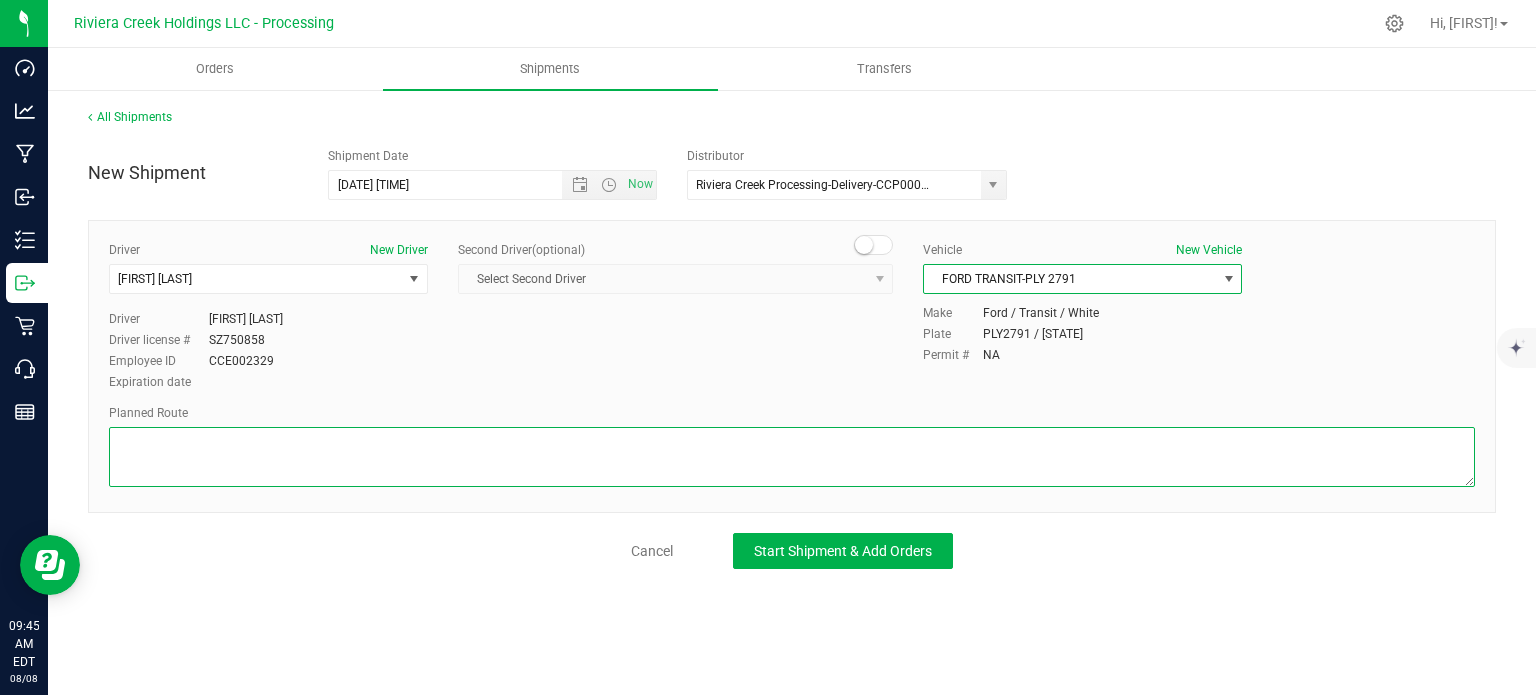 click at bounding box center [792, 457] 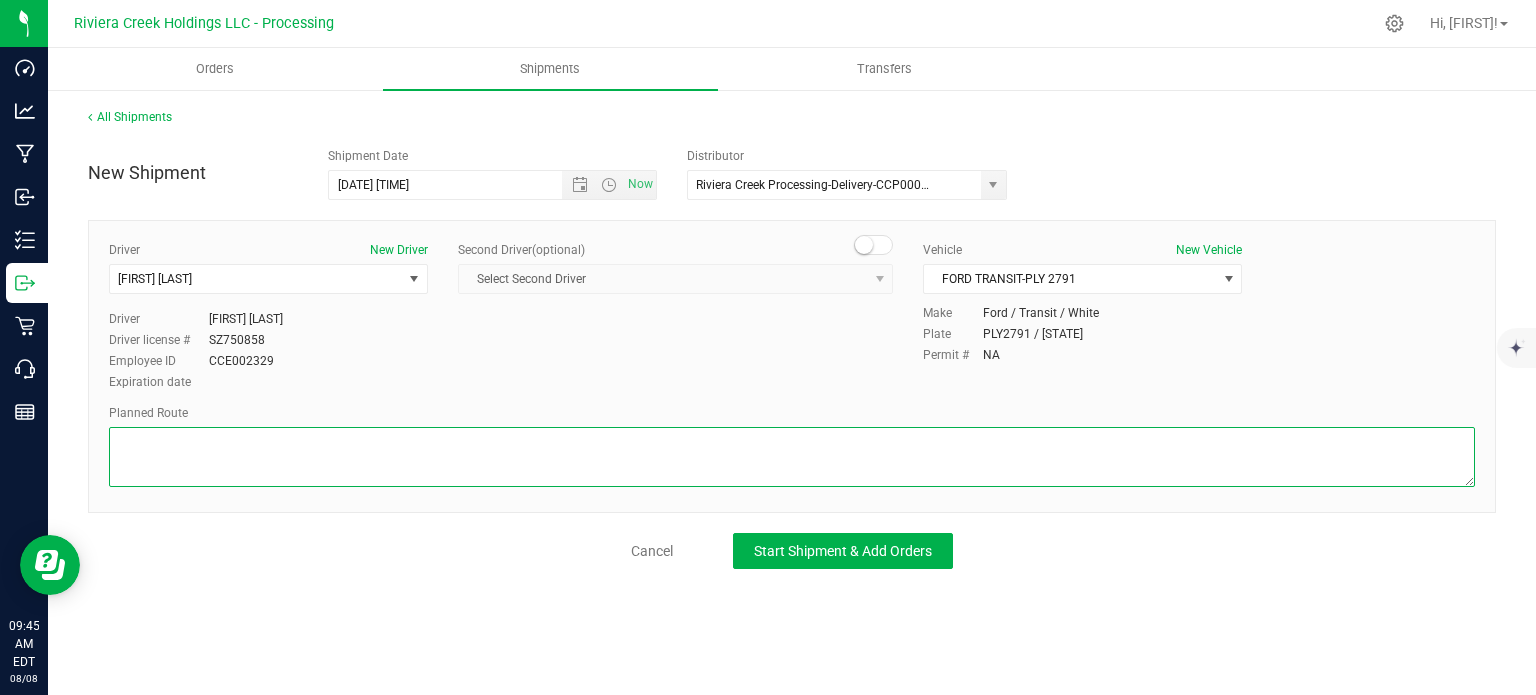 paste on "Head south on [STREET] Rd toward E [STREET] St
[DISTANCE]
Turn right onto E [STREET] StPass by [BRAND] (on the left)
[DISTANCE]
Turn left onto [STREET] Rd
[DISTANCE]
Turn right onto E [STREET] AvePass by [BRAND] (on the left in [DISTANCE])
[DISTANCE]
Turn right to merge onto [HIGHWAY] W
[DISTANCE]
Keep left to continue on [HIGHWAY] S, follow signs for [CITY]
[DISTANCE]
Keep left to stay on [HIGHWAY] S, follow signs for [CITY]
[DISTANCE]
Take exit [NUMBER] for [HIGHWAY]/[HIGHWAY] toward [CITY]/[CITY]
[DISTANCE]
Turn right onto [HIGHWAY] N/[HIGHWAY] W/State Rte [NUMBER] N
[DISTANCE]
Turn right at the 1st cross street onto [STREET] Rd
[DISTANCE]
Turn right onto [STREET] Rd
[DISTANCE]
Turn leftDestination will be on the left
[DISTANCE]" 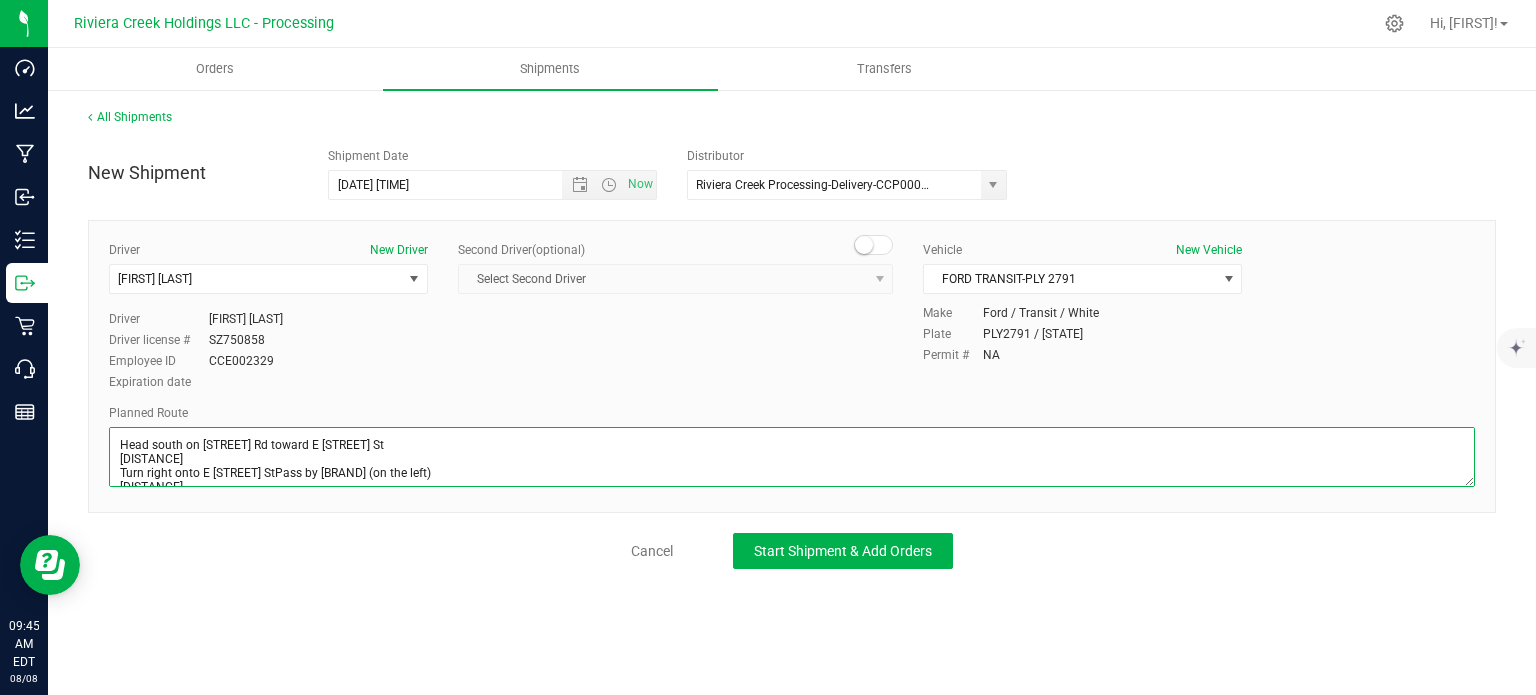scroll, scrollTop: 297, scrollLeft: 0, axis: vertical 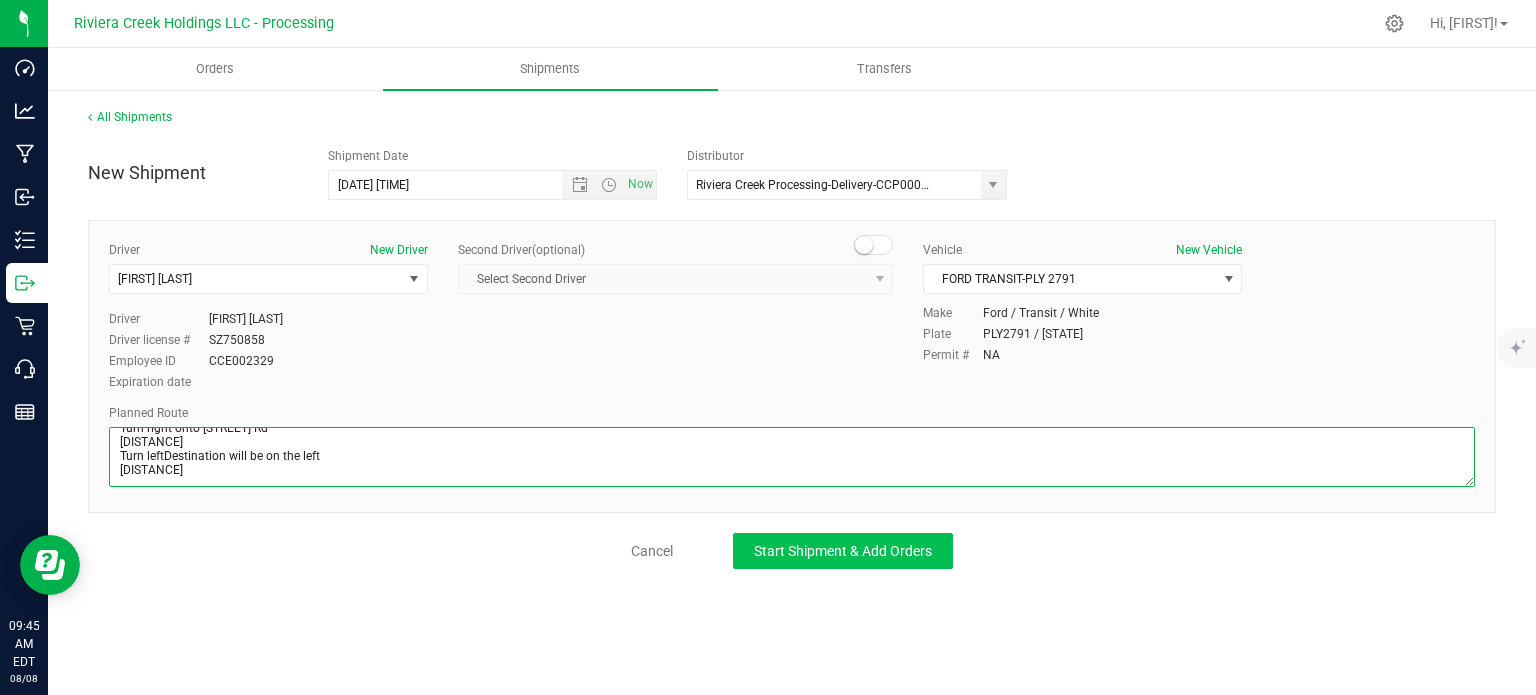 type on "Head south on [STREET] Rd toward E [STREET] St
[DISTANCE]
Turn right onto E [STREET] StPass by [BRAND] (on the left)
[DISTANCE]
Turn left onto [STREET] Rd
[DISTANCE]
Turn right onto E [STREET] AvePass by [BRAND] (on the left in [DISTANCE])
[DISTANCE]
Turn right to merge onto [HIGHWAY] W
[DISTANCE]
Keep left to continue on [HIGHWAY] S, follow signs for [CITY]
[DISTANCE]
Keep left to stay on [HIGHWAY] S, follow signs for [CITY]
[DISTANCE]
Take exit [NUMBER] for [HIGHWAY]/[HIGHWAY] toward [CITY]/[CITY]
[DISTANCE]
Turn right onto [HIGHWAY] N/[HIGHWAY] W/State Rte [NUMBER] N
[DISTANCE]
Turn right at the 1st cross street onto [STREET] Rd
[DISTANCE]
Turn right onto [STREET] Rd
[DISTANCE]
Turn leftDestination will be on the left
[DISTANCE]" 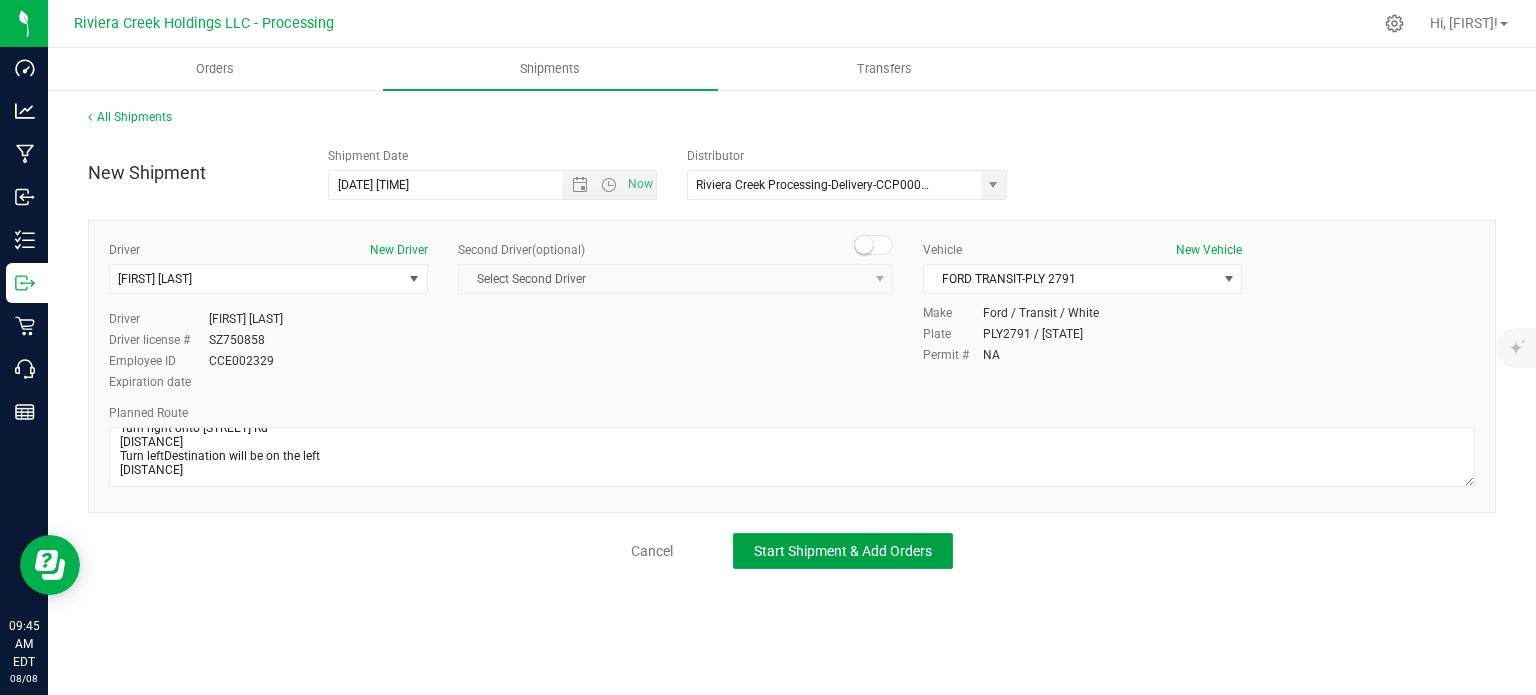 click on "Start Shipment & Add Orders" 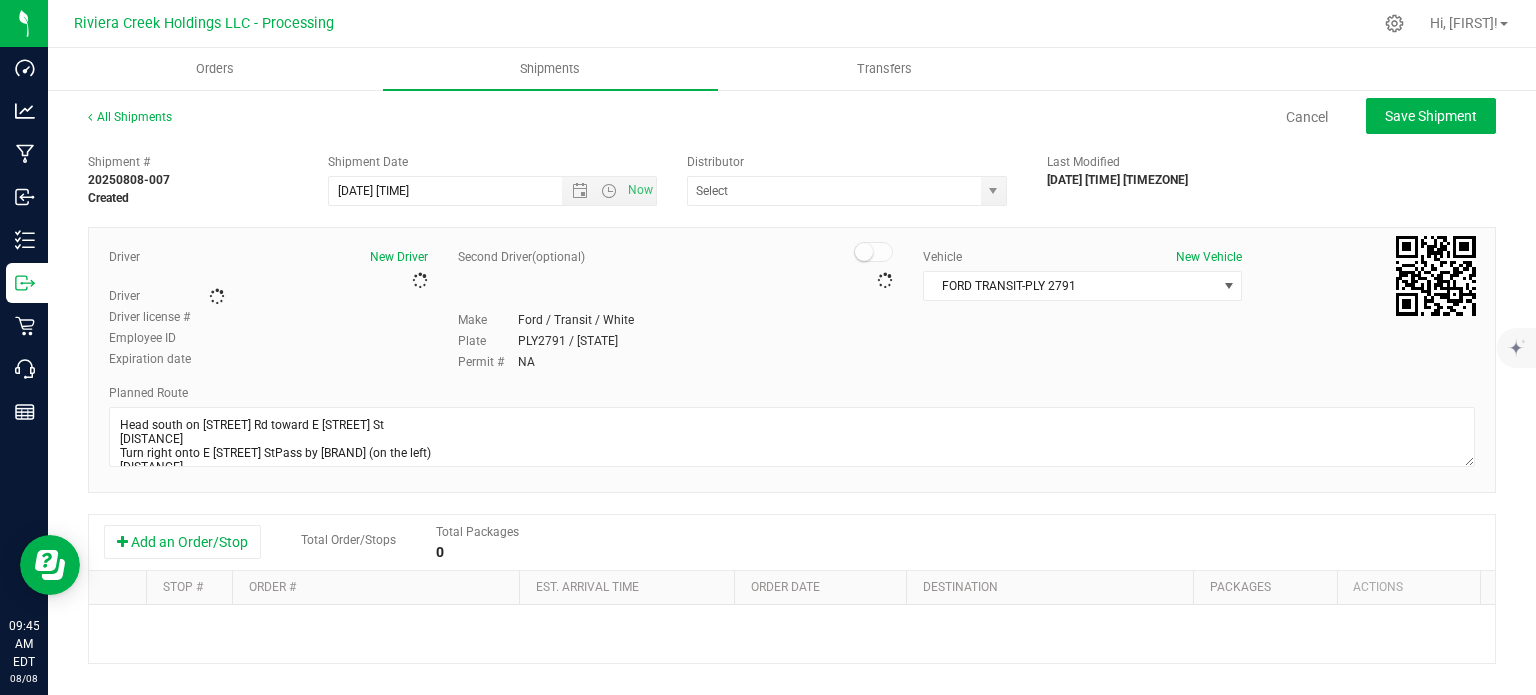 type on "Riviera Creek Processing-Delivery-CCP000014-00" 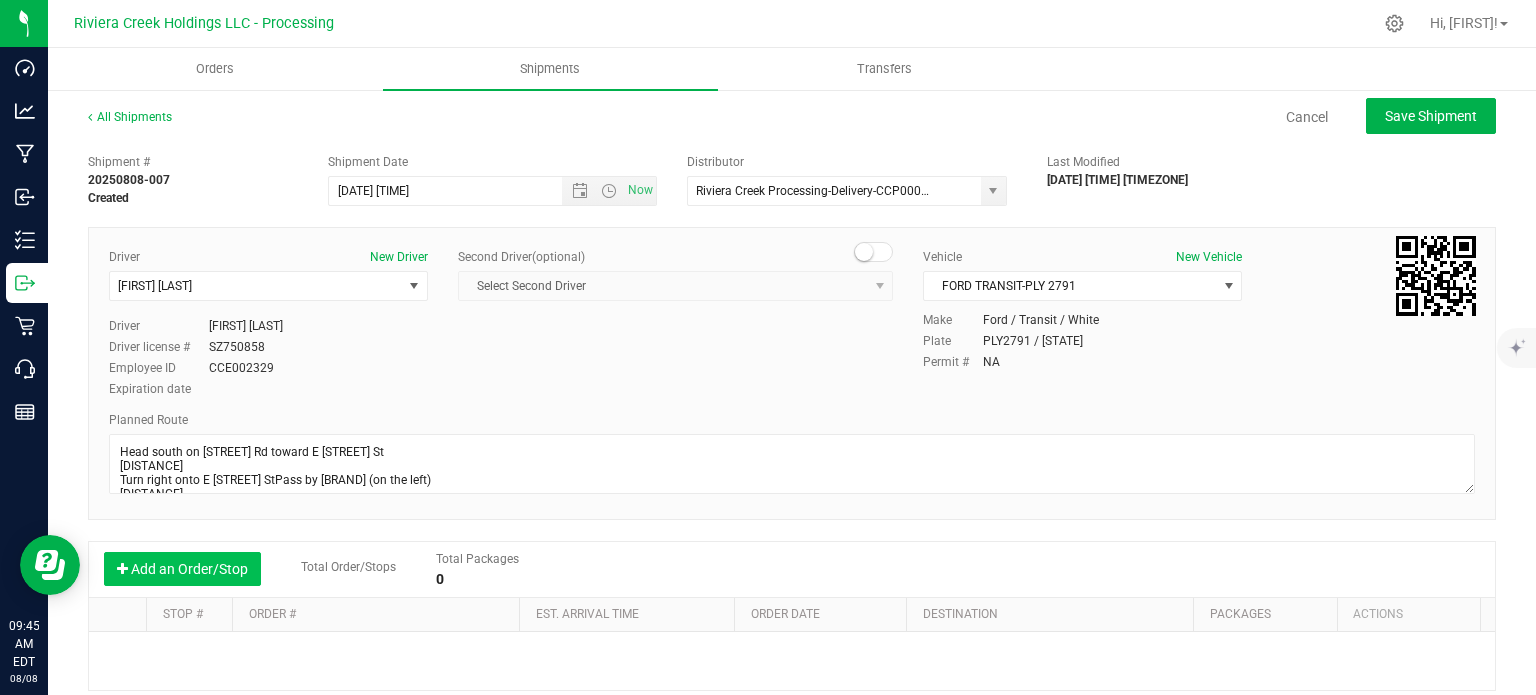 click on "Add an Order/Stop" at bounding box center [182, 569] 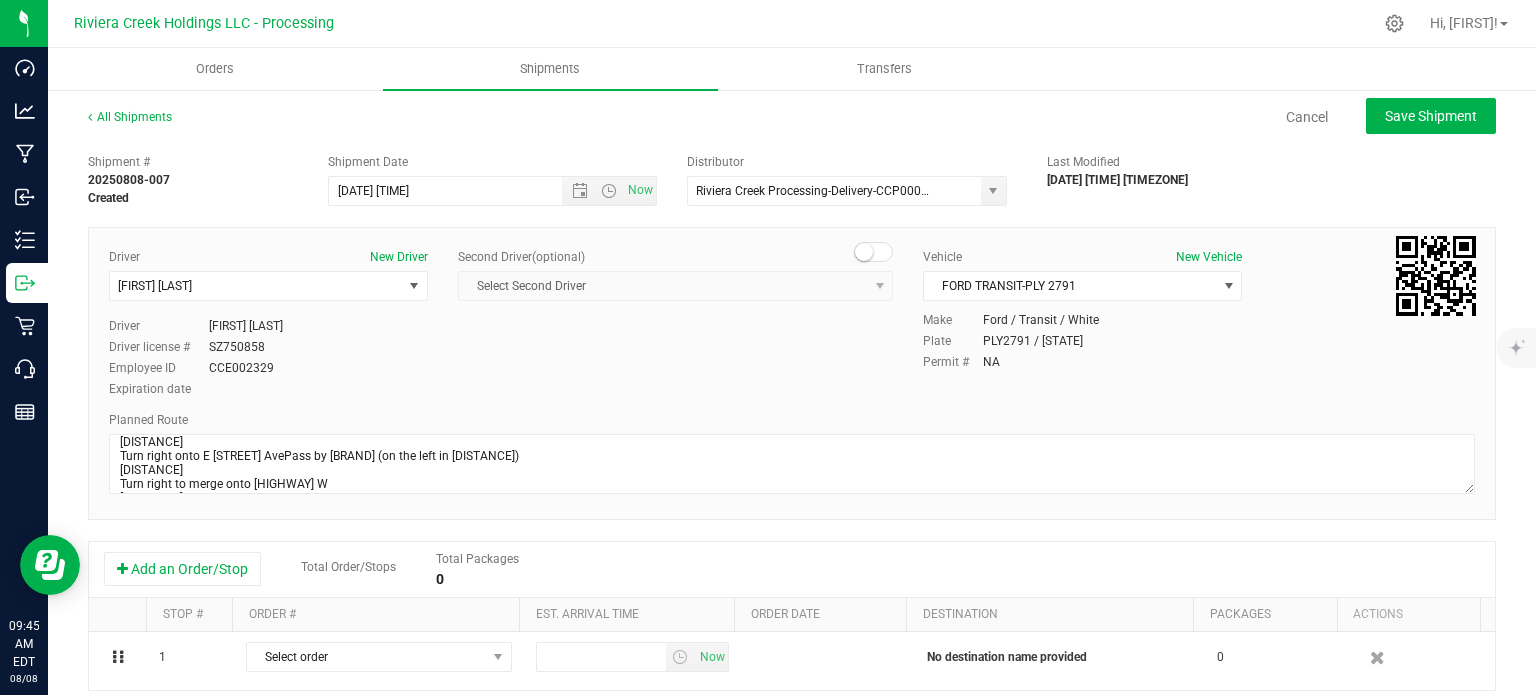 scroll, scrollTop: 200, scrollLeft: 0, axis: vertical 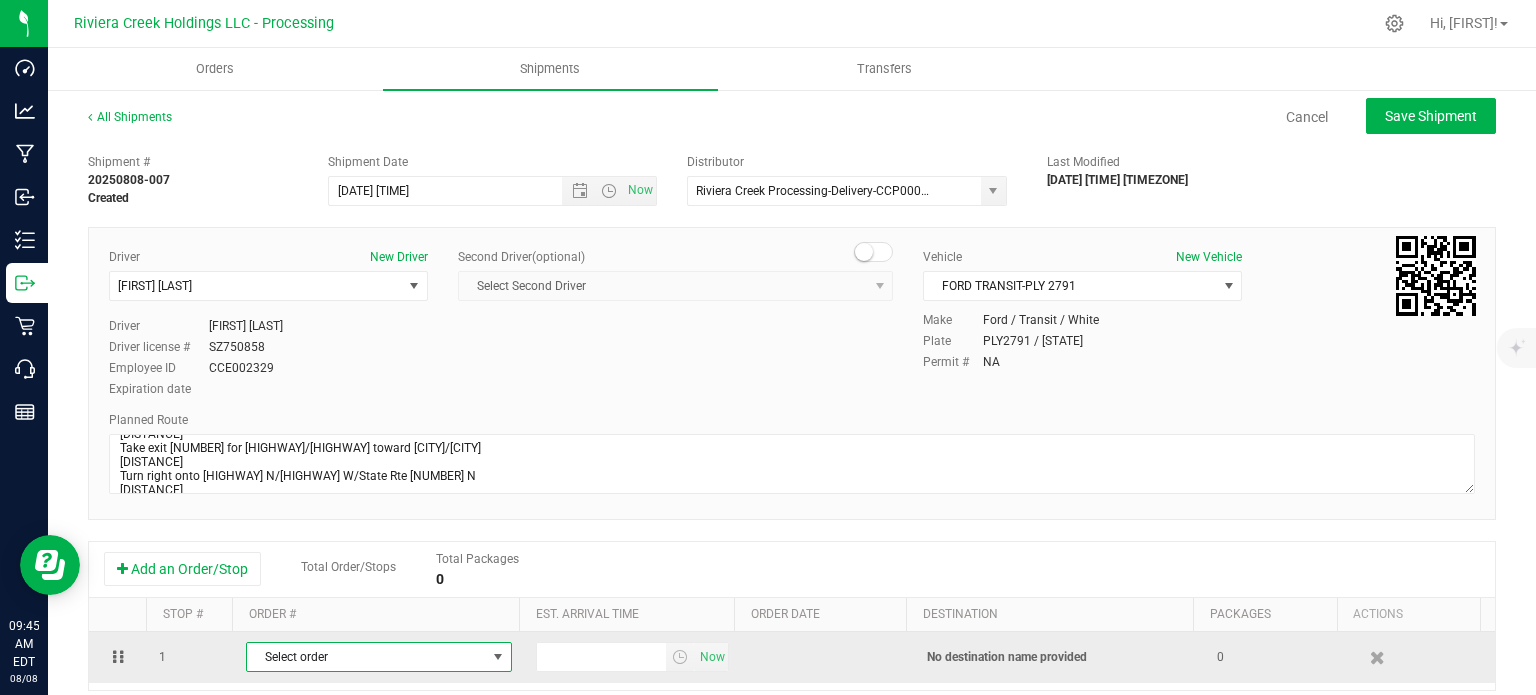click on "Select order" at bounding box center [366, 657] 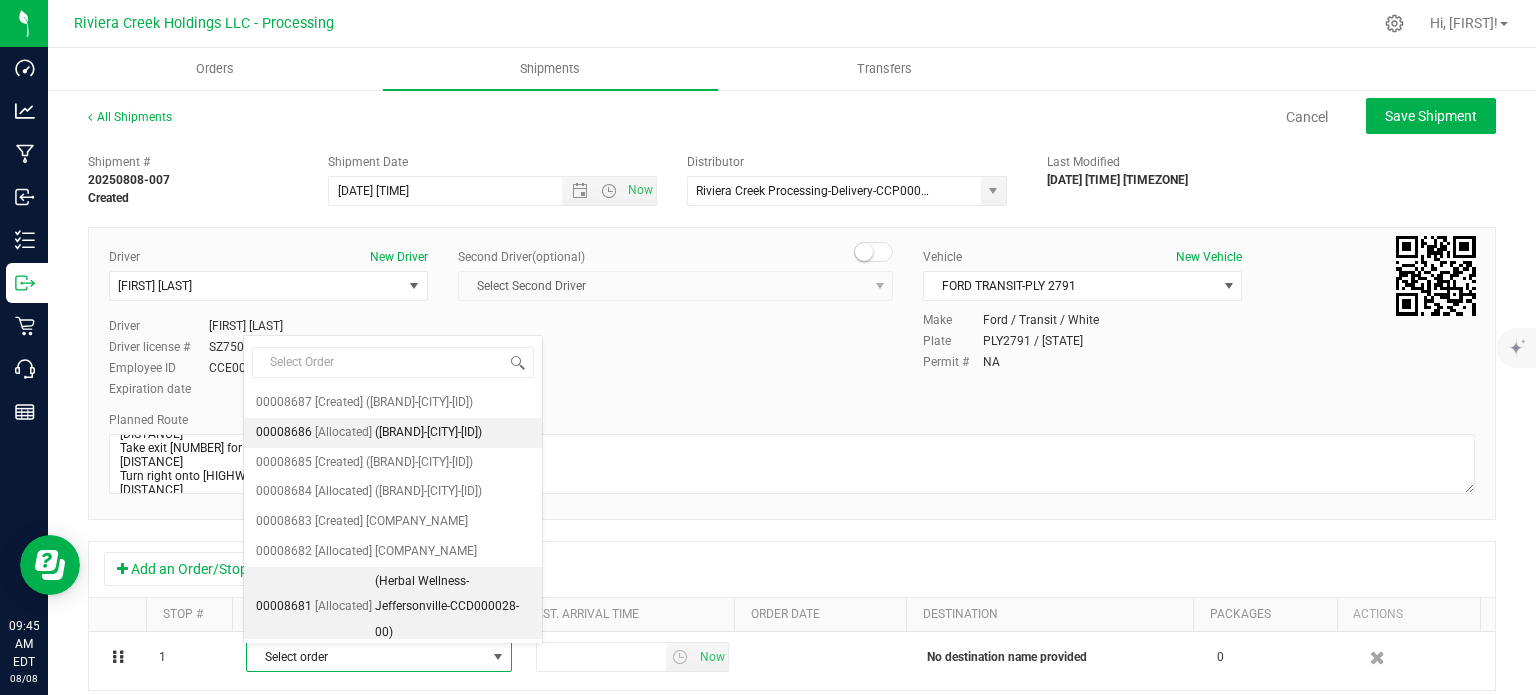 scroll, scrollTop: 292, scrollLeft: 0, axis: vertical 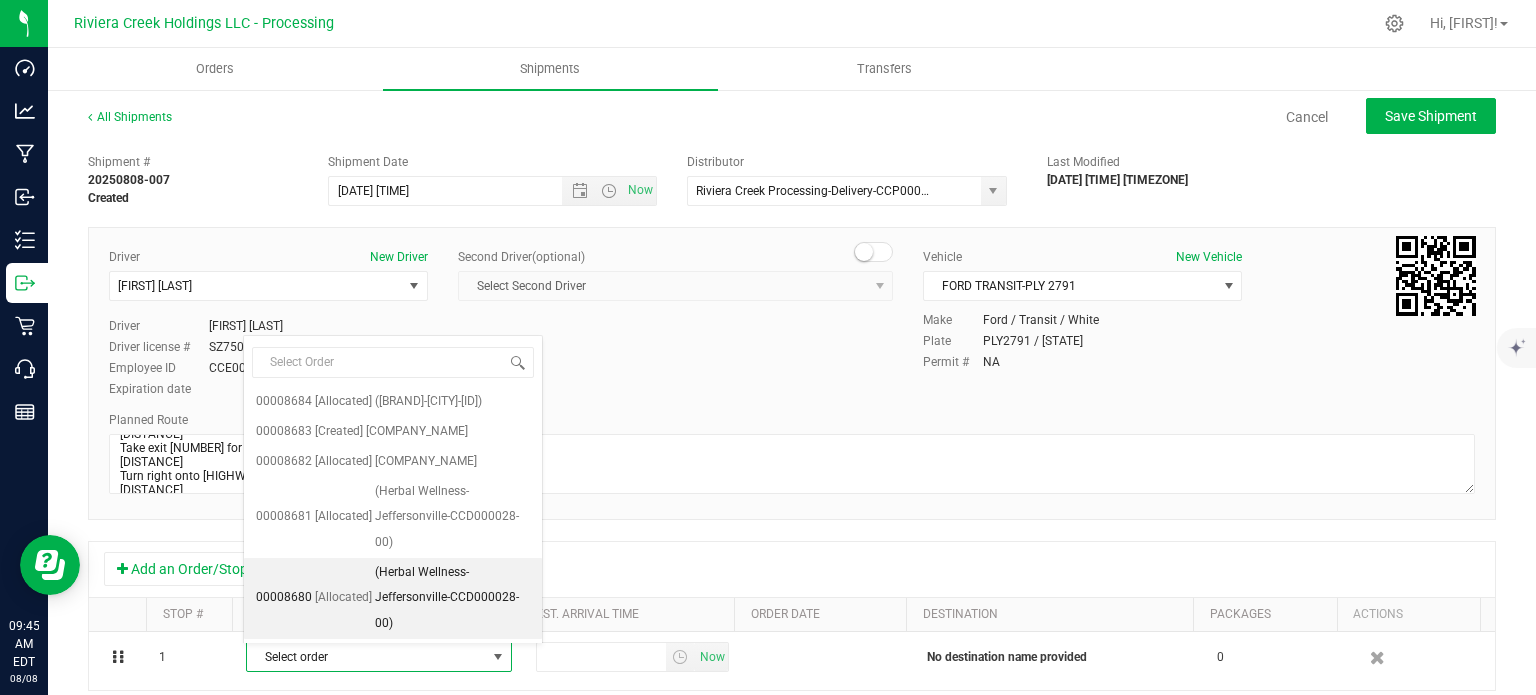 click on "(Herbal Wellness-Jeffersonville-CCD000028-00)" at bounding box center (452, 598) 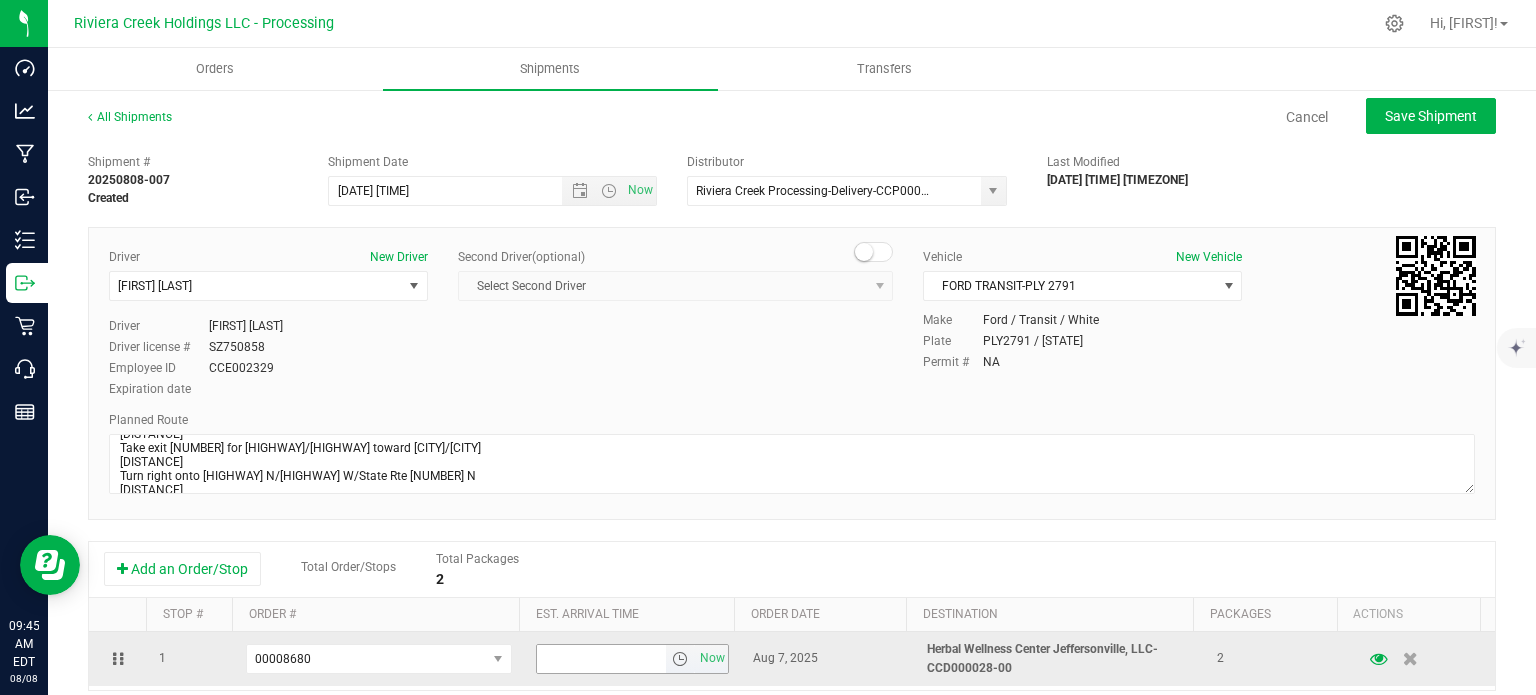 click at bounding box center (680, 659) 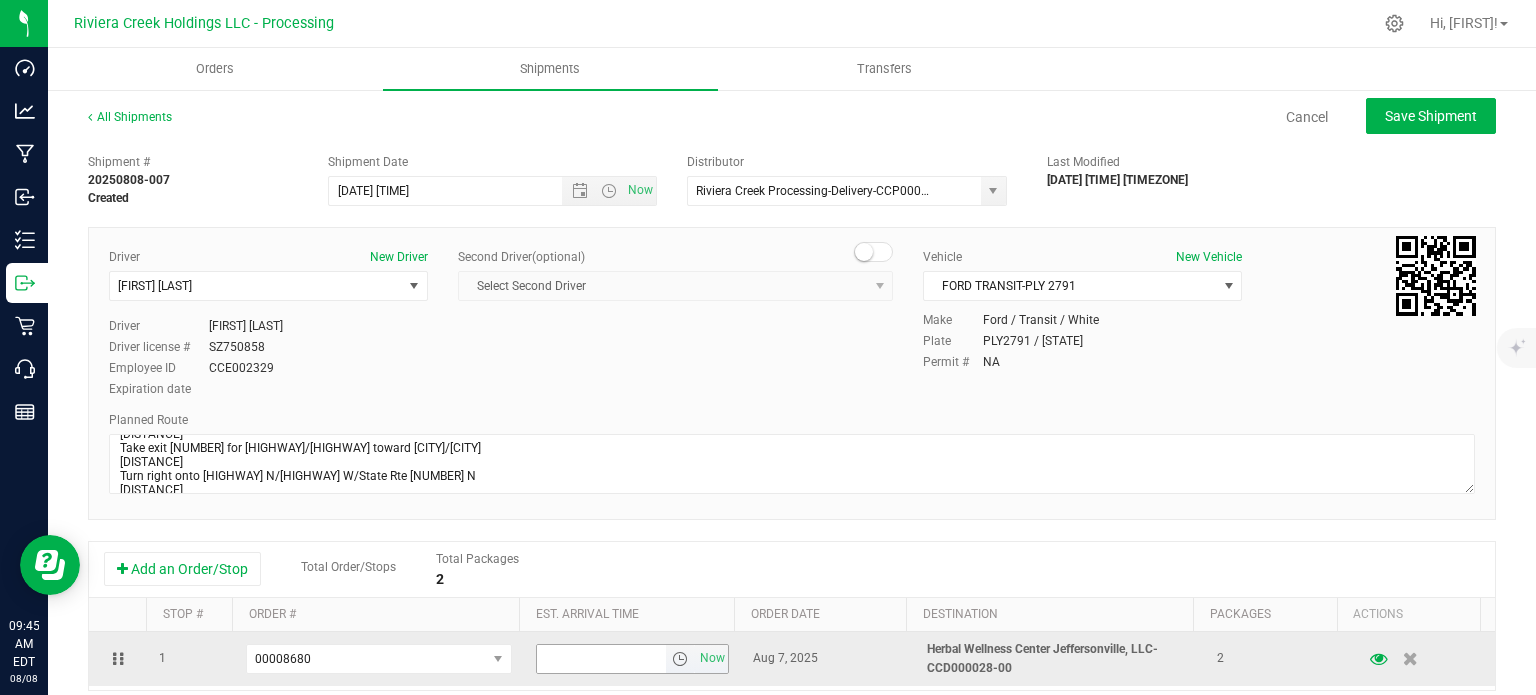 click at bounding box center (680, 659) 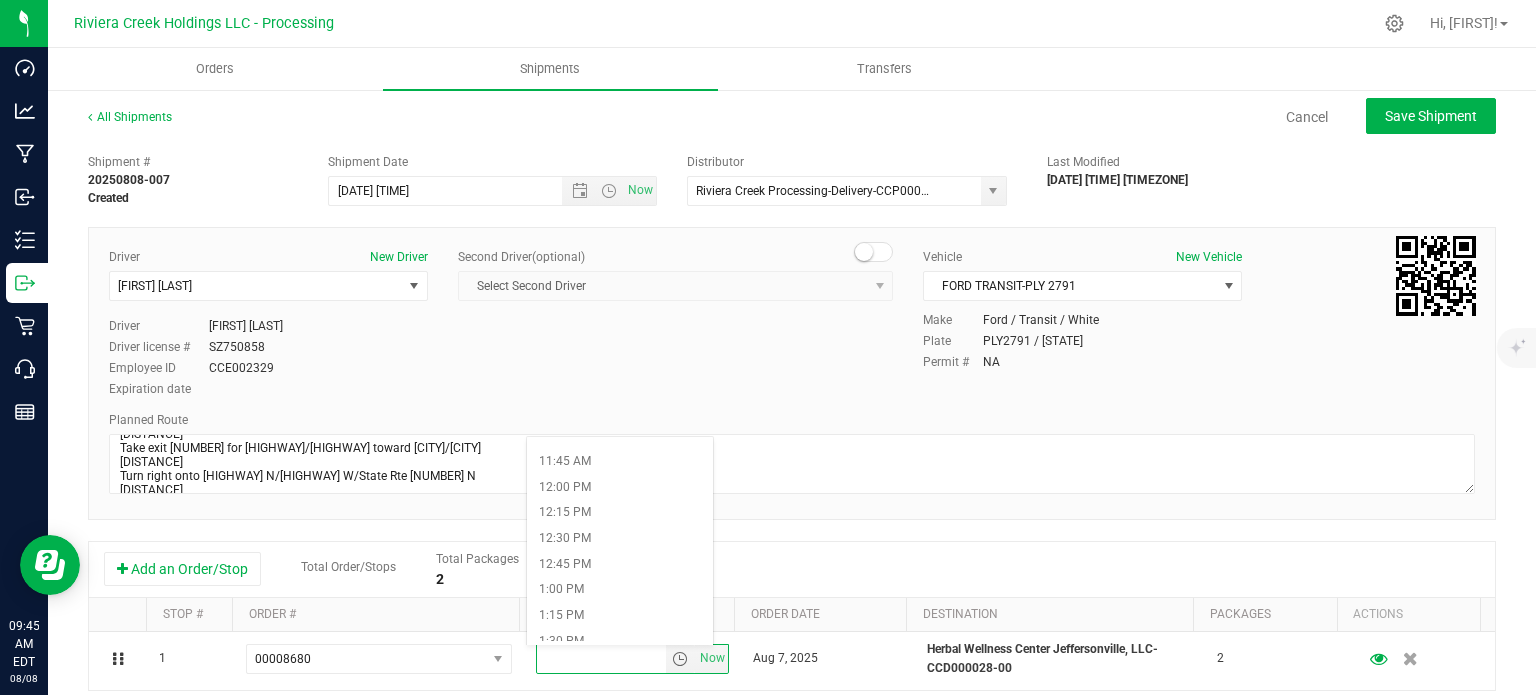 scroll, scrollTop: 1300, scrollLeft: 0, axis: vertical 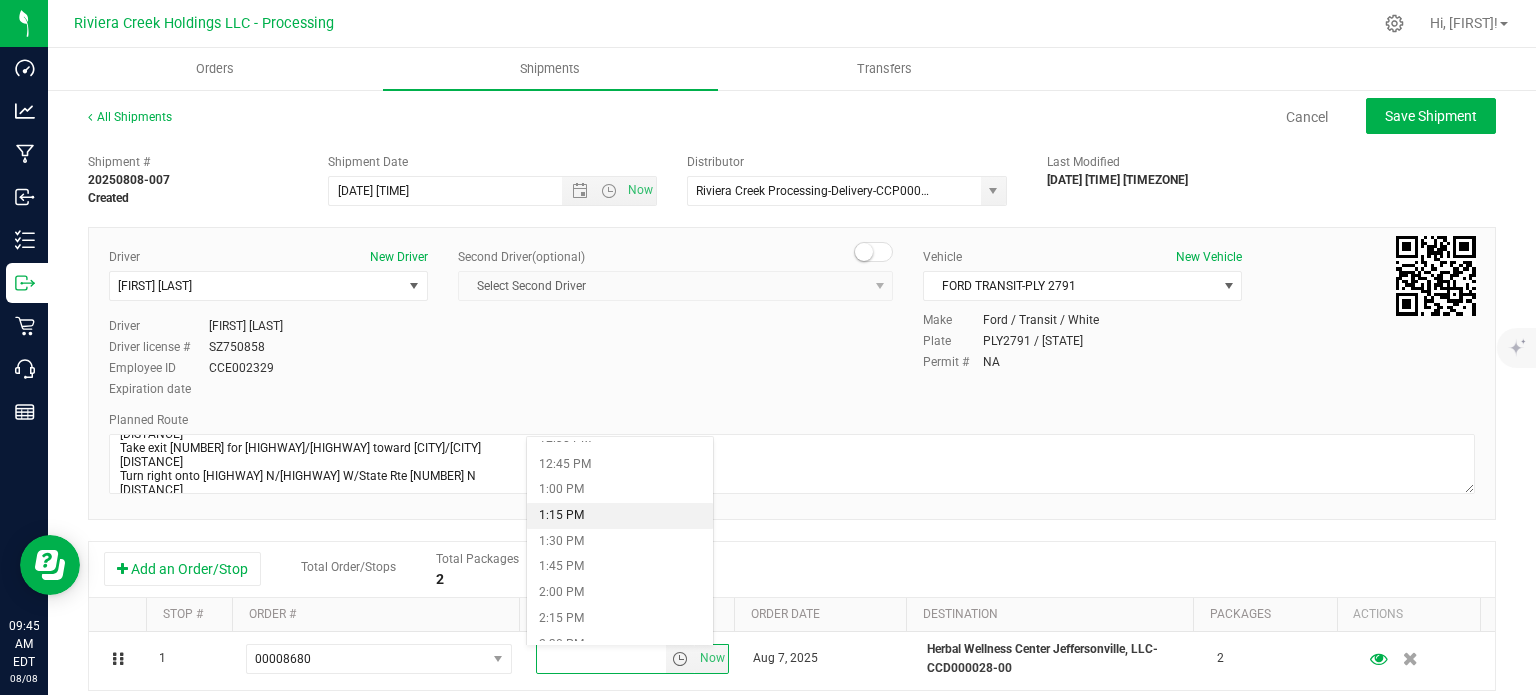 click on "1:15 PM" at bounding box center [619, 516] 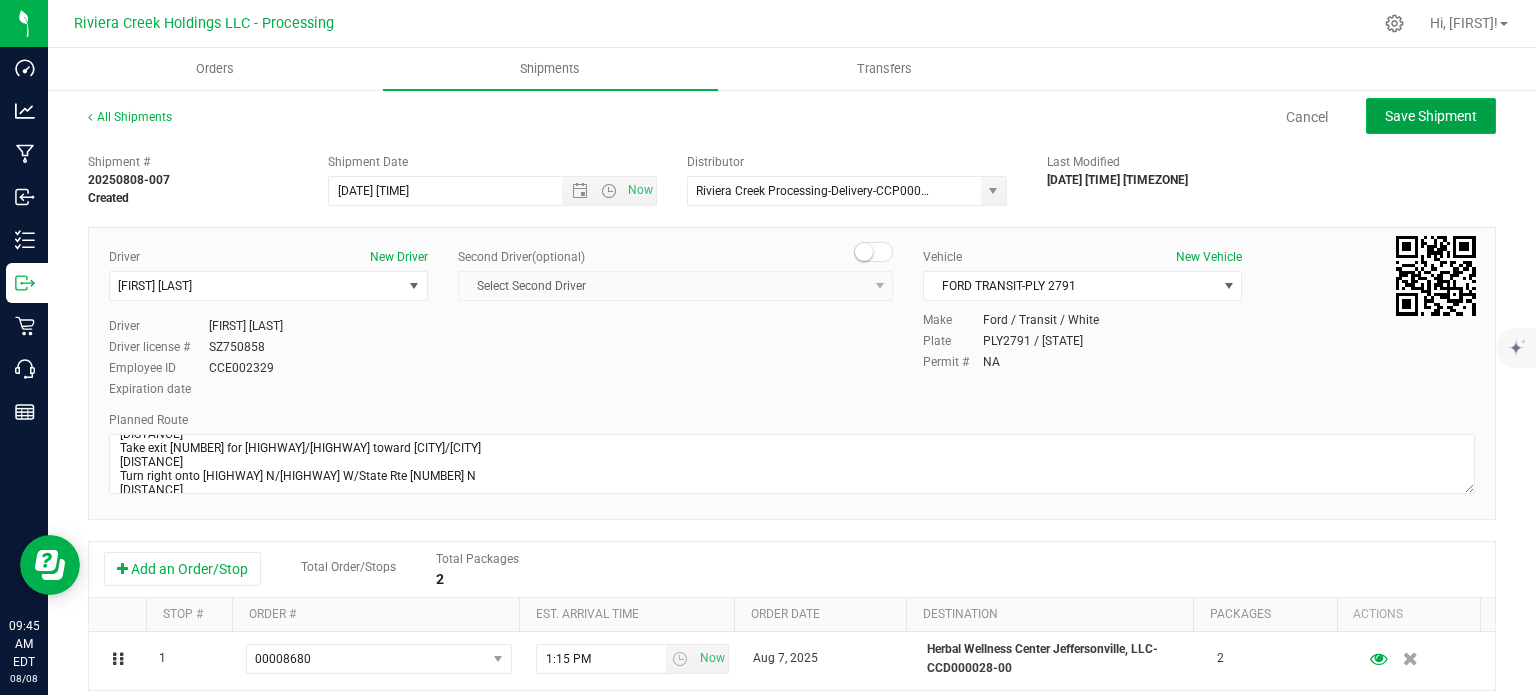 click on "Save Shipment" 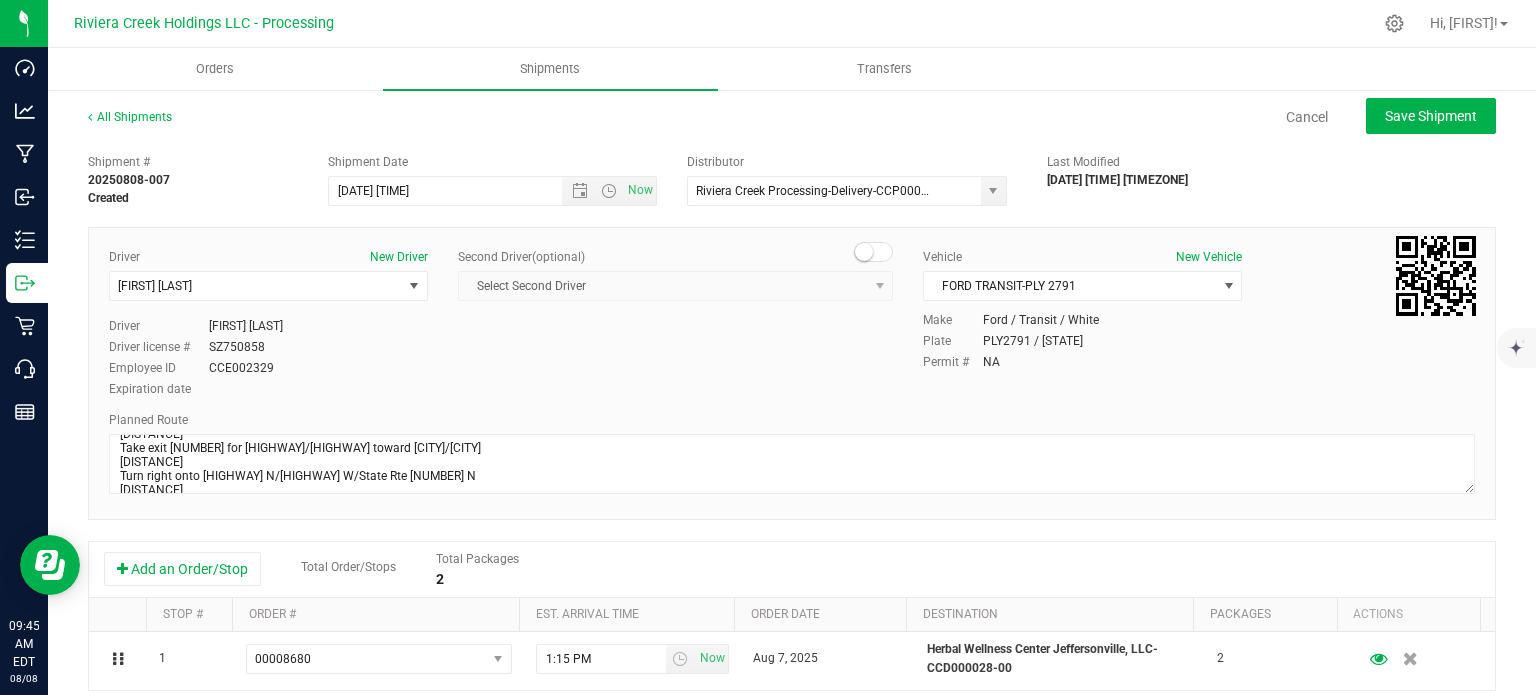 type on "[DATE] [TIME]" 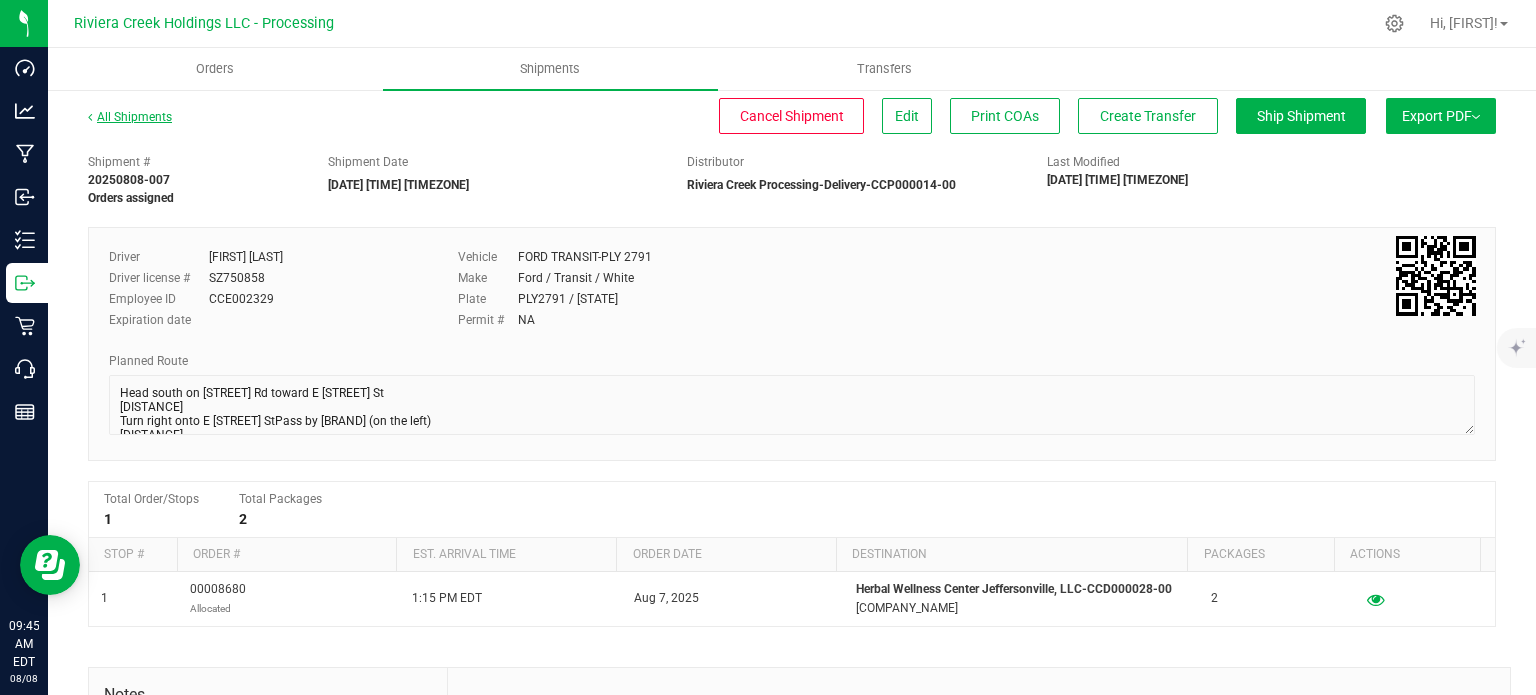 click on "All Shipments" at bounding box center [130, 117] 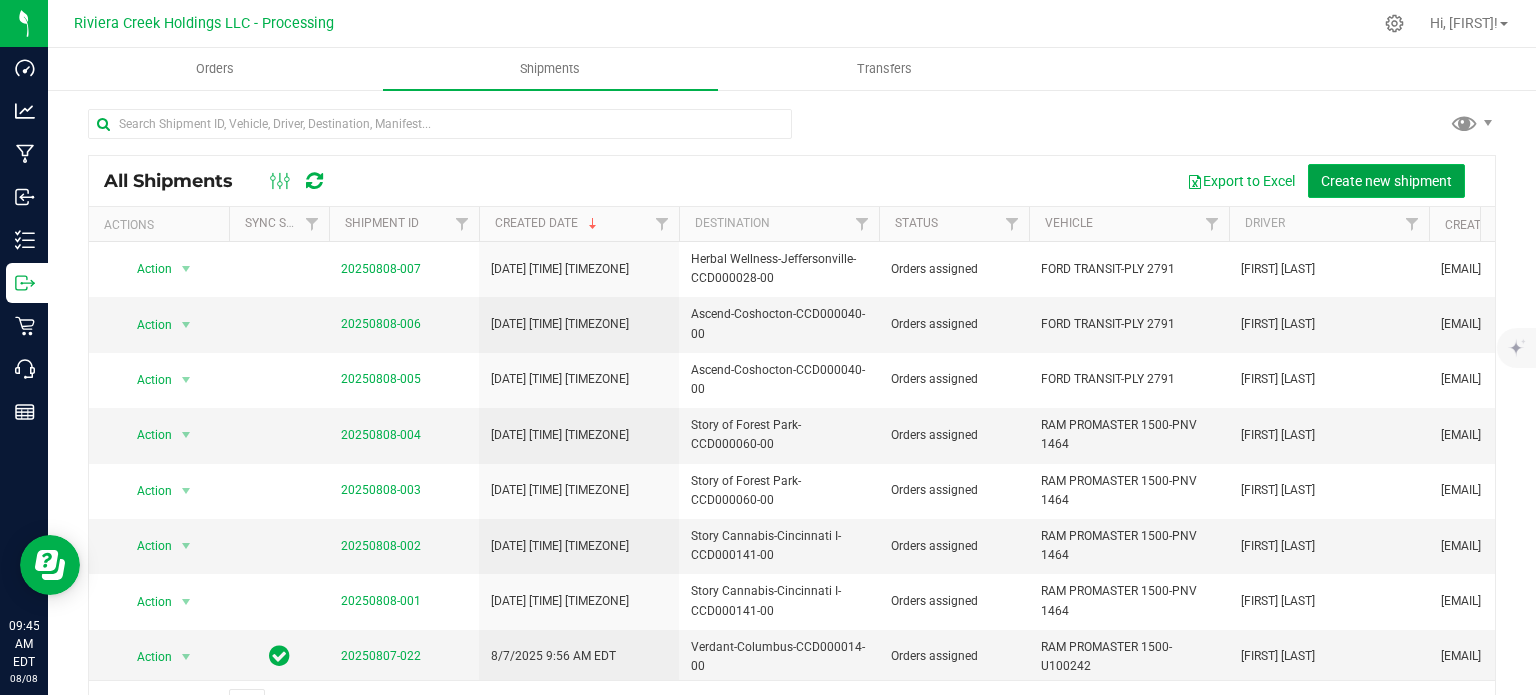 click on "Create new shipment" at bounding box center [1386, 181] 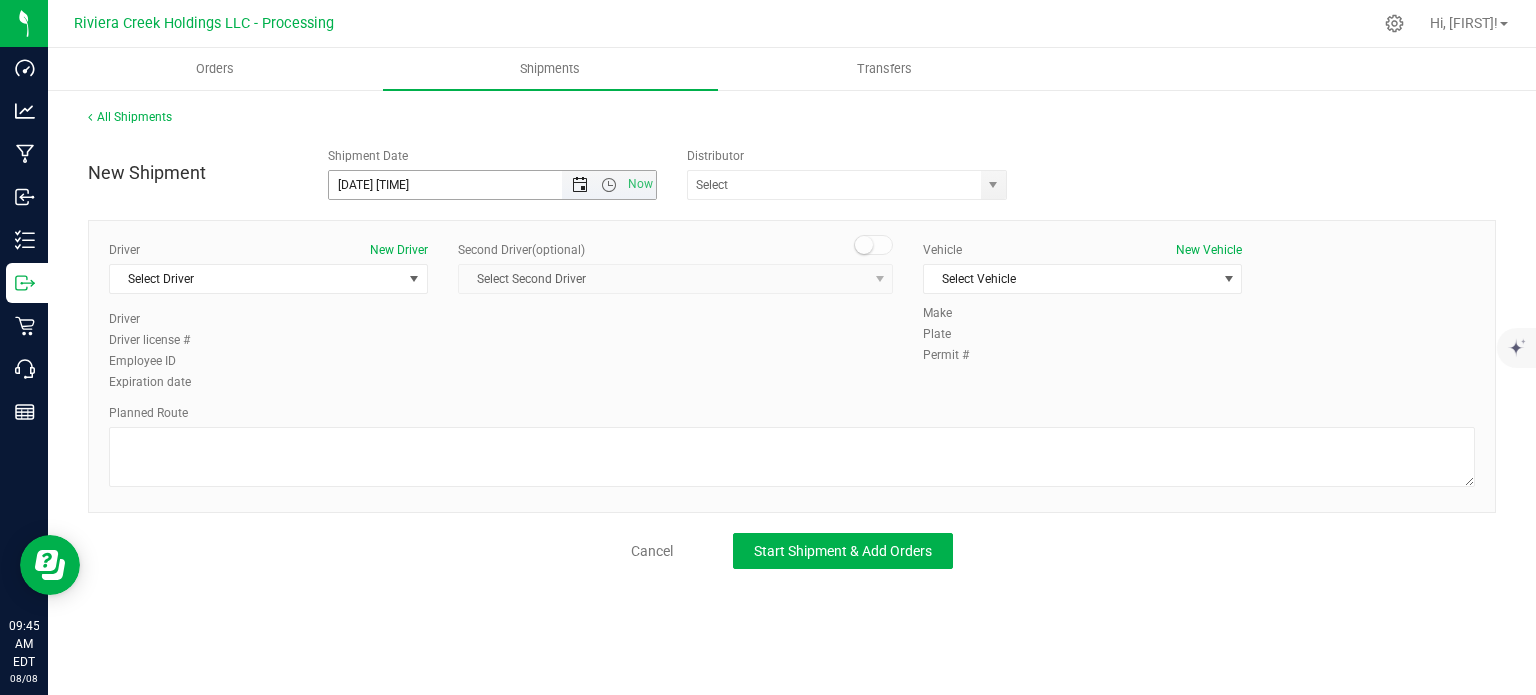 click at bounding box center (580, 185) 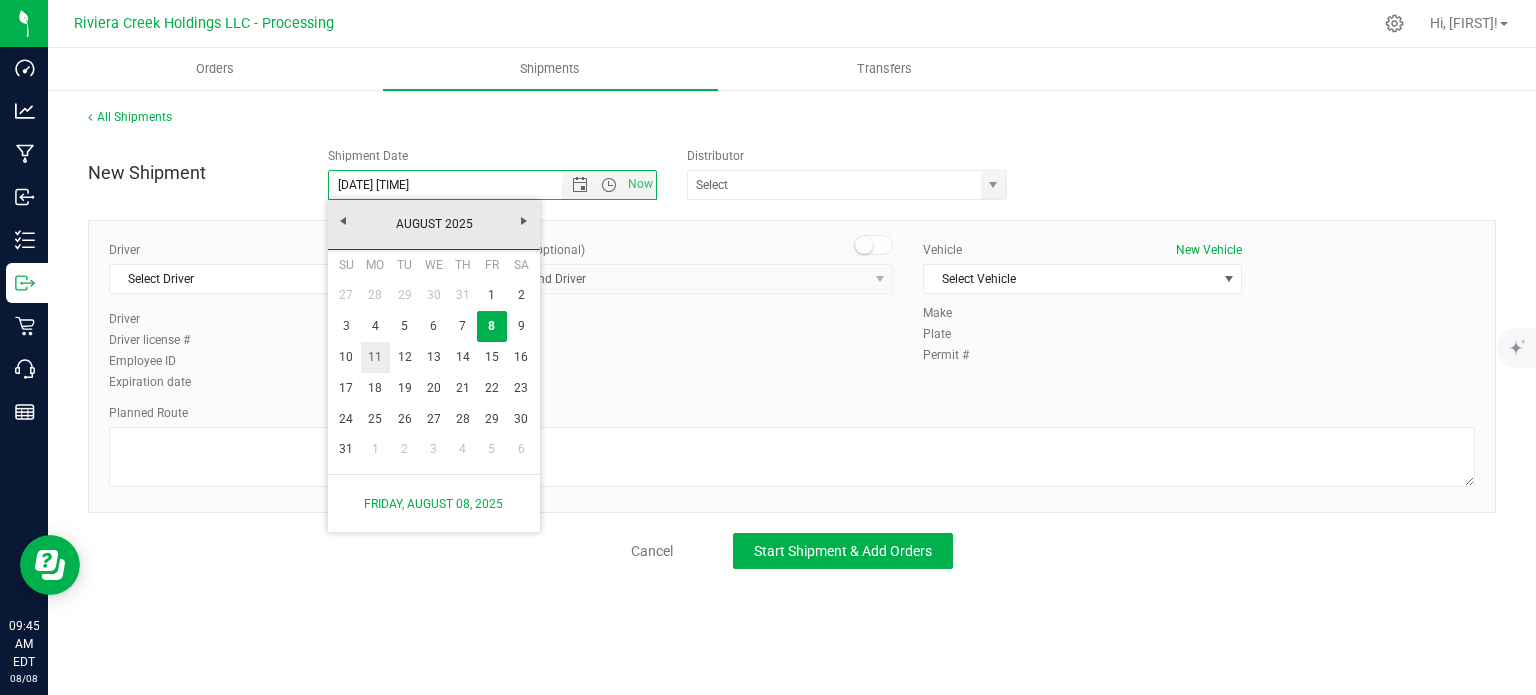 click on "11" at bounding box center (375, 357) 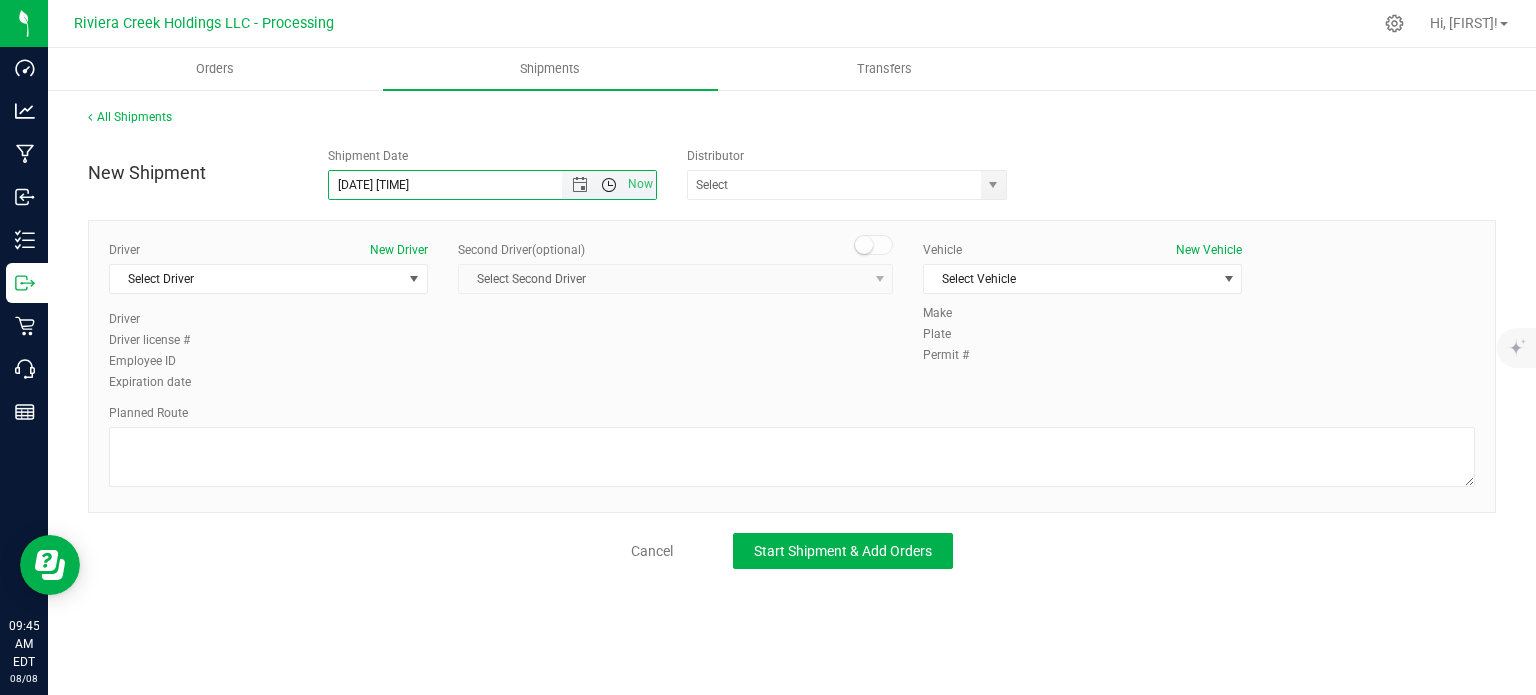 click at bounding box center (609, 185) 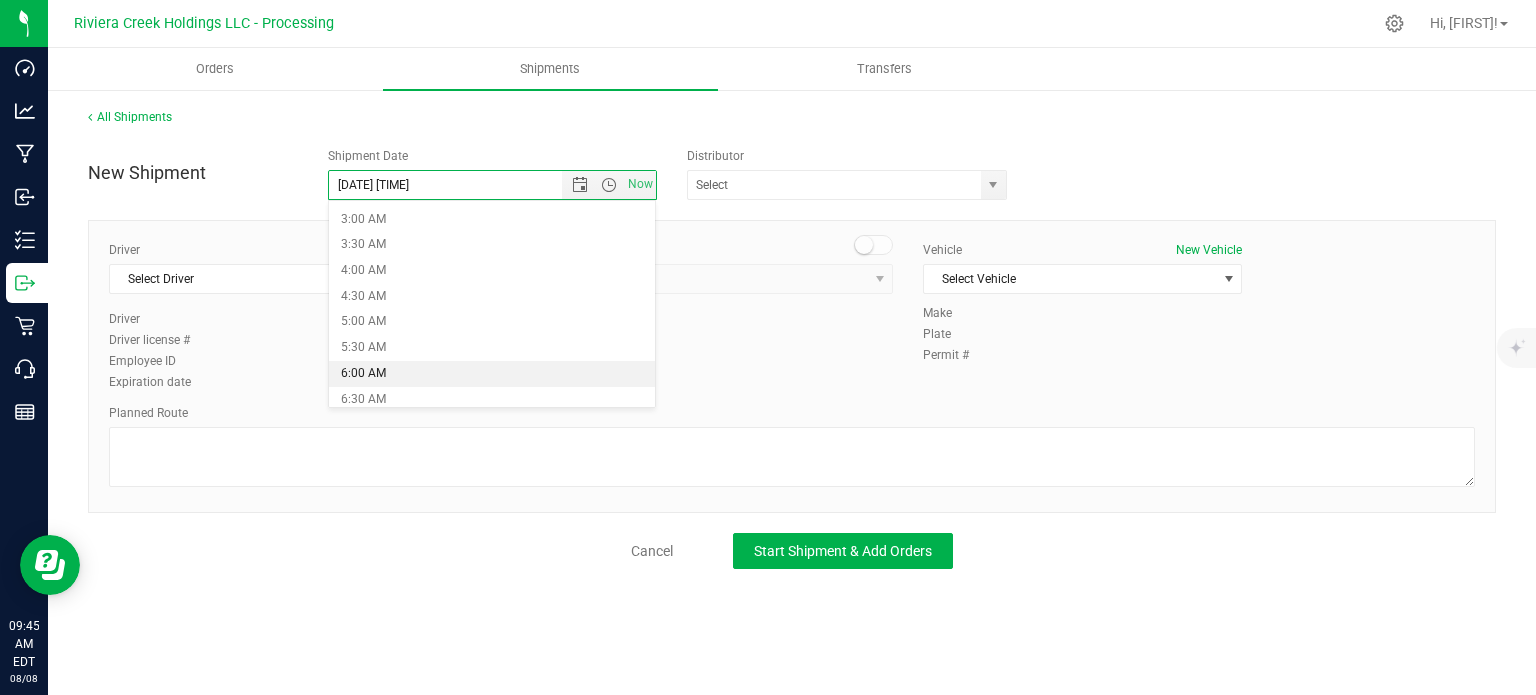 scroll, scrollTop: 200, scrollLeft: 0, axis: vertical 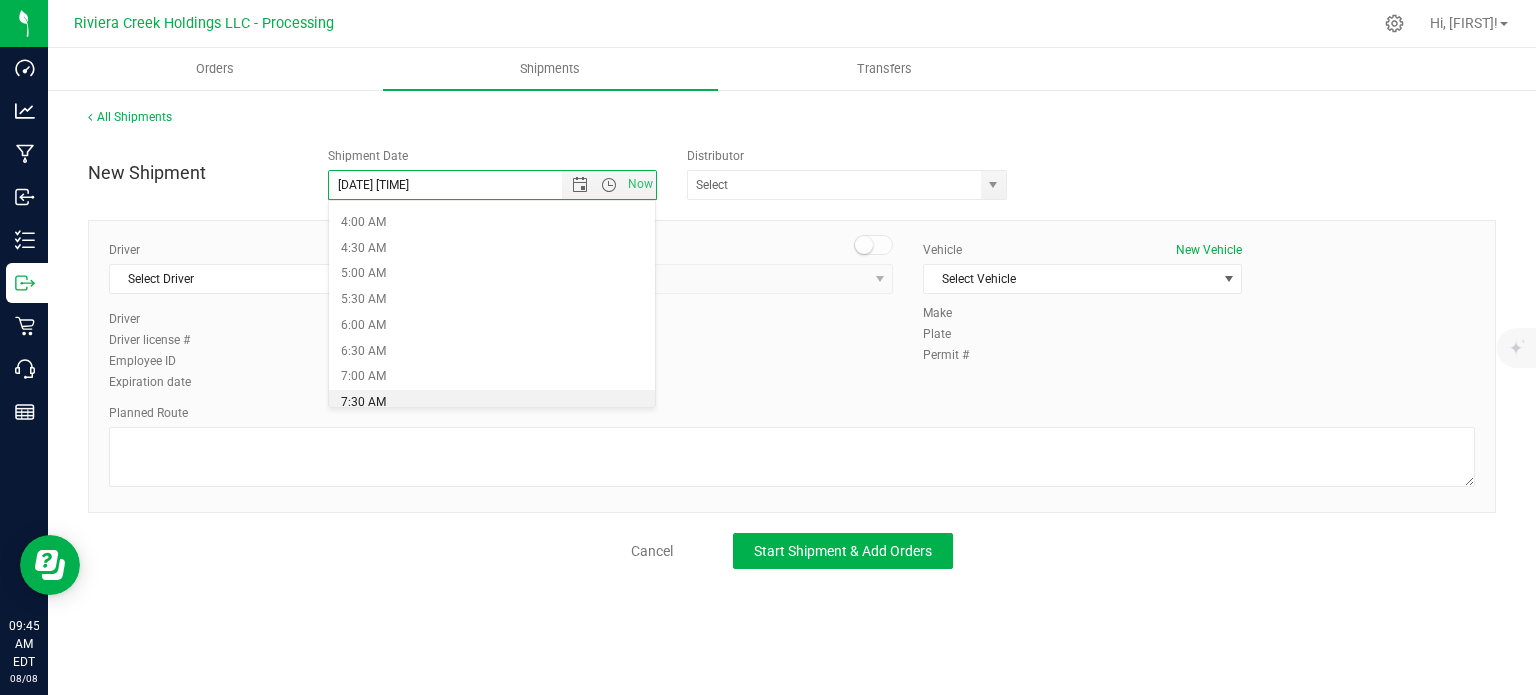 click on "7:30 AM" at bounding box center (492, 403) 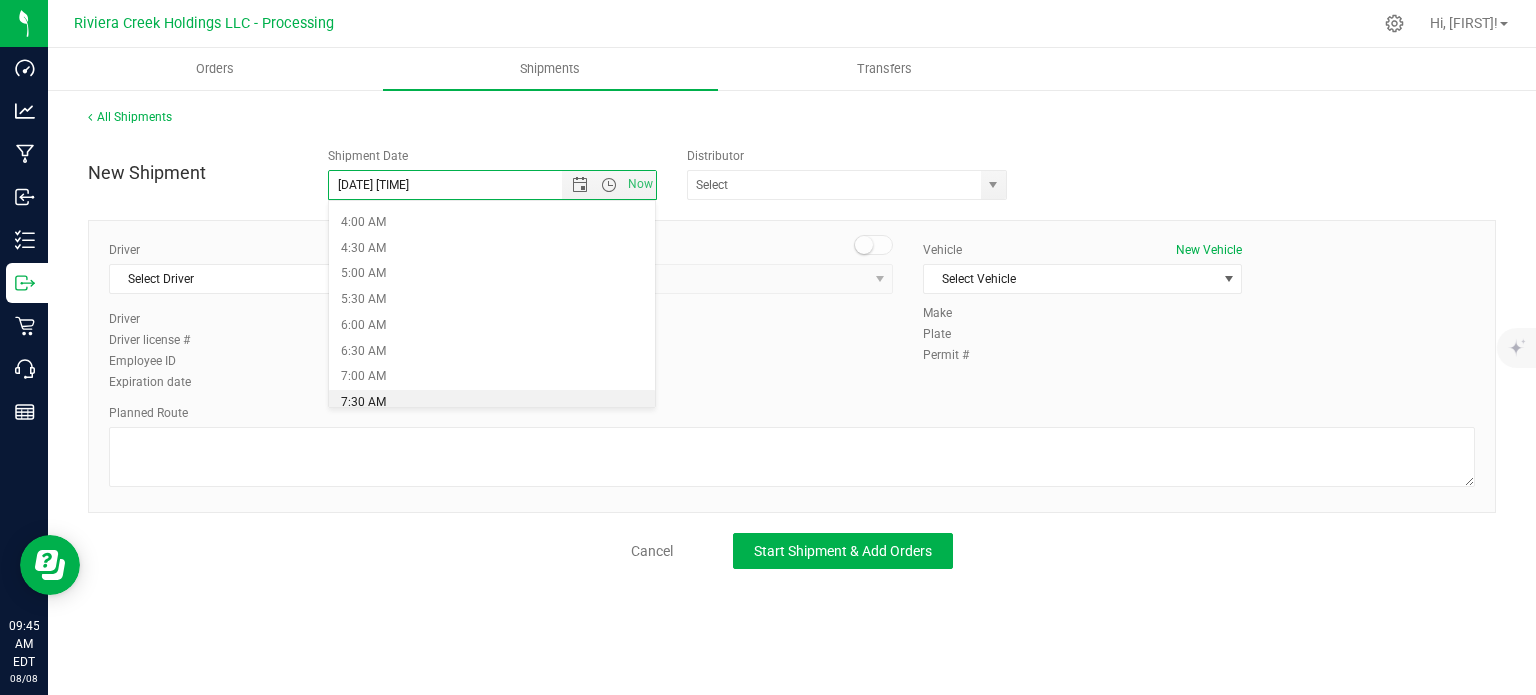 type on "[DATE] [TIME]" 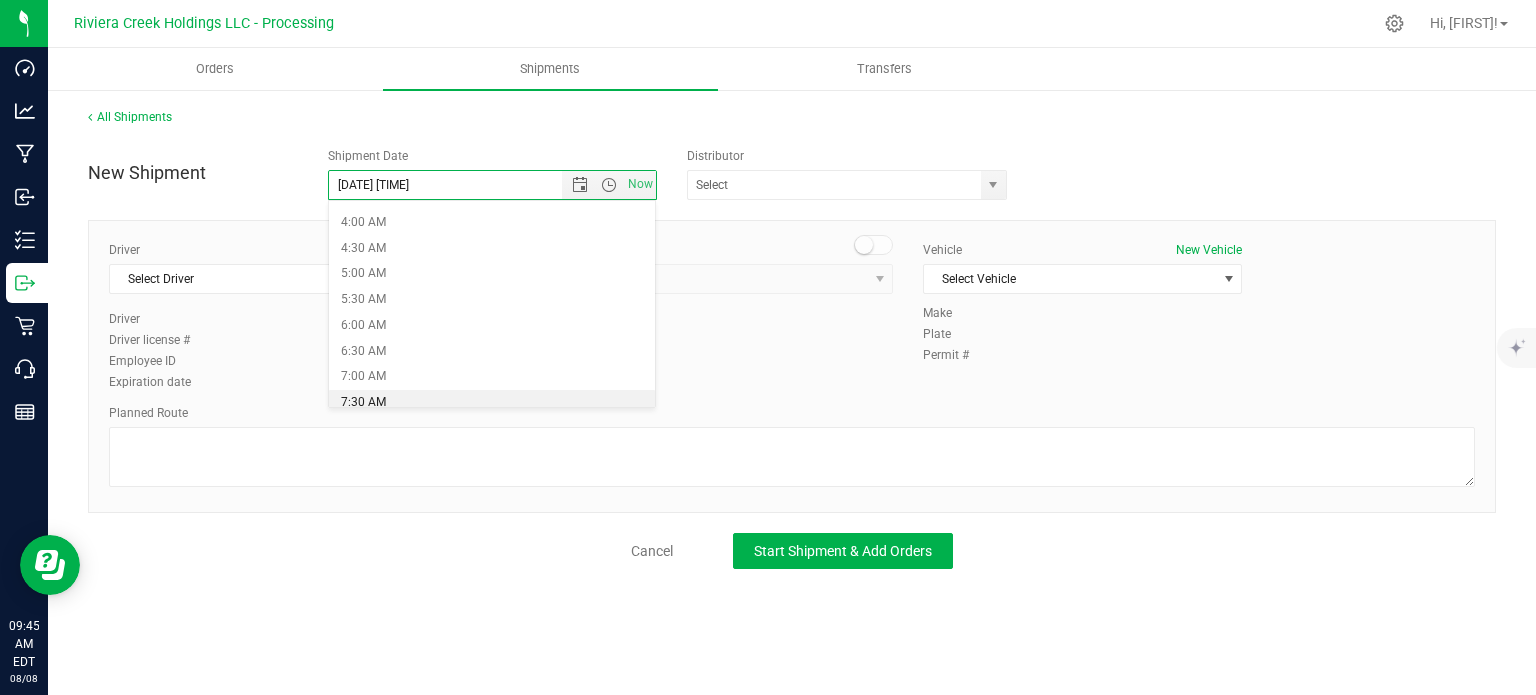 scroll, scrollTop: 204, scrollLeft: 0, axis: vertical 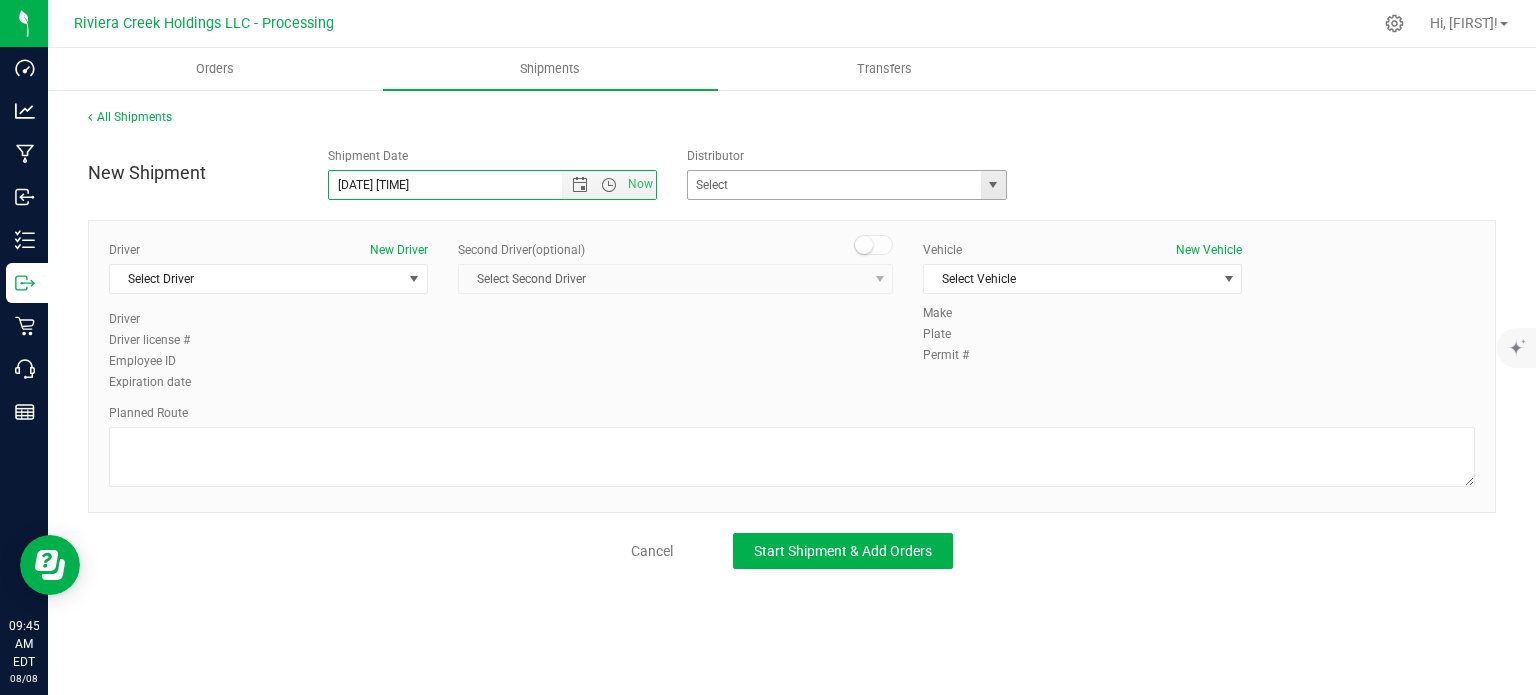 click at bounding box center [993, 185] 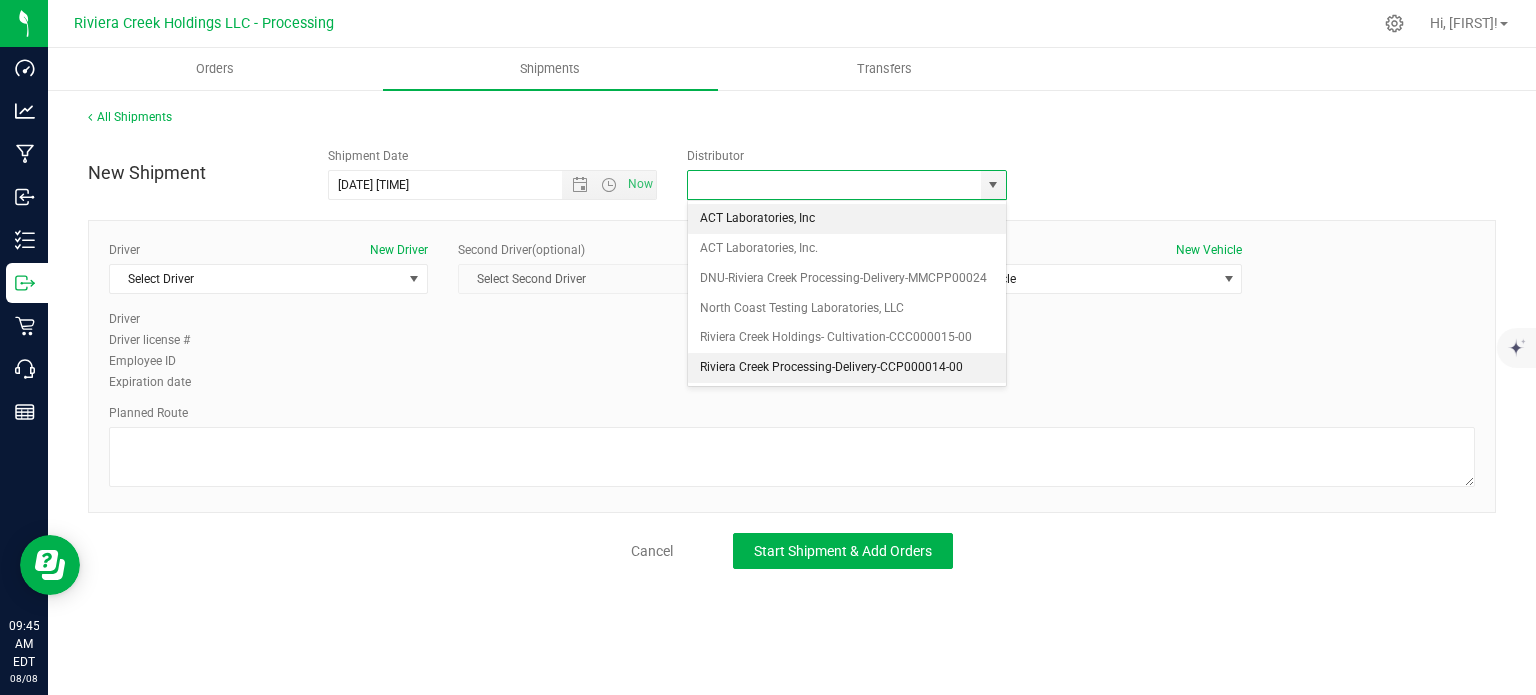 click on "Riviera Creek Processing-Delivery-CCP000014-00" at bounding box center (847, 368) 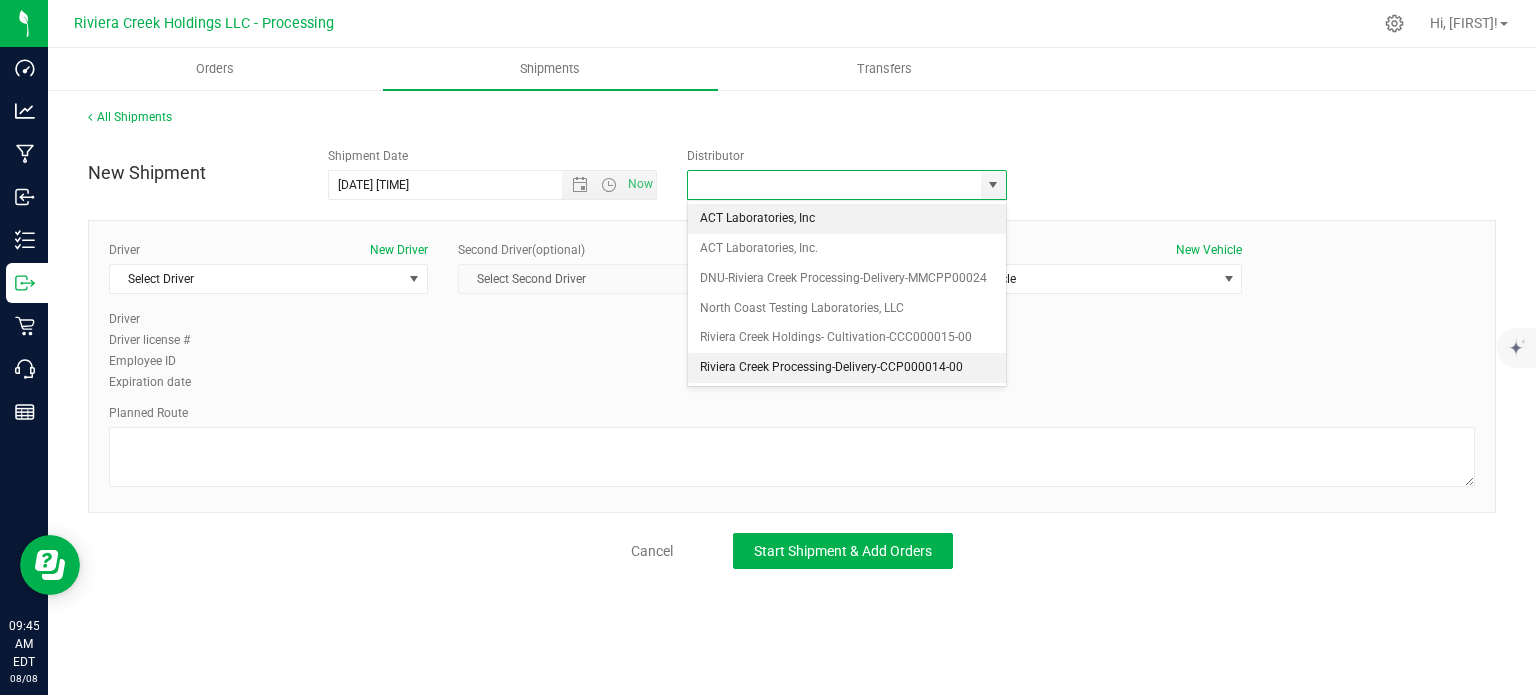 type on "Riviera Creek Processing-Delivery-CCP000014-00" 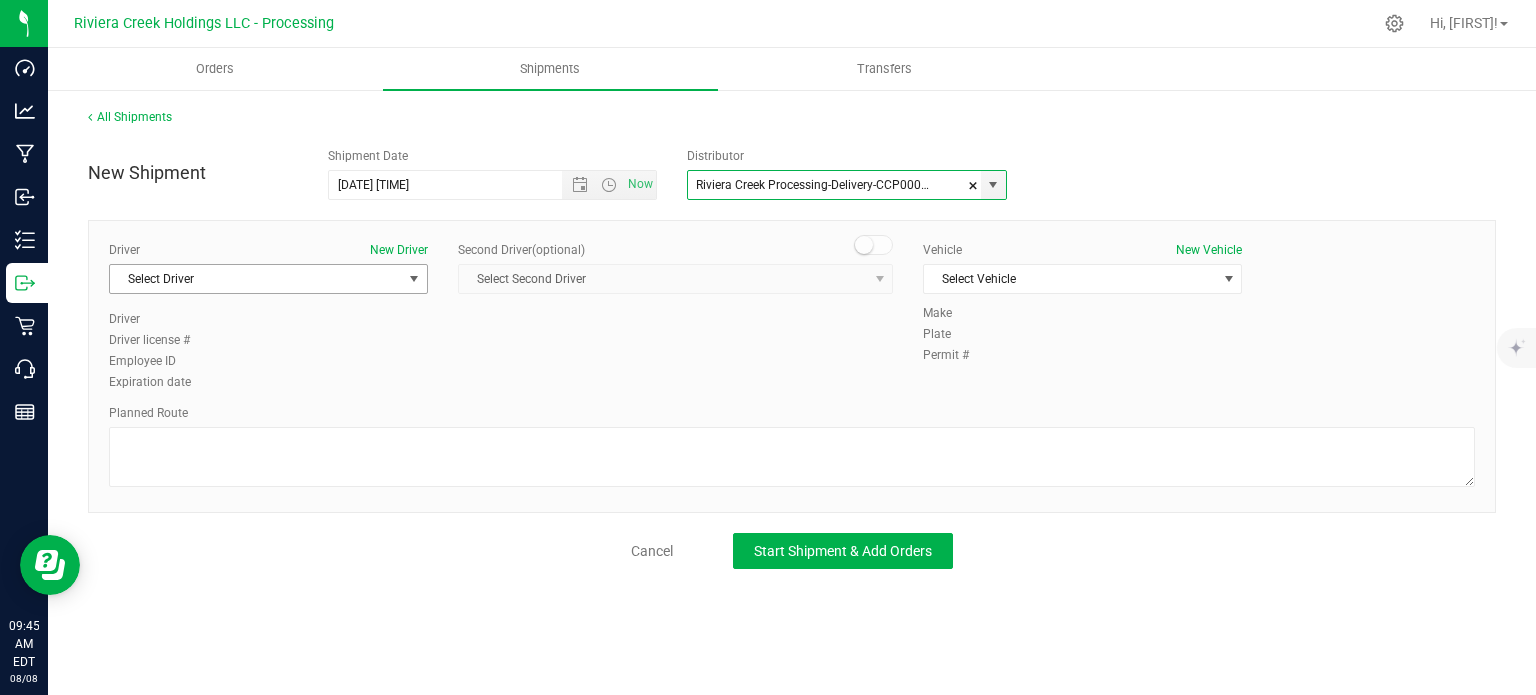 click on "Select Driver" at bounding box center [256, 279] 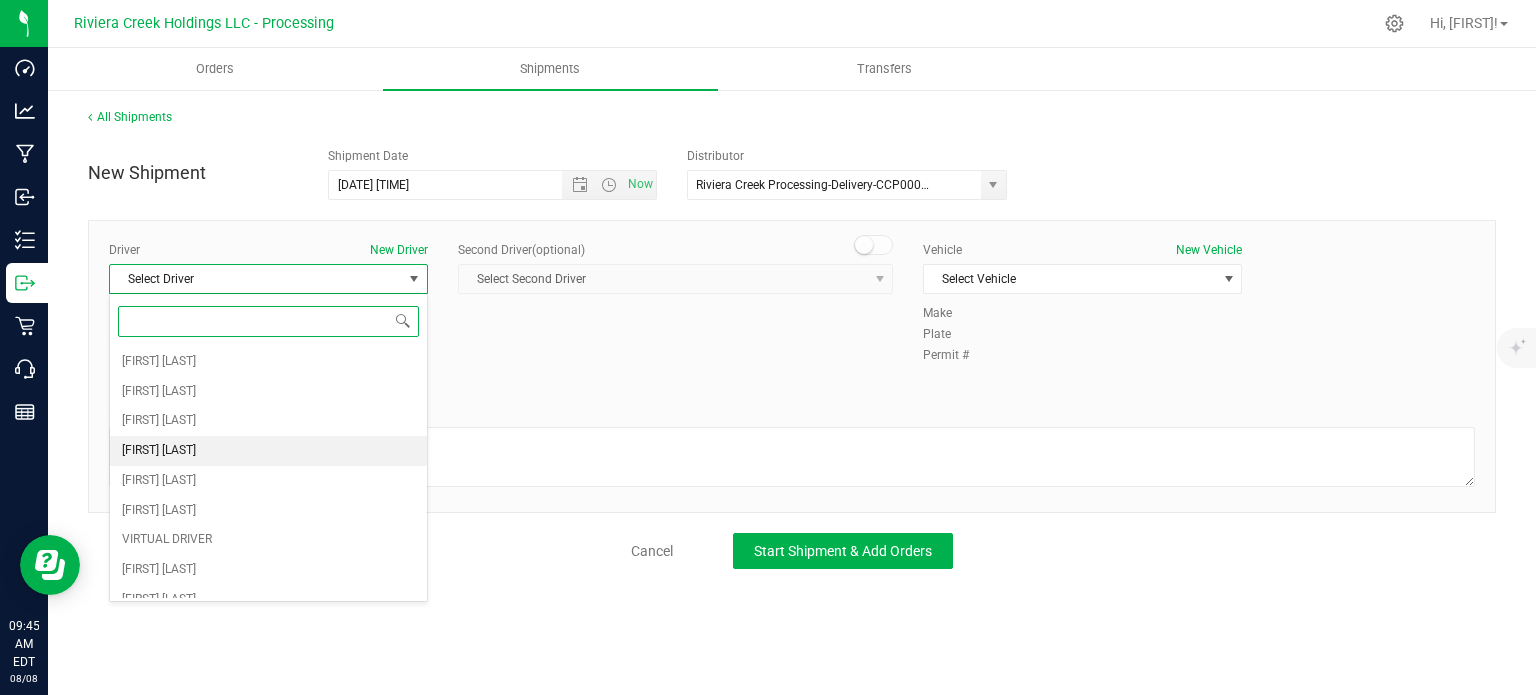 click on "[FIRST] [LAST]" at bounding box center [159, 451] 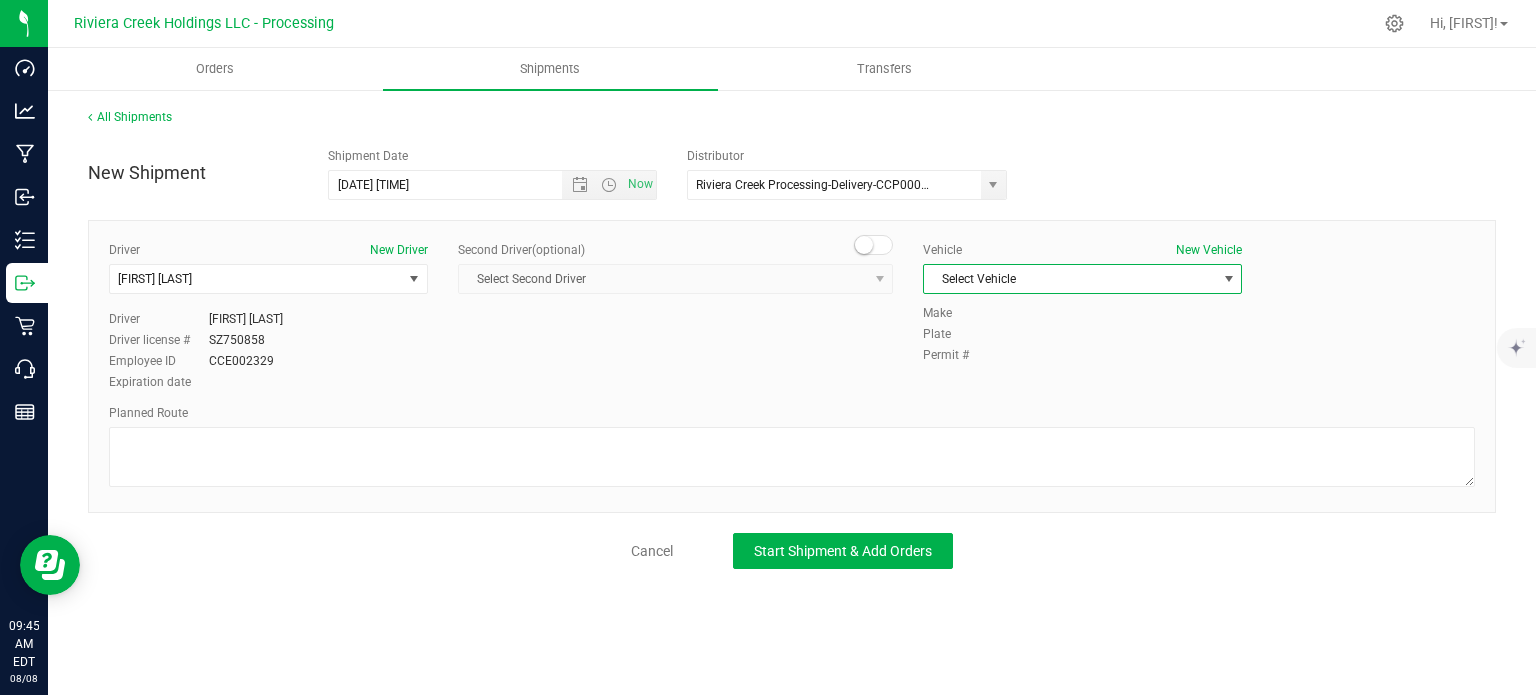 click on "Select Vehicle" at bounding box center (1070, 279) 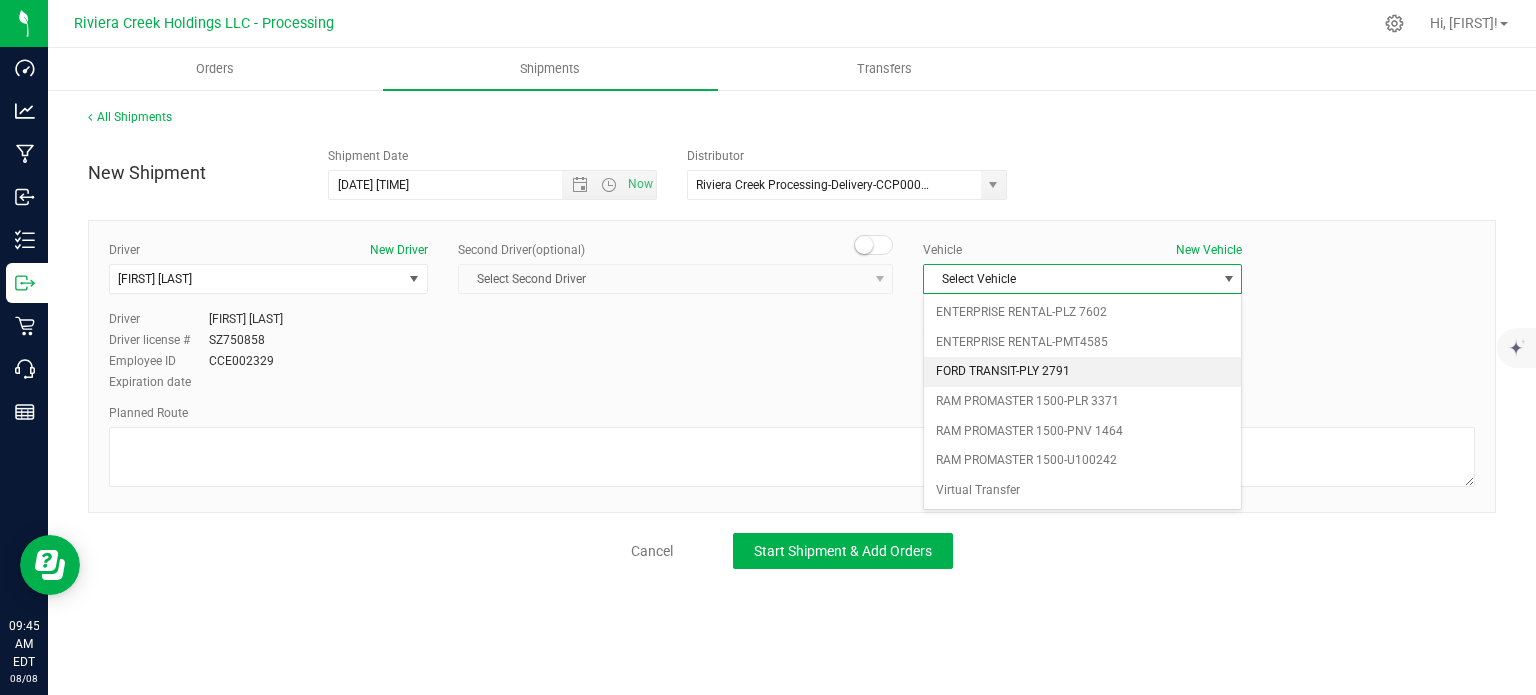 click on "FORD TRANSIT-PLY 2791" at bounding box center (1082, 372) 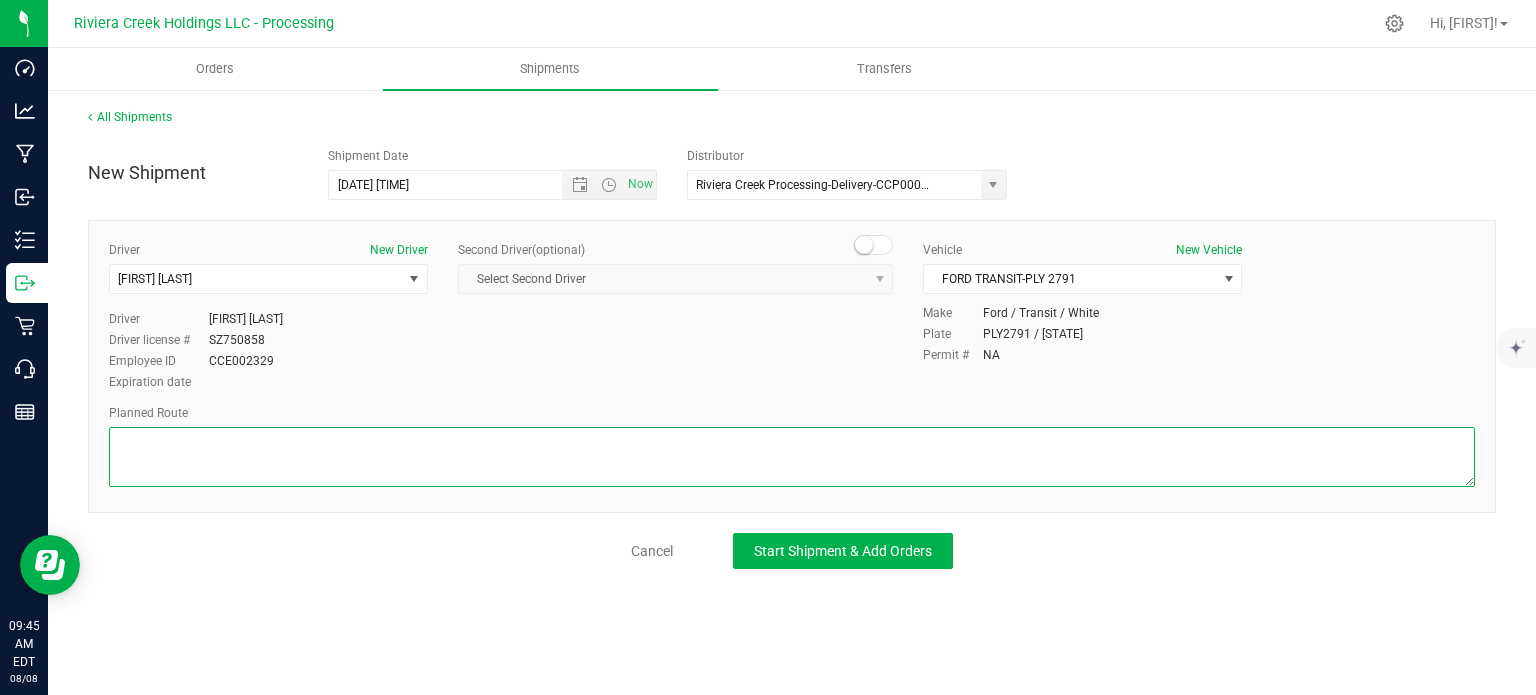 click at bounding box center (792, 457) 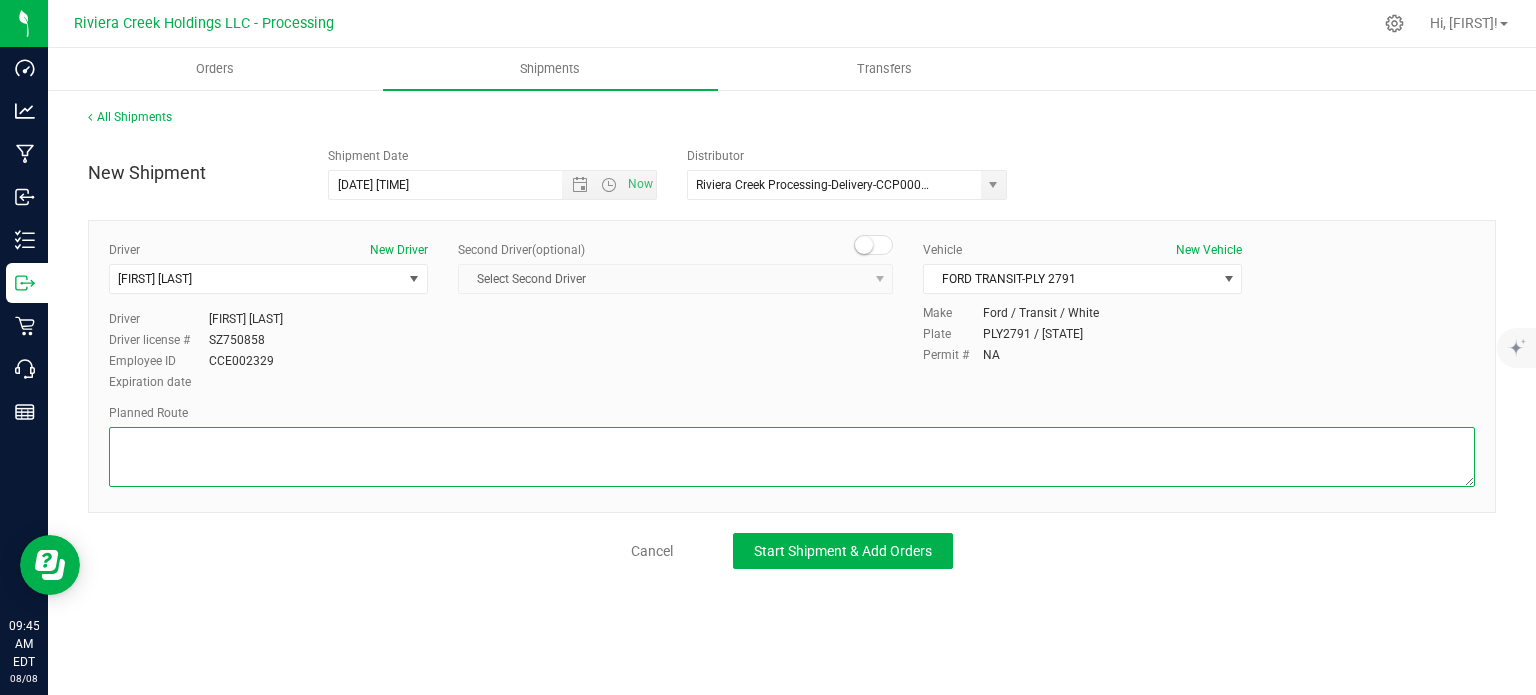 paste on "Head south on [STREET] Rd toward E [STREET] St
[DISTANCE]
Turn right onto E [STREET] StPass by [BRAND] (on the left)
[DISTANCE]
Turn left onto [STREET] Rd
[DISTANCE]
Turn right onto E [STREET] AvePass by [BRAND] (on the left in [DISTANCE])
[DISTANCE]
Turn right to merge onto [HIGHWAY] W
[DISTANCE]
Keep left to continue on [HIGHWAY] S, follow signs for [CITY]
[DISTANCE]
Keep left to stay on [HIGHWAY] S, follow signs for [CITY]
[DISTANCE]
Take exit [NUMBER] for [HIGHWAY]/[HIGHWAY] toward [CITY]/[CITY]
[DISTANCE]
Turn right onto [HIGHWAY] N/[HIGHWAY] W/State Rte [NUMBER] N
[DISTANCE]
Turn right at the 1st cross street onto [STREET] Rd
[DISTANCE]
Turn right onto [STREET] Rd
[DISTANCE]
Turn leftDestination will be on the left
[DISTANCE]" 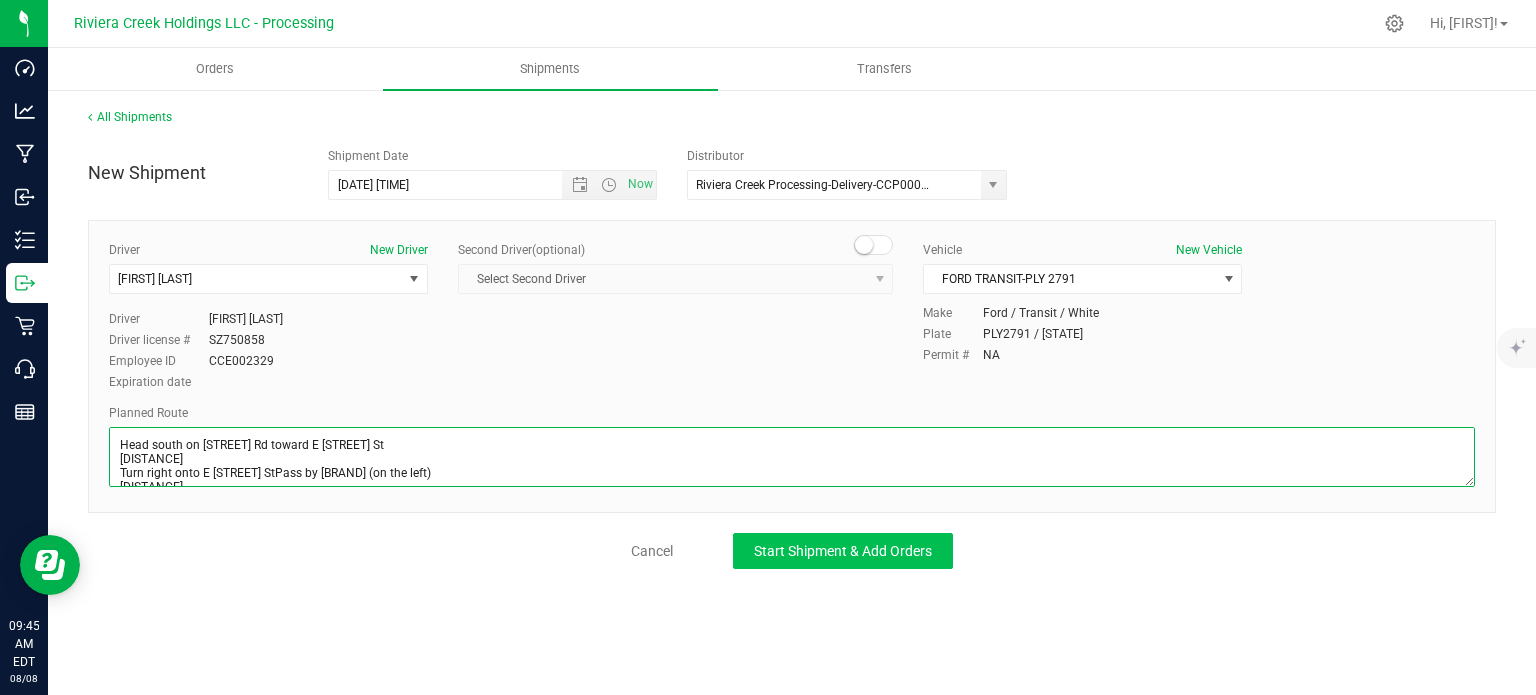 scroll, scrollTop: 297, scrollLeft: 0, axis: vertical 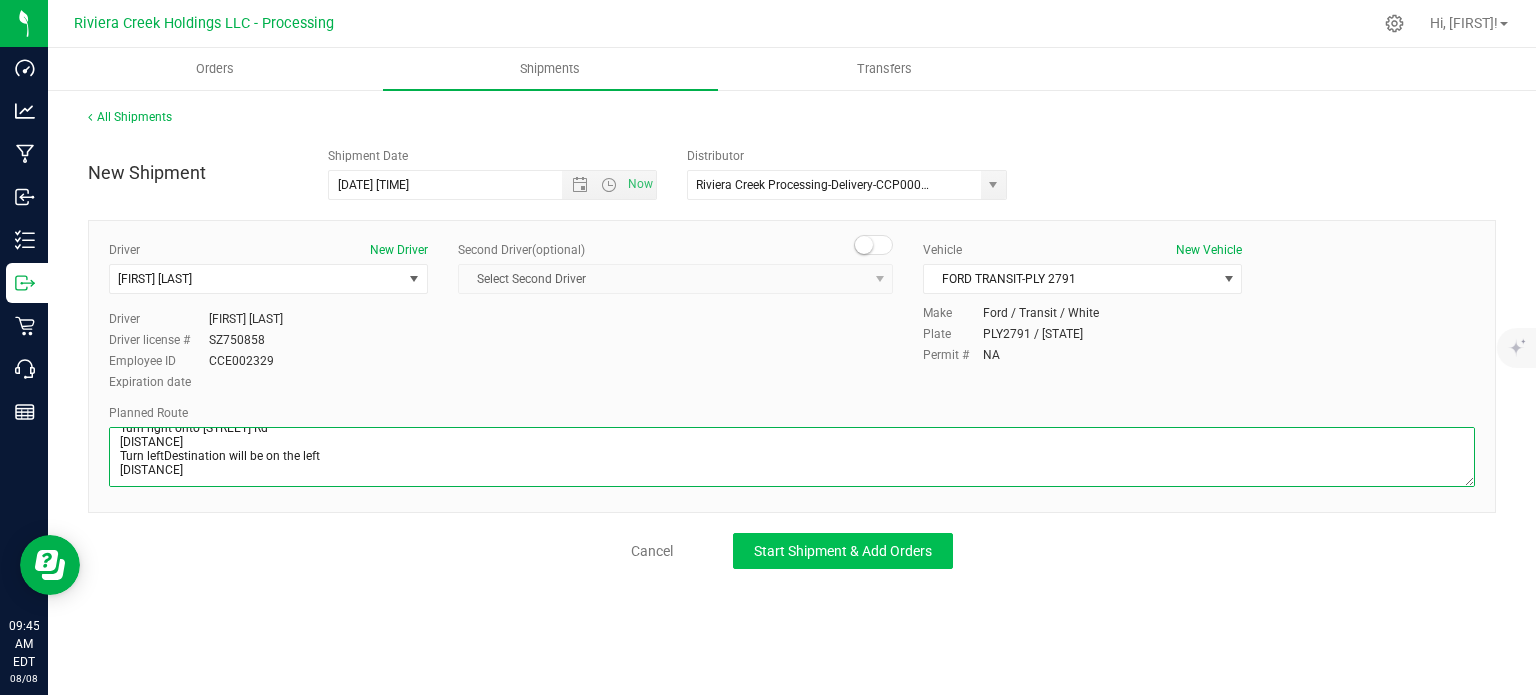 type on "Head south on [STREET] Rd toward E [STREET] St
[DISTANCE]
Turn right onto E [STREET] StPass by [BRAND] (on the left)
[DISTANCE]
Turn left onto [STREET] Rd
[DISTANCE]
Turn right onto E [STREET] AvePass by [BRAND] (on the left in [DISTANCE])
[DISTANCE]
Turn right to merge onto [HIGHWAY] W
[DISTANCE]
Keep left to continue on [HIGHWAY] S, follow signs for [CITY]
[DISTANCE]
Keep left to stay on [HIGHWAY] S, follow signs for [CITY]
[DISTANCE]
Take exit [NUMBER] for [HIGHWAY]/[HIGHWAY] toward [CITY]/[CITY]
[DISTANCE]
Turn right onto [HIGHWAY] N/[HIGHWAY] W/State Rte [NUMBER] N
[DISTANCE]
Turn right at the 1st cross street onto [STREET] Rd
[DISTANCE]
Turn right onto [STREET] Rd
[DISTANCE]
Turn leftDestination will be on the left
[DISTANCE]" 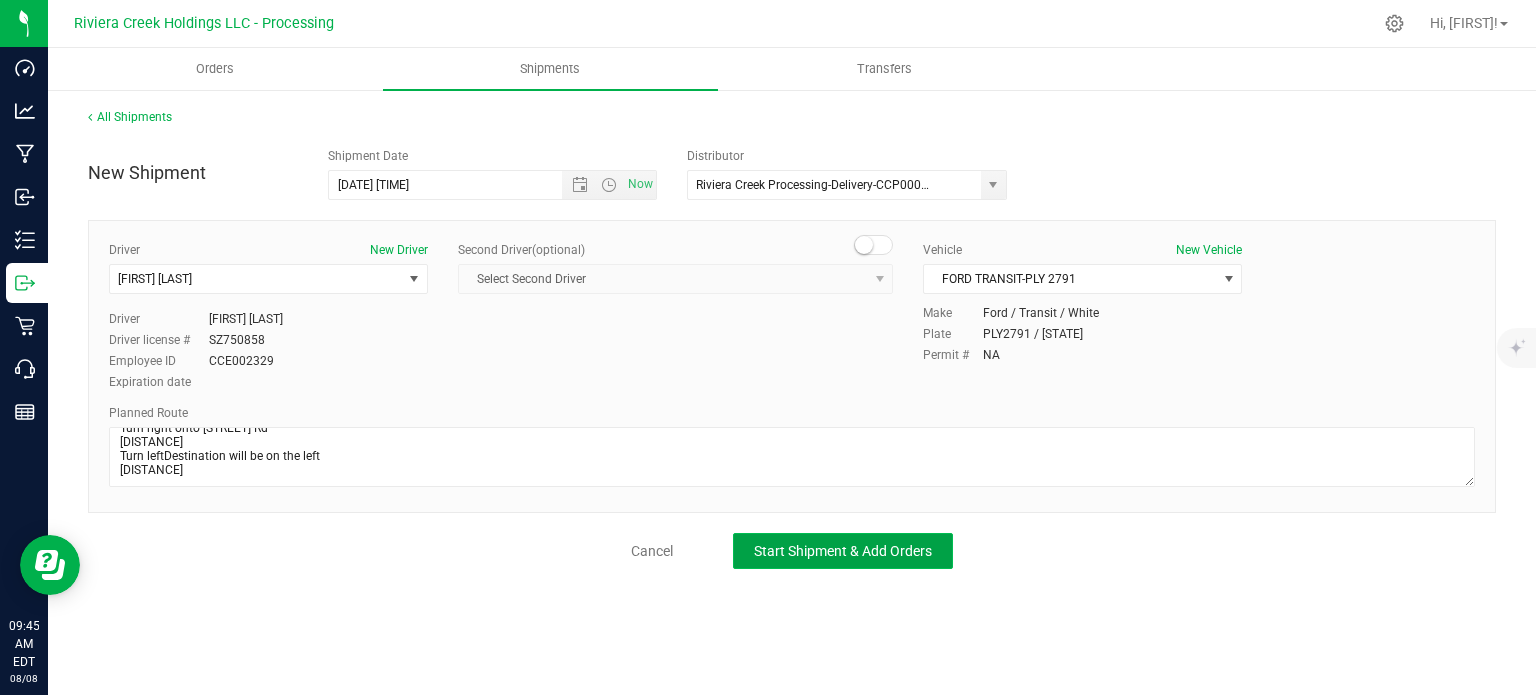 click on "Start Shipment & Add Orders" 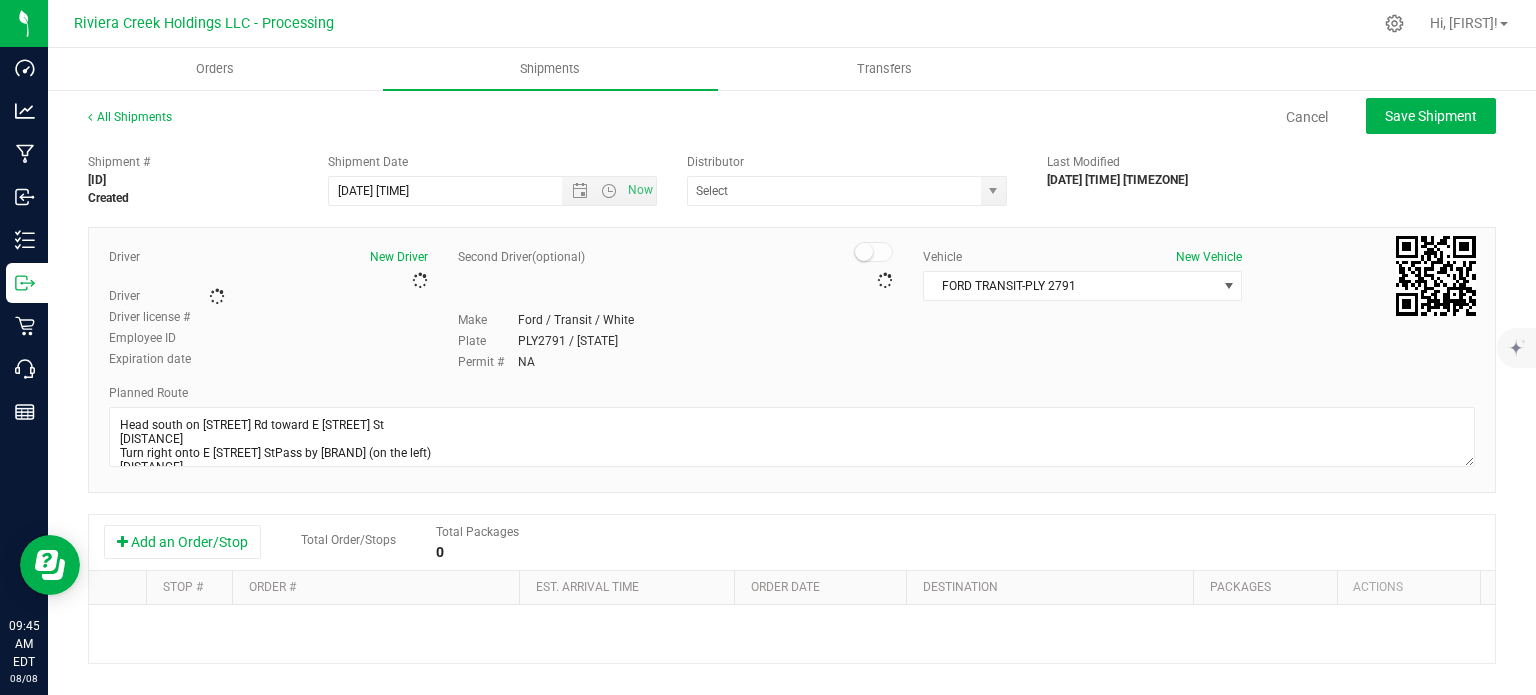 type on "Riviera Creek Processing-Delivery-CCP000014-00" 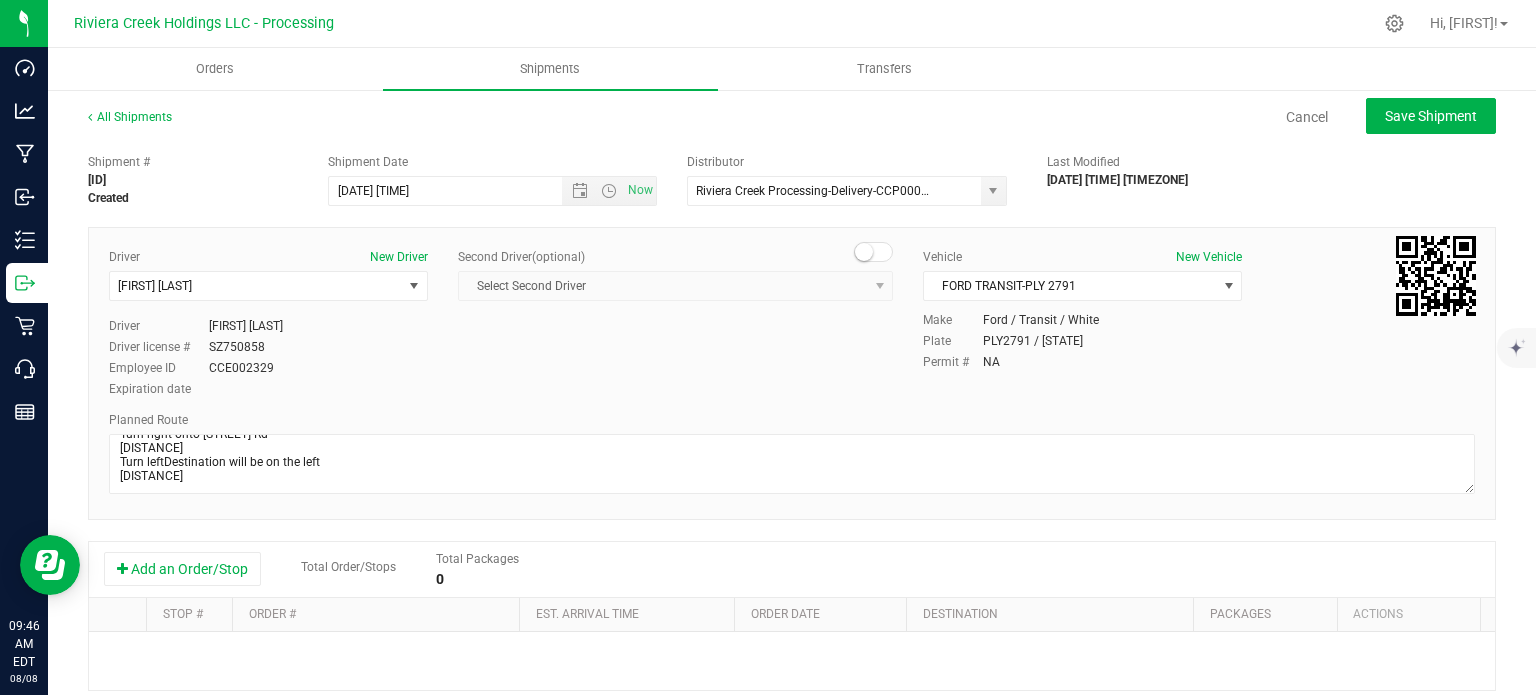 scroll, scrollTop: 307, scrollLeft: 0, axis: vertical 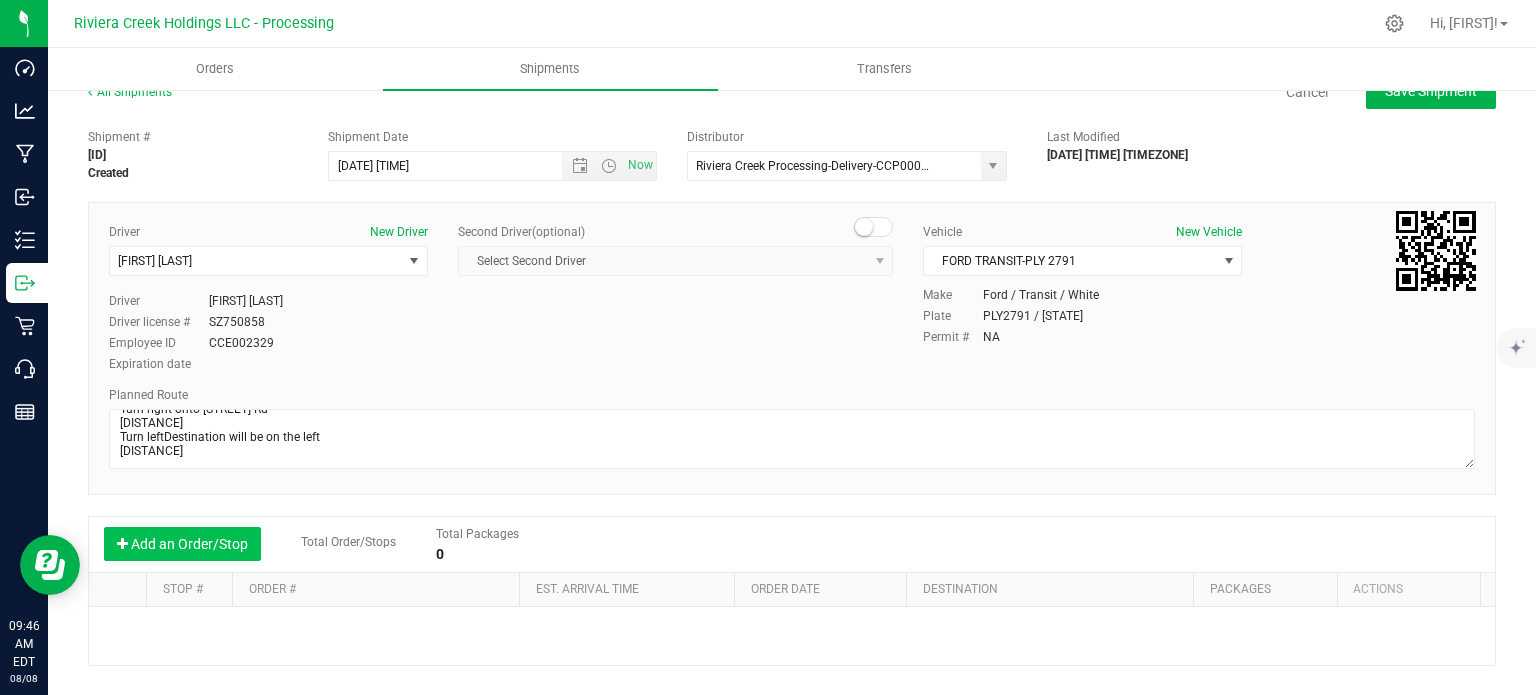 click on "Add an Order/Stop" at bounding box center (182, 544) 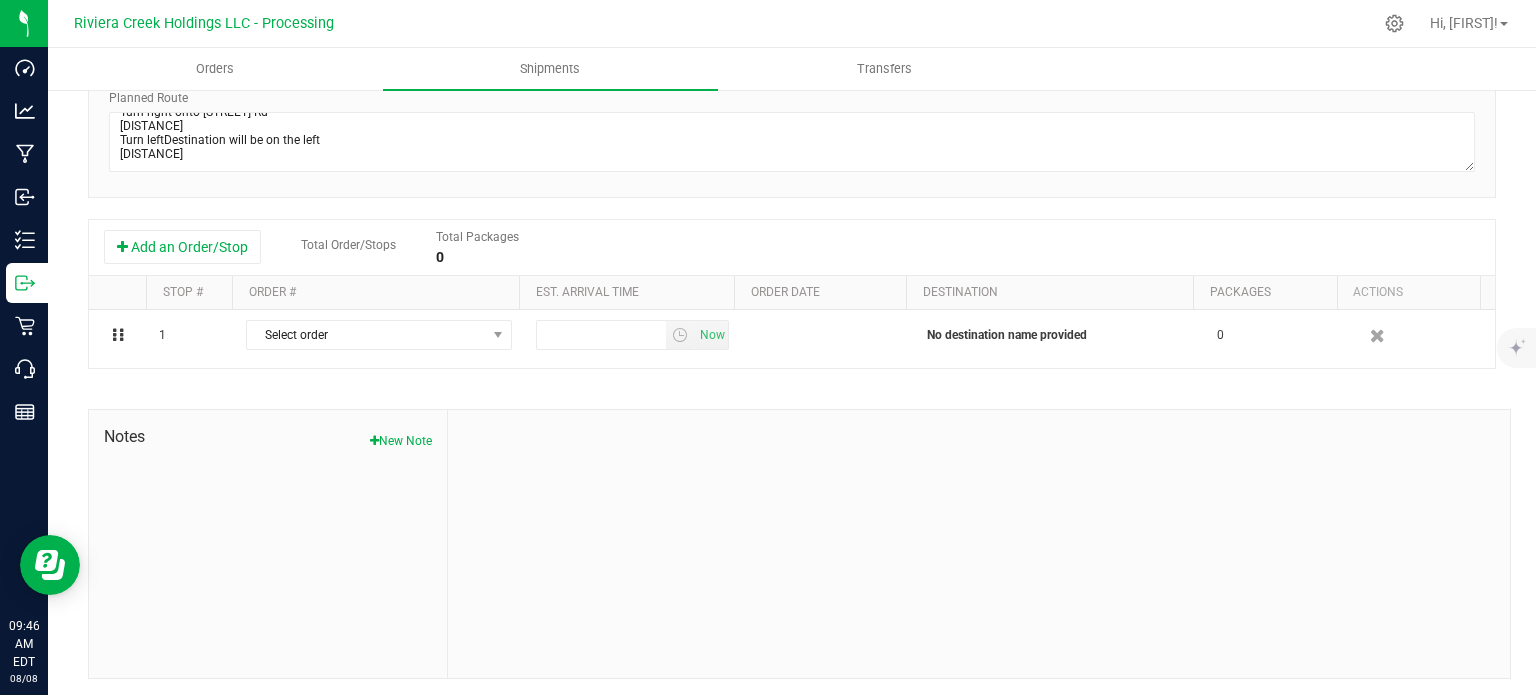 scroll, scrollTop: 325, scrollLeft: 0, axis: vertical 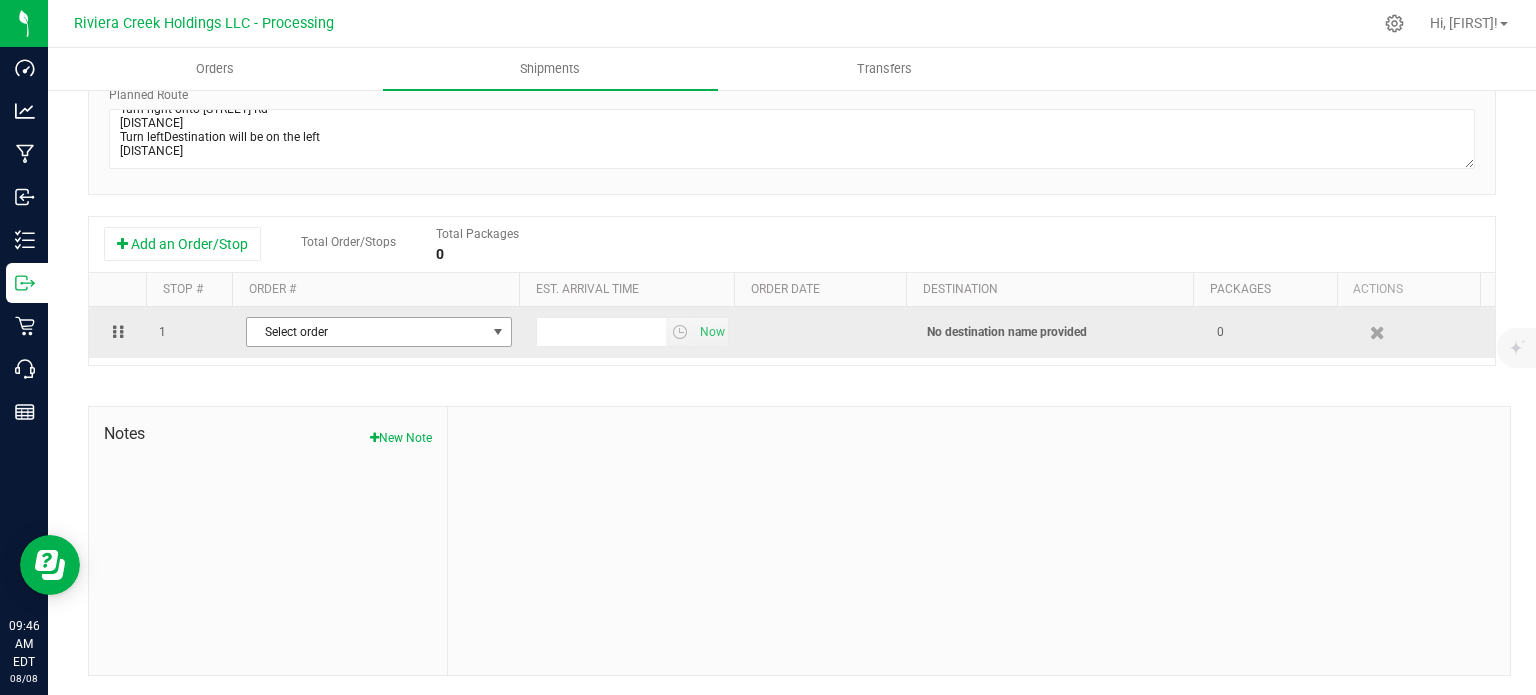 click at bounding box center (498, 332) 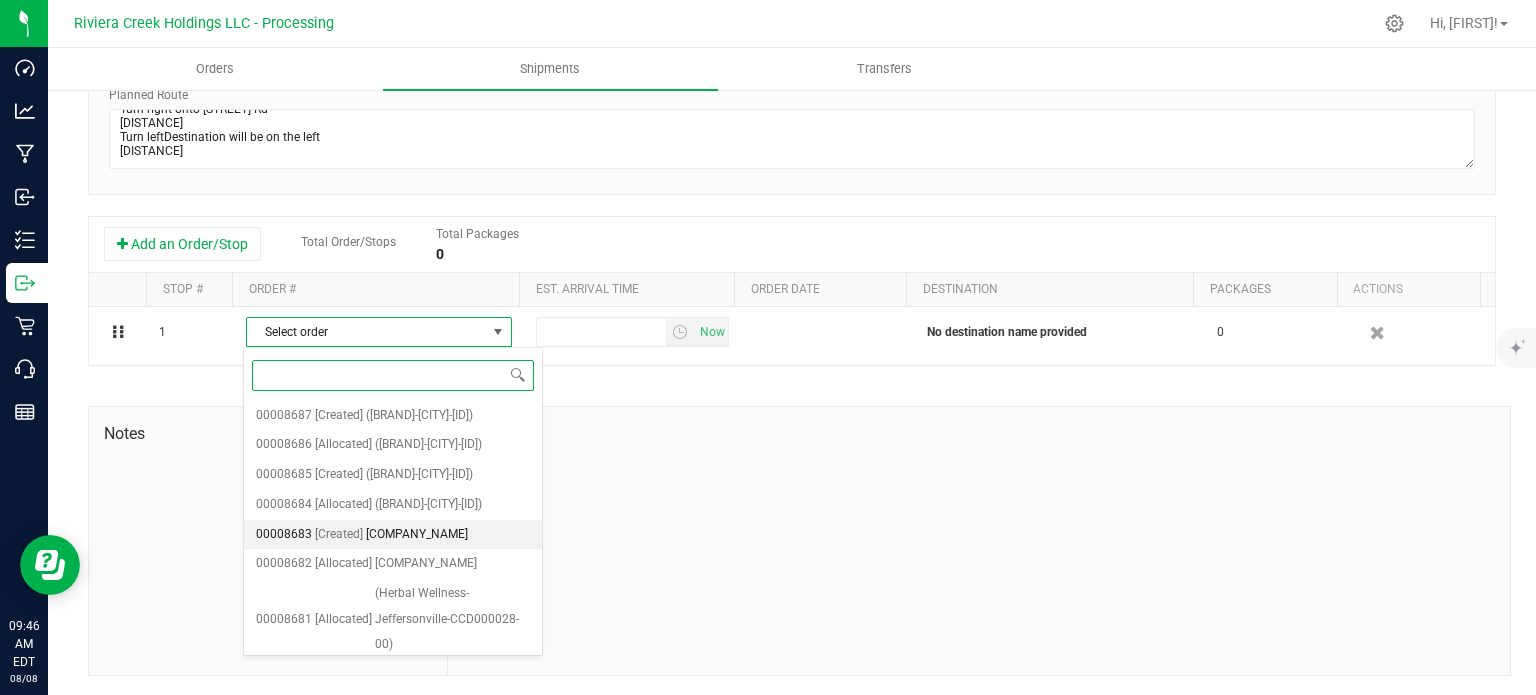 scroll, scrollTop: 211, scrollLeft: 0, axis: vertical 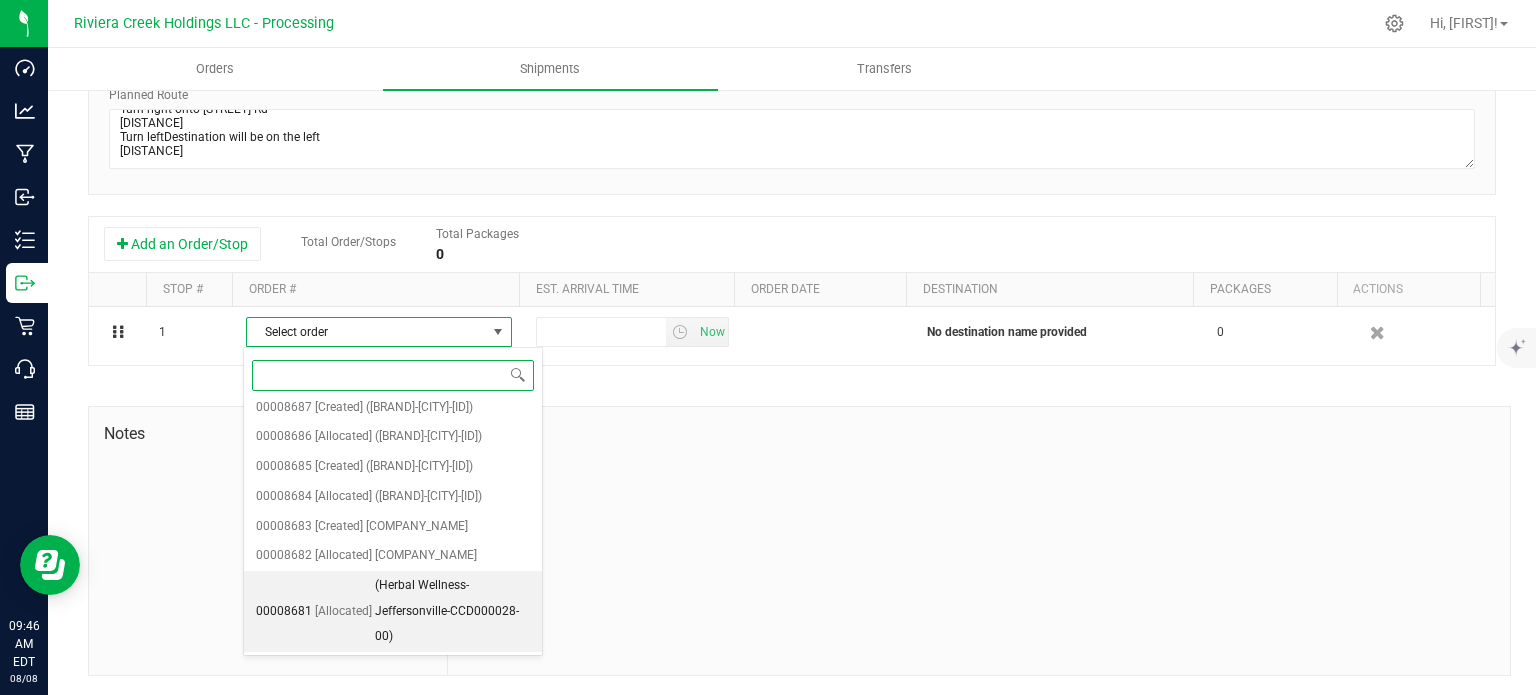 click on "(Herbal Wellness-Jeffersonville-CCD000028-00)" at bounding box center [452, 611] 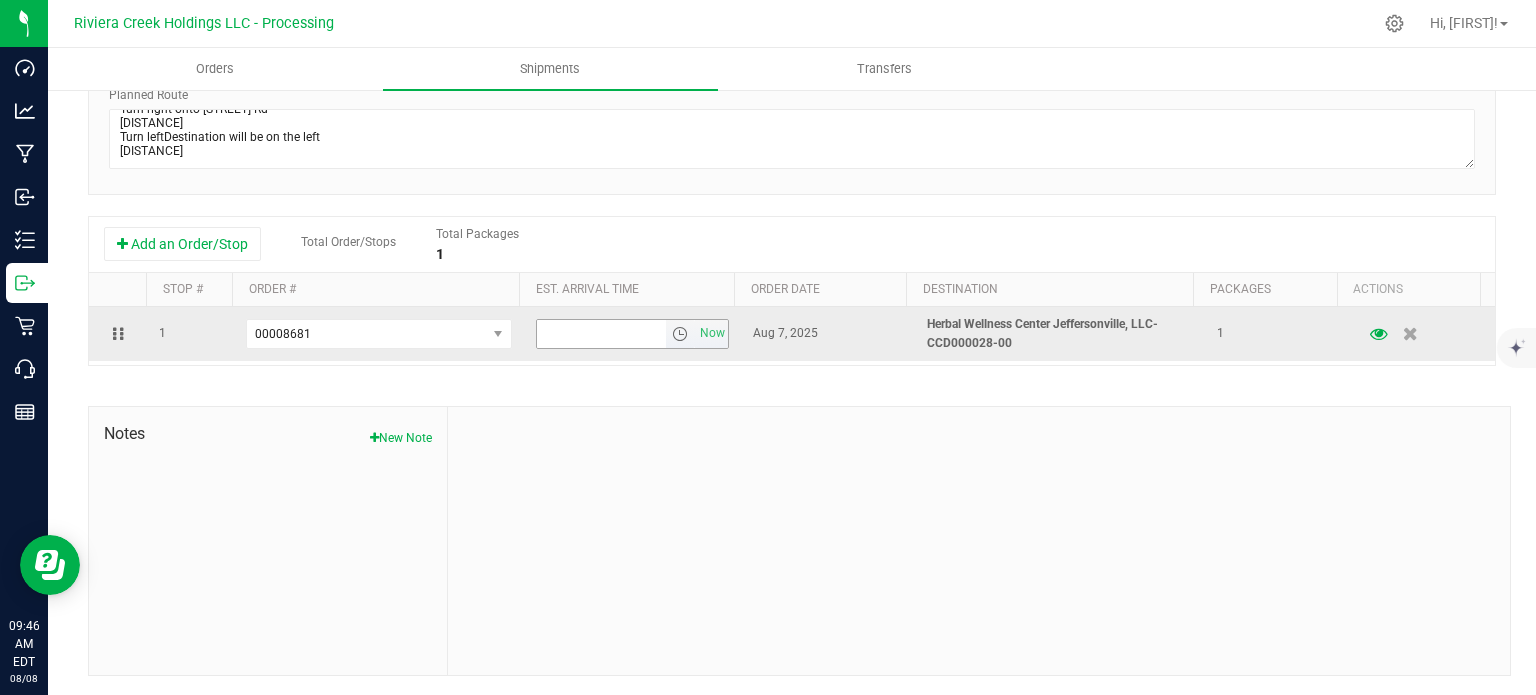 click at bounding box center (680, 334) 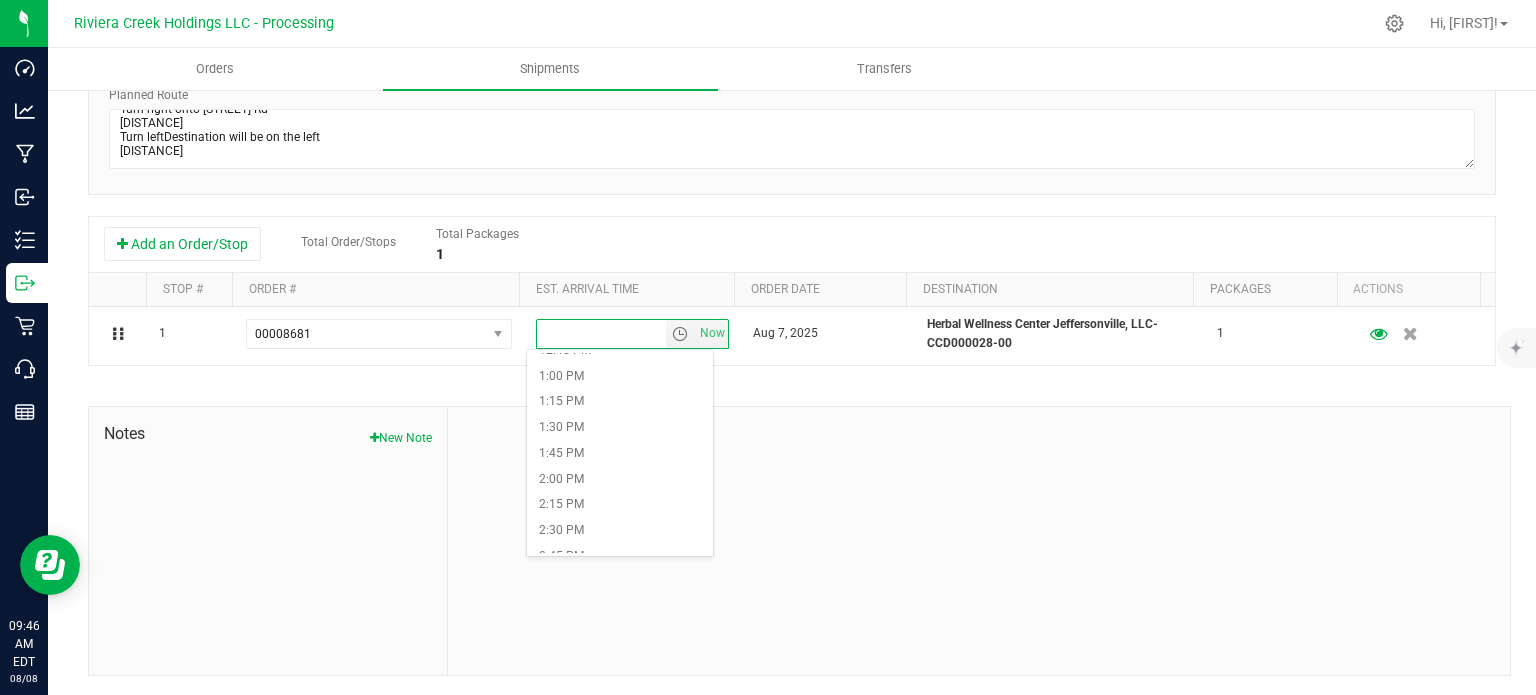 scroll, scrollTop: 1300, scrollLeft: 0, axis: vertical 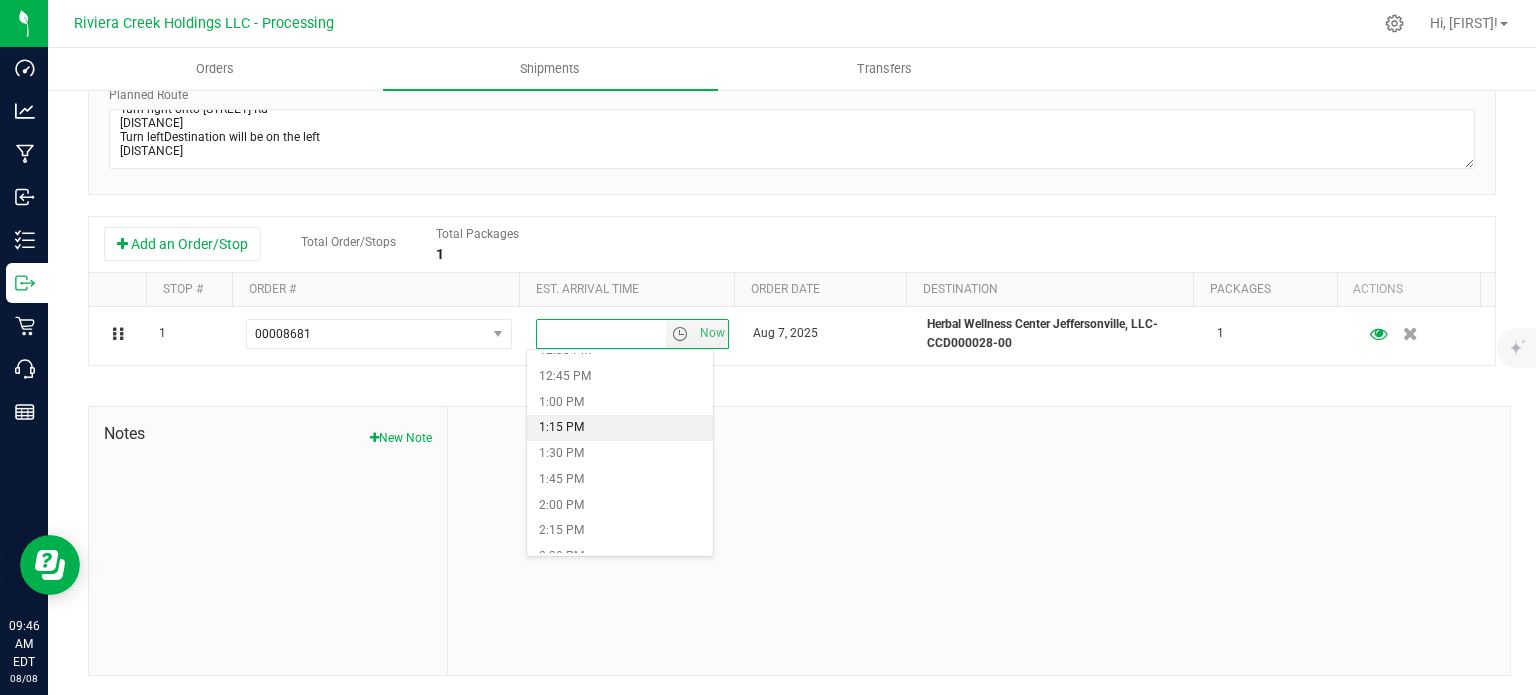 click on "1:15 PM" at bounding box center (619, 428) 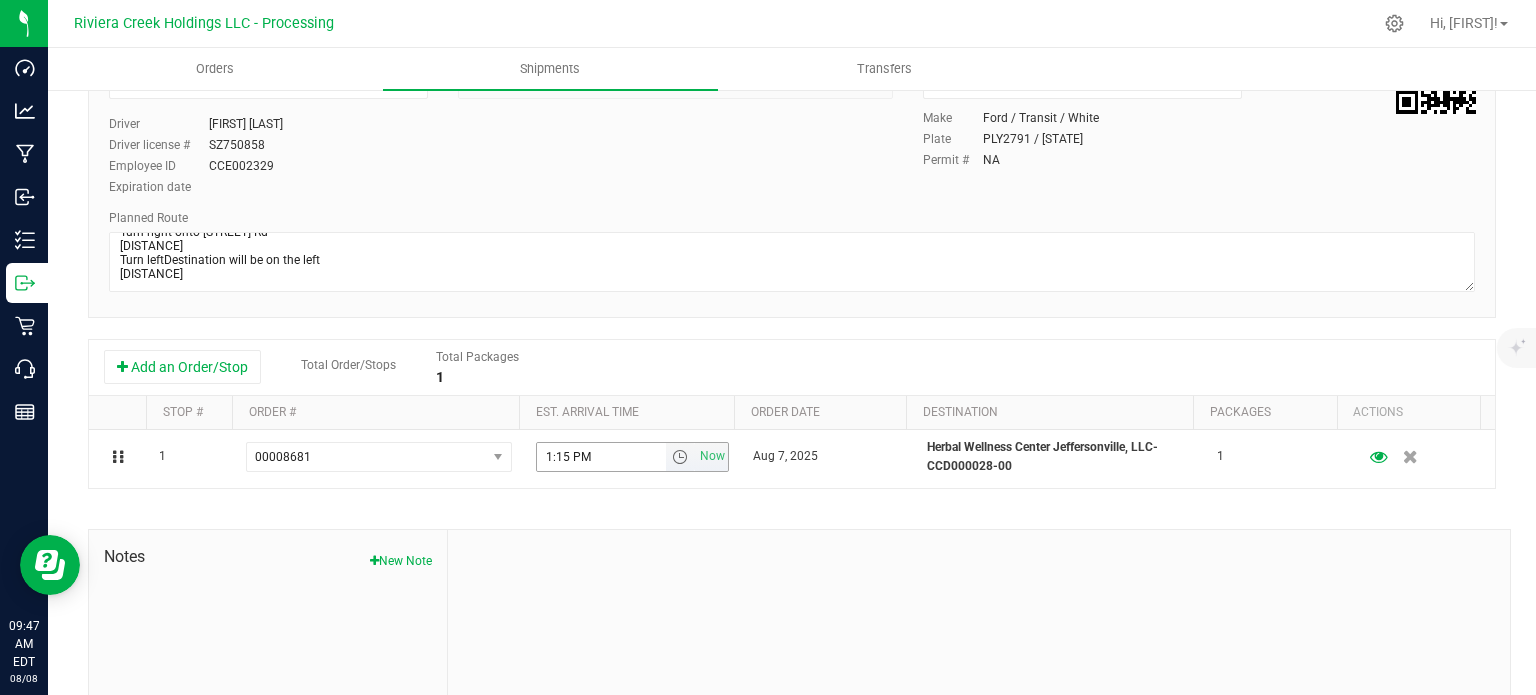 scroll, scrollTop: 0, scrollLeft: 0, axis: both 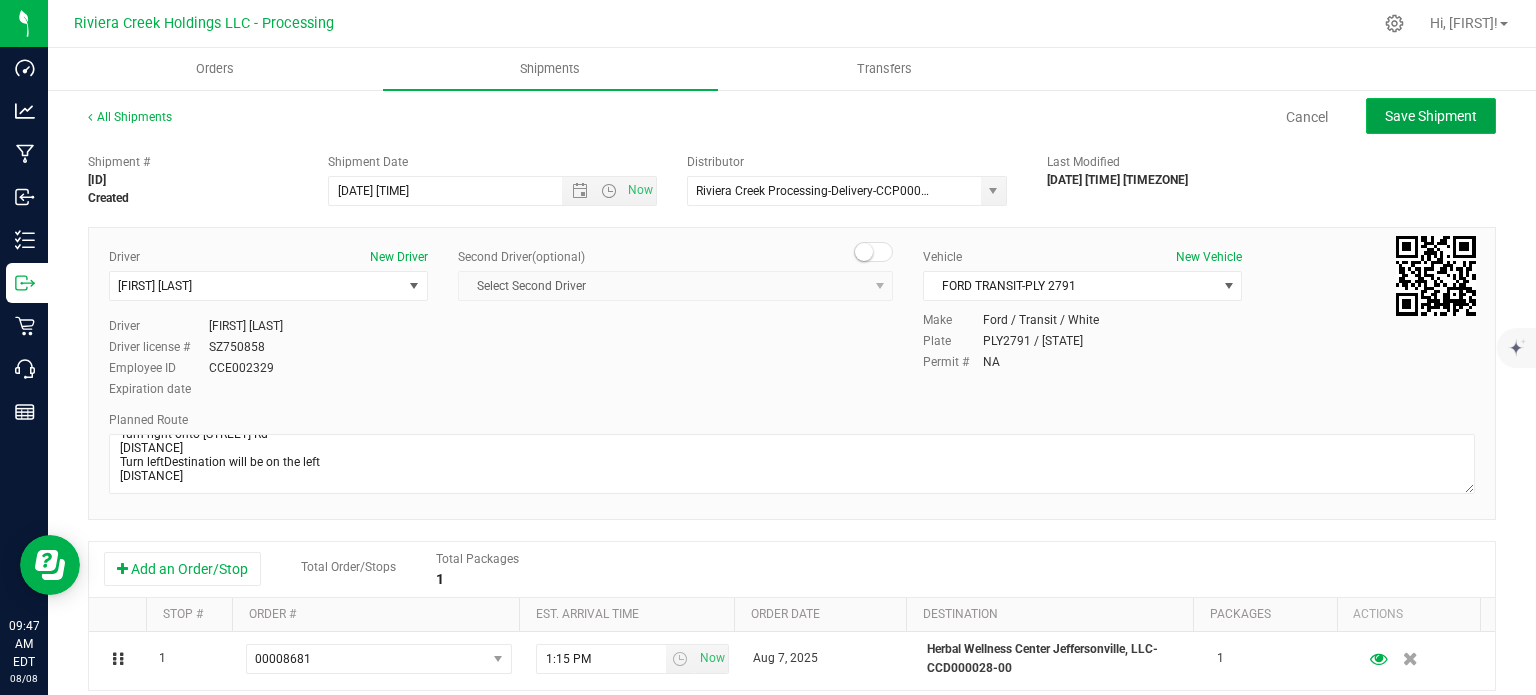 click on "Save Shipment" 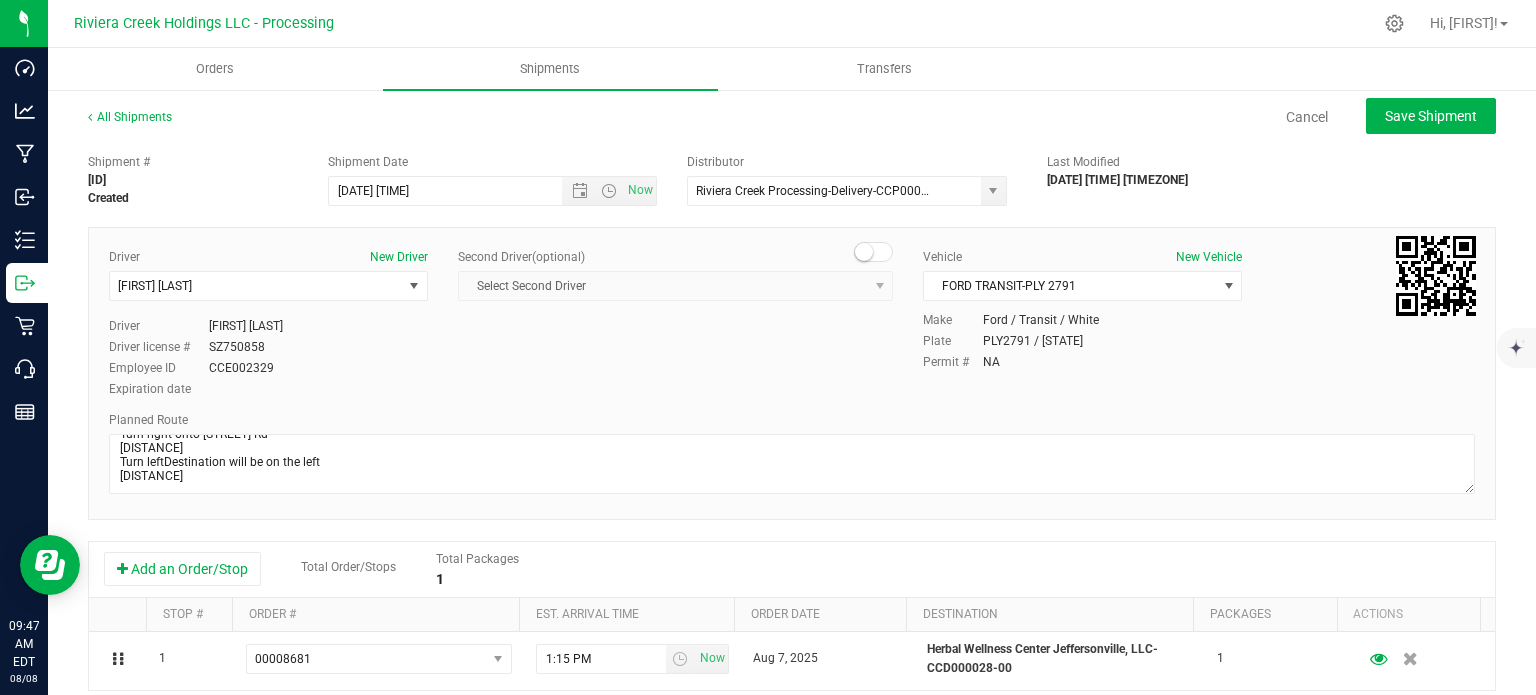 type on "[DATE] [TIME]" 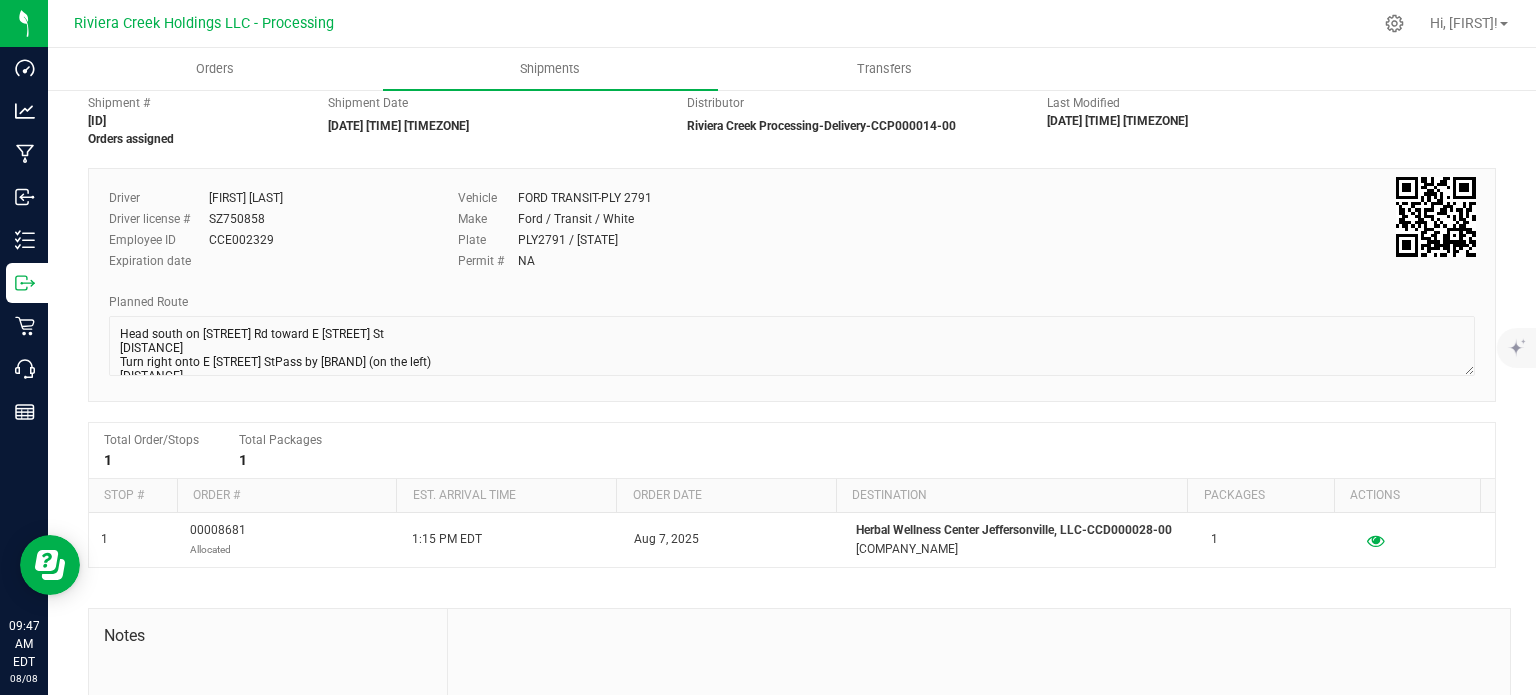 scroll, scrollTop: 0, scrollLeft: 0, axis: both 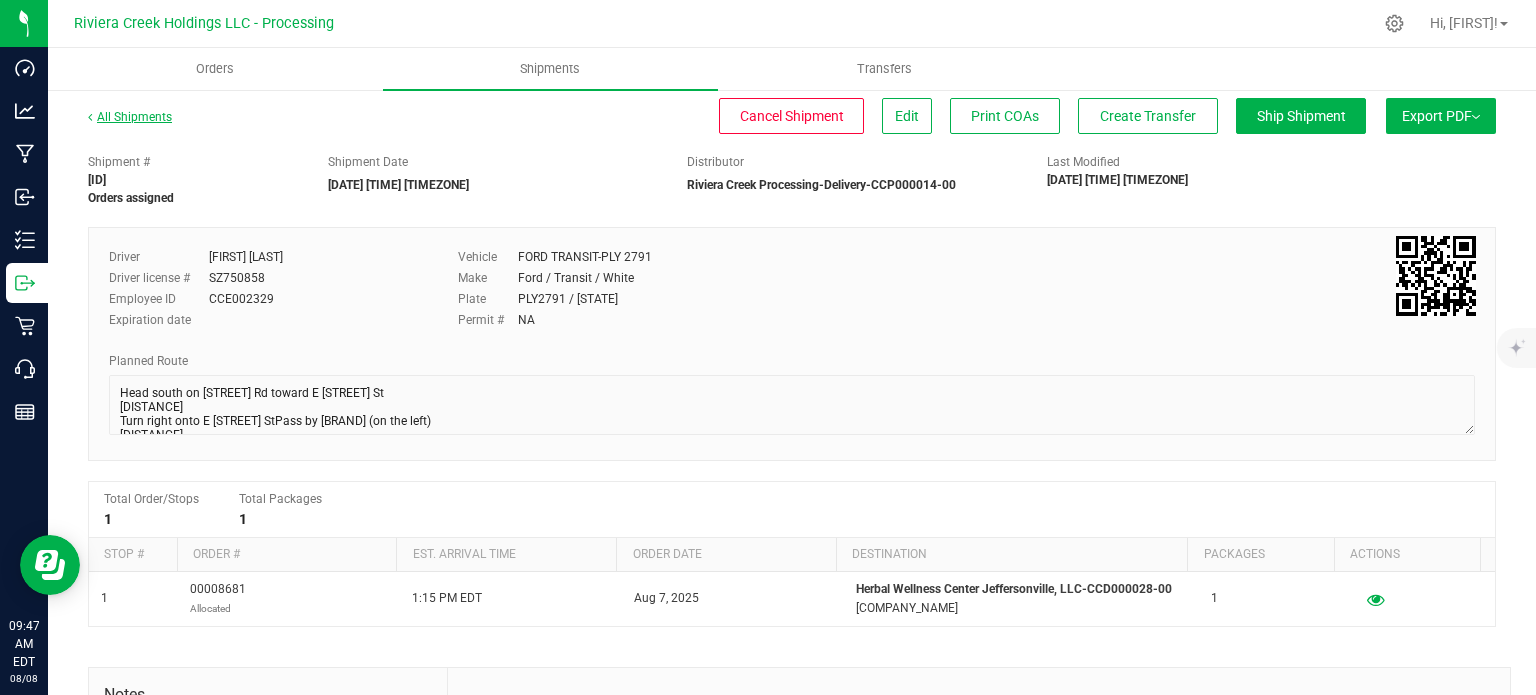 click on "All Shipments" at bounding box center (130, 117) 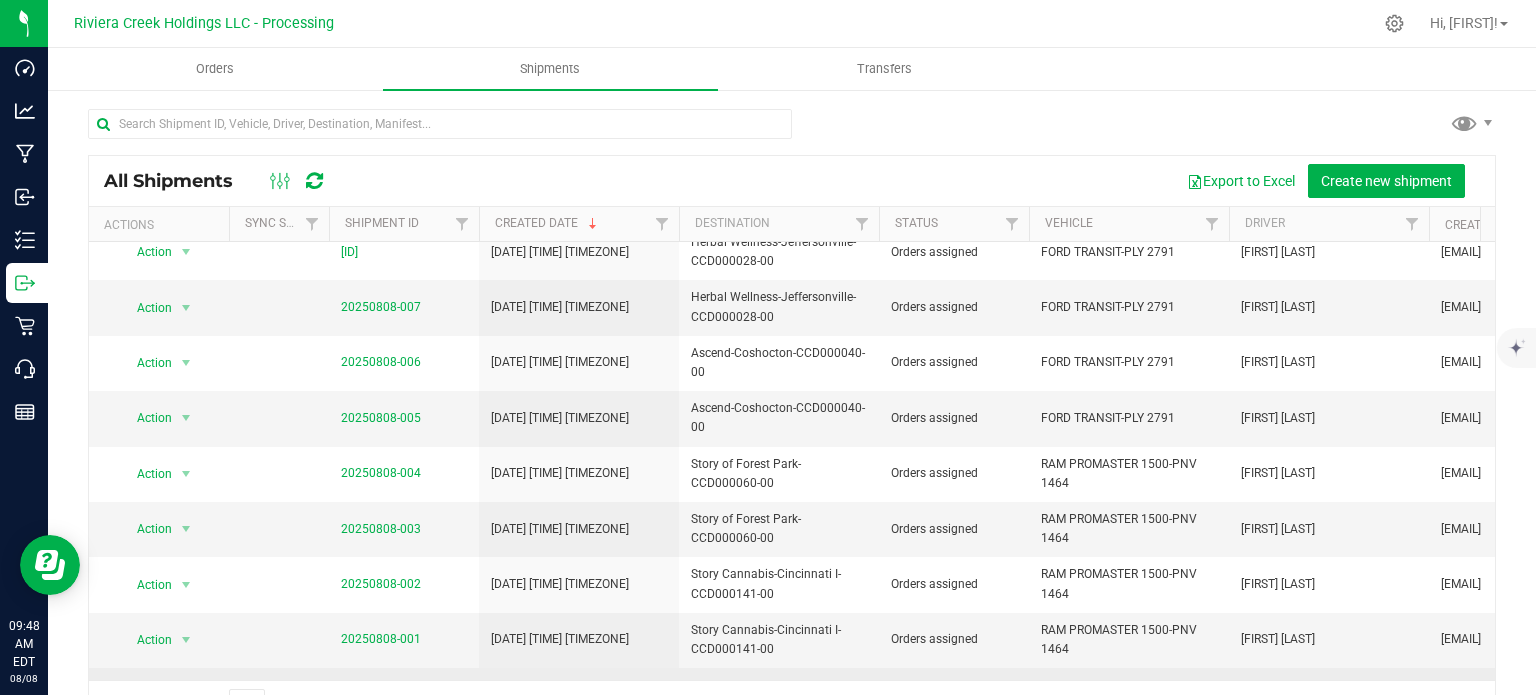 scroll, scrollTop: 0, scrollLeft: 0, axis: both 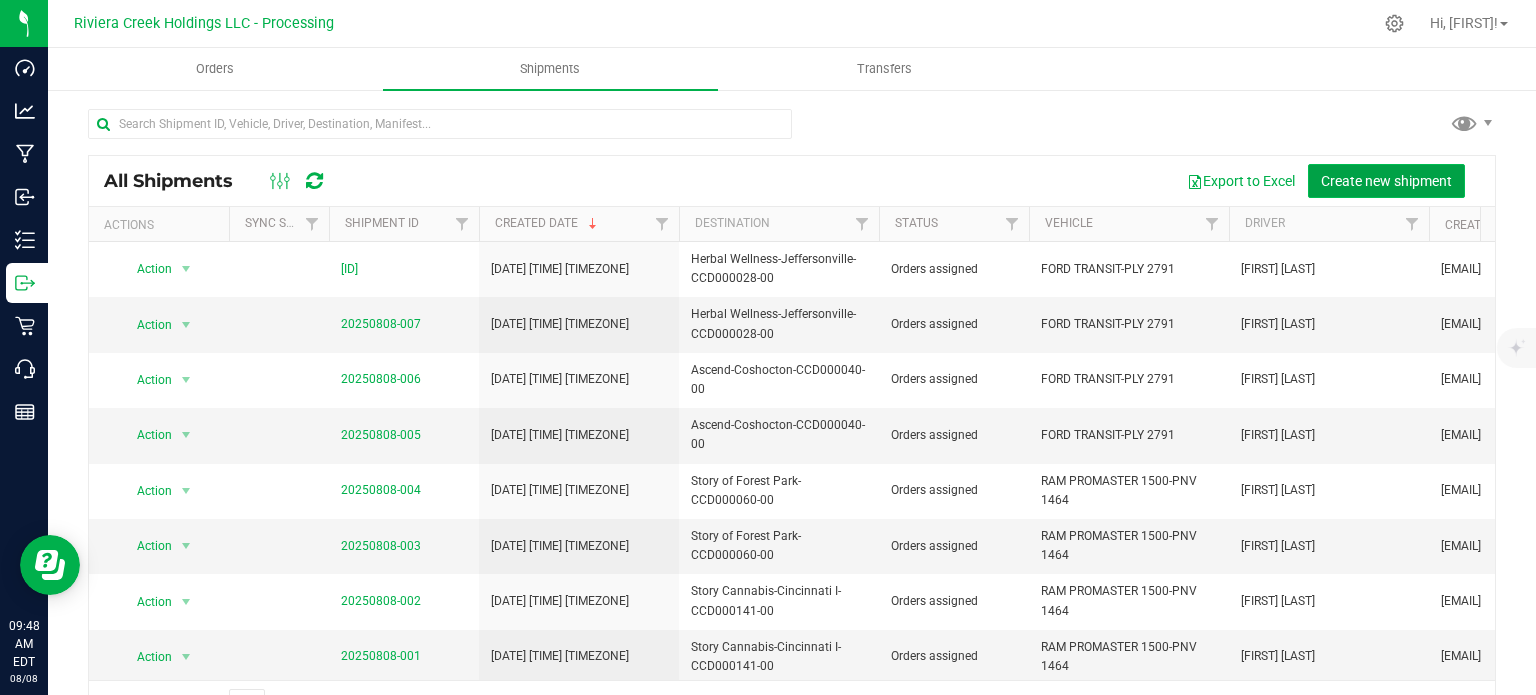 click on "Create new shipment" at bounding box center (1386, 181) 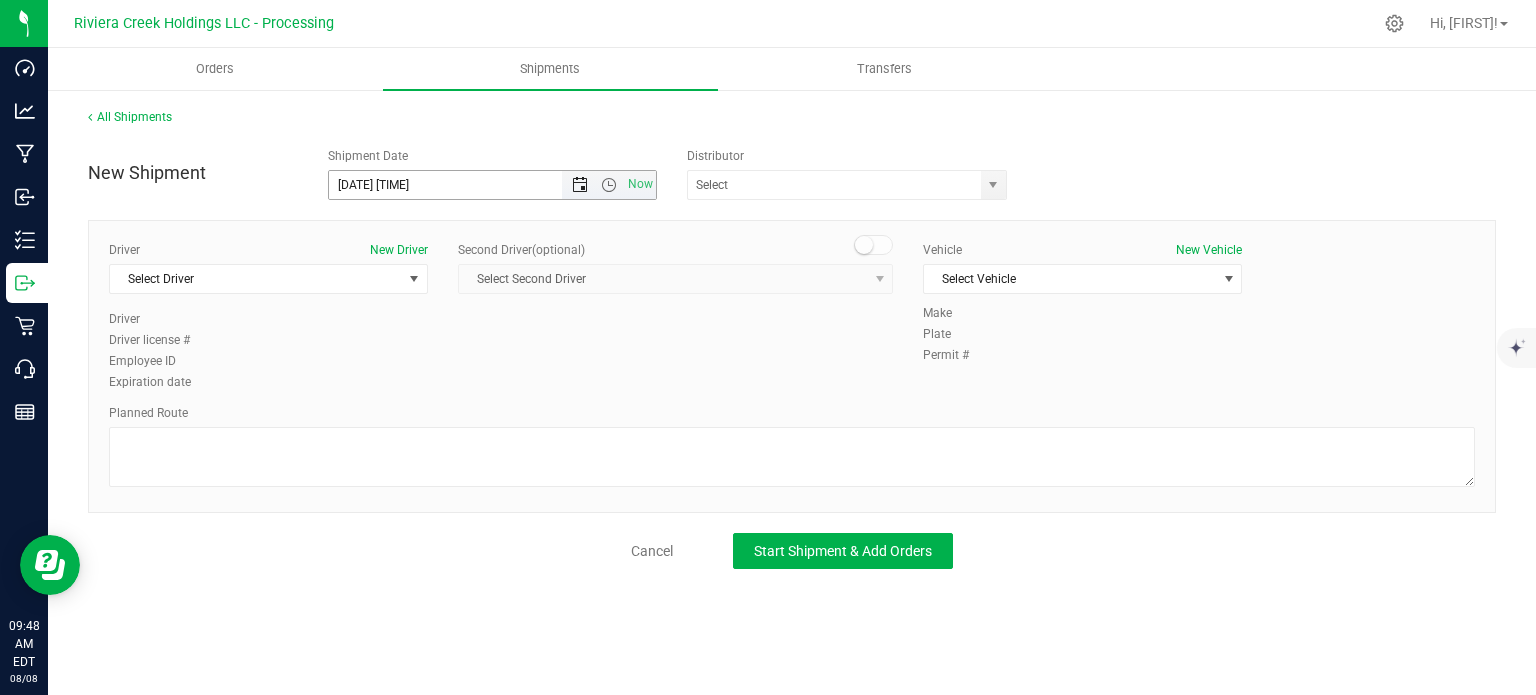 click at bounding box center [580, 185] 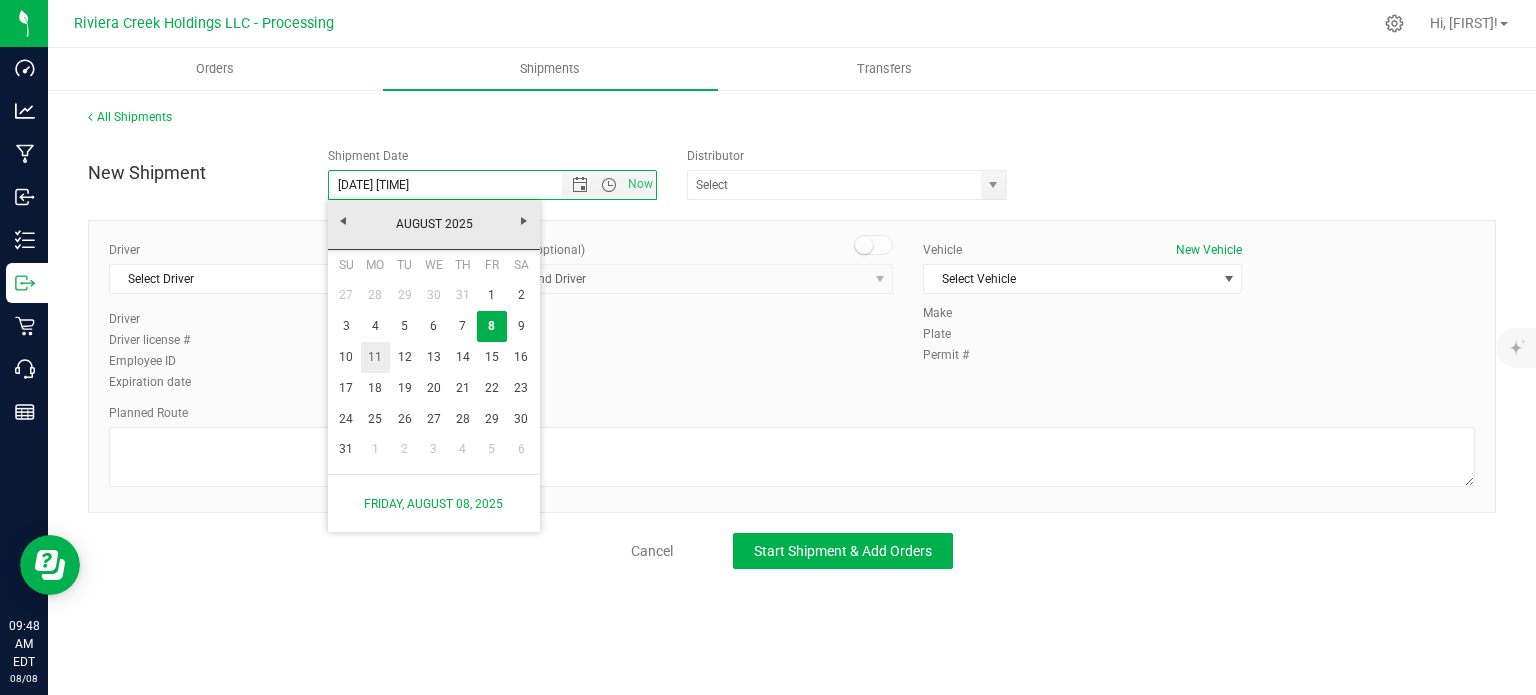 click on "11" at bounding box center [375, 357] 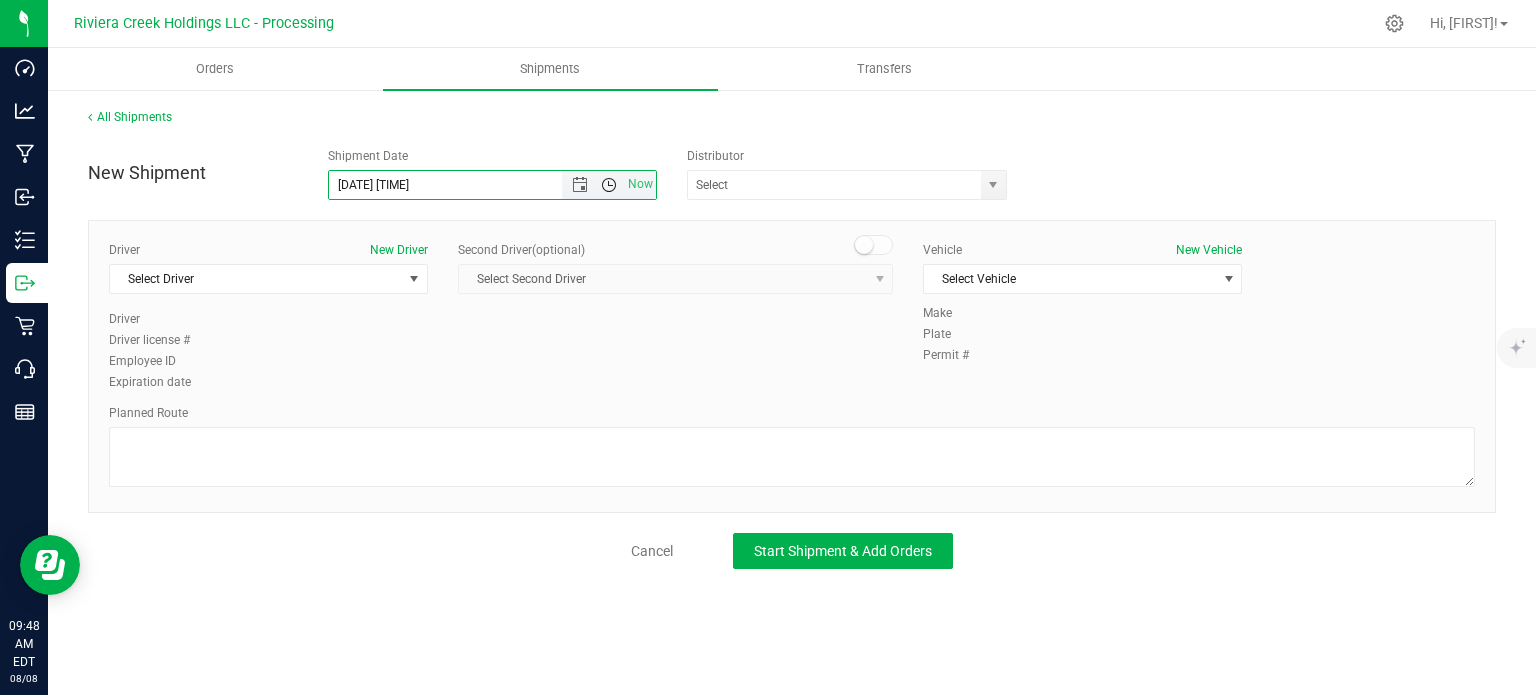 click at bounding box center (609, 185) 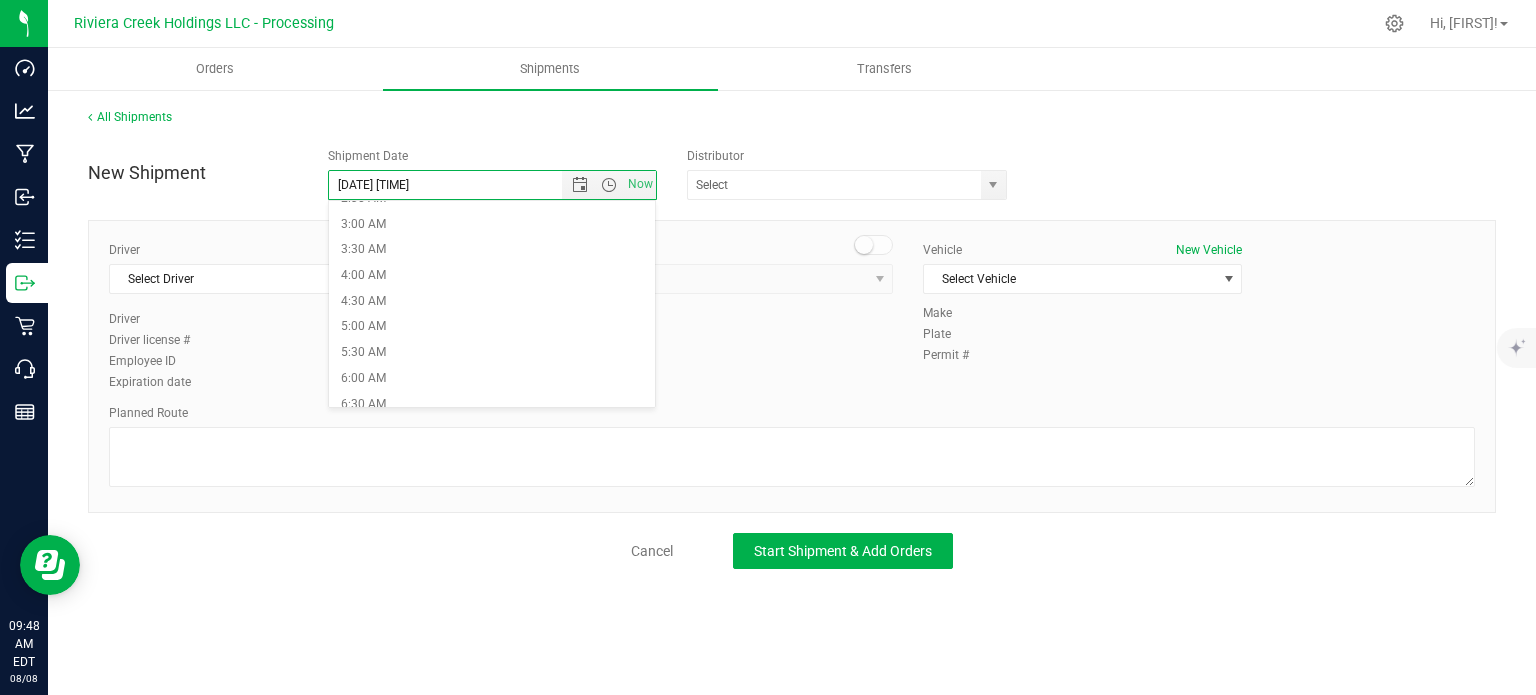 scroll, scrollTop: 200, scrollLeft: 0, axis: vertical 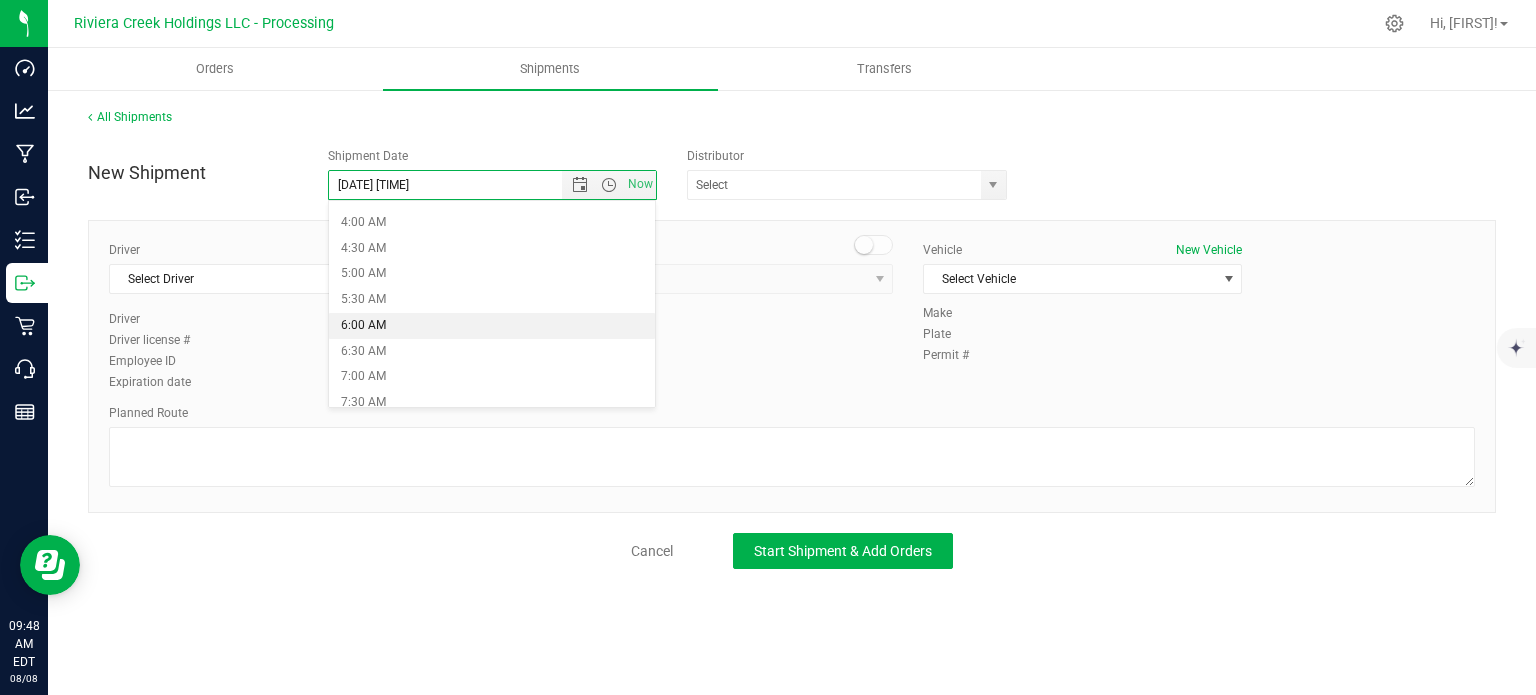 click on "6:00 AM" at bounding box center (492, 326) 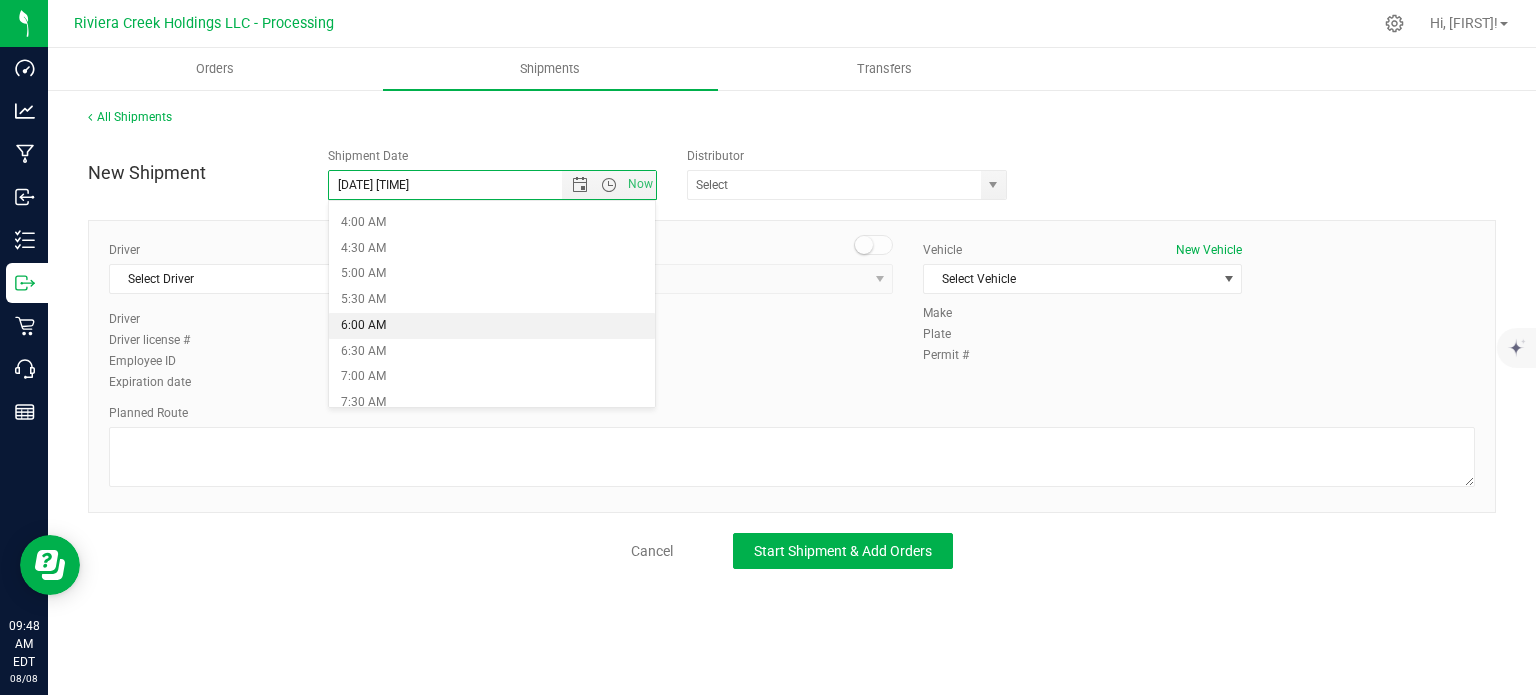 type on "[DATE] [TIME]" 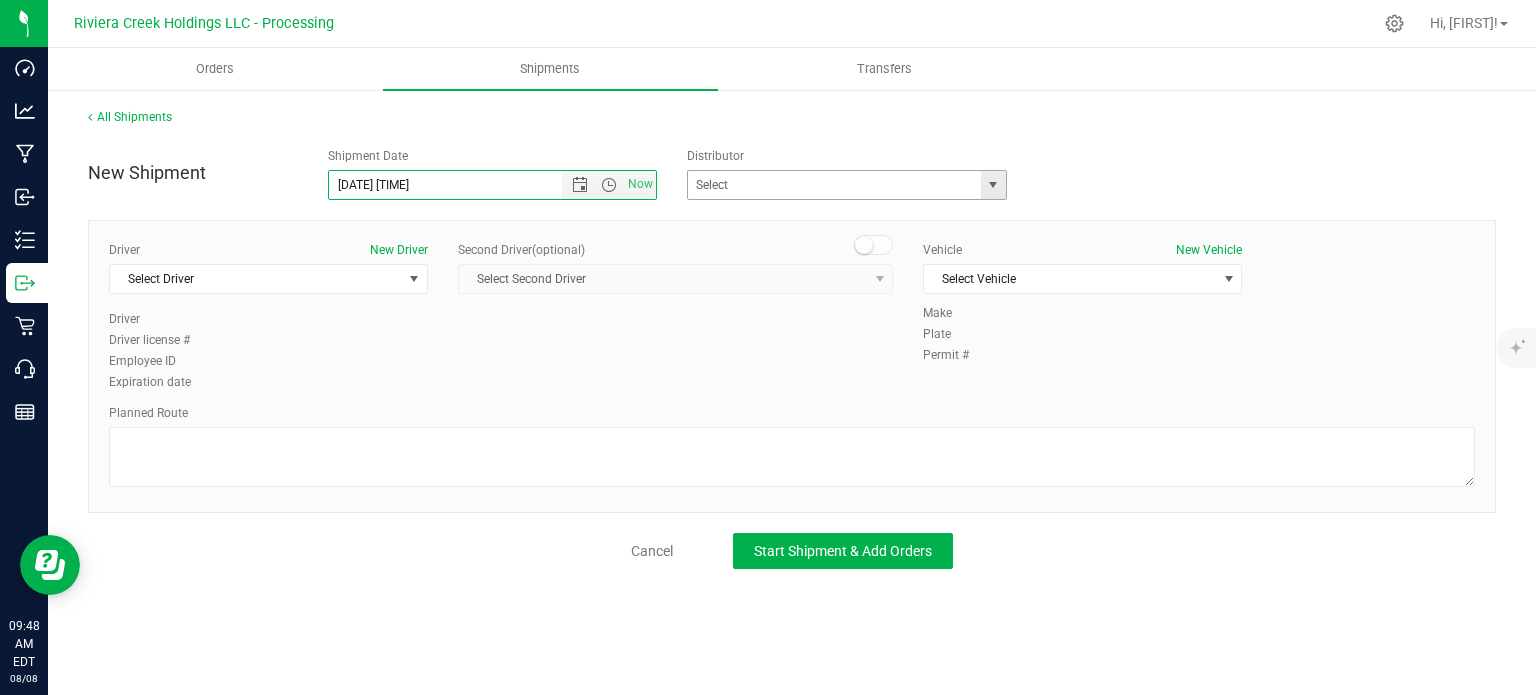 click at bounding box center [993, 185] 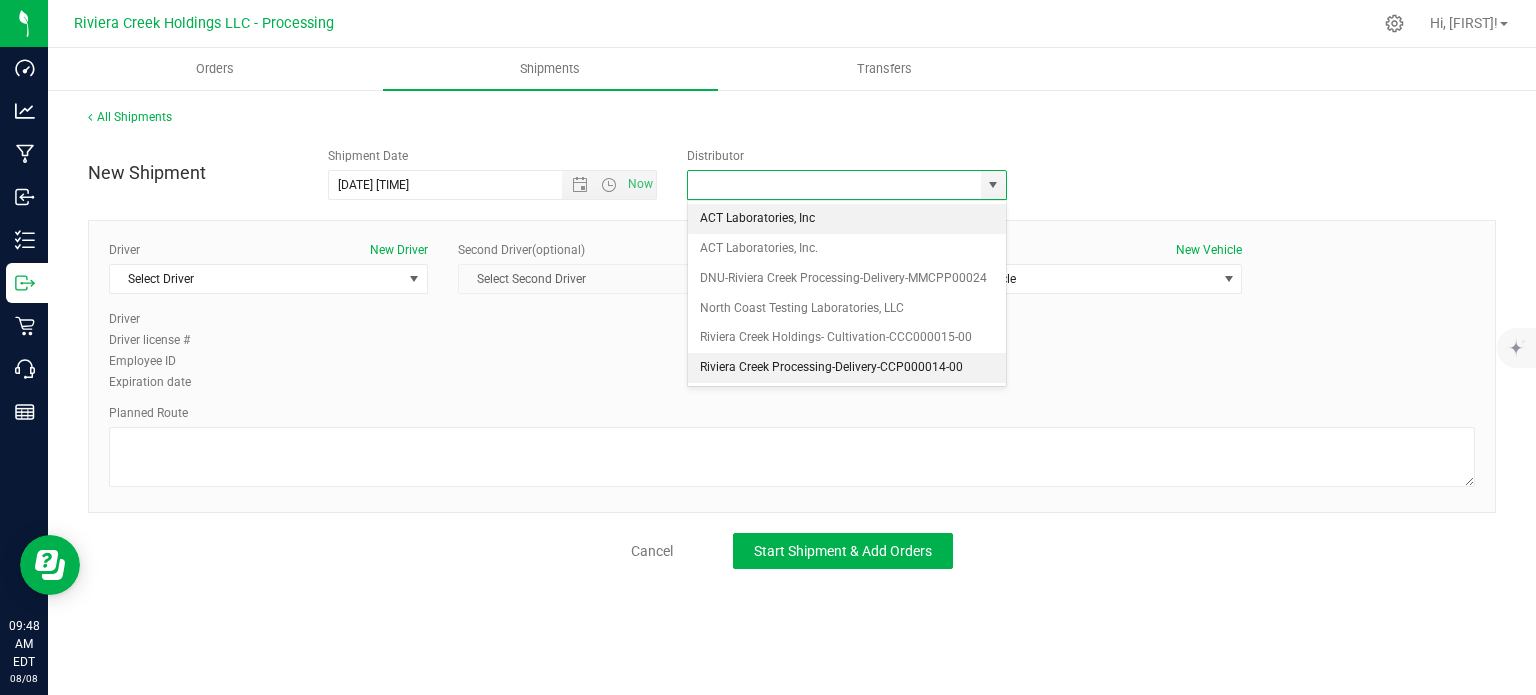 click on "Riviera Creek Processing-Delivery-CCP000014-00" at bounding box center (847, 368) 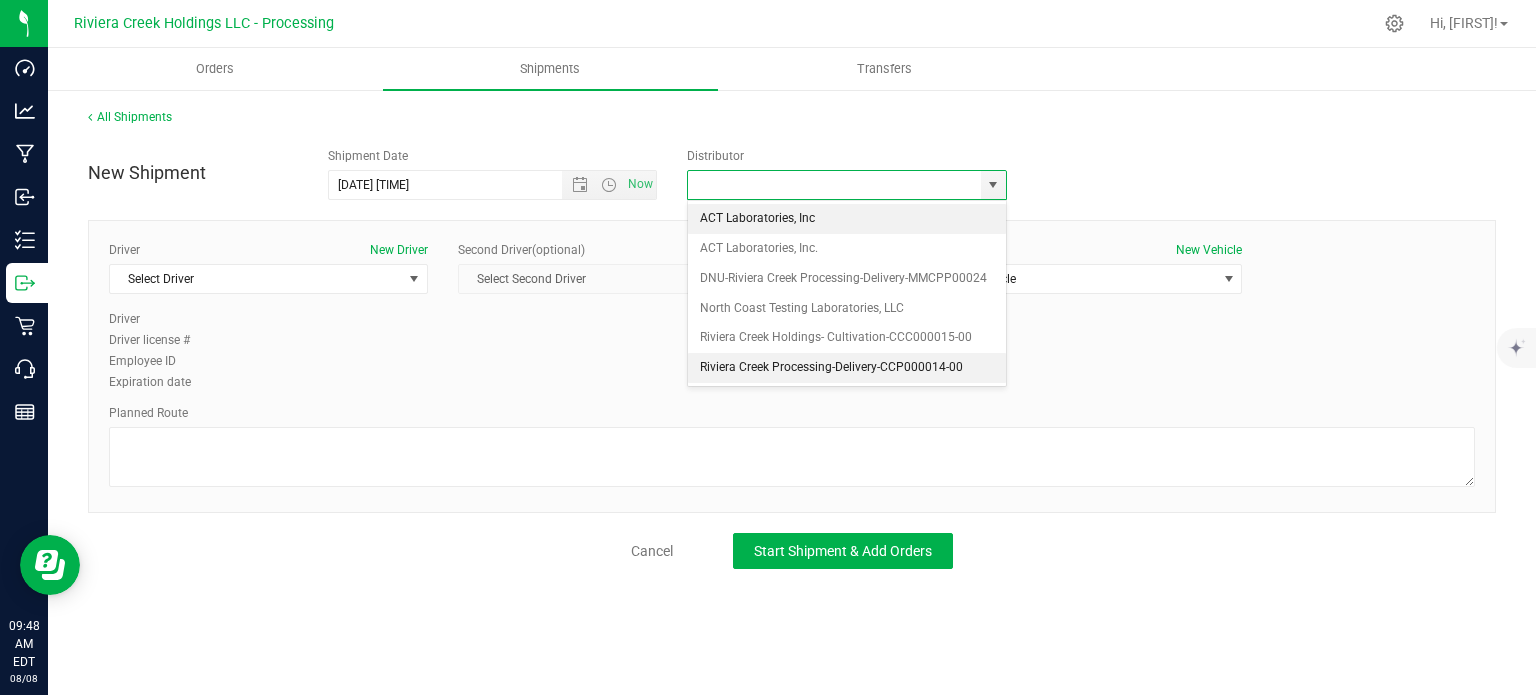 type on "Riviera Creek Processing-Delivery-CCP000014-00" 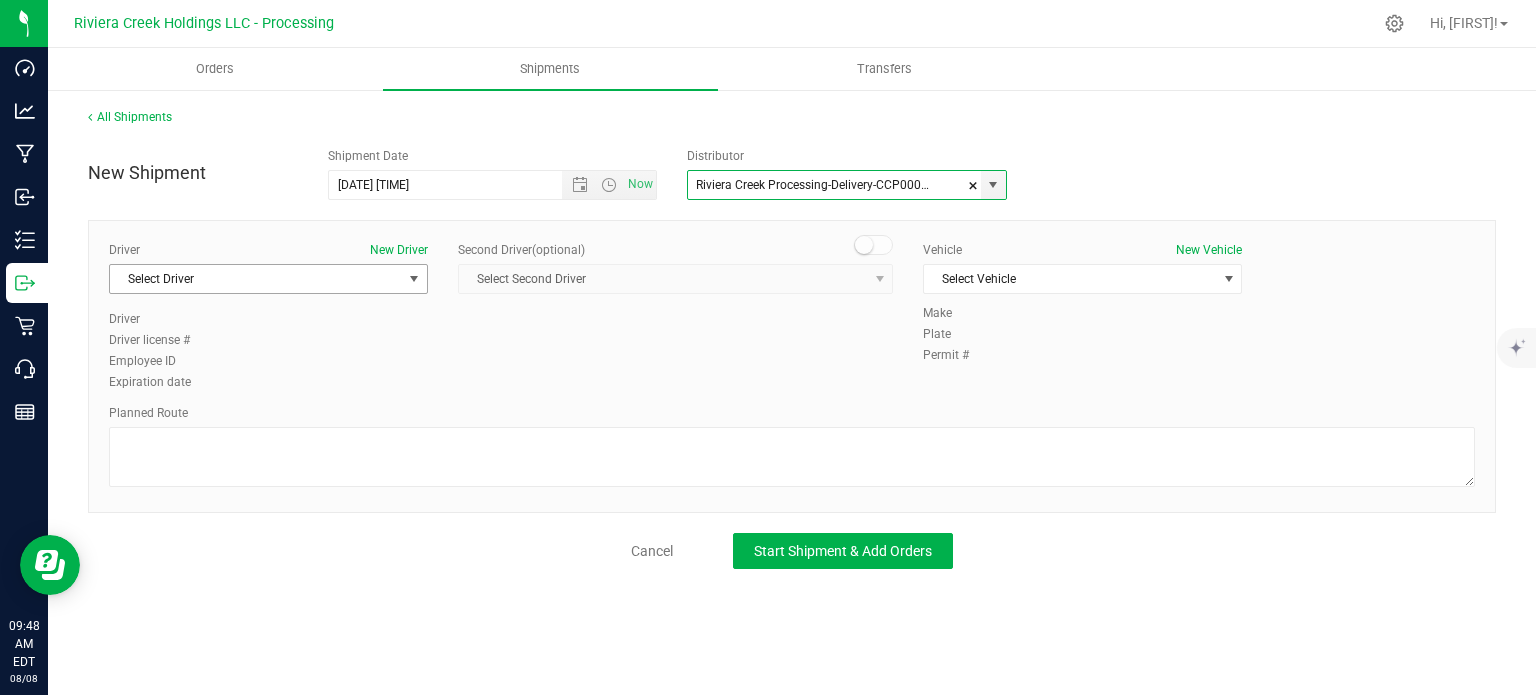 click on "Select Driver" at bounding box center (256, 279) 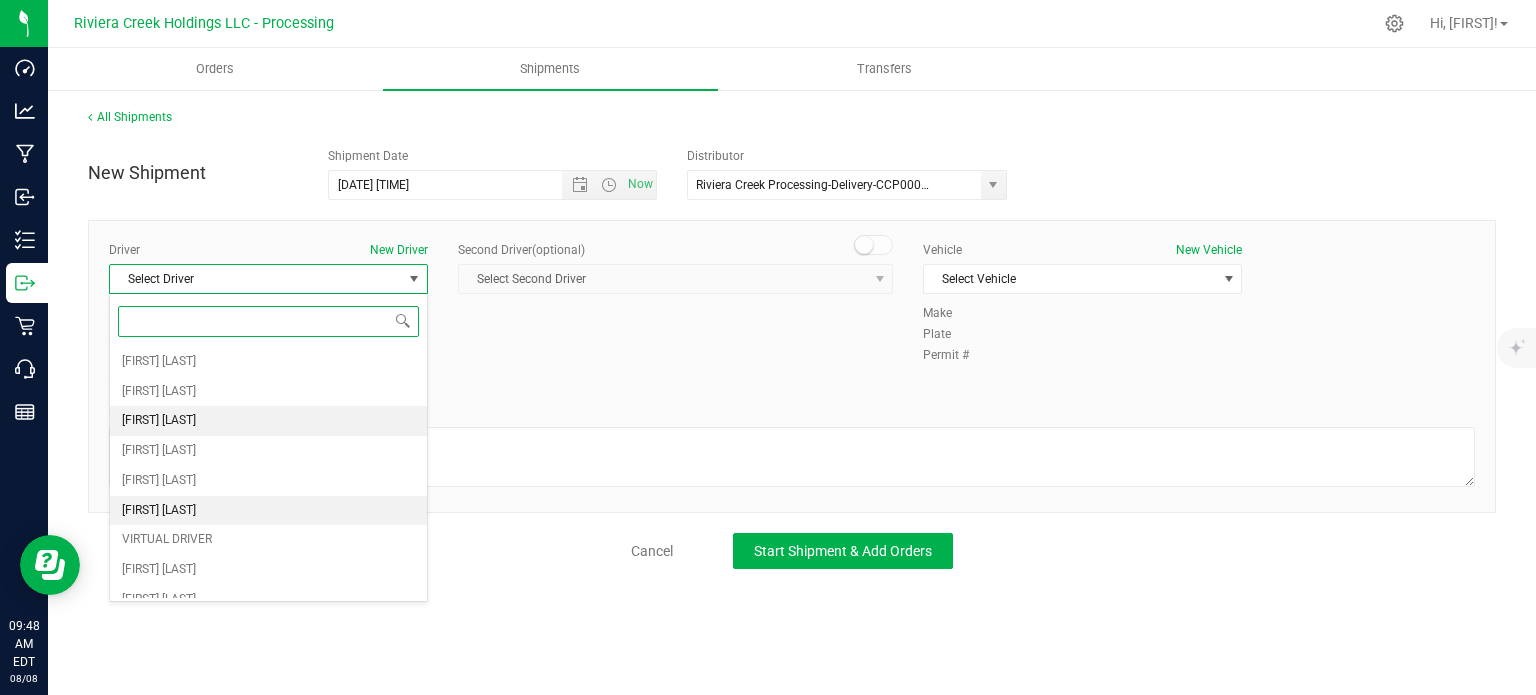 click on "[FIRST] [LAST]" at bounding box center (159, 421) 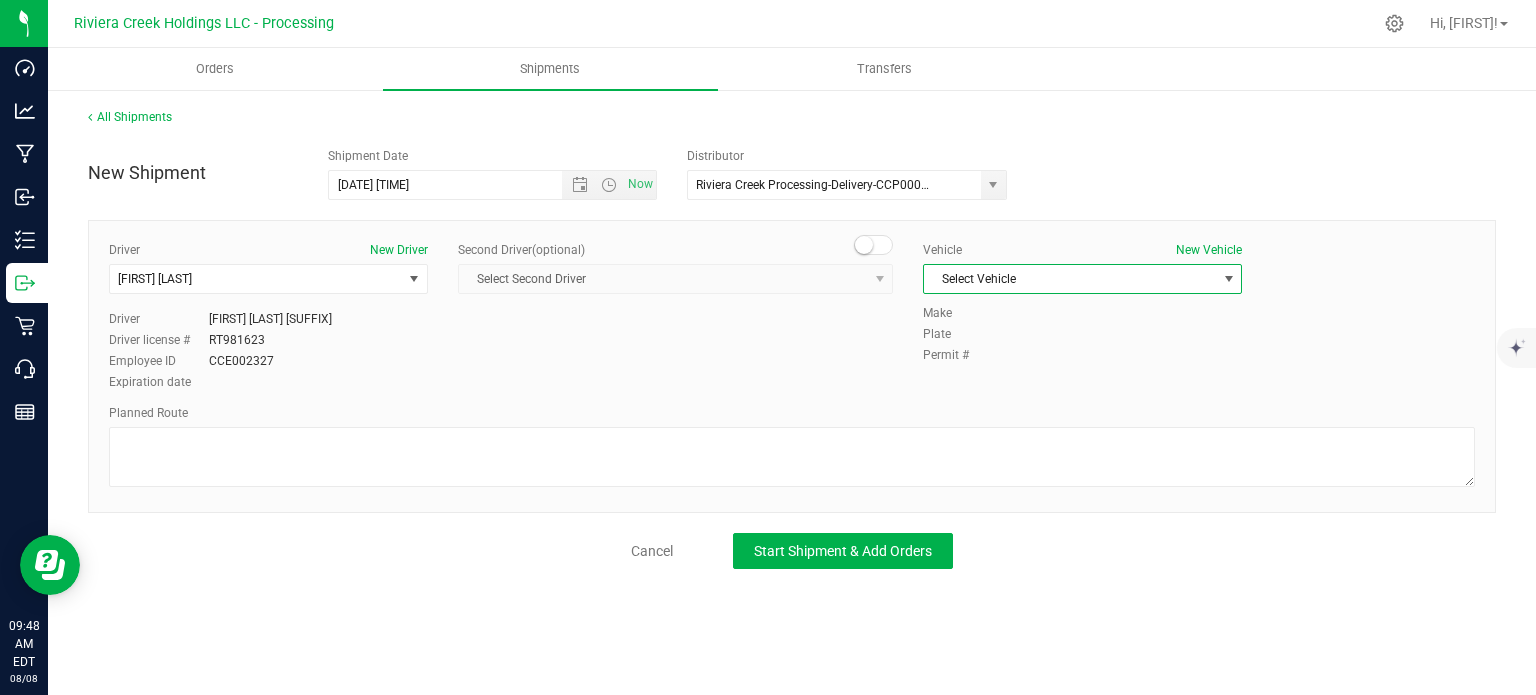 click on "Select Vehicle" at bounding box center [1070, 279] 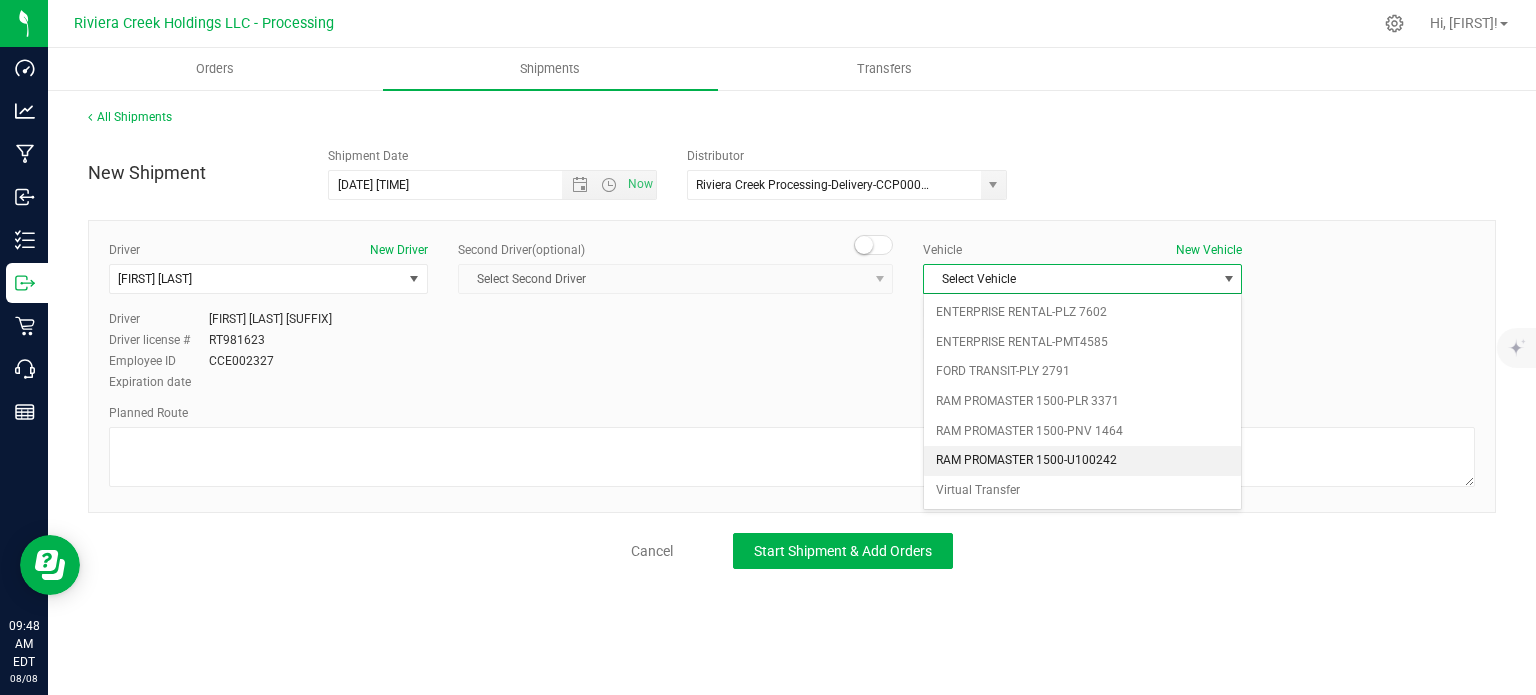 click on "RAM PROMASTER 1500-U100242" at bounding box center [1082, 461] 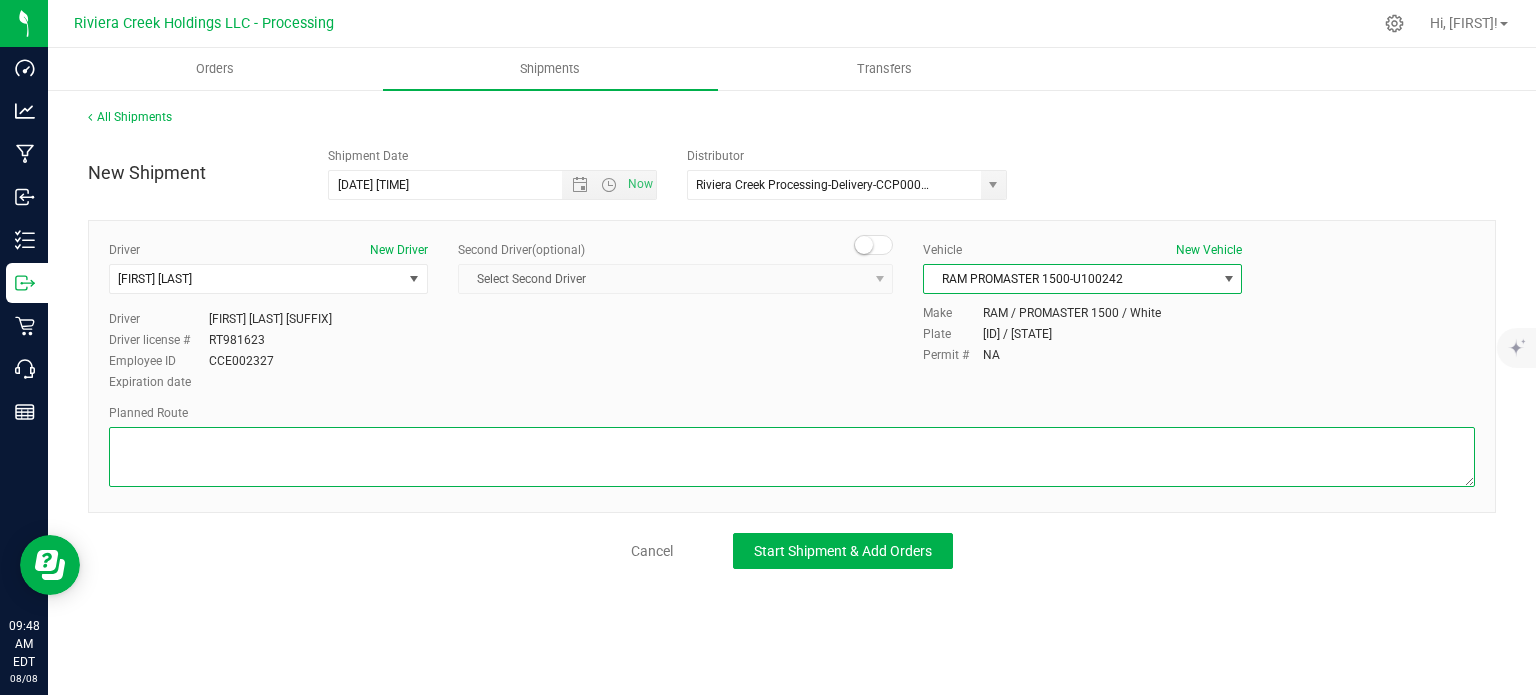 click at bounding box center (792, 457) 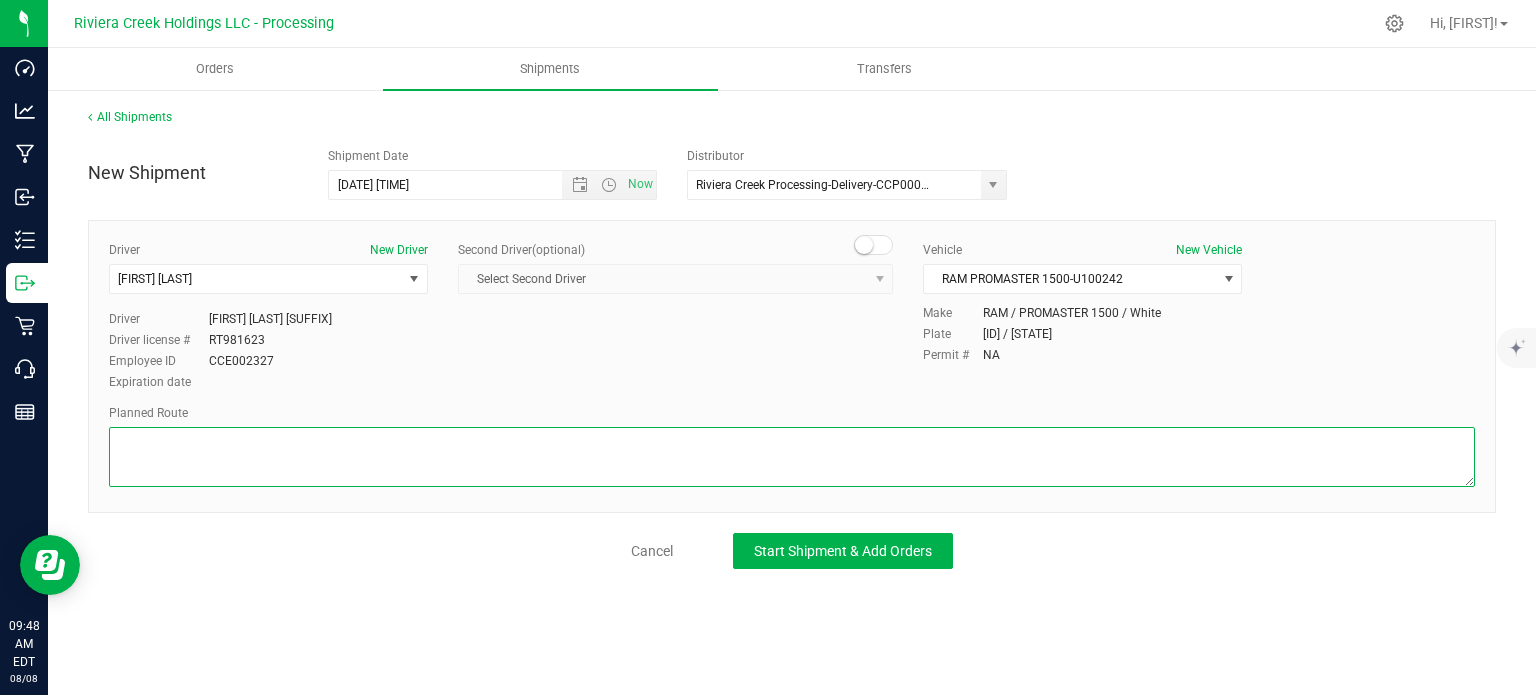 paste on "[DIRECTIONS]" 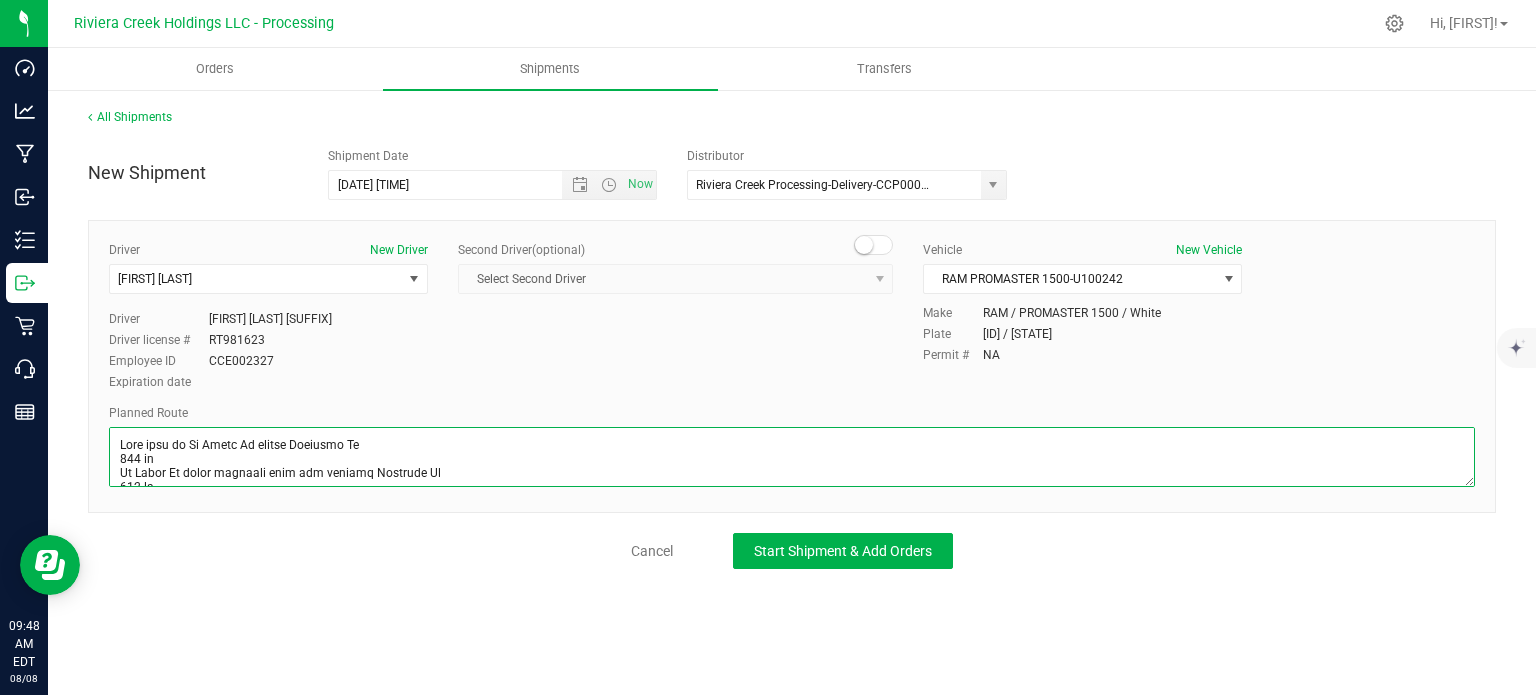 scroll, scrollTop: 499, scrollLeft: 0, axis: vertical 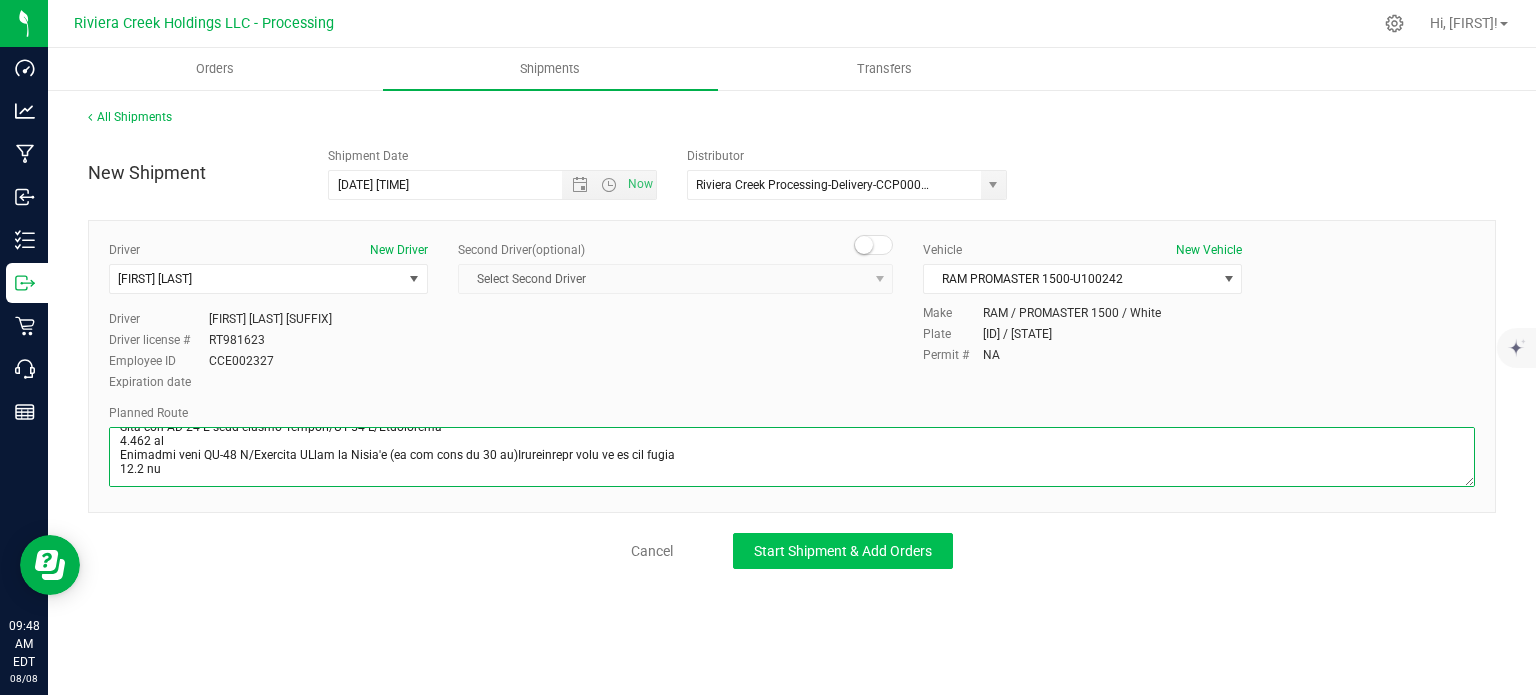 type on "[DIRECTIONS]" 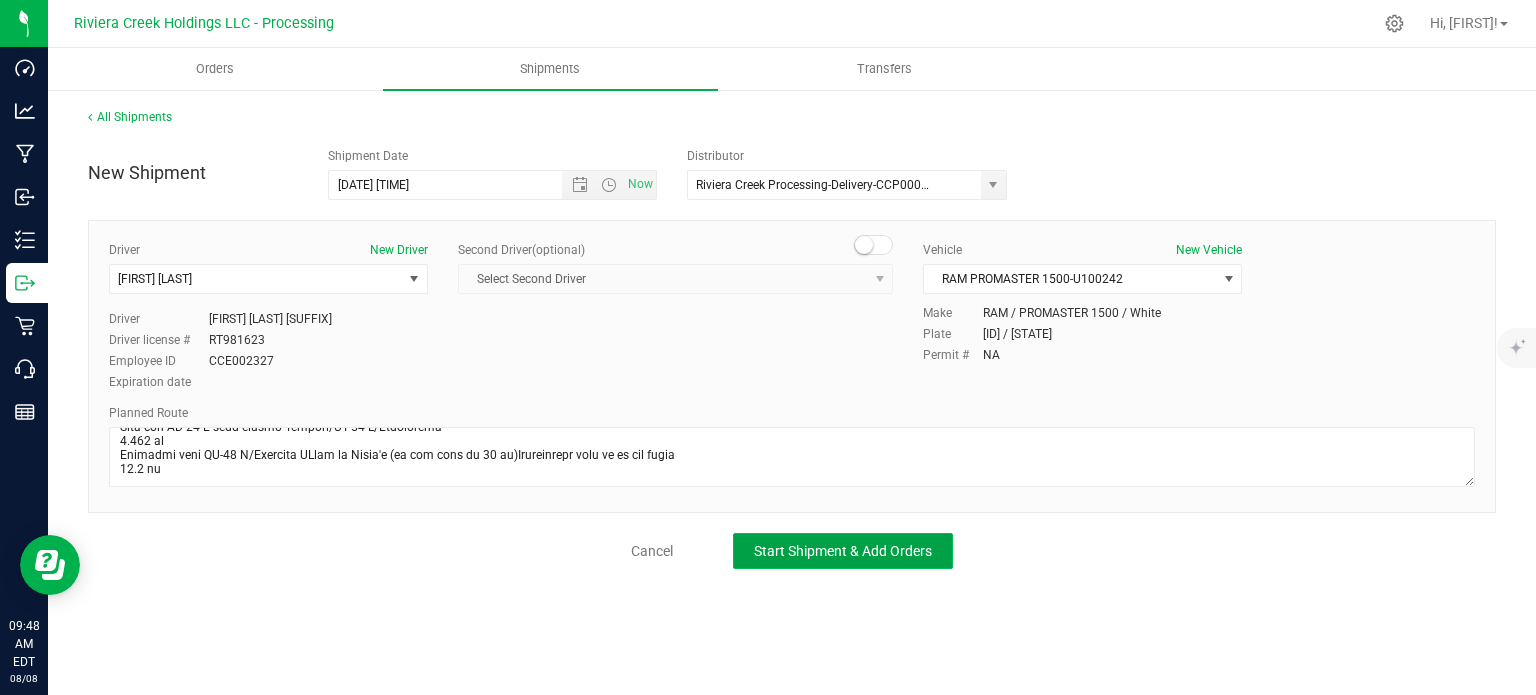 click on "Start Shipment & Add Orders" 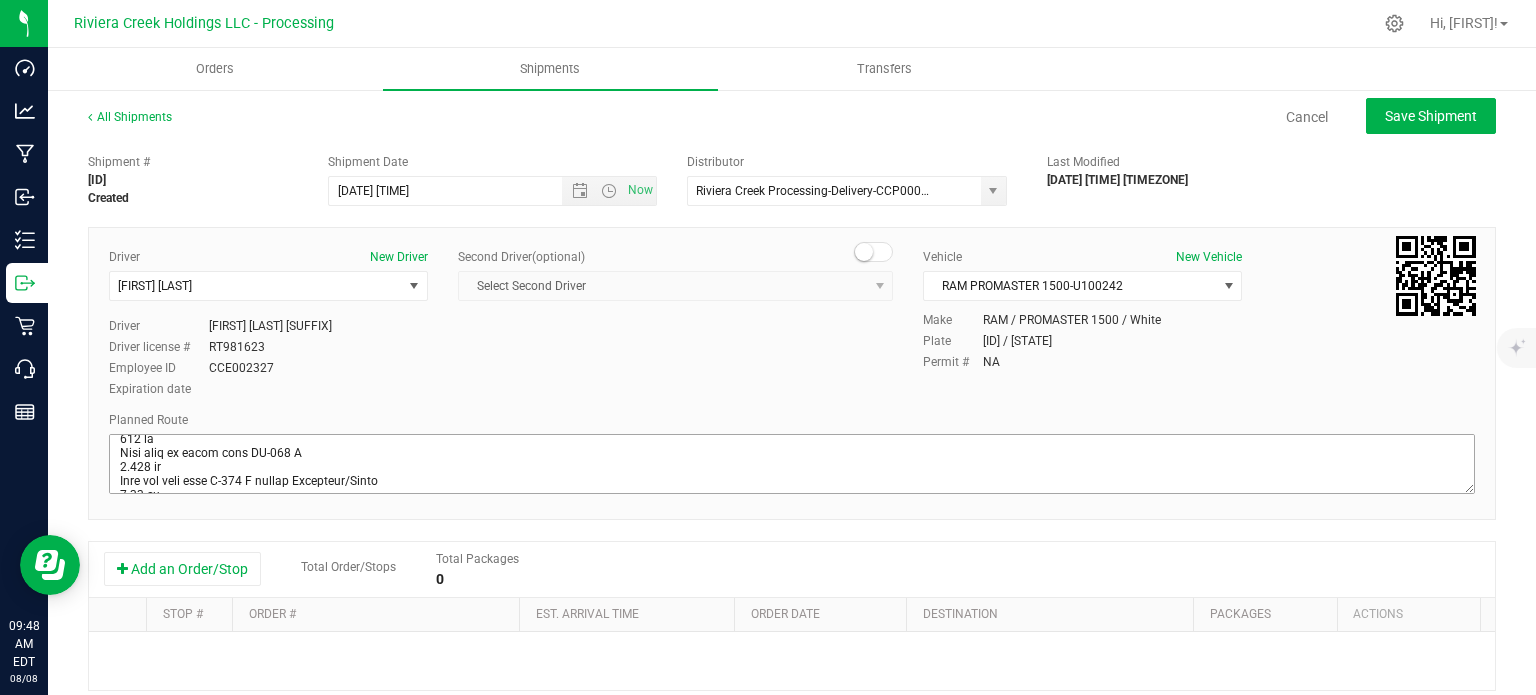 scroll, scrollTop: 200, scrollLeft: 0, axis: vertical 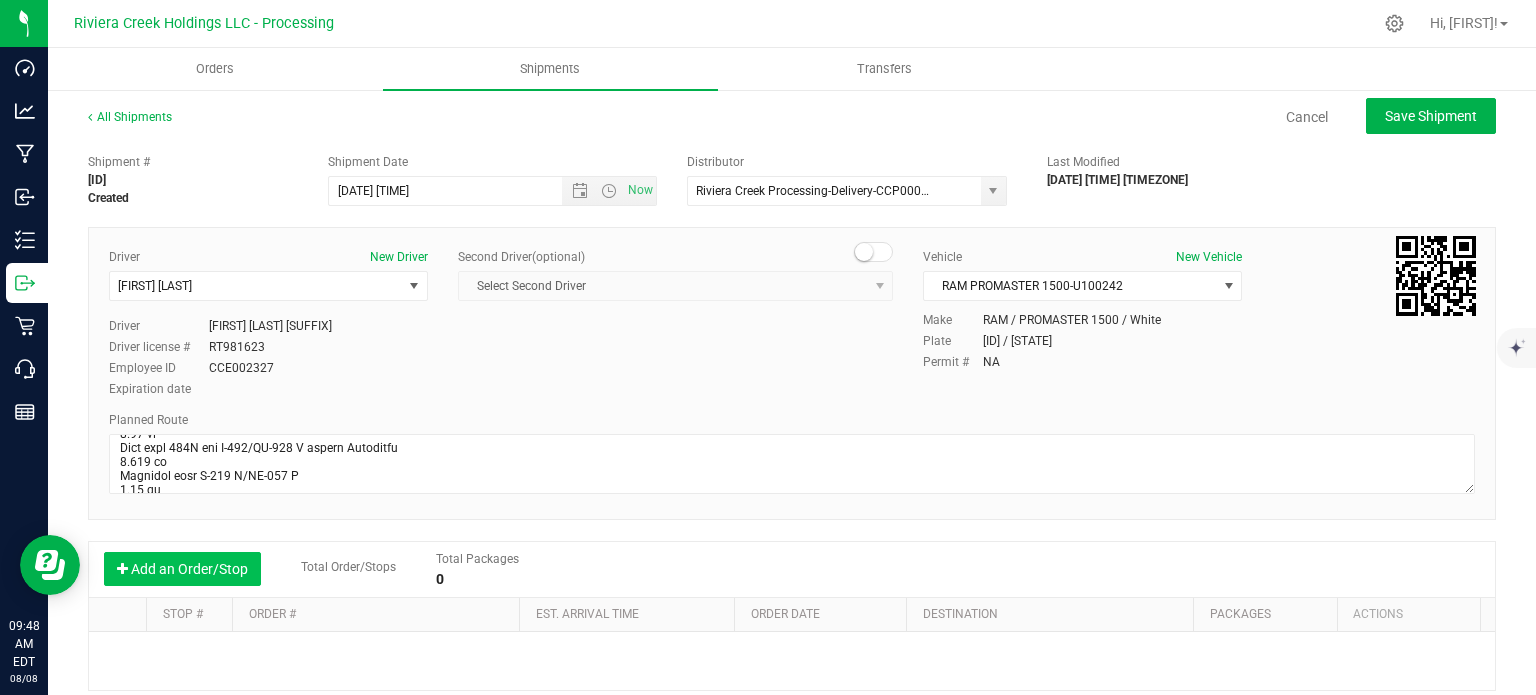 click on "Add an Order/Stop" at bounding box center [182, 569] 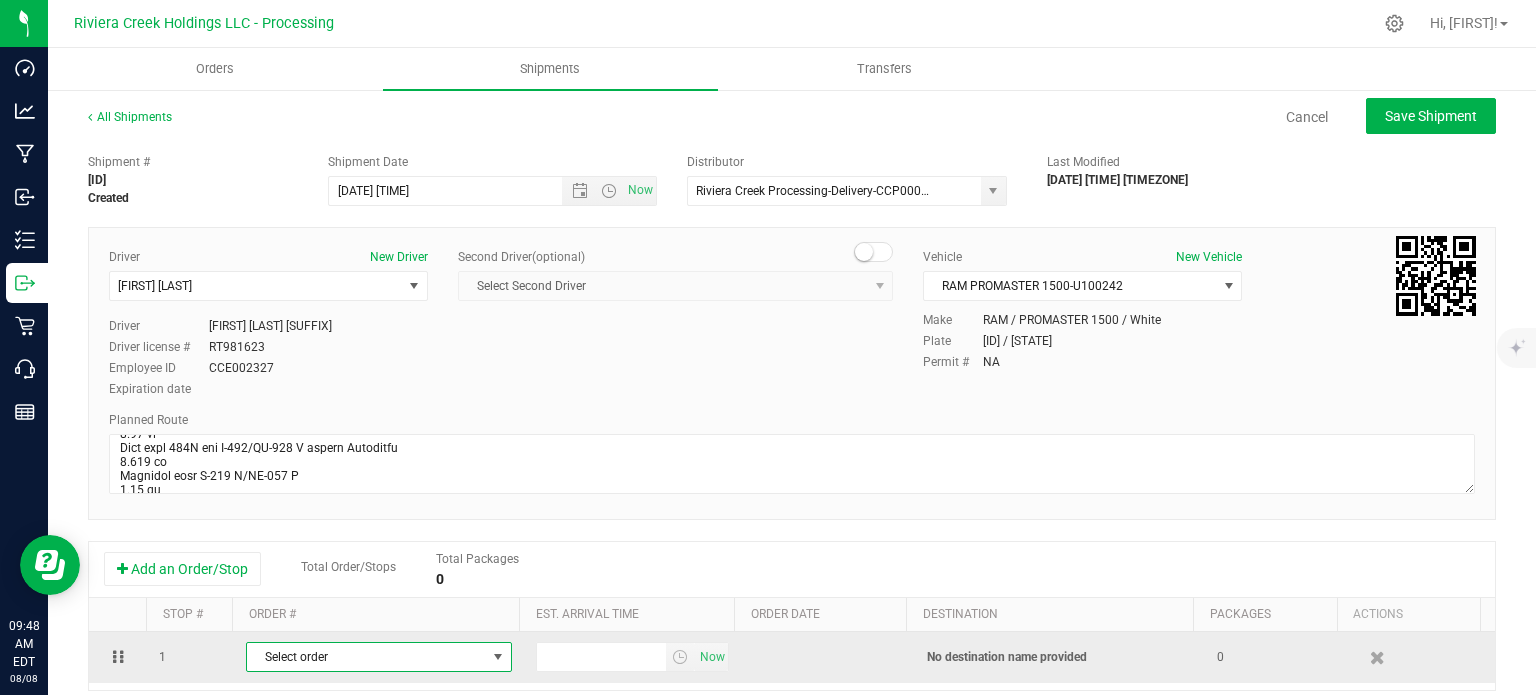 click on "Select order" at bounding box center (366, 657) 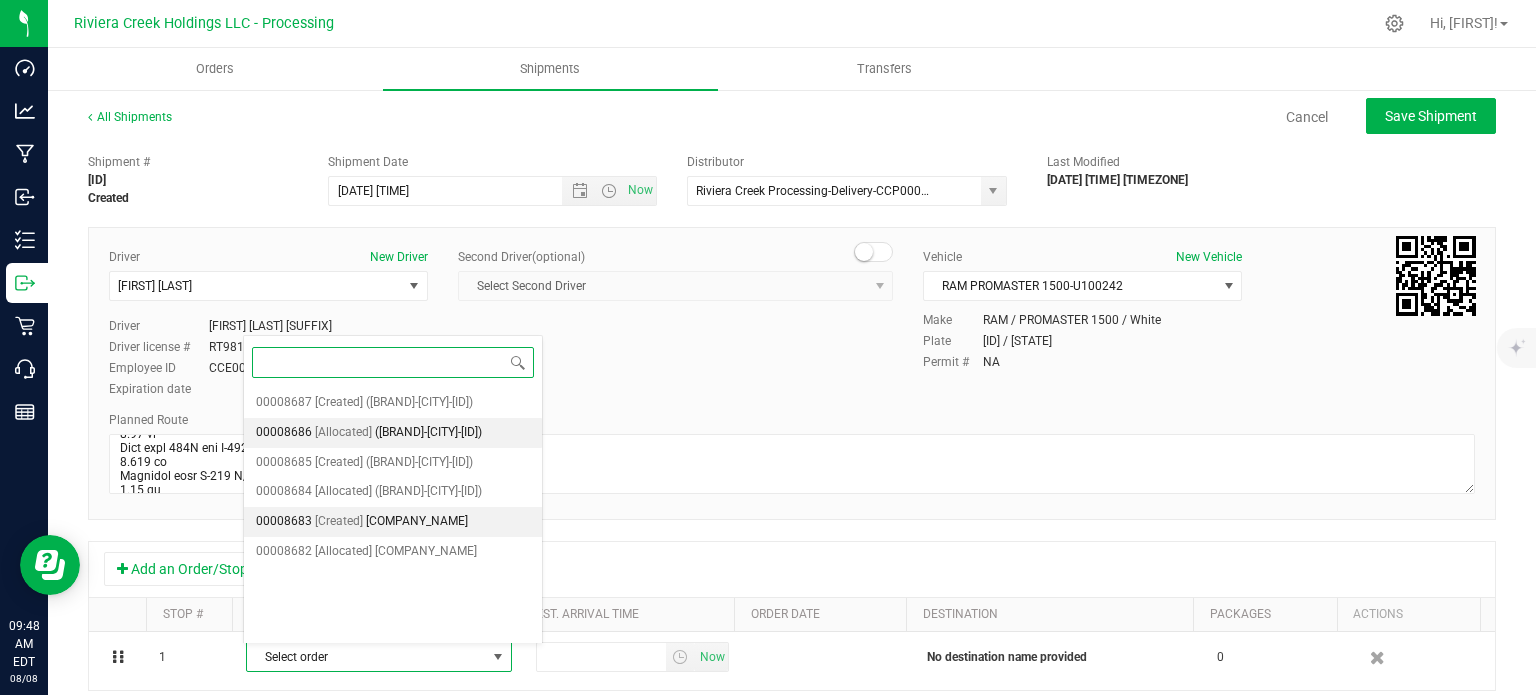 scroll, scrollTop: 130, scrollLeft: 0, axis: vertical 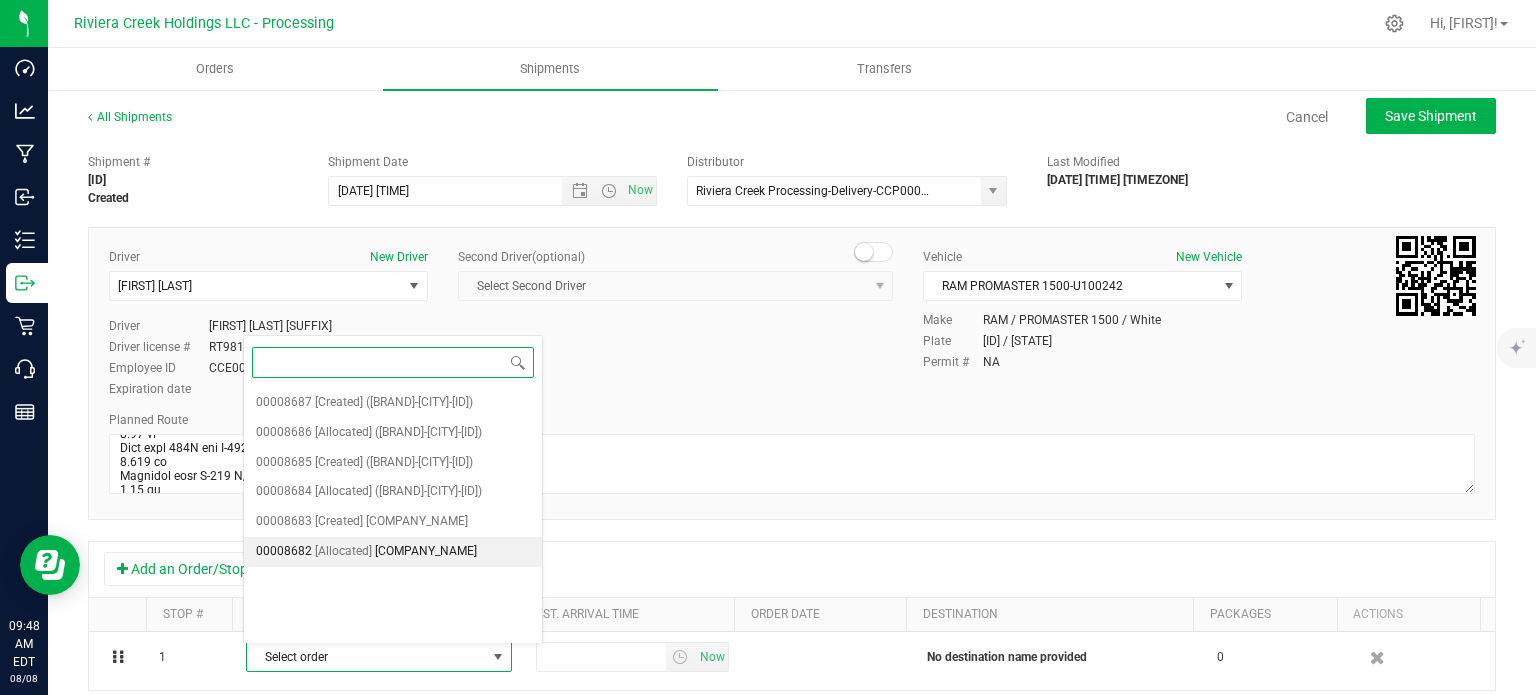 click on "[COMPANY_NAME]" at bounding box center (426, 552) 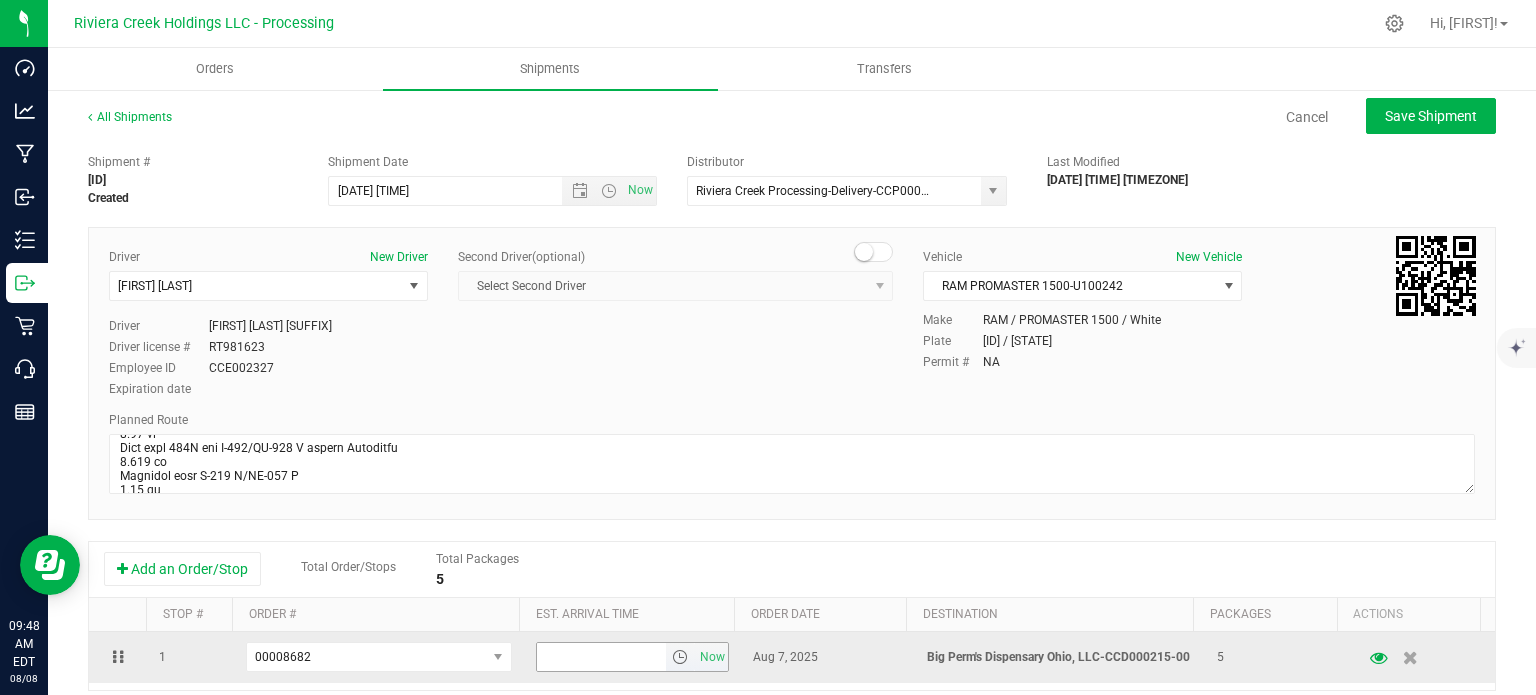 click at bounding box center [680, 657] 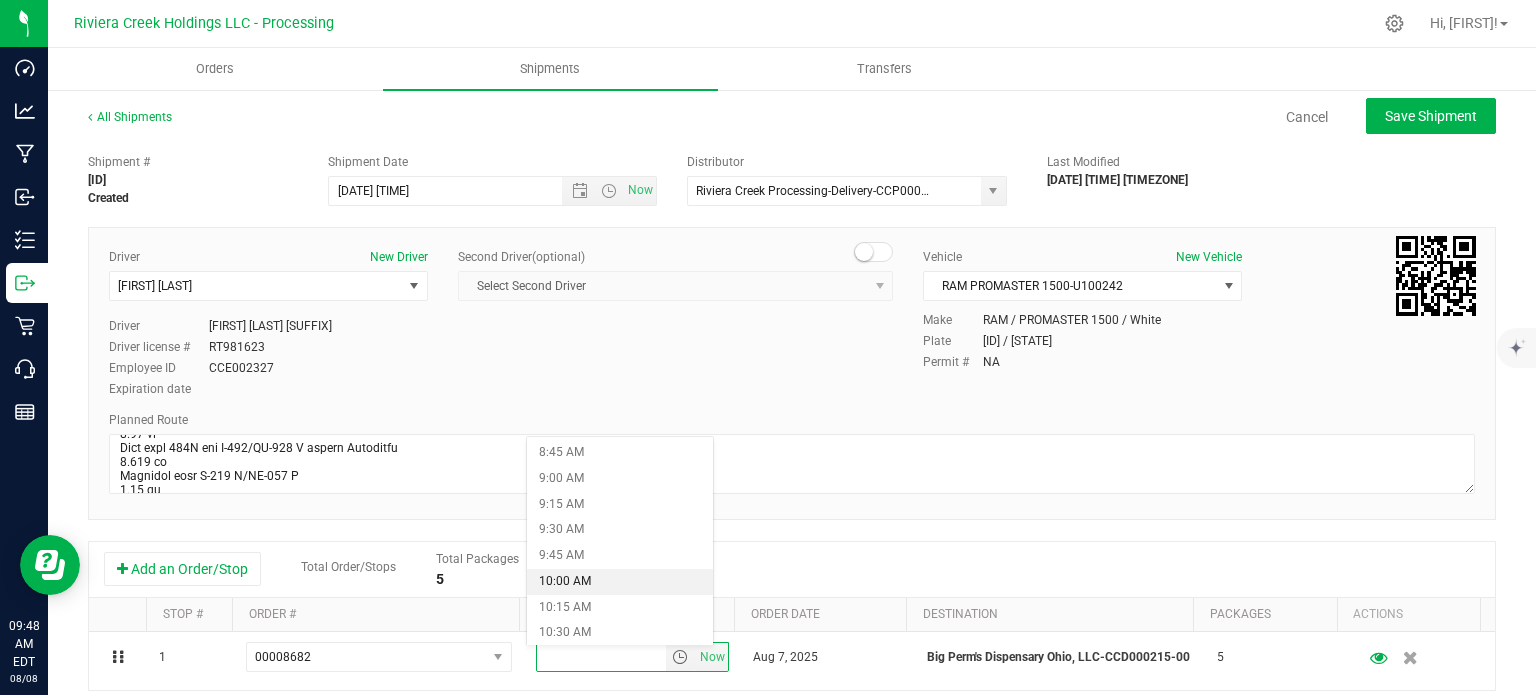scroll, scrollTop: 1000, scrollLeft: 0, axis: vertical 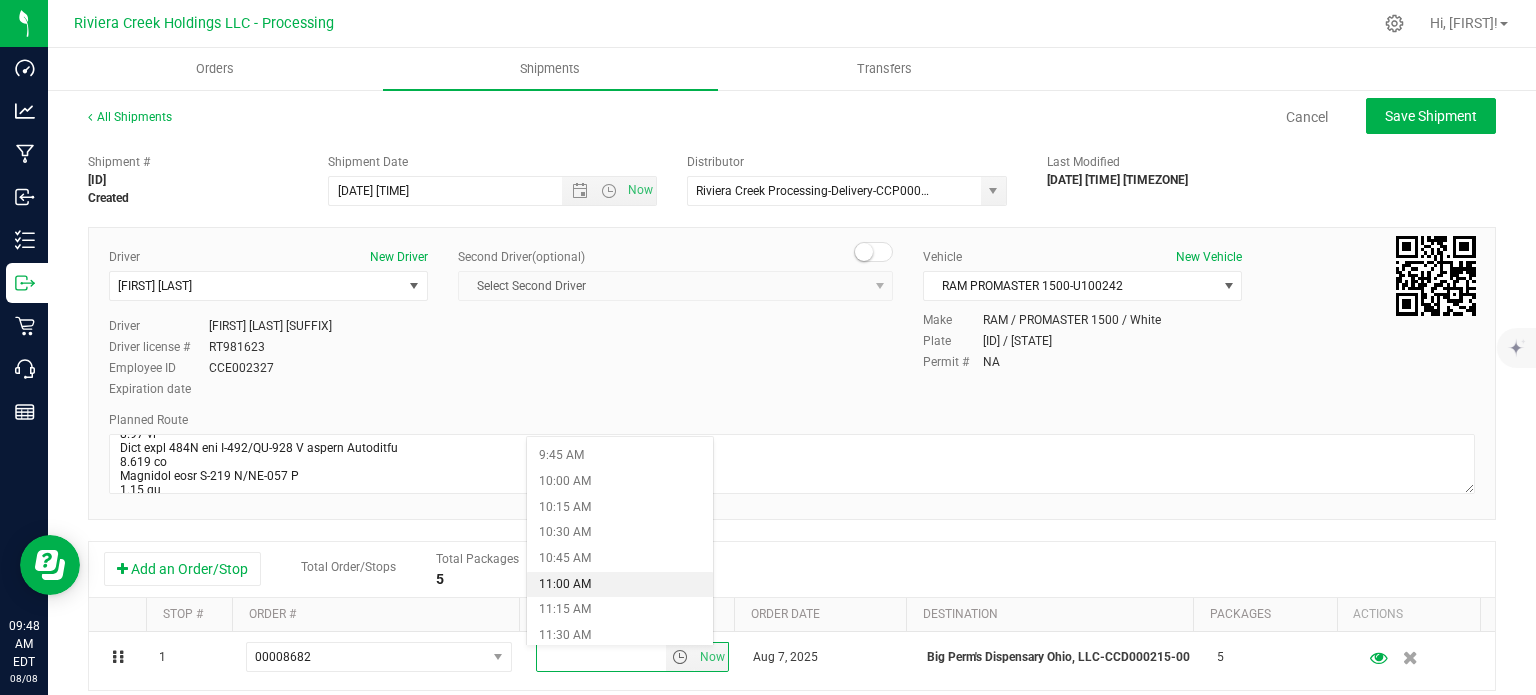 click on "11:00 AM" at bounding box center [619, 585] 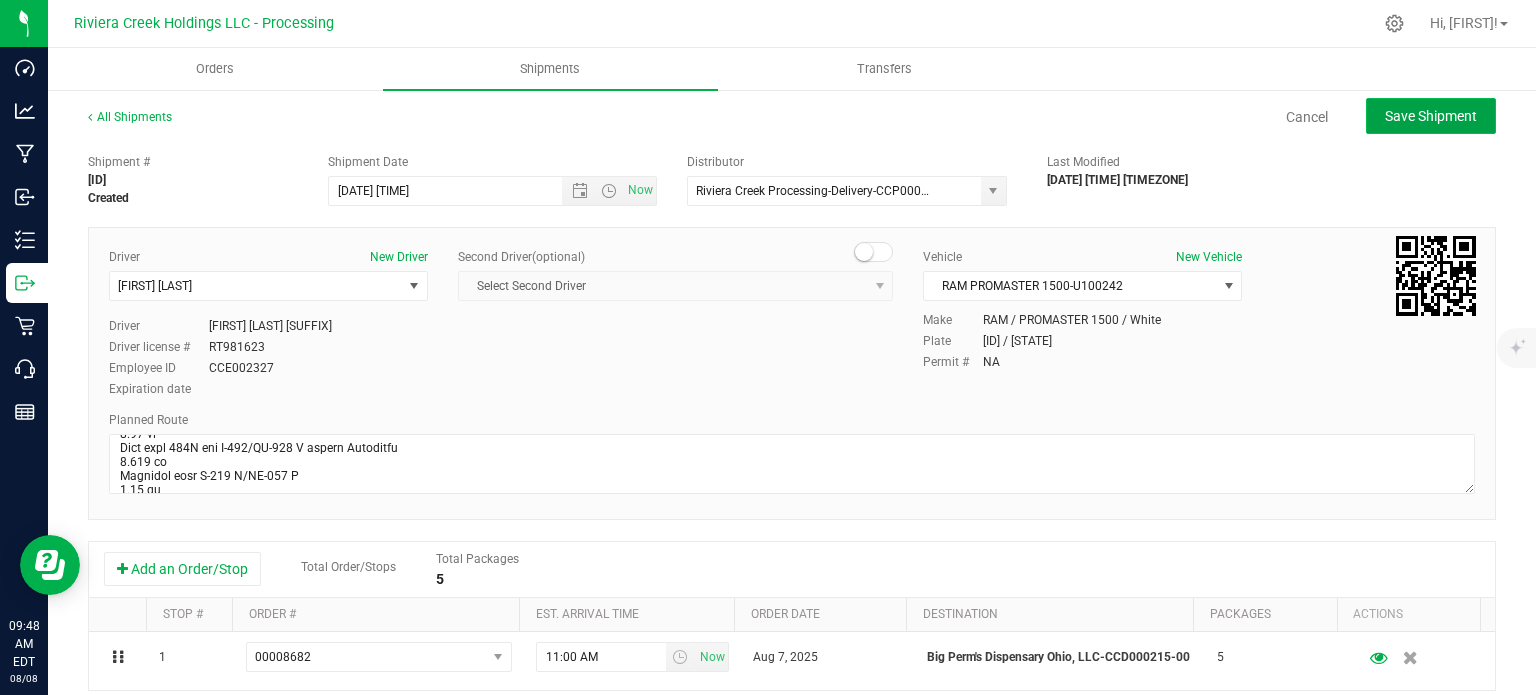 click on "Save Shipment" 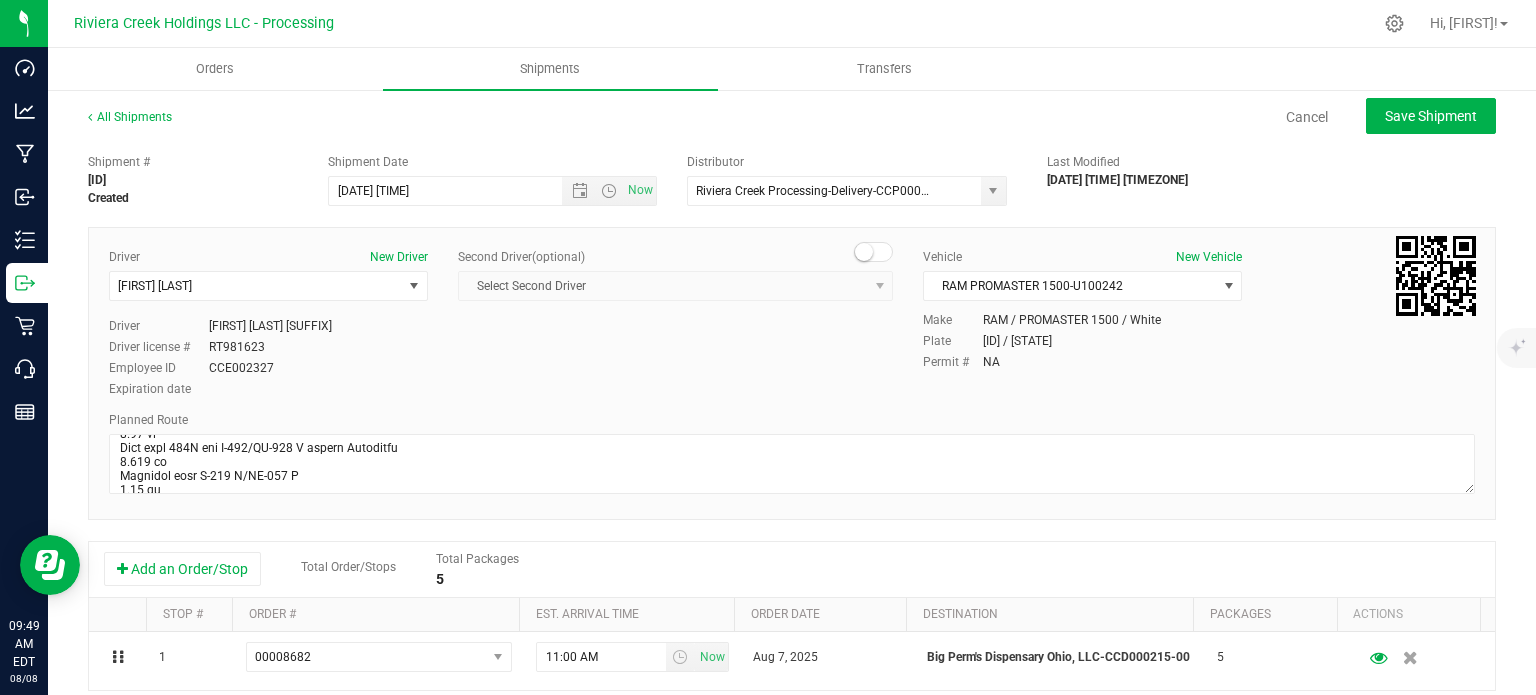 type on "[DATE] [TIME]" 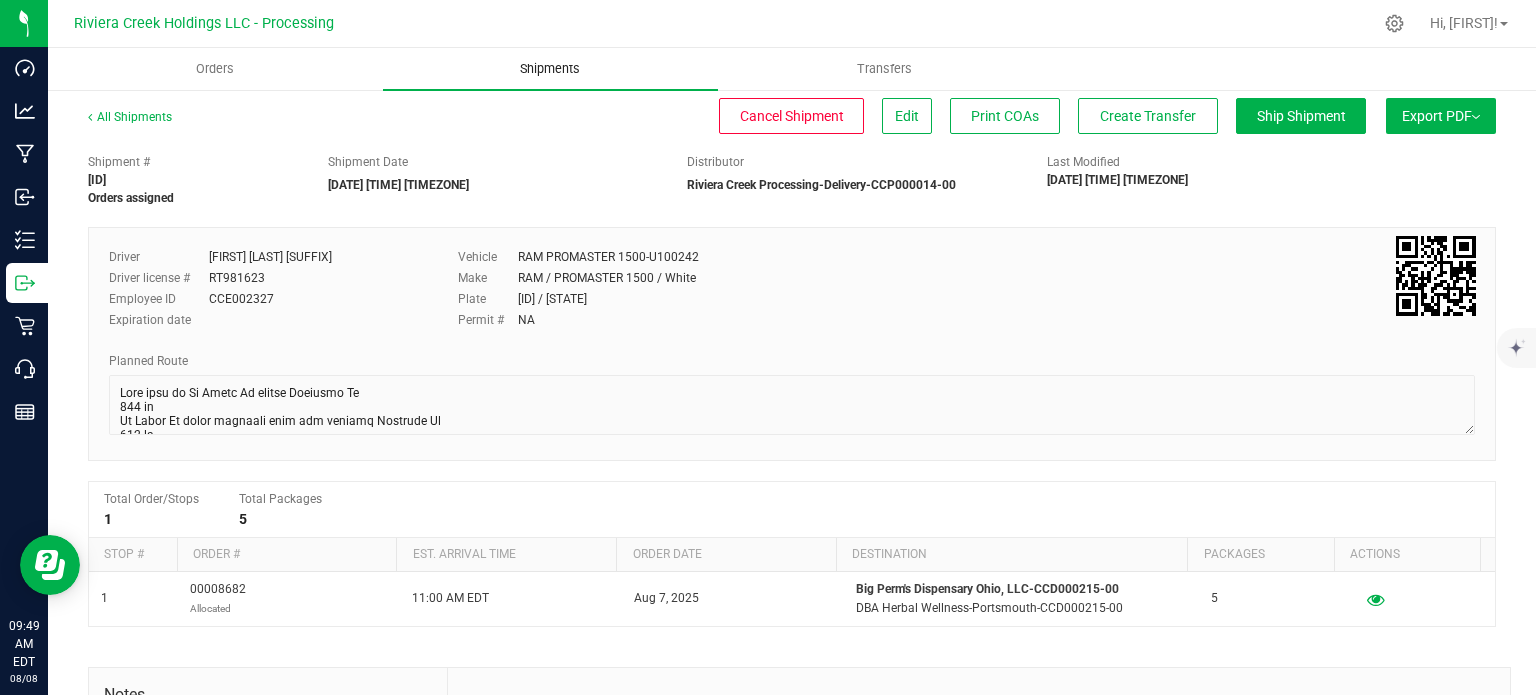 click on "Shipments" at bounding box center [550, 69] 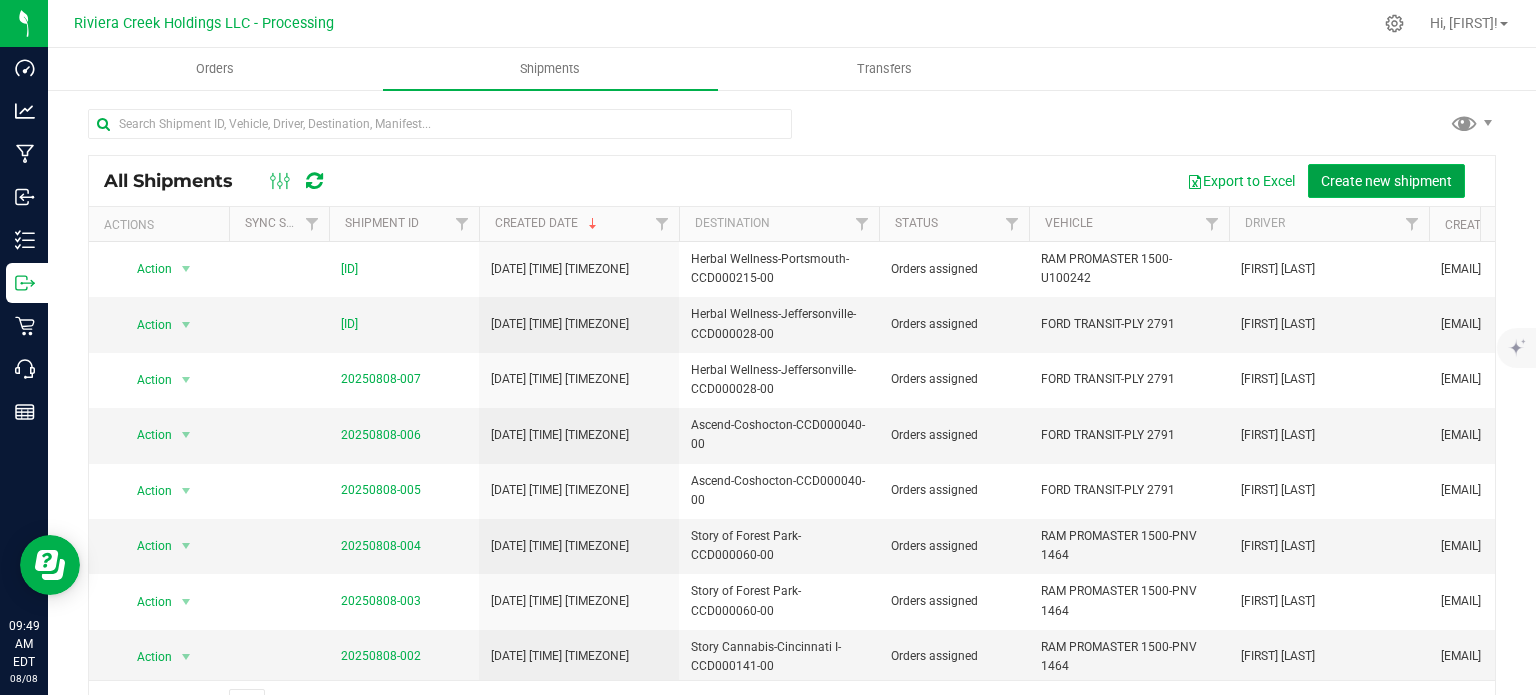 click on "Create new shipment" at bounding box center [1386, 181] 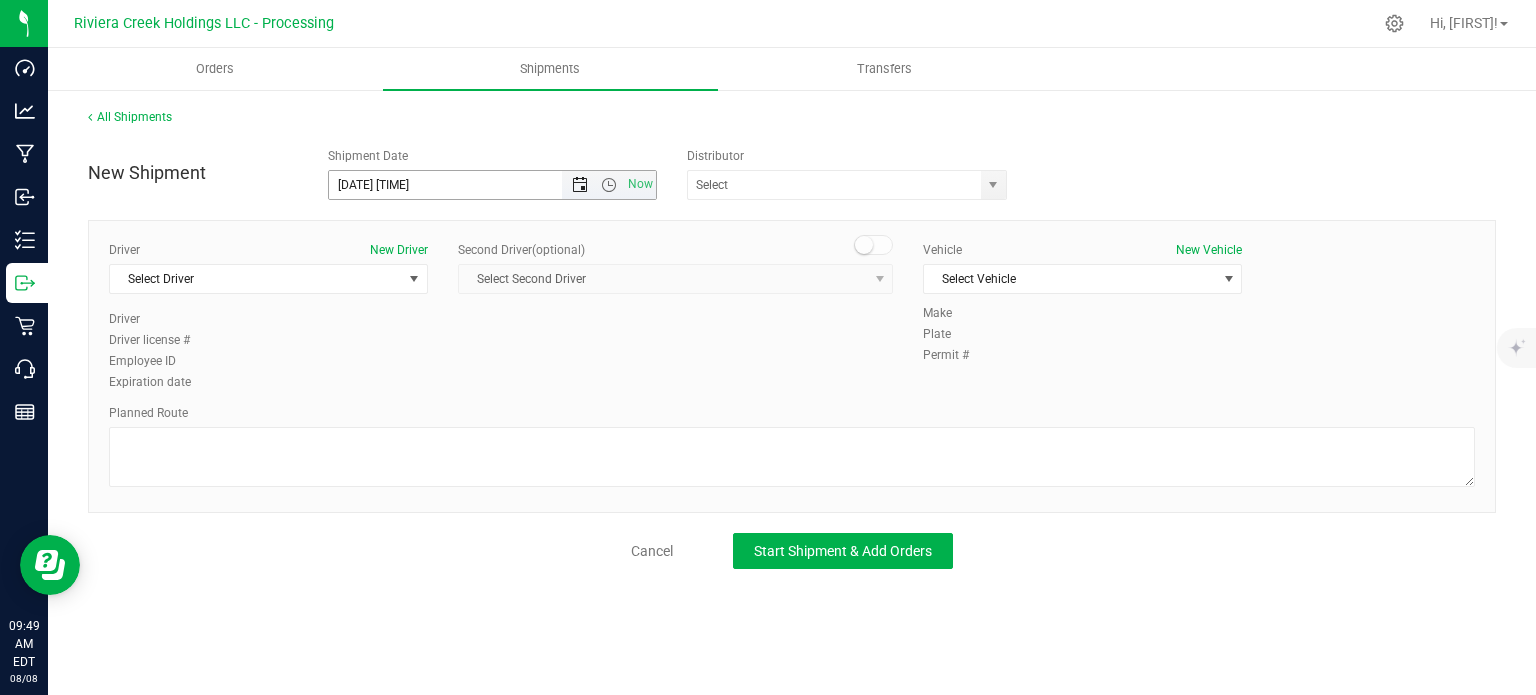 click at bounding box center (580, 185) 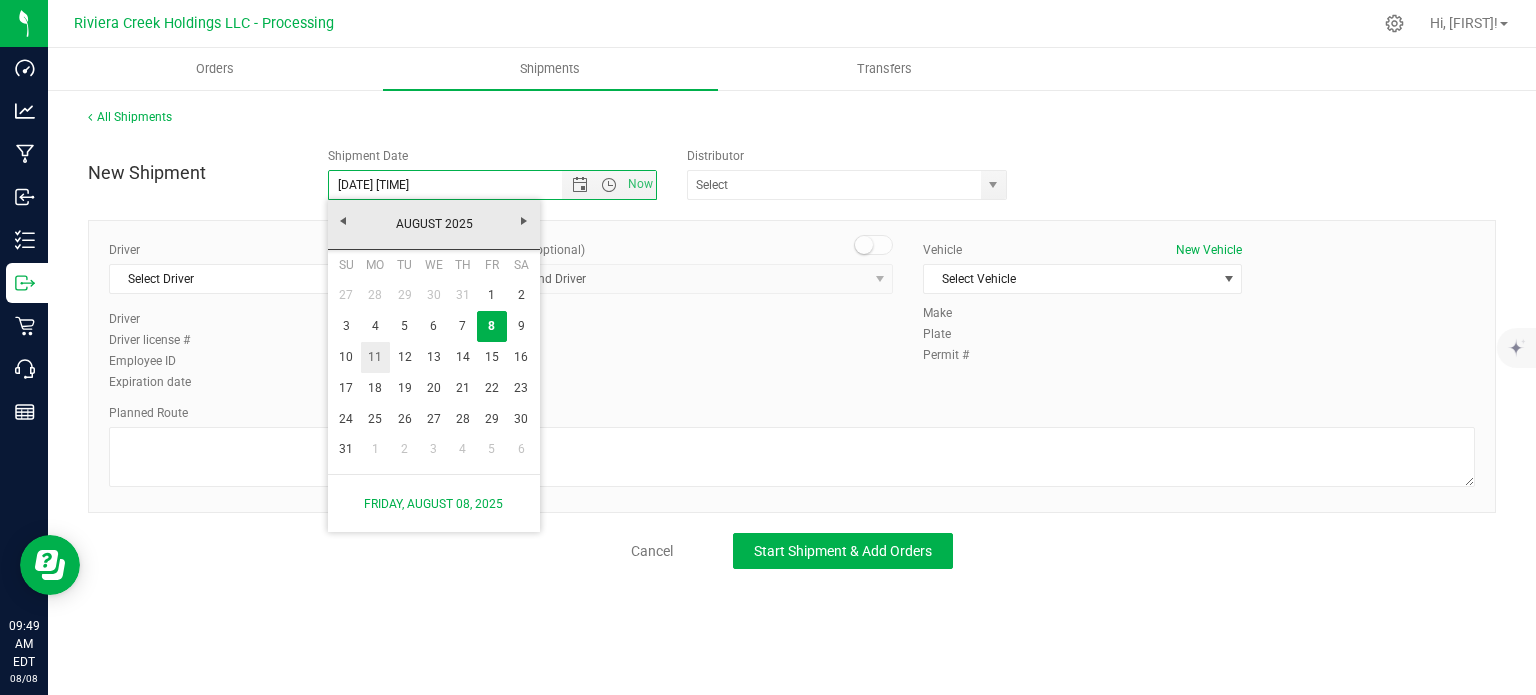 click on "11" at bounding box center (375, 357) 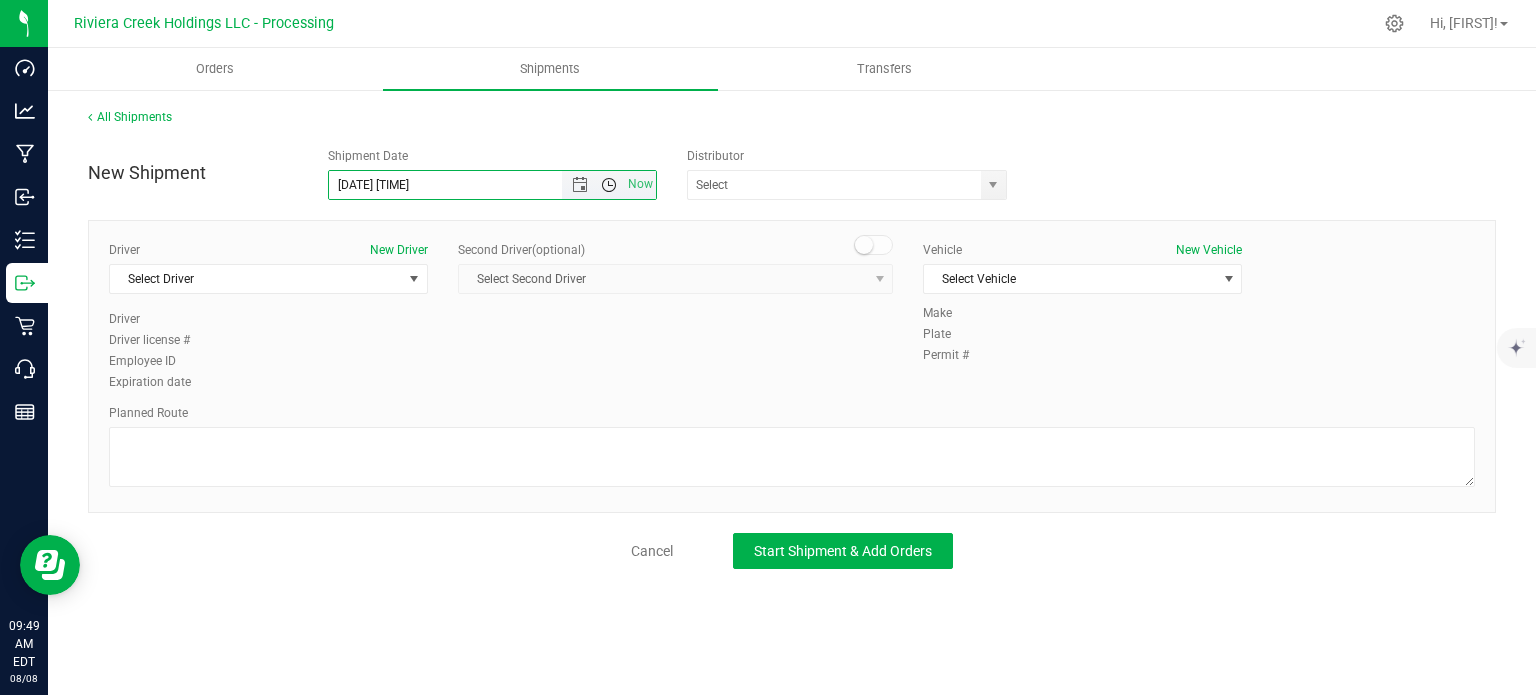 click at bounding box center (609, 185) 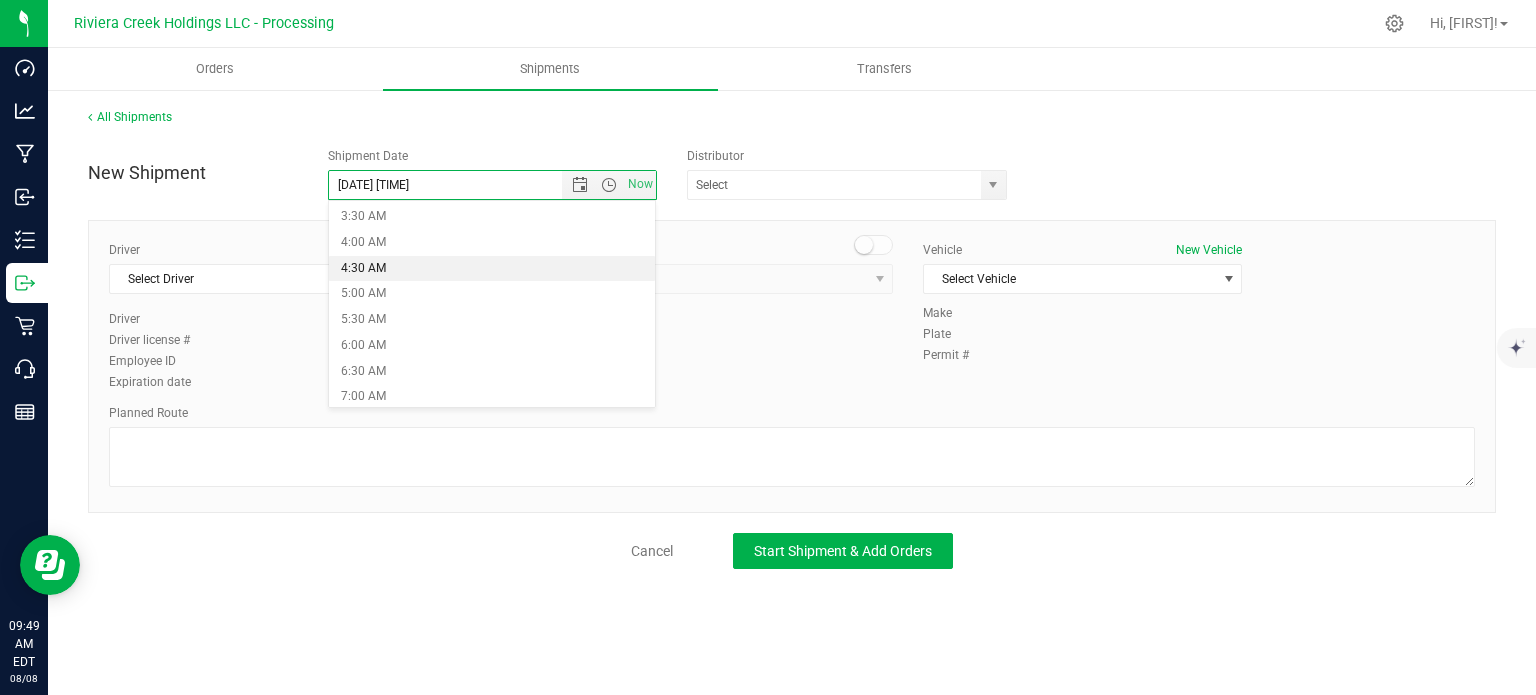 scroll, scrollTop: 200, scrollLeft: 0, axis: vertical 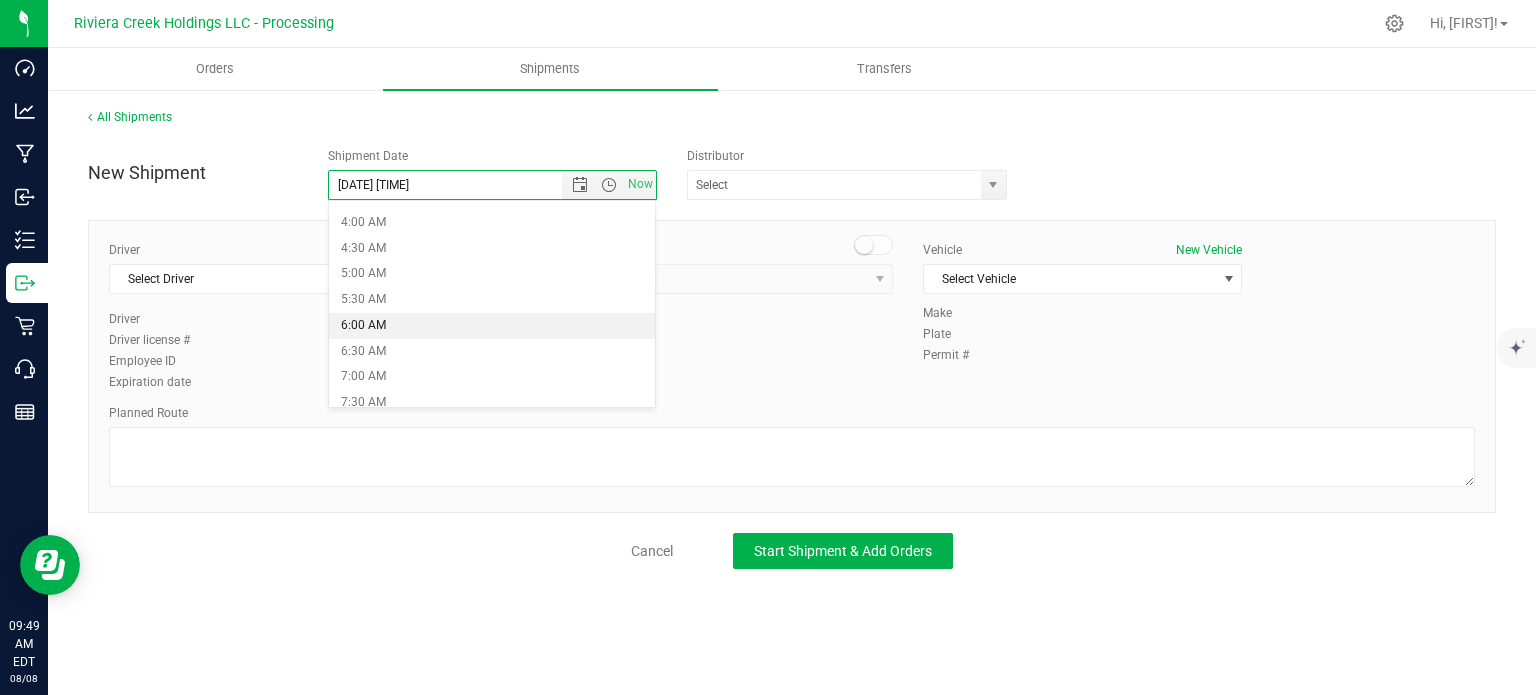 click on "6:00 AM" at bounding box center (492, 326) 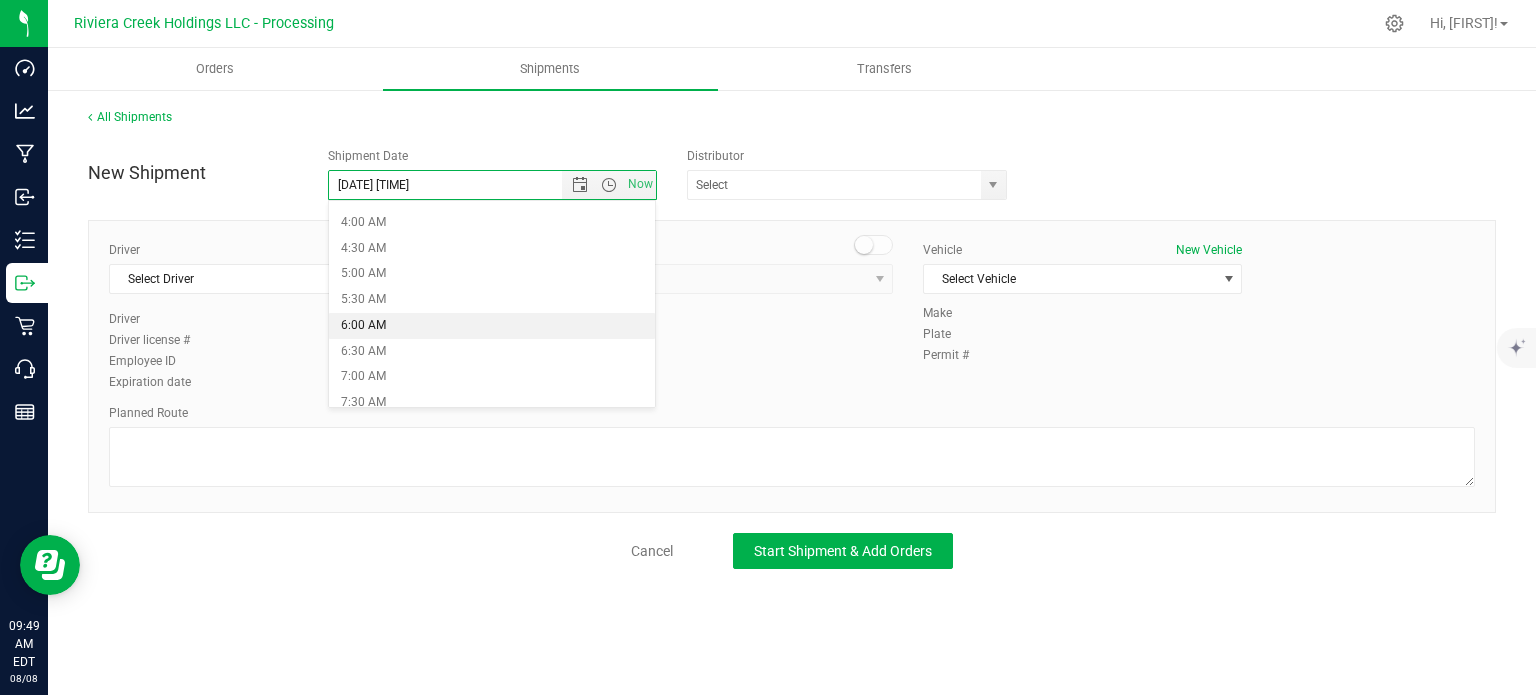 type on "[DATE] [TIME]" 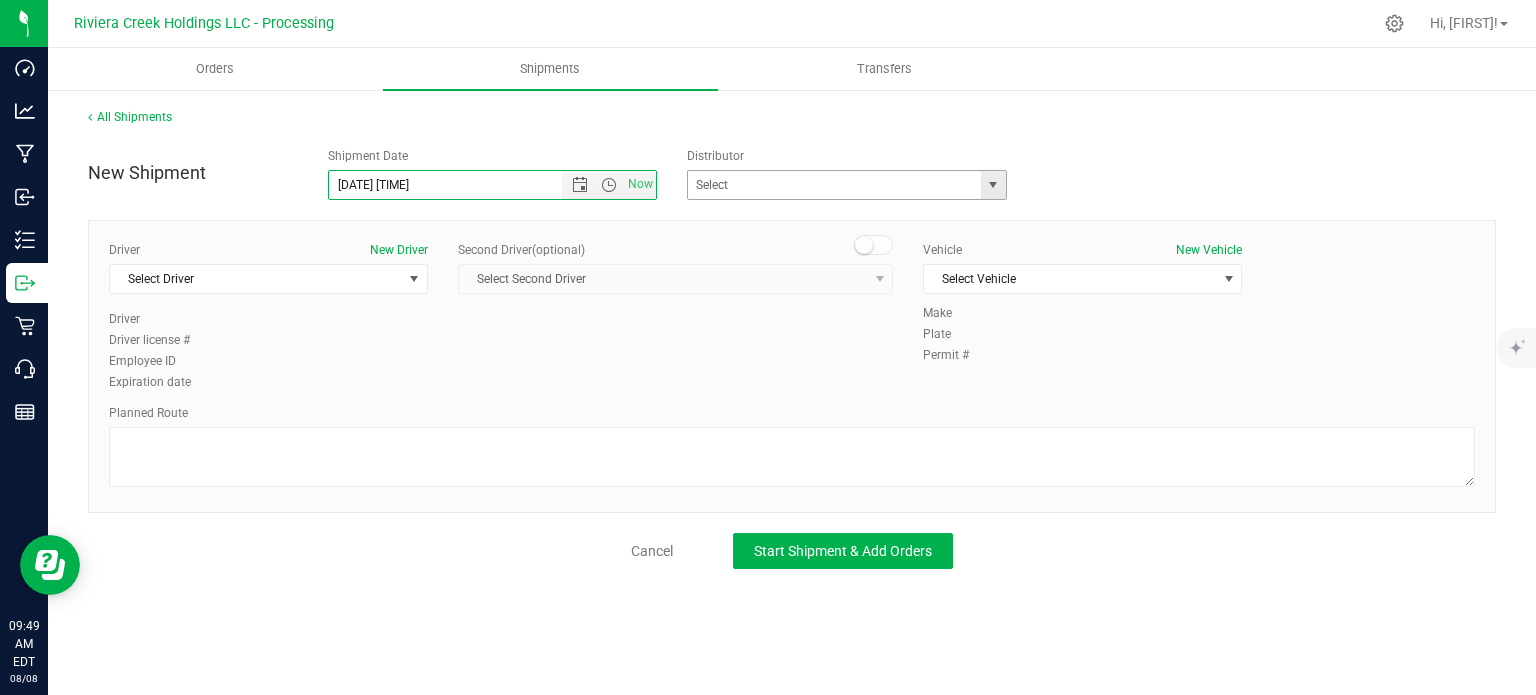click at bounding box center [993, 185] 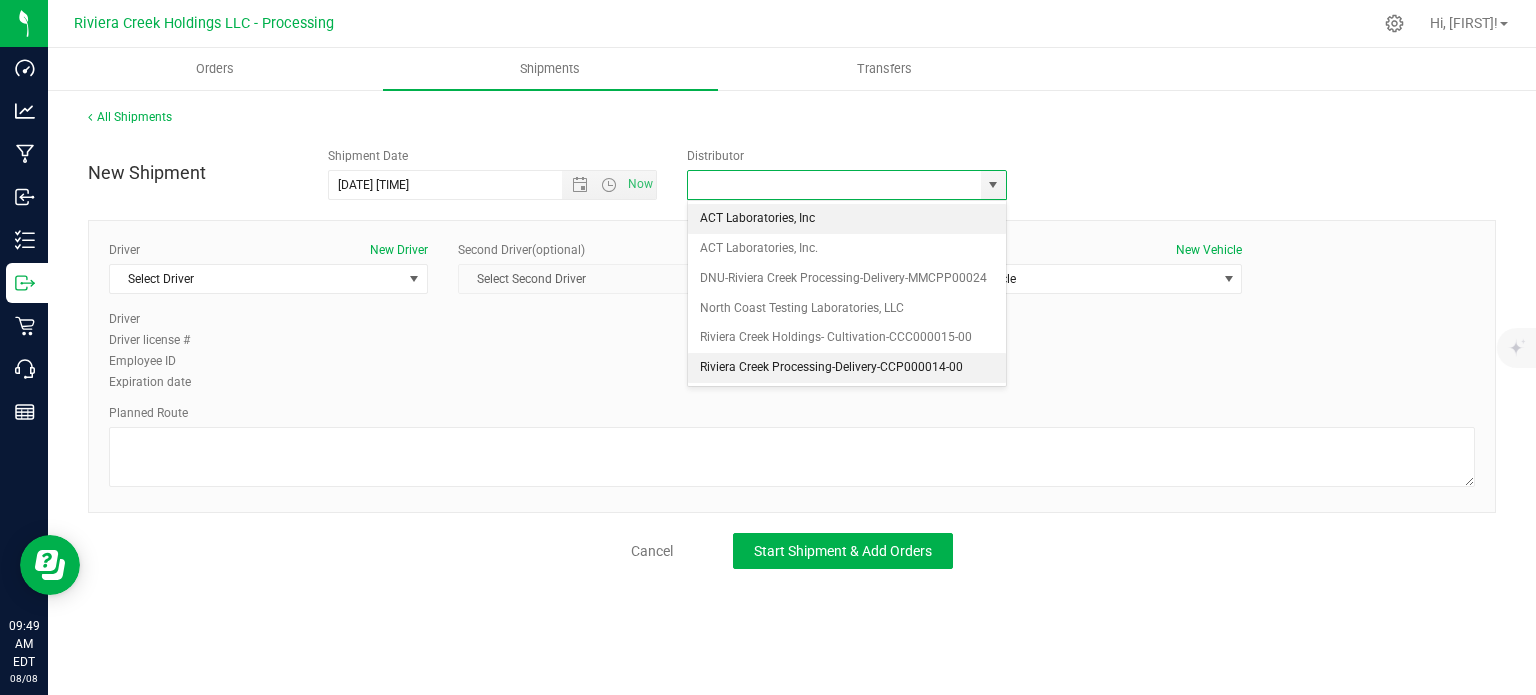 click on "Riviera Creek Processing-Delivery-CCP000014-00" at bounding box center (847, 368) 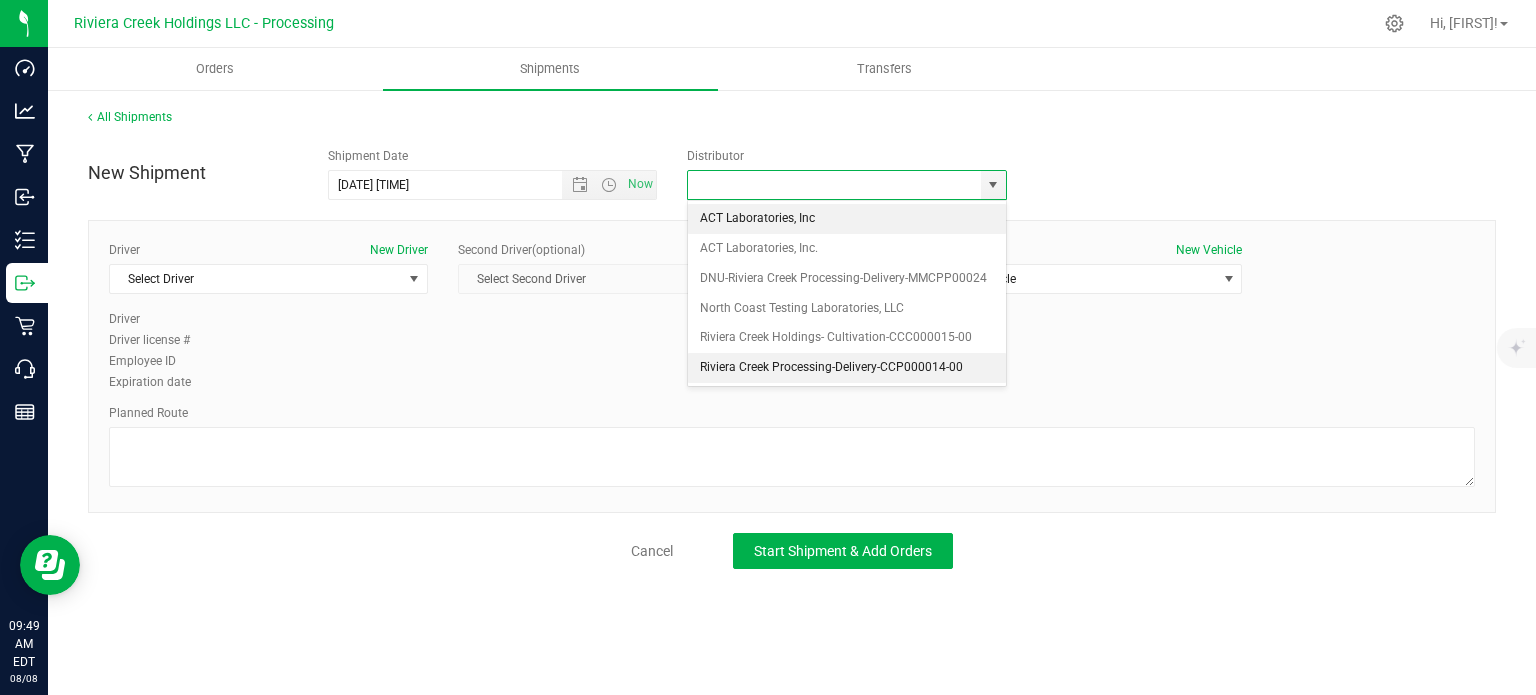 type on "Riviera Creek Processing-Delivery-CCP000014-00" 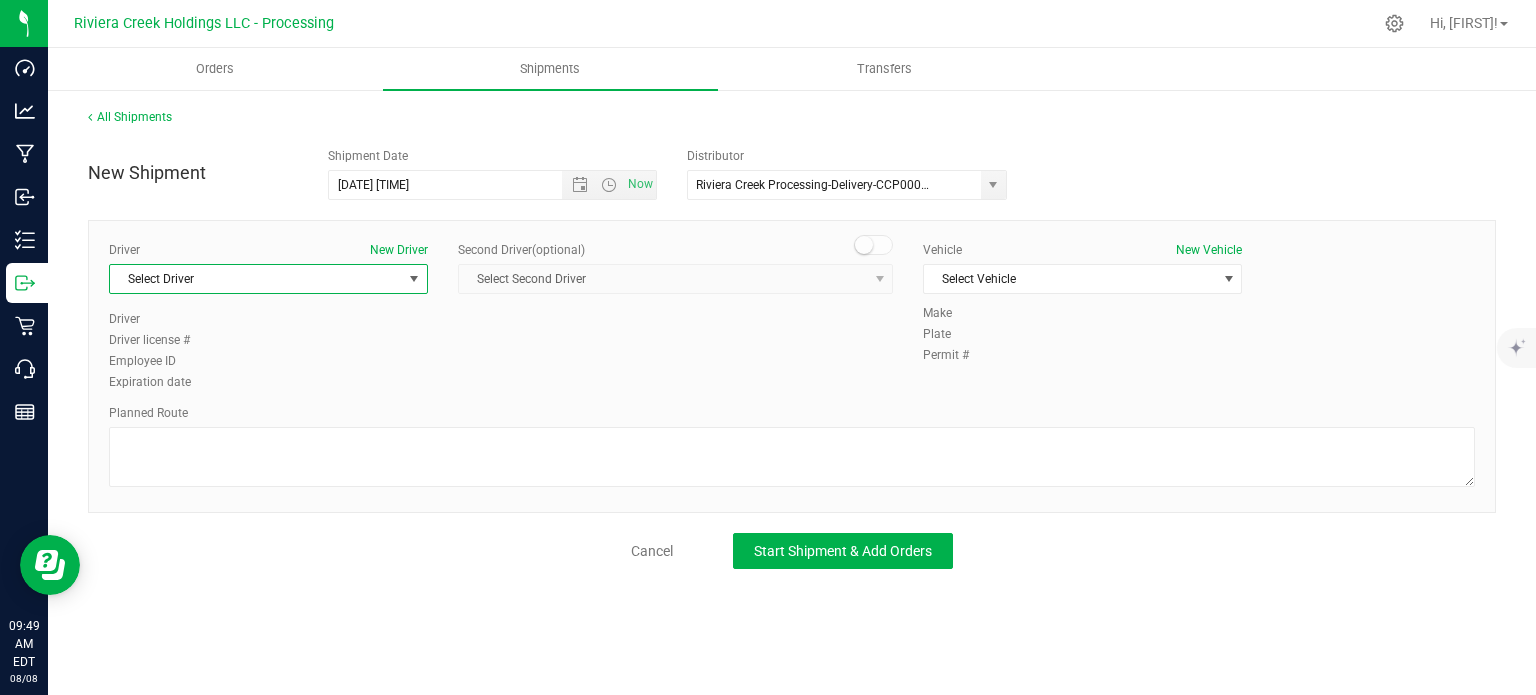 click on "Select Driver" at bounding box center (256, 279) 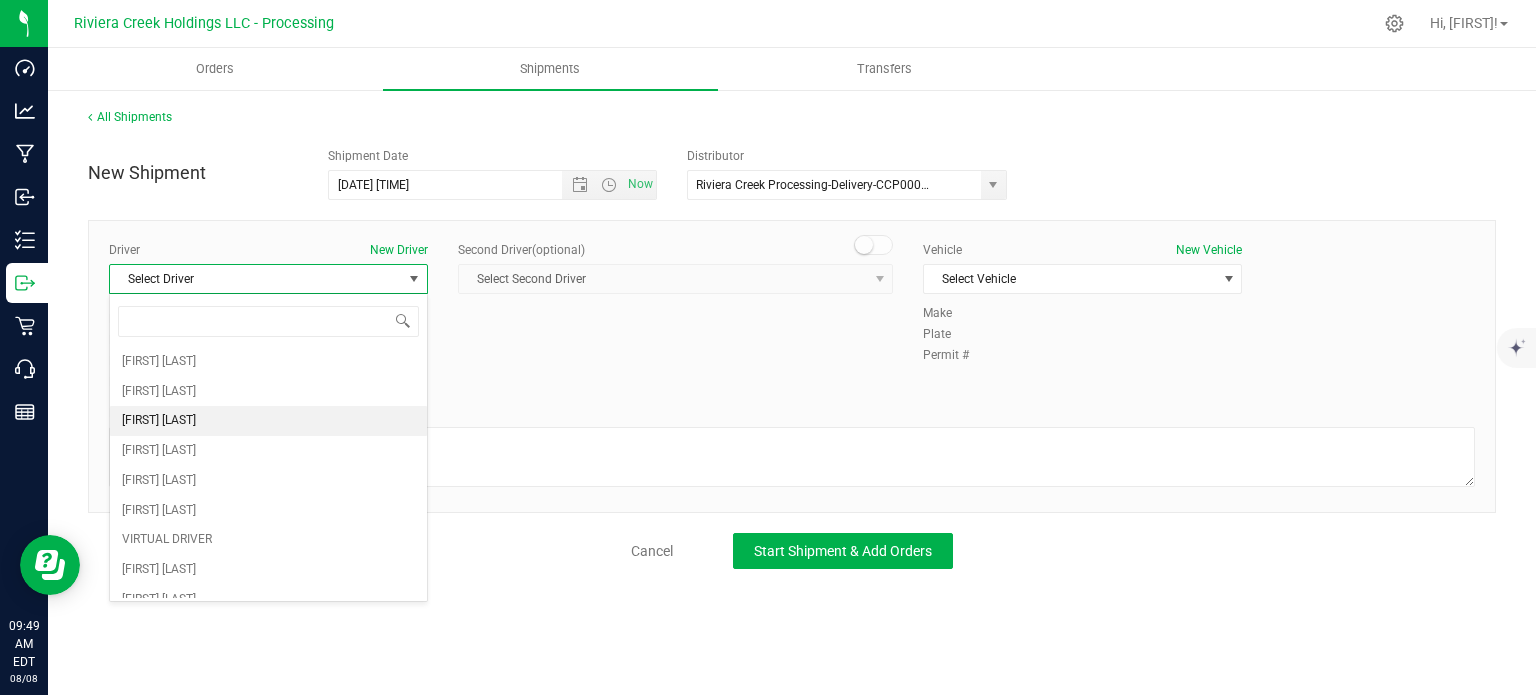 click on "[FIRST] [LAST]" at bounding box center [159, 421] 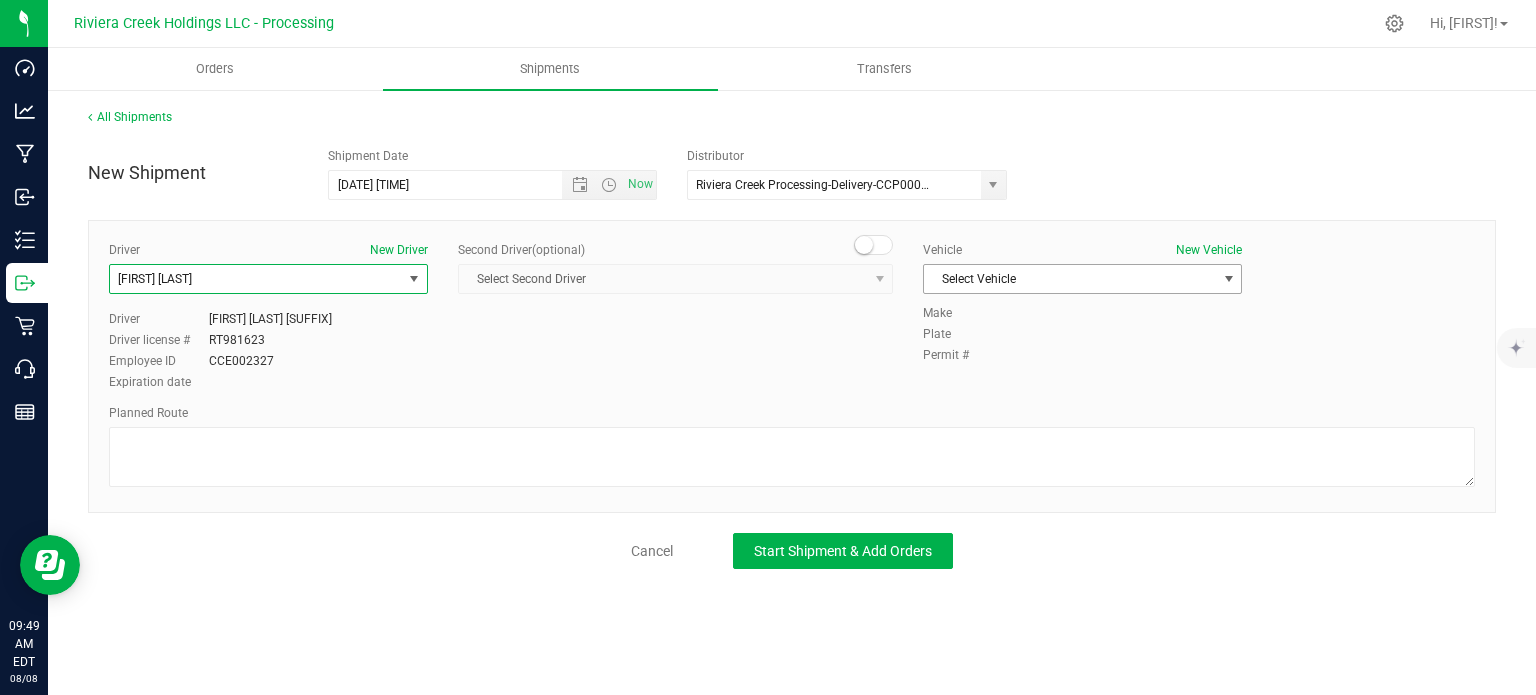 click on "Select Vehicle" at bounding box center [1070, 279] 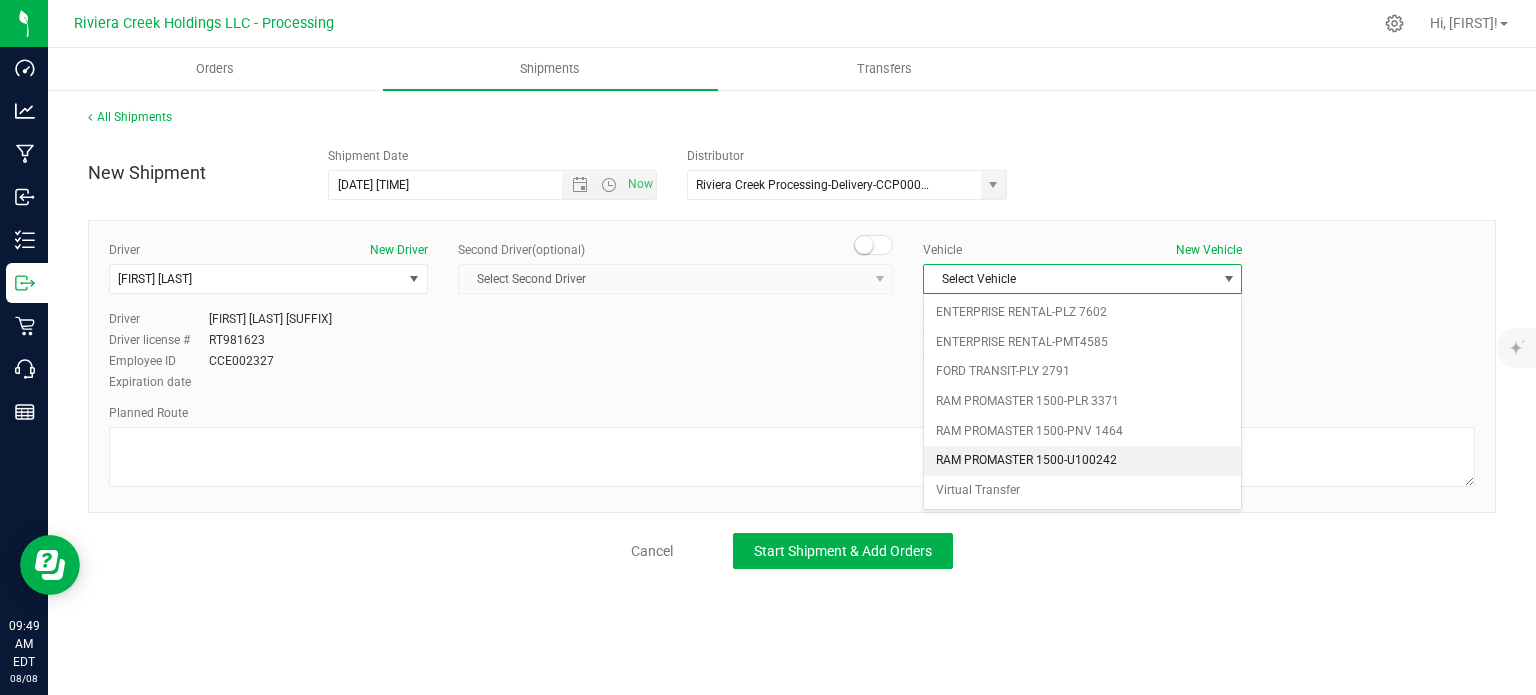 click on "RAM PROMASTER 1500-U100242" at bounding box center (1082, 461) 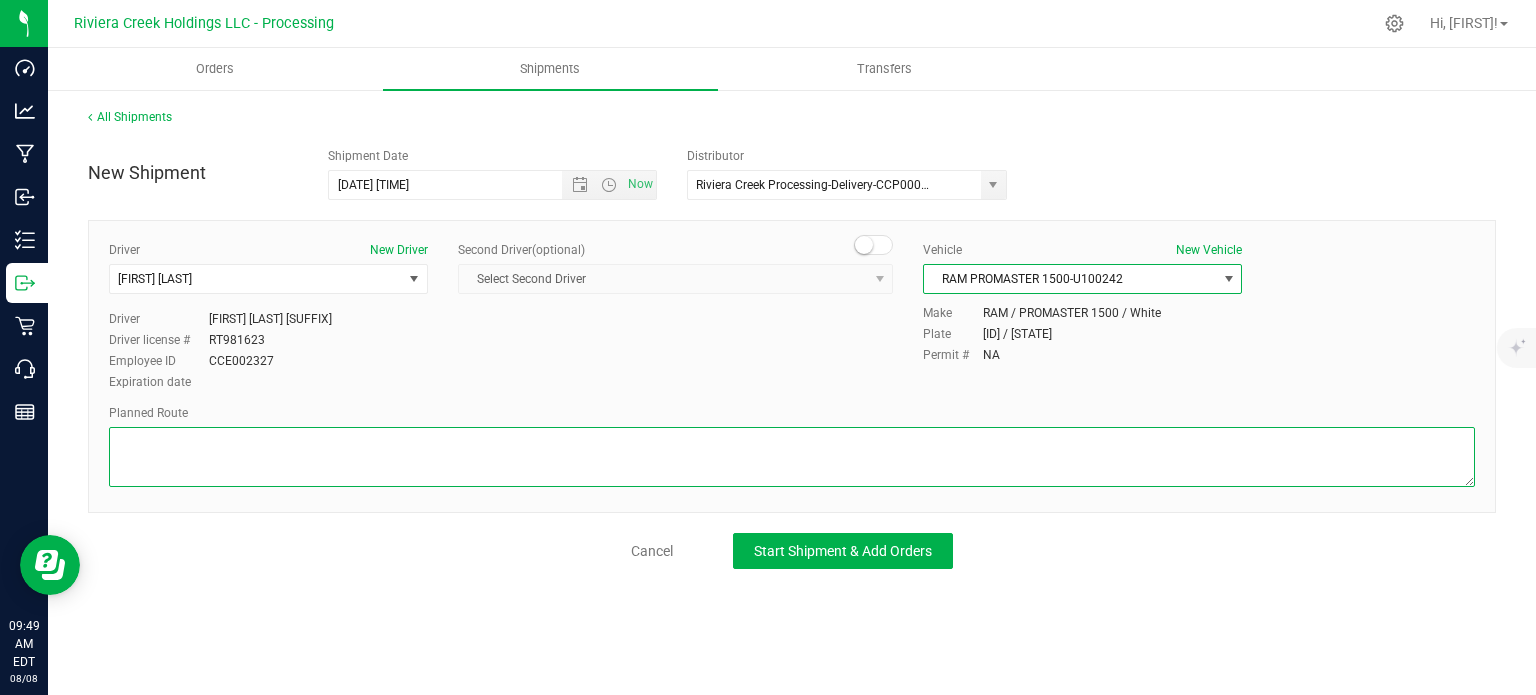 click at bounding box center (792, 457) 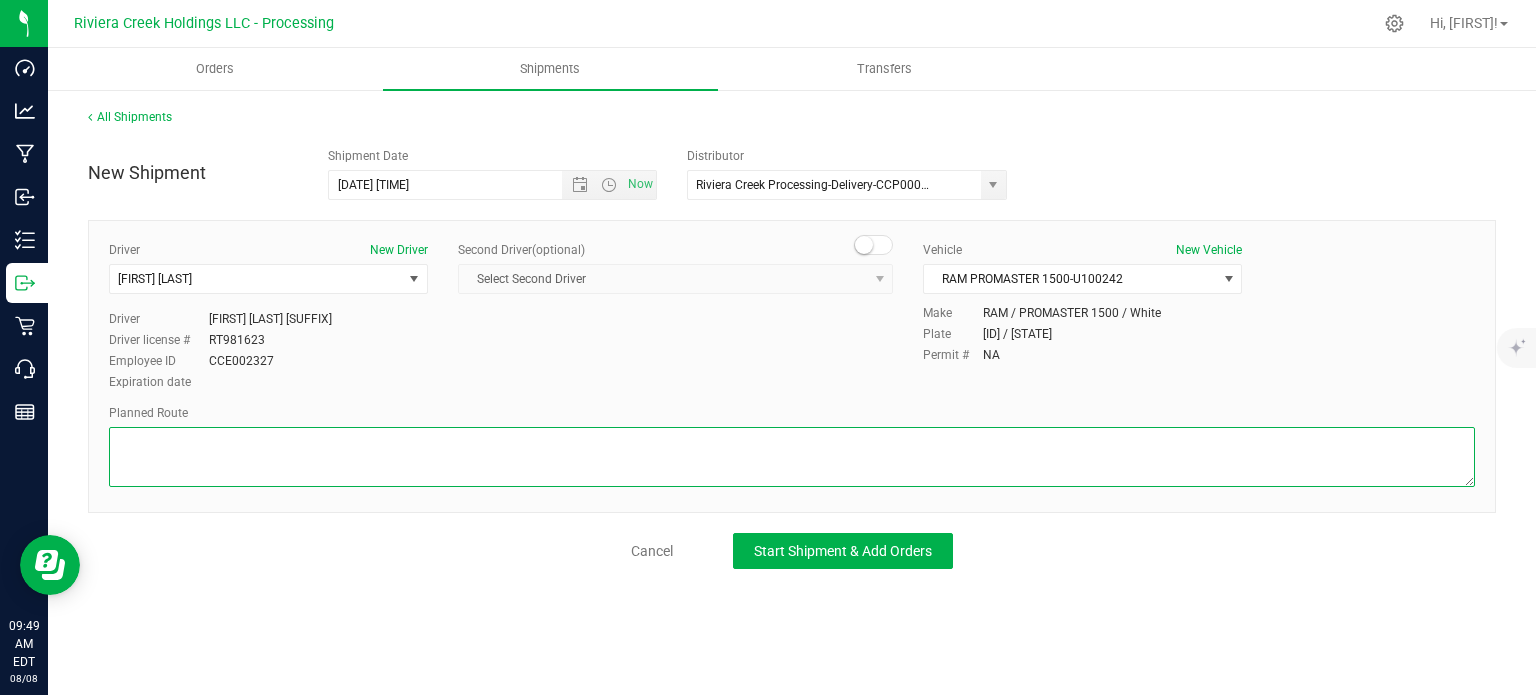 paste on "[DIRECTIONS]" 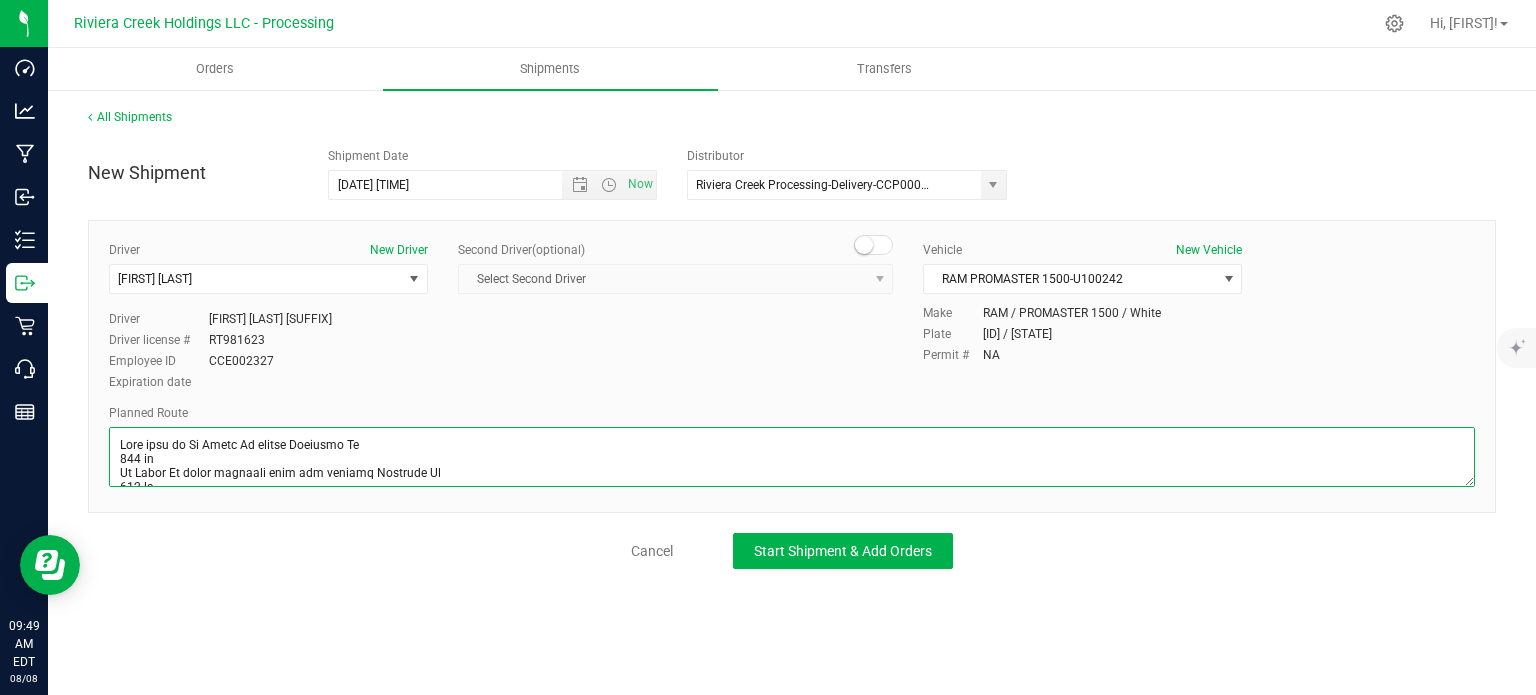 scroll, scrollTop: 499, scrollLeft: 0, axis: vertical 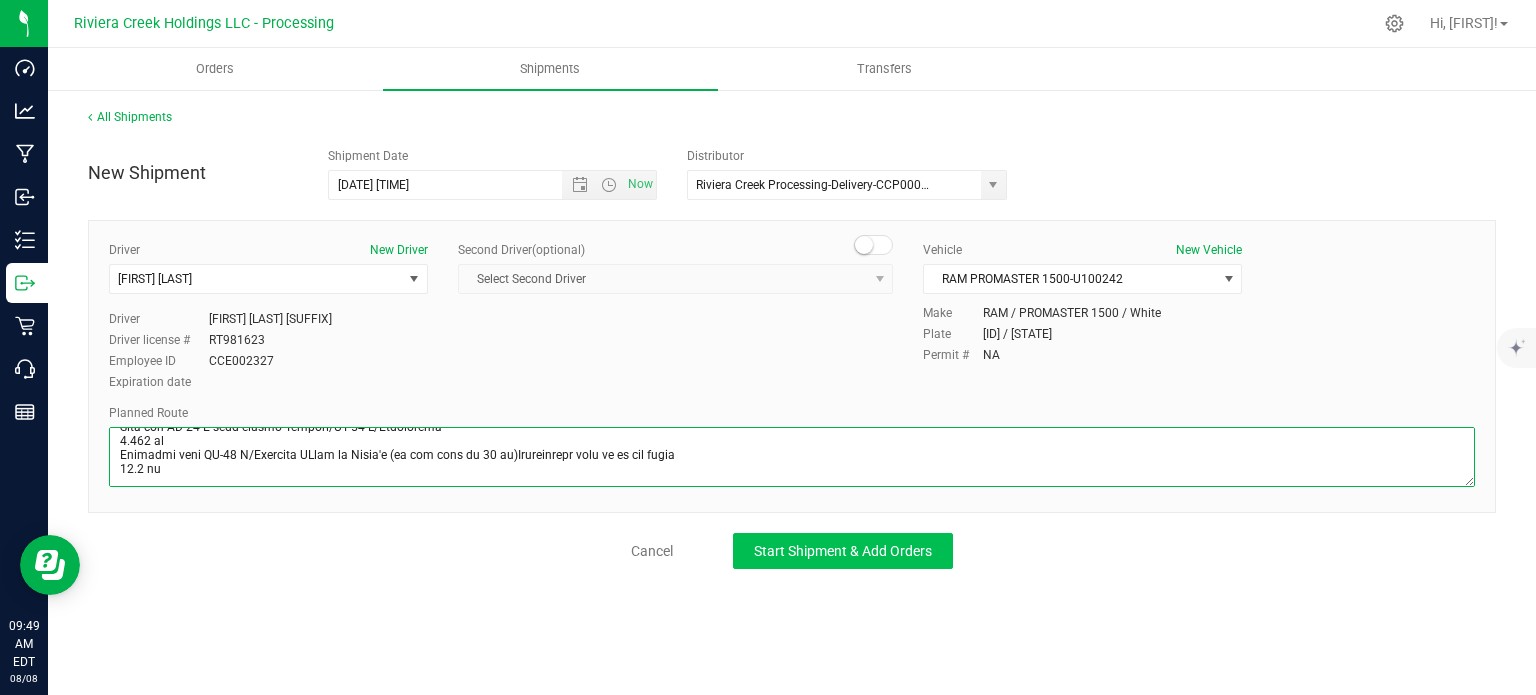 type on "[DIRECTIONS]" 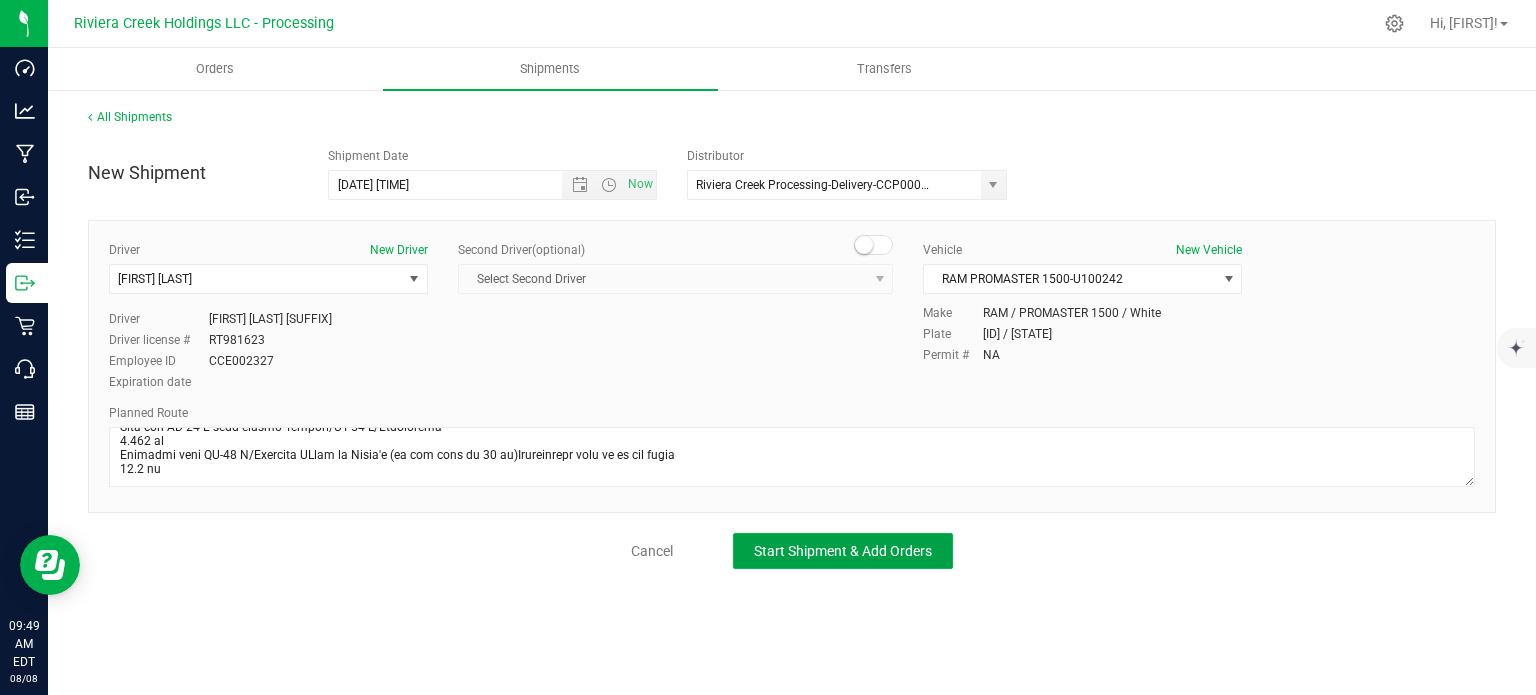 click on "Start Shipment & Add Orders" 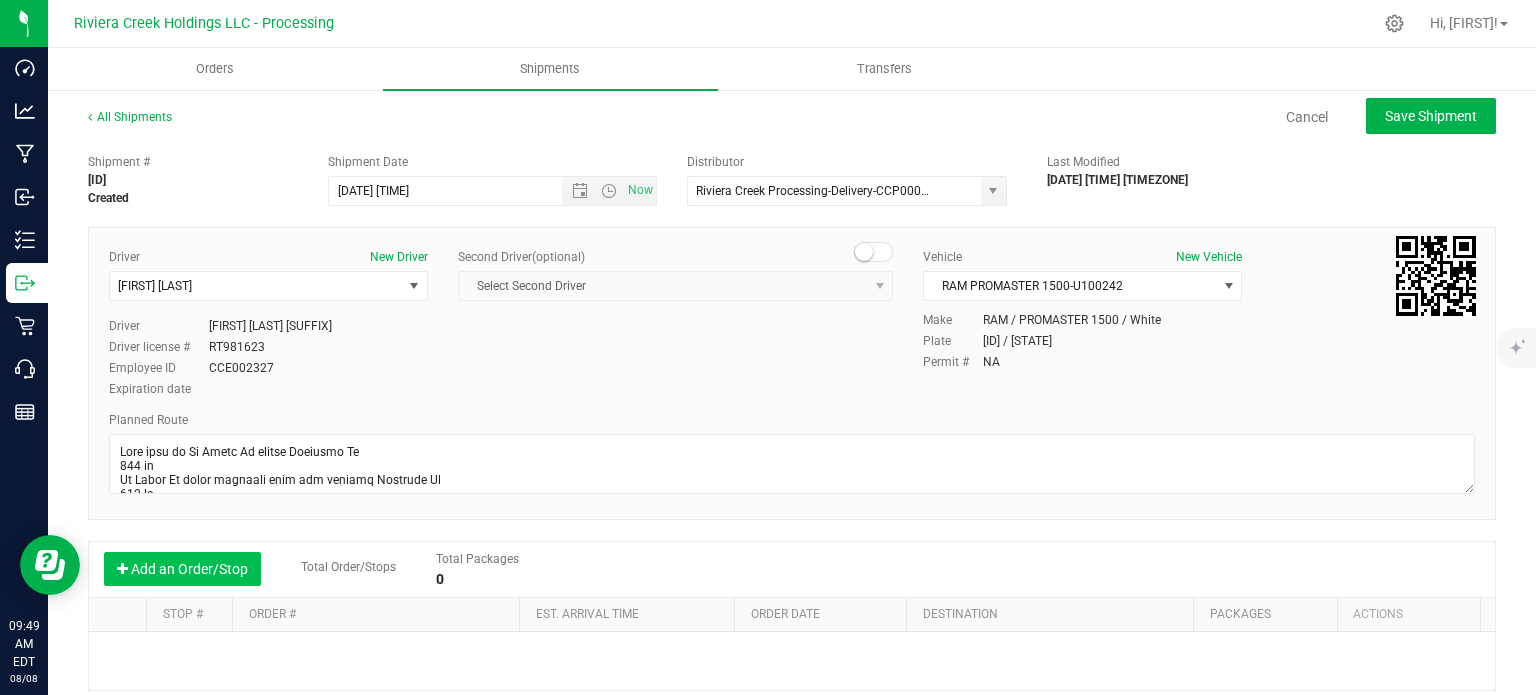 click on "Add an Order/Stop" at bounding box center (182, 569) 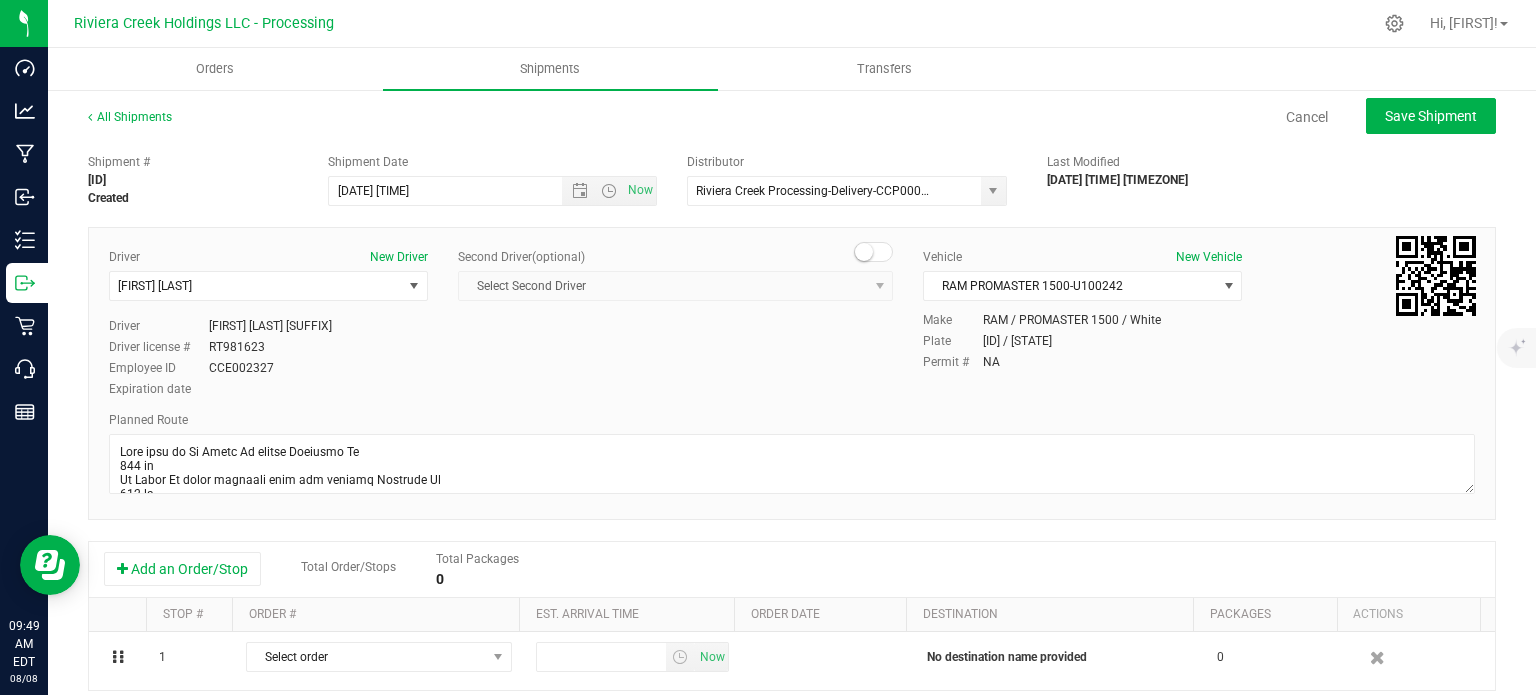 scroll, scrollTop: 200, scrollLeft: 0, axis: vertical 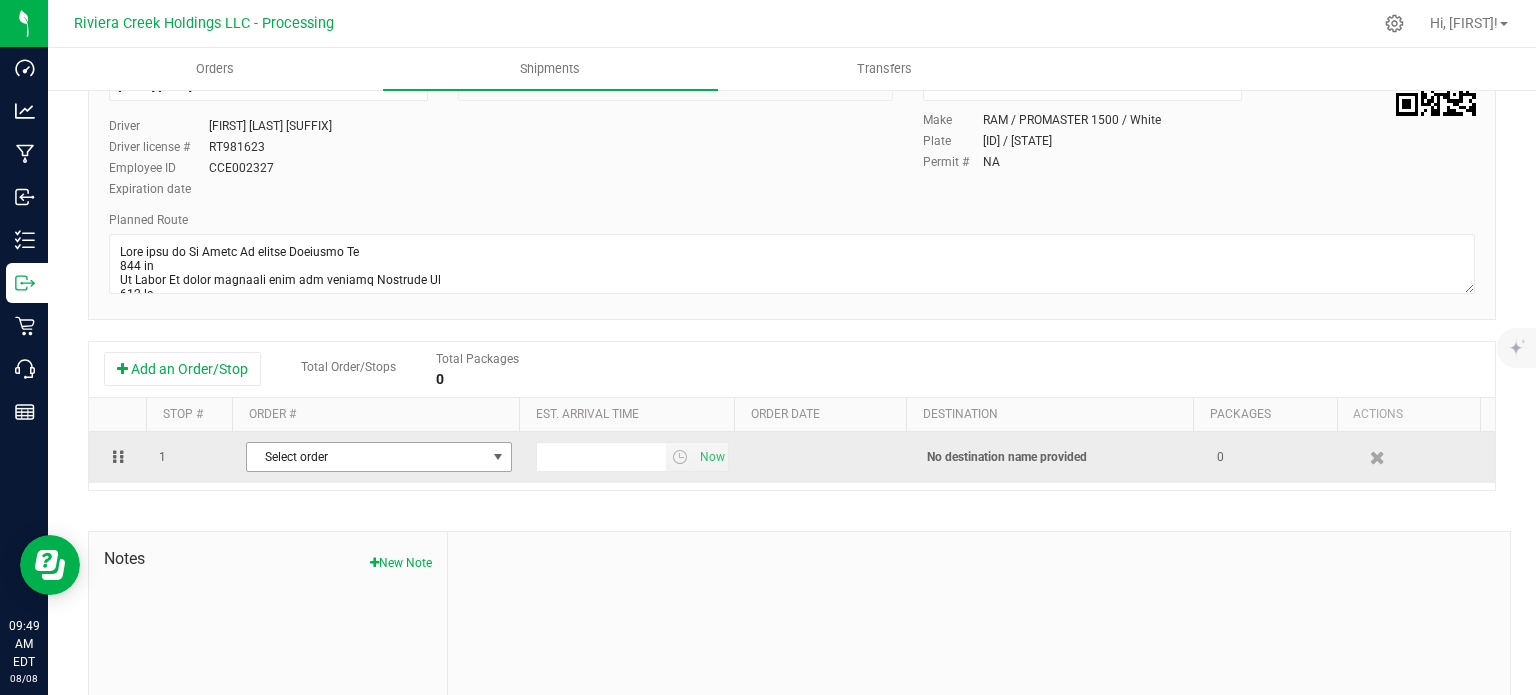 click on "Select order" at bounding box center (366, 457) 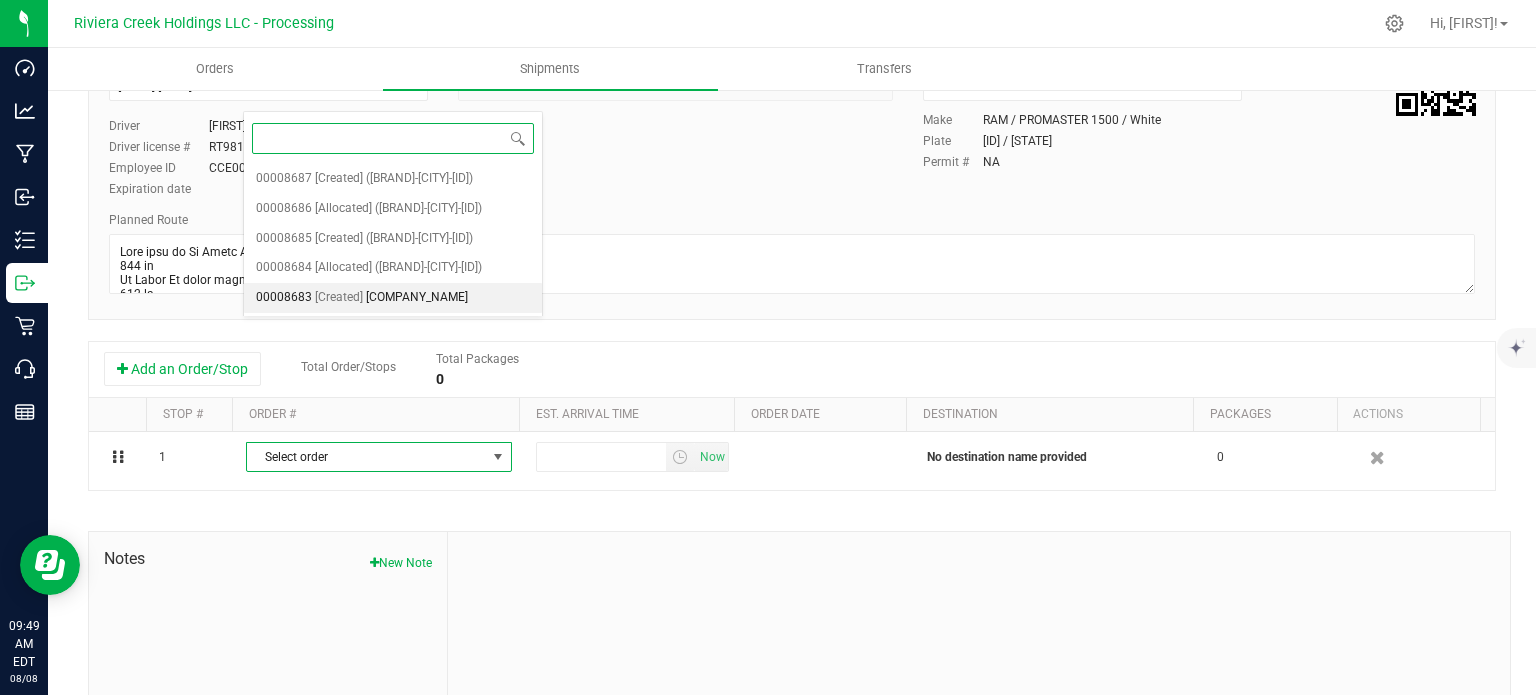click on "[COMPANY_NAME]" at bounding box center (417, 298) 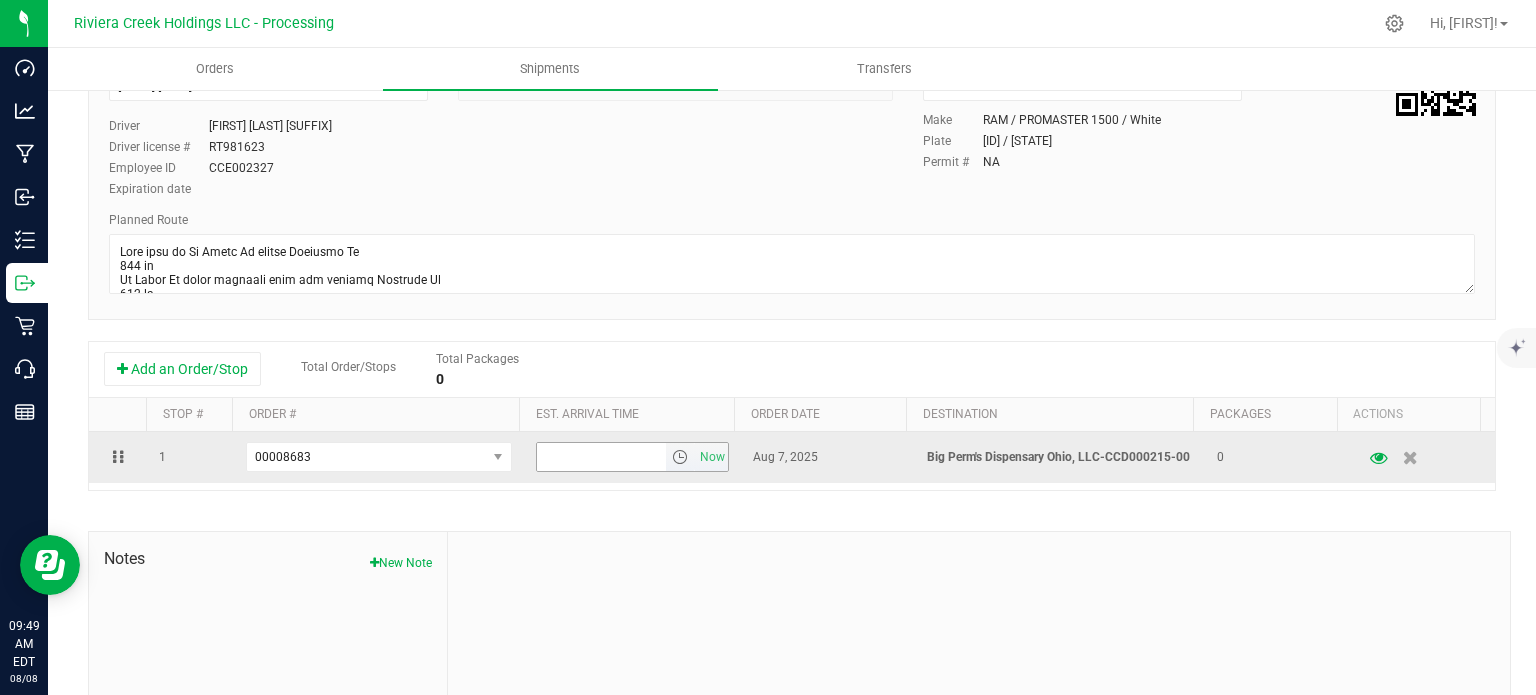 click at bounding box center (680, 457) 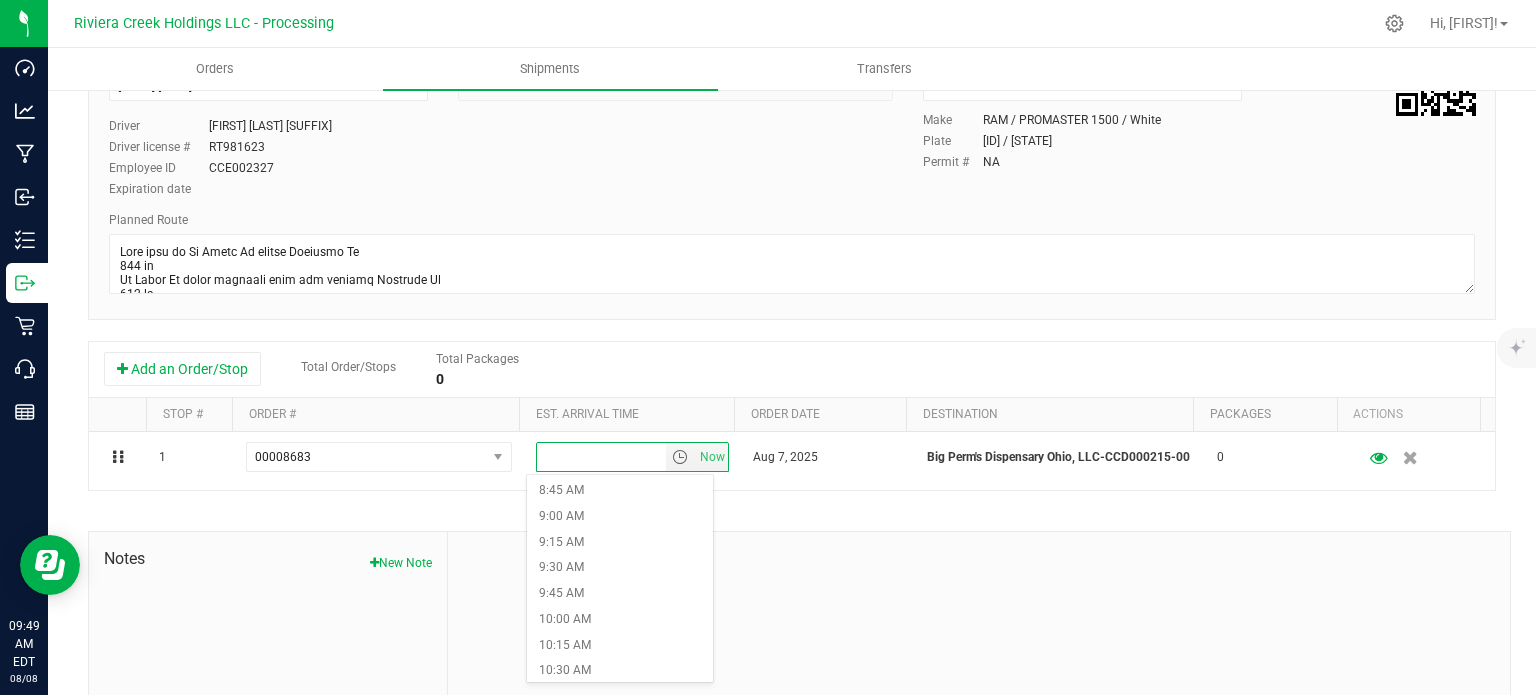 scroll, scrollTop: 1000, scrollLeft: 0, axis: vertical 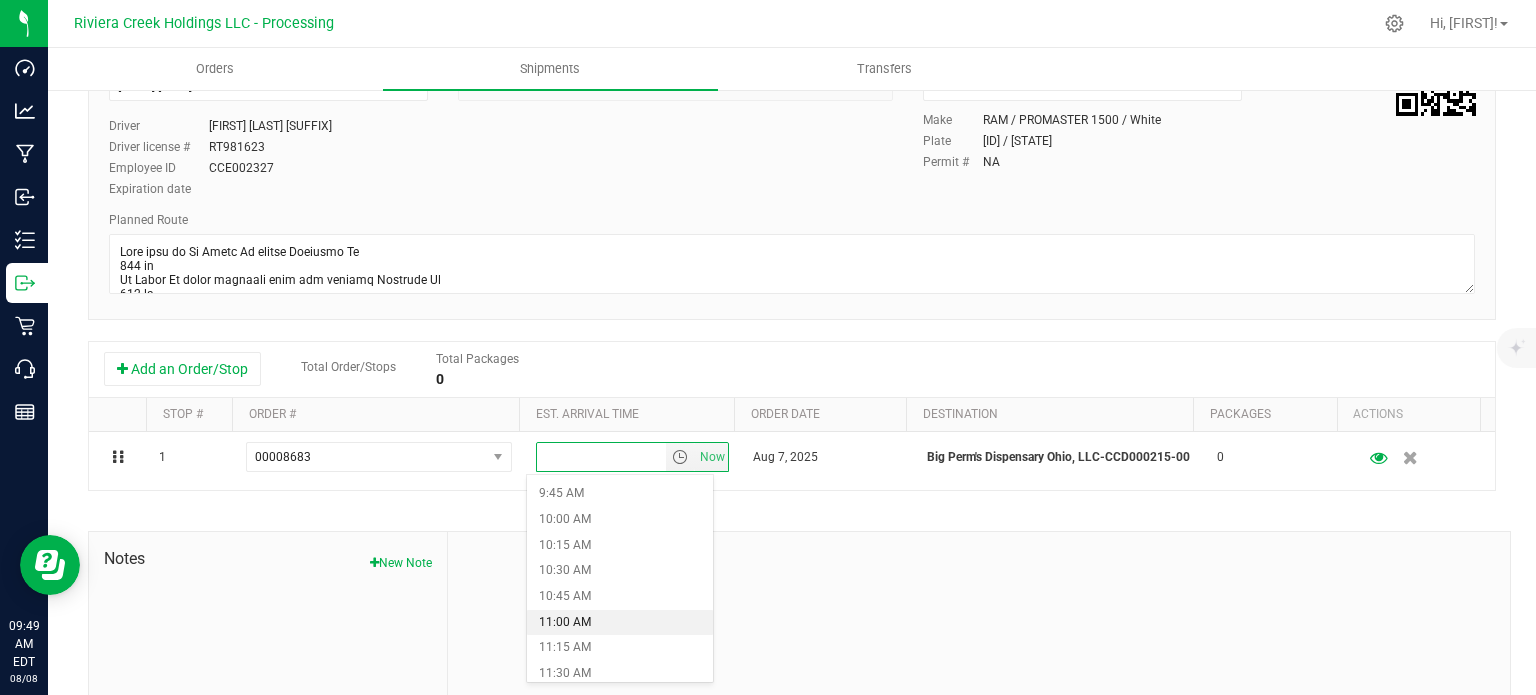 click on "11:00 AM" at bounding box center (619, 623) 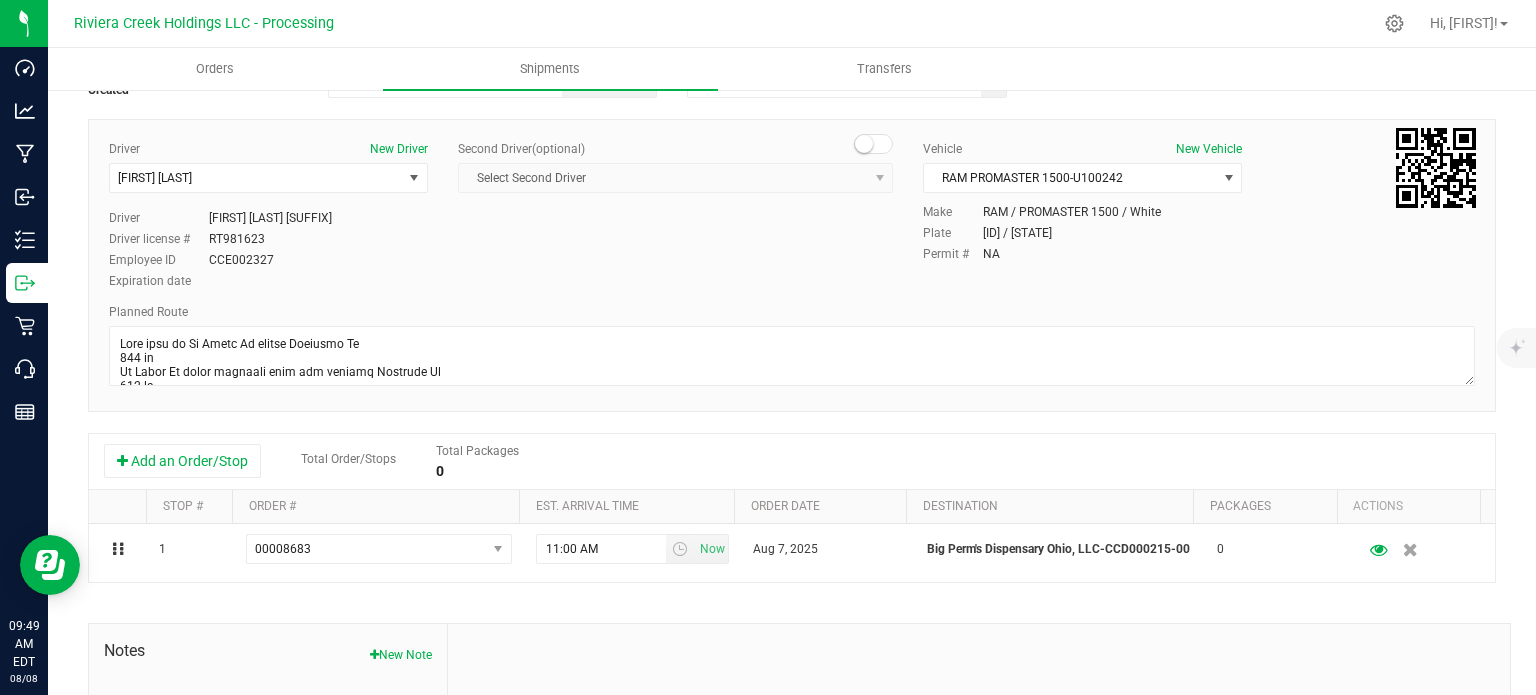 scroll, scrollTop: 0, scrollLeft: 0, axis: both 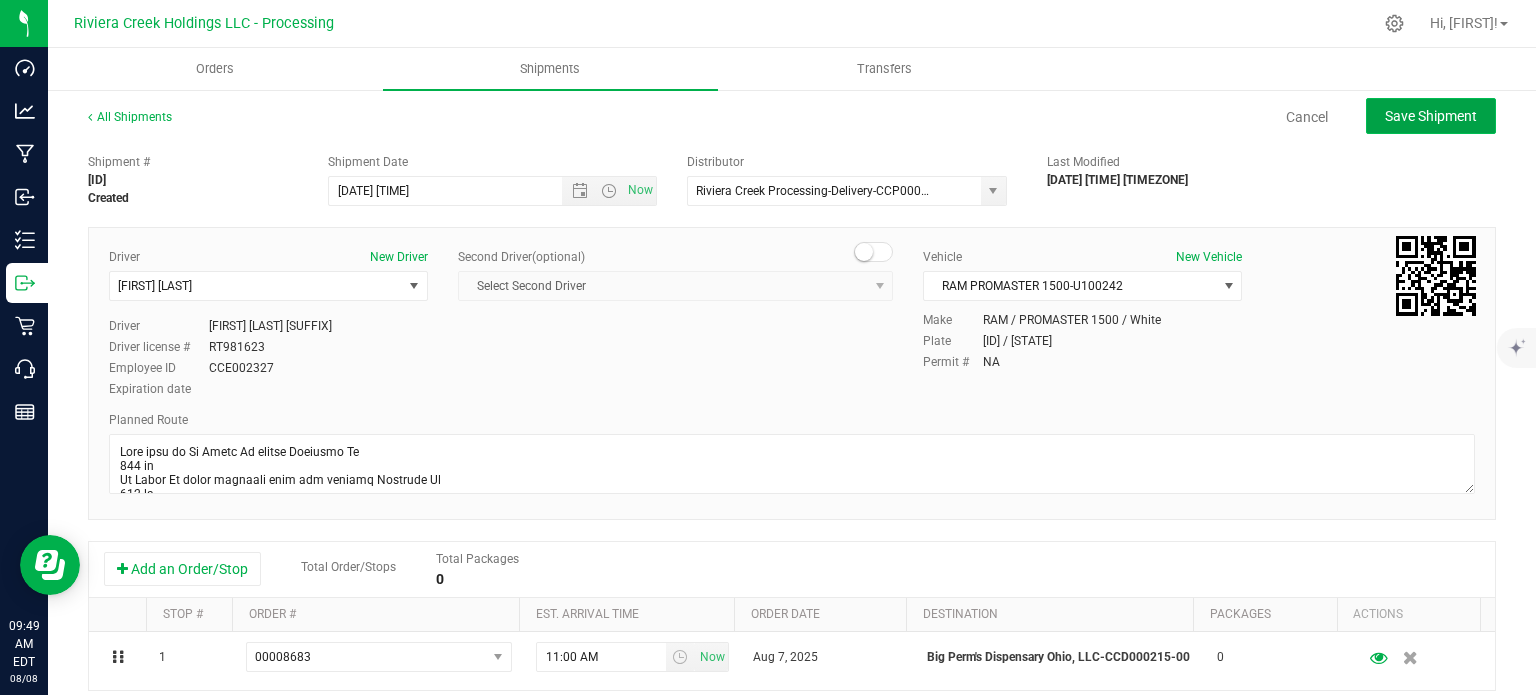 click on "Save Shipment" 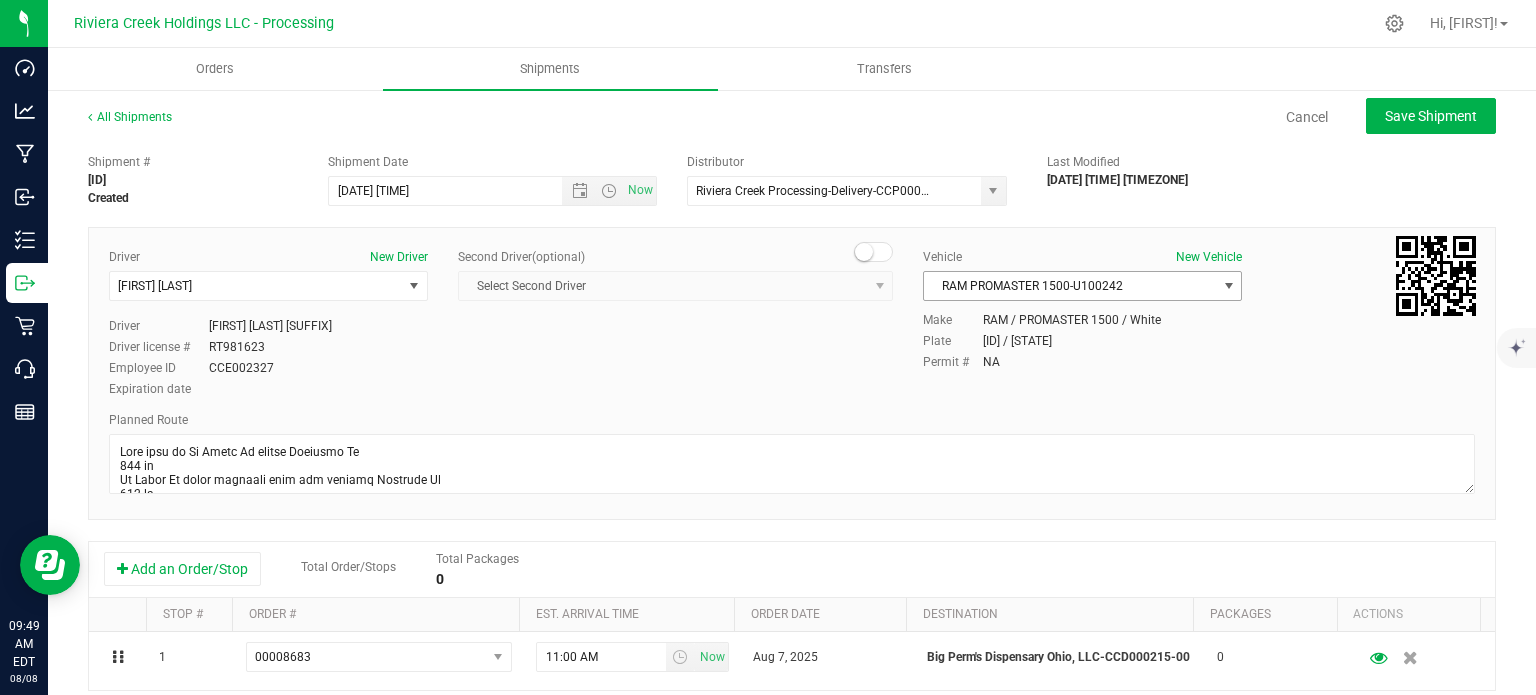 type on "[DATE] [TIME]" 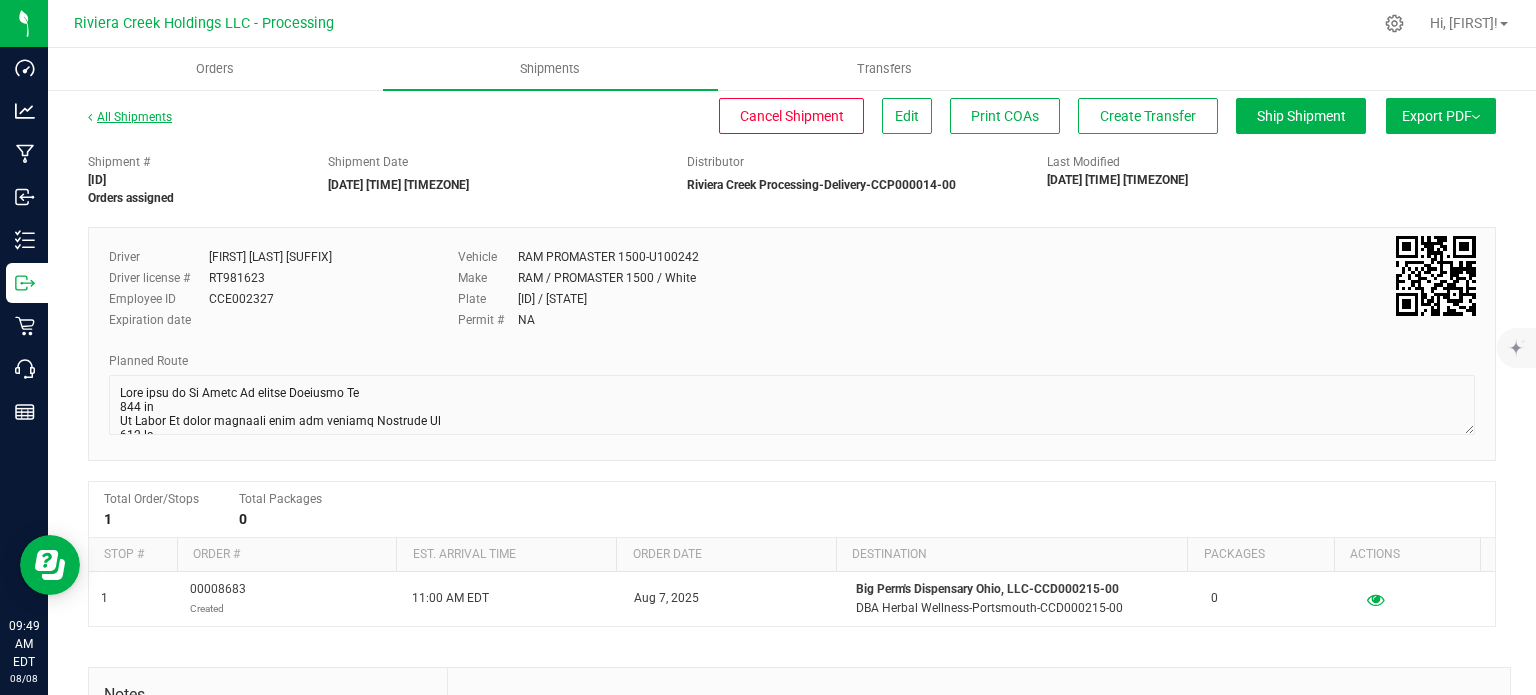click on "All Shipments" at bounding box center (130, 117) 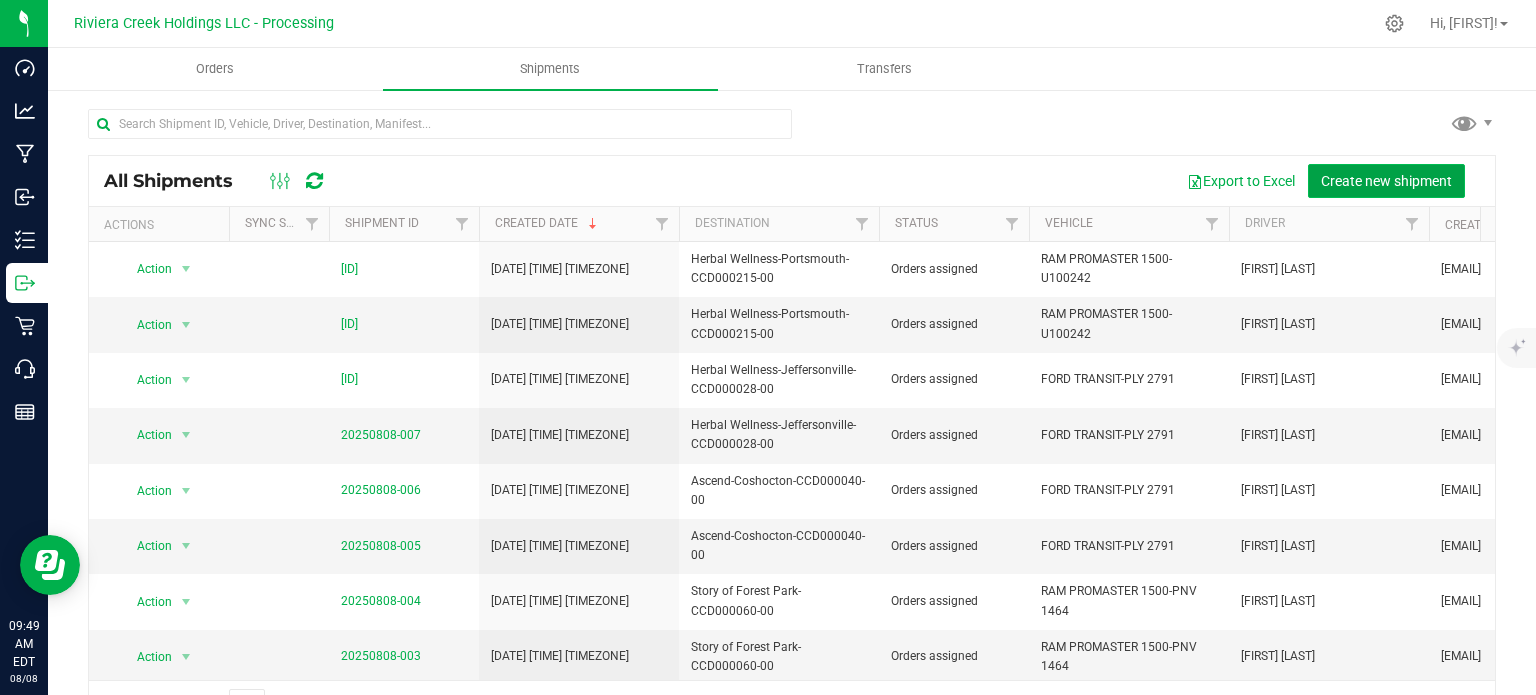 click on "Create new shipment" at bounding box center (1386, 181) 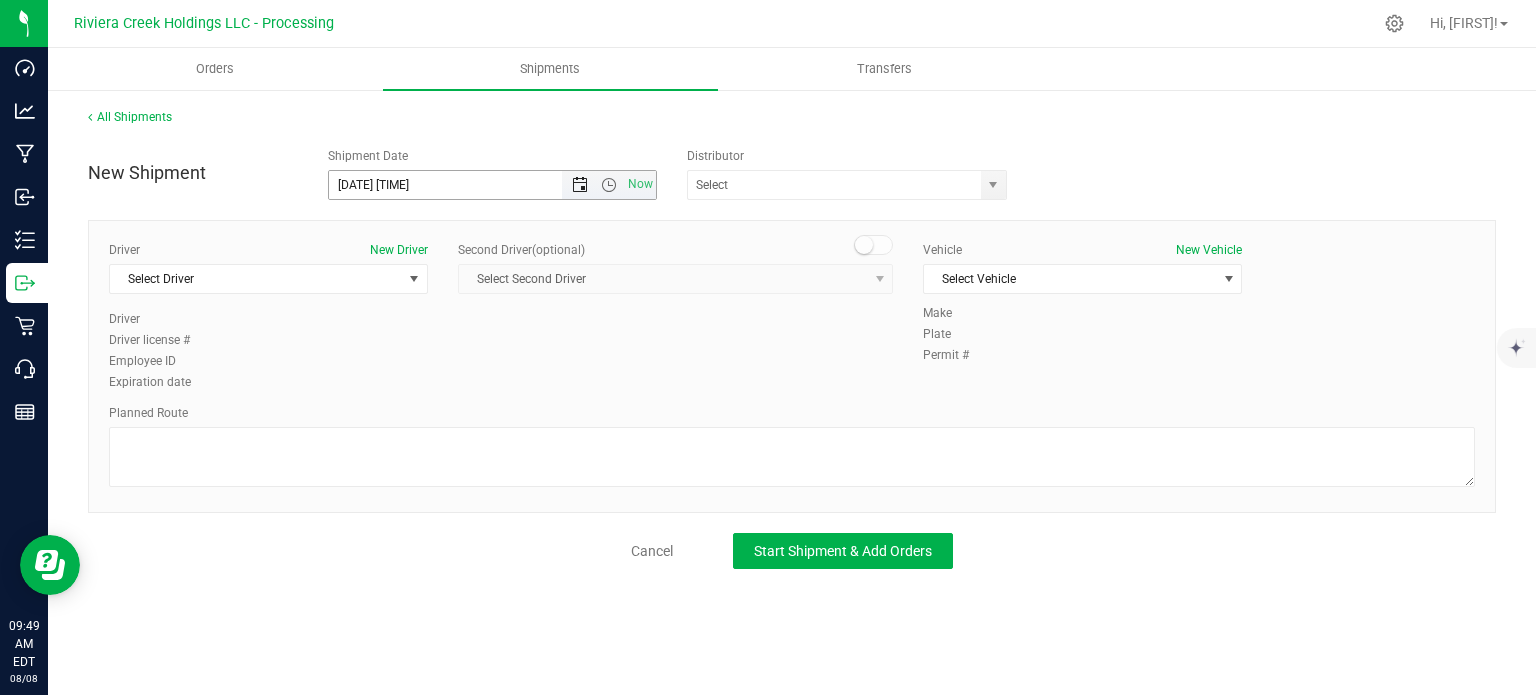 click at bounding box center [580, 185] 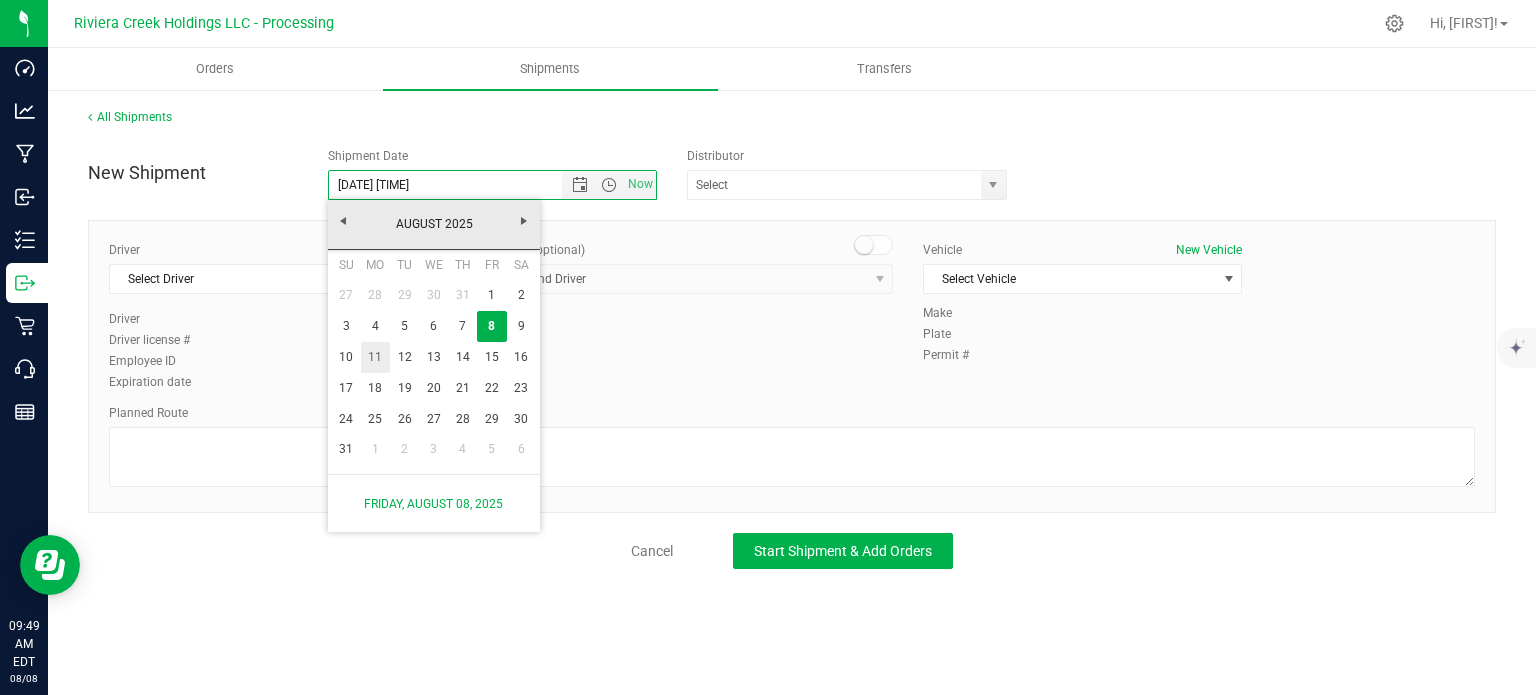 click on "11" at bounding box center (375, 357) 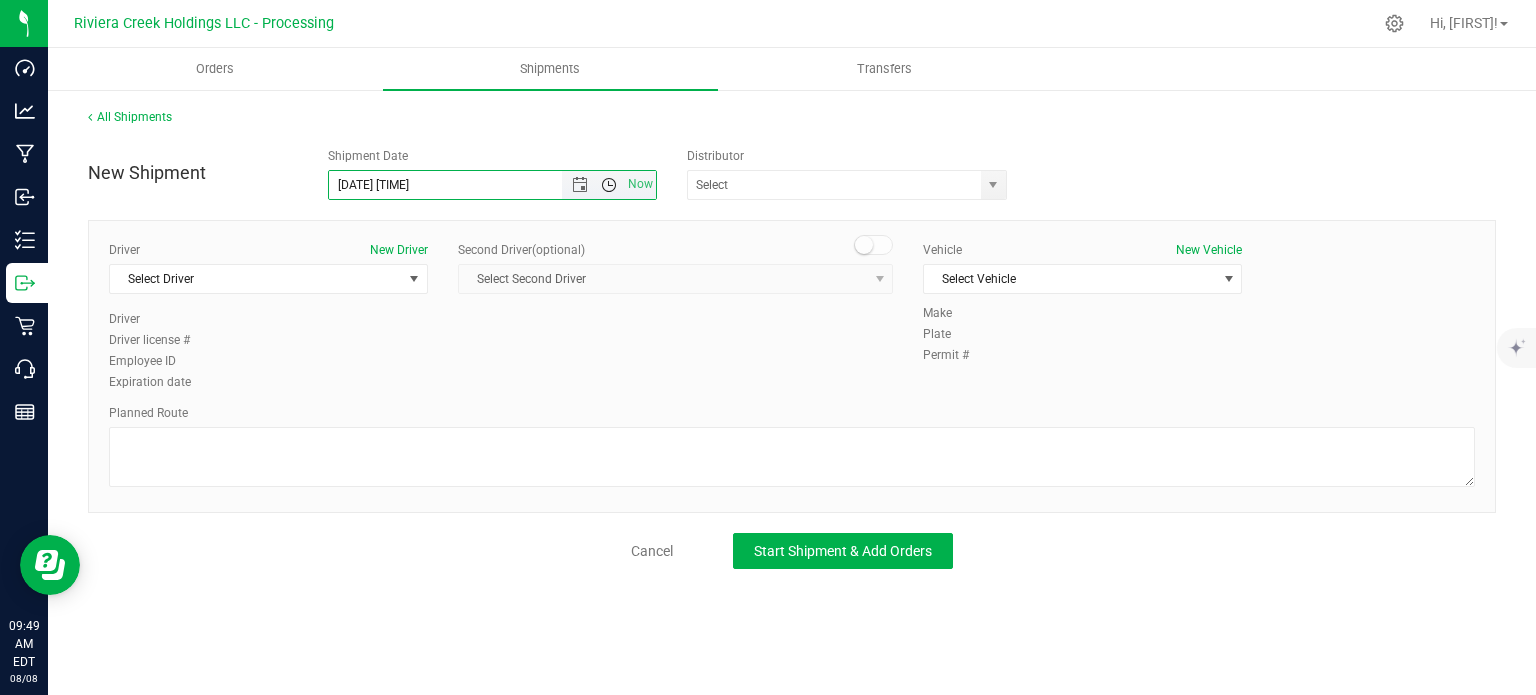click at bounding box center (609, 185) 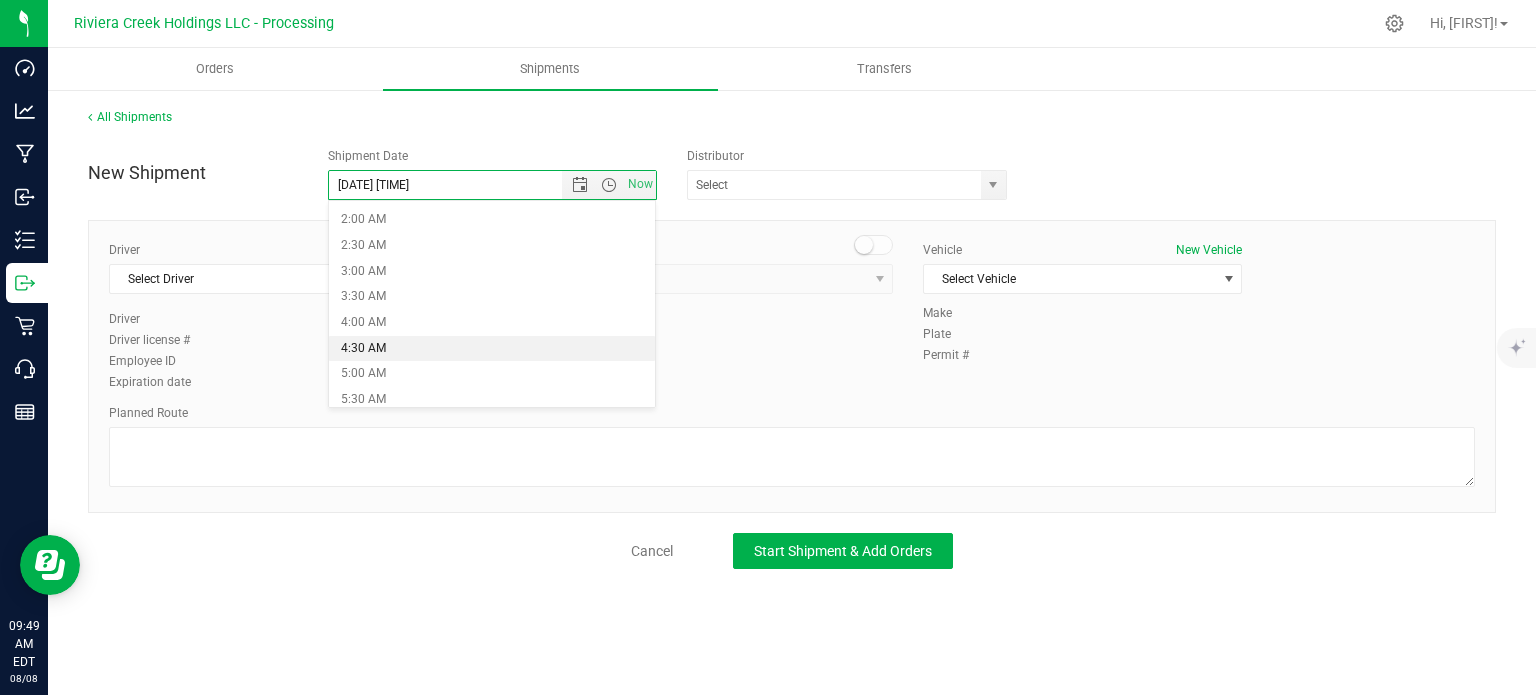 scroll, scrollTop: 200, scrollLeft: 0, axis: vertical 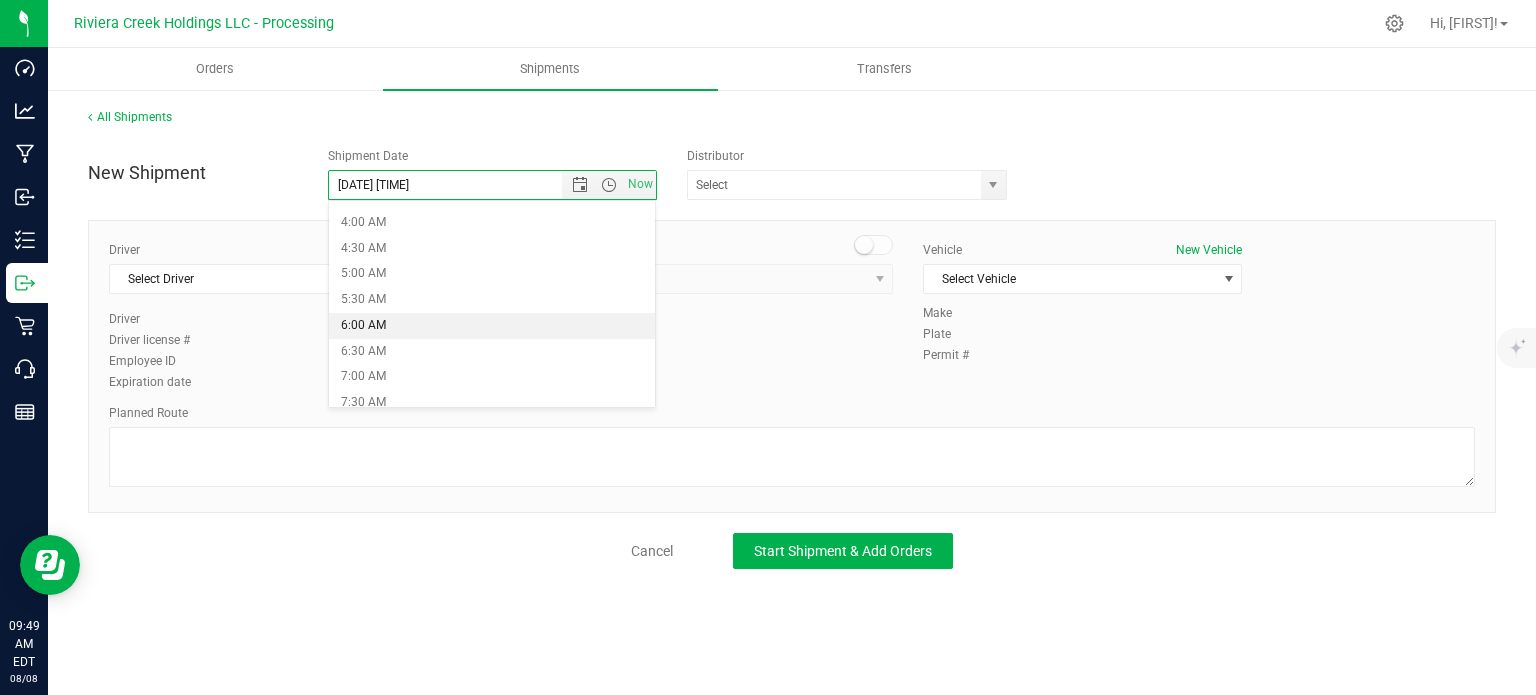 click on "6:00 AM" at bounding box center [492, 326] 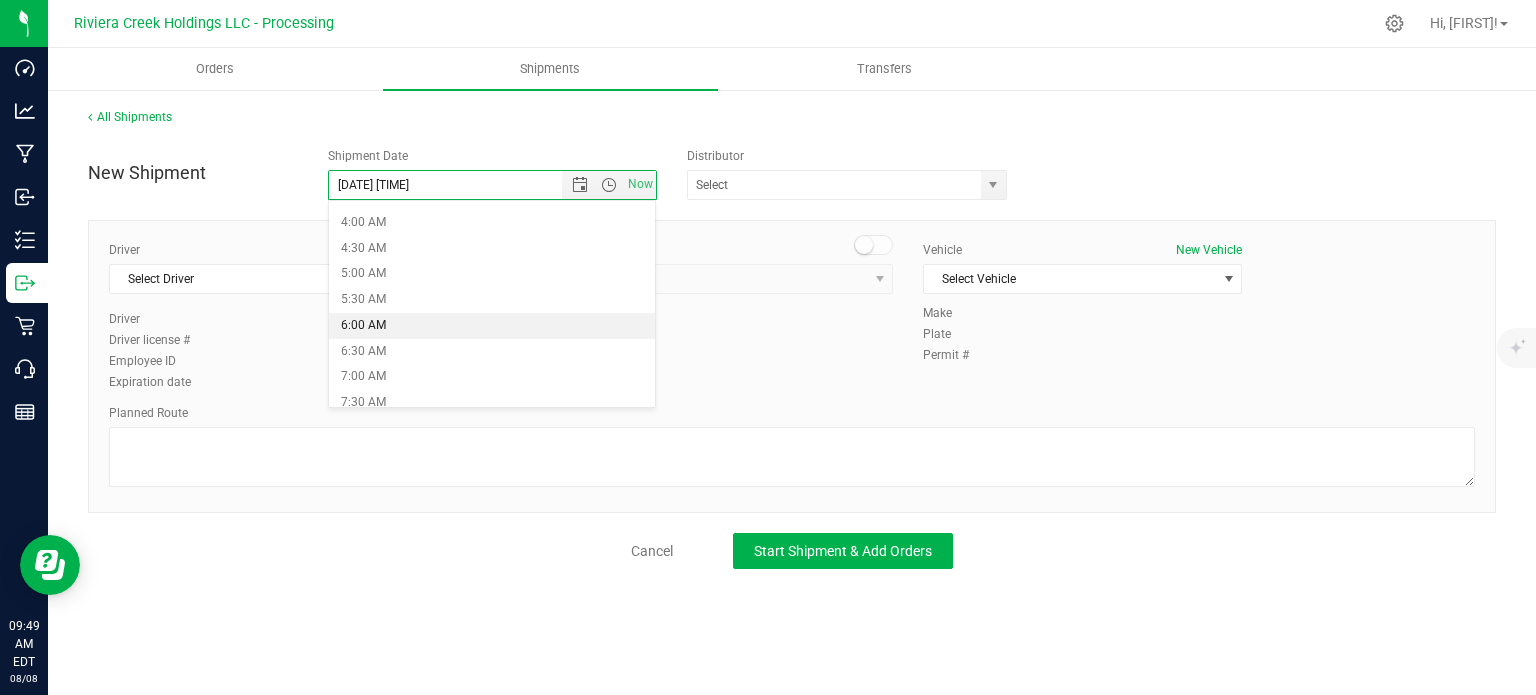type on "[DATE] [TIME]" 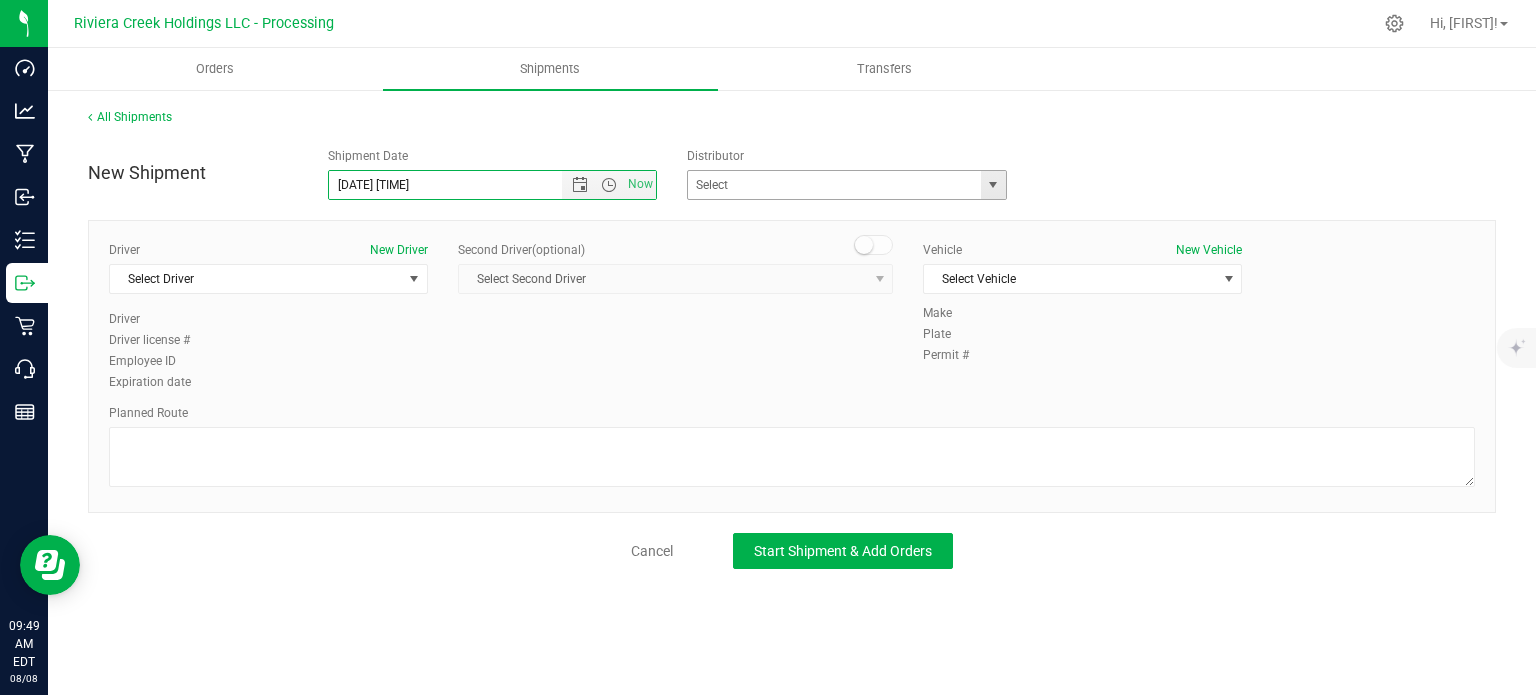 click at bounding box center (993, 185) 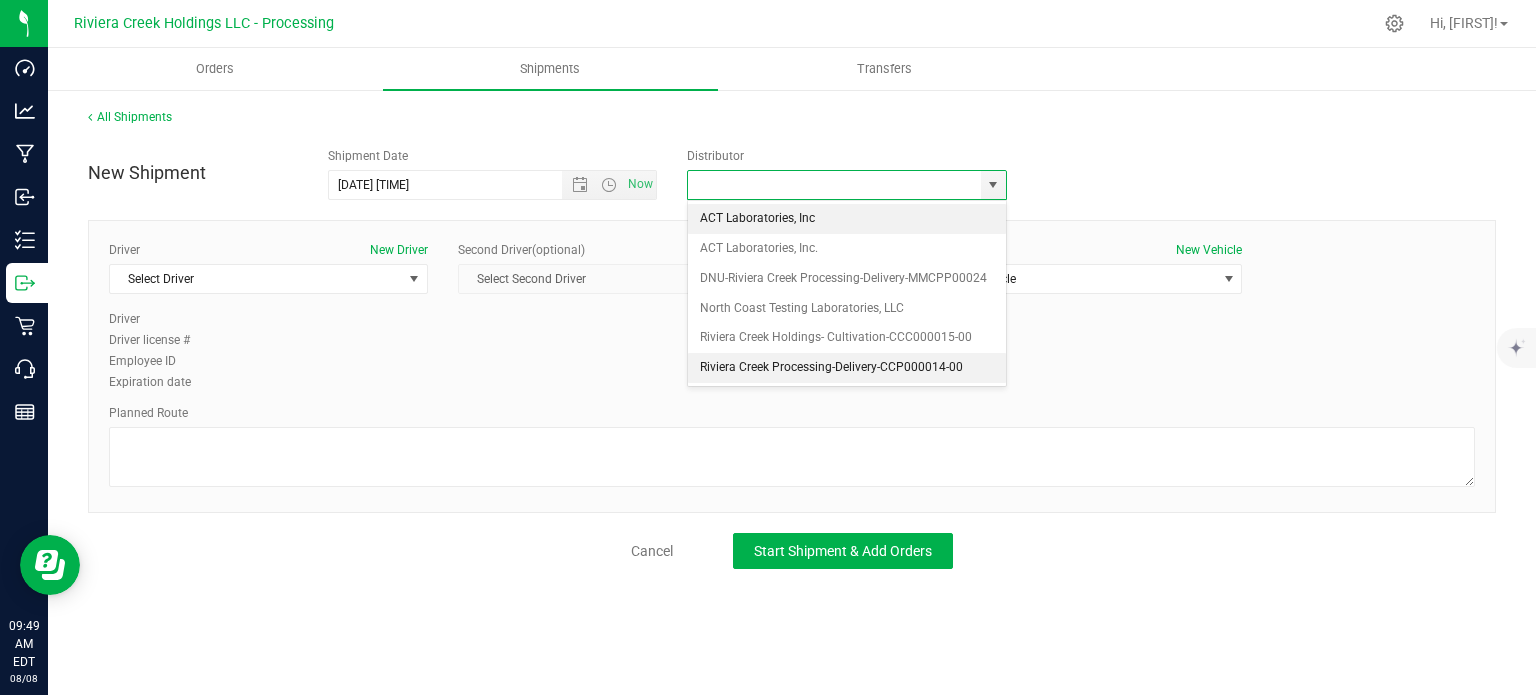 click on "Riviera Creek Processing-Delivery-CCP000014-00" at bounding box center [847, 368] 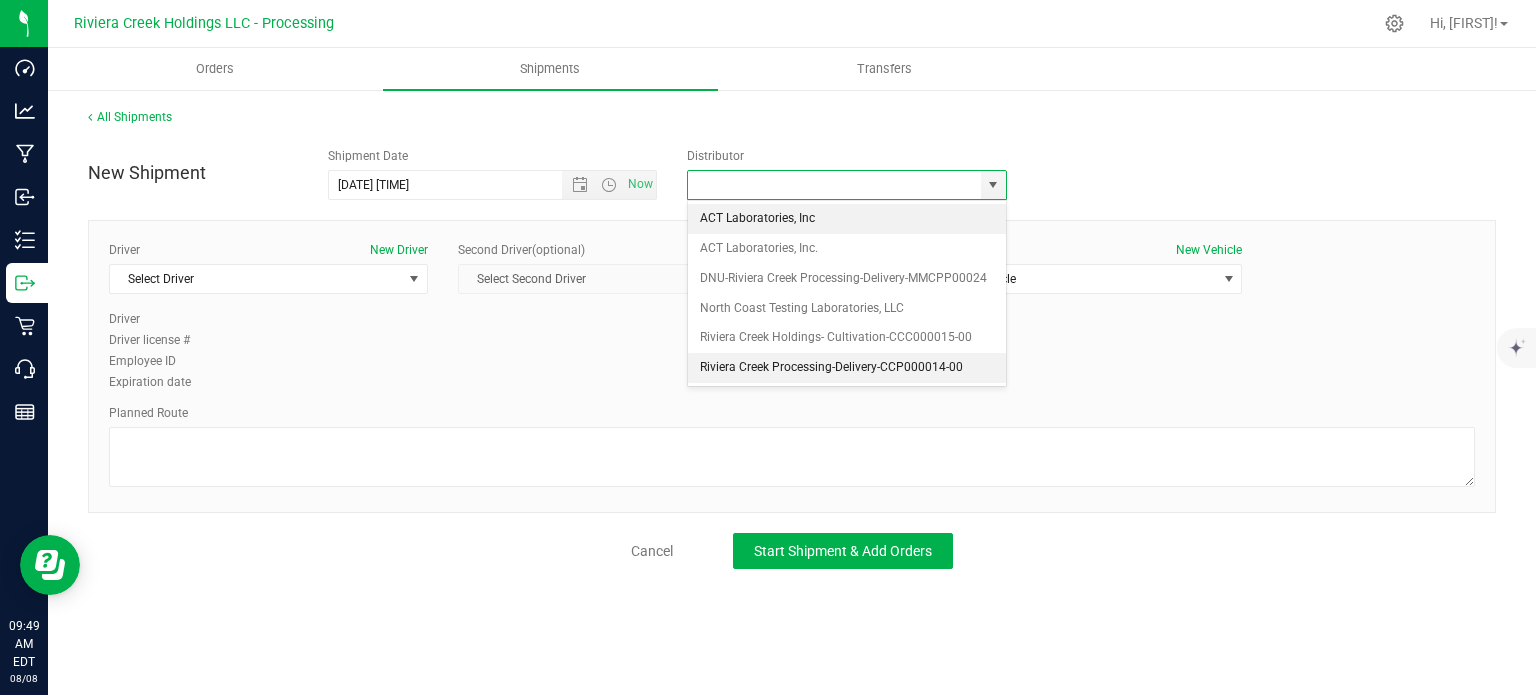 type on "Riviera Creek Processing-Delivery-CCP000014-00" 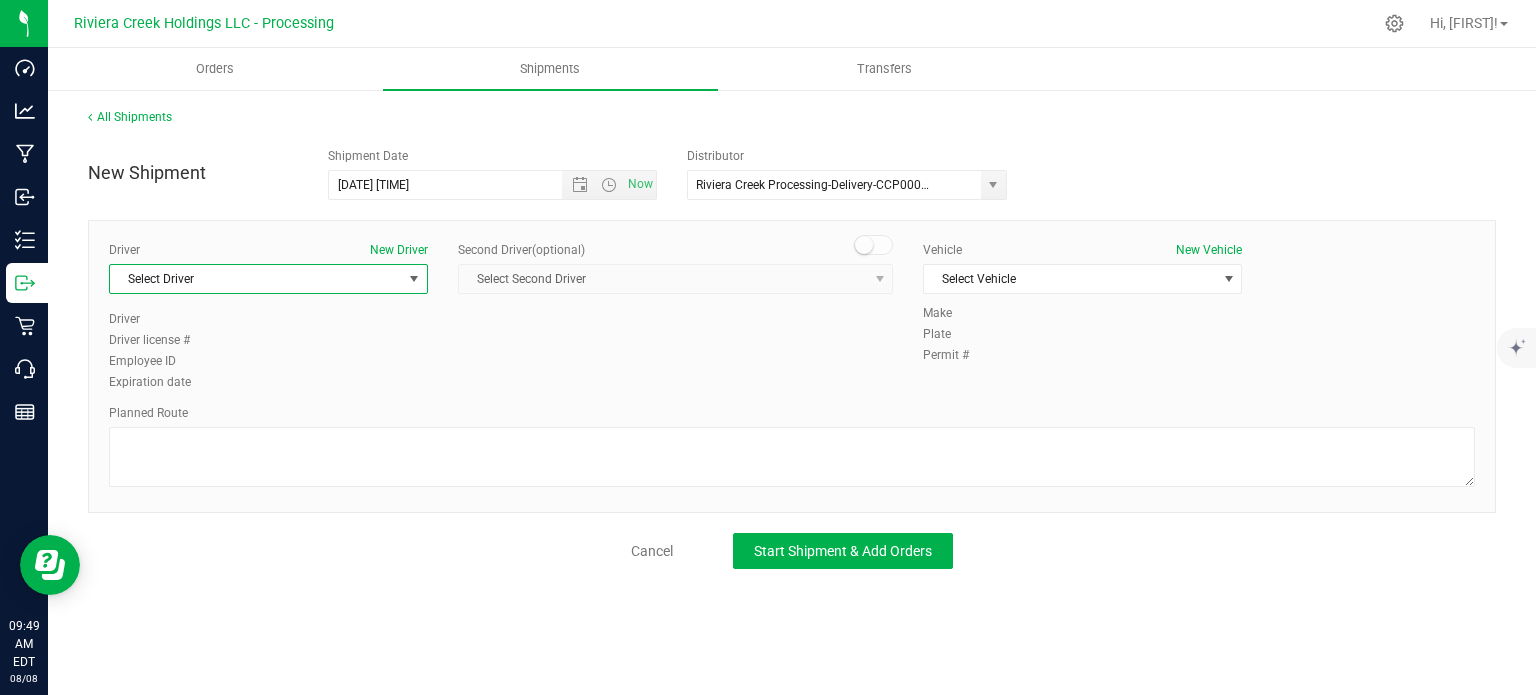 click on "Select Driver" at bounding box center (256, 279) 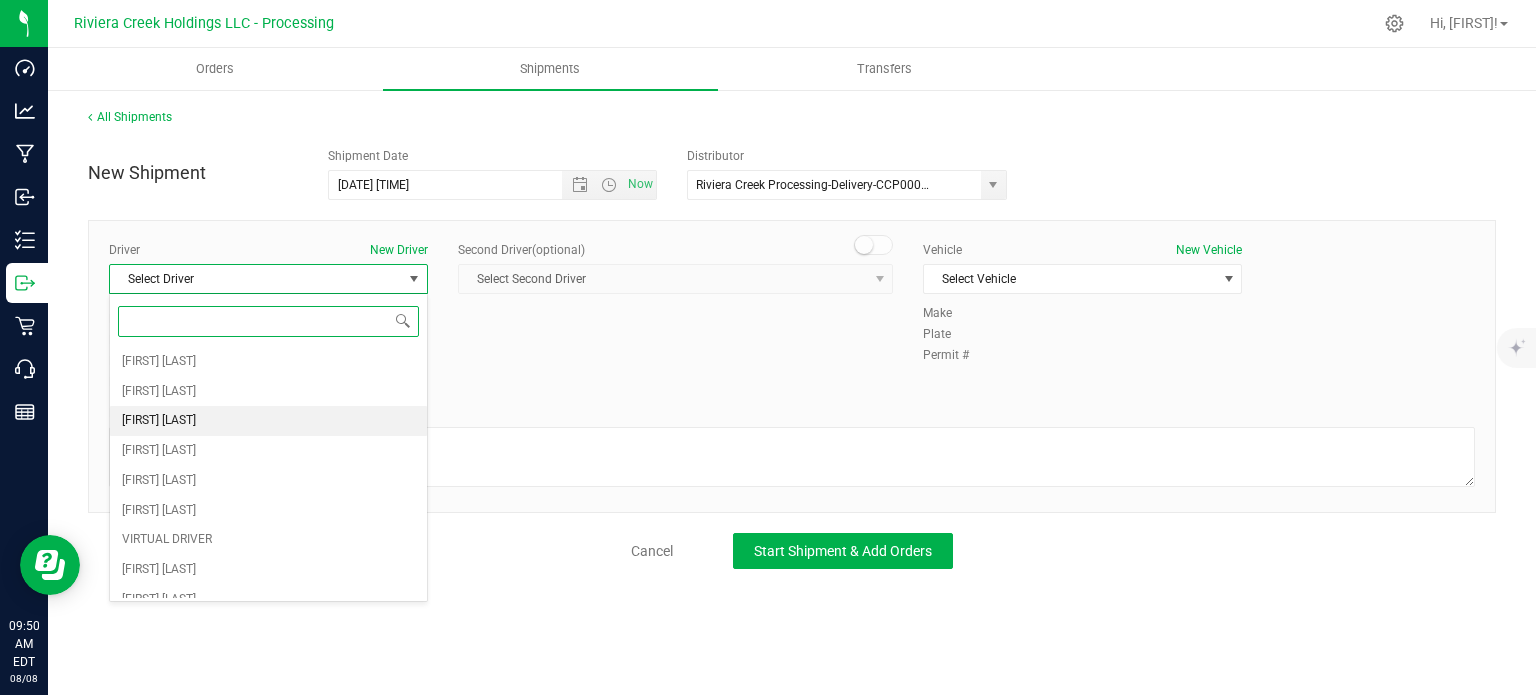 click on "[FIRST] [LAST]" at bounding box center [159, 421] 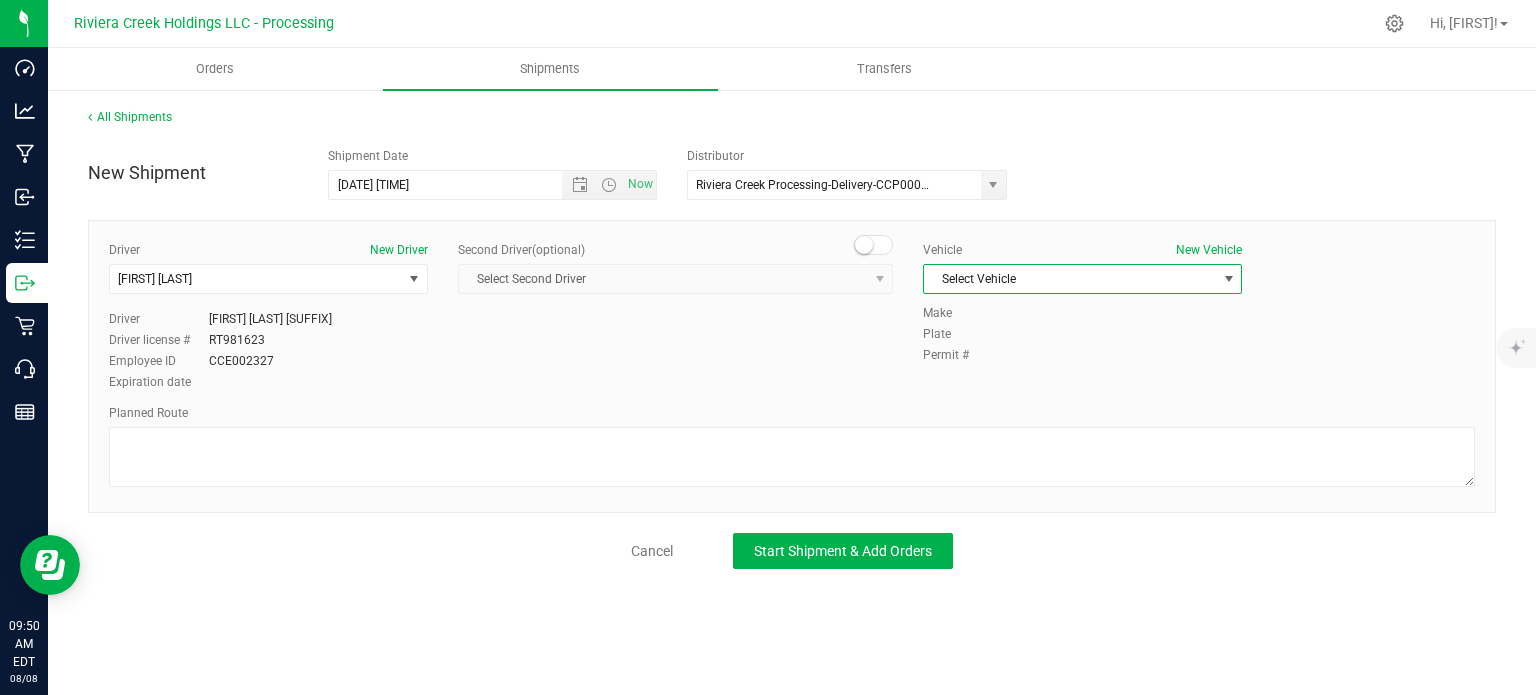 click on "Select Vehicle" at bounding box center (1070, 279) 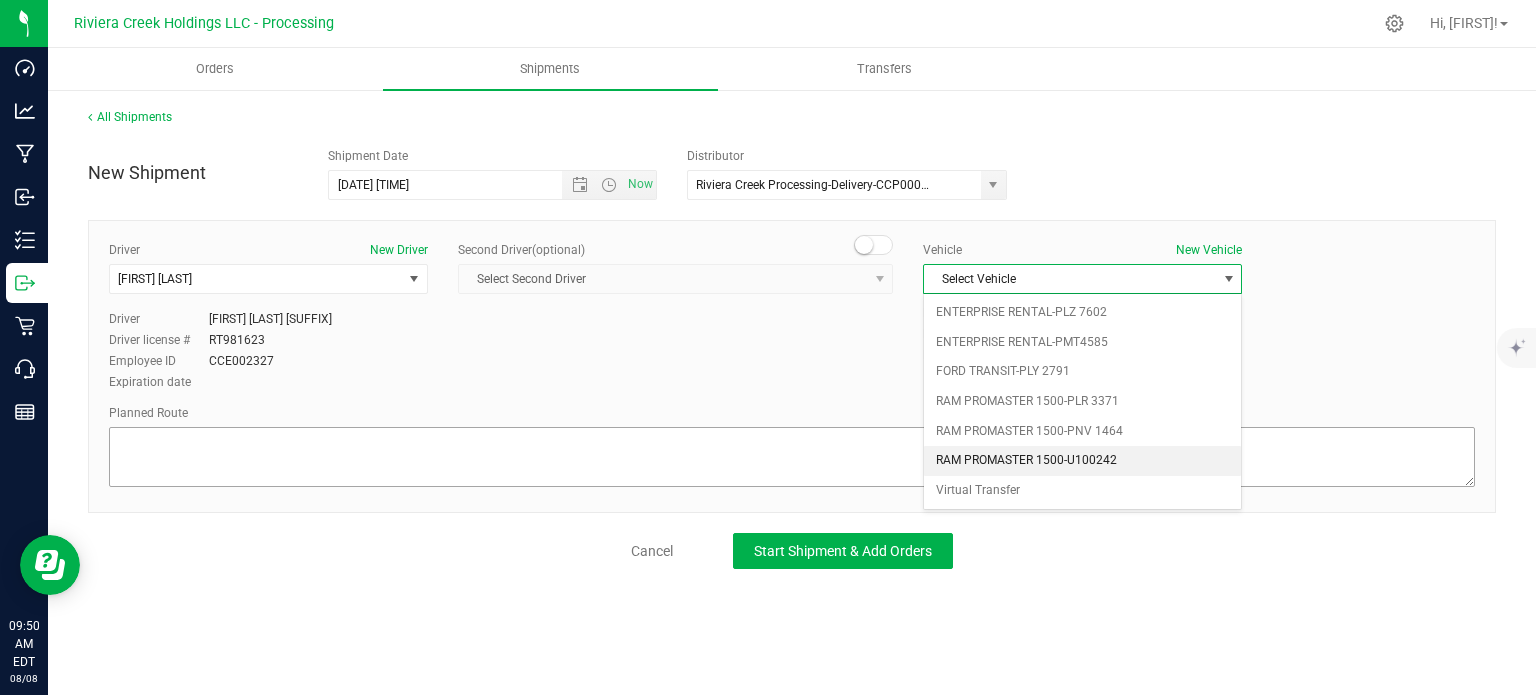 drag, startPoint x: 1008, startPoint y: 453, endPoint x: 909, endPoint y: 458, distance: 99.12618 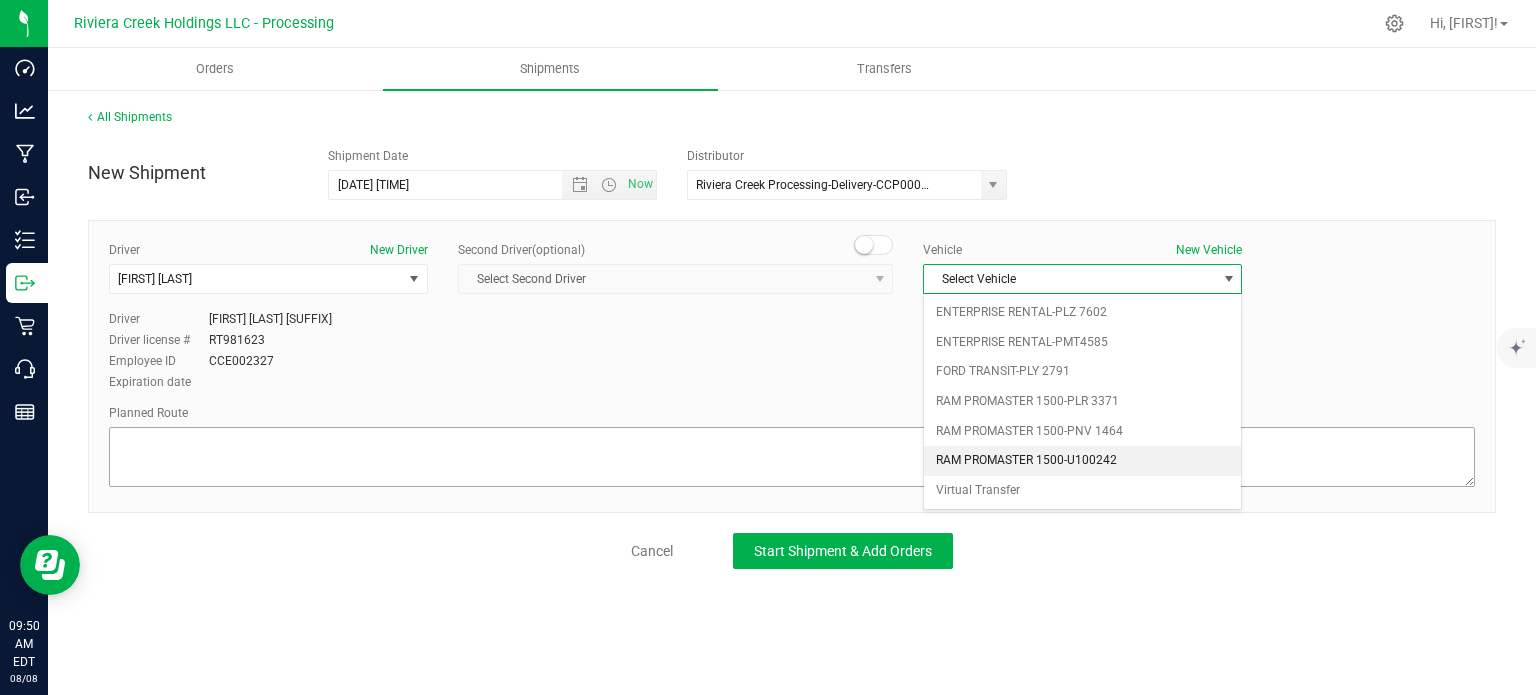 click on "RAM PROMASTER 1500-U100242" at bounding box center (1082, 461) 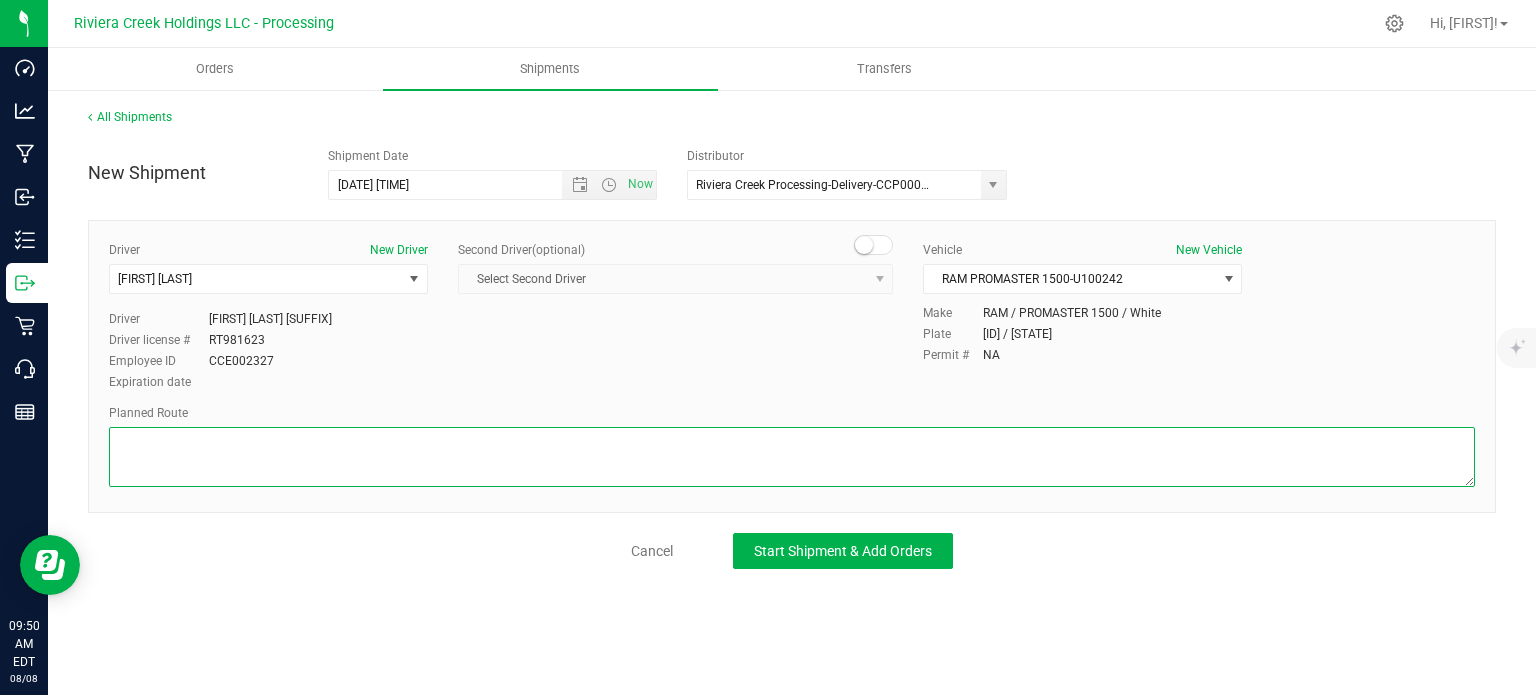 click at bounding box center [792, 457] 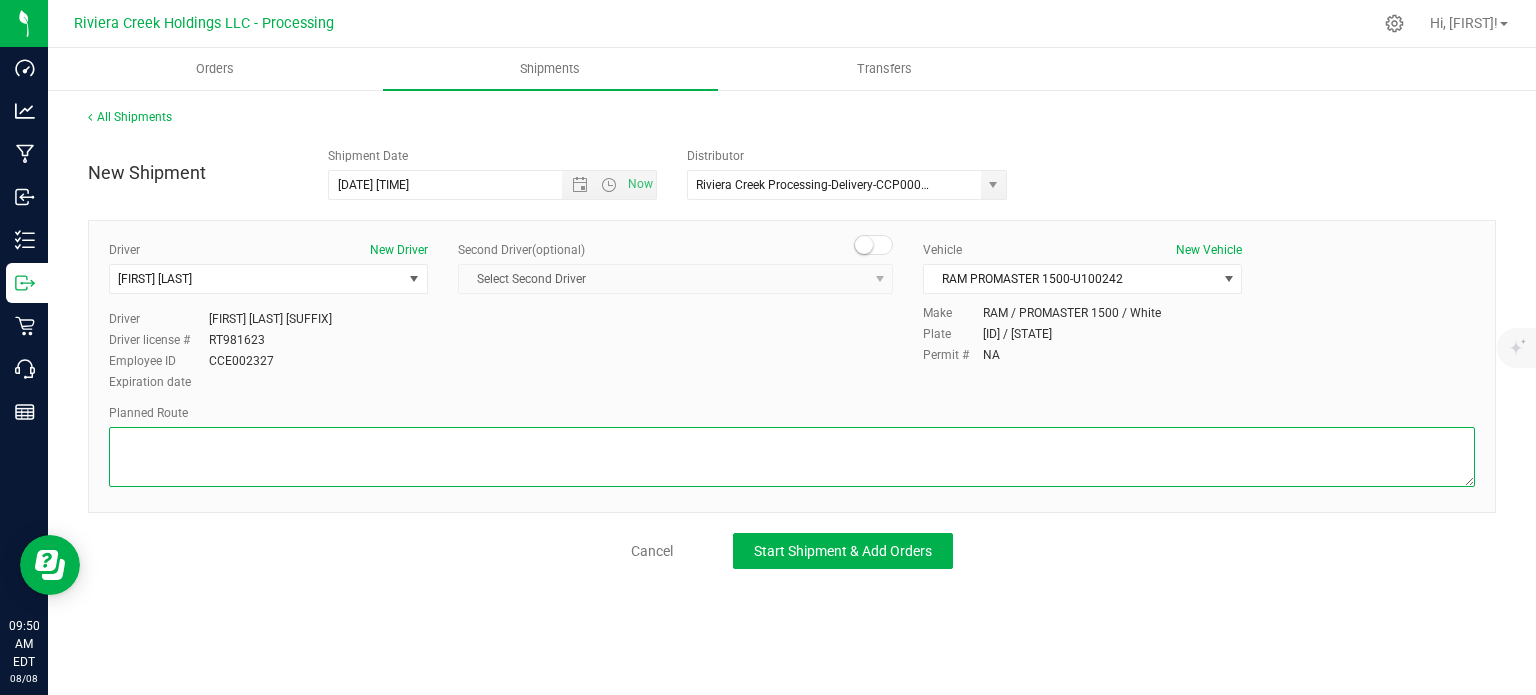 paste on "Head north on US-23 N/Chillicothe St/Corridor C/Scioto Trail toward Clare AveContinue to follow US-23 N/Corridor C
20.7 mi
Take the OH-32/OH-124 ramp to Jackson/Cincinnati
0.257 mi
Turn right onto OH-124 E/OH-32 E/State Rte 32 E
24.6 mi
Merge onto US-35 E via the ramp to Gallipolis
1.13 mi
Turn right onto McCarty Ln
440 ft
At the traffic circle, take the 1st exit onto Acy Ave
407 ft
Turn left
95 ft" 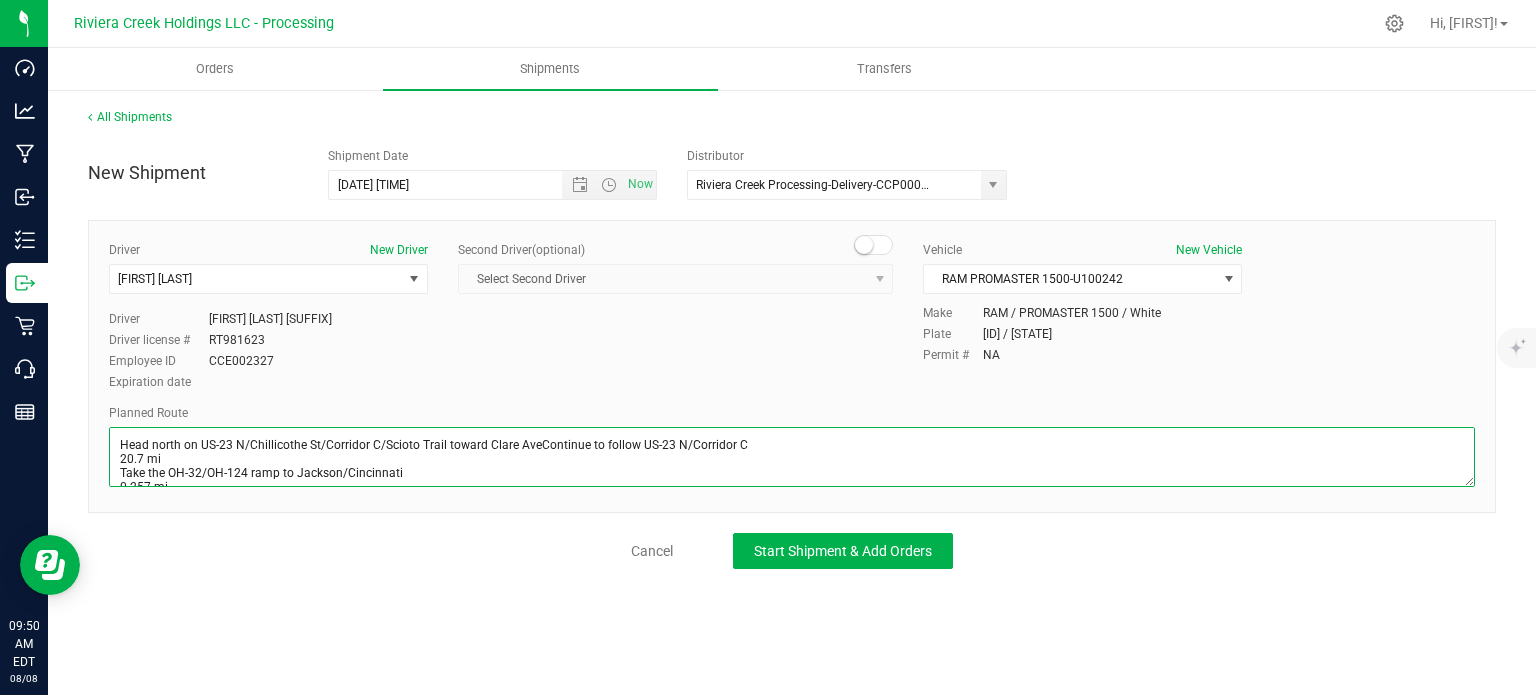 scroll, scrollTop: 153, scrollLeft: 0, axis: vertical 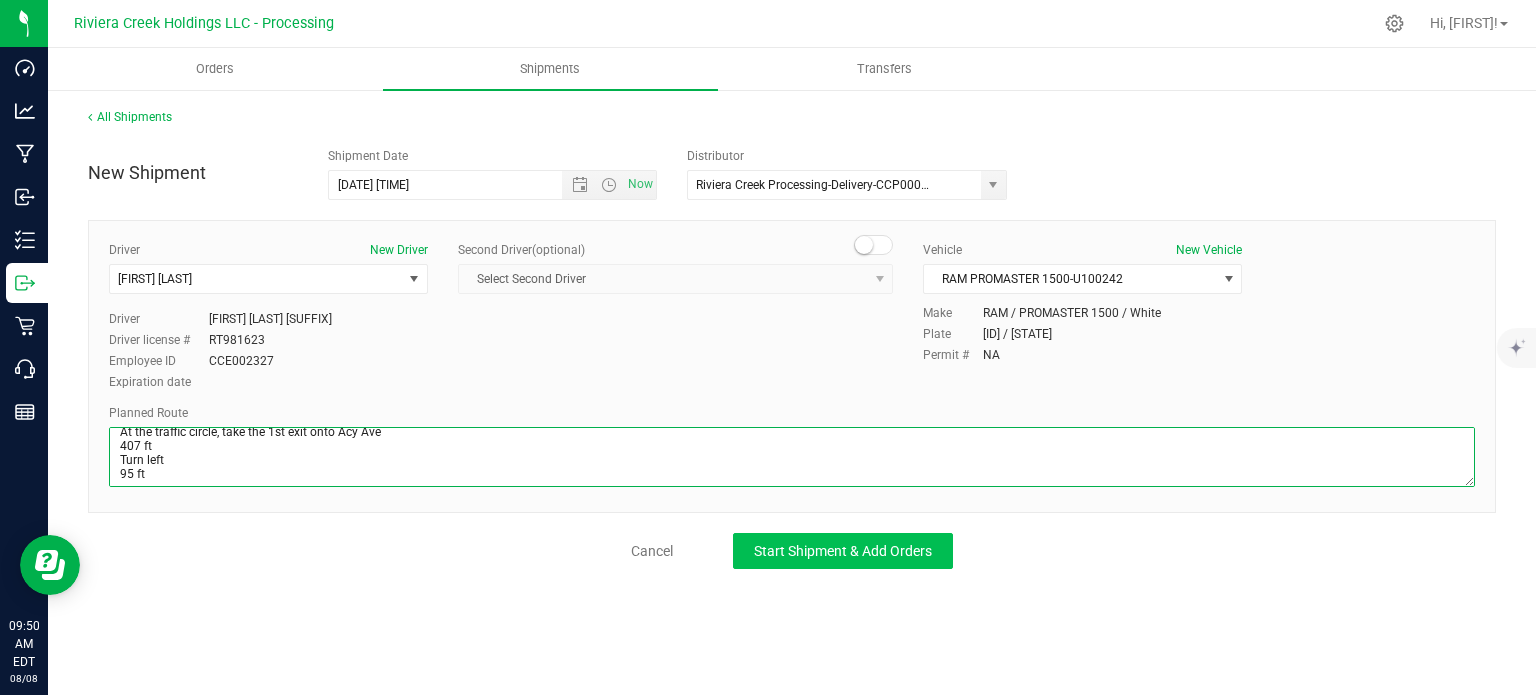 type on "Head north on US-23 N/Chillicothe St/Corridor C/Scioto Trail toward Clare AveContinue to follow US-23 N/Corridor C
20.7 mi
Take the OH-32/OH-124 ramp to Jackson/Cincinnati
0.257 mi
Turn right onto OH-124 E/OH-32 E/State Rte 32 E
24.6 mi
Merge onto US-35 E via the ramp to Gallipolis
1.13 mi
Turn right onto McCarty Ln
440 ft
At the traffic circle, take the 1st exit onto Acy Ave
407 ft
Turn left
95 ft" 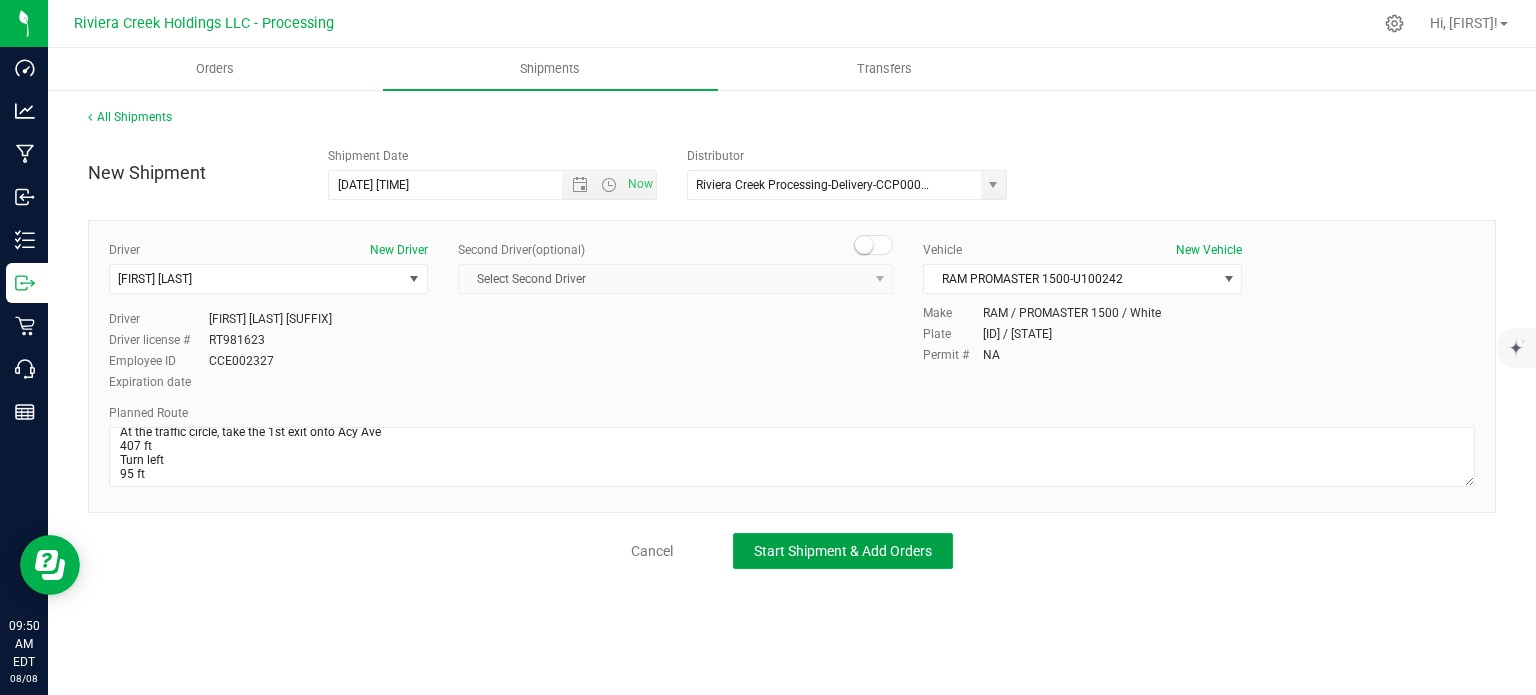 click on "Start Shipment & Add Orders" 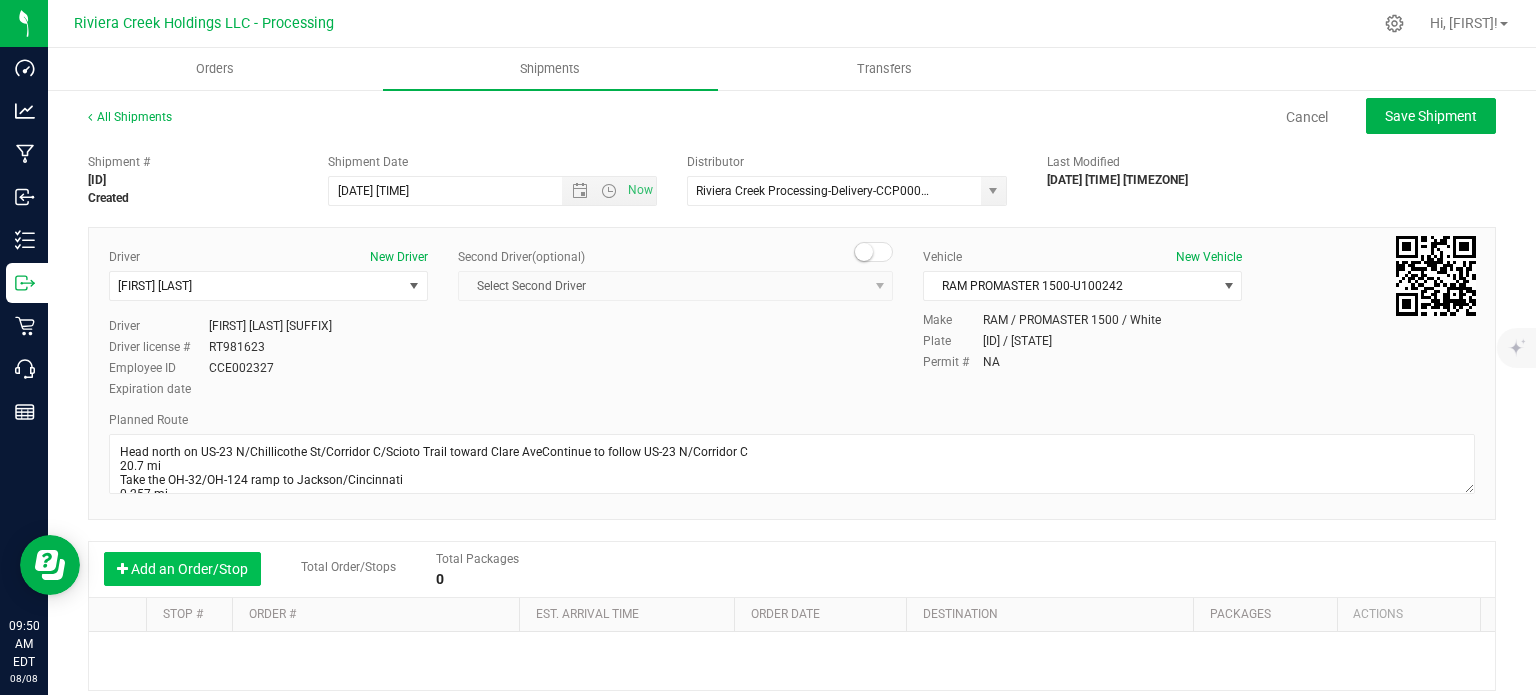 click on "Add an Order/Stop" at bounding box center (182, 569) 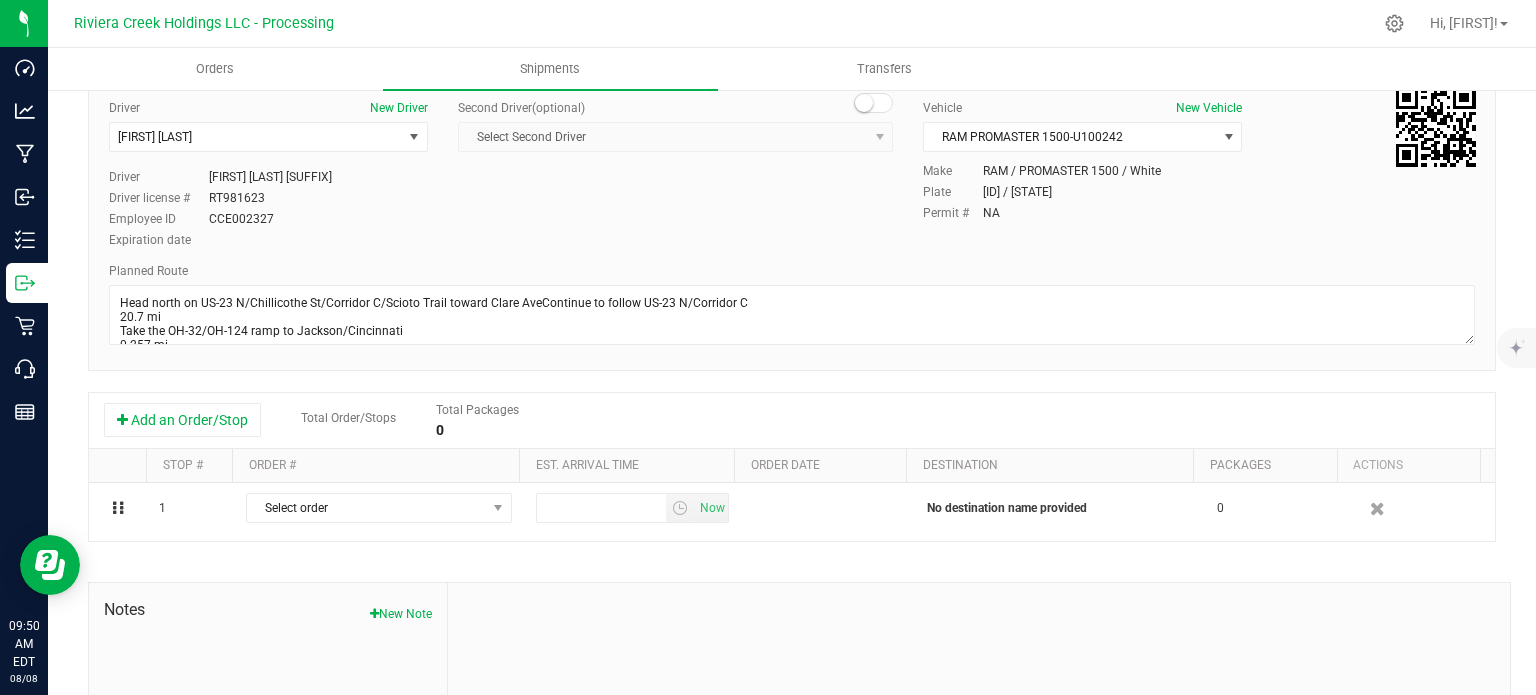 scroll, scrollTop: 200, scrollLeft: 0, axis: vertical 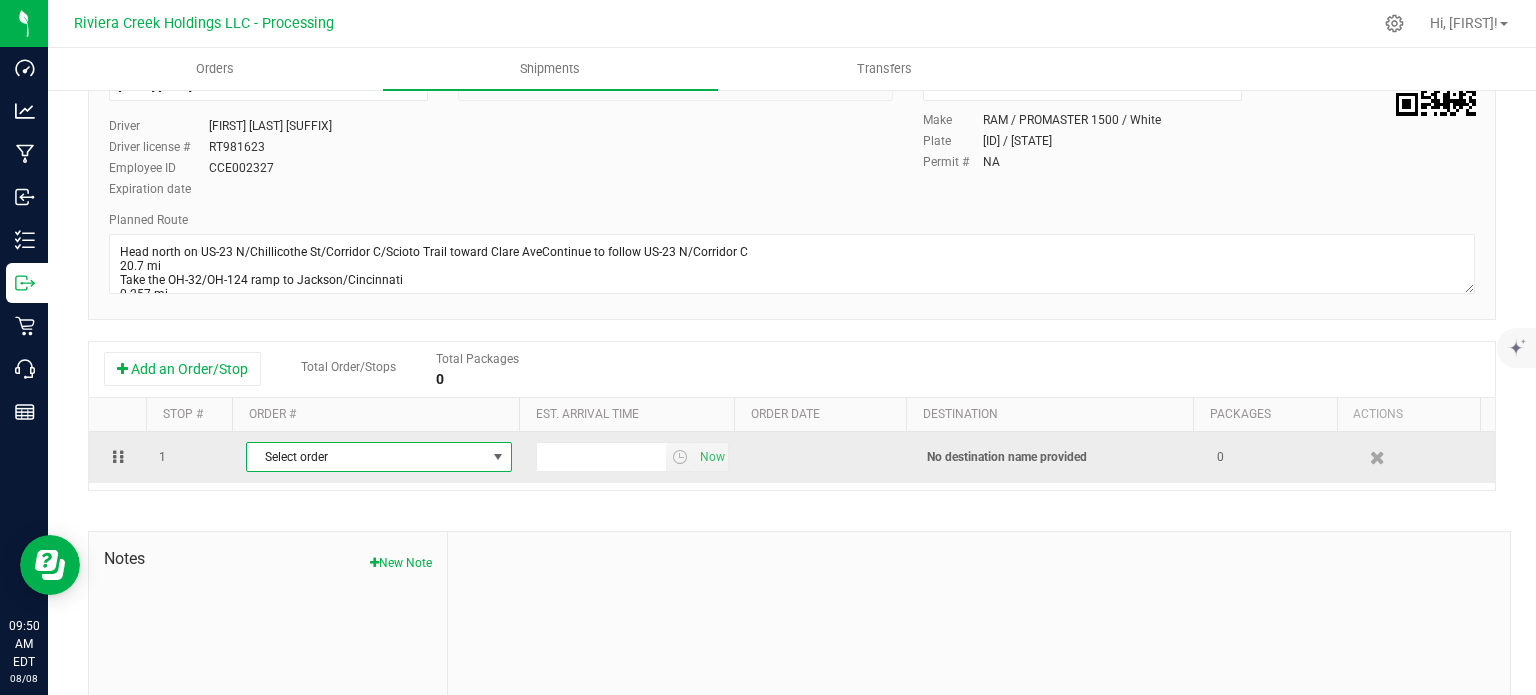 click on "Select order" at bounding box center (366, 457) 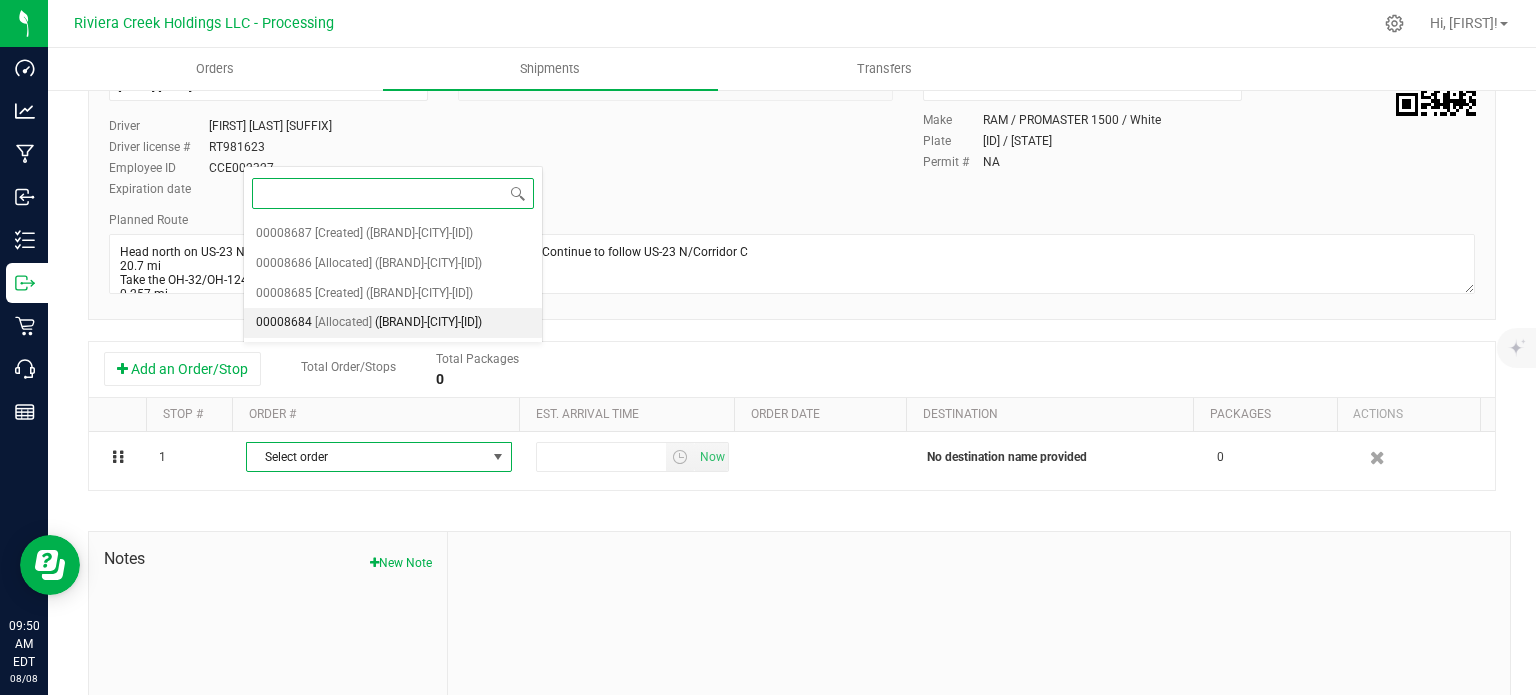 click on "[Allocated]" at bounding box center [343, 323] 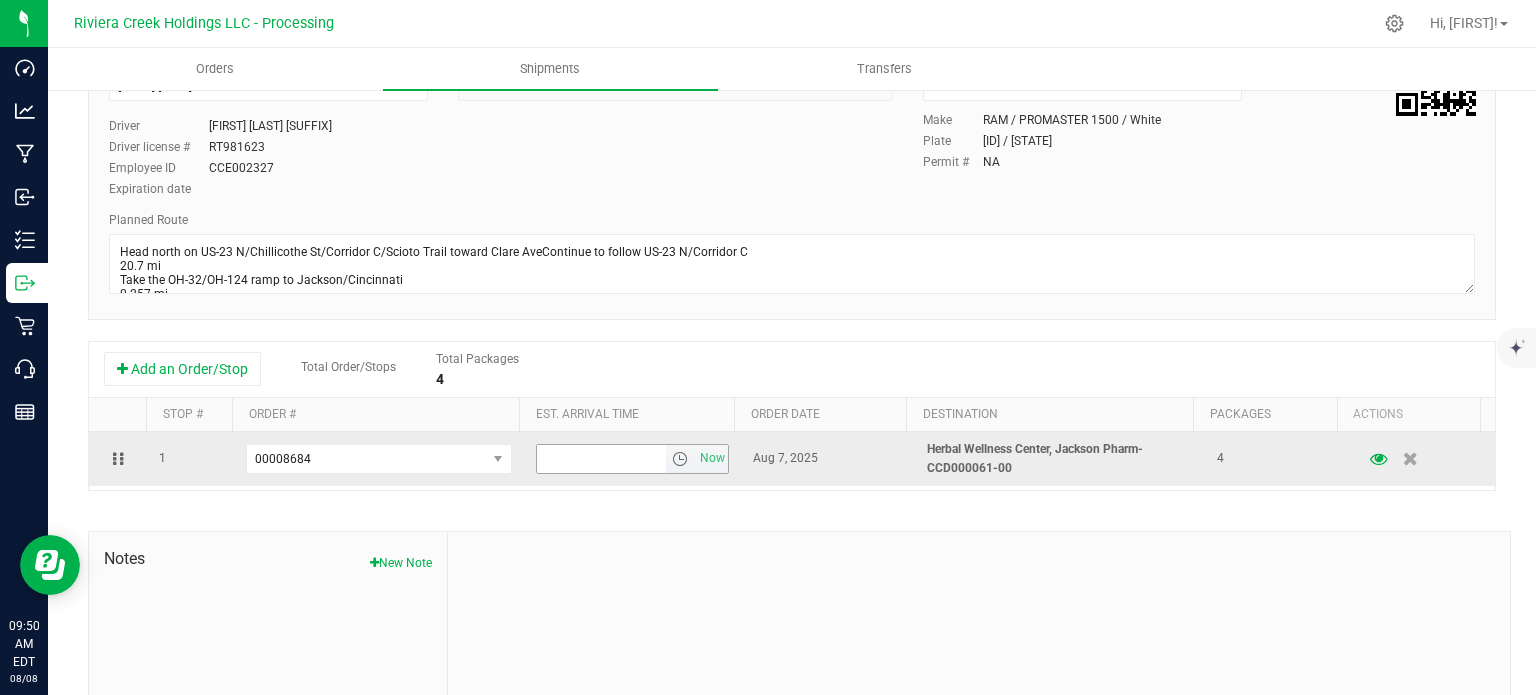 click at bounding box center (680, 459) 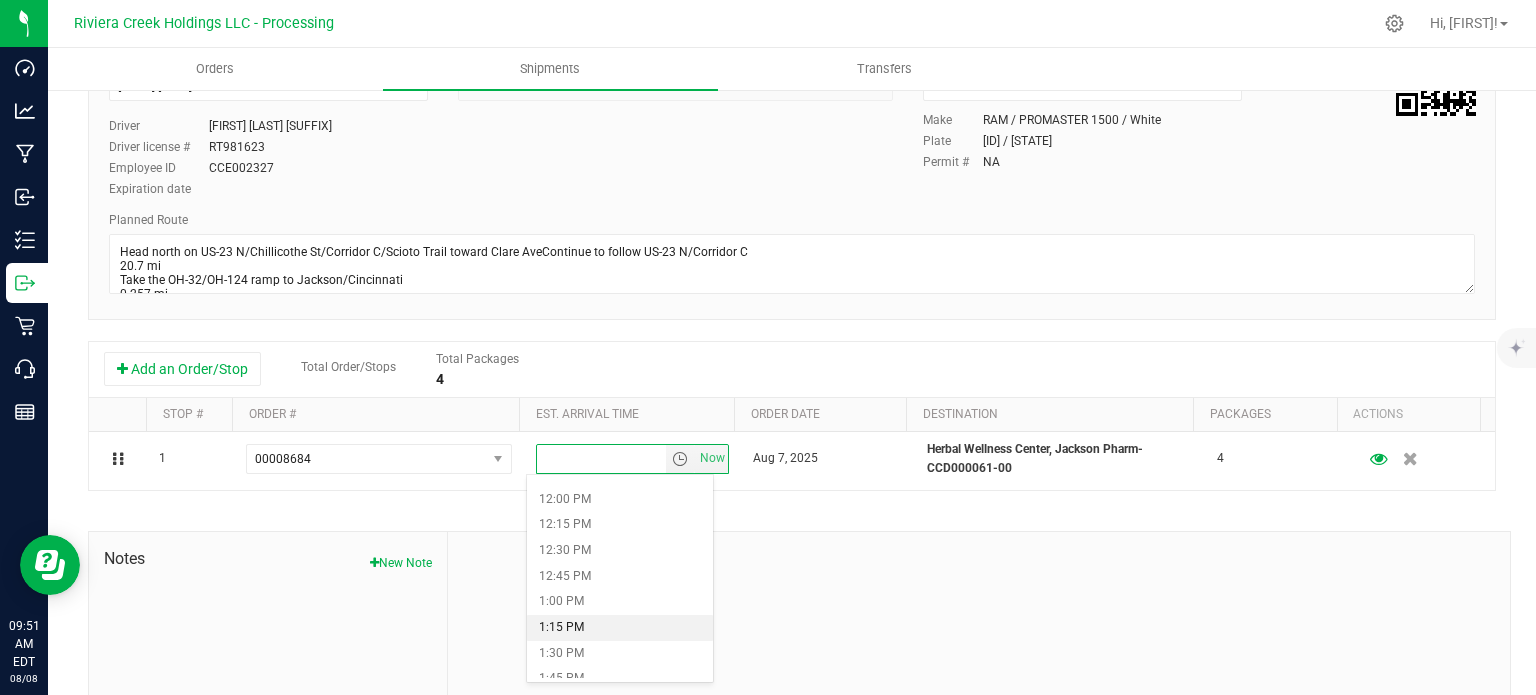 scroll, scrollTop: 1200, scrollLeft: 0, axis: vertical 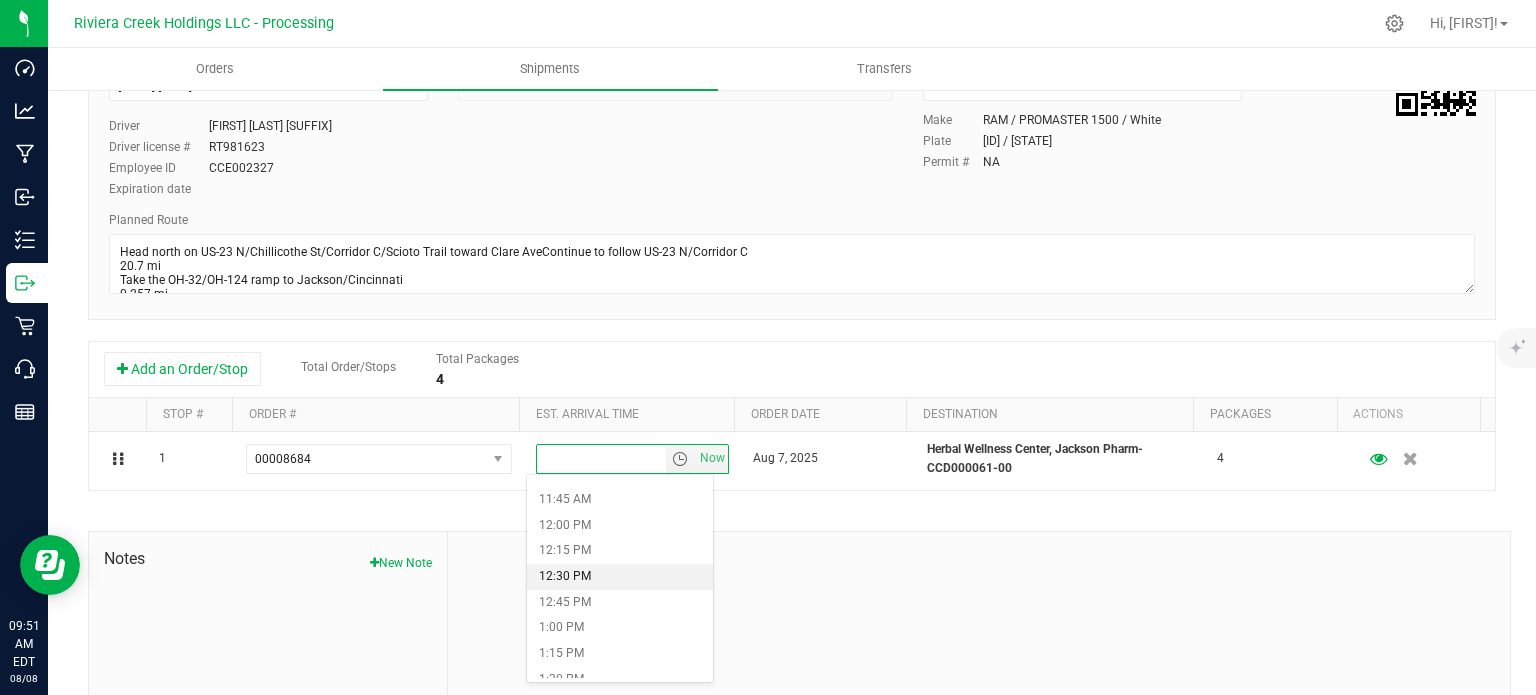 click on "12:30 PM" at bounding box center (619, 577) 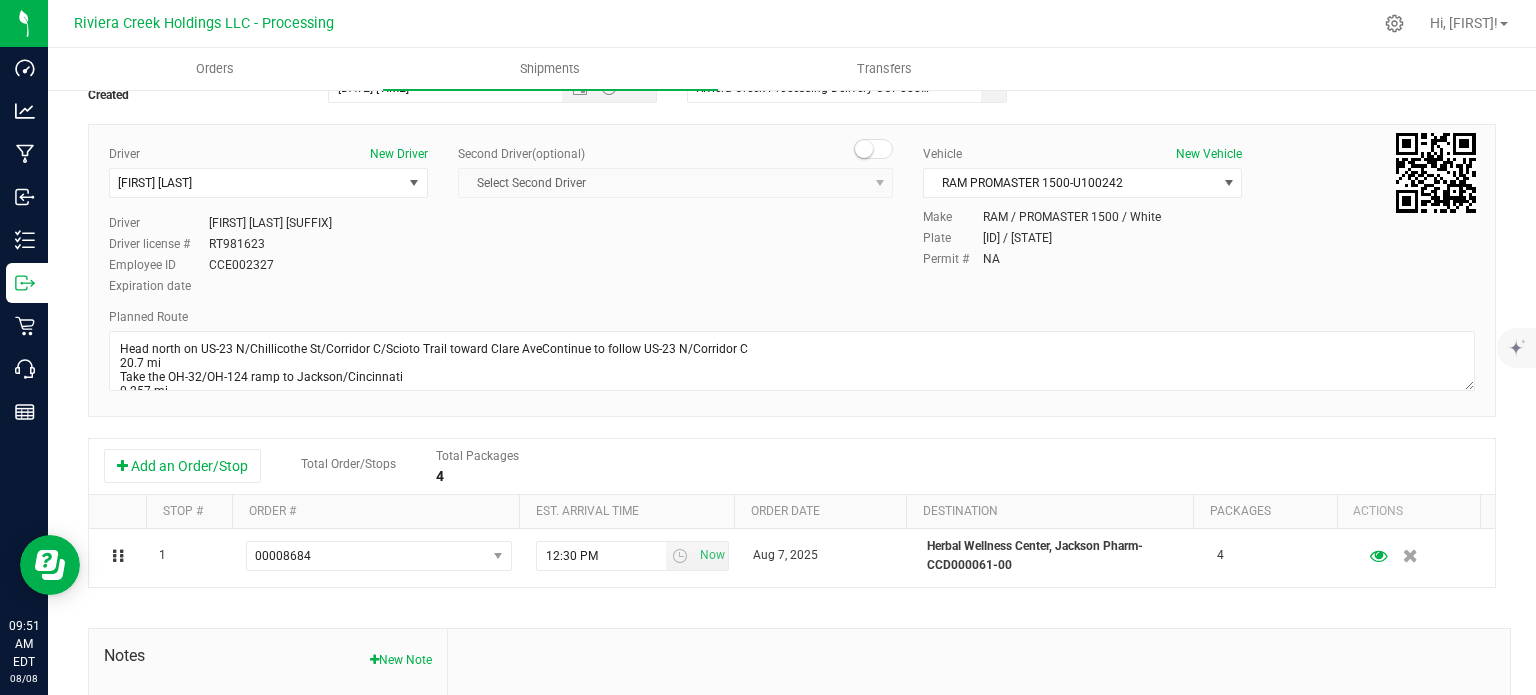 scroll, scrollTop: 0, scrollLeft: 0, axis: both 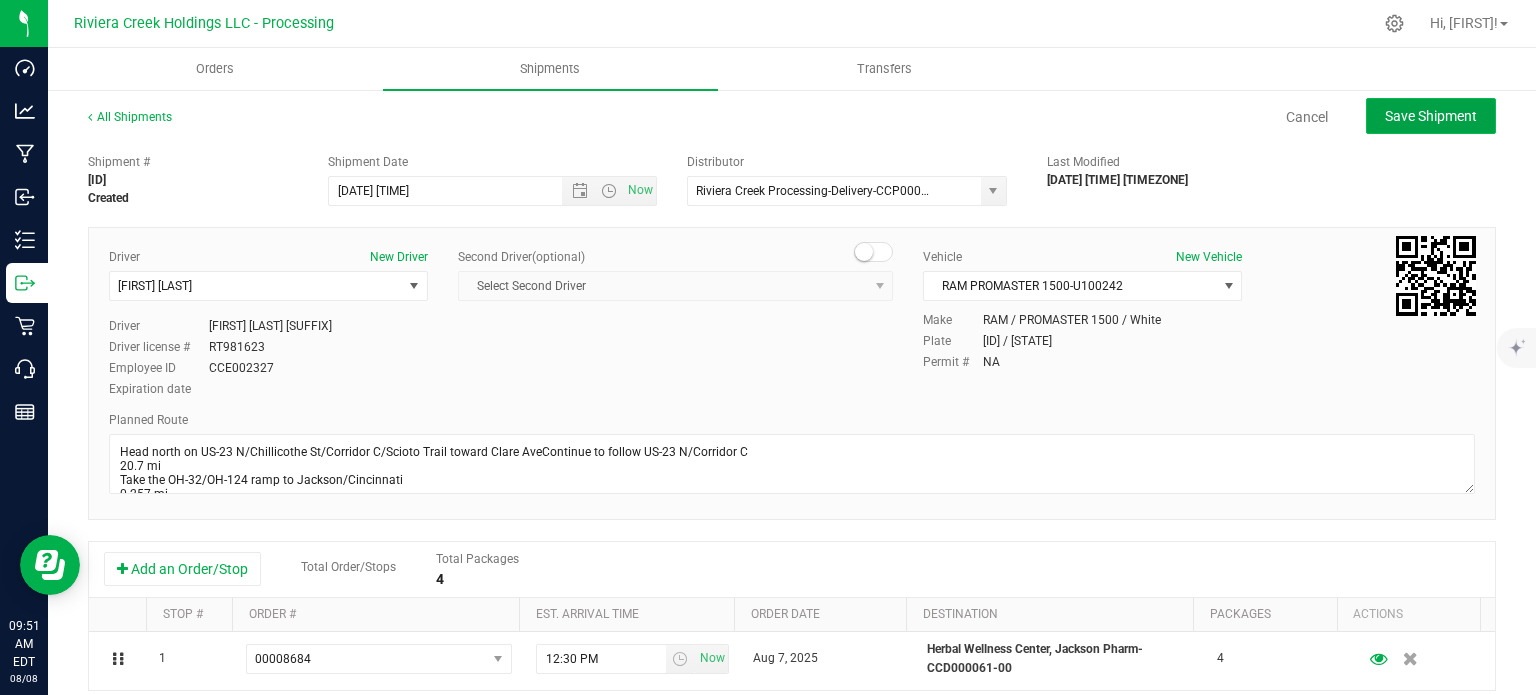 click on "Save Shipment" 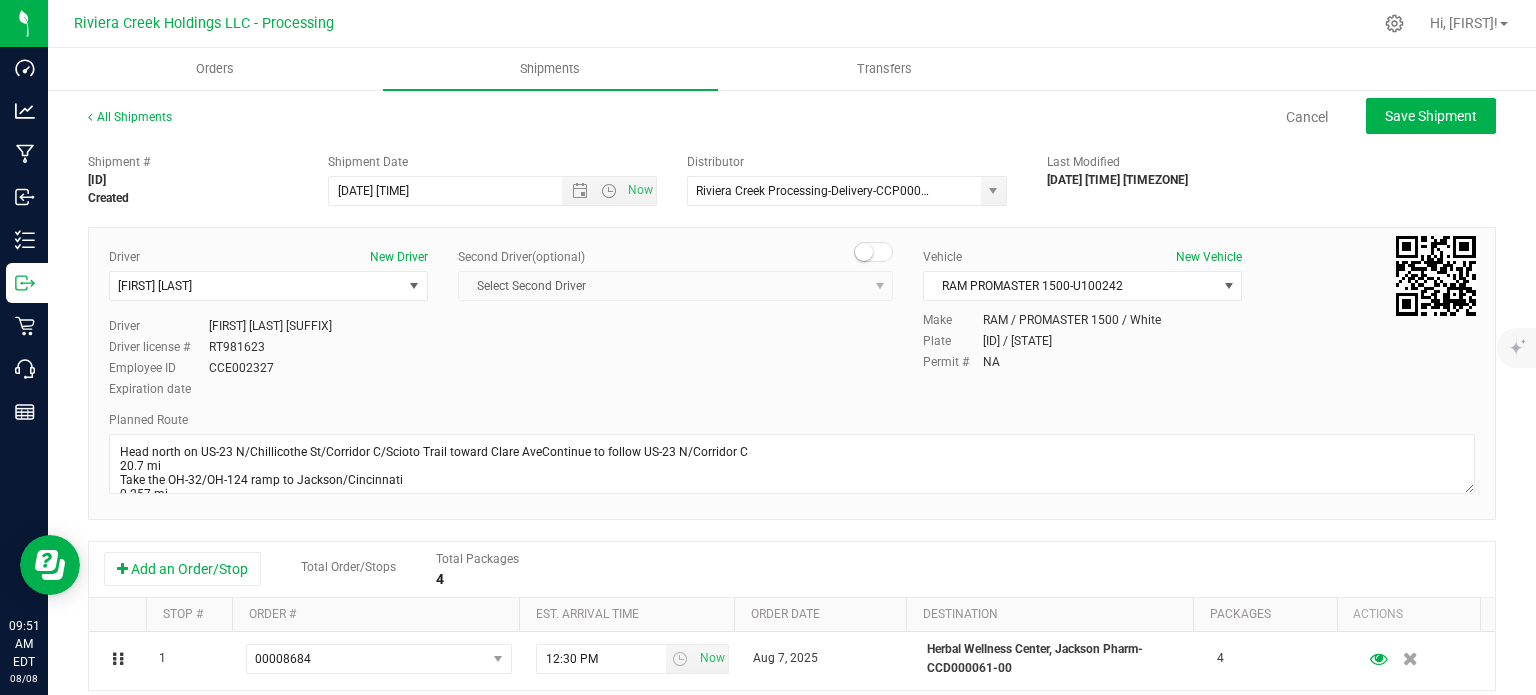 type on "[DATE] [TIME]" 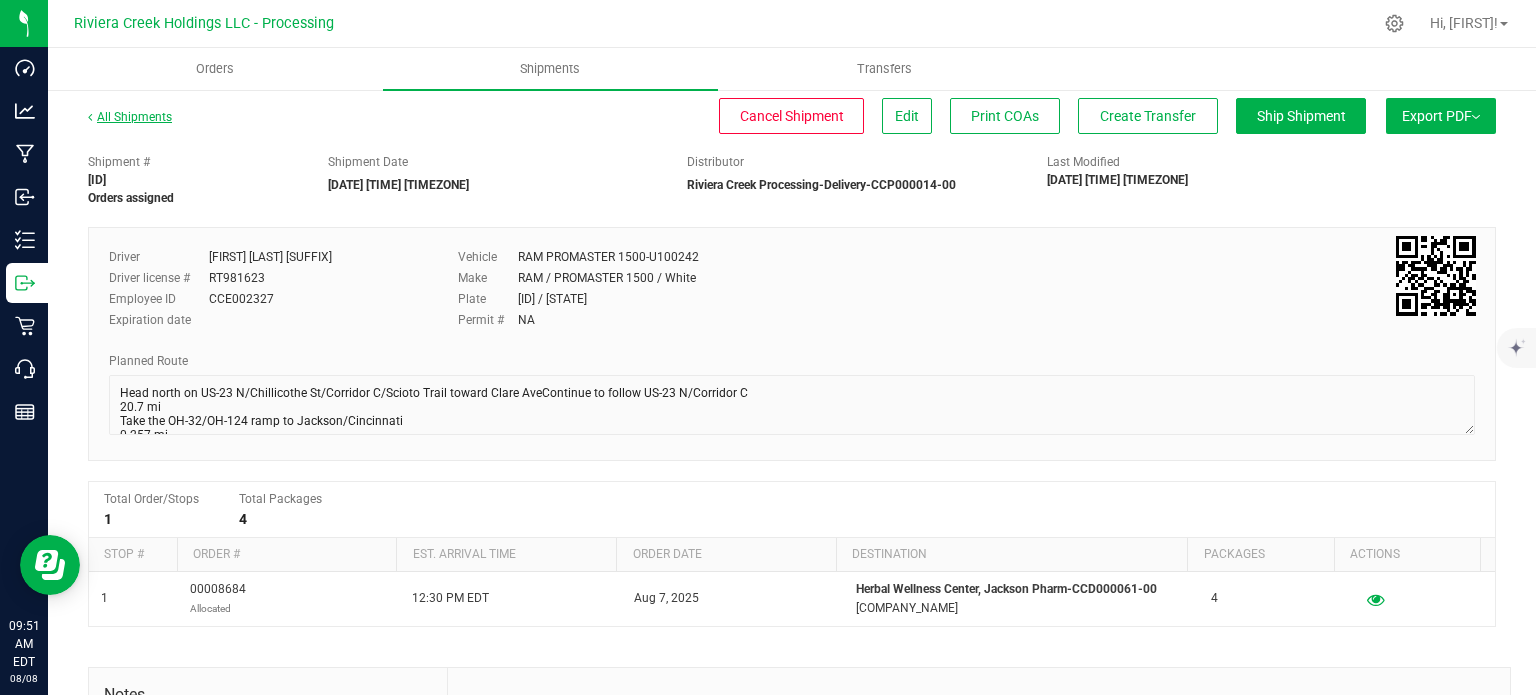 click on "All Shipments" at bounding box center [130, 117] 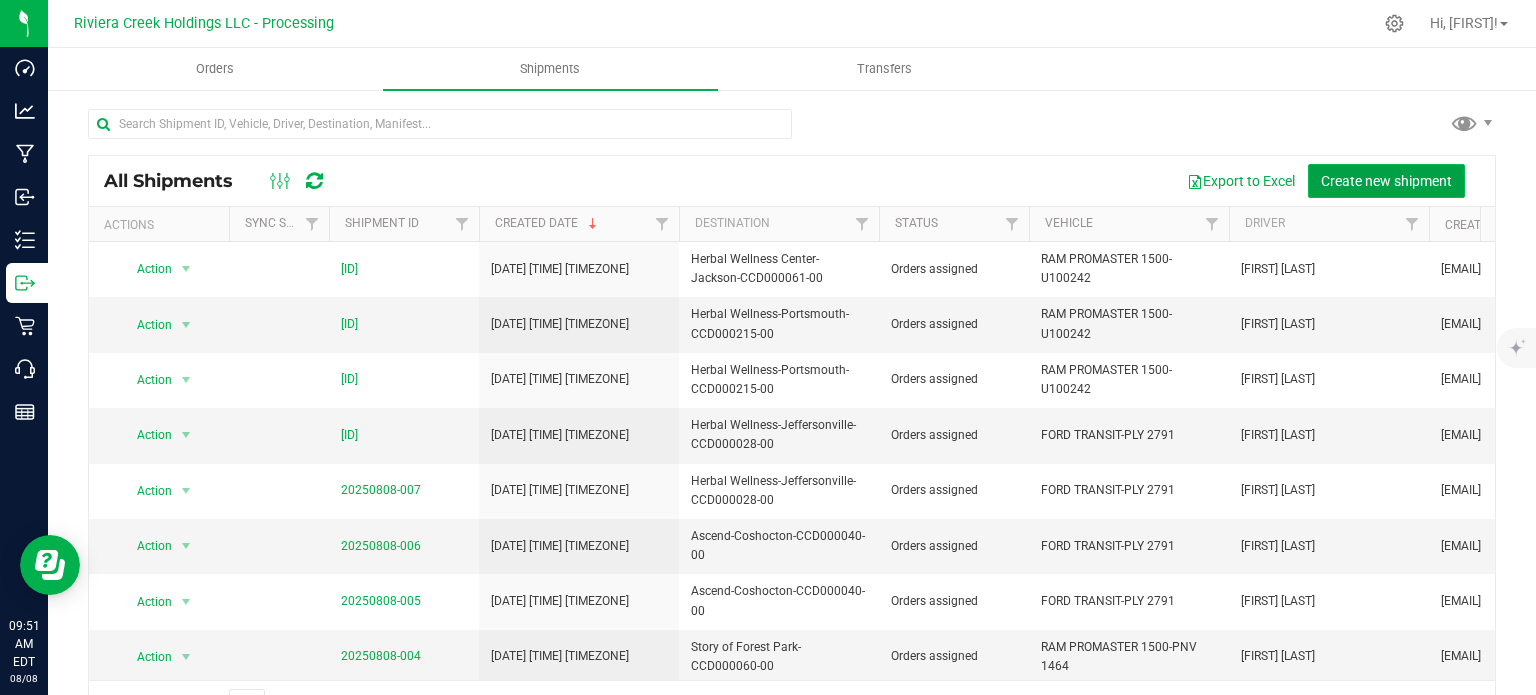 click on "Create new shipment" at bounding box center (1386, 181) 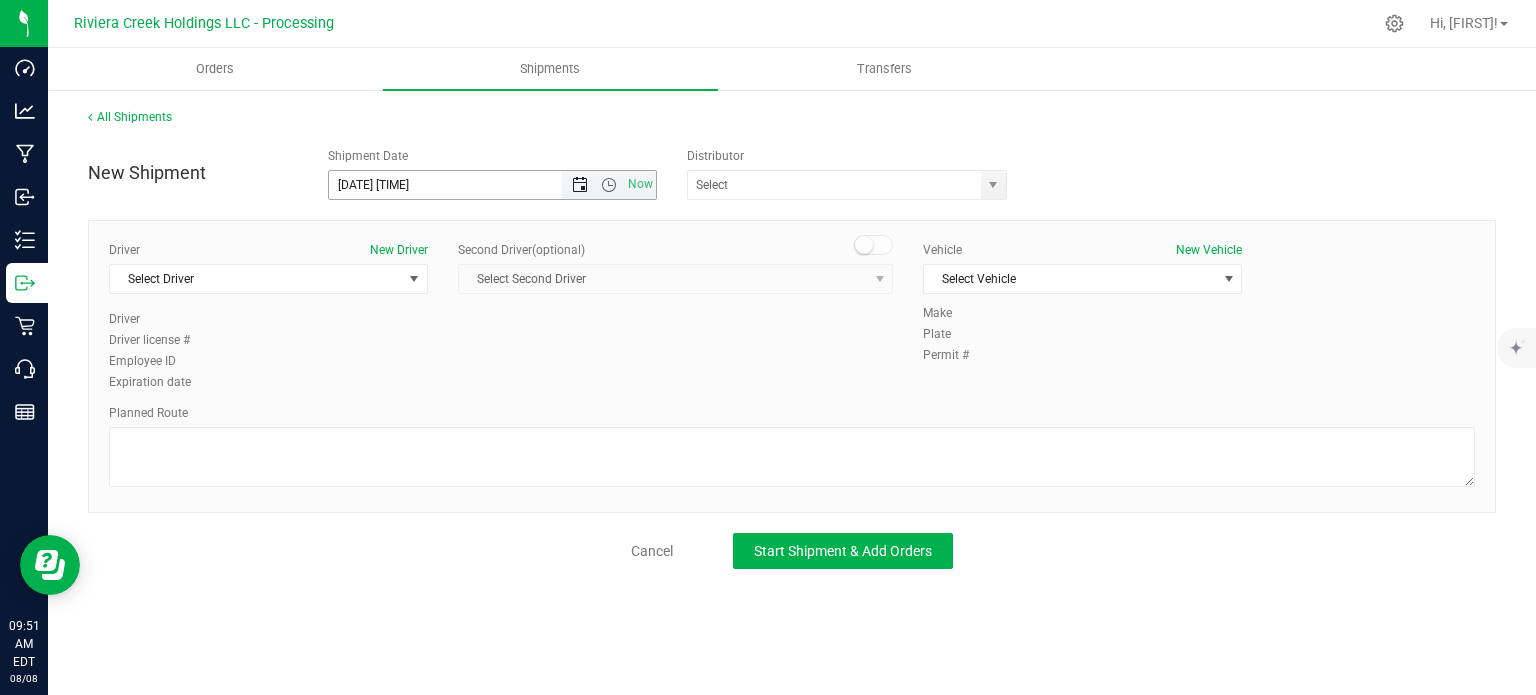 click at bounding box center [580, 185] 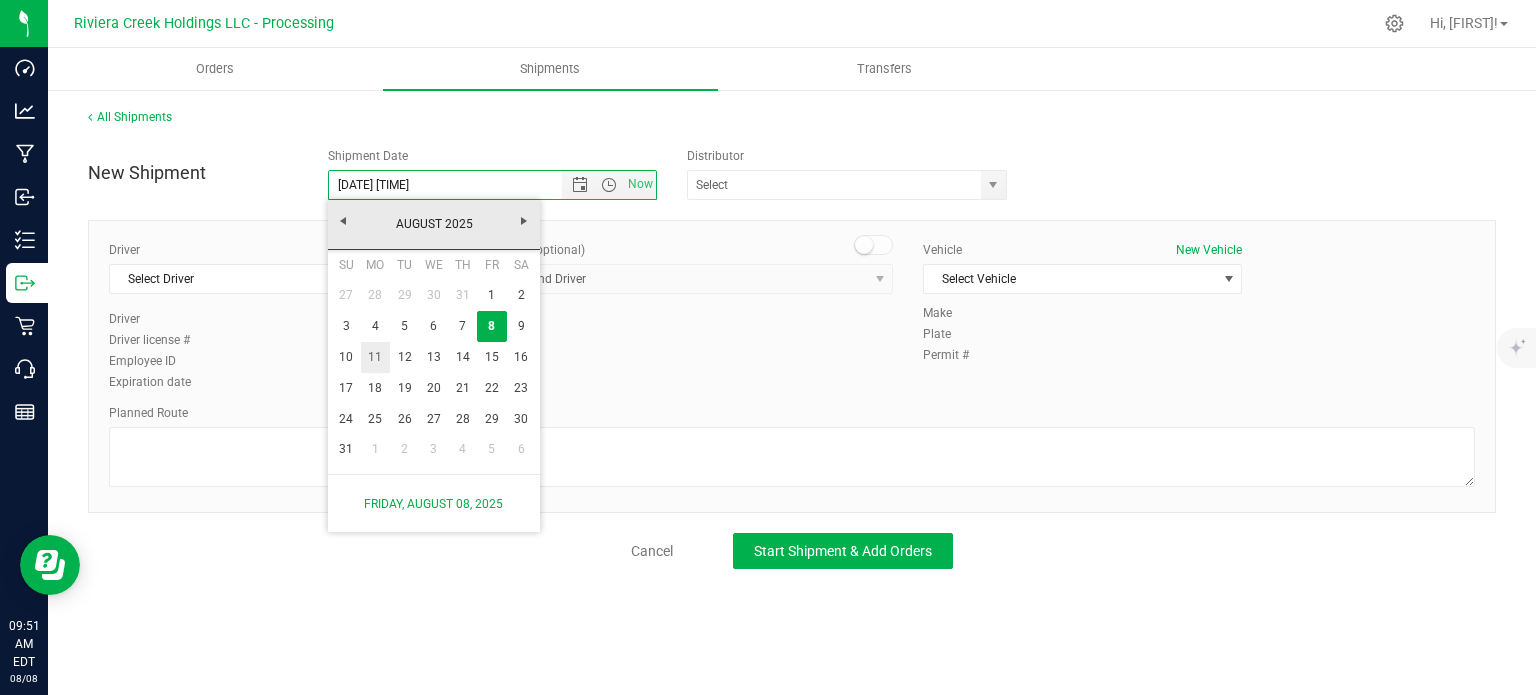 click on "11" at bounding box center (375, 357) 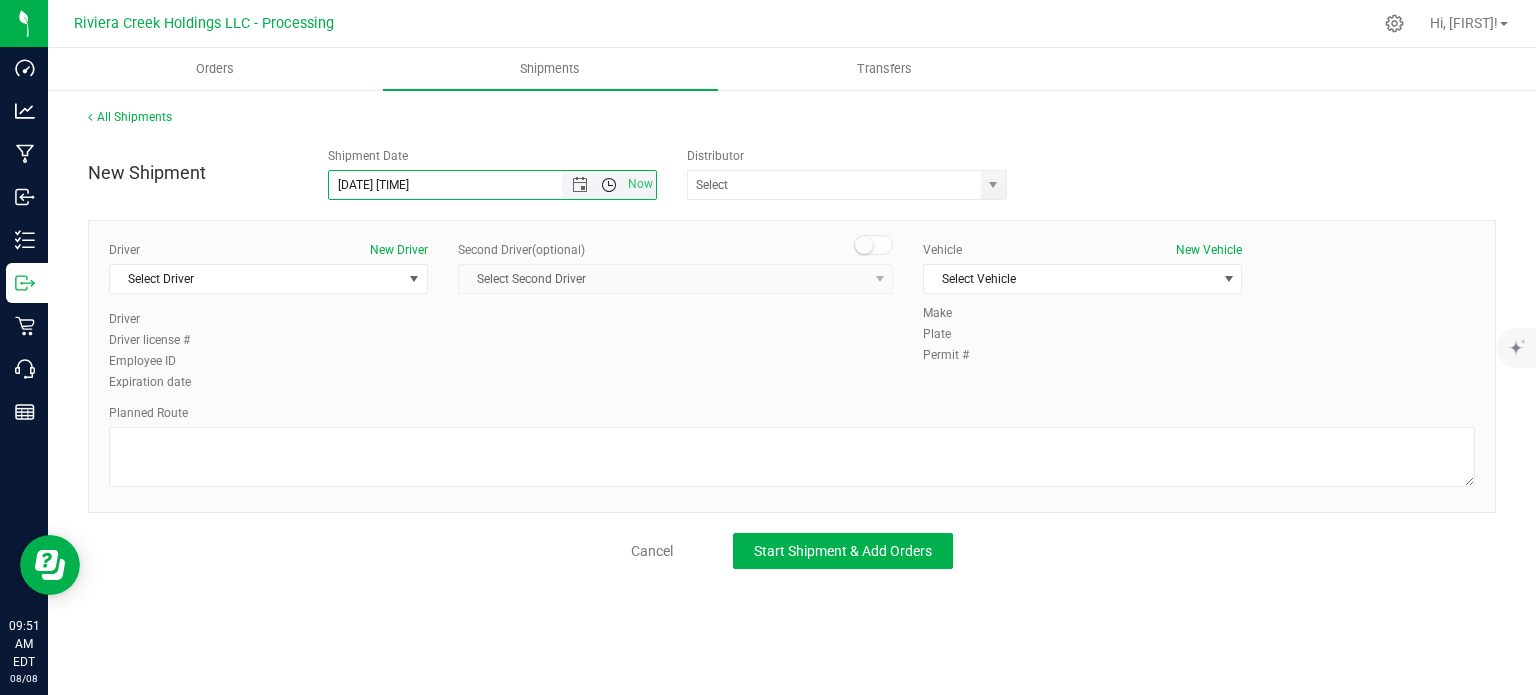 drag, startPoint x: 609, startPoint y: 184, endPoint x: 602, endPoint y: 192, distance: 10.630146 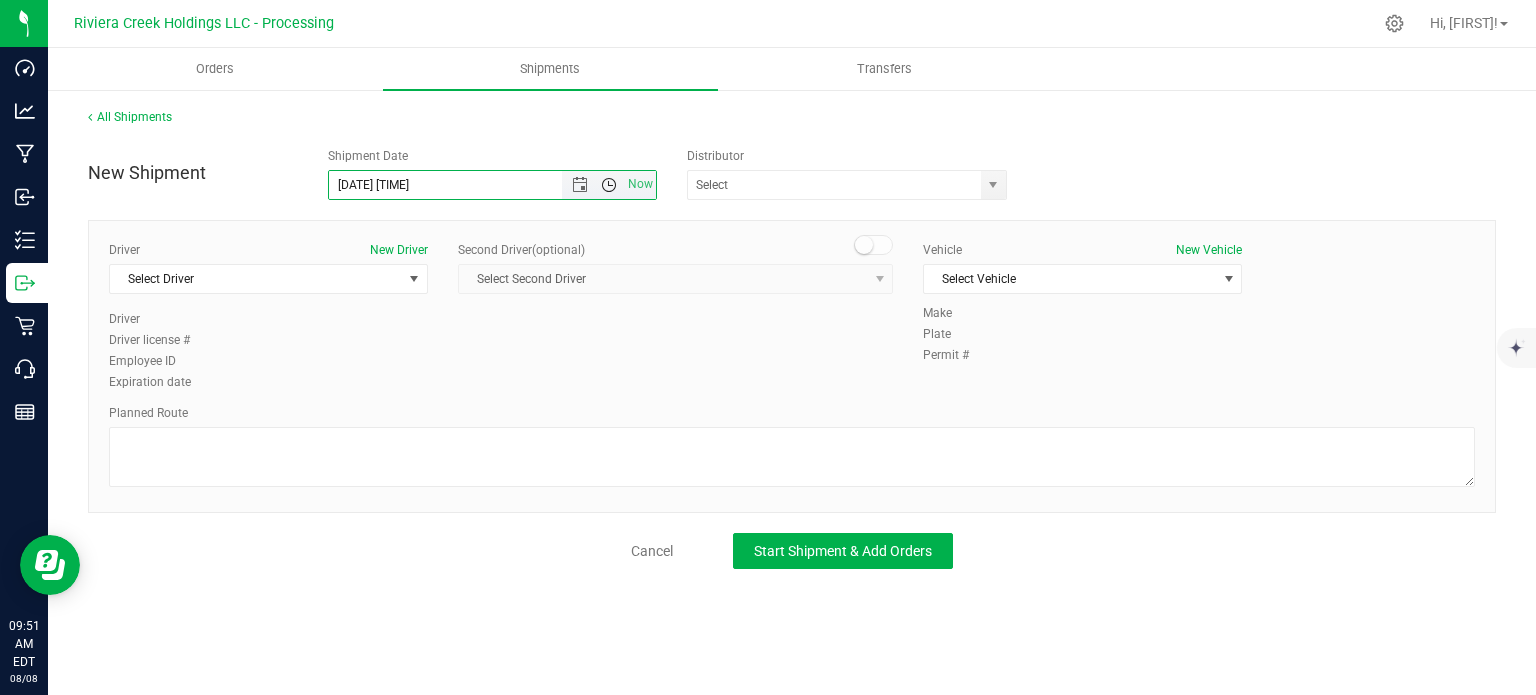 click at bounding box center (609, 185) 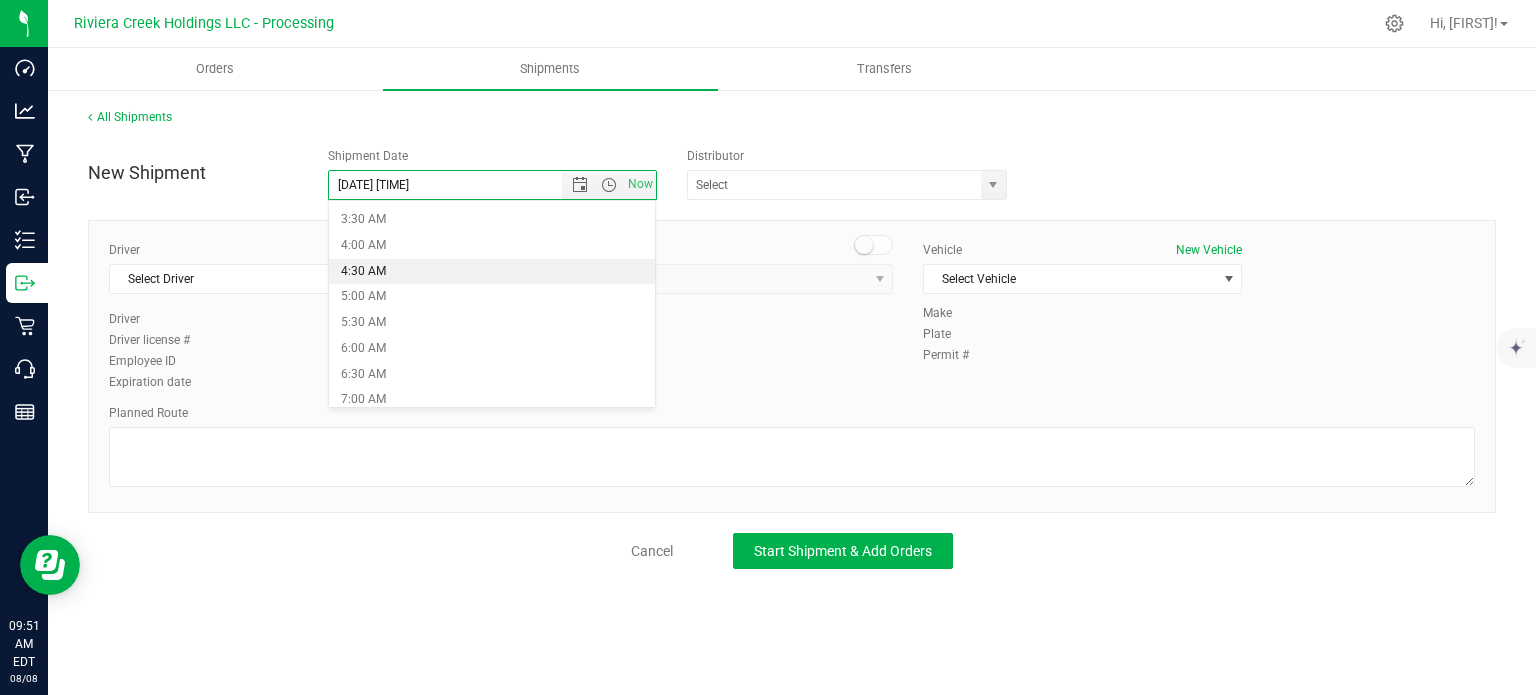 scroll, scrollTop: 200, scrollLeft: 0, axis: vertical 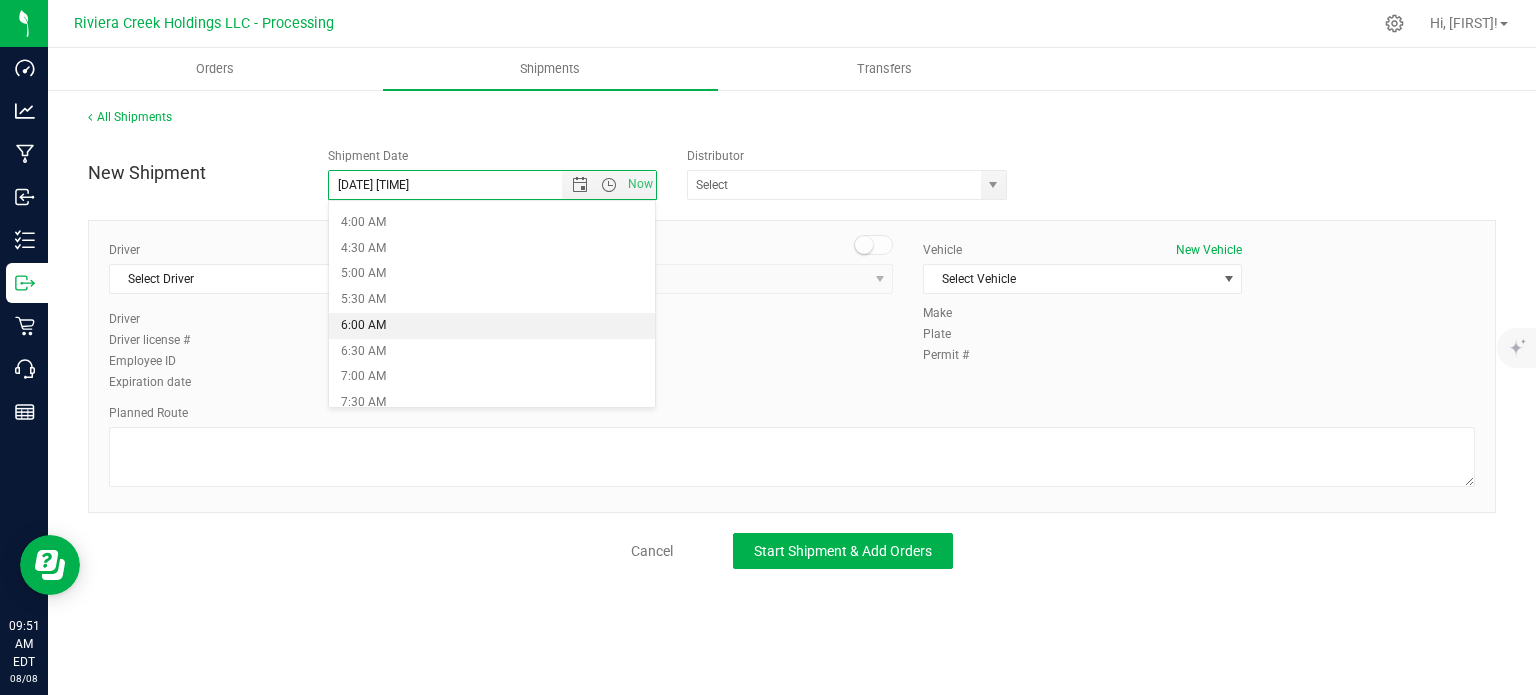 click on "6:00 AM" at bounding box center [492, 326] 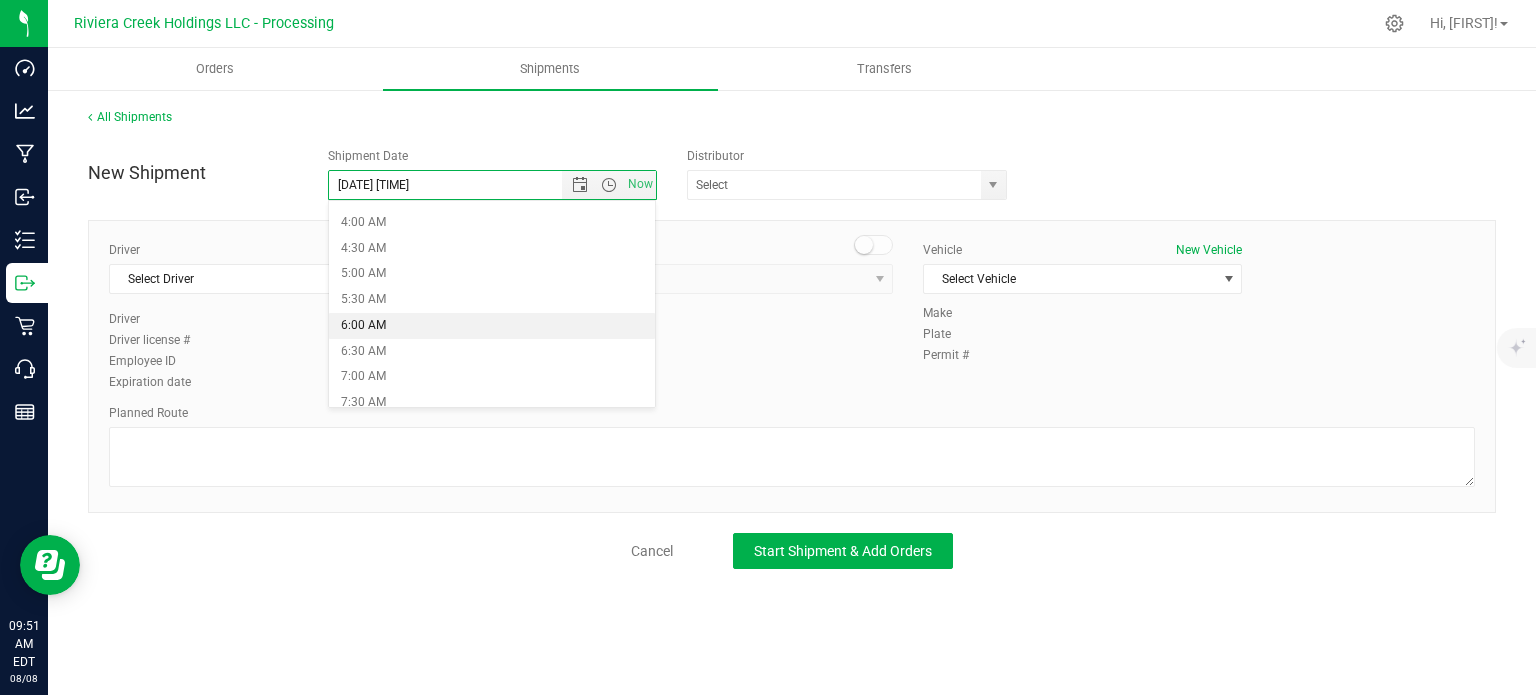 type on "[DATE] [TIME]" 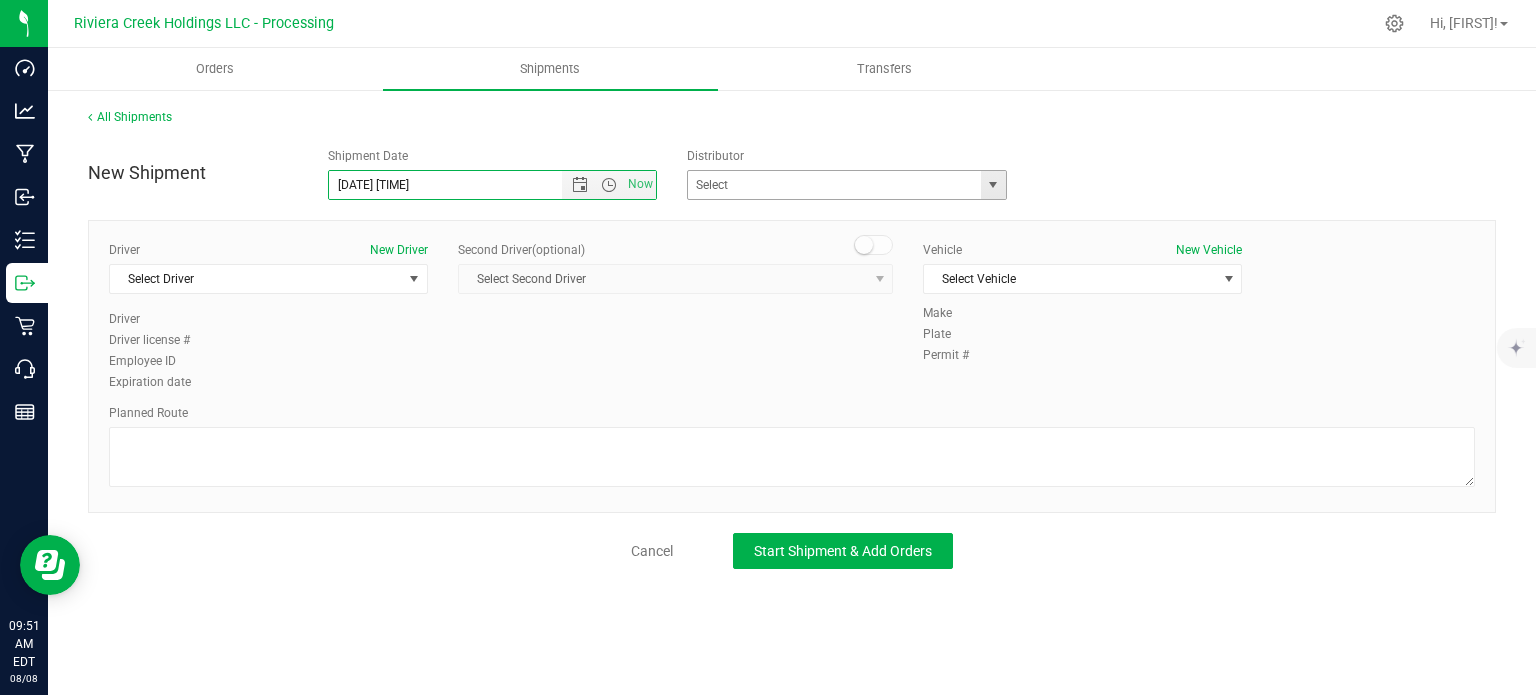 click at bounding box center (993, 185) 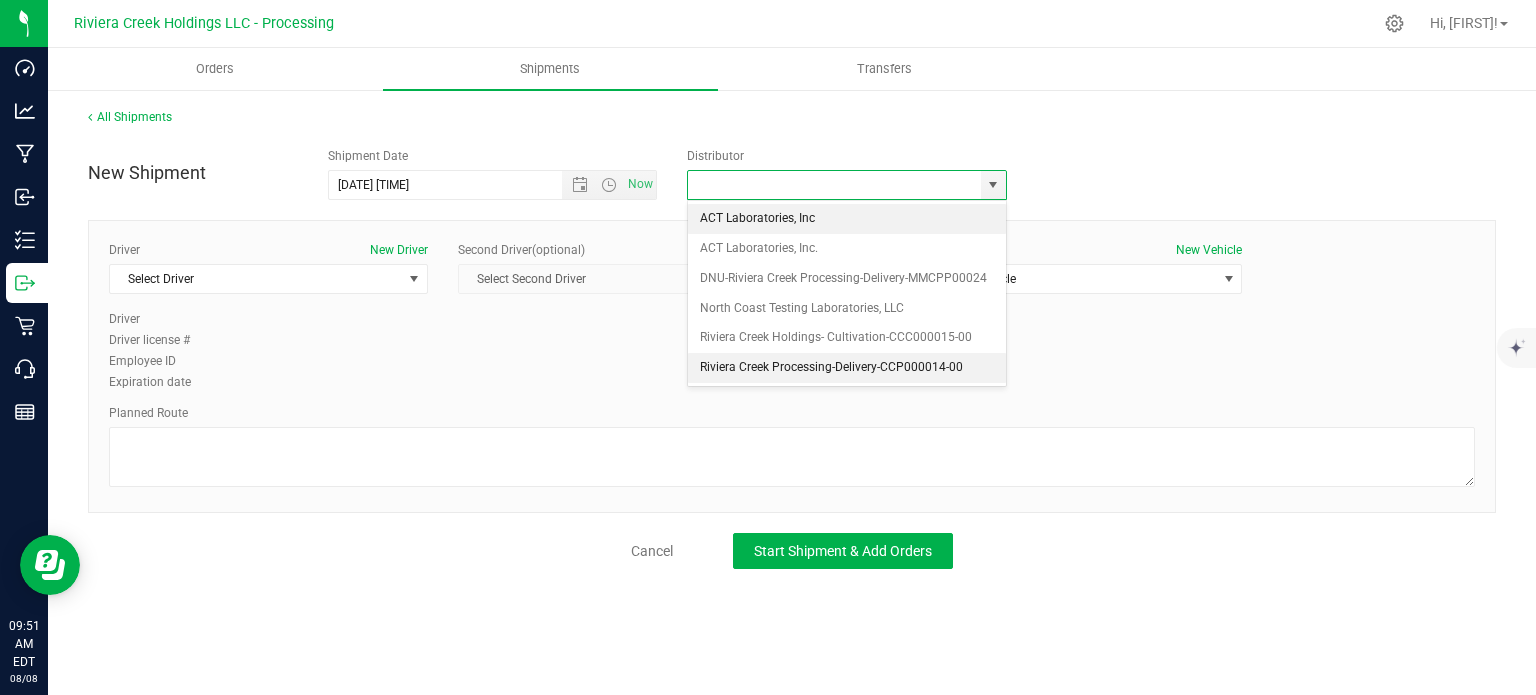 drag, startPoint x: 765, startPoint y: 371, endPoint x: 607, endPoint y: 348, distance: 159.66527 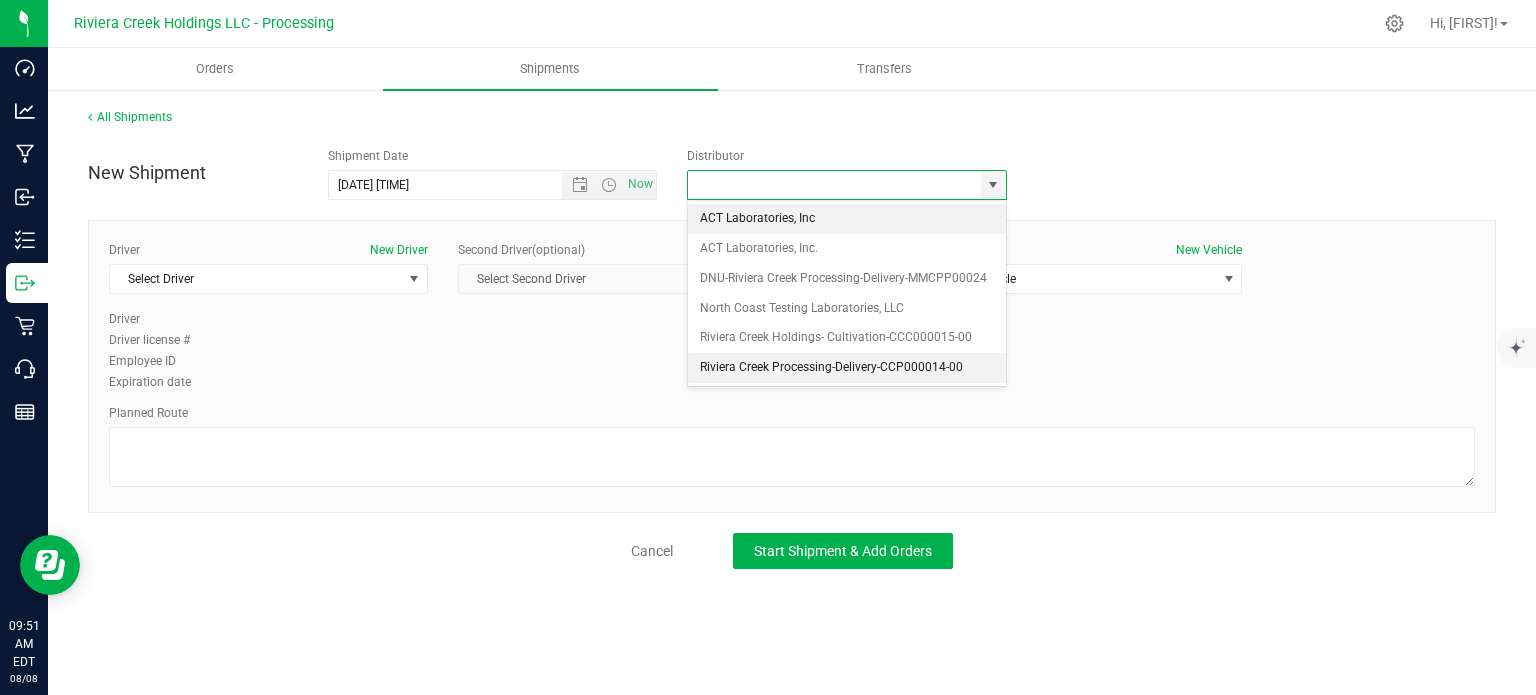 click on "Riviera Creek Processing-Delivery-CCP000014-00" at bounding box center [847, 368] 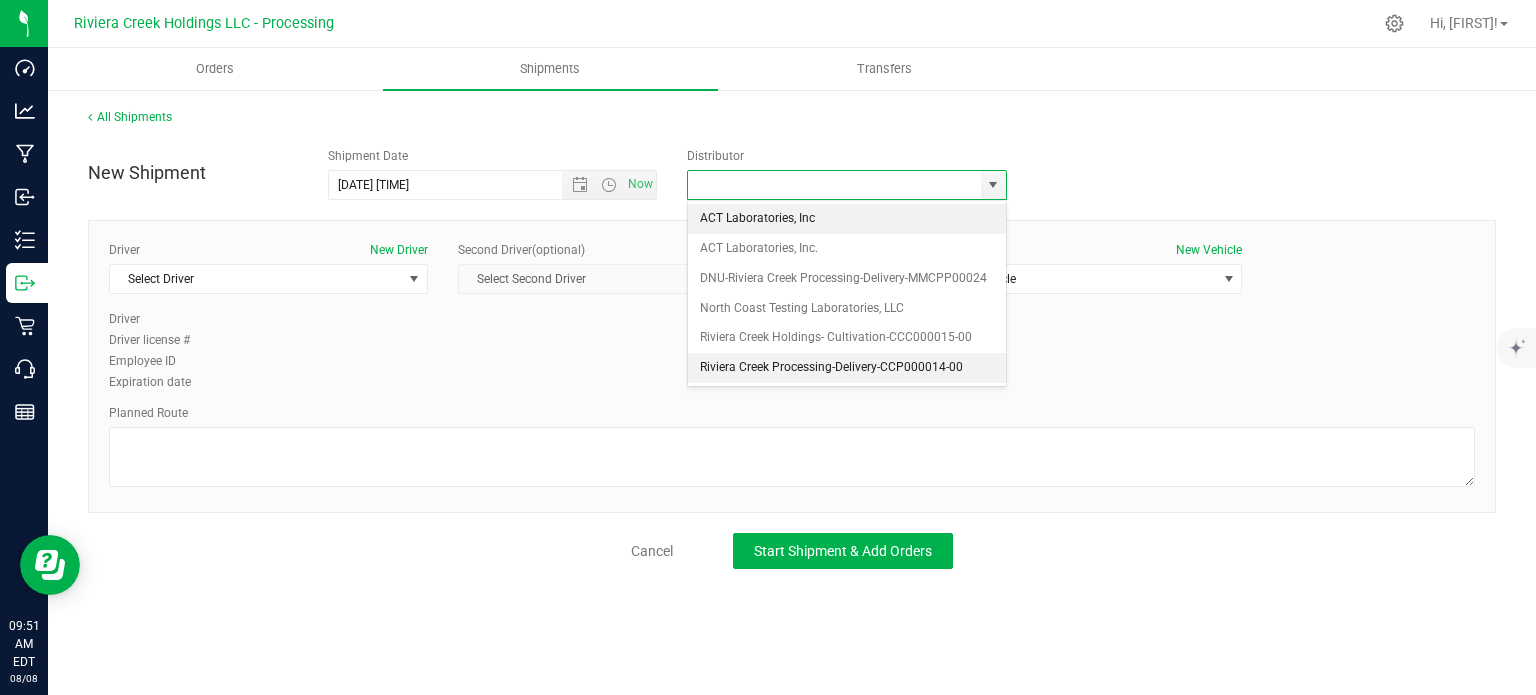 type on "Riviera Creek Processing-Delivery-CCP000014-00" 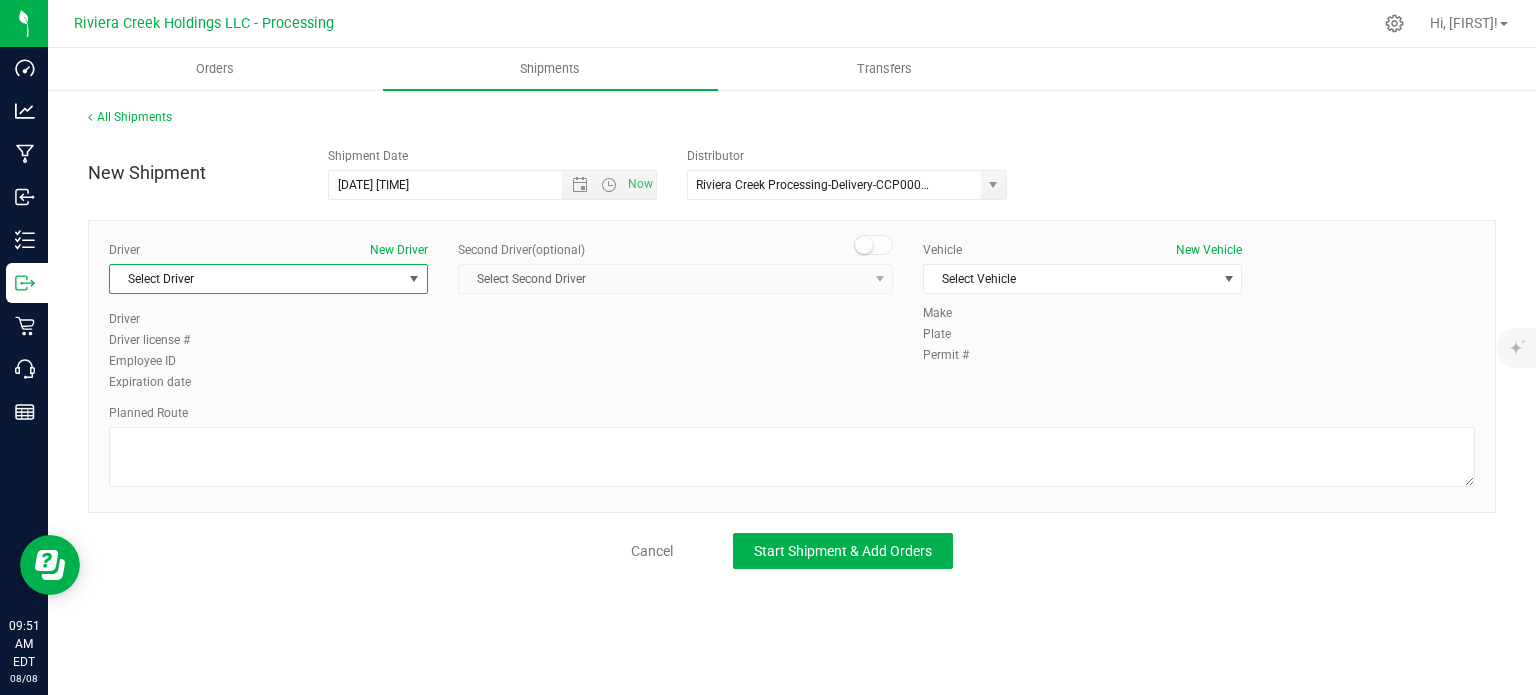 click on "Select Driver" at bounding box center [256, 279] 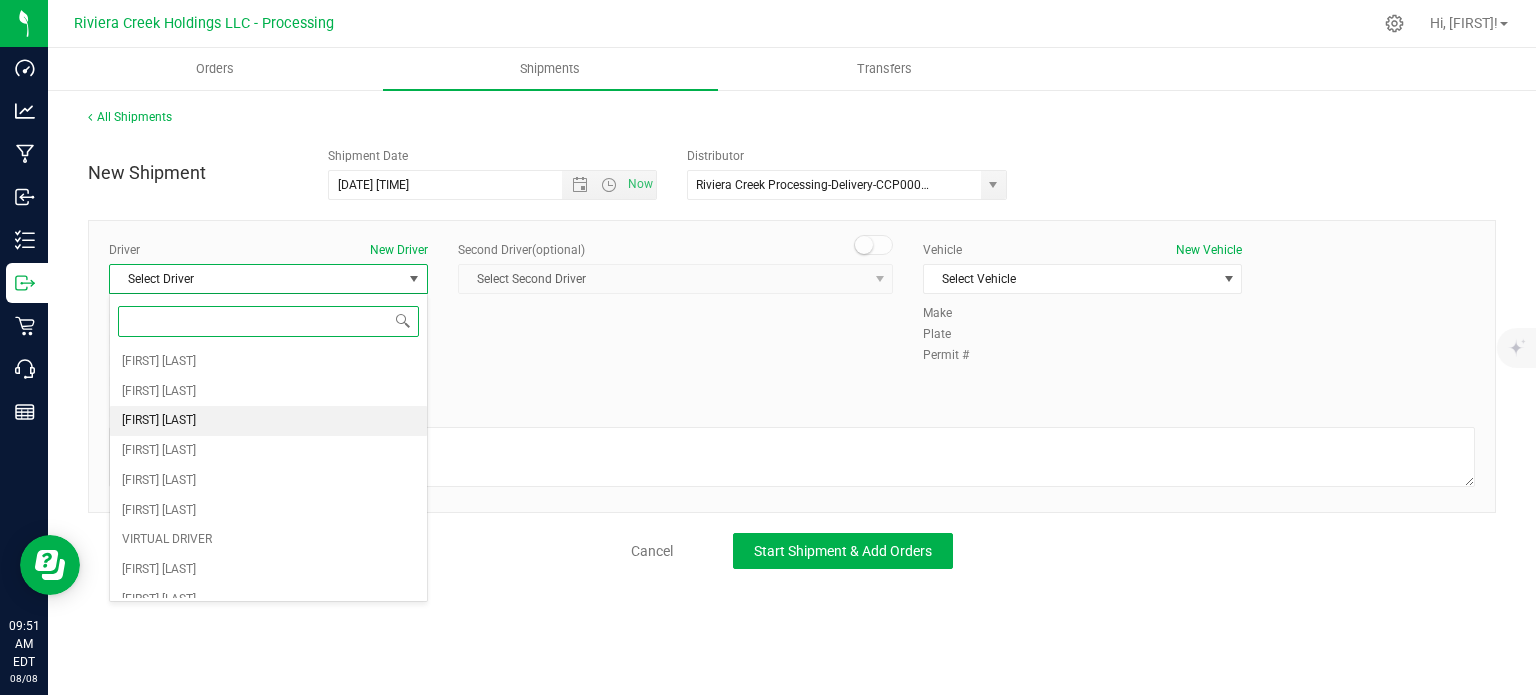 click on "[FIRST] [LAST]" at bounding box center [159, 421] 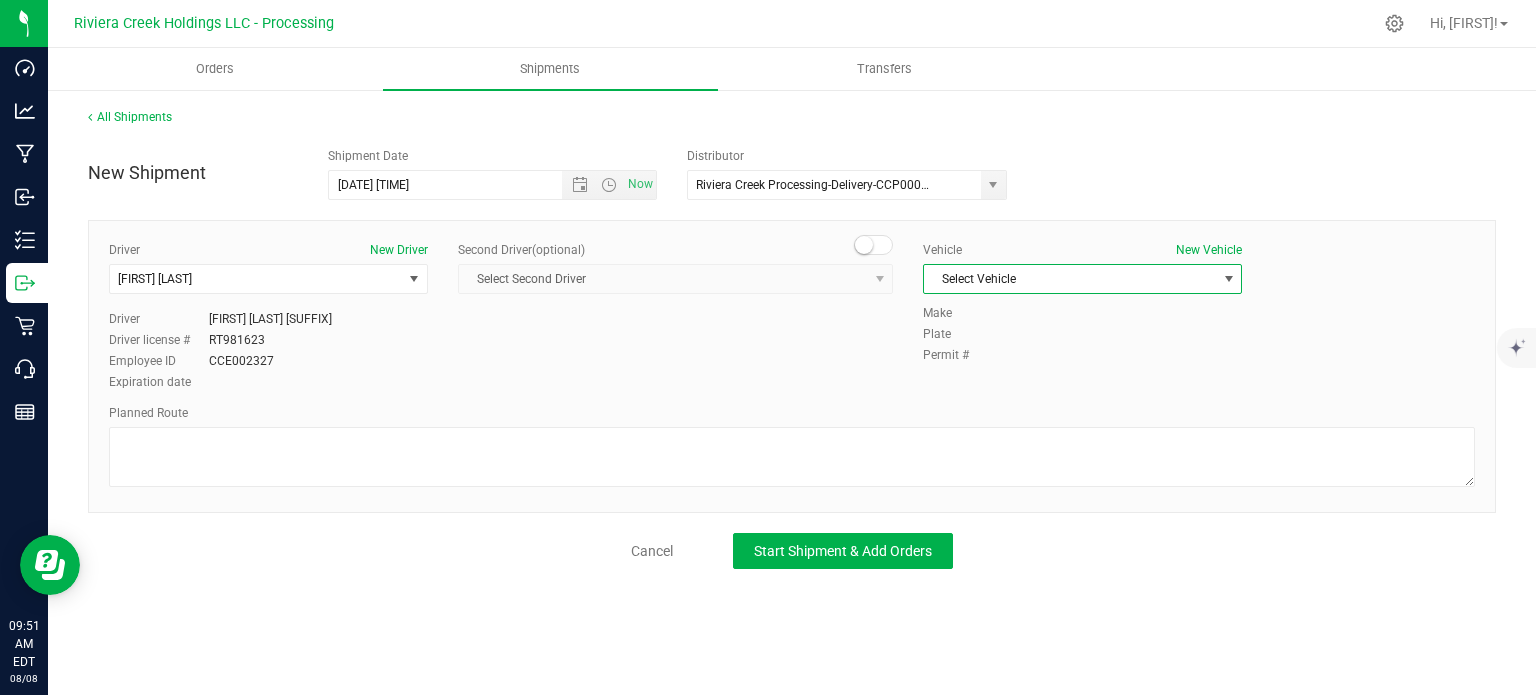 click on "Select Vehicle" at bounding box center (1070, 279) 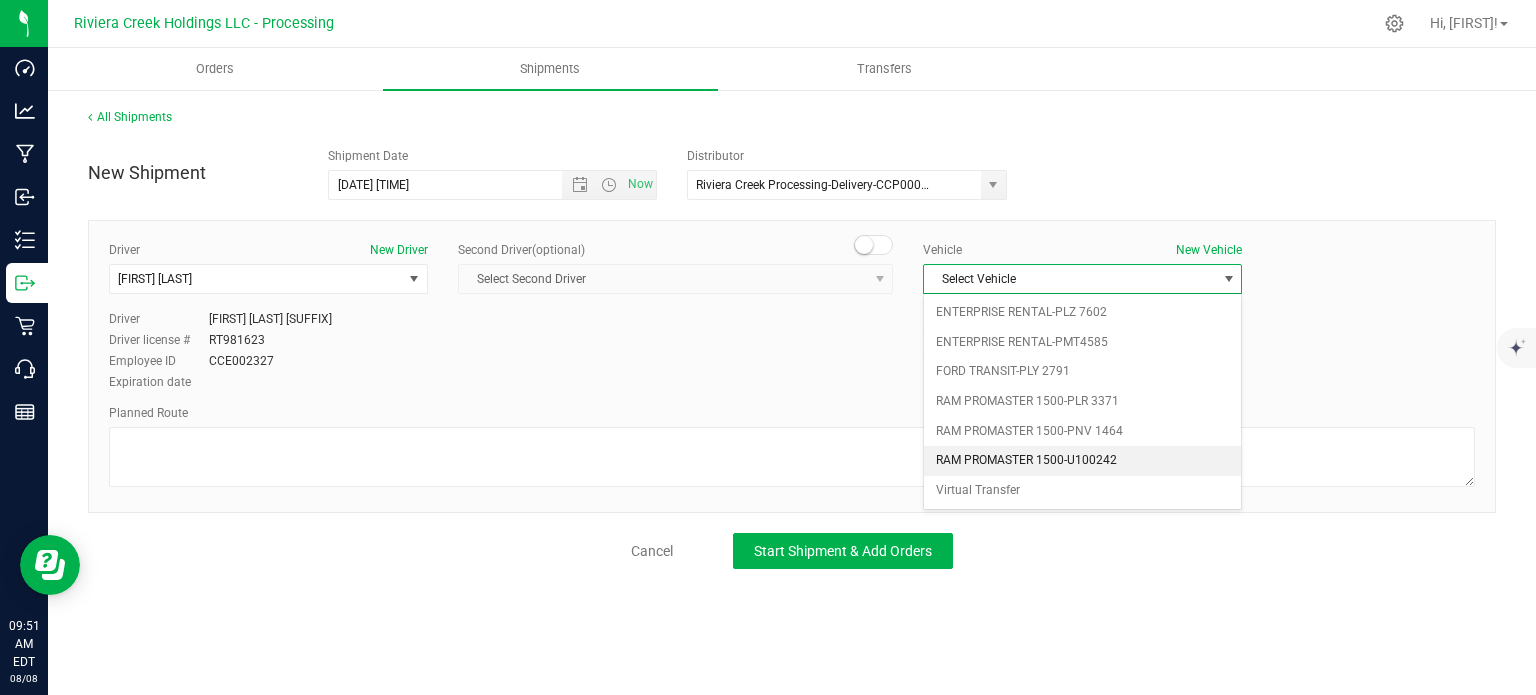 click on "RAM PROMASTER 1500-U100242" at bounding box center [1082, 461] 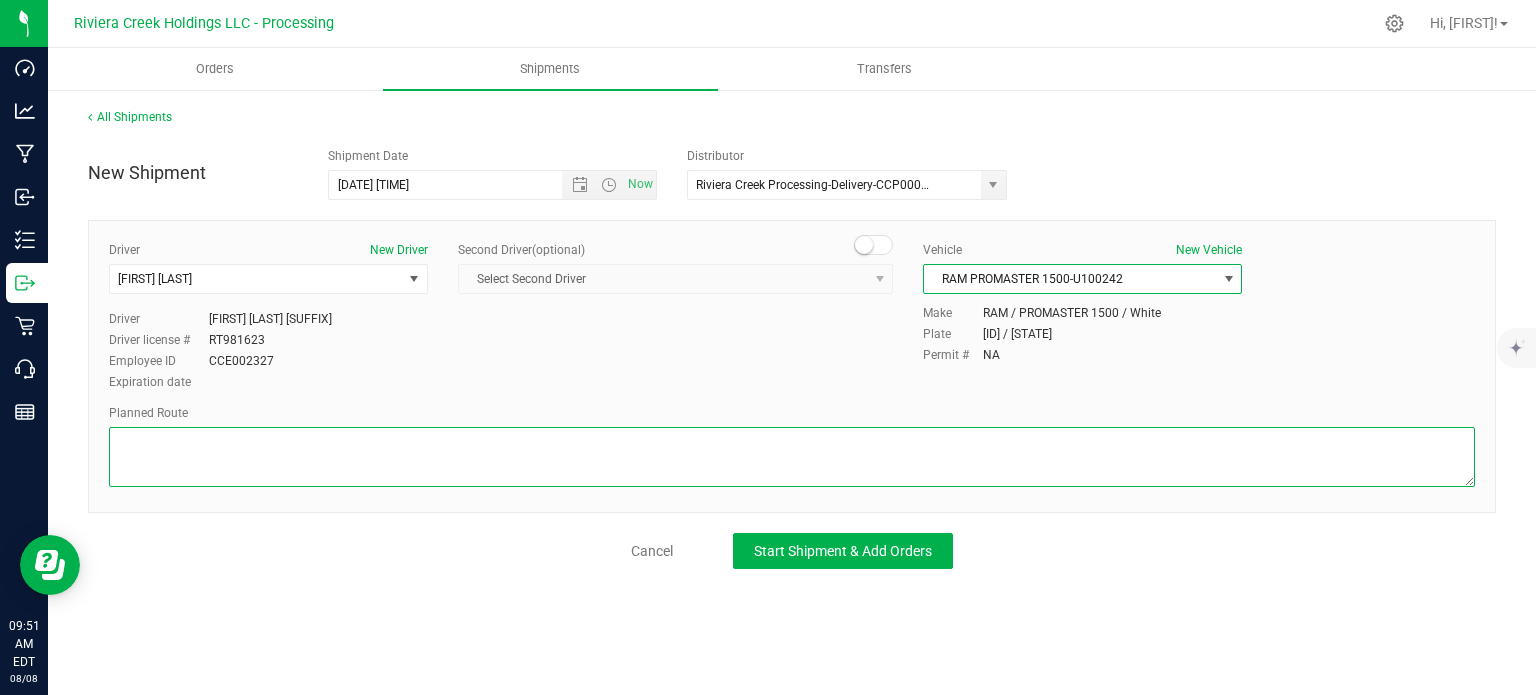 click at bounding box center [792, 457] 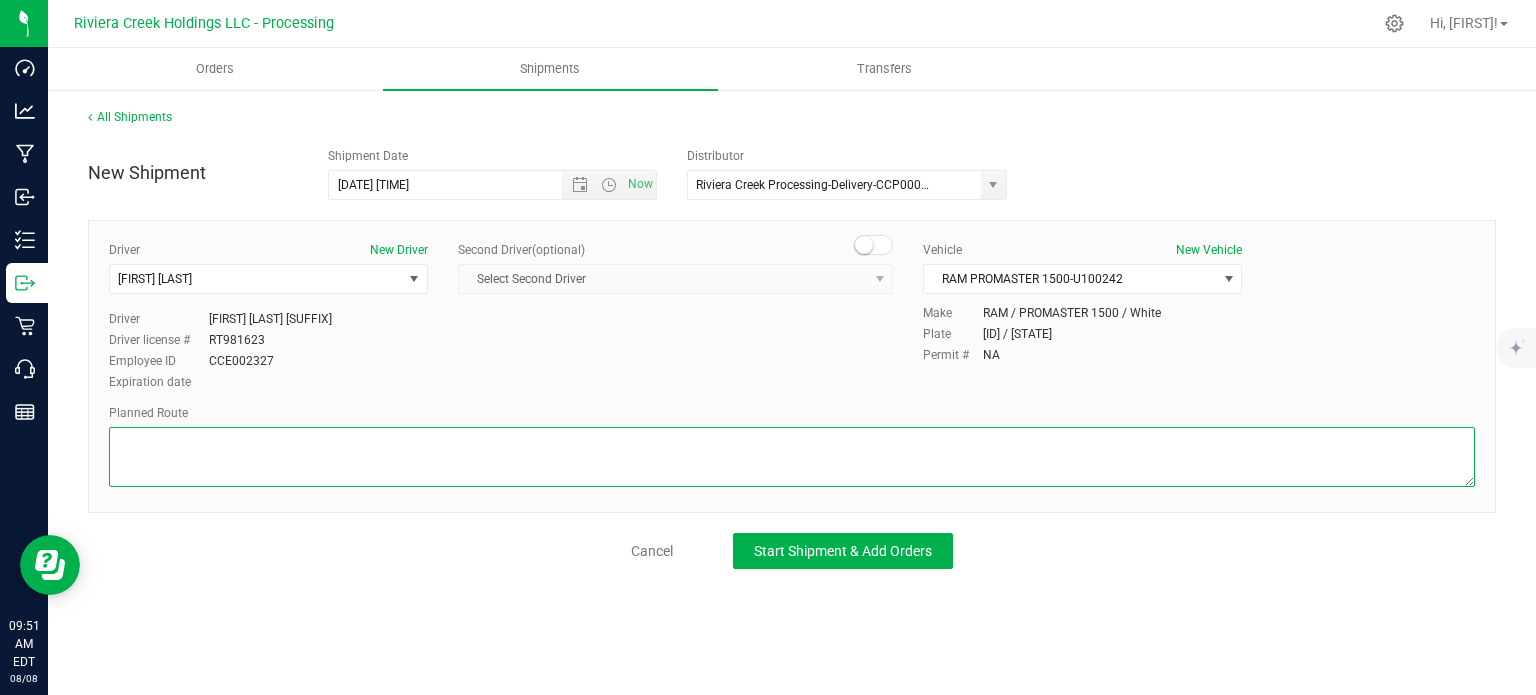 paste on "Head north on US-23 N/Chillicothe St/Corridor C/Scioto Trail toward Clare AveContinue to follow US-23 N/Corridor C
20.7 mi
Take the OH-32/OH-124 ramp to Jackson/Cincinnati
0.257 mi
Turn right onto OH-124 E/OH-32 E/State Rte 32 E
24.6 mi
Merge onto US-35 E via the ramp to Gallipolis
1.13 mi
Turn right onto McCarty Ln
440 ft
At the traffic circle, take the 1st exit onto Acy Ave
407 ft
Turn left
95 ft" 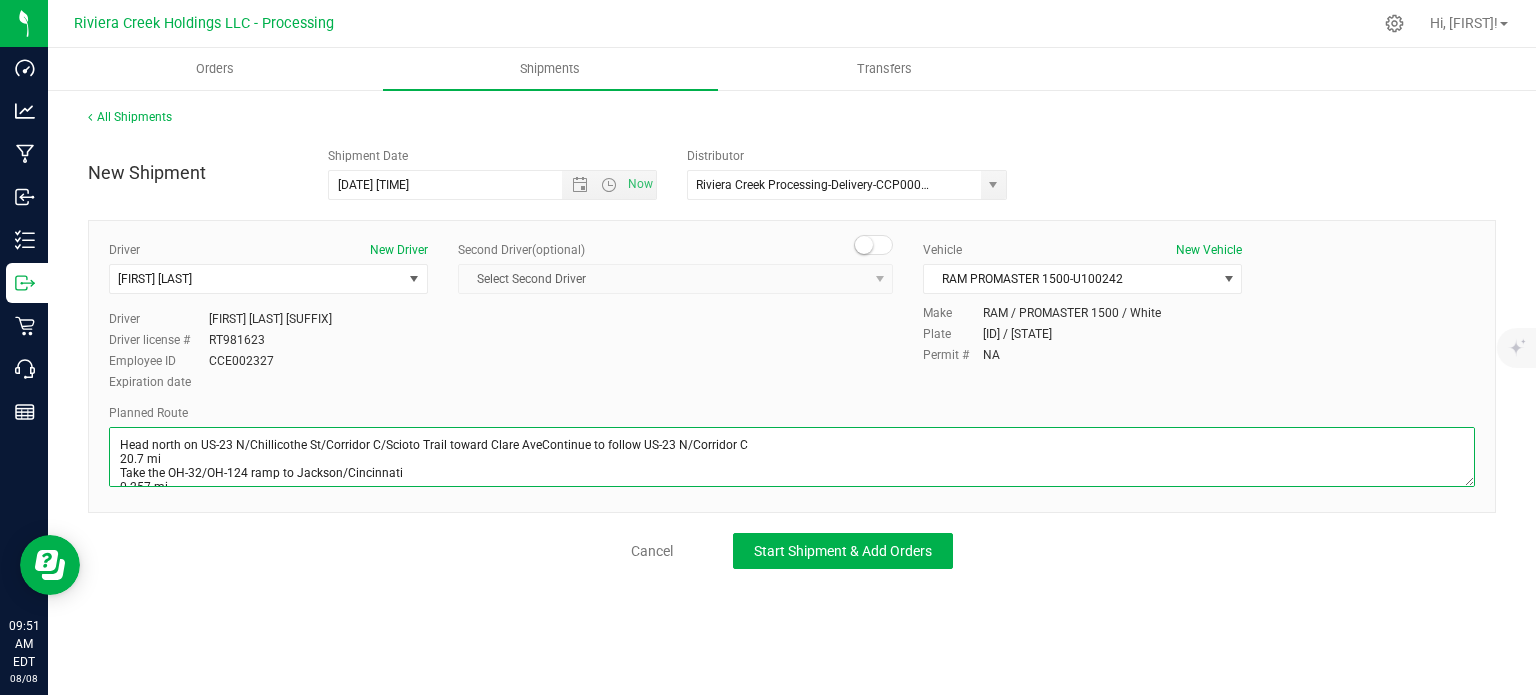 scroll, scrollTop: 153, scrollLeft: 0, axis: vertical 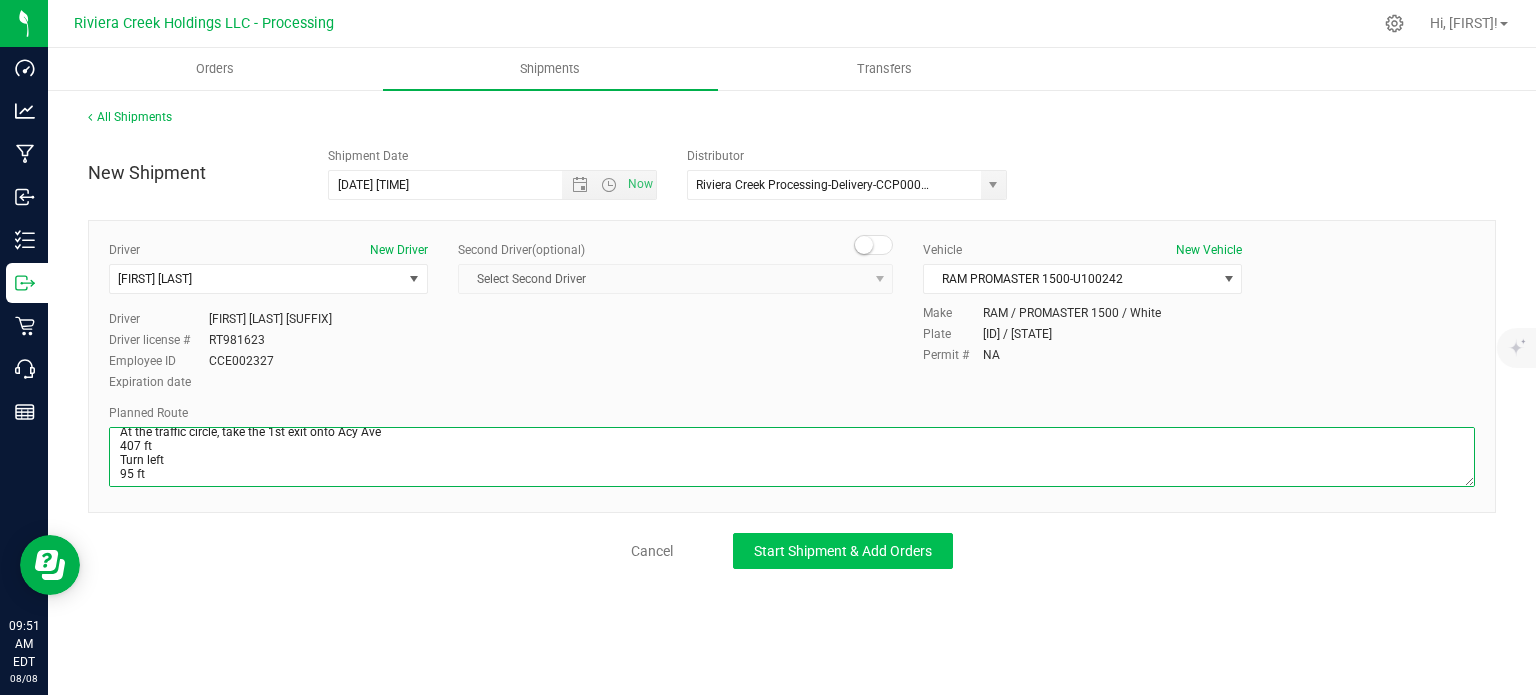 type on "Head north on US-23 N/Chillicothe St/Corridor C/Scioto Trail toward Clare AveContinue to follow US-23 N/Corridor C
20.7 mi
Take the OH-32/OH-124 ramp to Jackson/Cincinnati
0.257 mi
Turn right onto OH-124 E/OH-32 E/State Rte 32 E
24.6 mi
Merge onto US-35 E via the ramp to Gallipolis
1.13 mi
Turn right onto McCarty Ln
440 ft
At the traffic circle, take the 1st exit onto Acy Ave
407 ft
Turn left
95 ft" 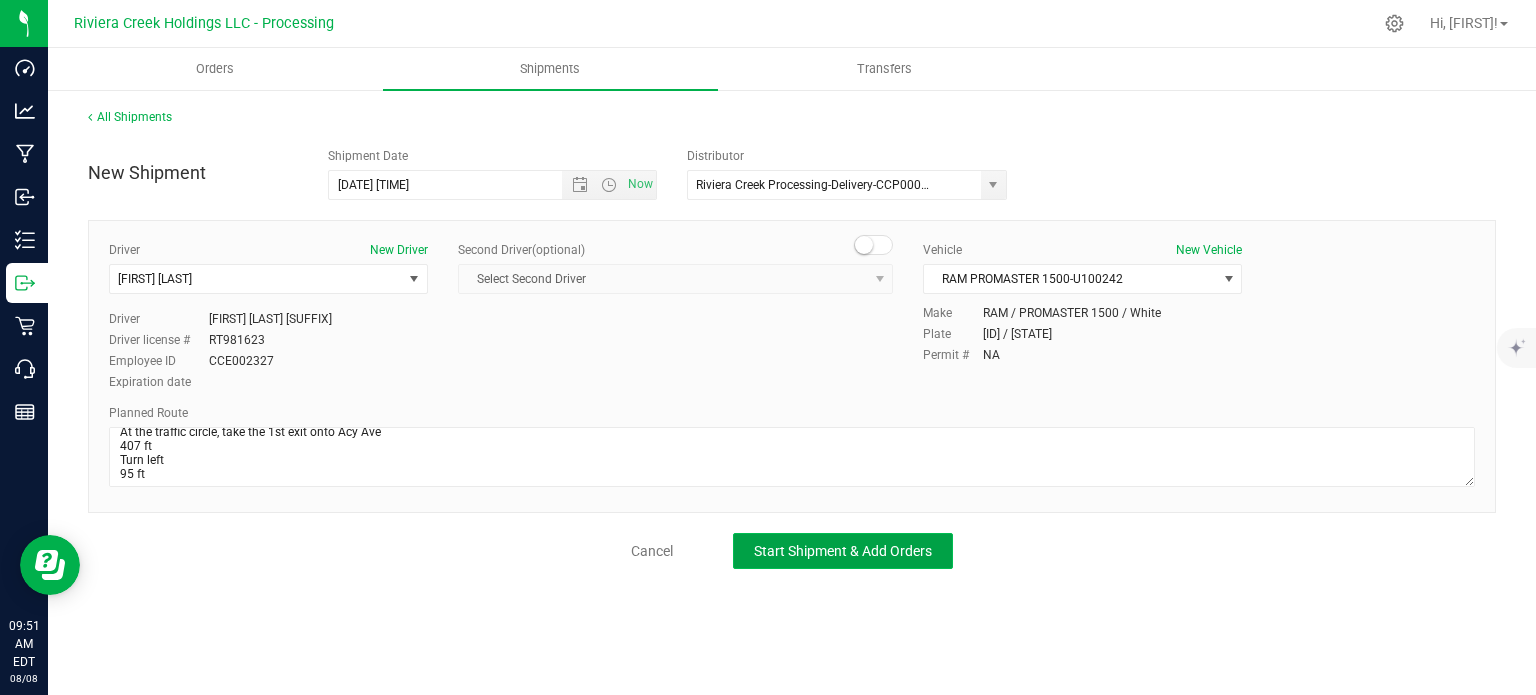 click on "Start Shipment & Add Orders" 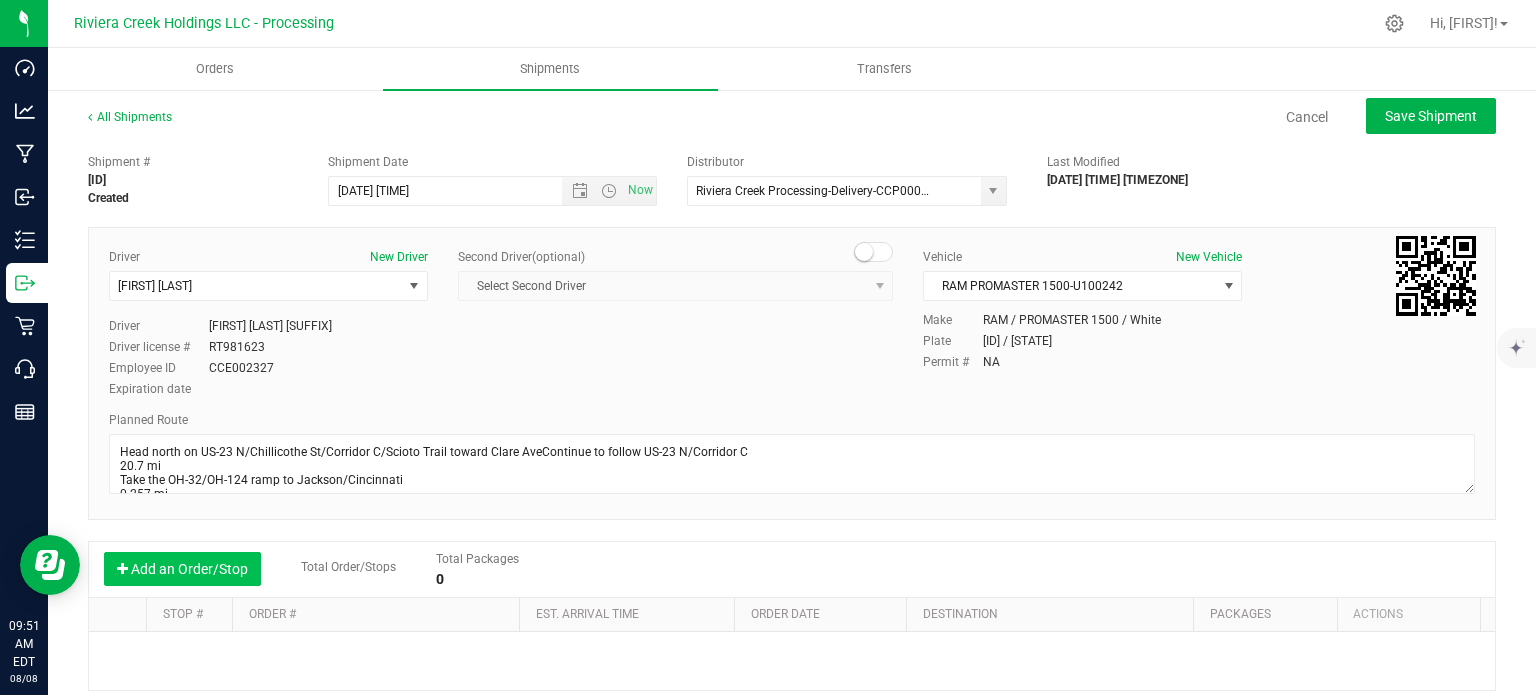 click on "Add an Order/Stop" at bounding box center [182, 569] 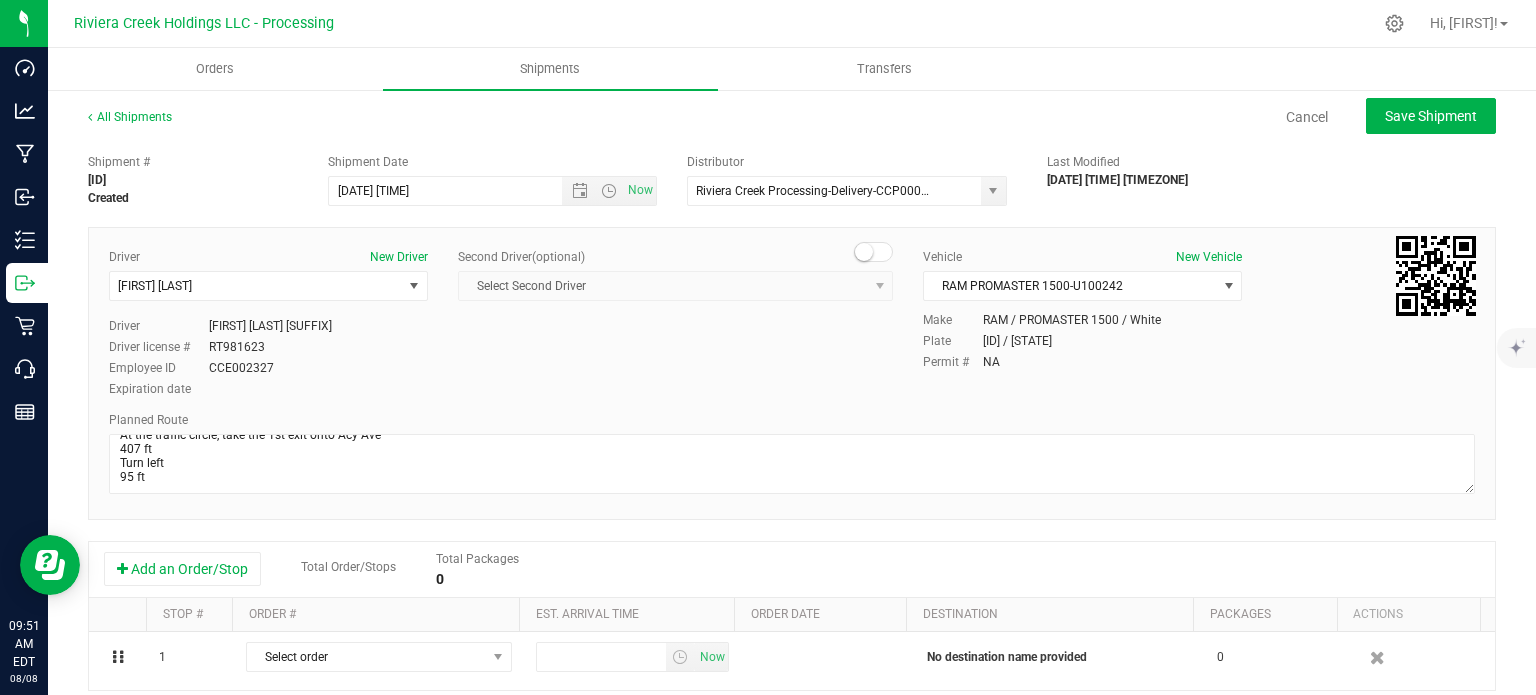 scroll, scrollTop: 163, scrollLeft: 0, axis: vertical 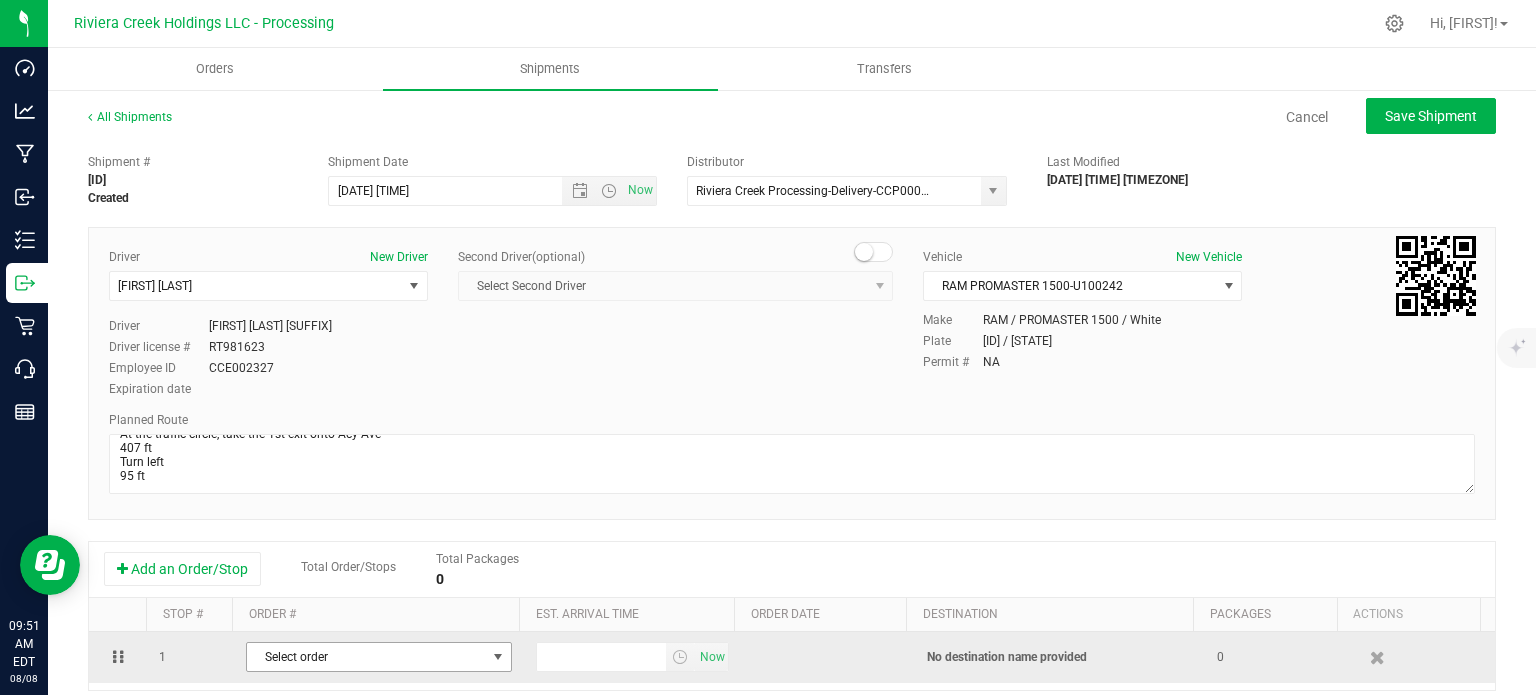 click on "Select order" at bounding box center [366, 657] 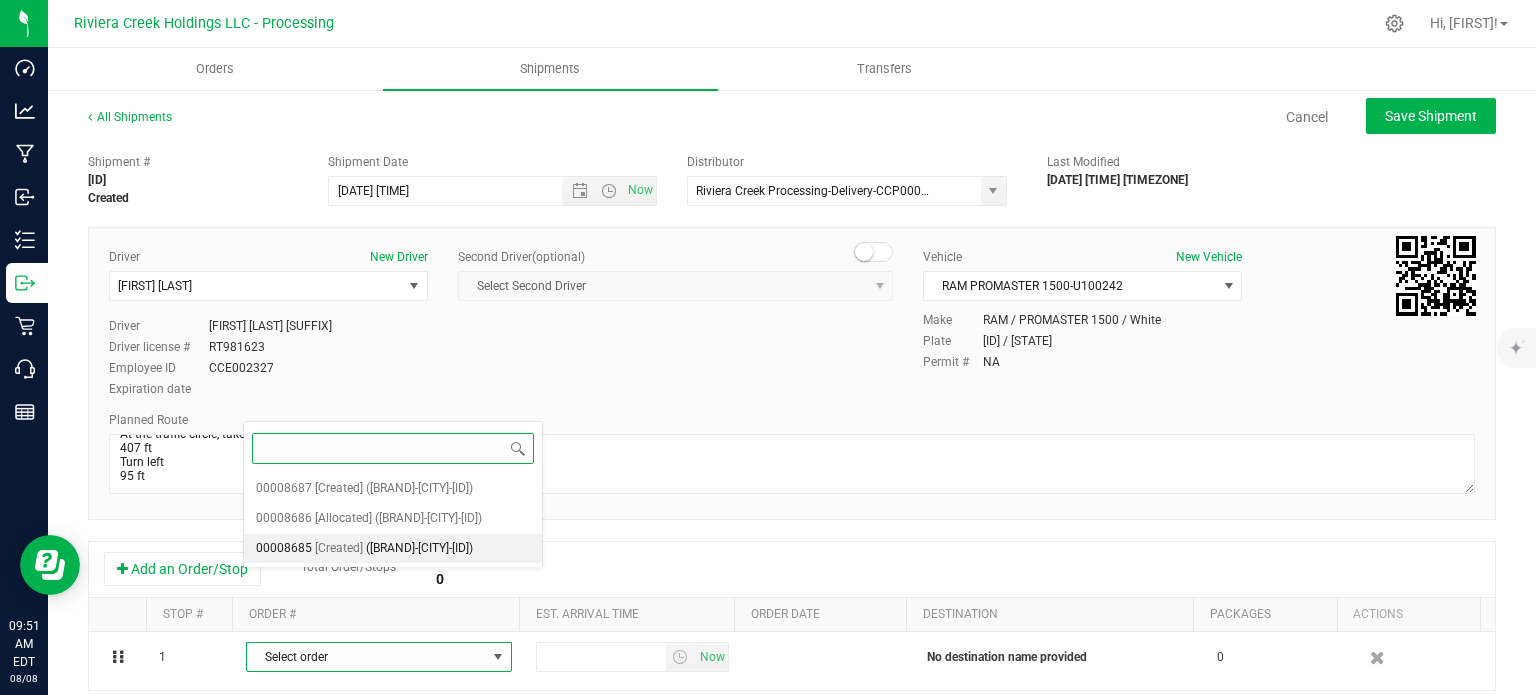 click on "([BRAND]-[CITY]-[ID])" at bounding box center (419, 549) 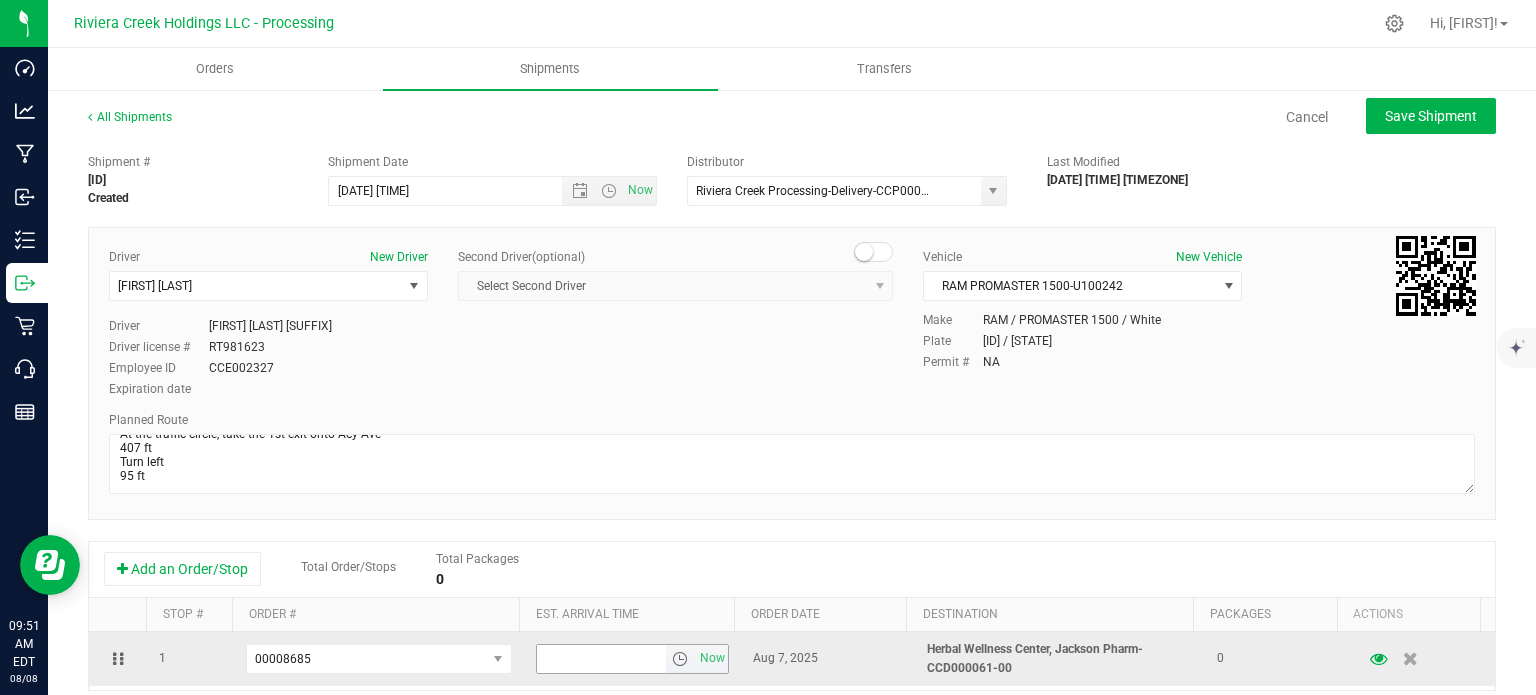 click at bounding box center [680, 659] 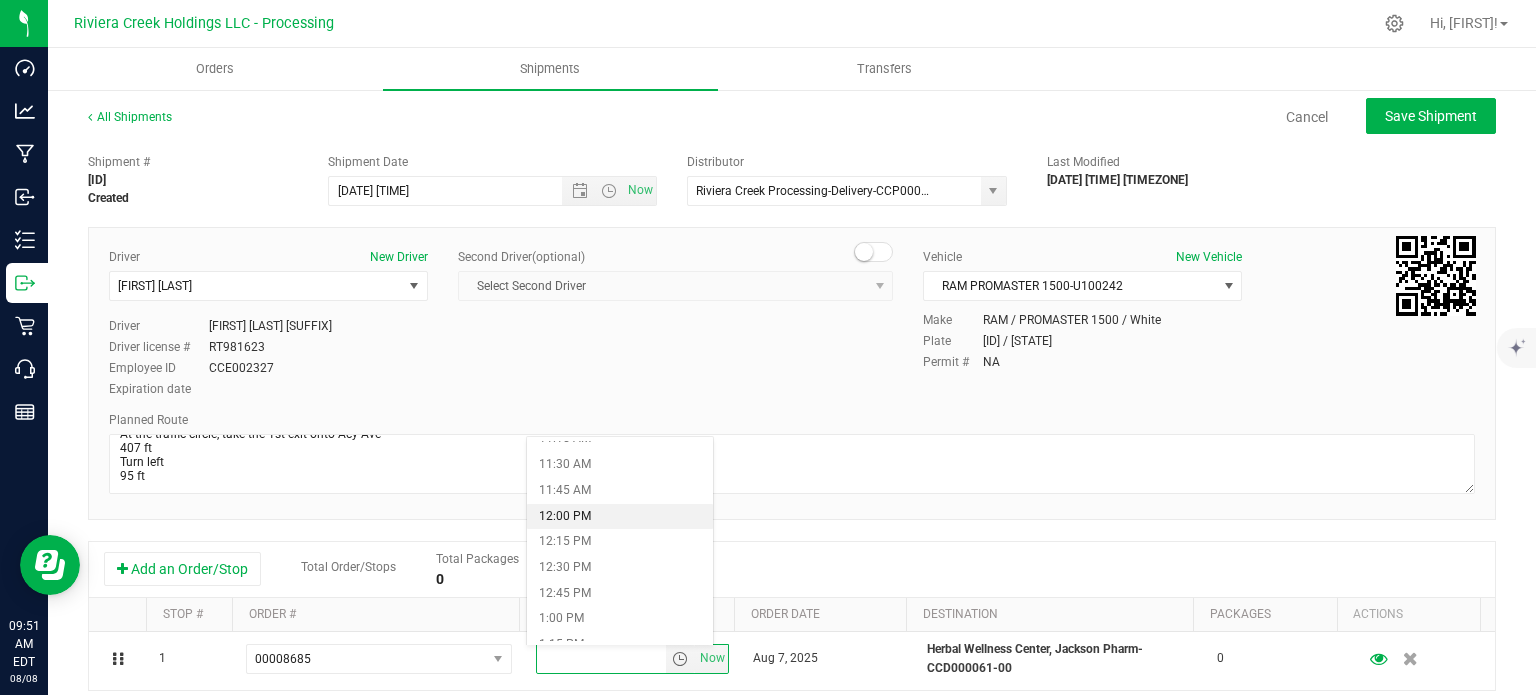 scroll, scrollTop: 1200, scrollLeft: 0, axis: vertical 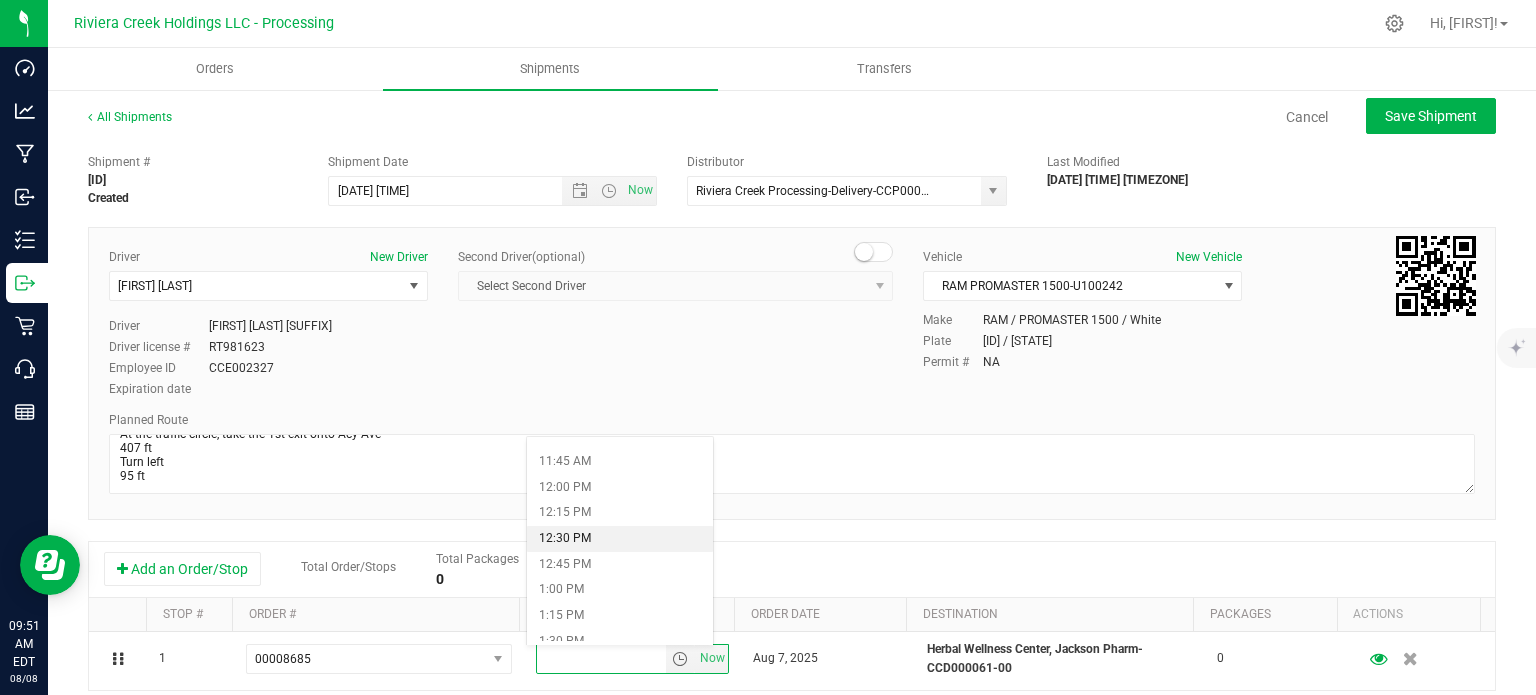 click on "12:30 PM" at bounding box center [619, 539] 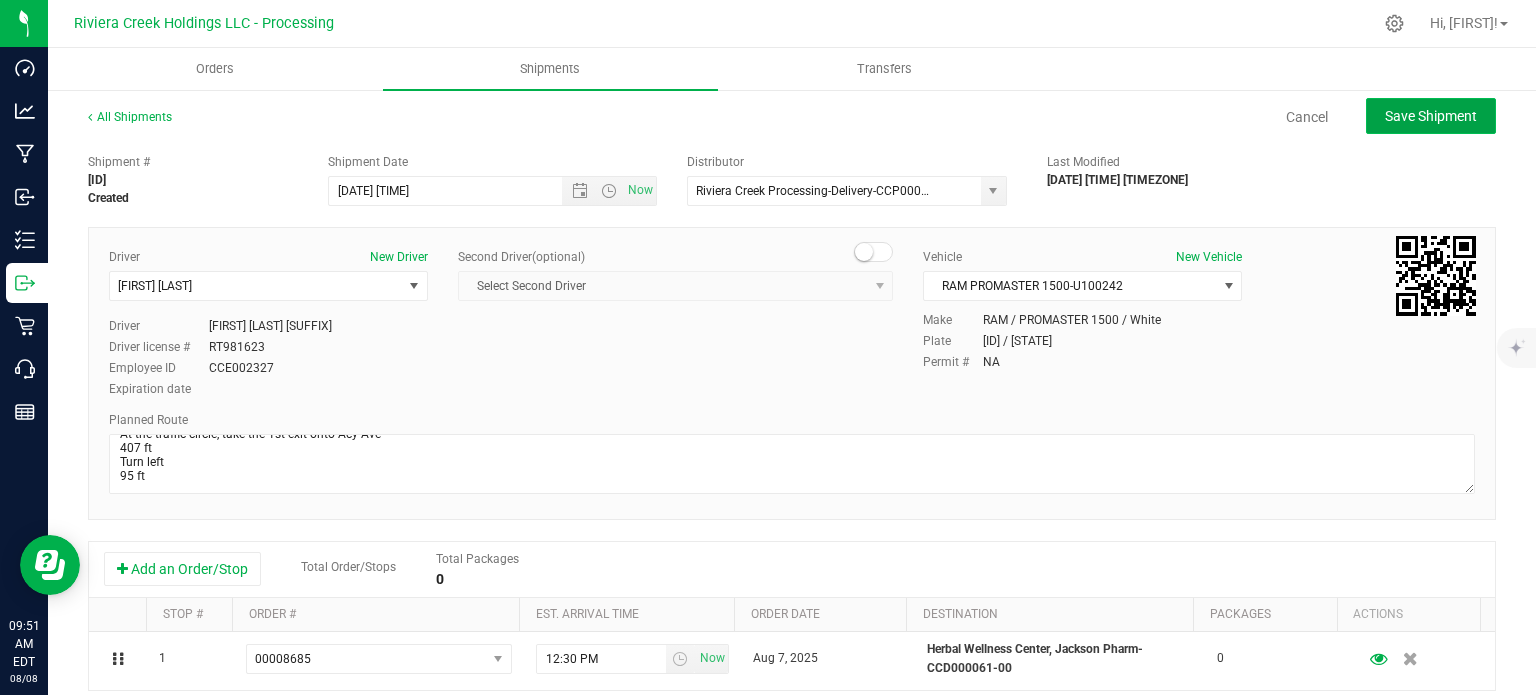 click on "Save Shipment" 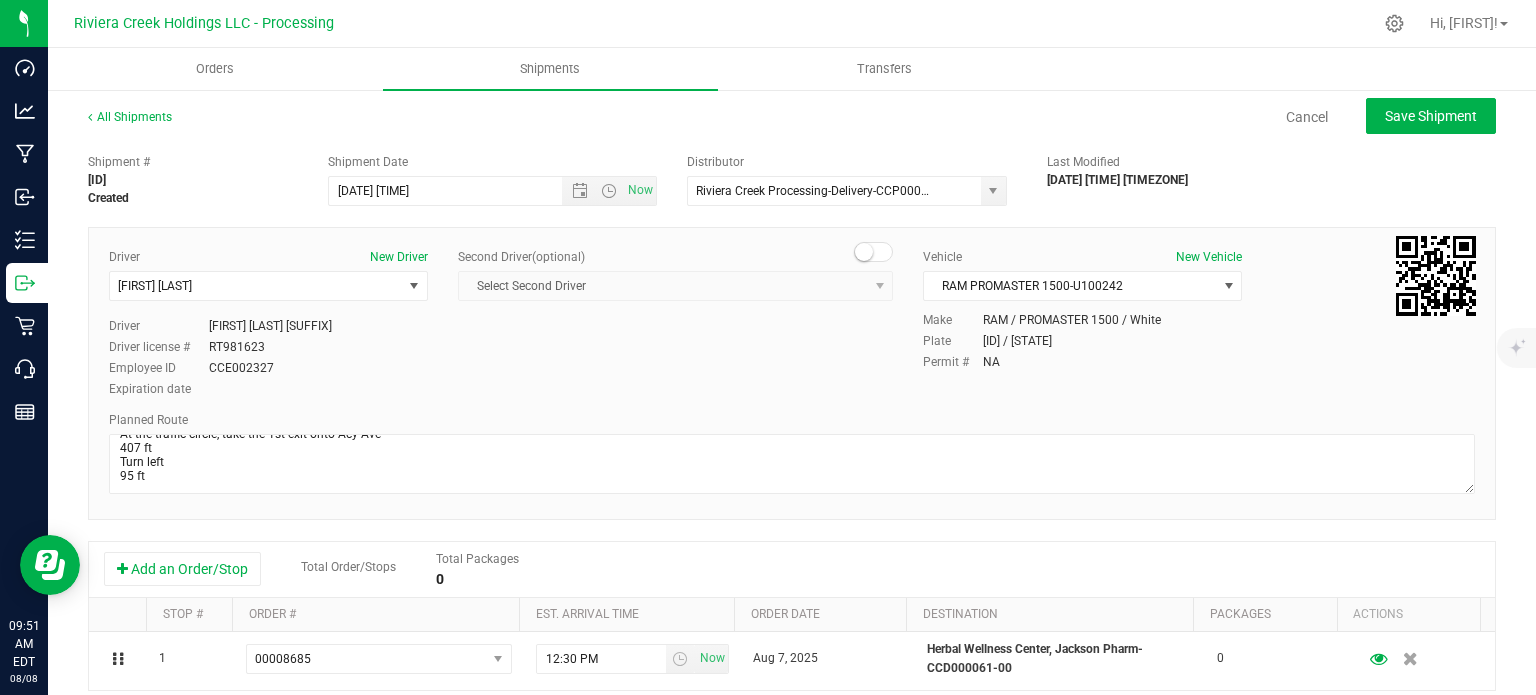 type on "[DATE] [TIME]" 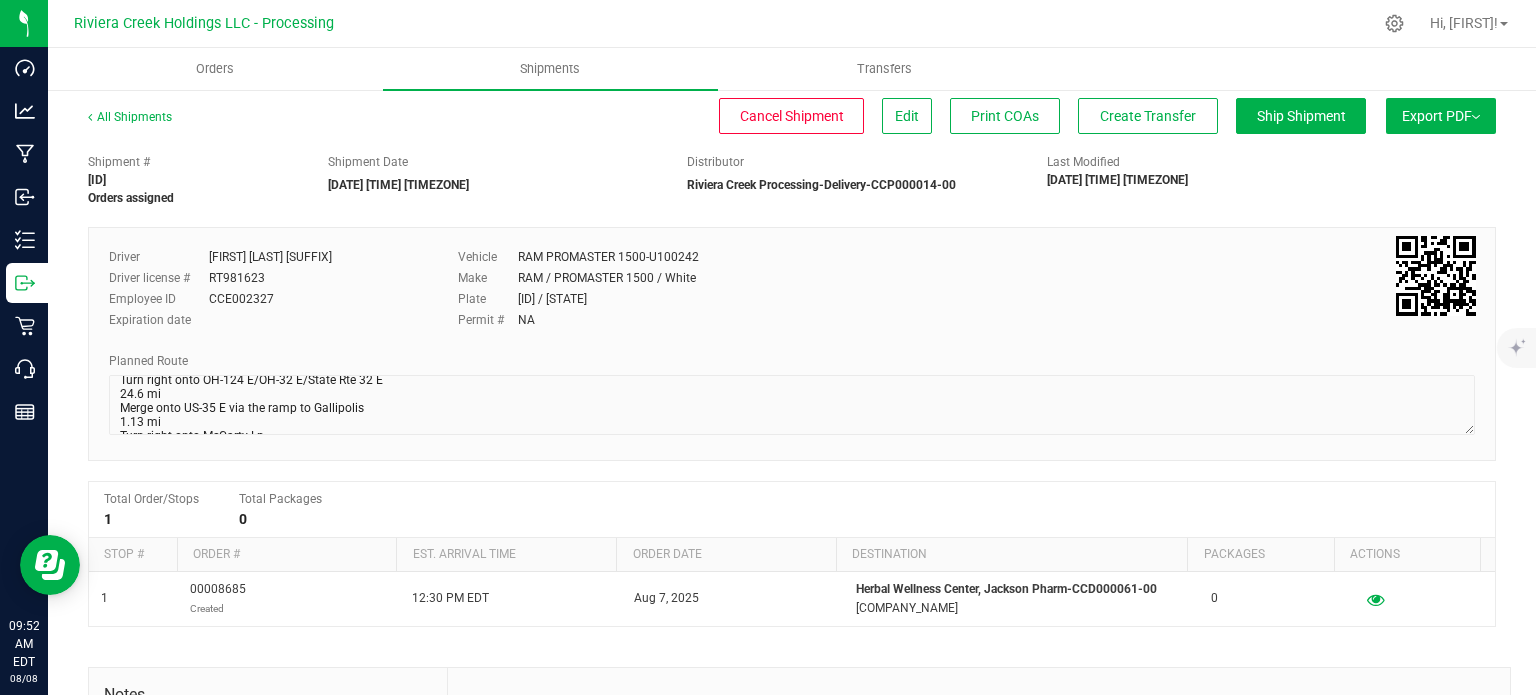 scroll, scrollTop: 163, scrollLeft: 0, axis: vertical 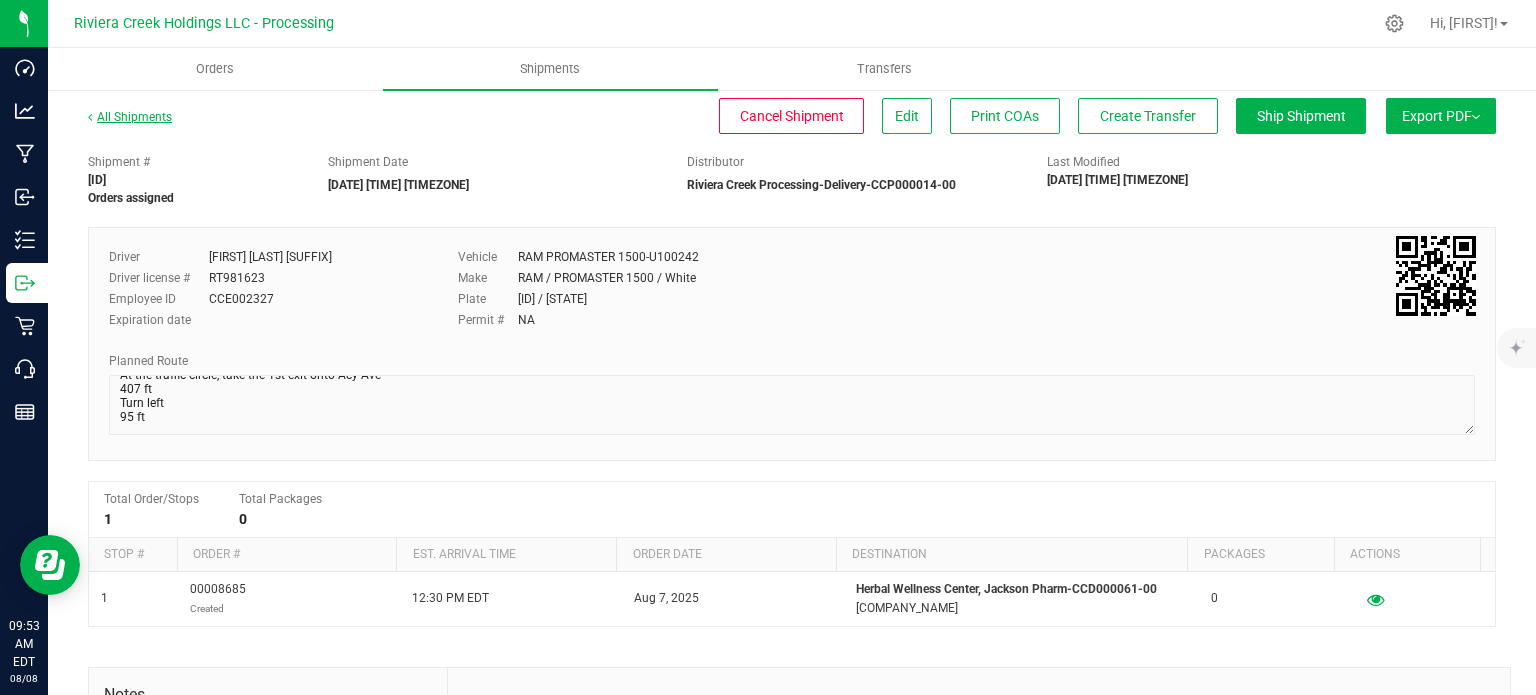 click on "All Shipments" at bounding box center (130, 117) 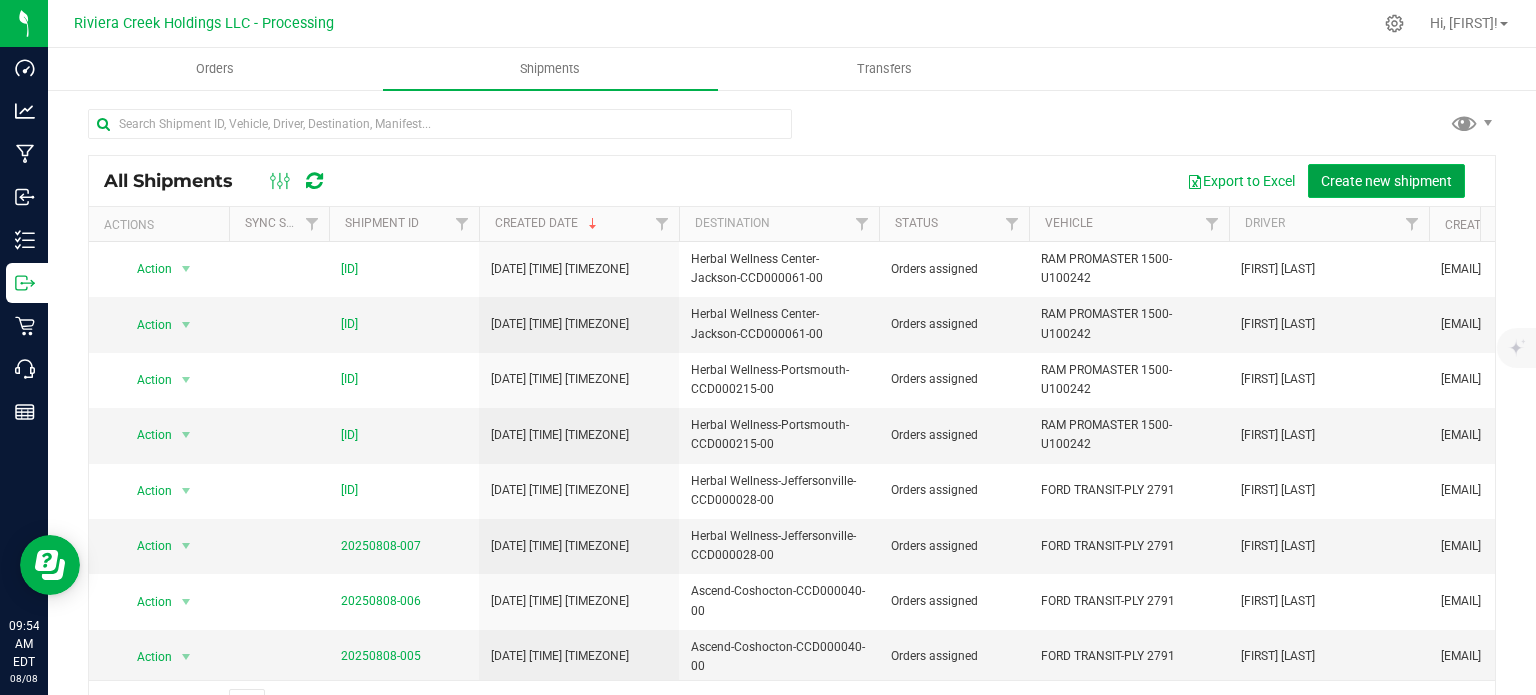 click on "Create new shipment" at bounding box center (1386, 181) 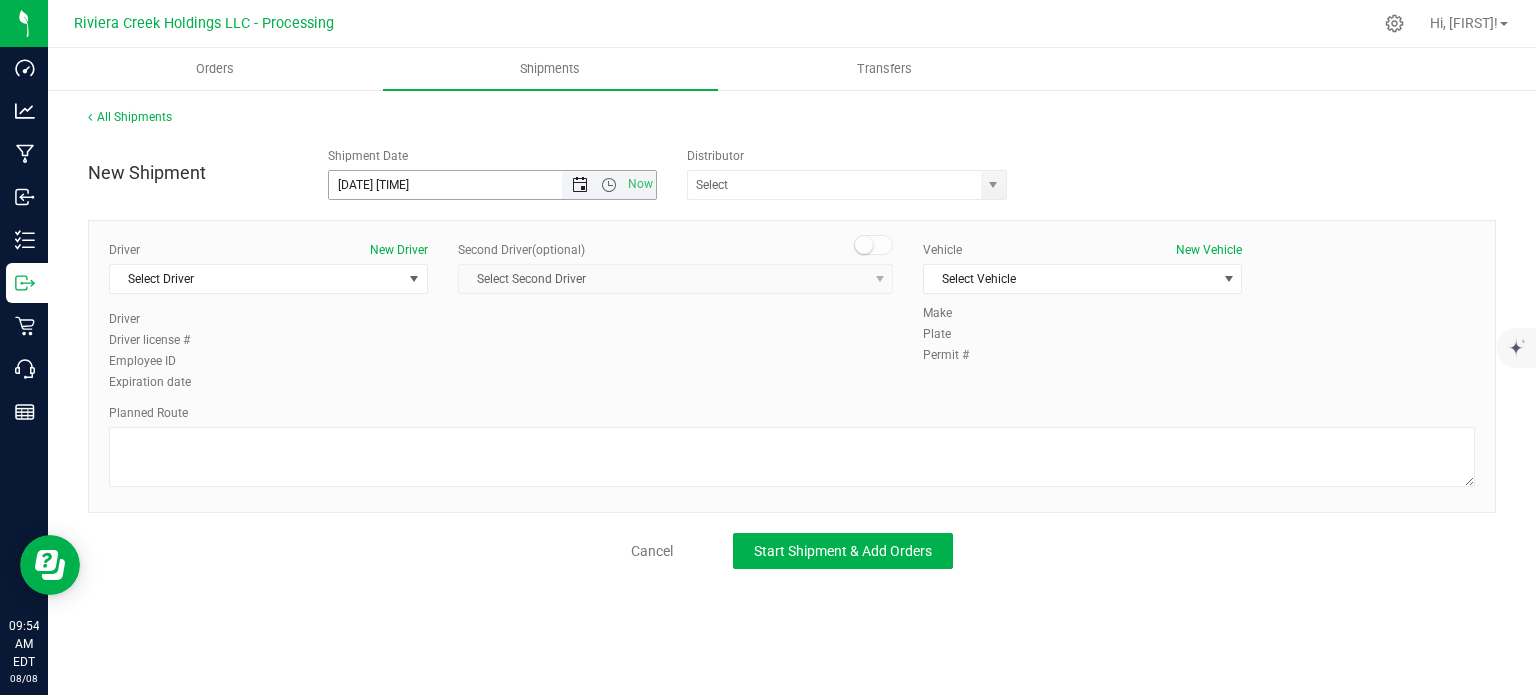 click at bounding box center [580, 185] 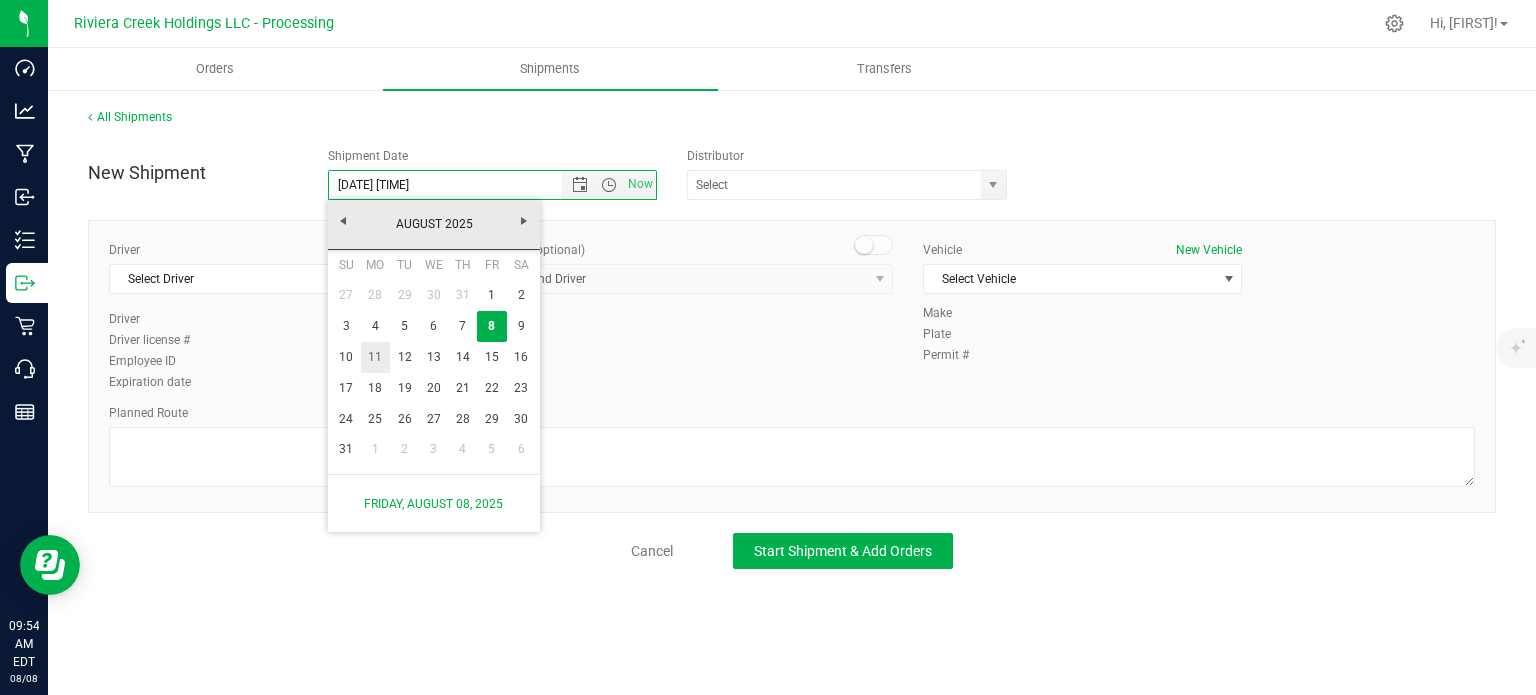 click on "11" at bounding box center [375, 357] 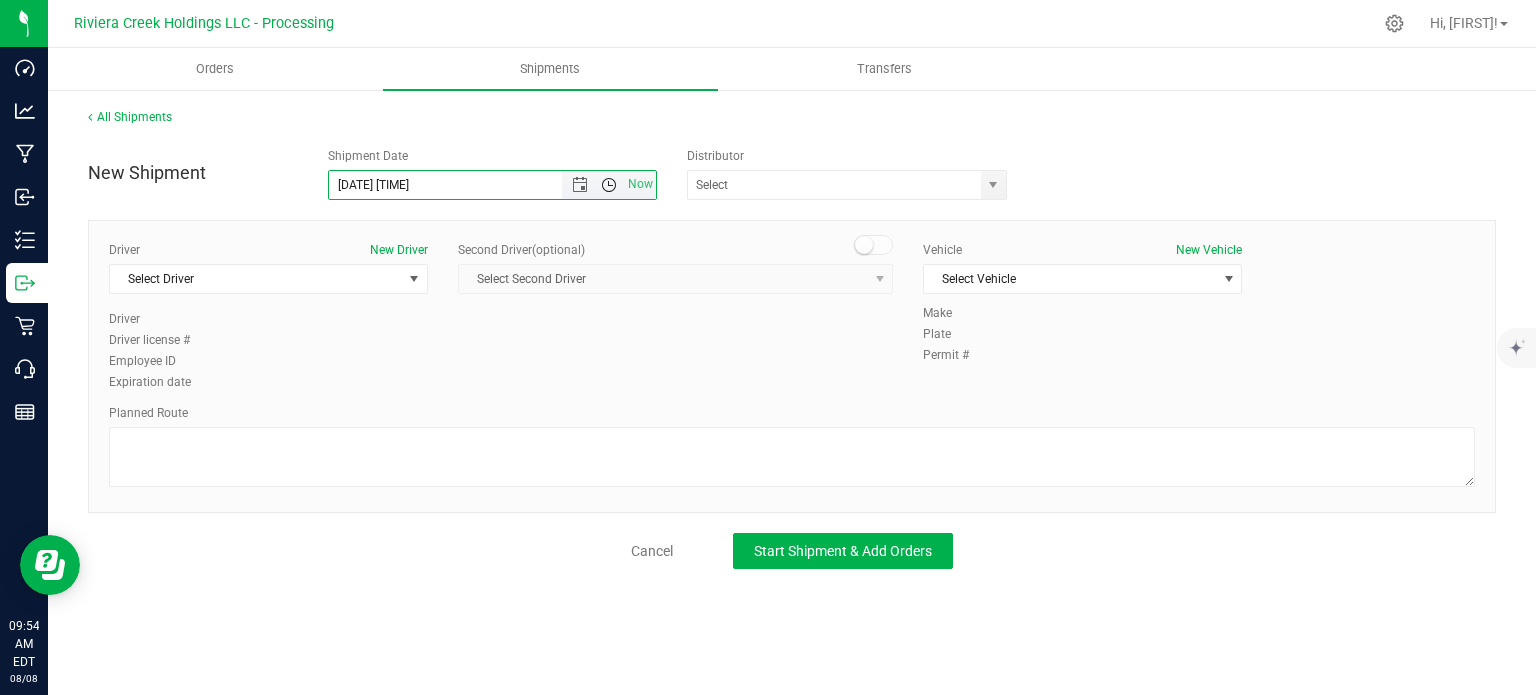 click at bounding box center [609, 185] 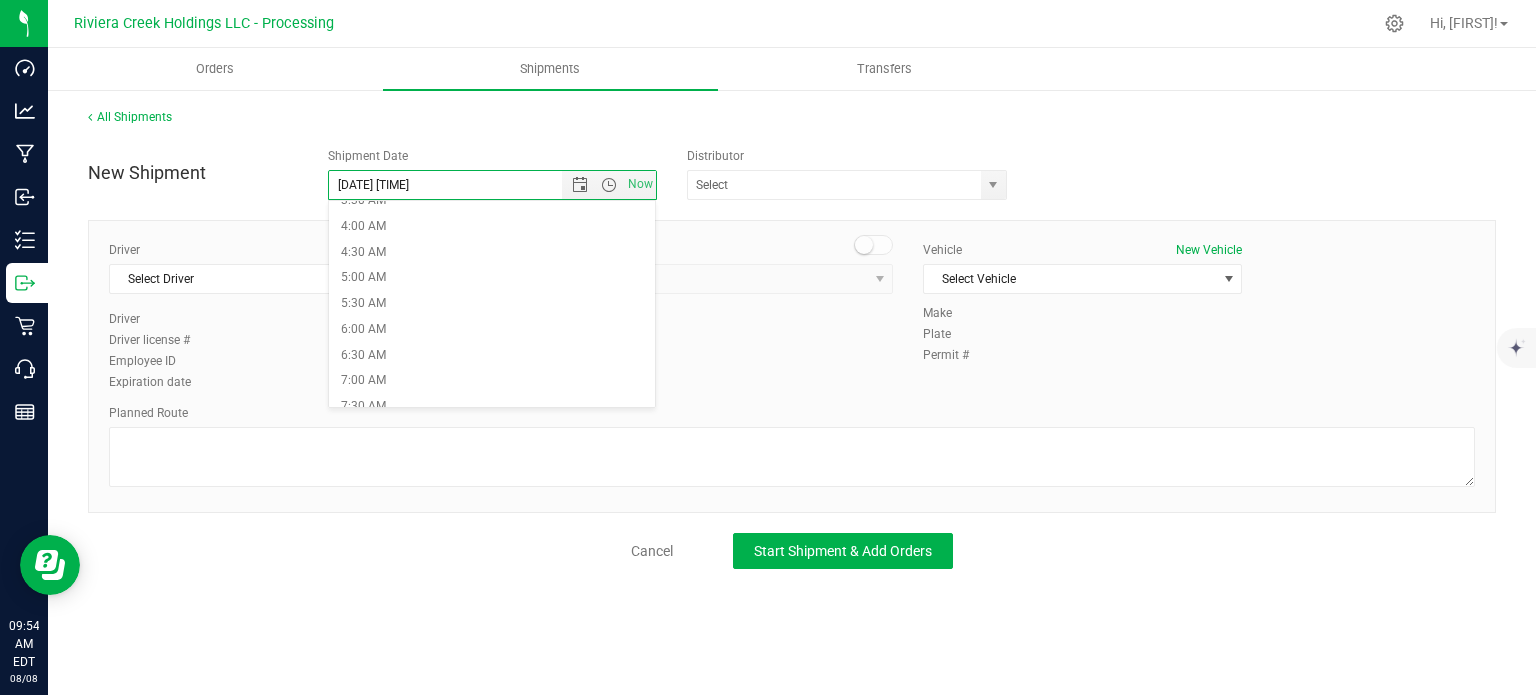 scroll, scrollTop: 200, scrollLeft: 0, axis: vertical 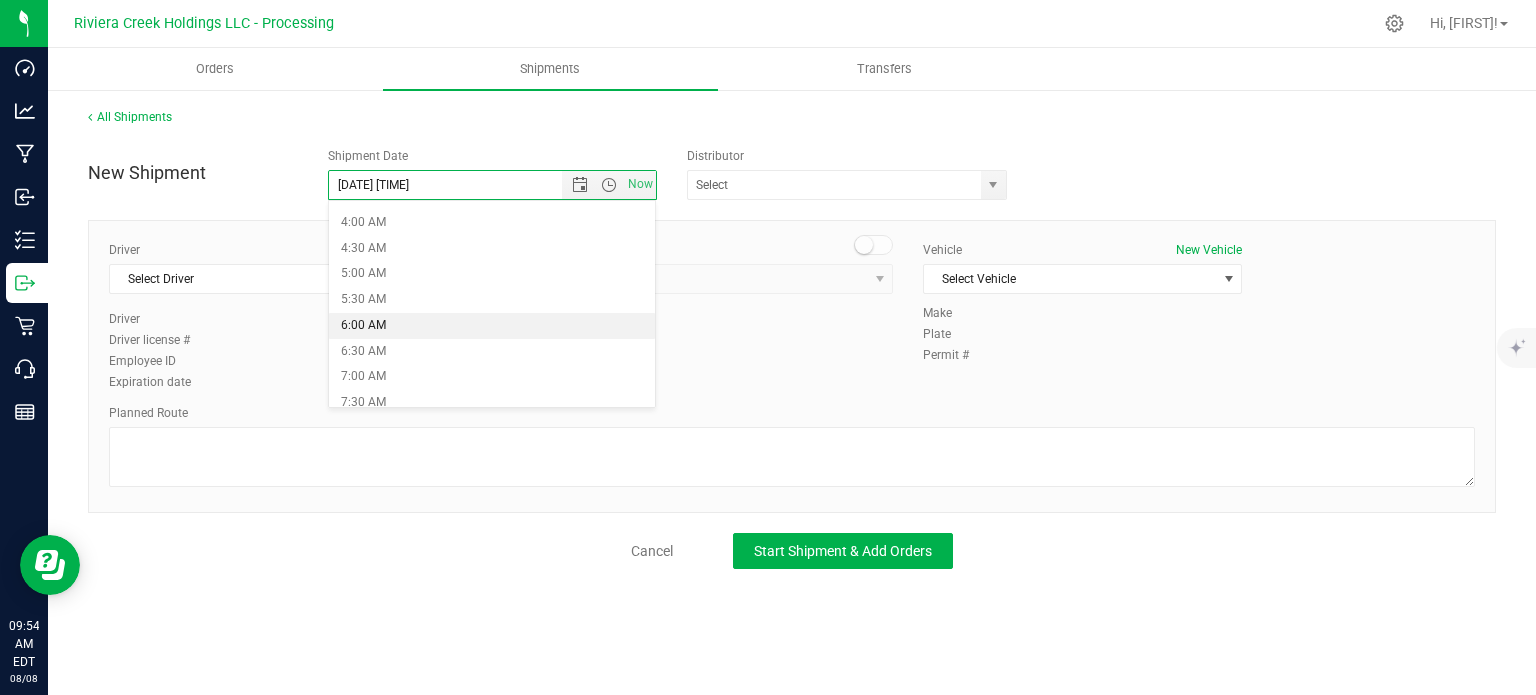click on "6:00 AM" at bounding box center [492, 326] 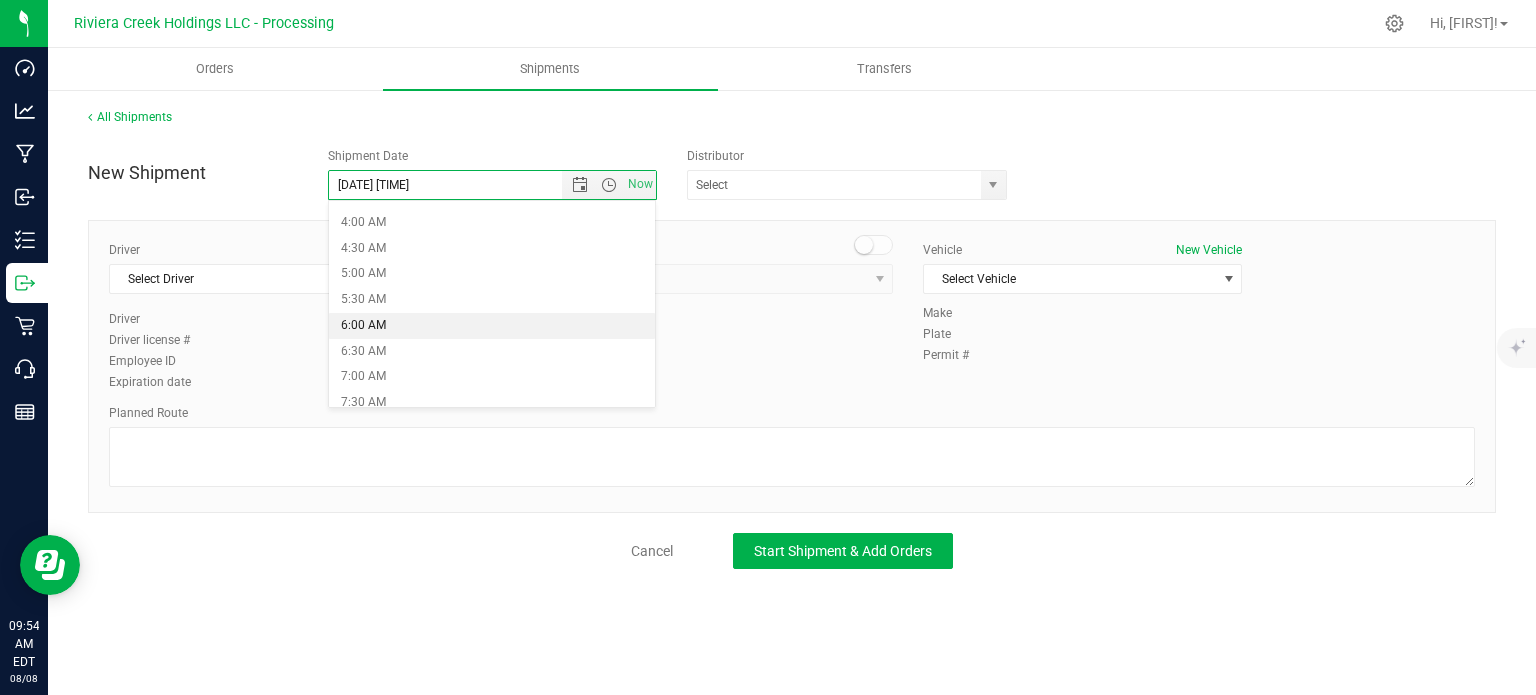 type on "[DATE] [TIME]" 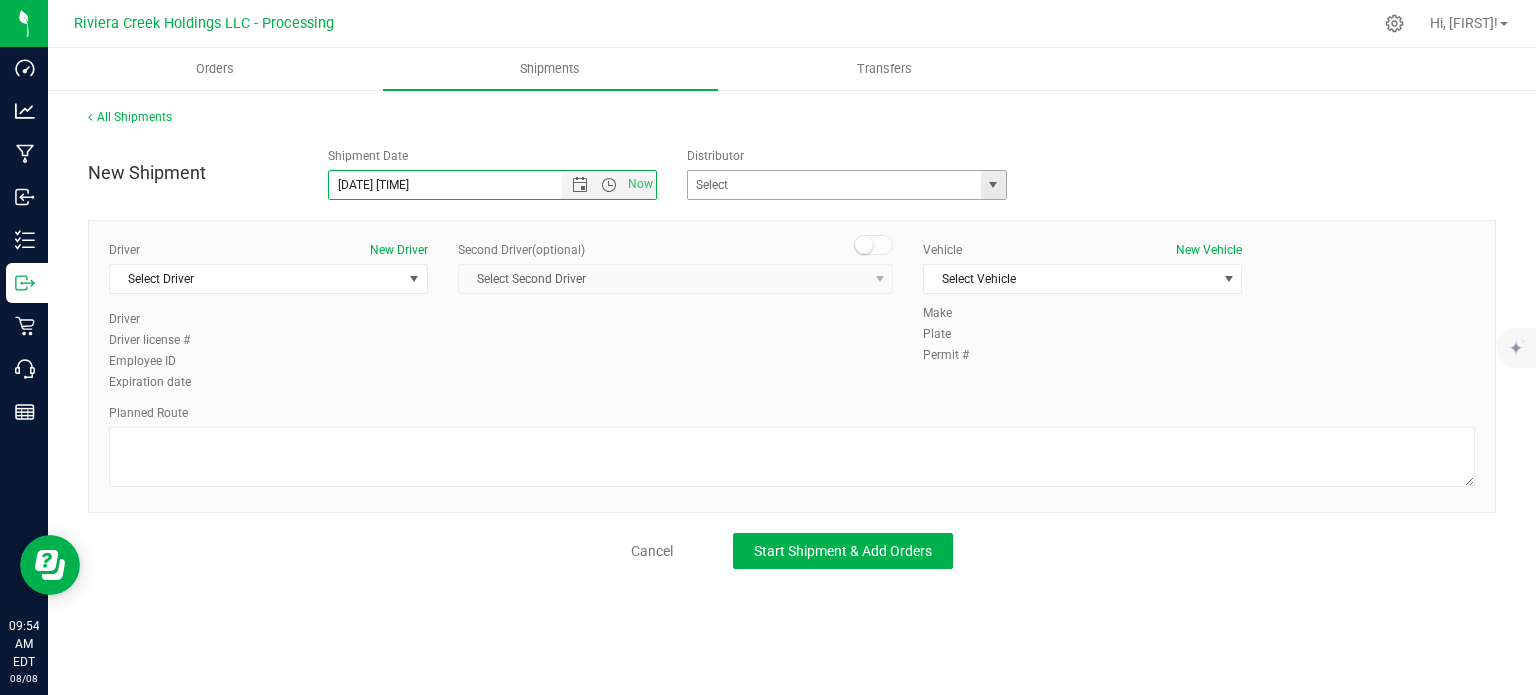 click at bounding box center [993, 185] 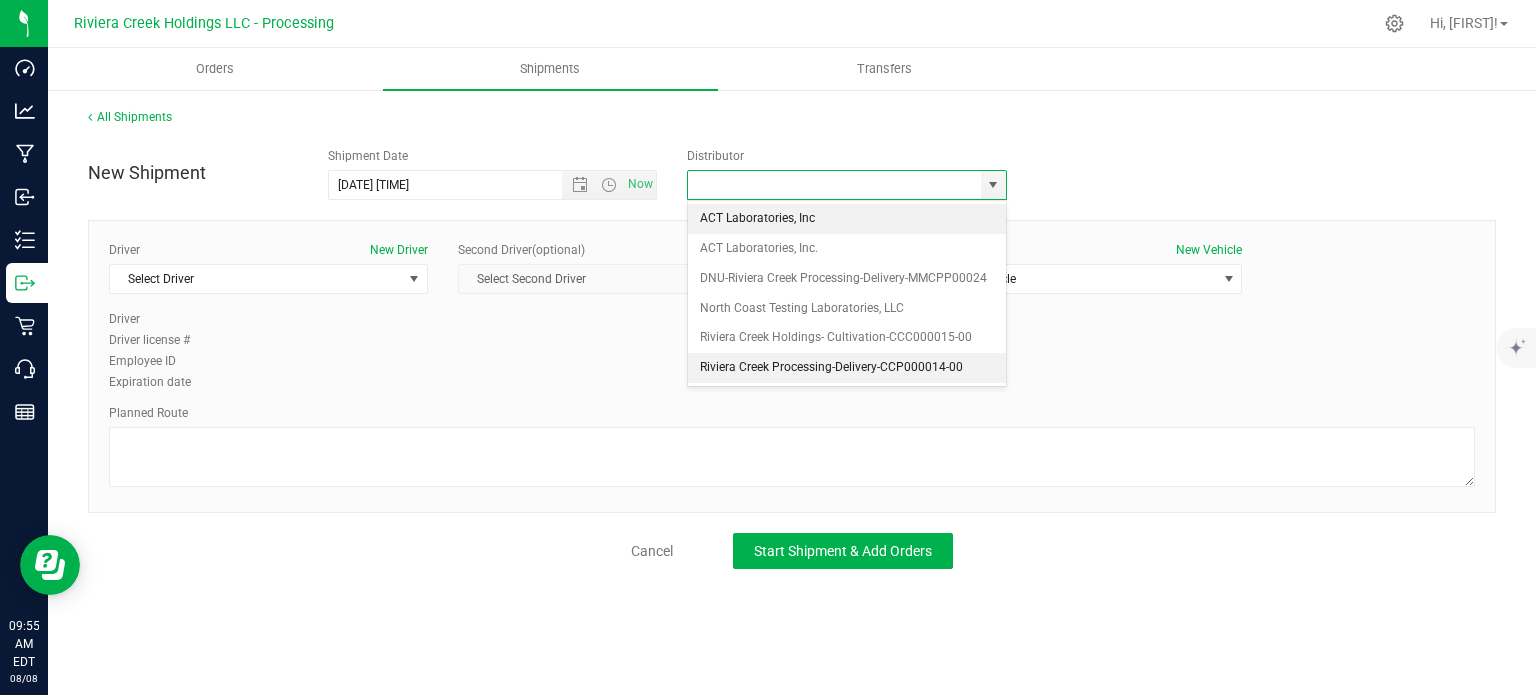 click on "Riviera Creek Processing-Delivery-CCP000014-00" at bounding box center [847, 368] 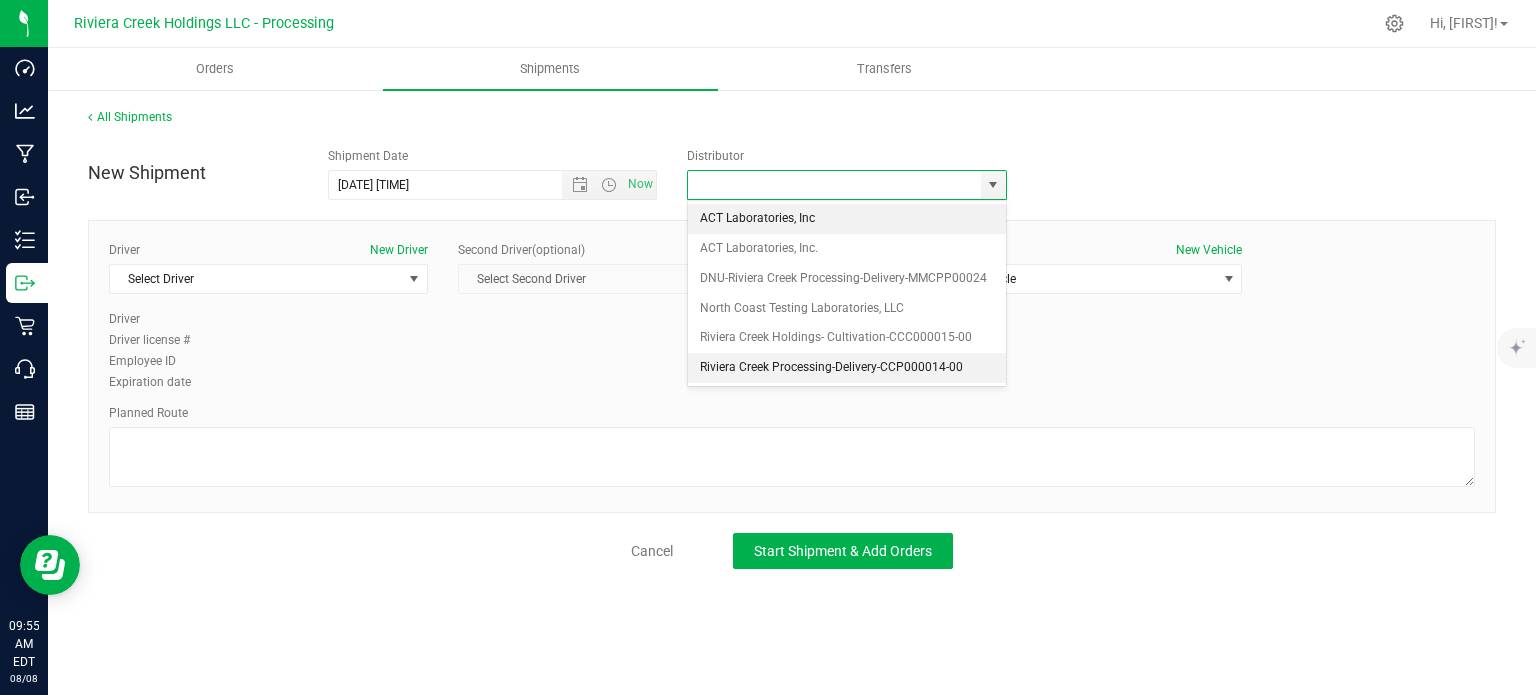 type on "Riviera Creek Processing-Delivery-CCP000014-00" 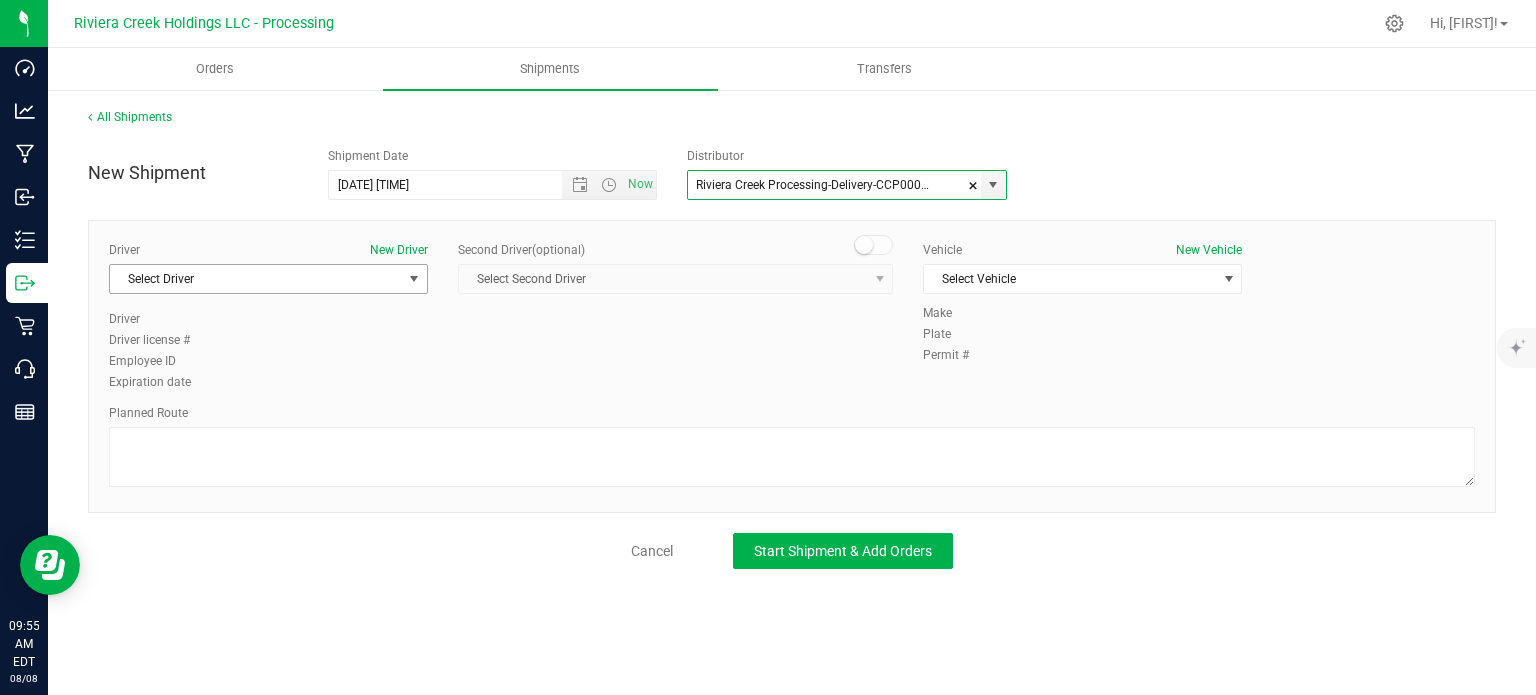 click on "Select Driver" at bounding box center (256, 279) 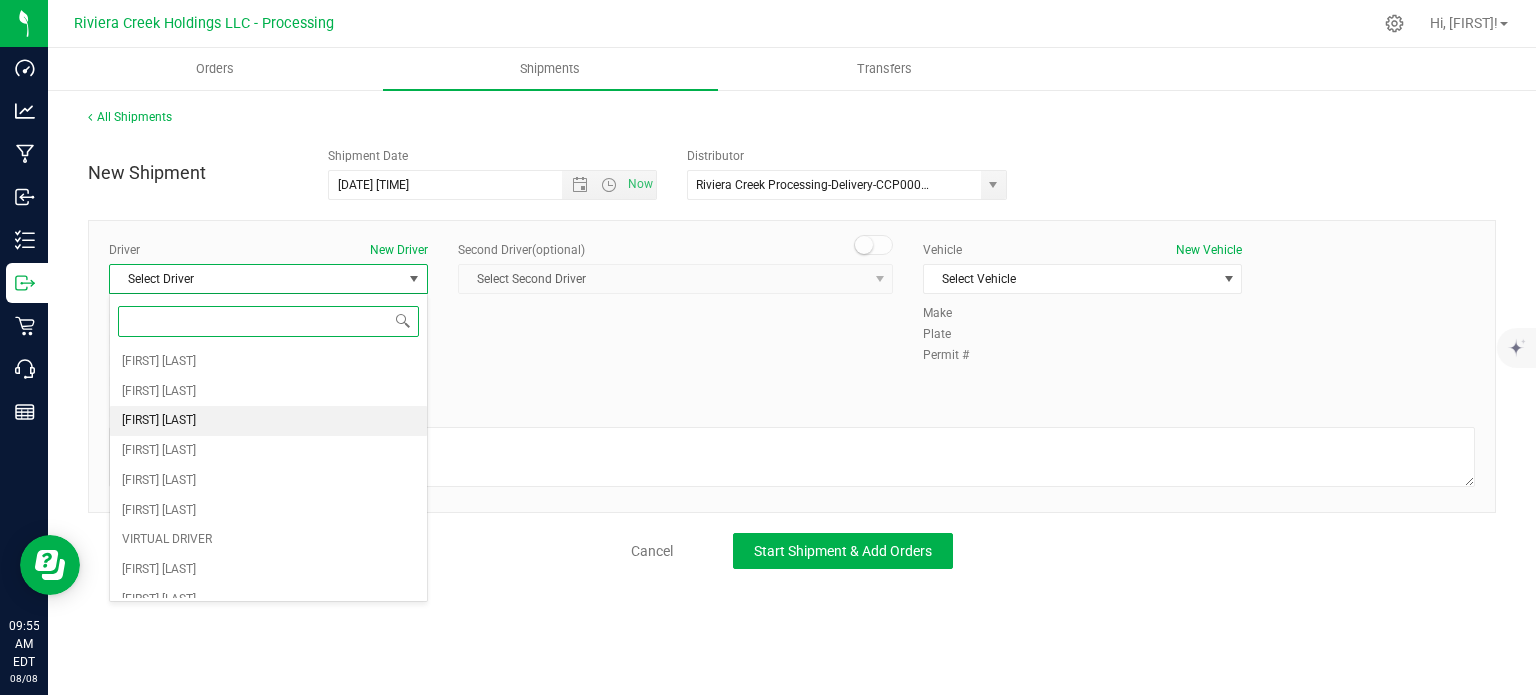 click on "[FIRST] [LAST]" at bounding box center [268, 421] 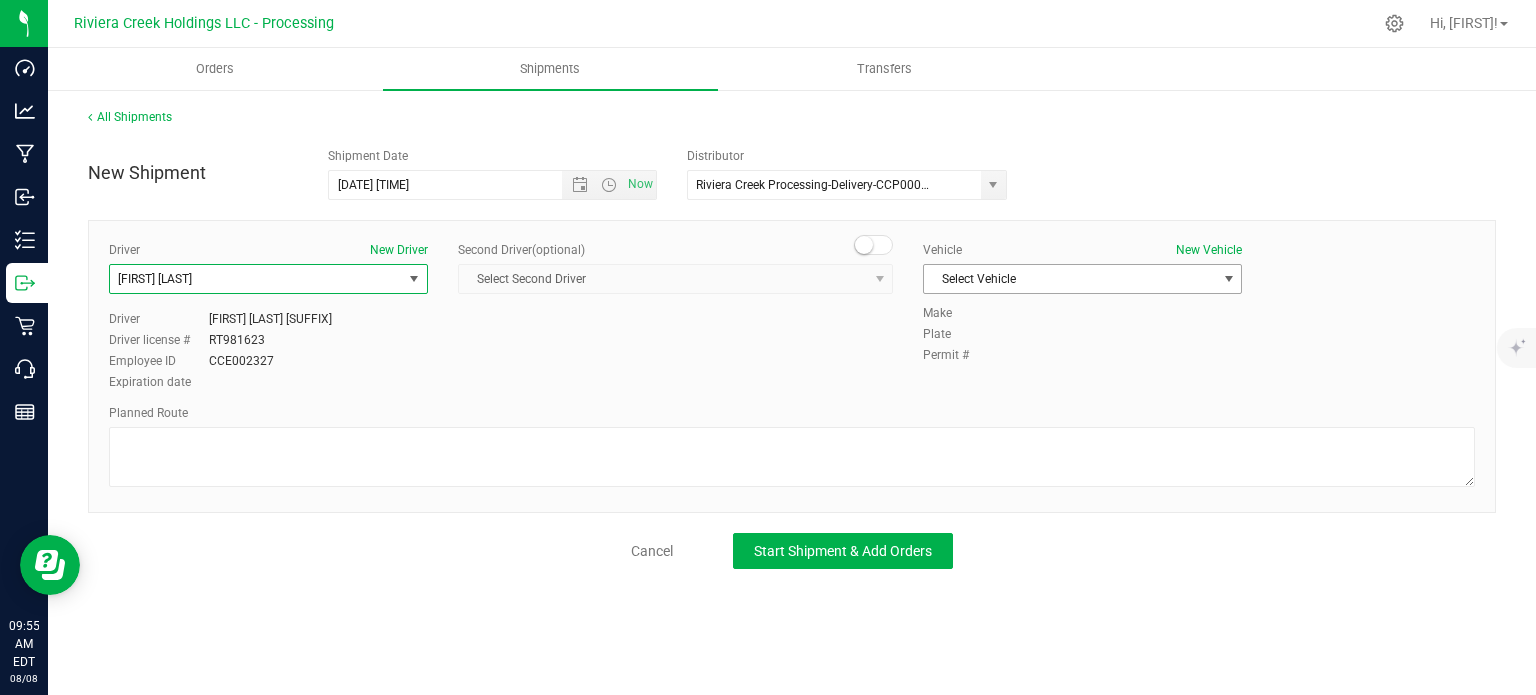click on "Select Vehicle" at bounding box center (1070, 279) 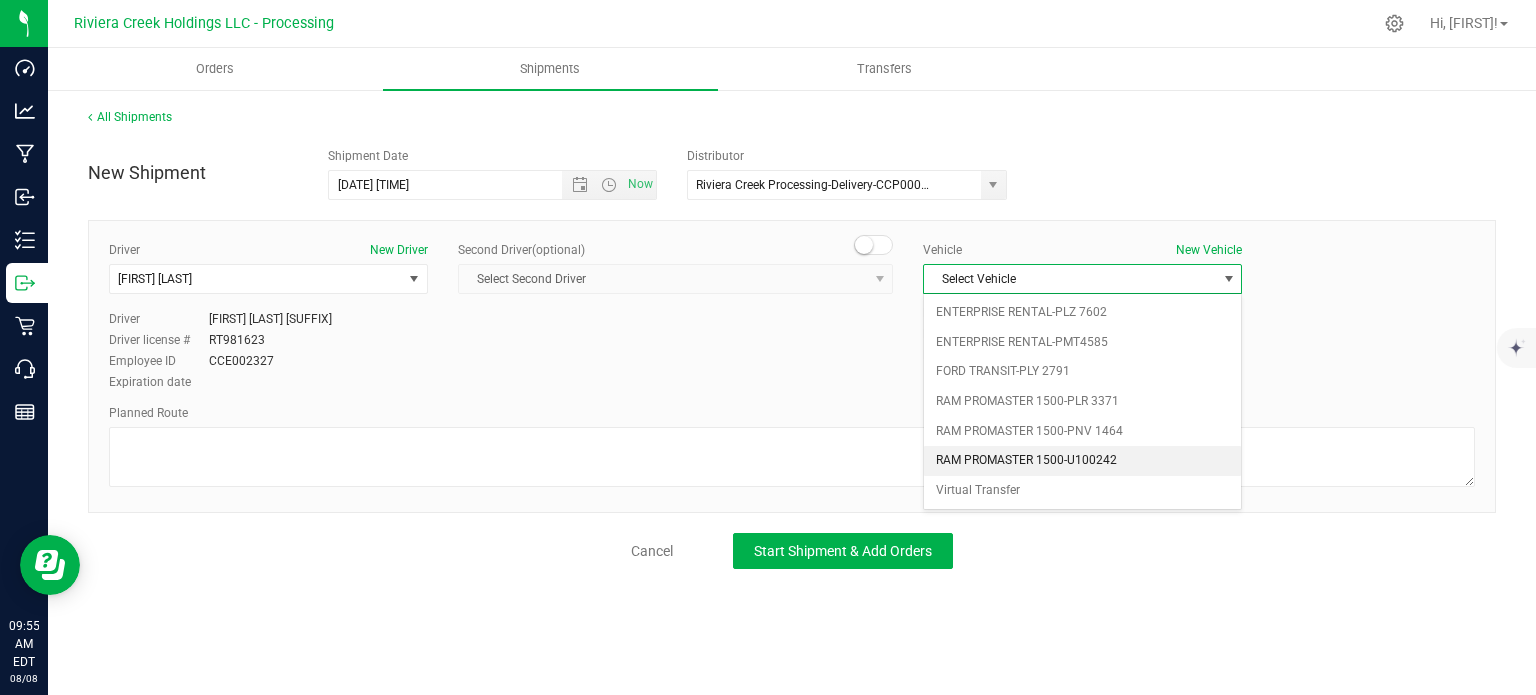 click on "RAM PROMASTER 1500-U100242" at bounding box center [1082, 461] 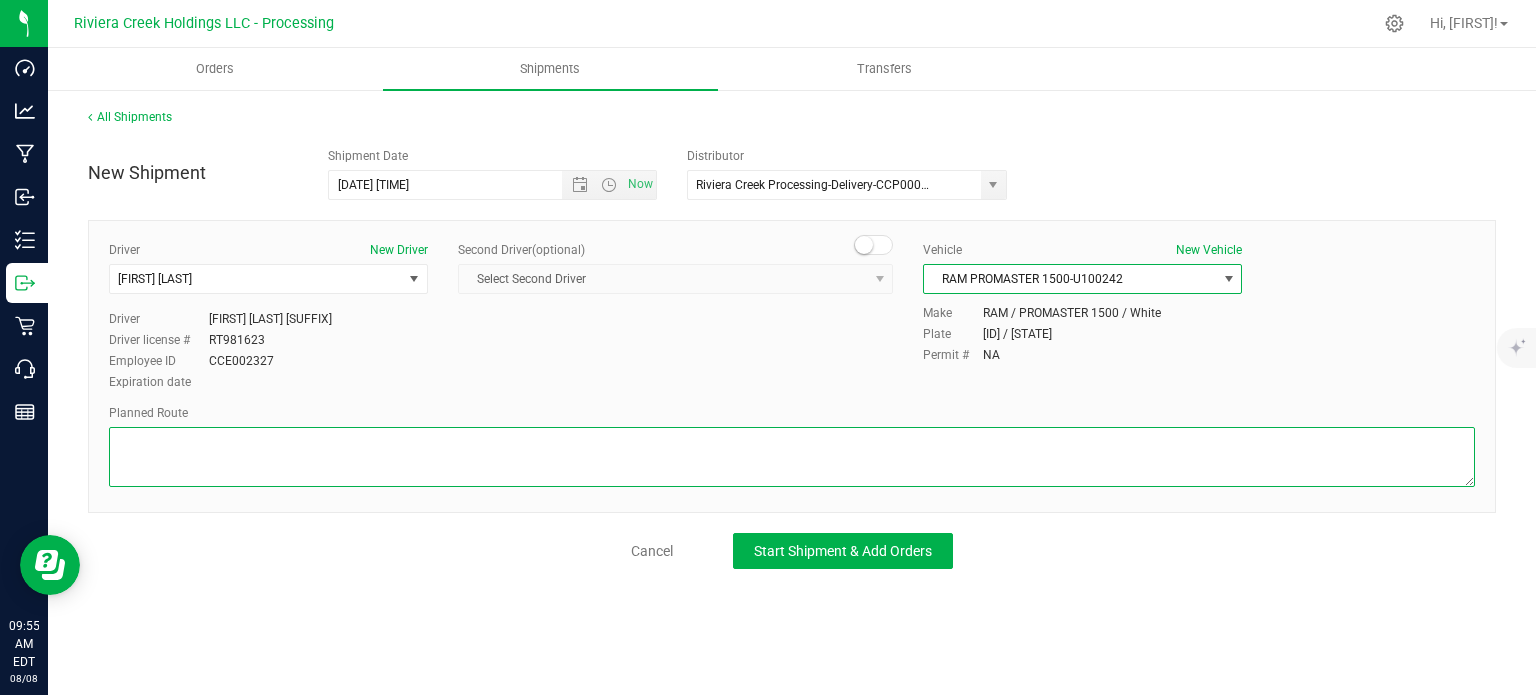 click at bounding box center [792, 457] 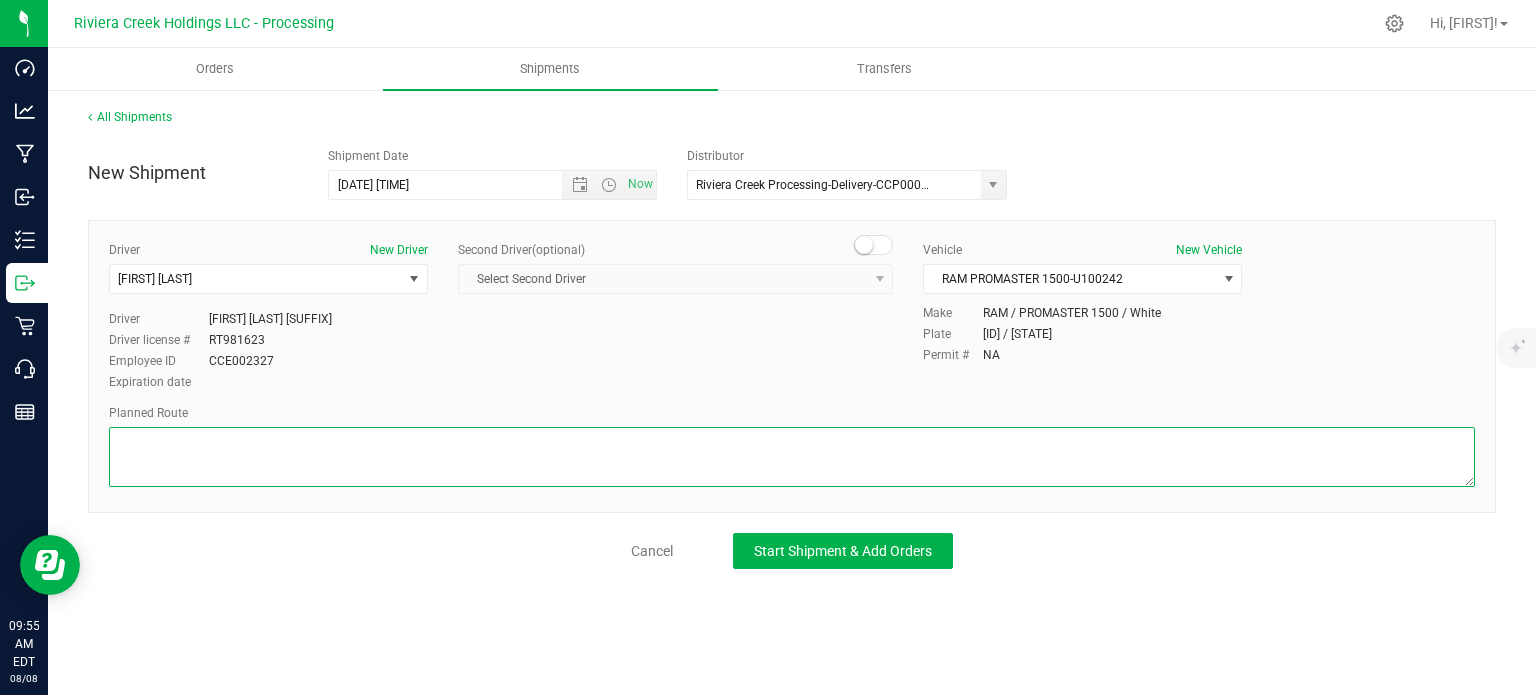 paste on "ead northeast toward [STREET] Ave
[DISTANCE]
Turn left onto [STREET] Ave
[DISTANCE]
Continue onto [STREET] Dr
[DISTANCE]
Turn right onto [STREET] Furnace Rd
[DISTANCE]
Turn right onto [HIGHWAY] W
[DISTANCE]
Merge onto [HIGHWAY] E/[HIGHWAY] E/State Rte [NUMBER] E via the ramp to [CITY]Continue to follow [HIGHWAY] E/State Rte [NUMBER] E
[DISTANCE]
Keep left
[DISTANCE]
Continue straight
[DISTANCE]
Continue onto [HIGHWAY] ALT E
[DISTANCE]
Turn right onto Old [HIGHWAY] [NUMBER]/[STREET] Rd
[DISTANCE]
Turn rightDestination will be on the right
[DISTANCE]" 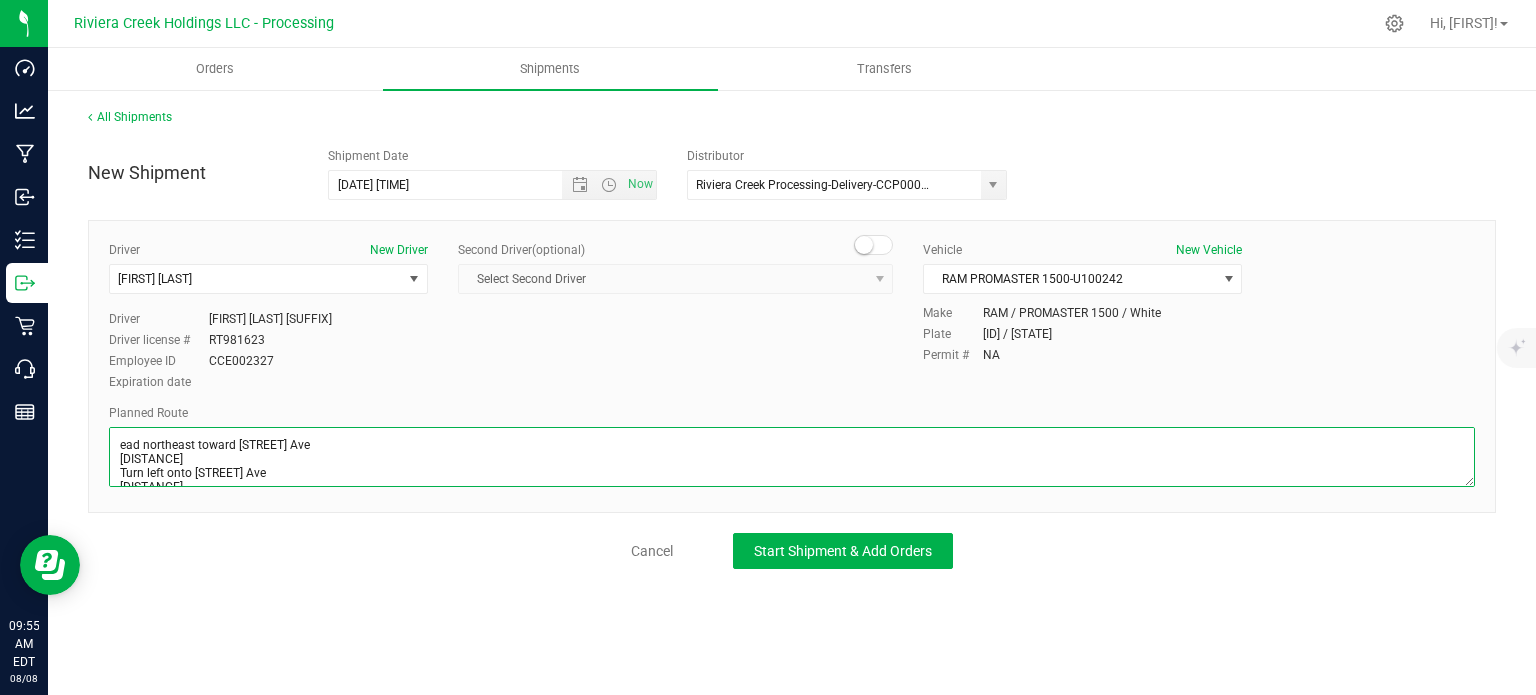 scroll, scrollTop: 268, scrollLeft: 0, axis: vertical 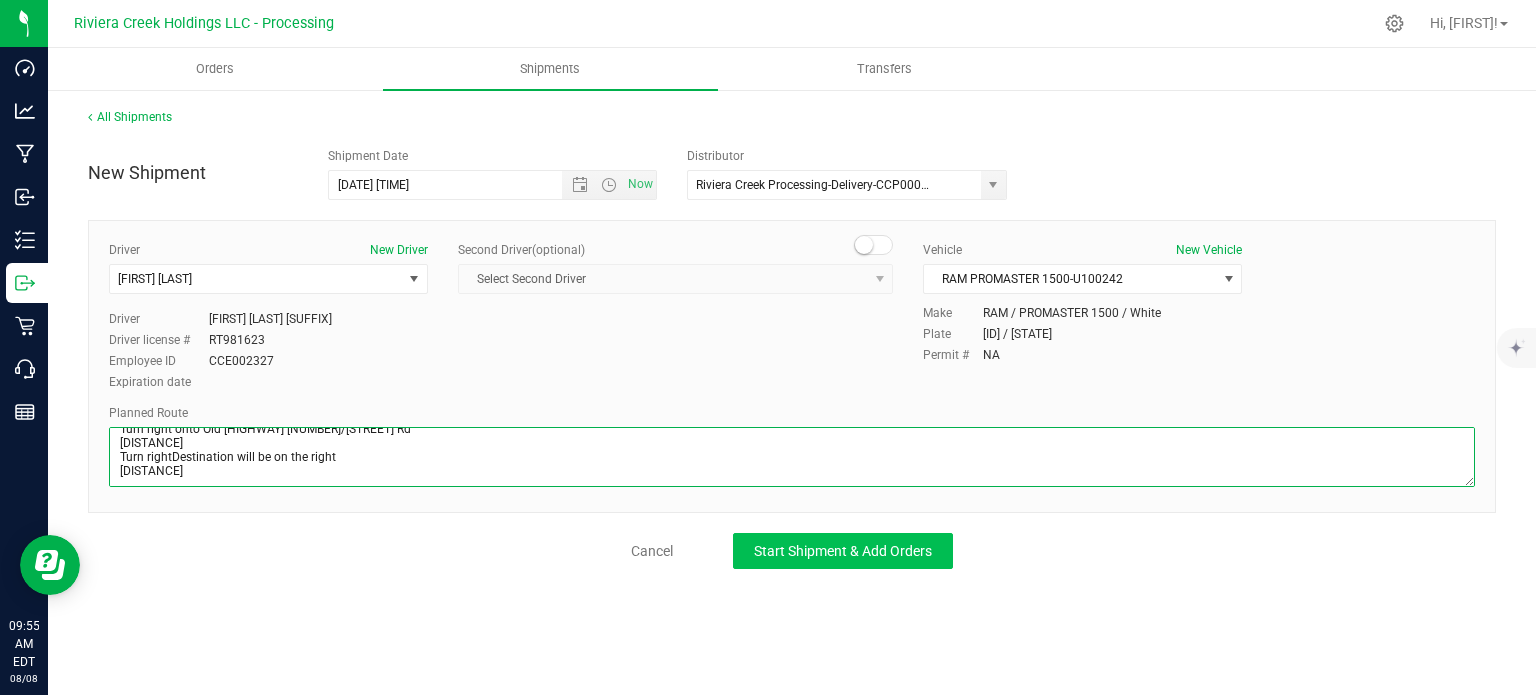 type on "ead northeast toward [STREET] Ave
[DISTANCE]
Turn left onto [STREET] Ave
[DISTANCE]
Continue onto [STREET] Dr
[DISTANCE]
Turn right onto [STREET] Furnace Rd
[DISTANCE]
Turn right onto [HIGHWAY] W
[DISTANCE]
Merge onto [HIGHWAY] E/[HIGHWAY] E/State Rte [NUMBER] E via the ramp to [CITY]Continue to follow [HIGHWAY] E/State Rte [NUMBER] E
[DISTANCE]
Keep left
[DISTANCE]
Continue straight
[DISTANCE]
Continue onto [HIGHWAY] ALT E
[DISTANCE]
Turn right onto Old [HIGHWAY] [NUMBER]/[STREET] Rd
[DISTANCE]
Turn rightDestination will be on the right
[DISTANCE]" 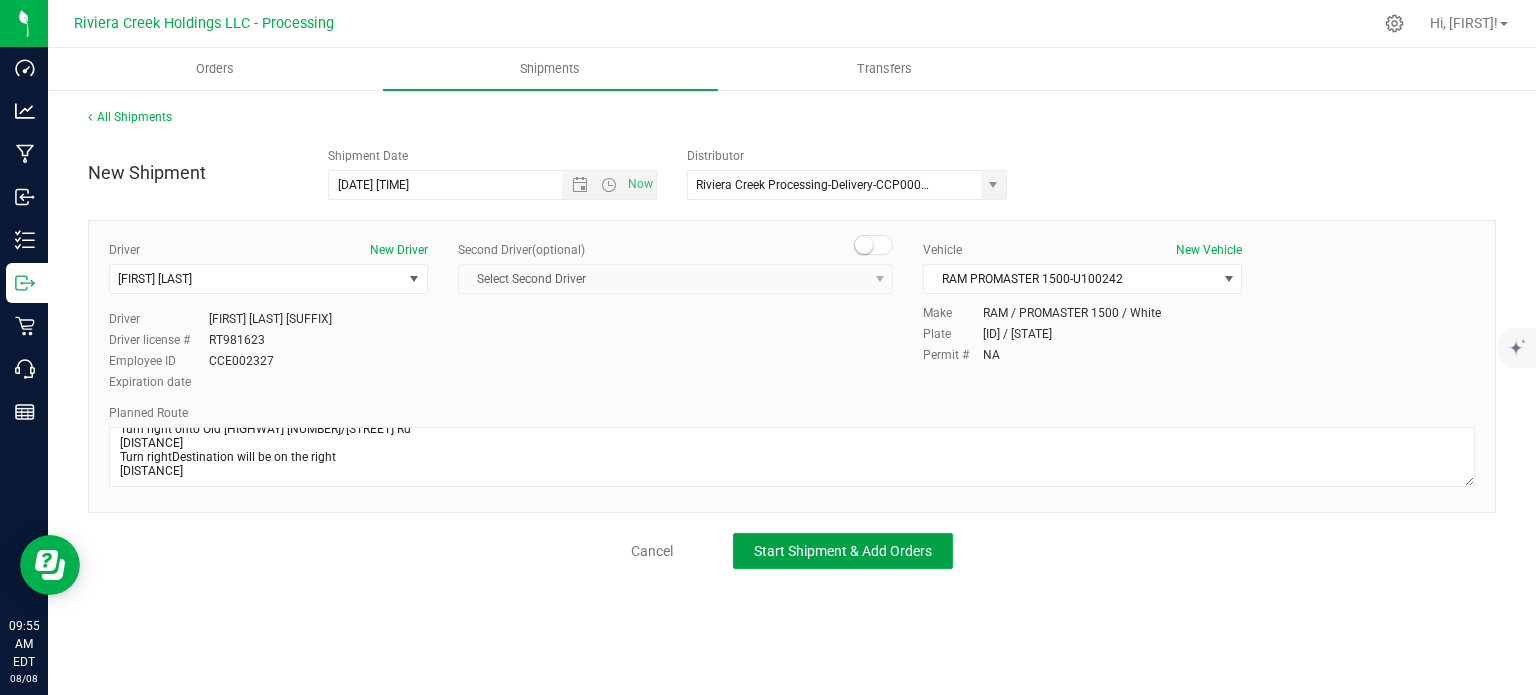 click on "Start Shipment & Add Orders" 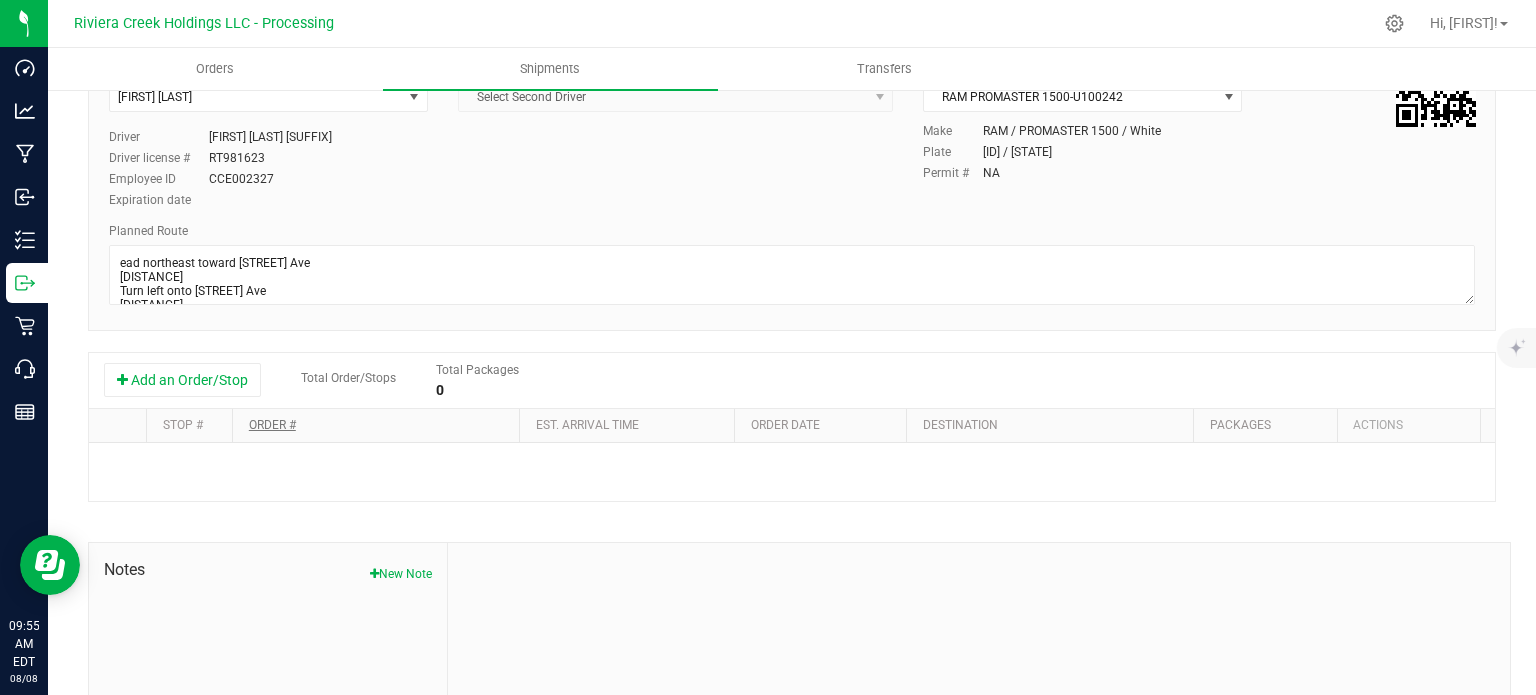 scroll, scrollTop: 200, scrollLeft: 0, axis: vertical 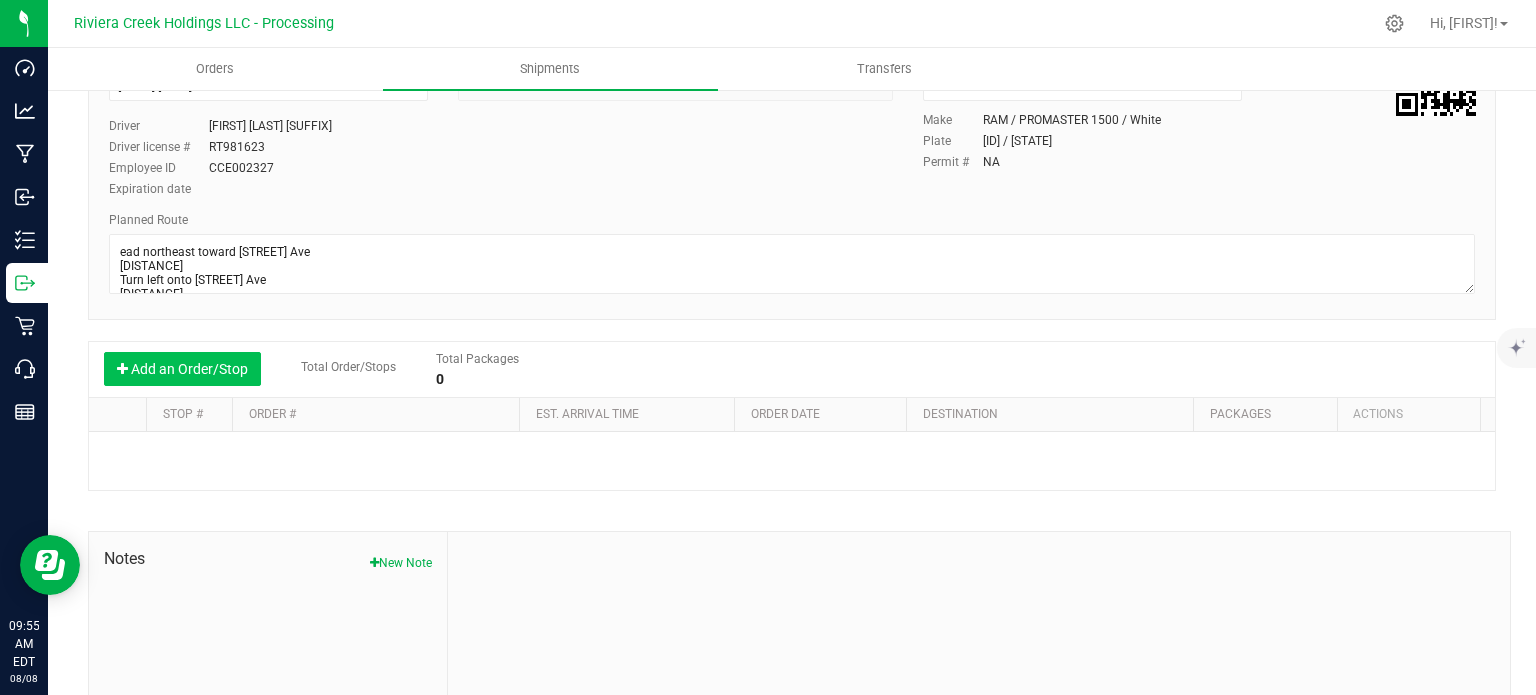 click on "Add an Order/Stop" at bounding box center [182, 369] 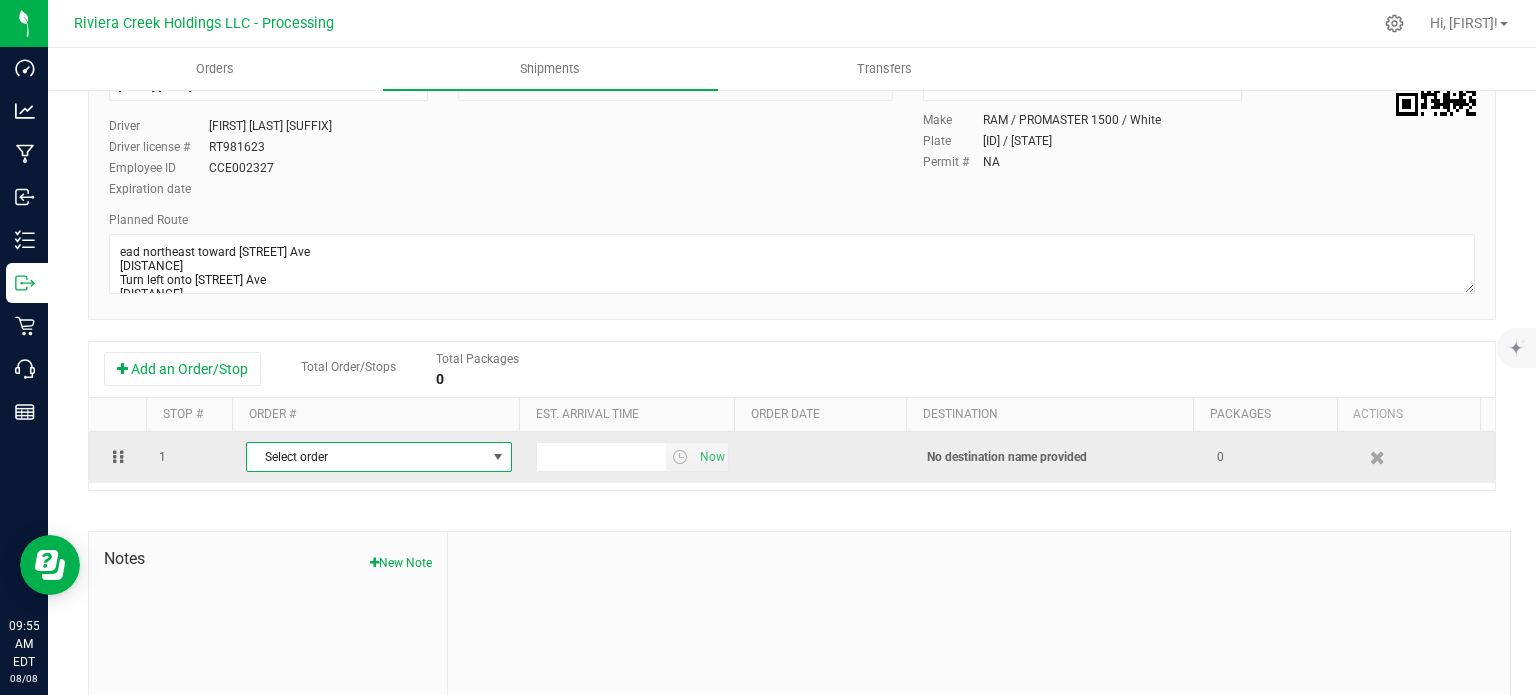 click on "Select order" at bounding box center [366, 457] 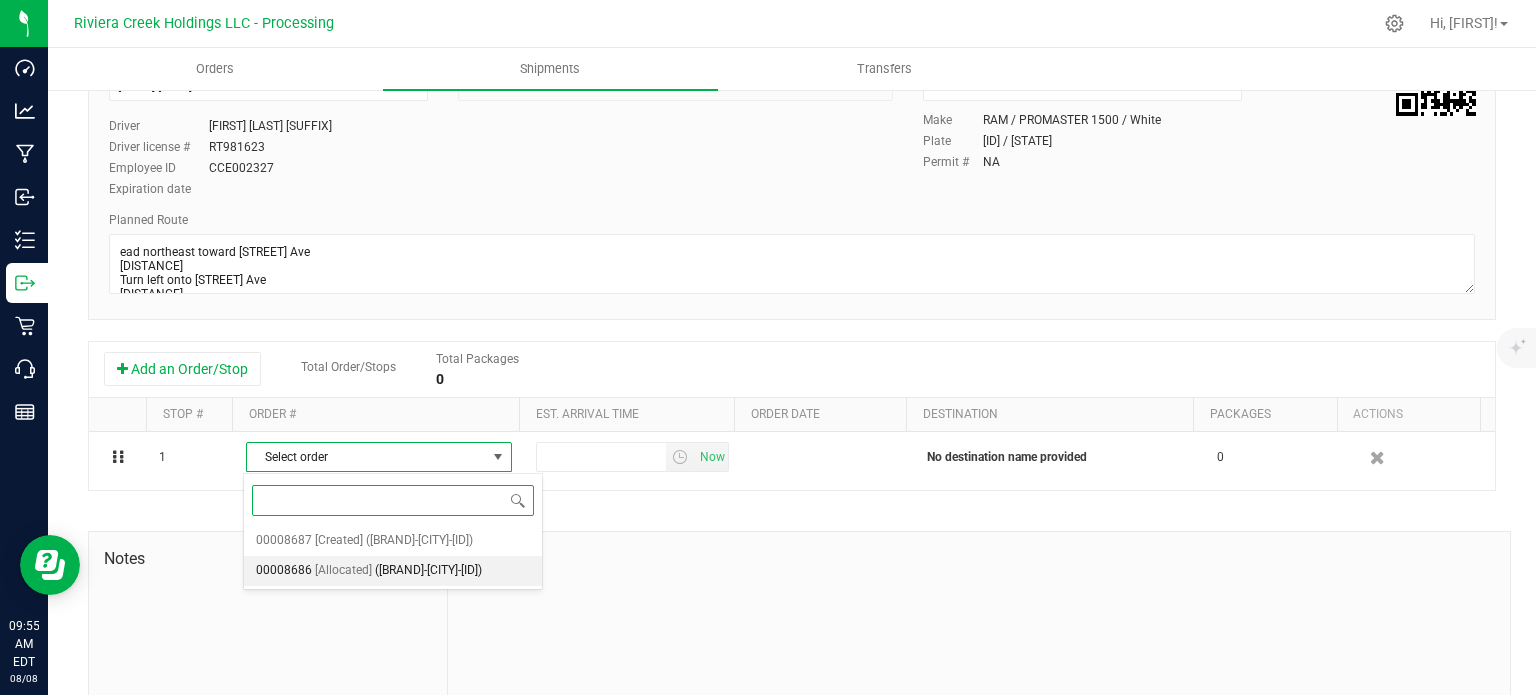 click on "([BRAND]-[CITY]-[ID])" at bounding box center [428, 571] 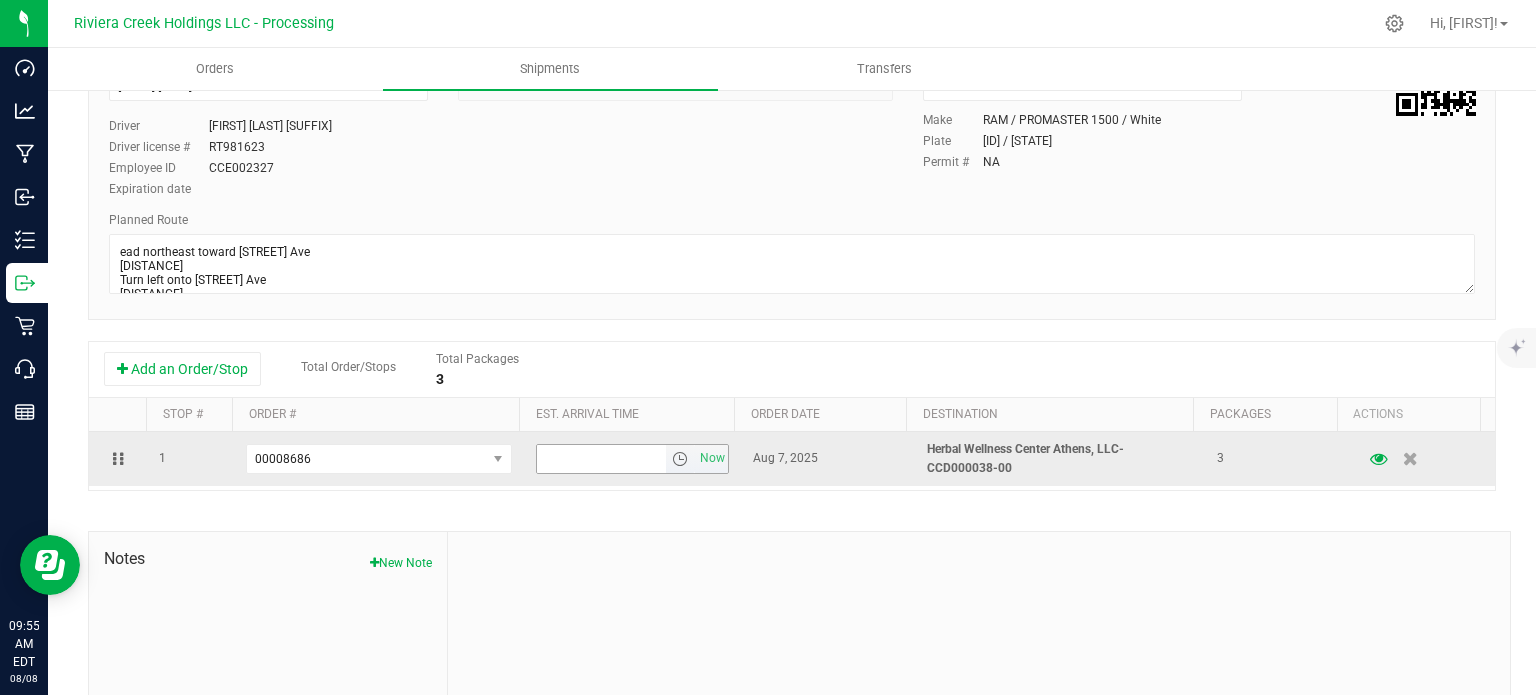 click at bounding box center (680, 459) 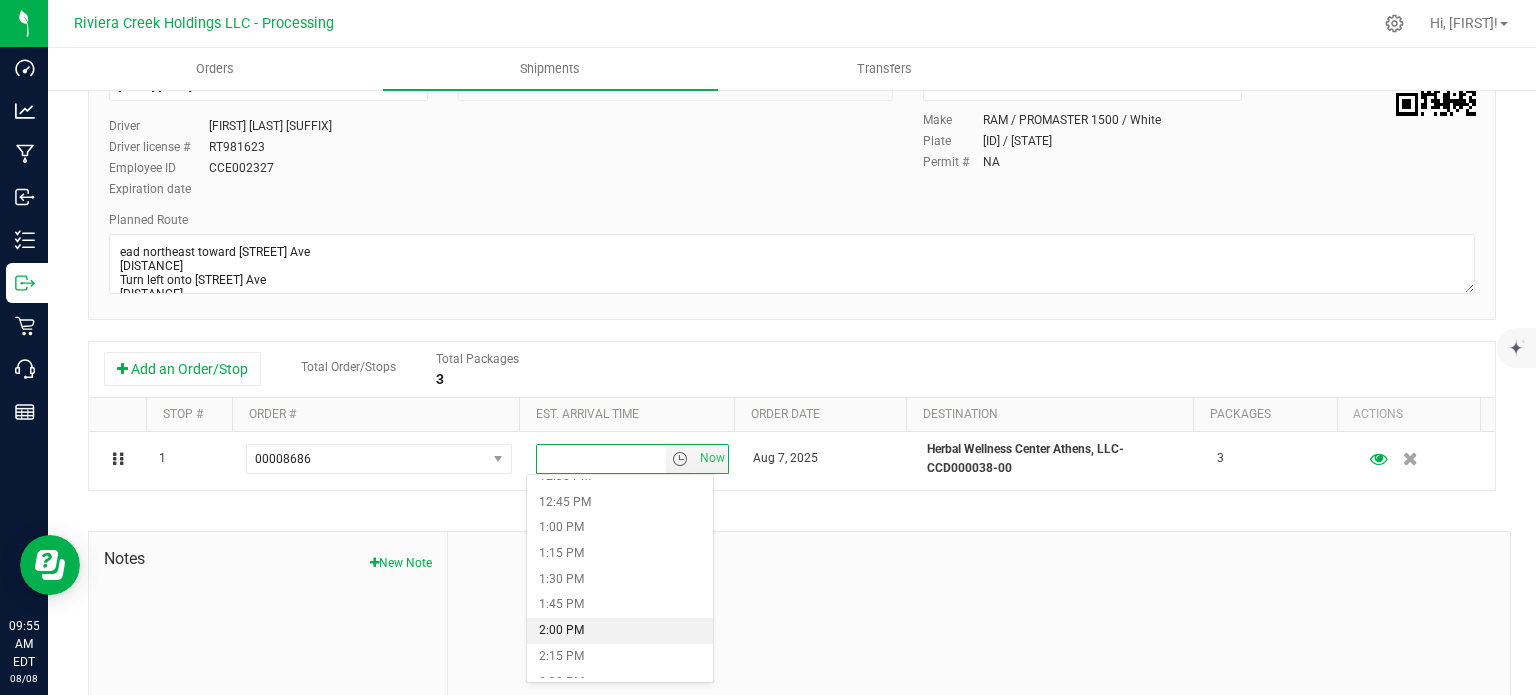 scroll, scrollTop: 1400, scrollLeft: 0, axis: vertical 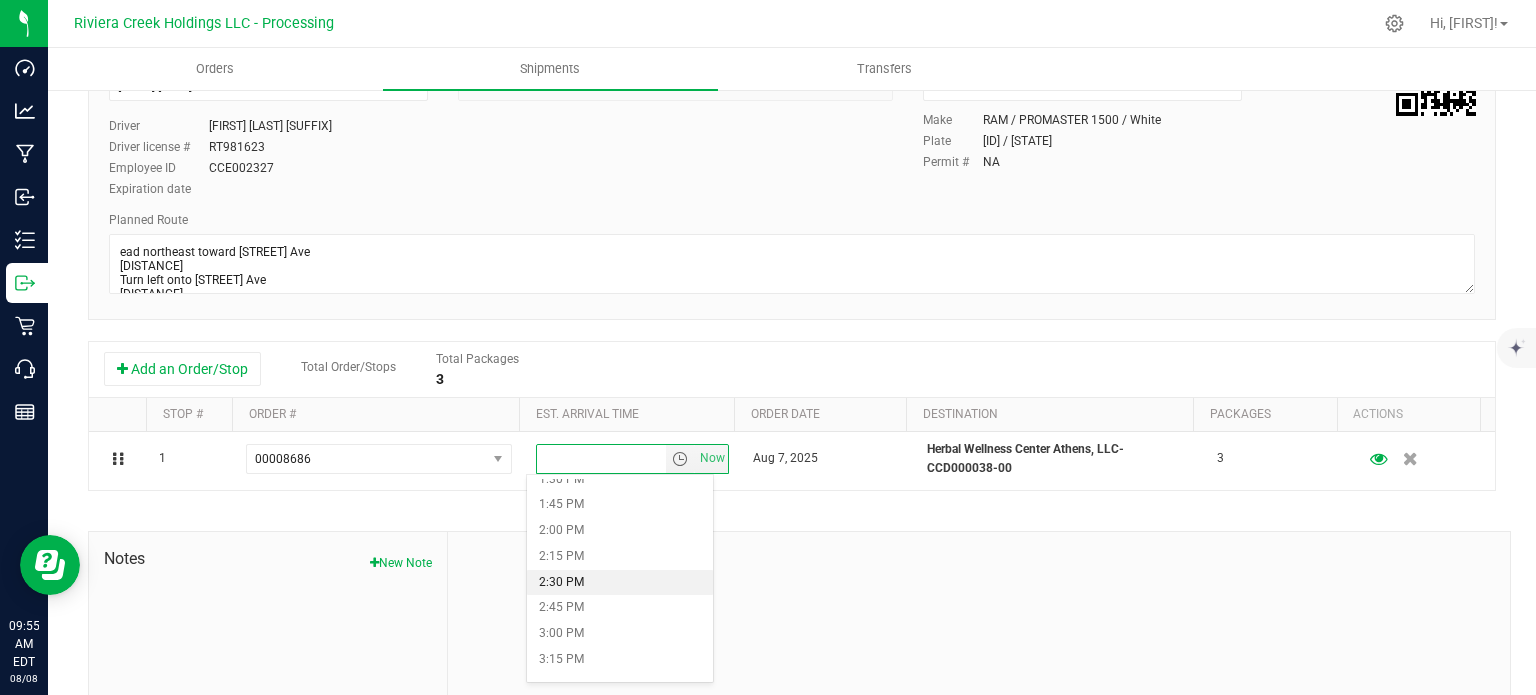 click on "2:30 PM" at bounding box center (619, 583) 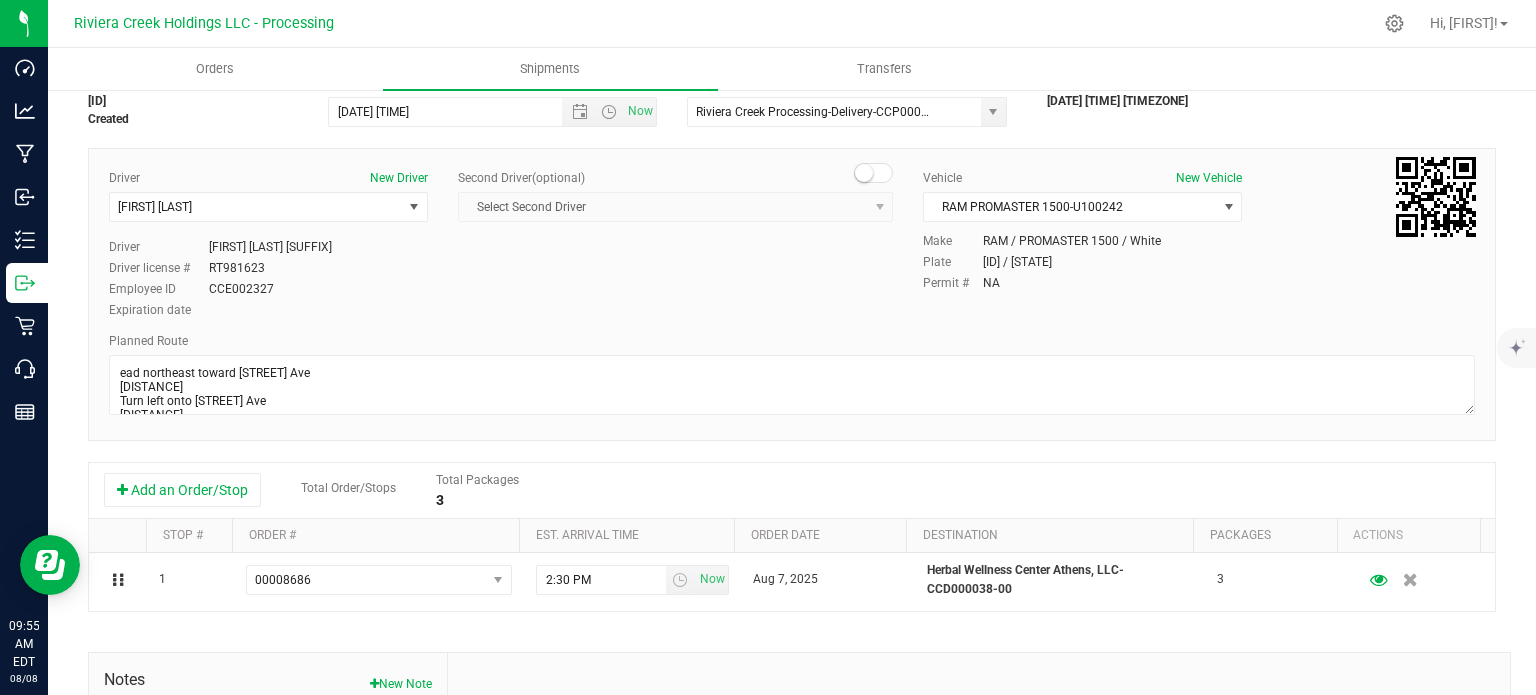 scroll, scrollTop: 0, scrollLeft: 0, axis: both 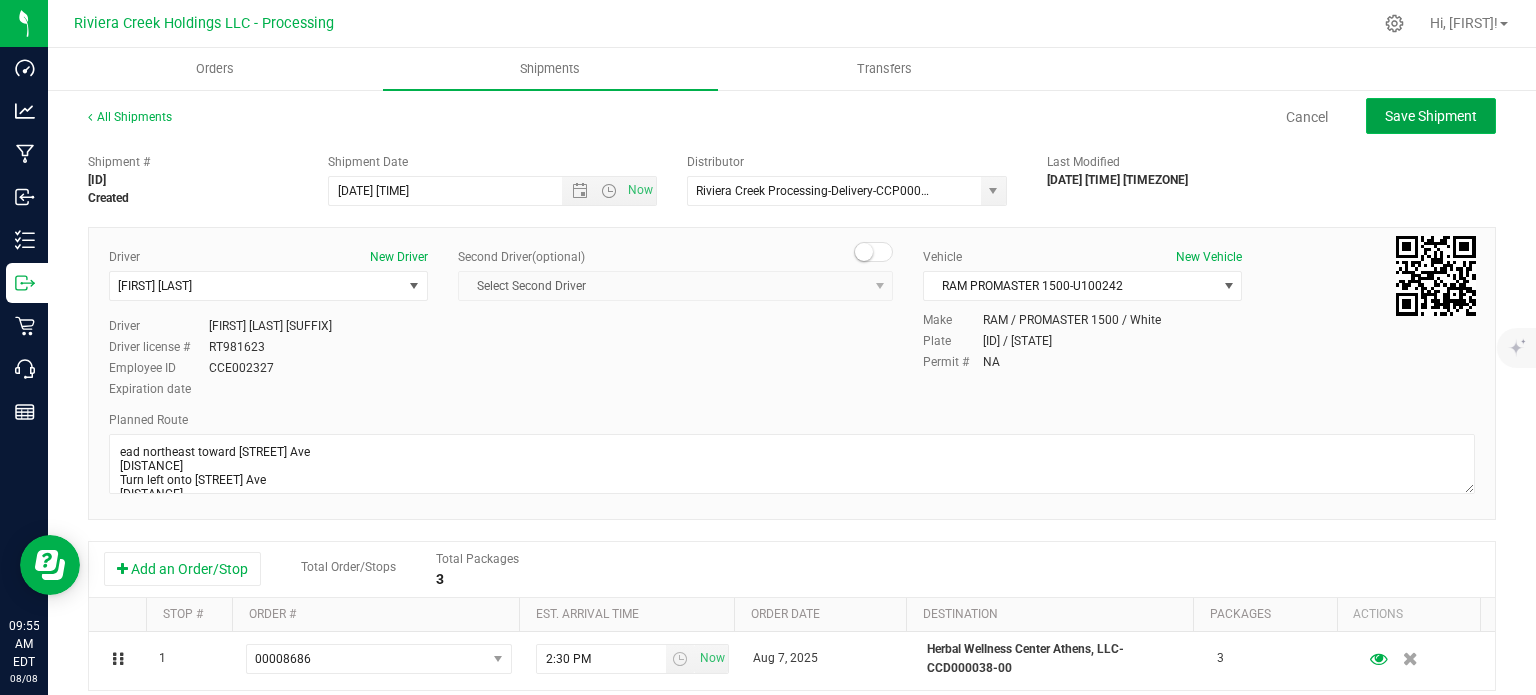 click on "Save Shipment" 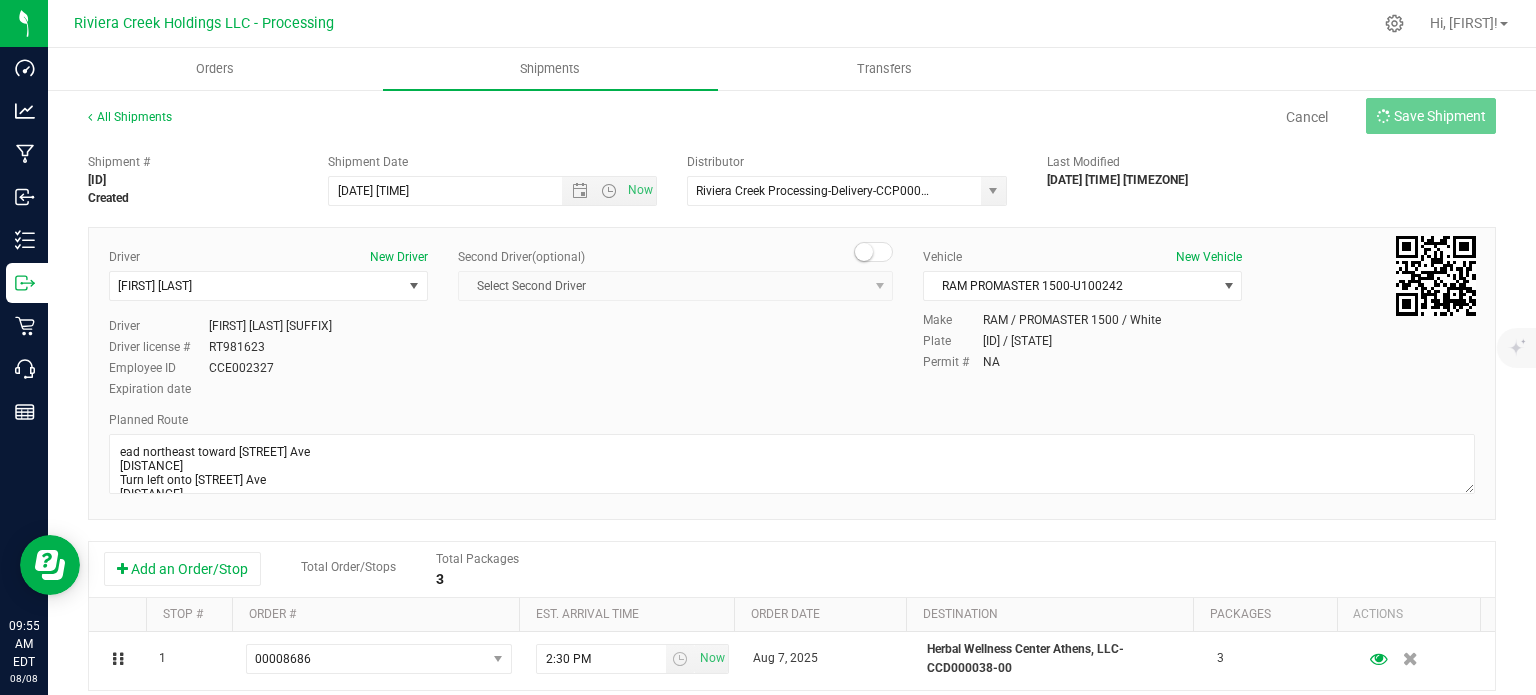 type on "[DATE] [TIME]" 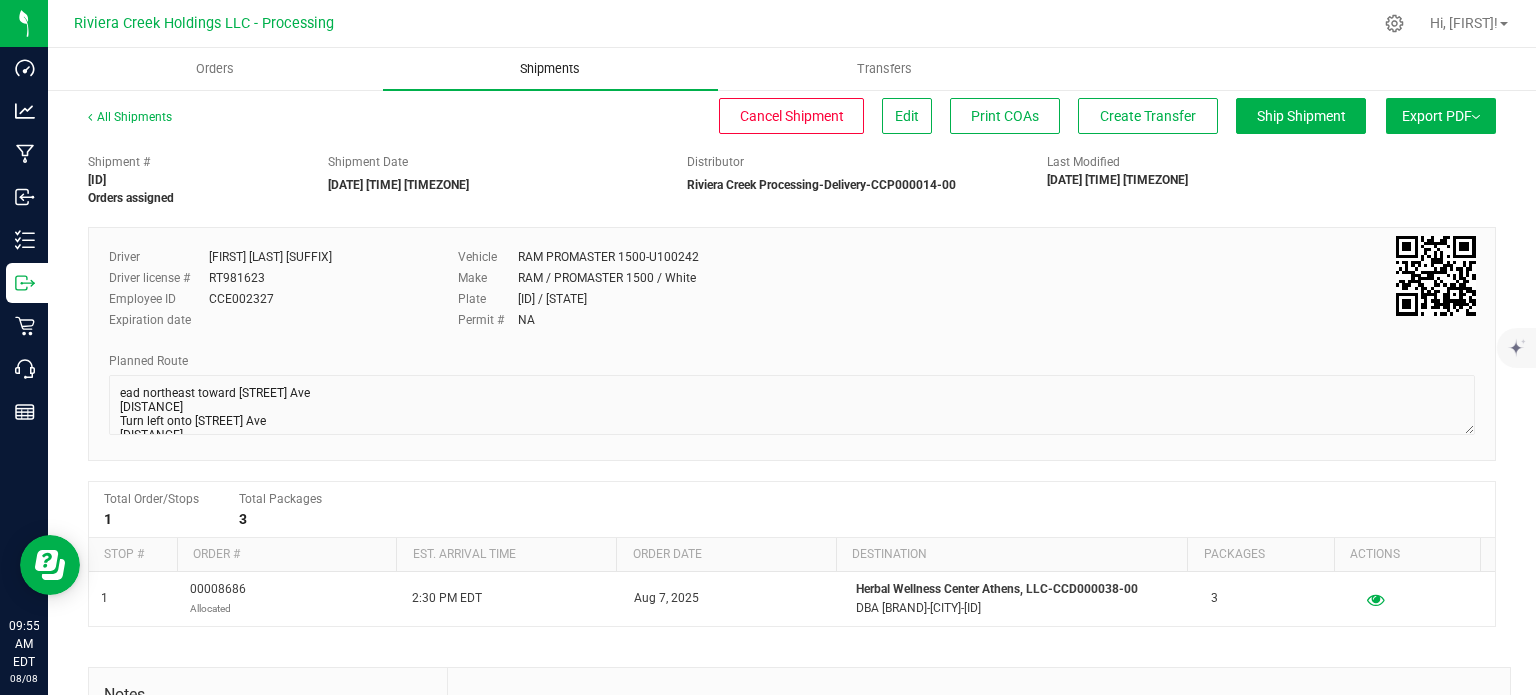 click on "Shipments" at bounding box center (550, 69) 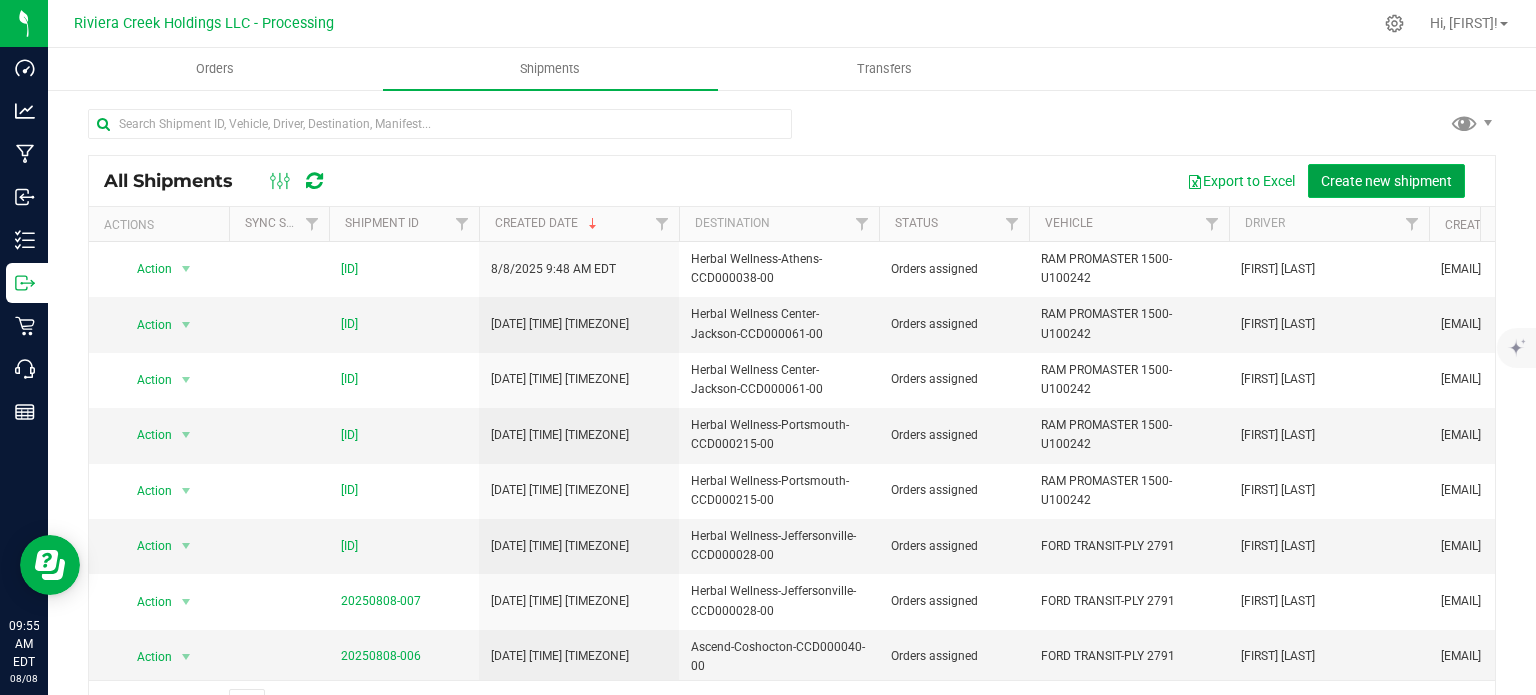 click on "Create new shipment" at bounding box center (1386, 181) 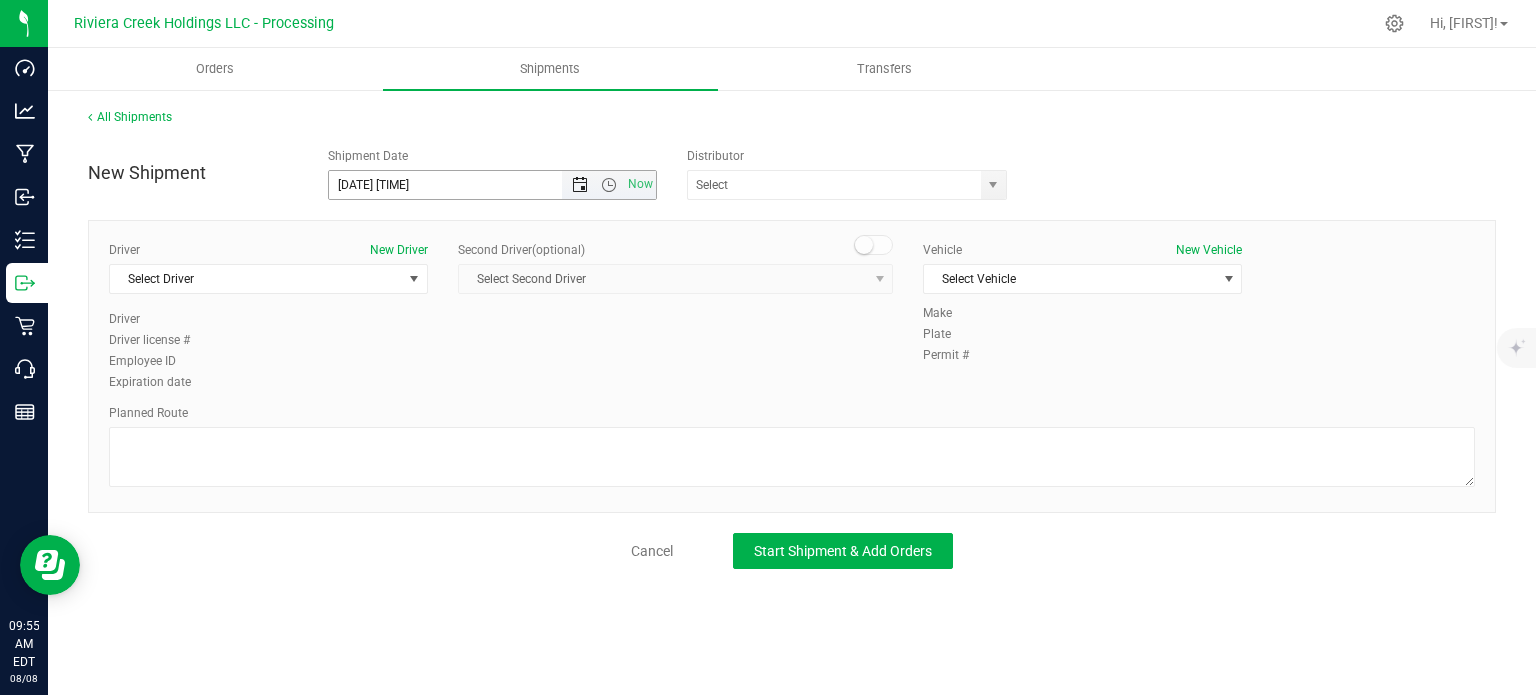 click at bounding box center [580, 185] 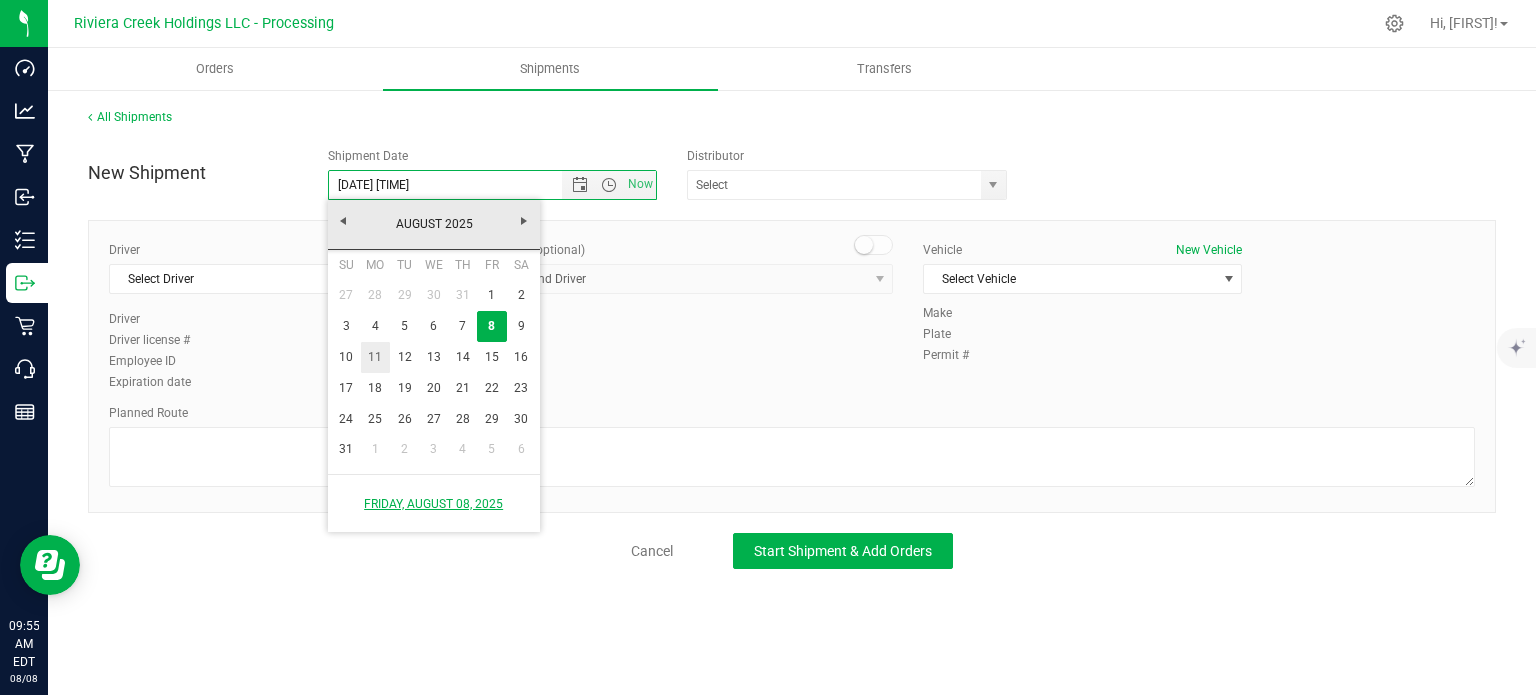 click on "11" at bounding box center [375, 357] 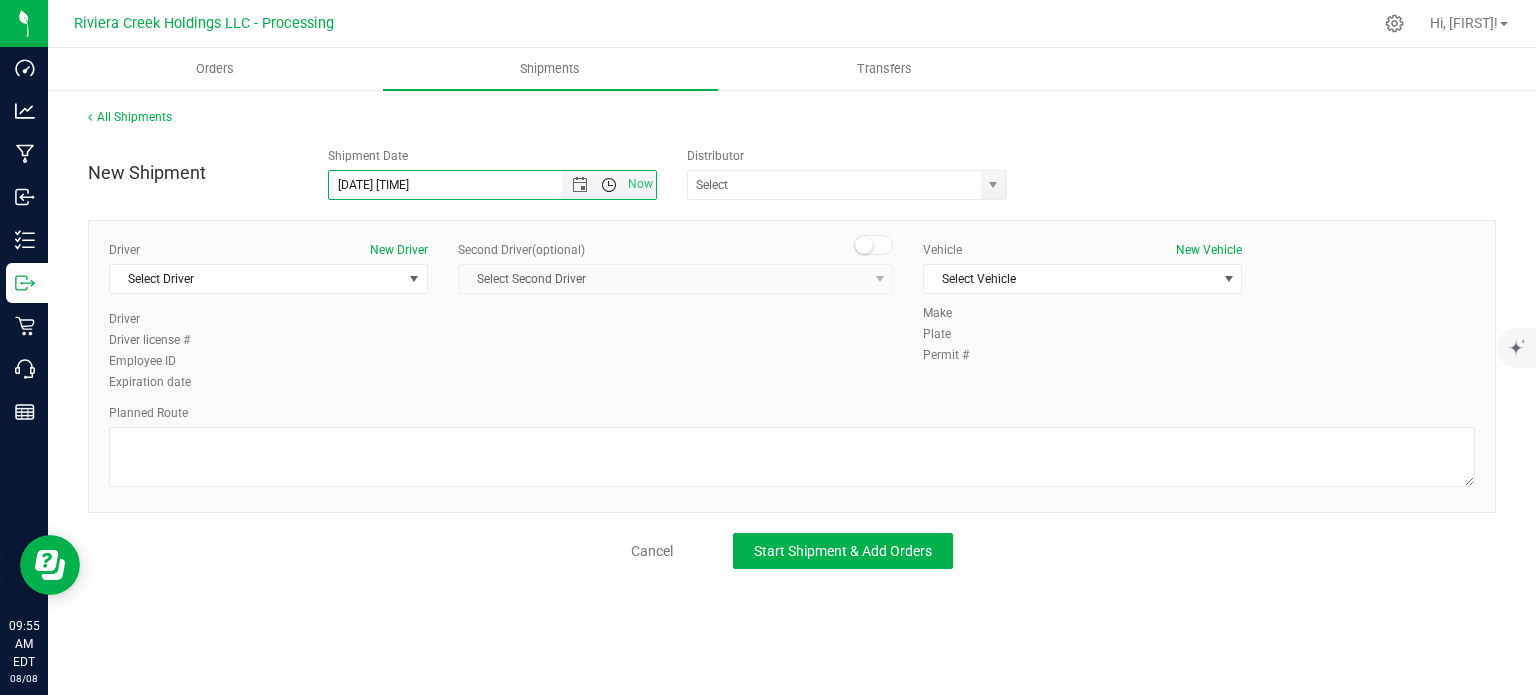 click at bounding box center [609, 185] 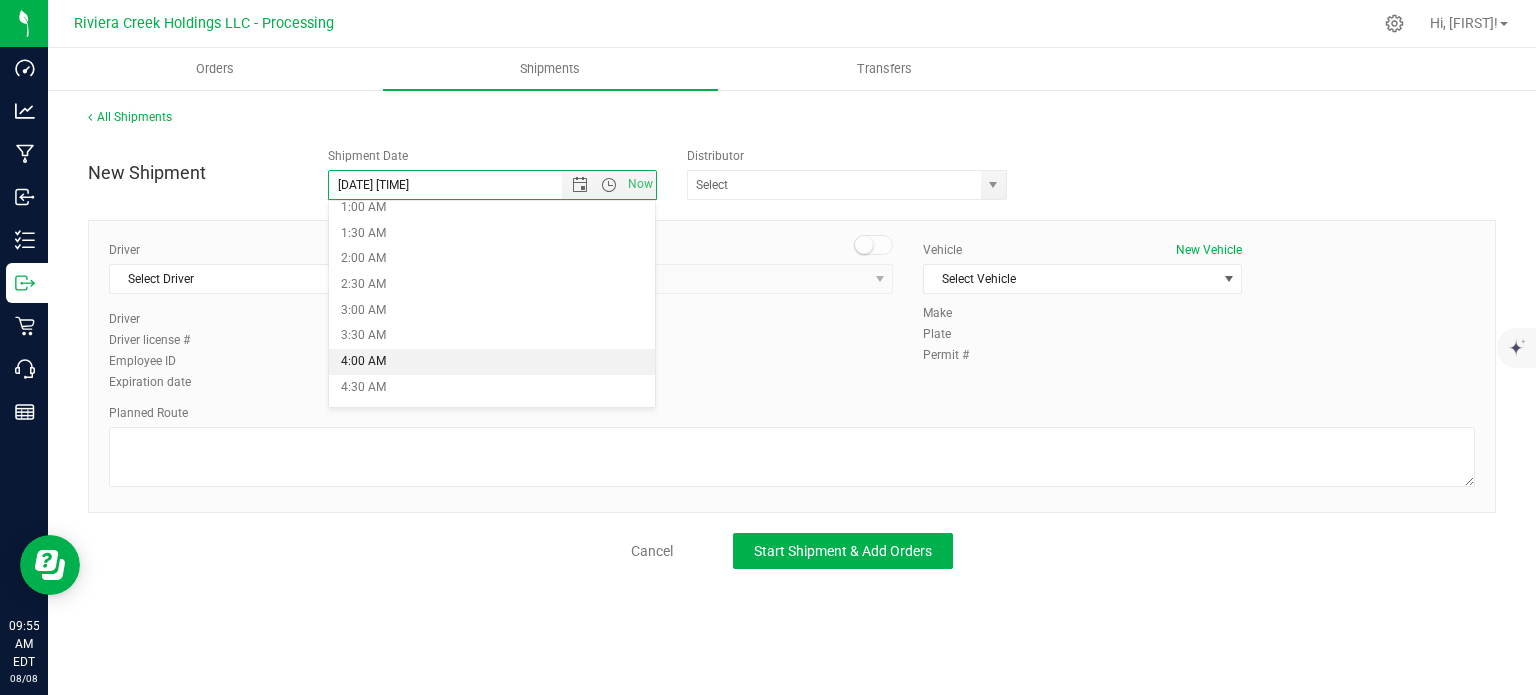 scroll, scrollTop: 200, scrollLeft: 0, axis: vertical 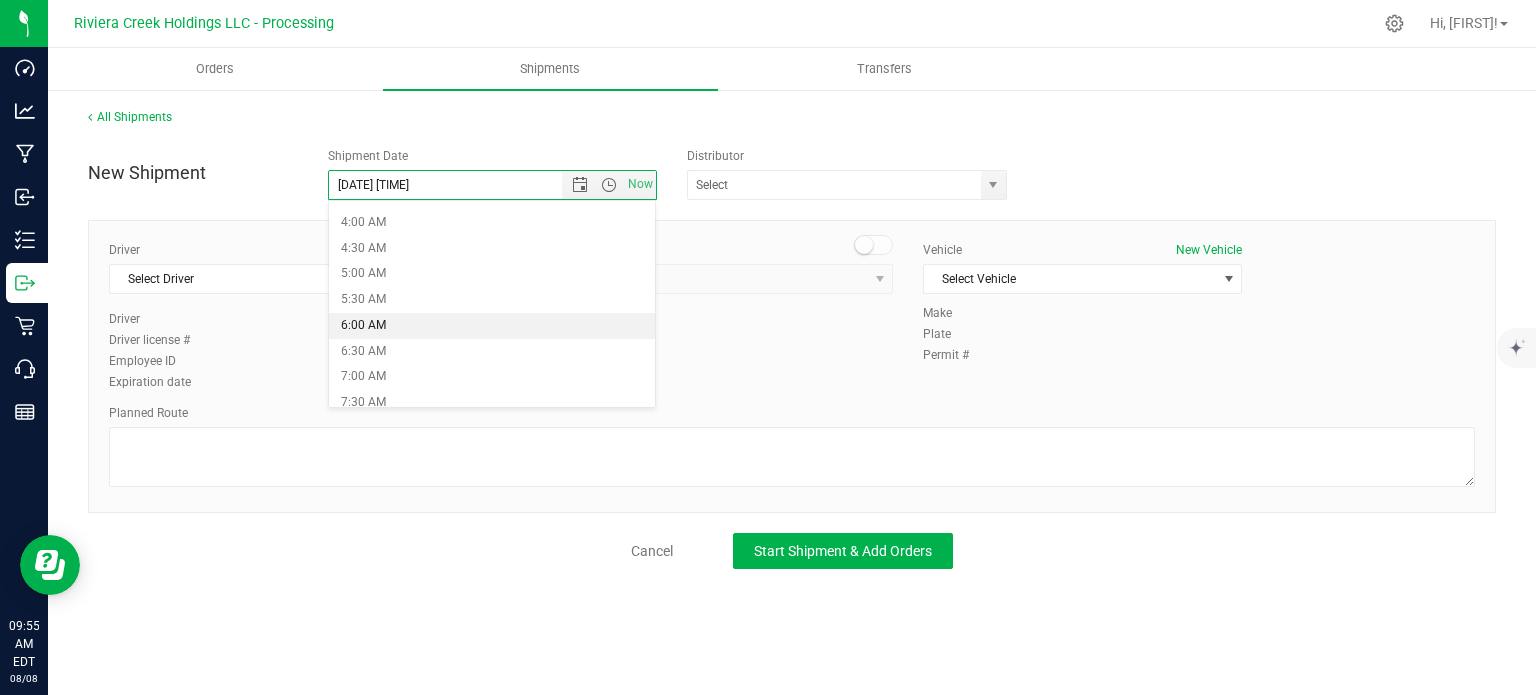 click on "6:00 AM" at bounding box center [492, 326] 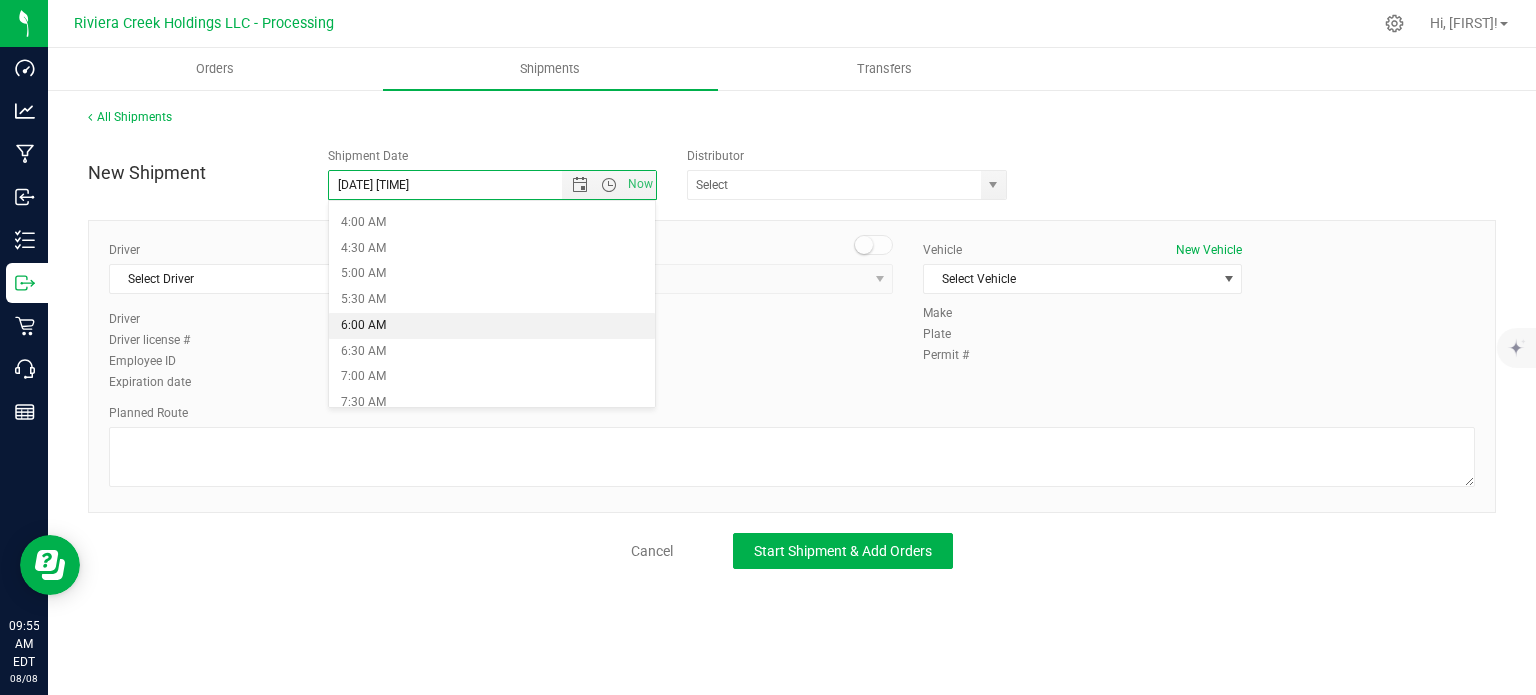 type on "[DATE] [TIME]" 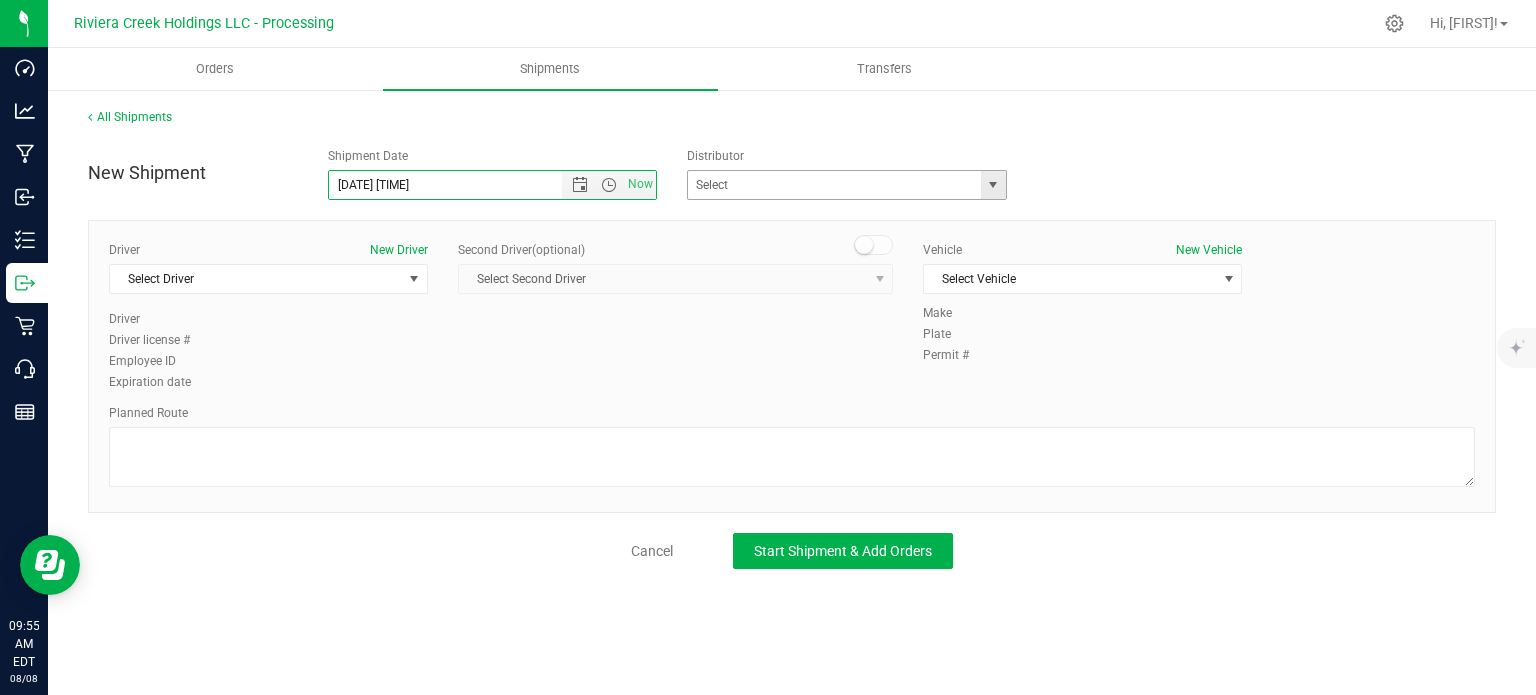 click at bounding box center [993, 185] 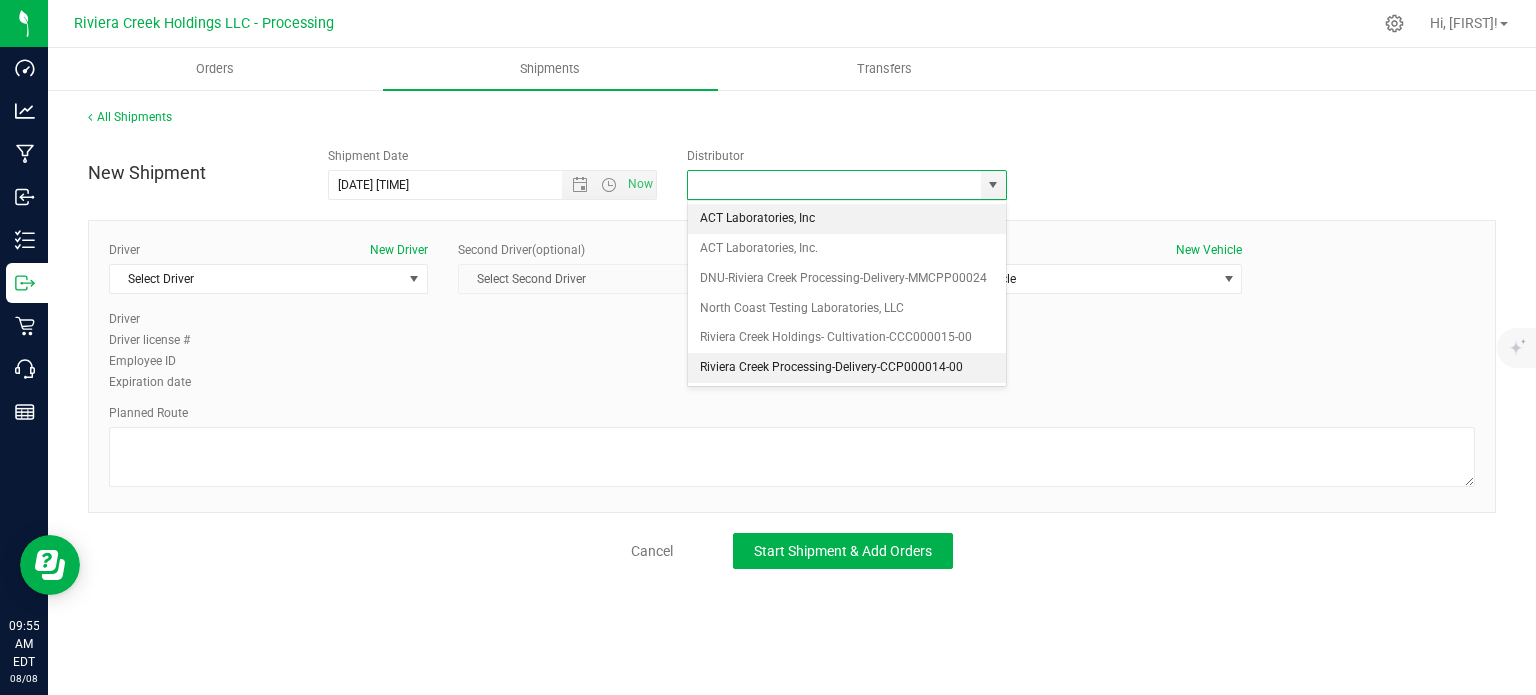 click on "Riviera Creek Processing-Delivery-CCP000014-00" at bounding box center [847, 368] 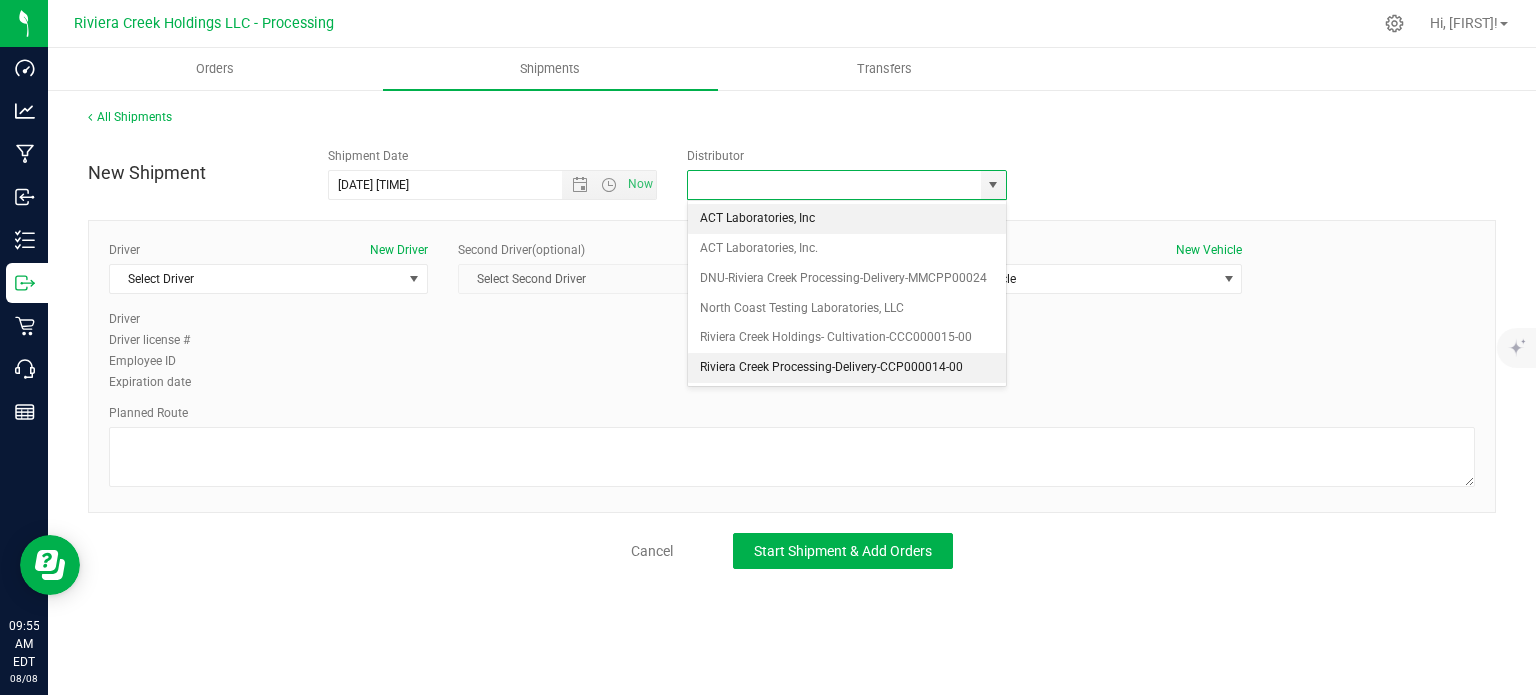 type on "Riviera Creek Processing-Delivery-CCP000014-00" 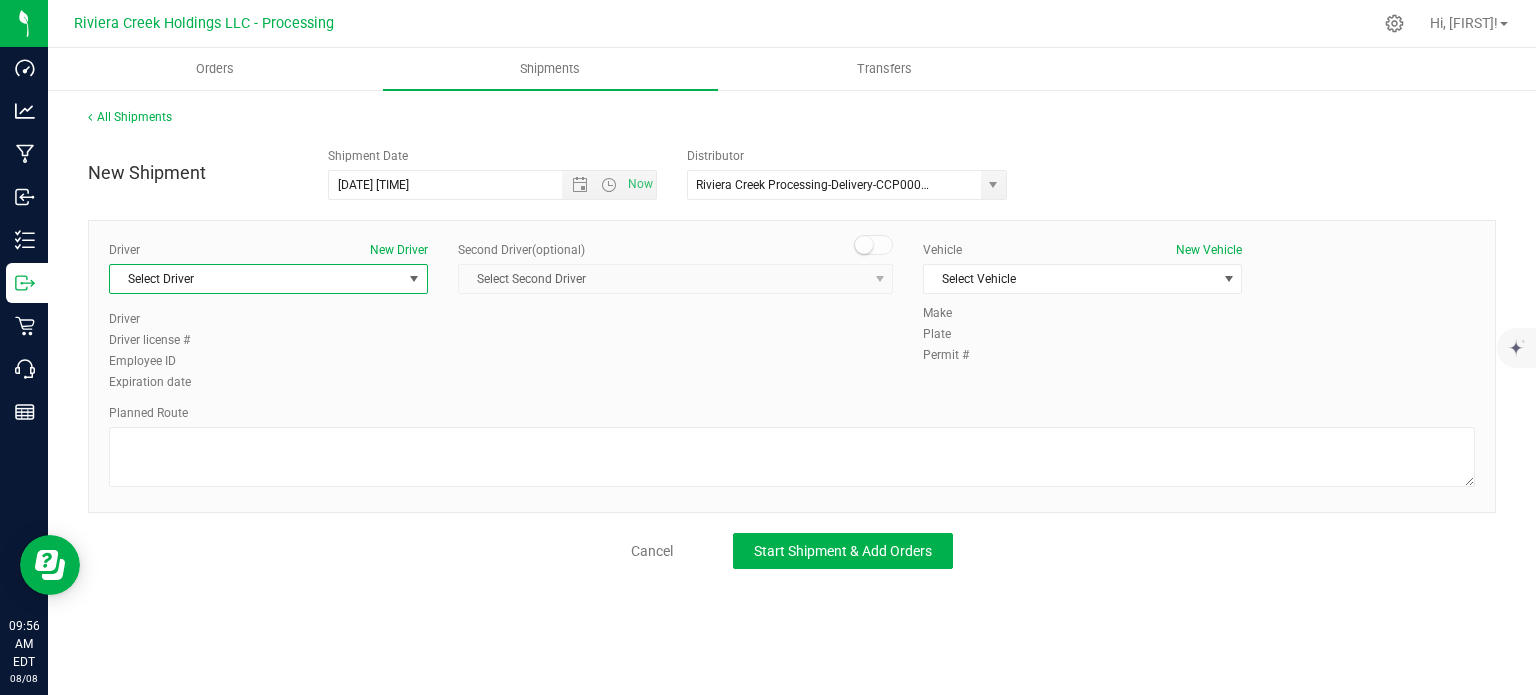click on "Select Driver" at bounding box center [256, 279] 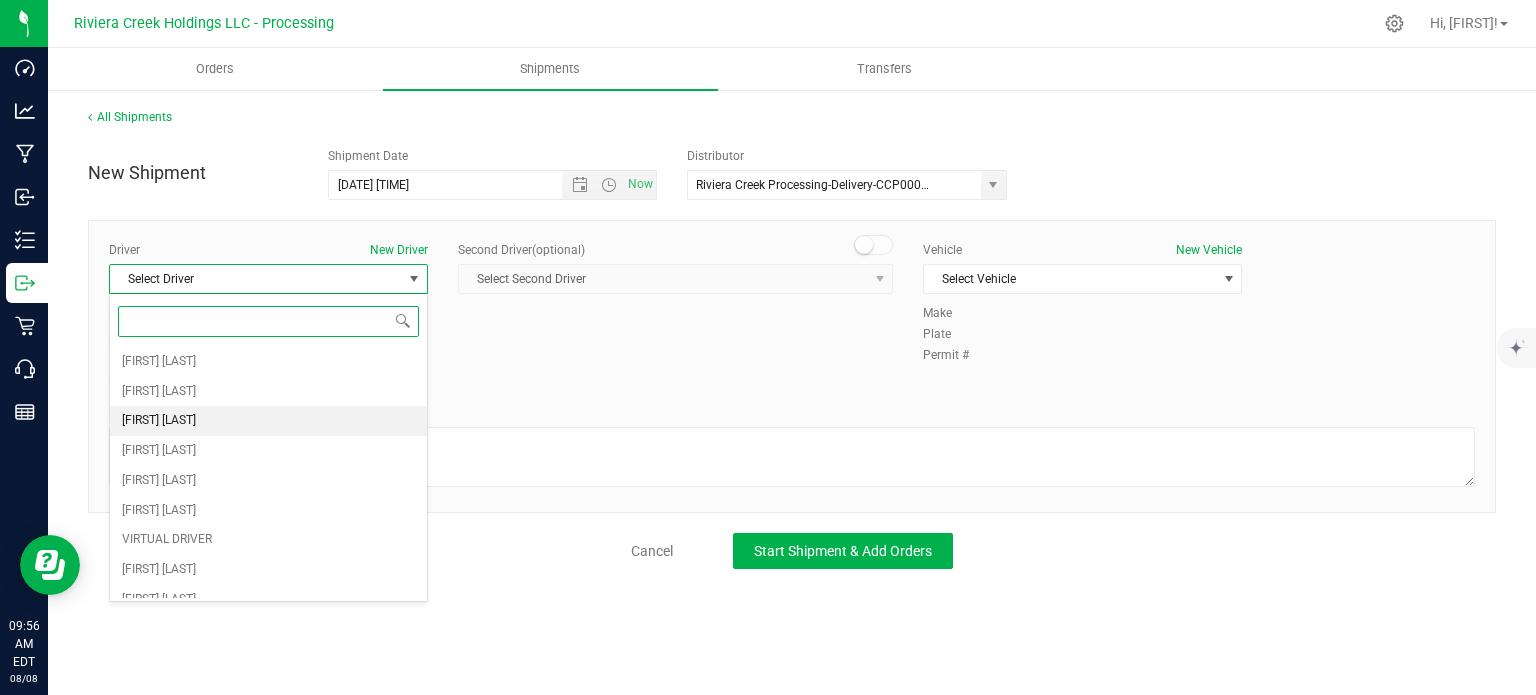 click on "[FIRST] [LAST]" at bounding box center [159, 421] 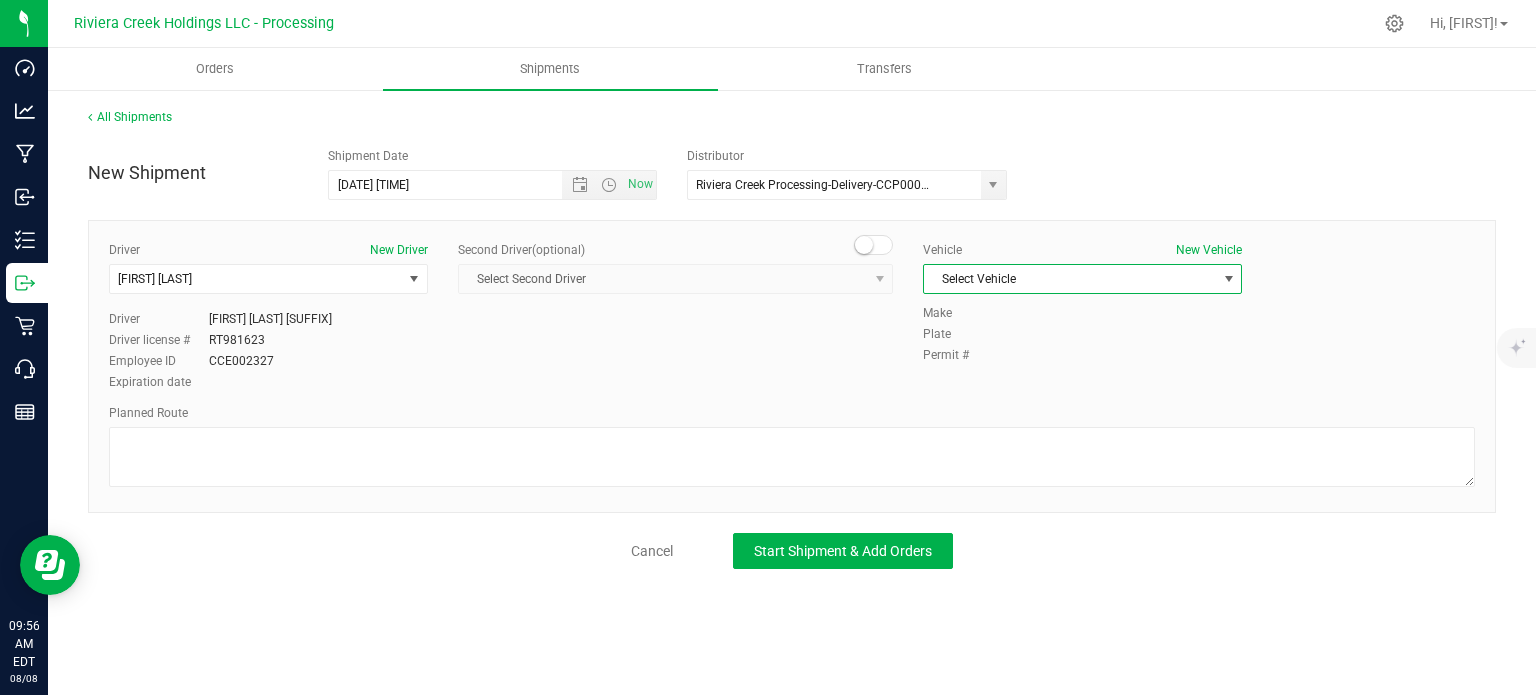 click on "Select Vehicle" at bounding box center (1070, 279) 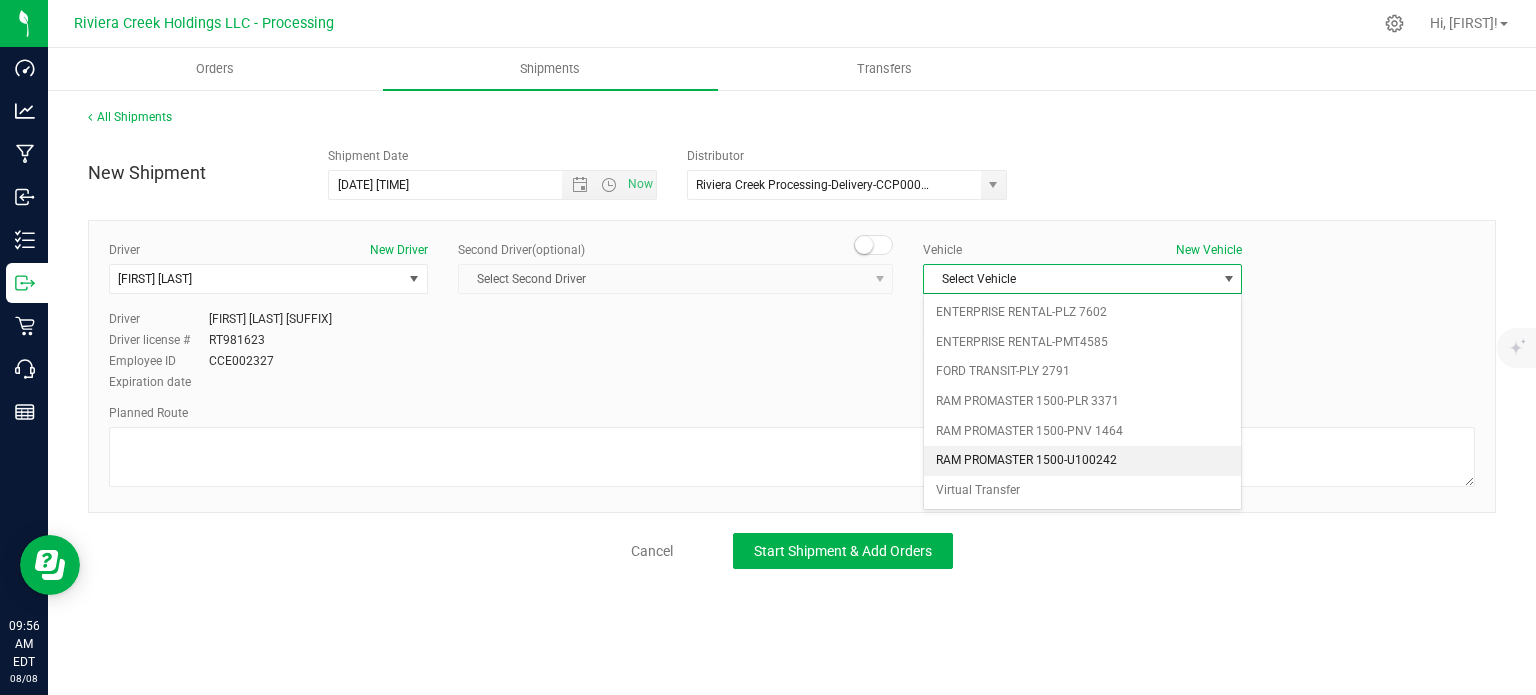 click on "RAM PROMASTER 1500-U100242" at bounding box center [1082, 461] 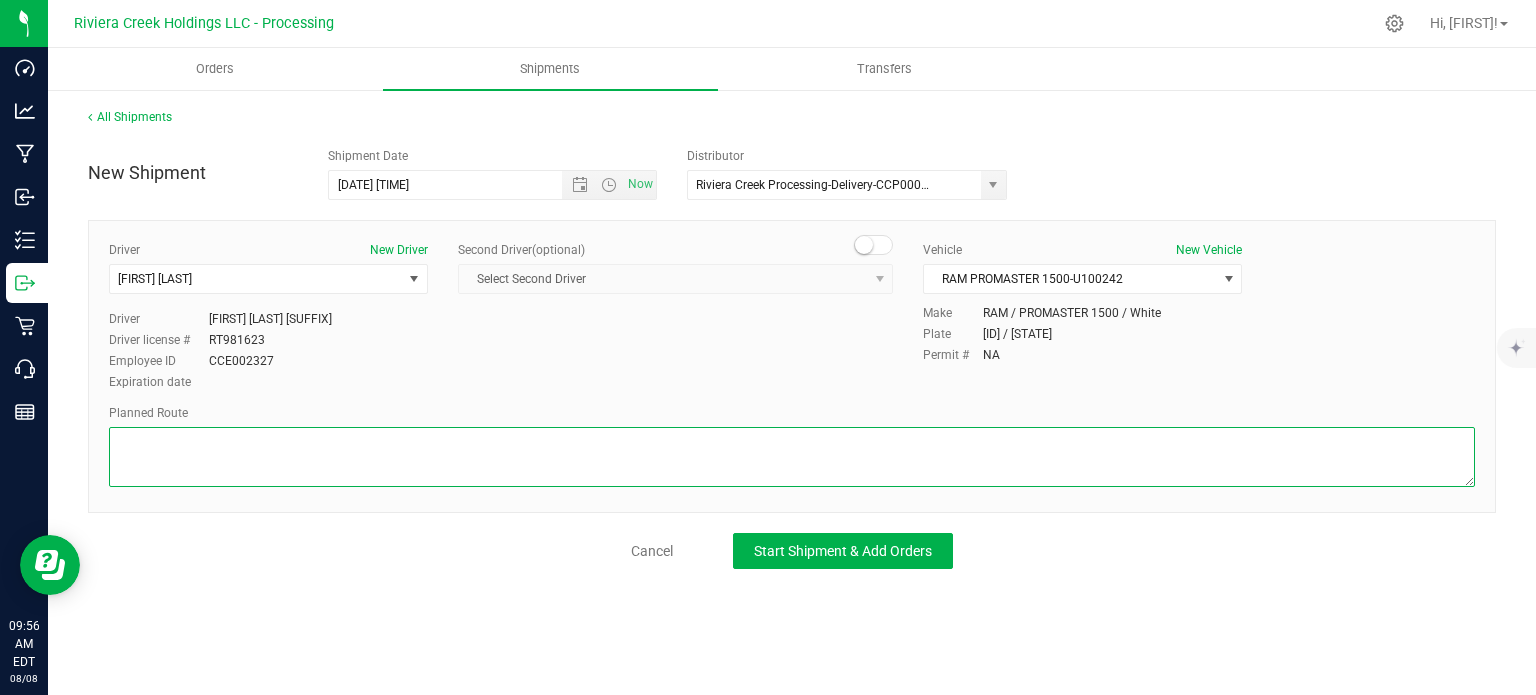 click at bounding box center [792, 457] 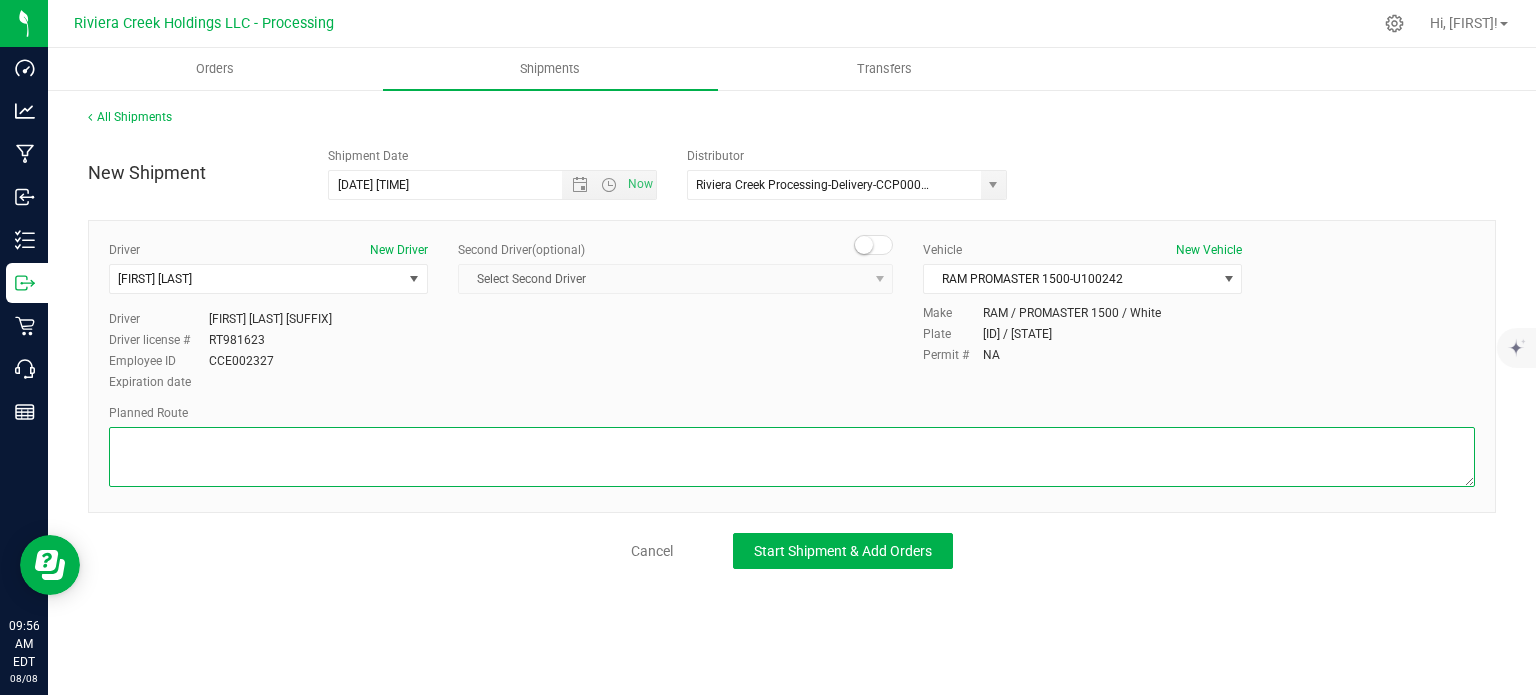 paste on "ead northeast toward [STREET] Ave
[DISTANCE]
Turn left onto [STREET] Ave
[DISTANCE]
Continue onto [STREET] Dr
[DISTANCE]
Turn right onto [STREET] Furnace Rd
[DISTANCE]
Turn right onto [HIGHWAY] W
[DISTANCE]
Merge onto [HIGHWAY] E/[HIGHWAY] E/State Rte [NUMBER] E via the ramp to [CITY]Continue to follow [HIGHWAY] E/State Rte [NUMBER] E
[DISTANCE]
Keep left
[DISTANCE]
Continue straight
[DISTANCE]
Continue onto [HIGHWAY] ALT E
[DISTANCE]
Turn right onto Old [HIGHWAY] [NUMBER]/[STREET] Rd
[DISTANCE]
Turn rightDestination will be on the right
[DISTANCE]" 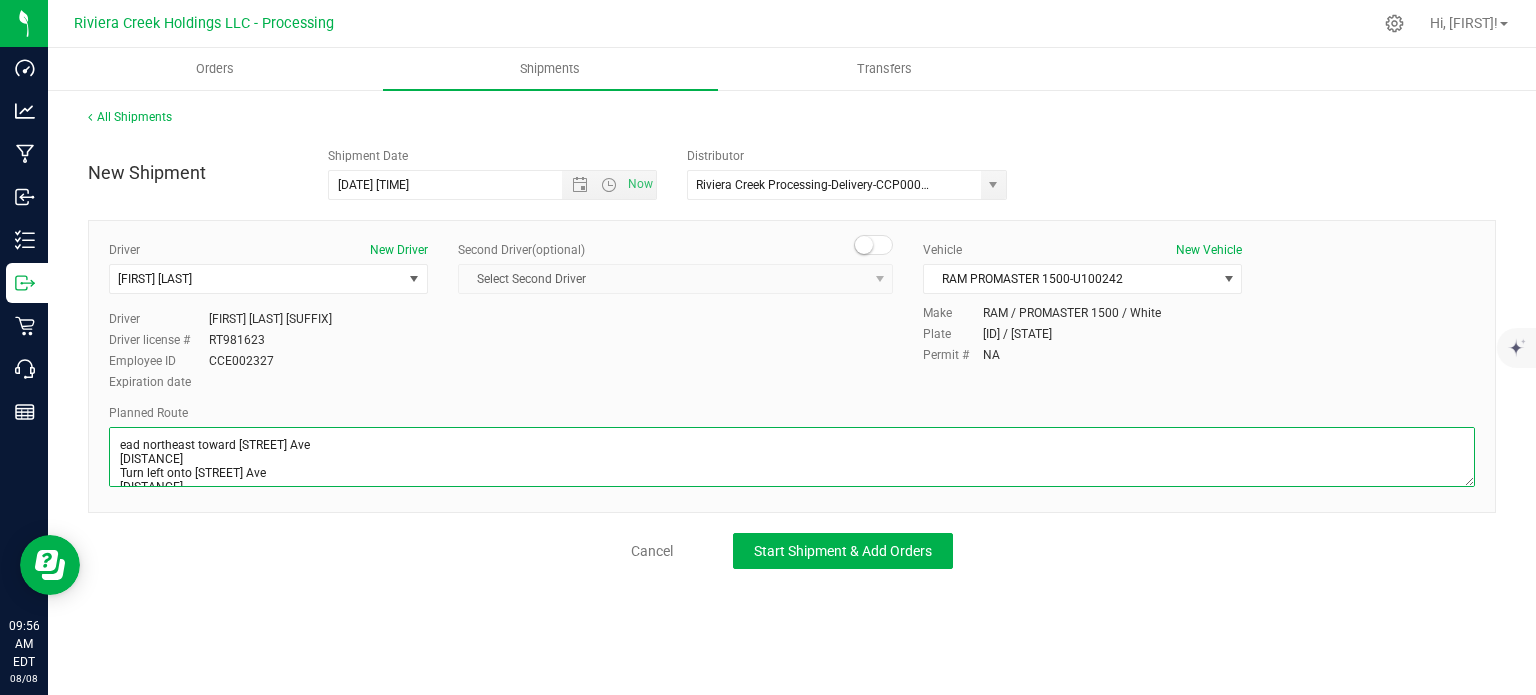 scroll, scrollTop: 268, scrollLeft: 0, axis: vertical 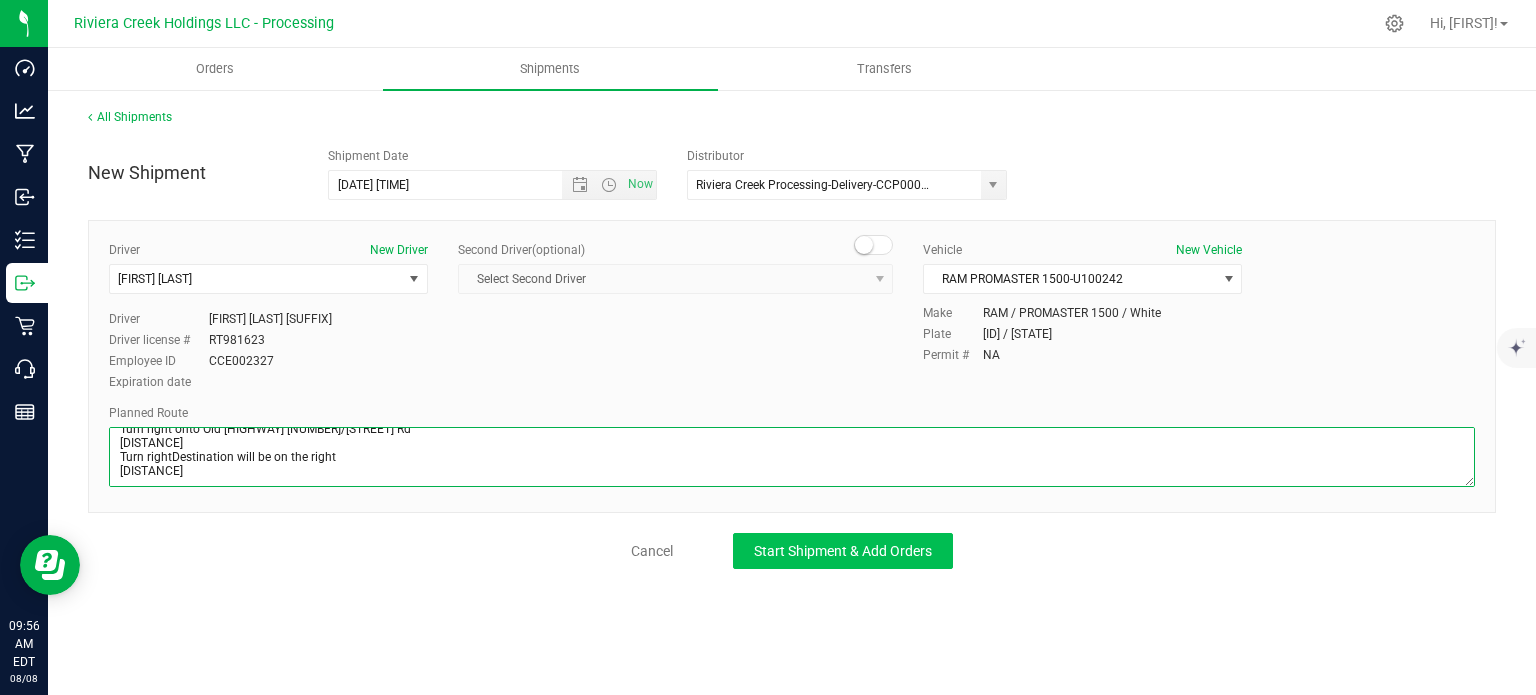 type on "ead northeast toward [STREET] Ave
[DISTANCE]
Turn left onto [STREET] Ave
[DISTANCE]
Continue onto [STREET] Dr
[DISTANCE]
Turn right onto [STREET] Furnace Rd
[DISTANCE]
Turn right onto [HIGHWAY] W
[DISTANCE]
Merge onto [HIGHWAY] E/[HIGHWAY] E/State Rte [NUMBER] E via the ramp to [CITY]Continue to follow [HIGHWAY] E/State Rte [NUMBER] E
[DISTANCE]
Keep left
[DISTANCE]
Continue straight
[DISTANCE]
Continue onto [HIGHWAY] ALT E
[DISTANCE]
Turn right onto Old [HIGHWAY] [NUMBER]/[STREET] Rd
[DISTANCE]
Turn rightDestination will be on the right
[DISTANCE]" 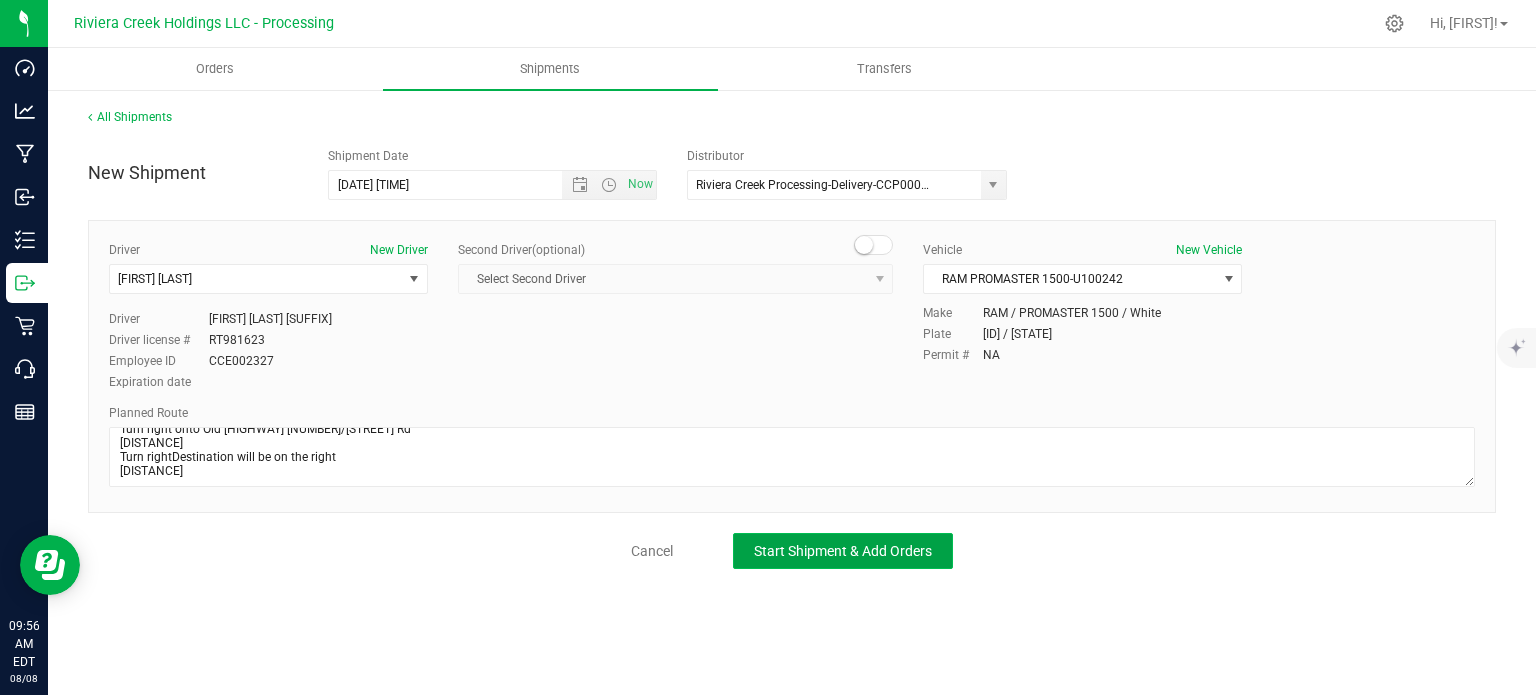 click on "Start Shipment & Add Orders" 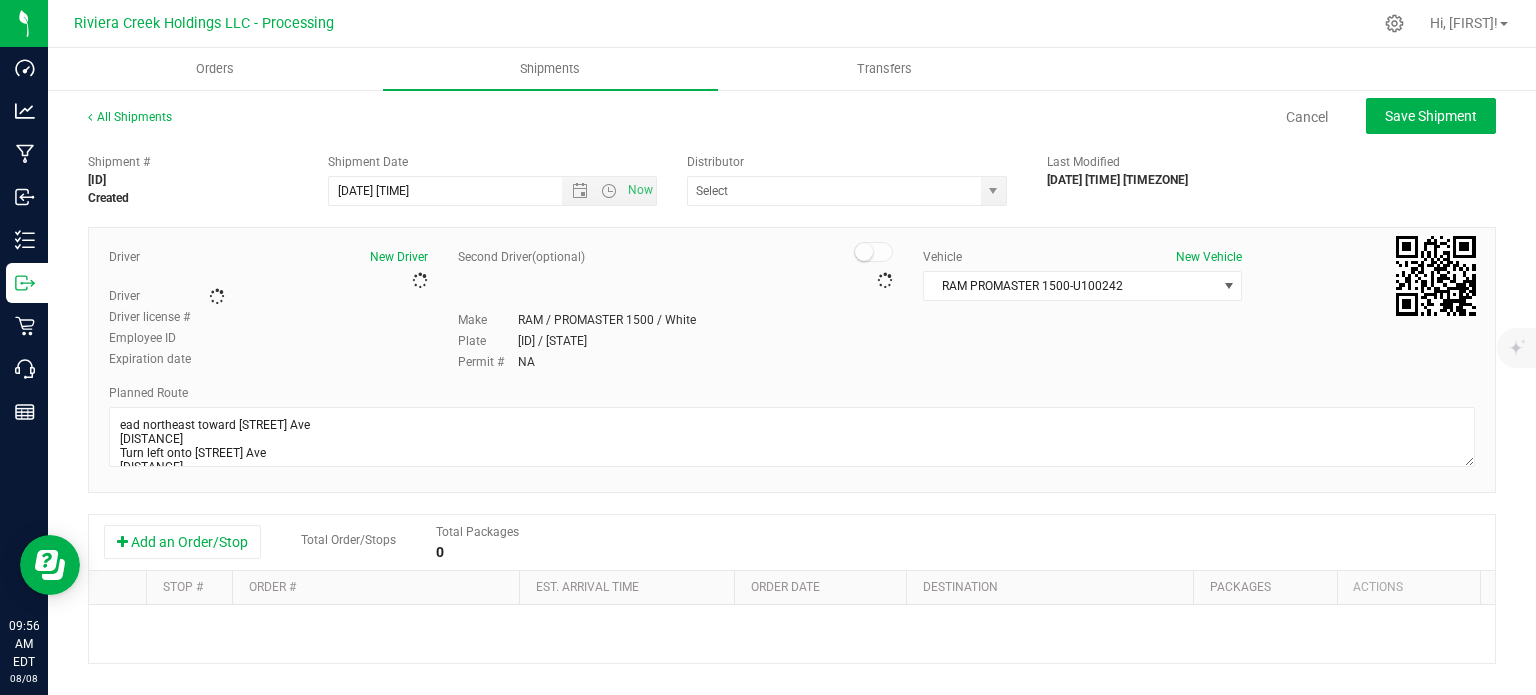 type on "Riviera Creek Processing-Delivery-CCP000014-00" 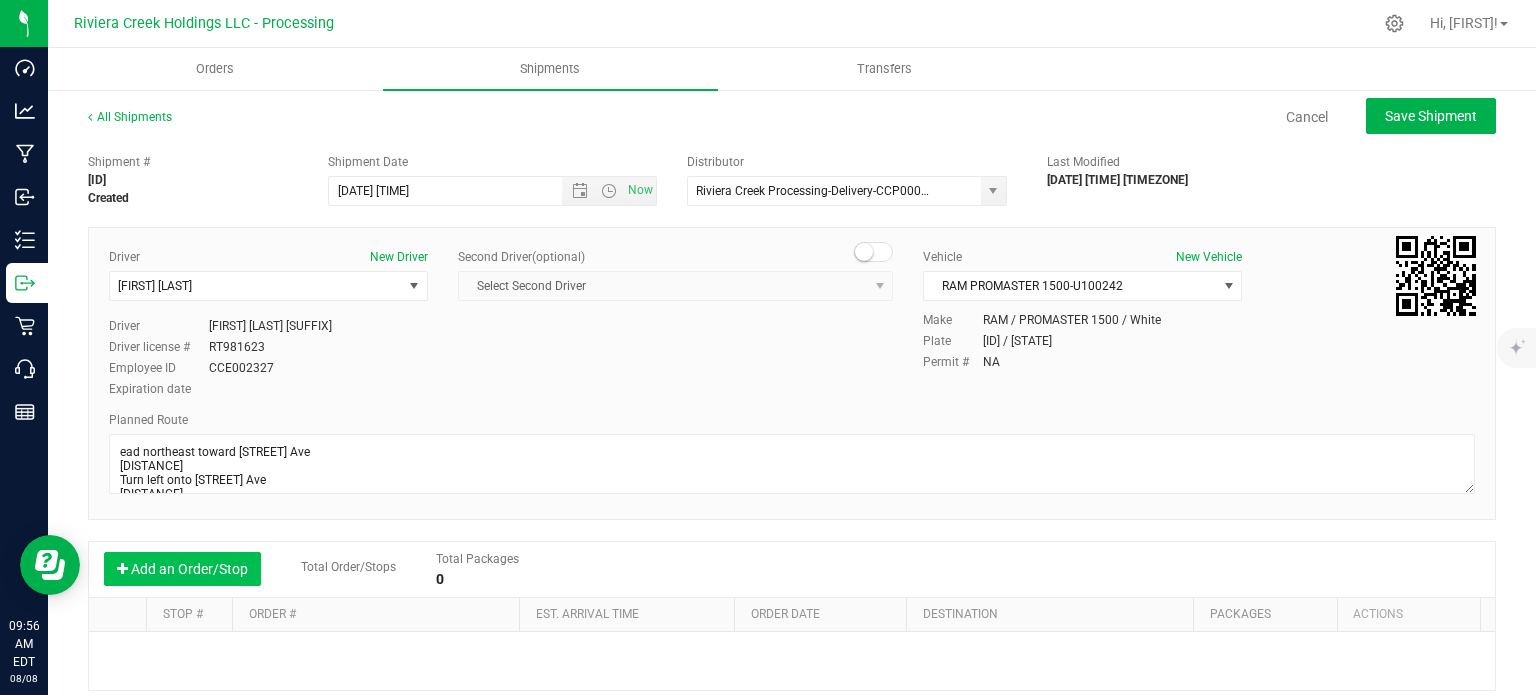 click on "Add an Order/Stop" at bounding box center (182, 569) 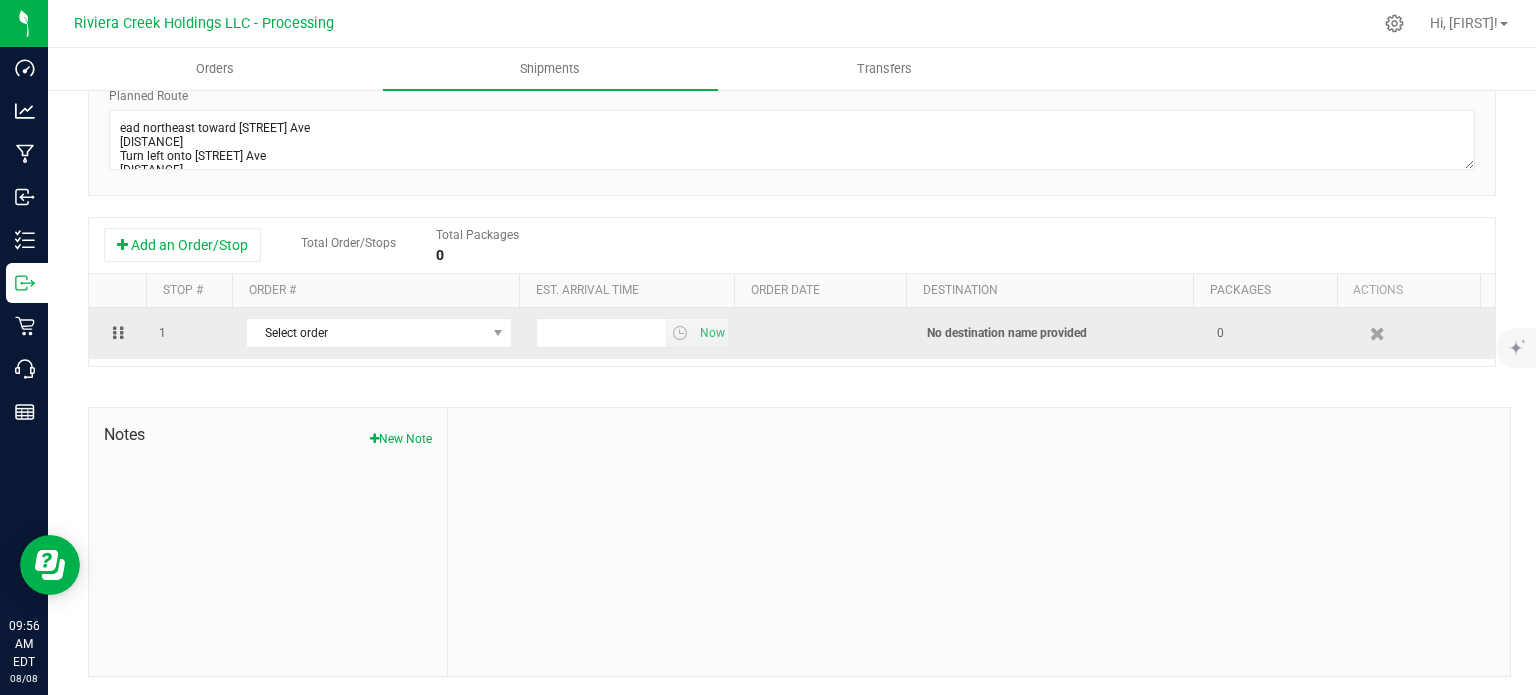 scroll, scrollTop: 325, scrollLeft: 0, axis: vertical 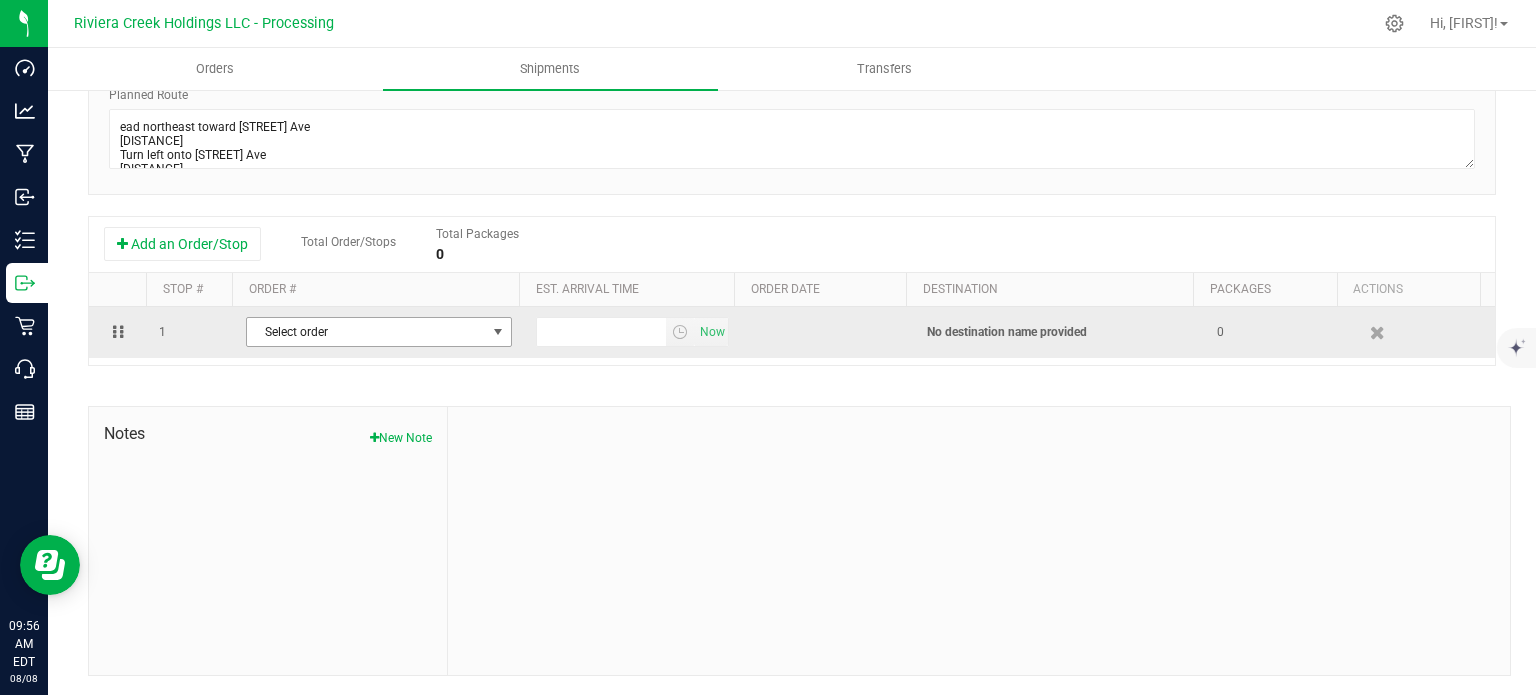 click at bounding box center [498, 332] 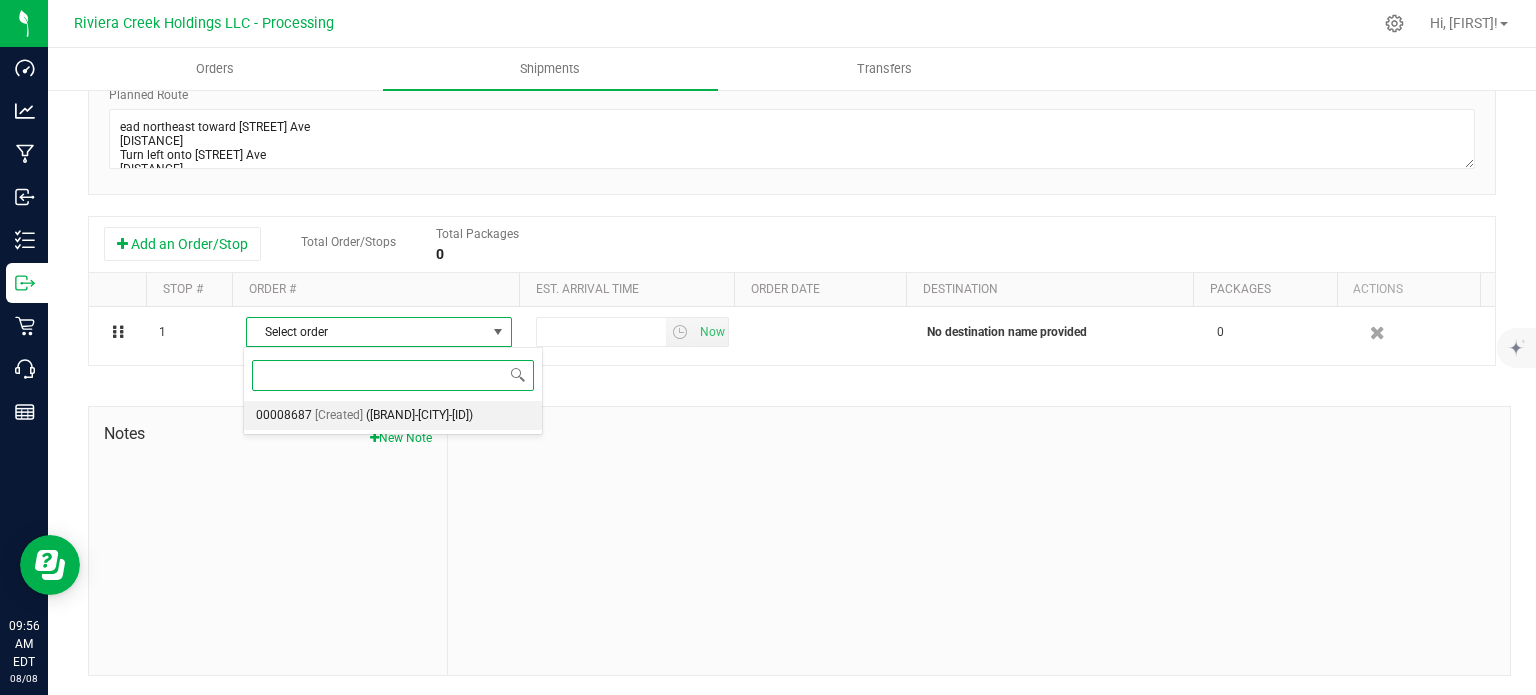 click on "([BRAND]-[CITY]-[ID])" at bounding box center (419, 416) 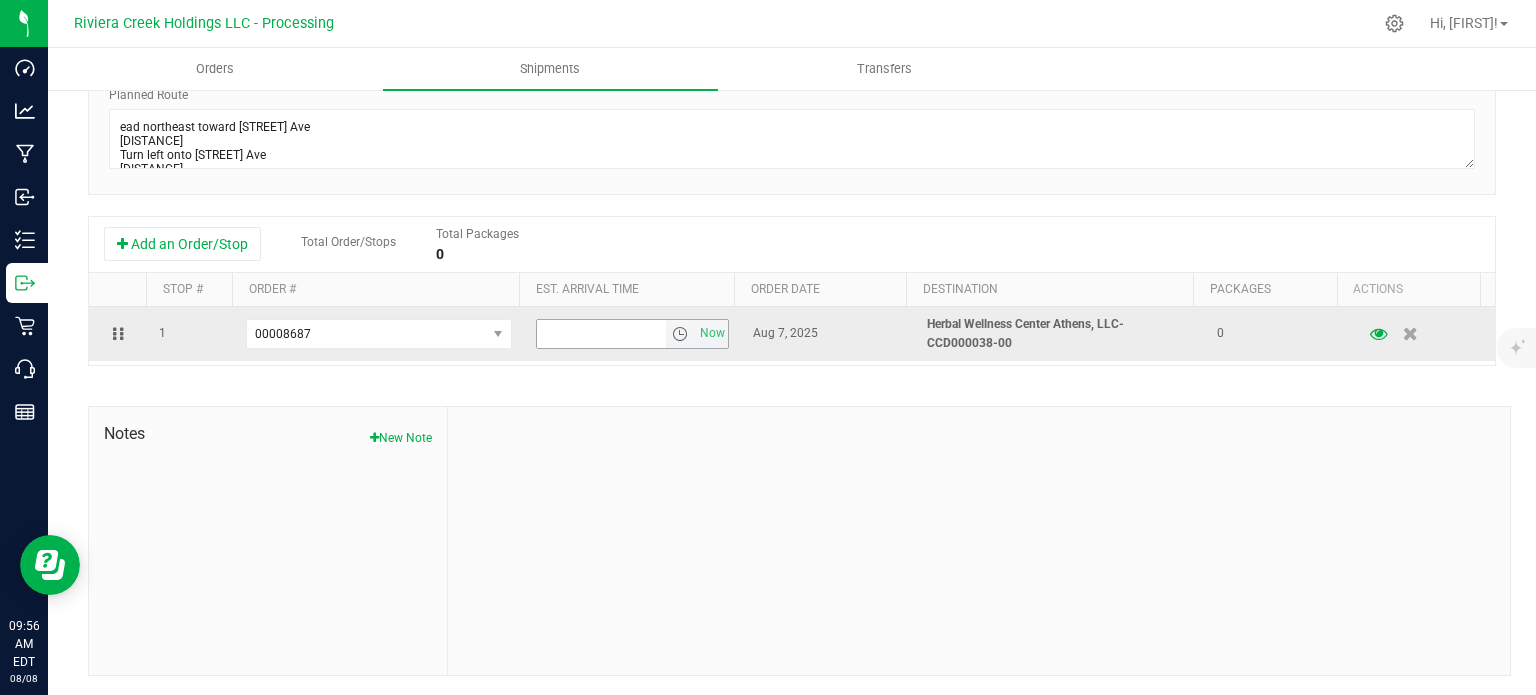click at bounding box center [680, 334] 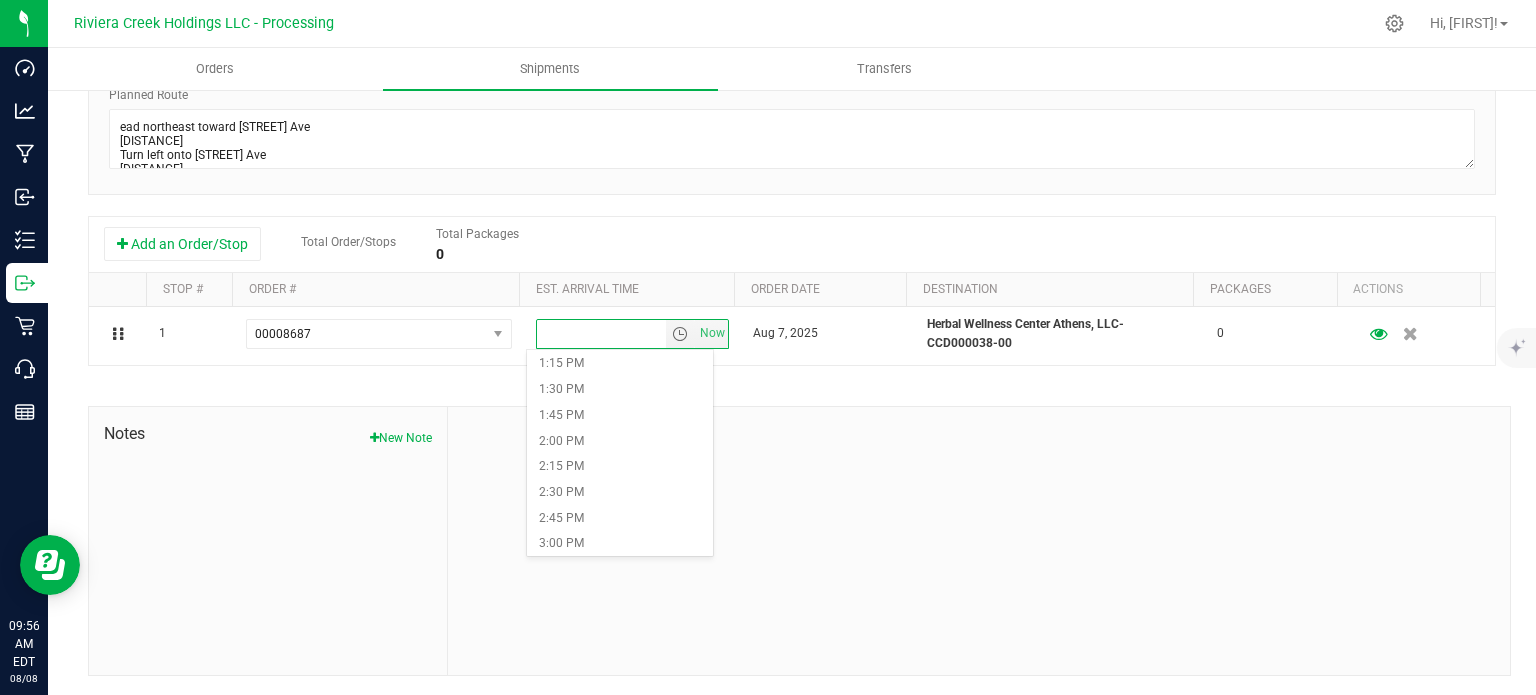 scroll, scrollTop: 1400, scrollLeft: 0, axis: vertical 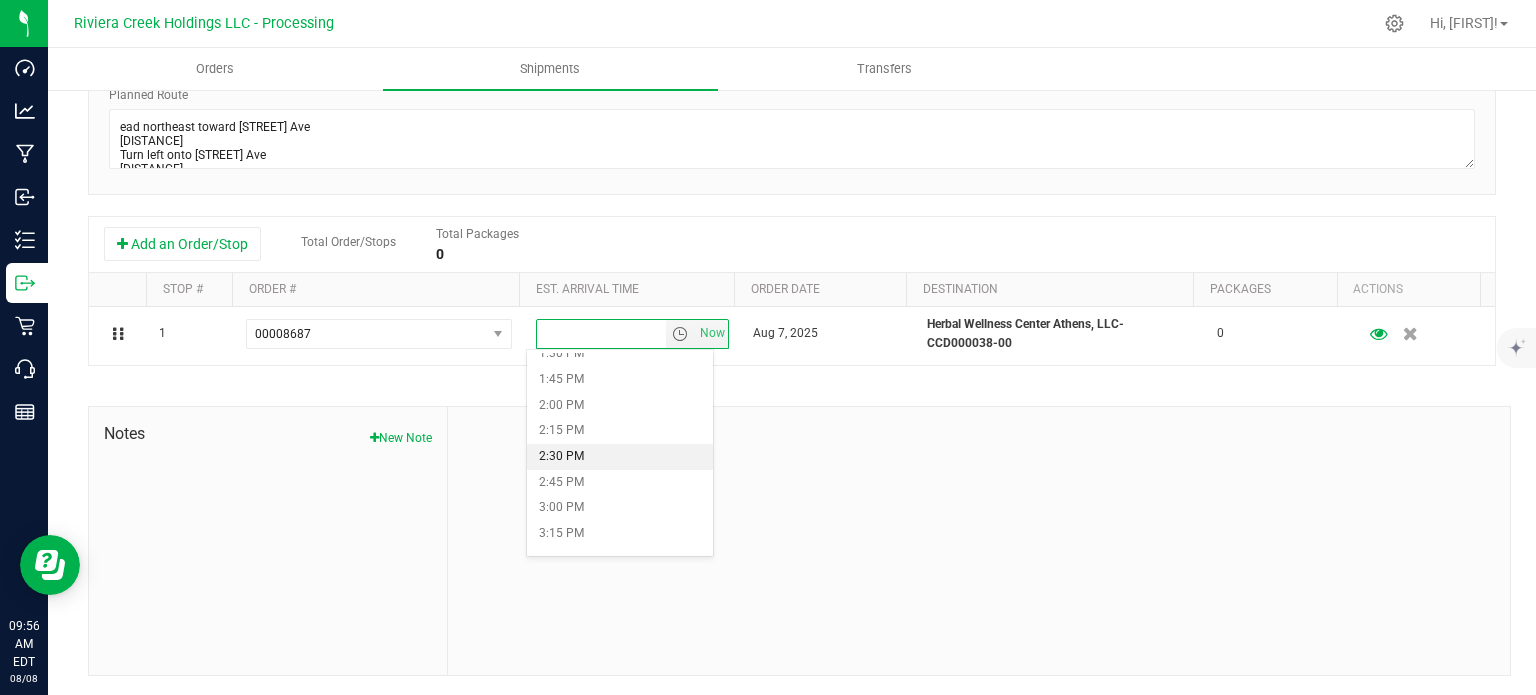 click on "2:30 PM" at bounding box center (619, 457) 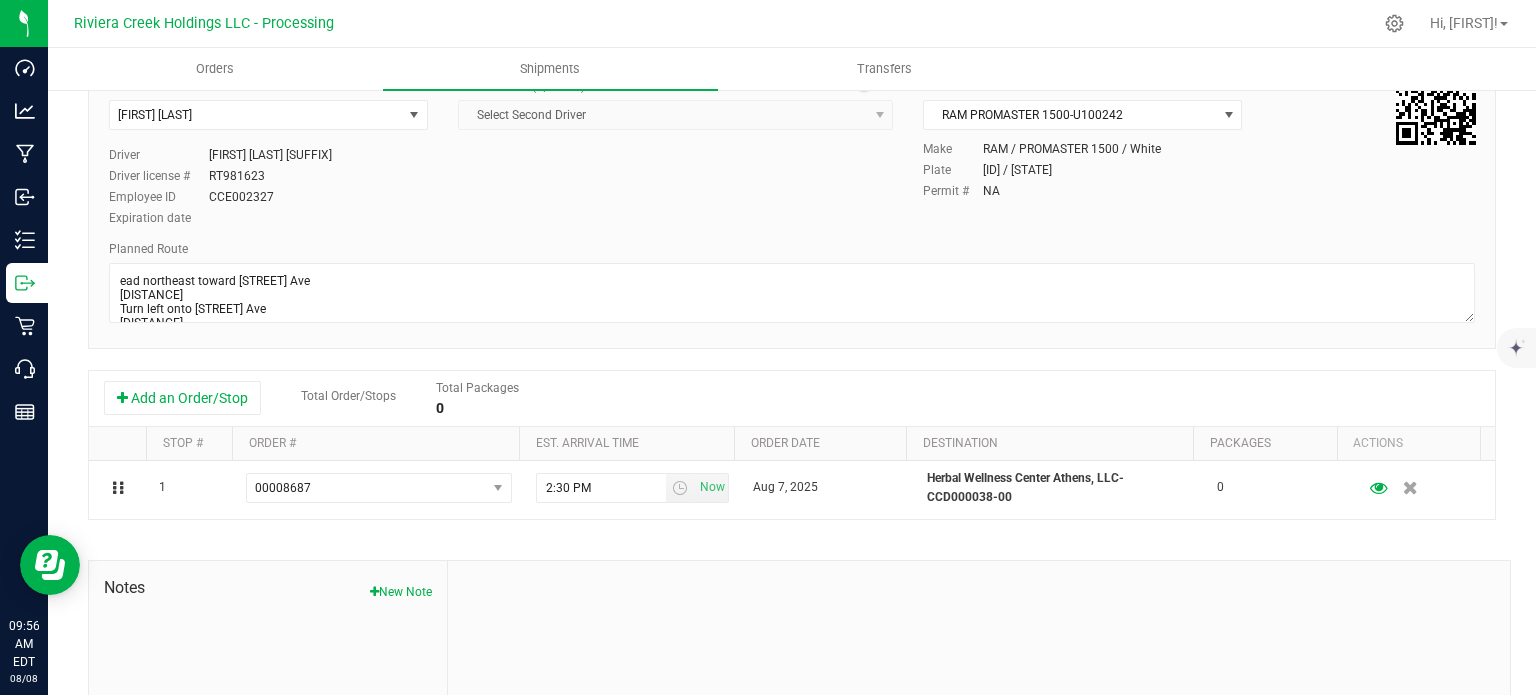 scroll, scrollTop: 0, scrollLeft: 0, axis: both 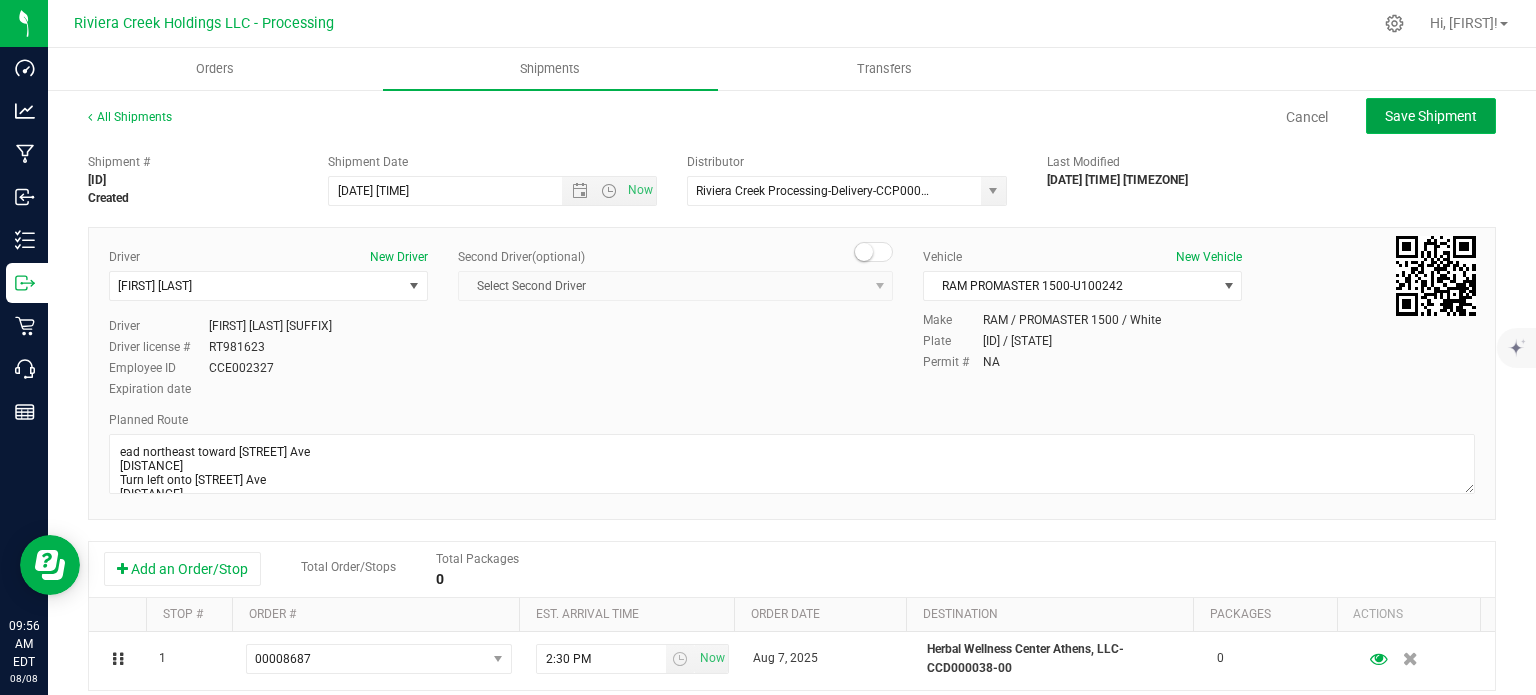 click on "Save Shipment" 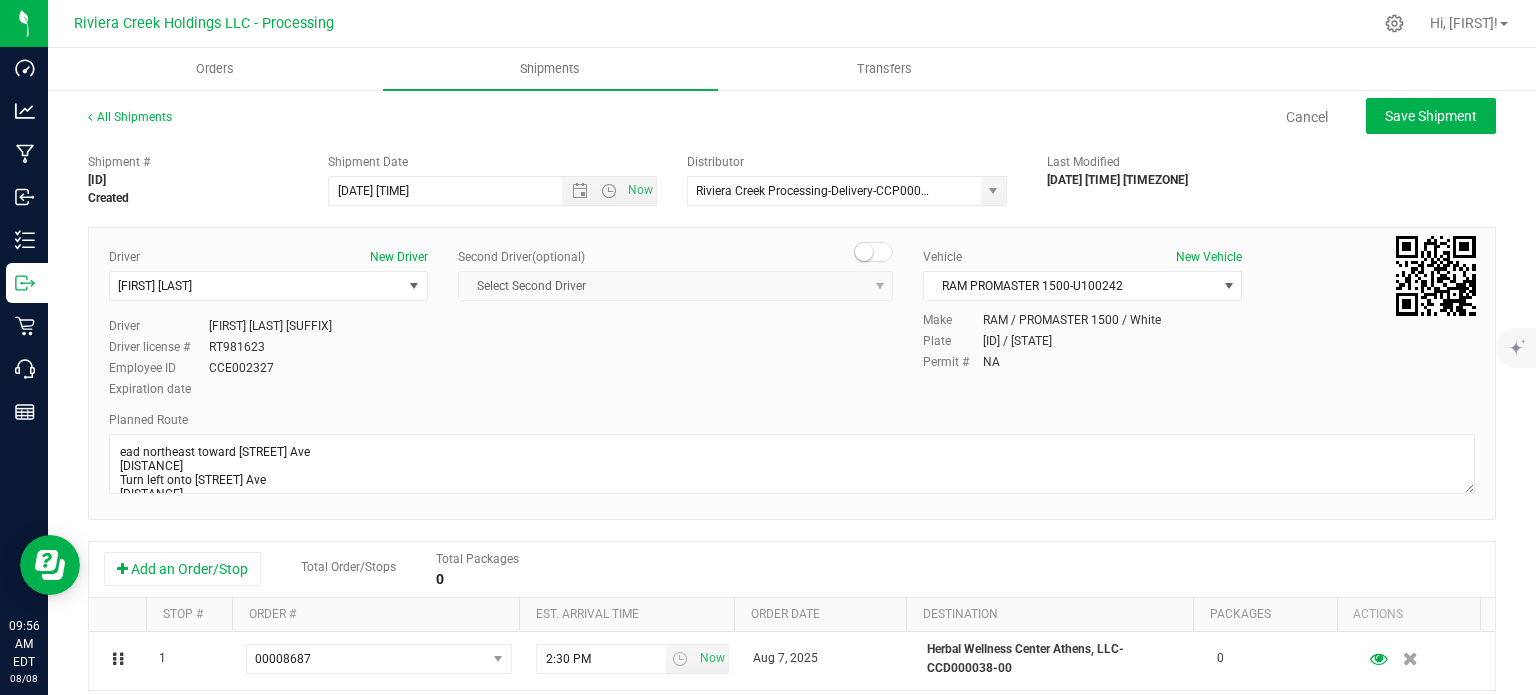 type on "[DATE] [TIME]" 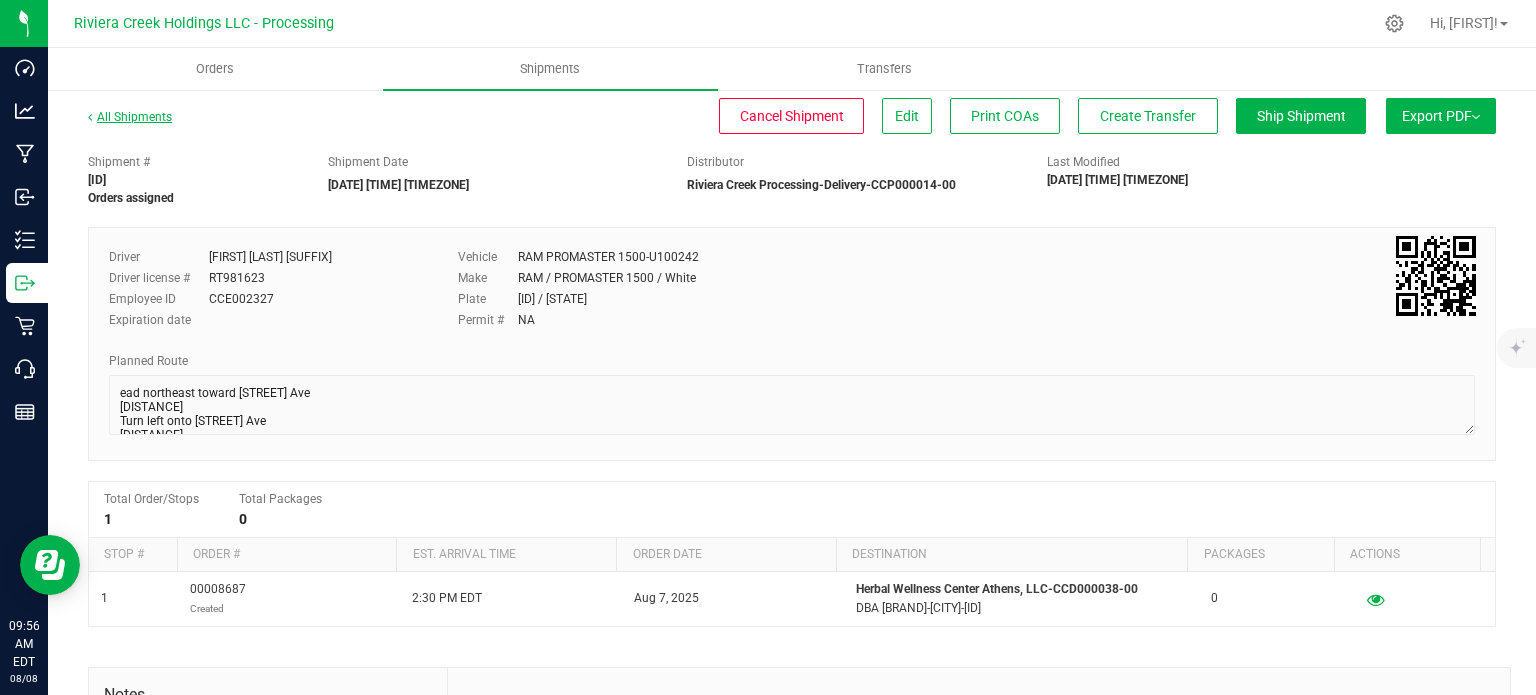 click on "All Shipments" at bounding box center [130, 117] 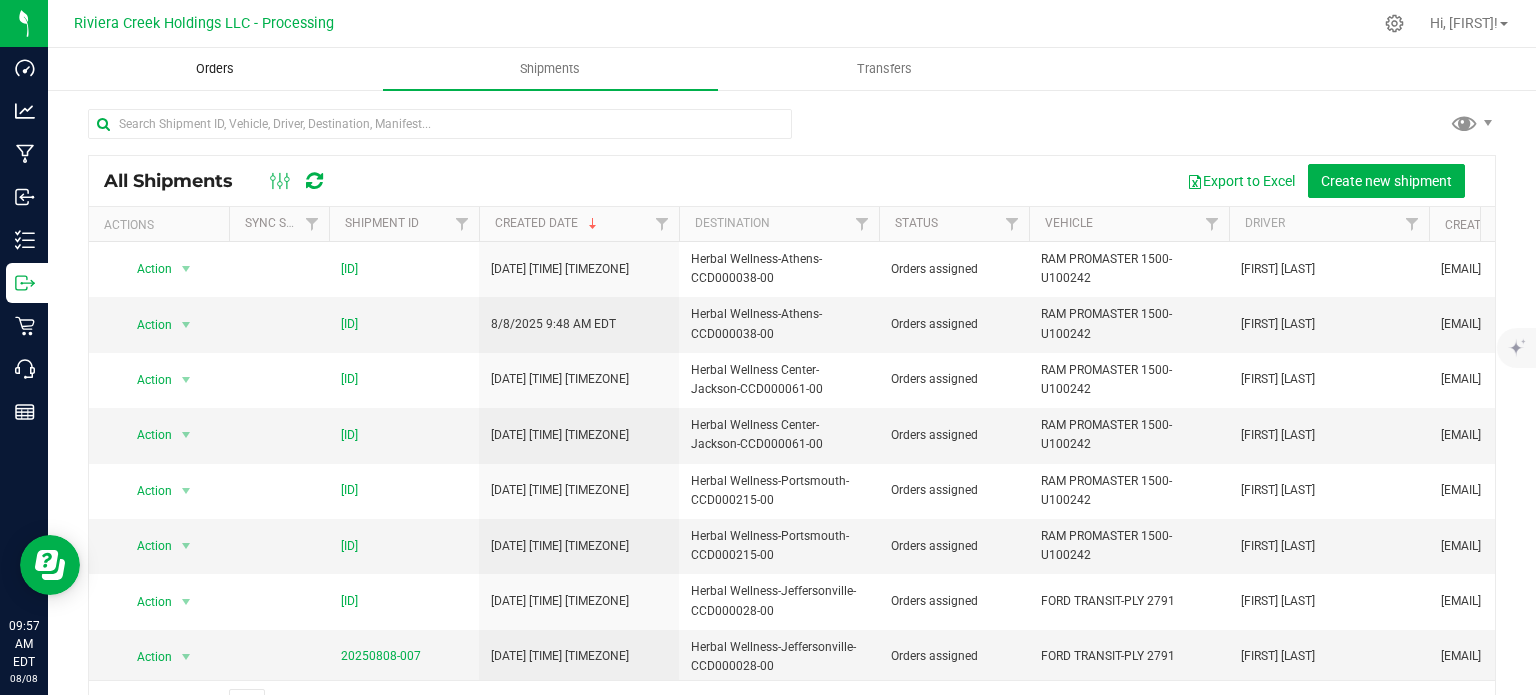 click on "Orders" at bounding box center (215, 69) 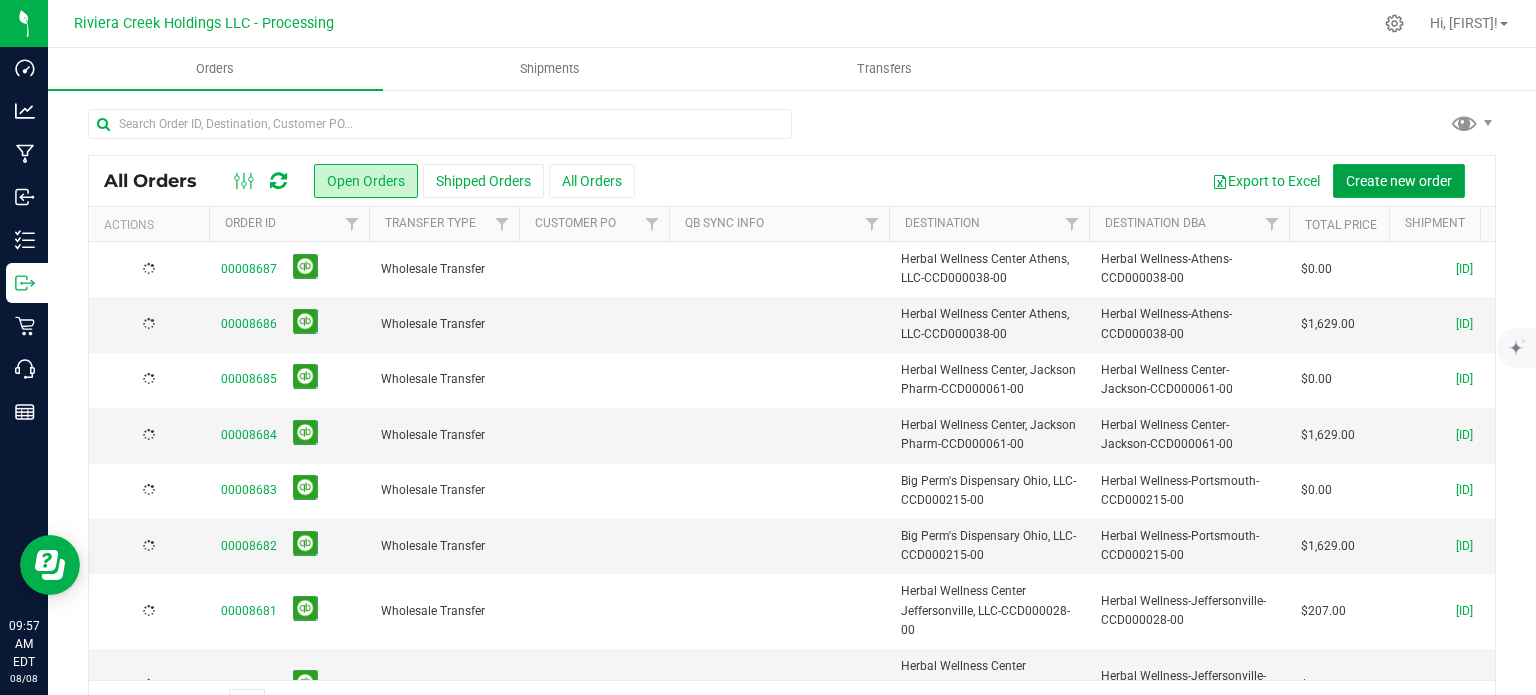 click on "Create new order" at bounding box center [1399, 181] 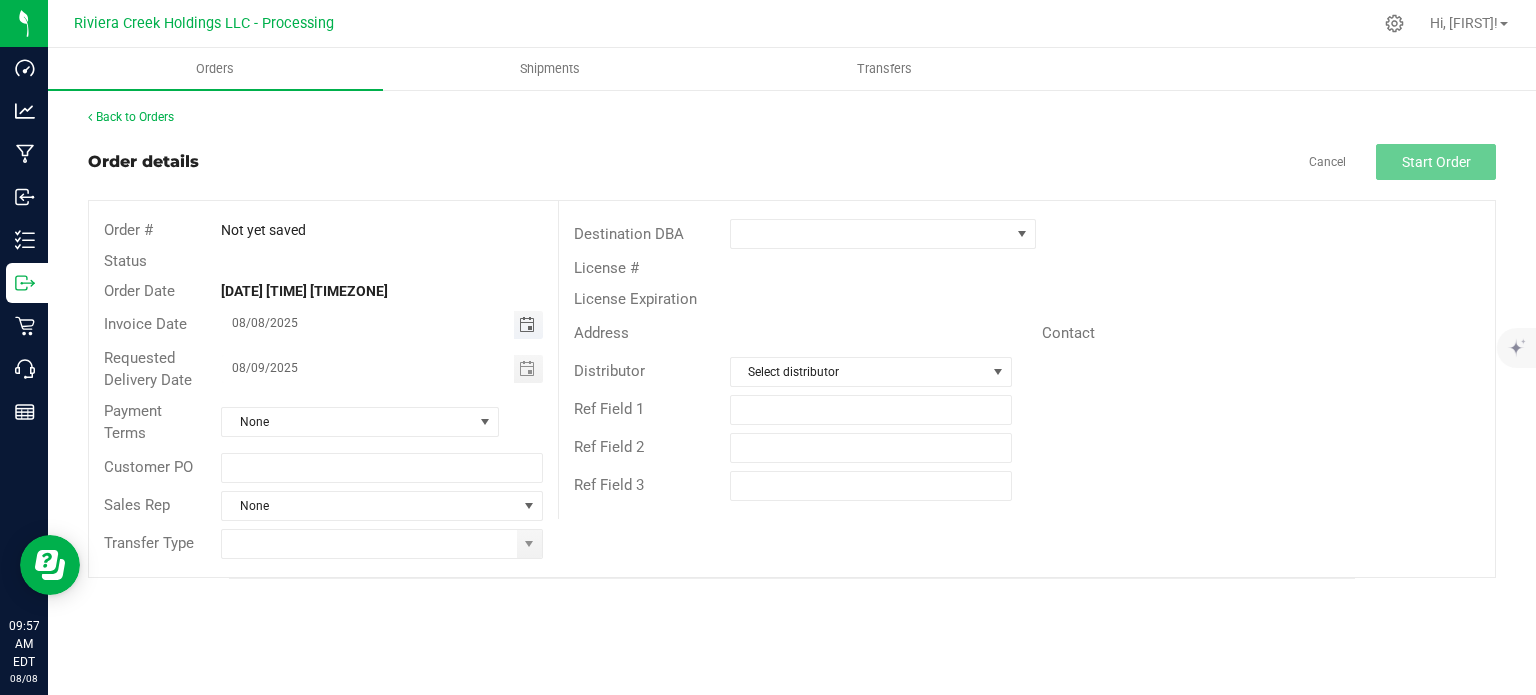 click at bounding box center [527, 325] 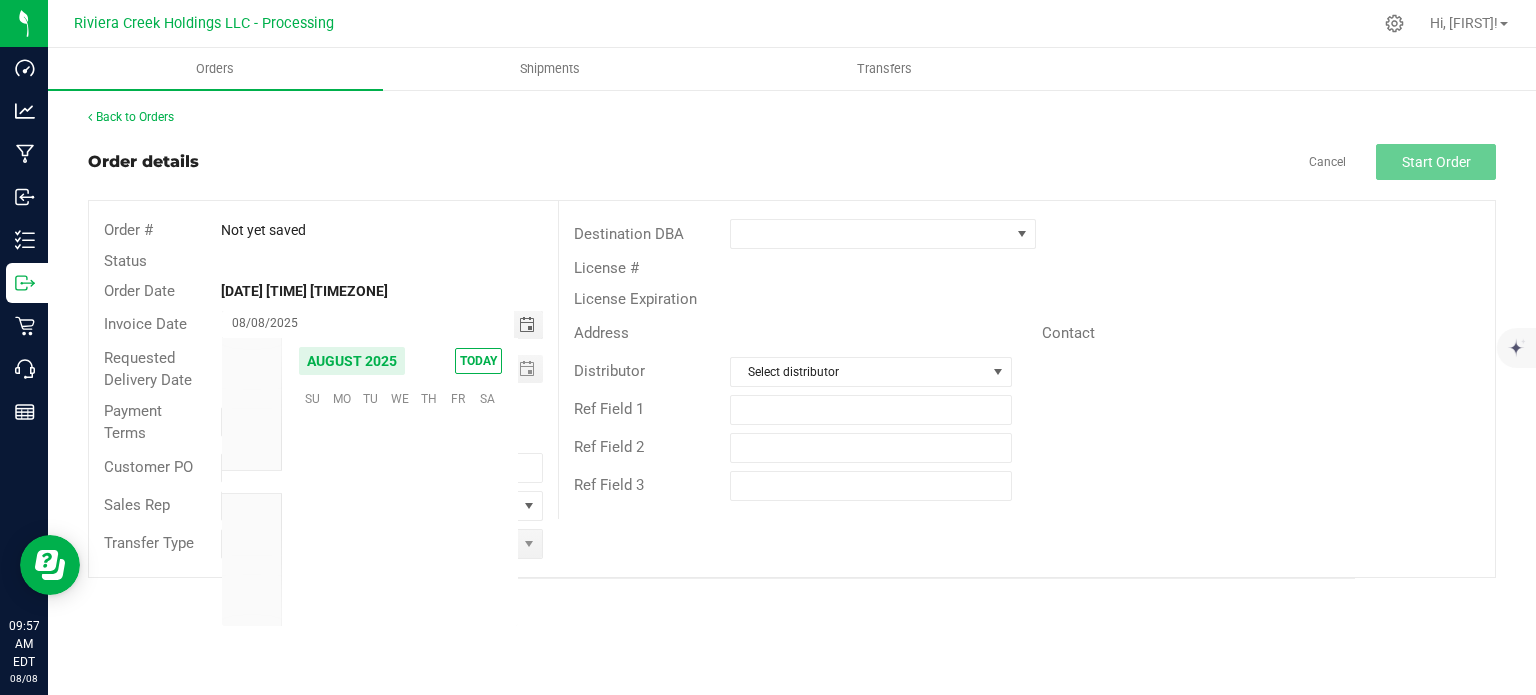 scroll, scrollTop: 36168, scrollLeft: 0, axis: vertical 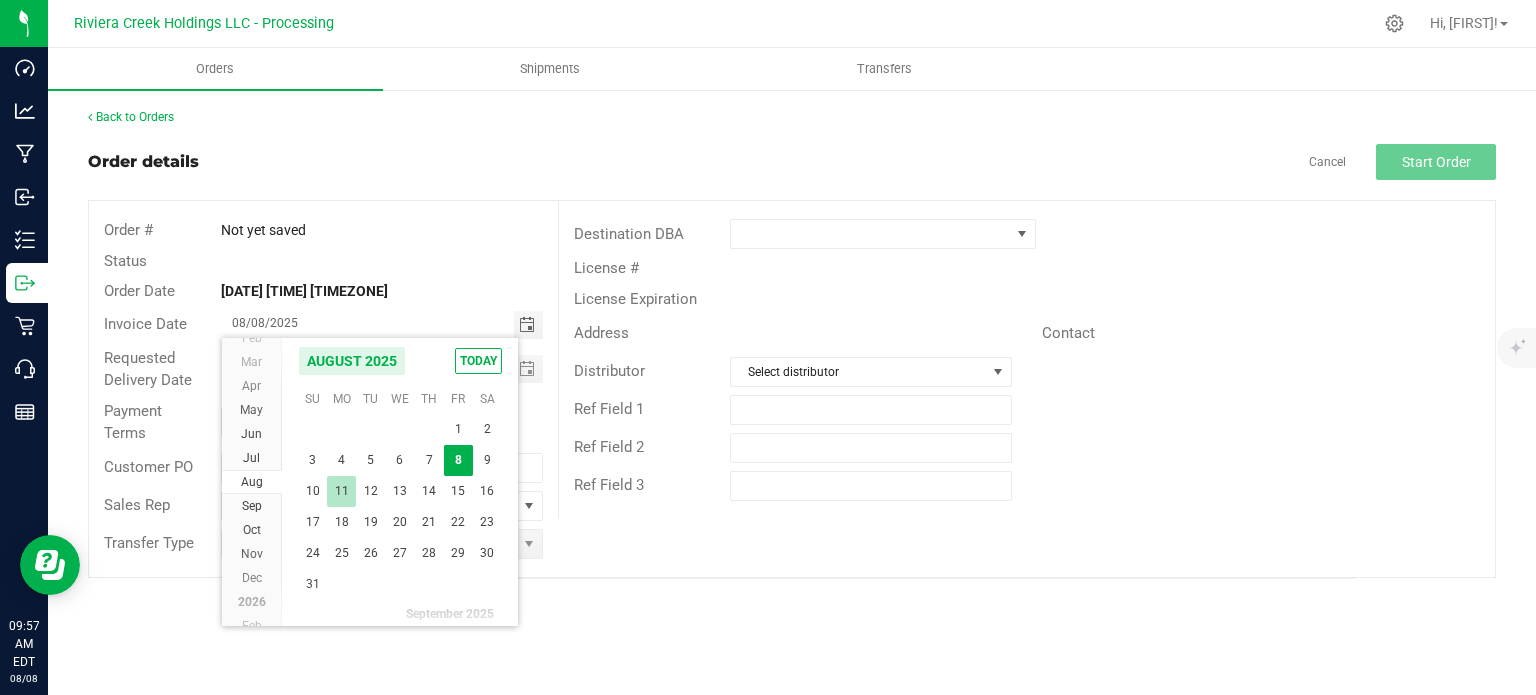 click on "11" at bounding box center [341, 491] 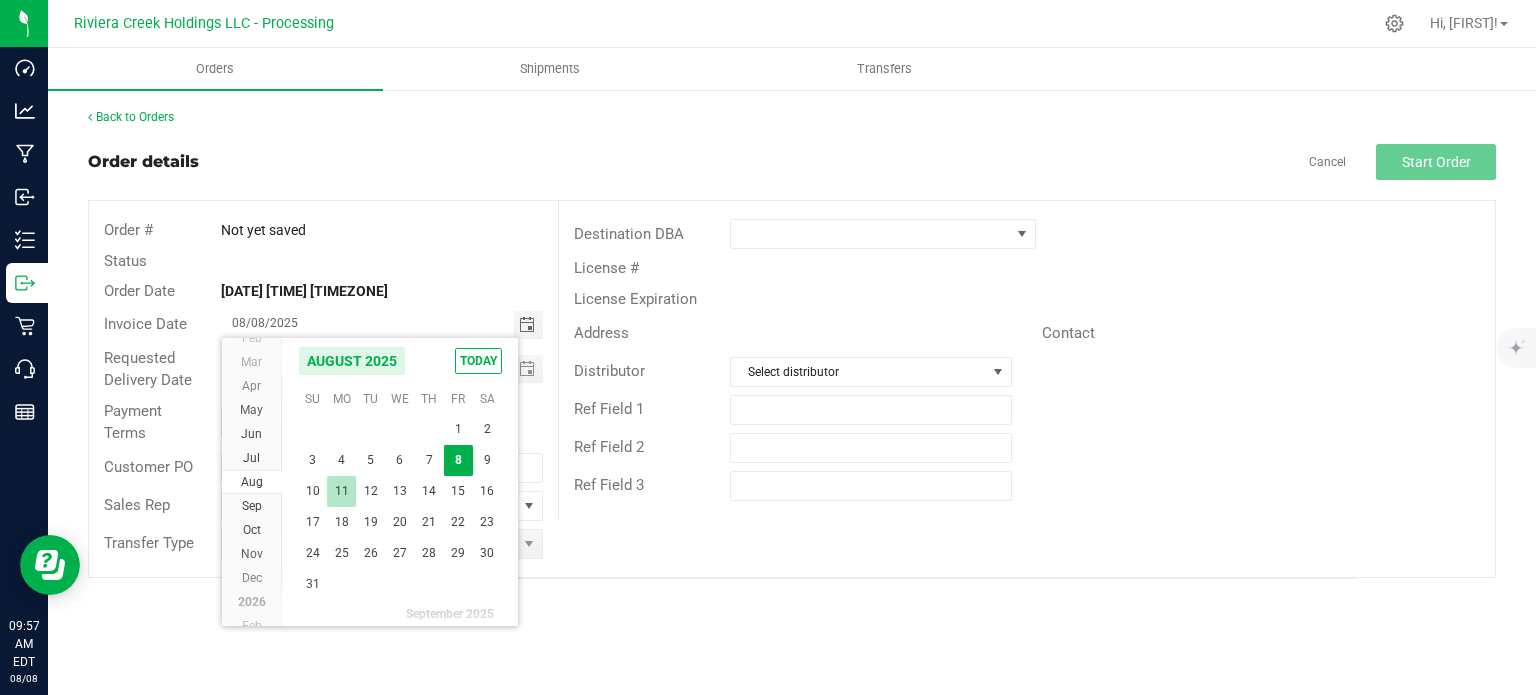 type on "08/11/2025" 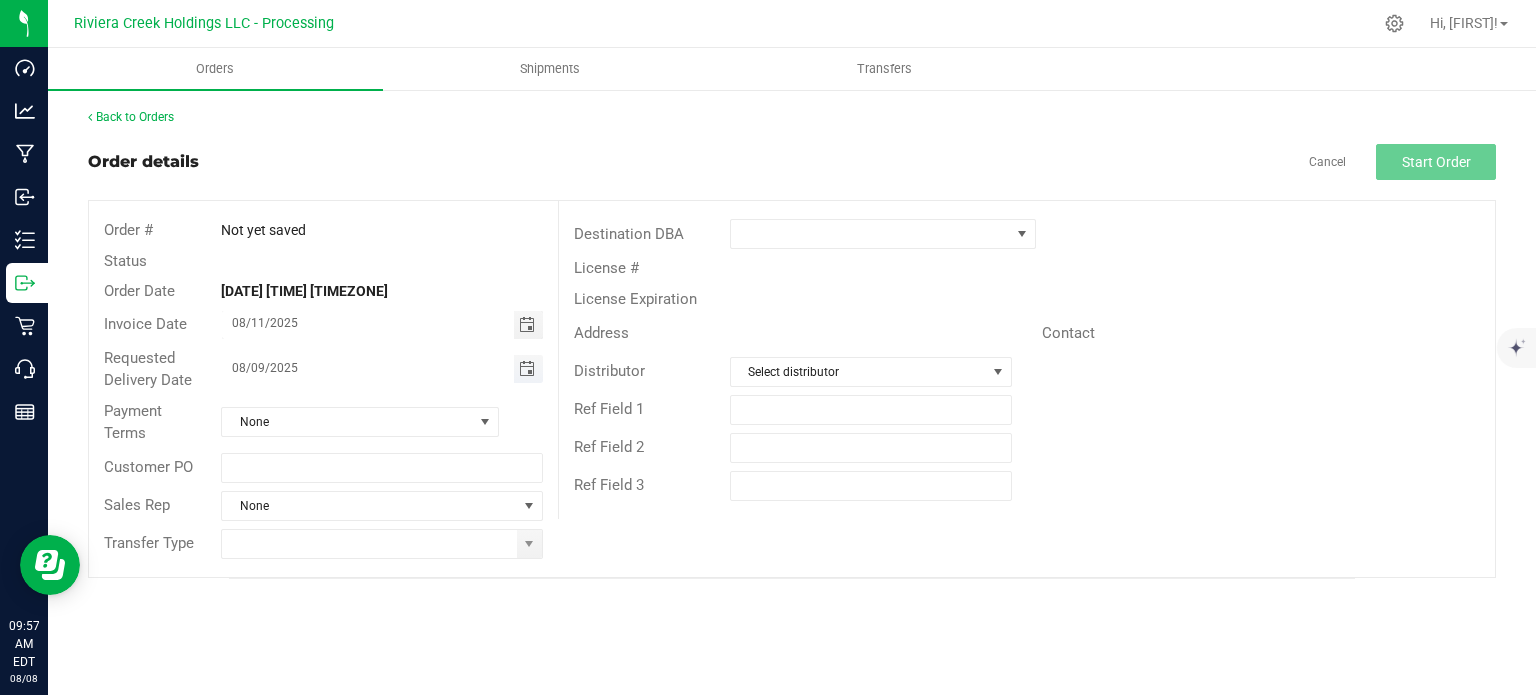 click at bounding box center (527, 369) 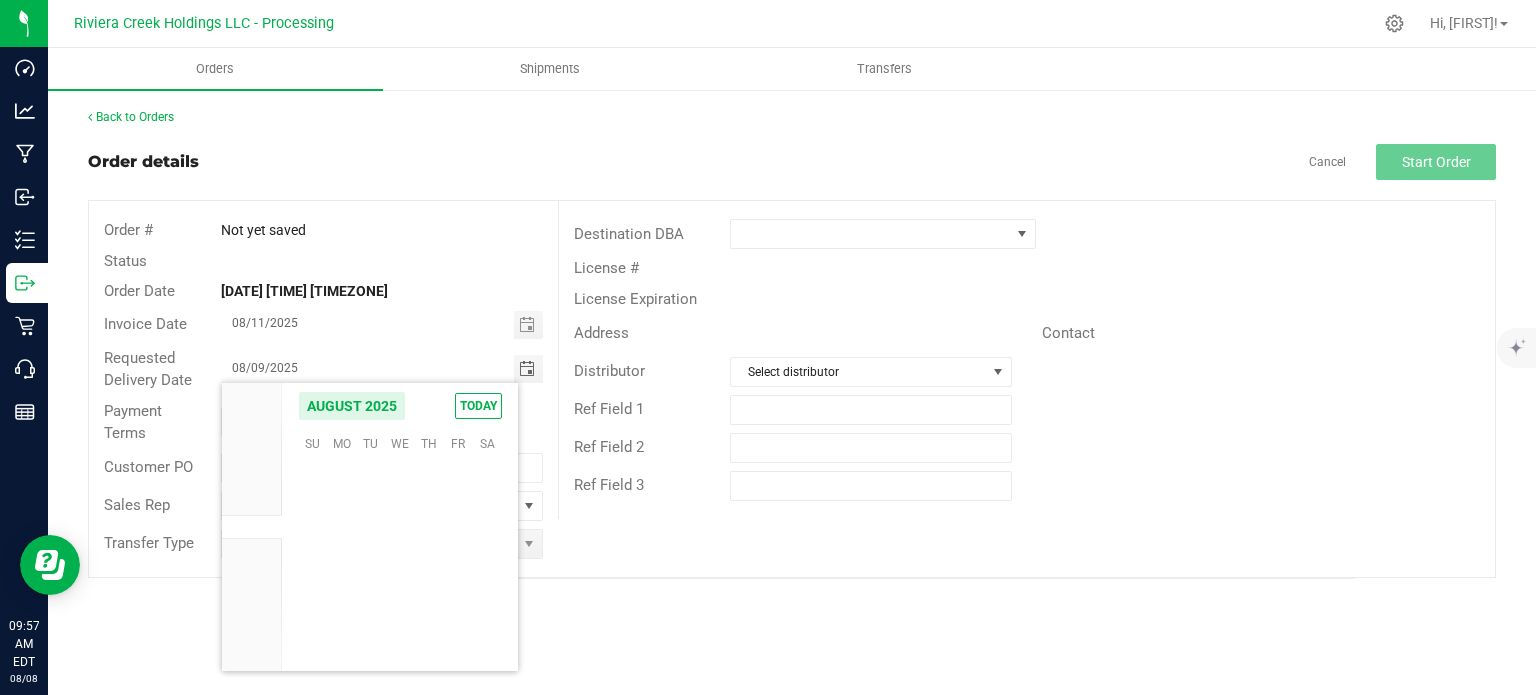 scroll, scrollTop: 36168, scrollLeft: 0, axis: vertical 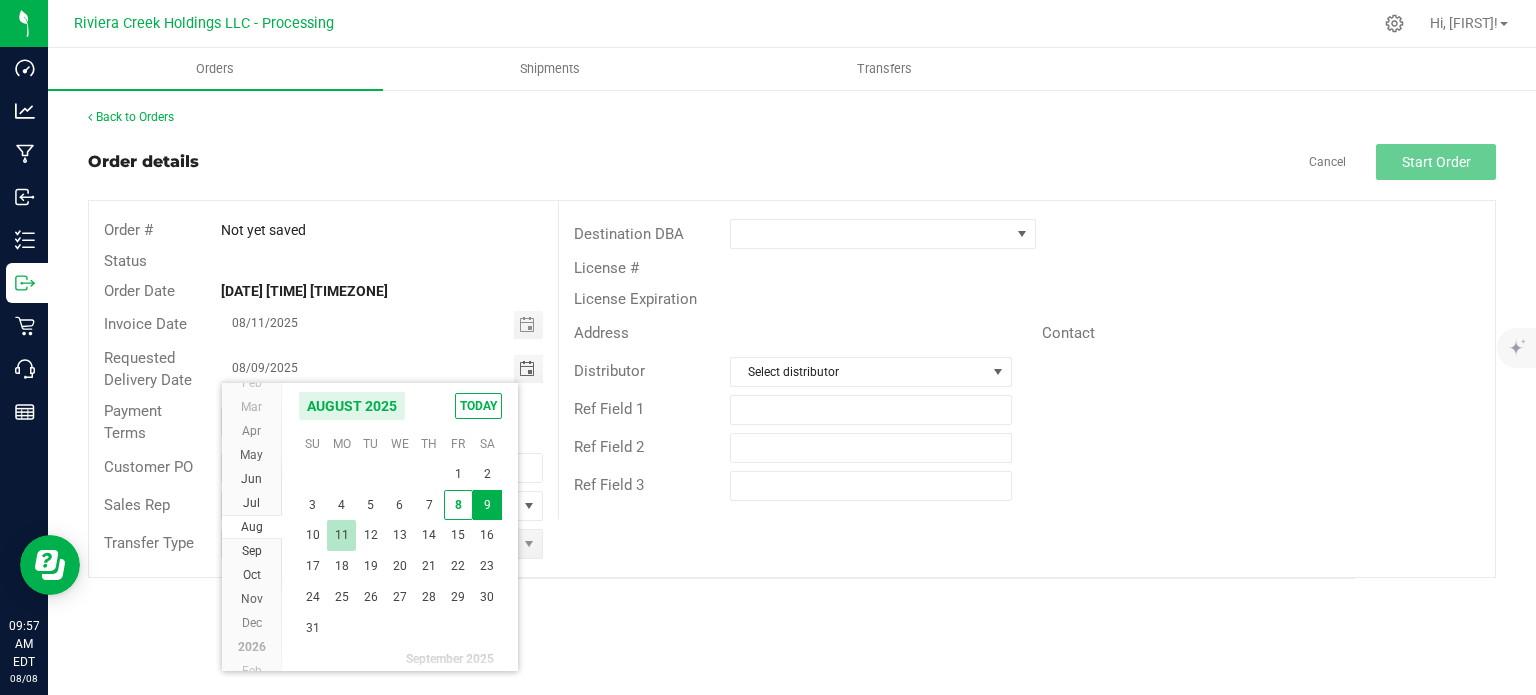 click on "11" at bounding box center (341, 535) 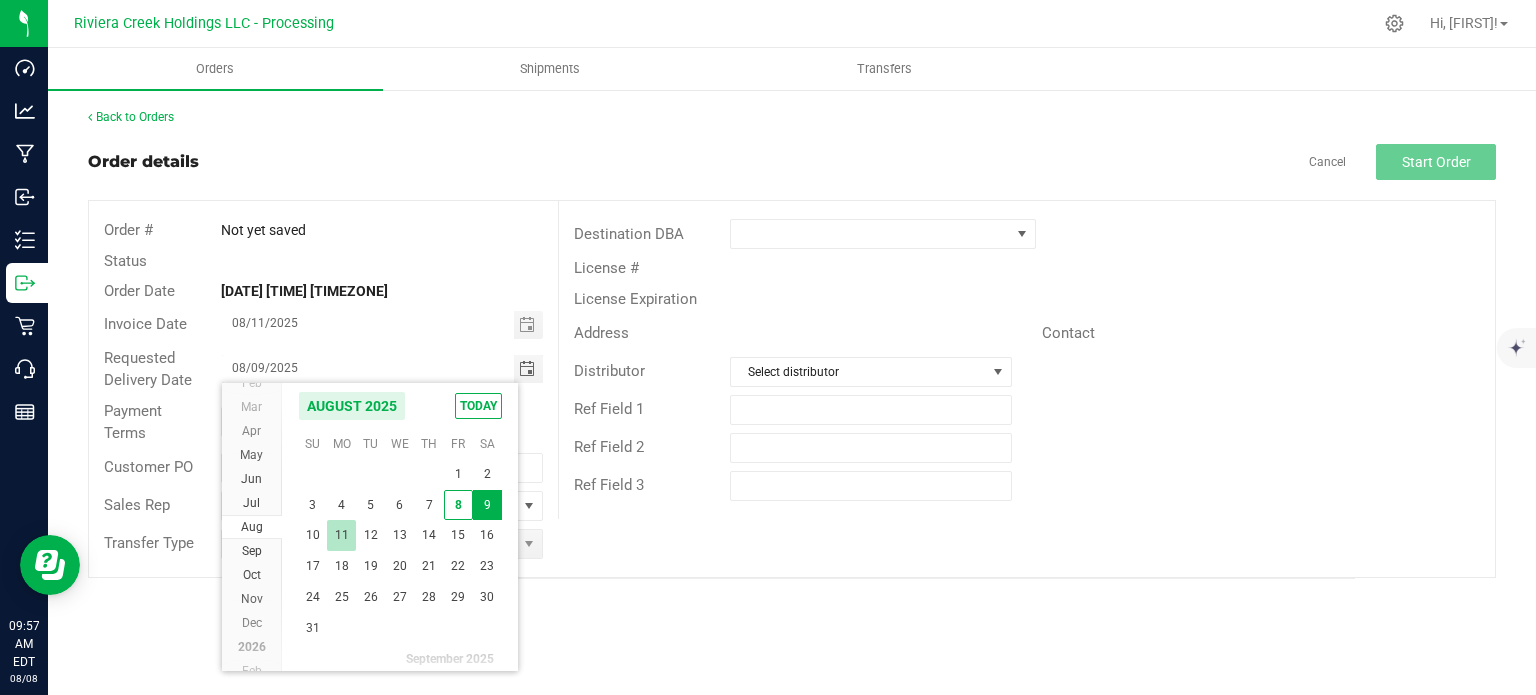 type on "08/11/2025" 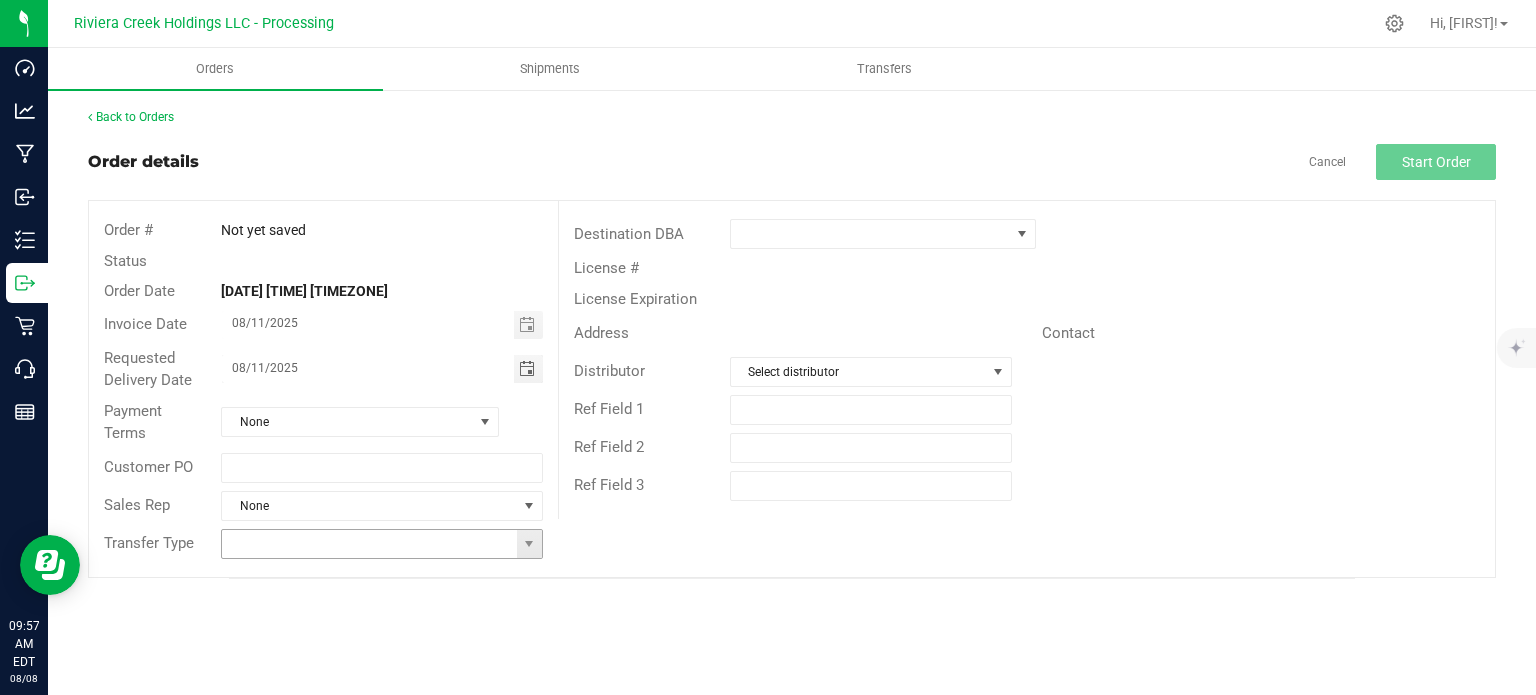 click at bounding box center [529, 544] 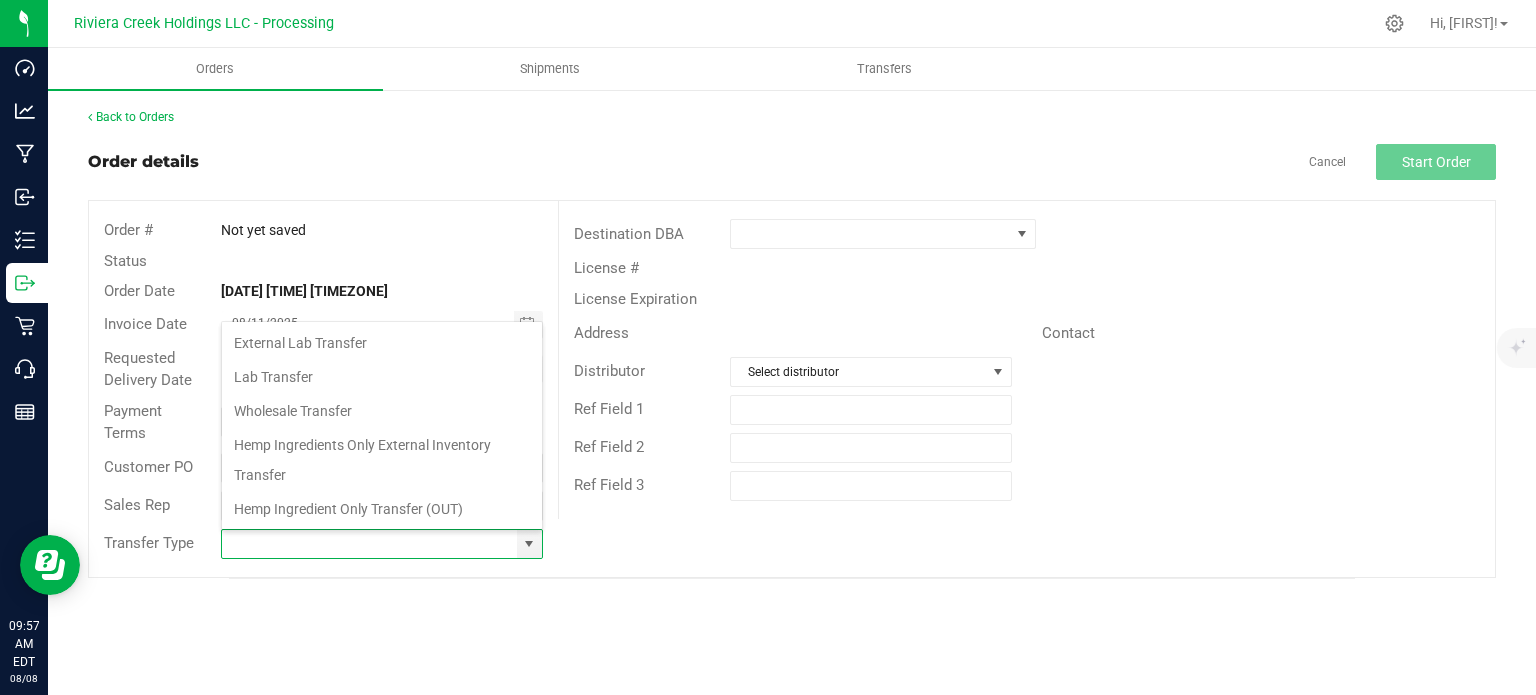 scroll, scrollTop: 99970, scrollLeft: 99678, axis: both 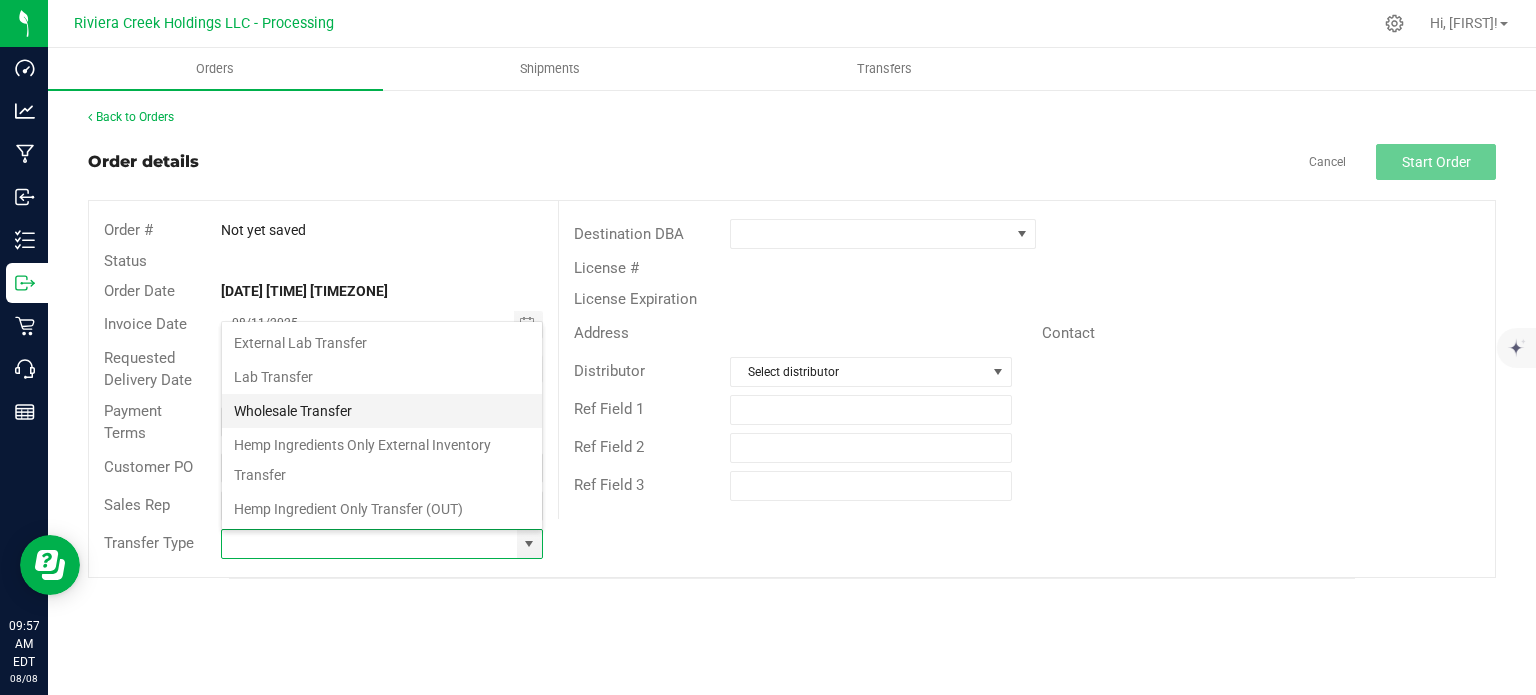 click on "Wholesale Transfer" at bounding box center (382, 411) 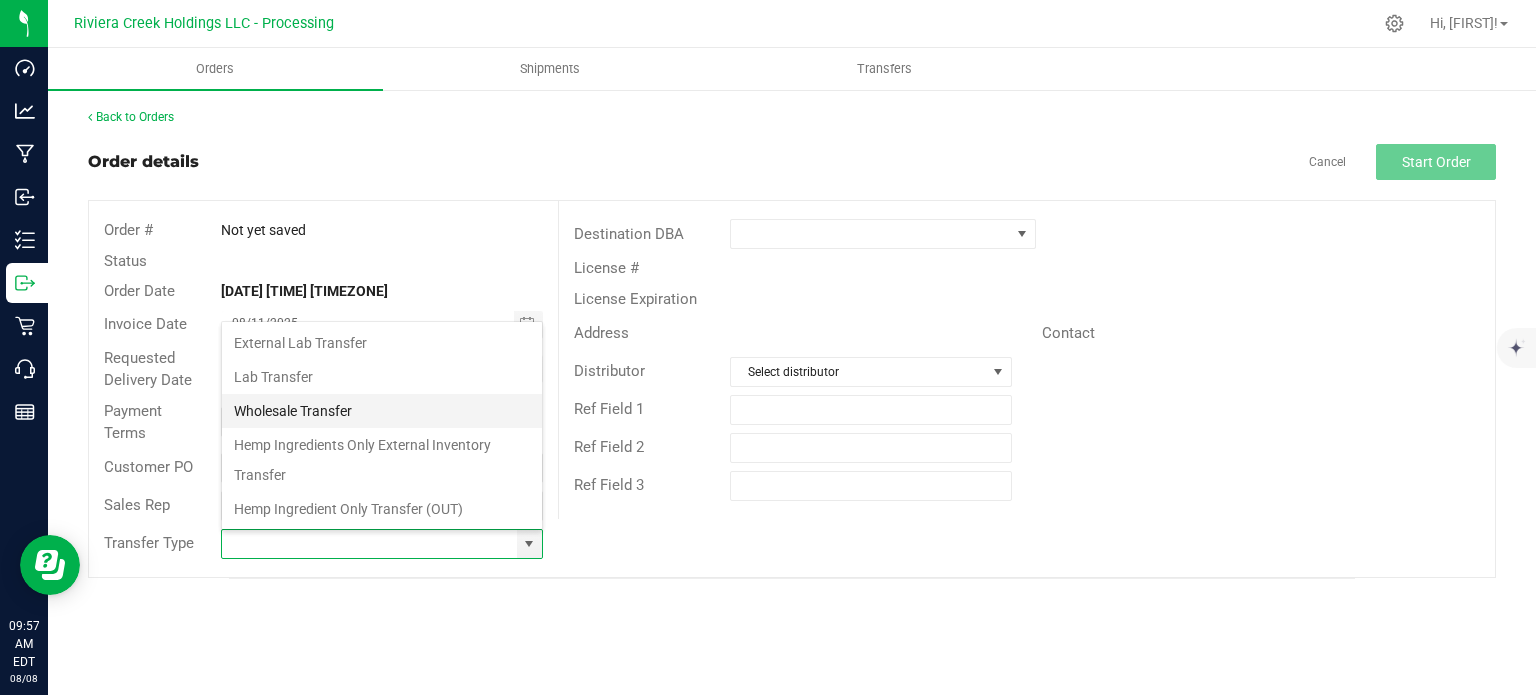 type on "Wholesale Transfer" 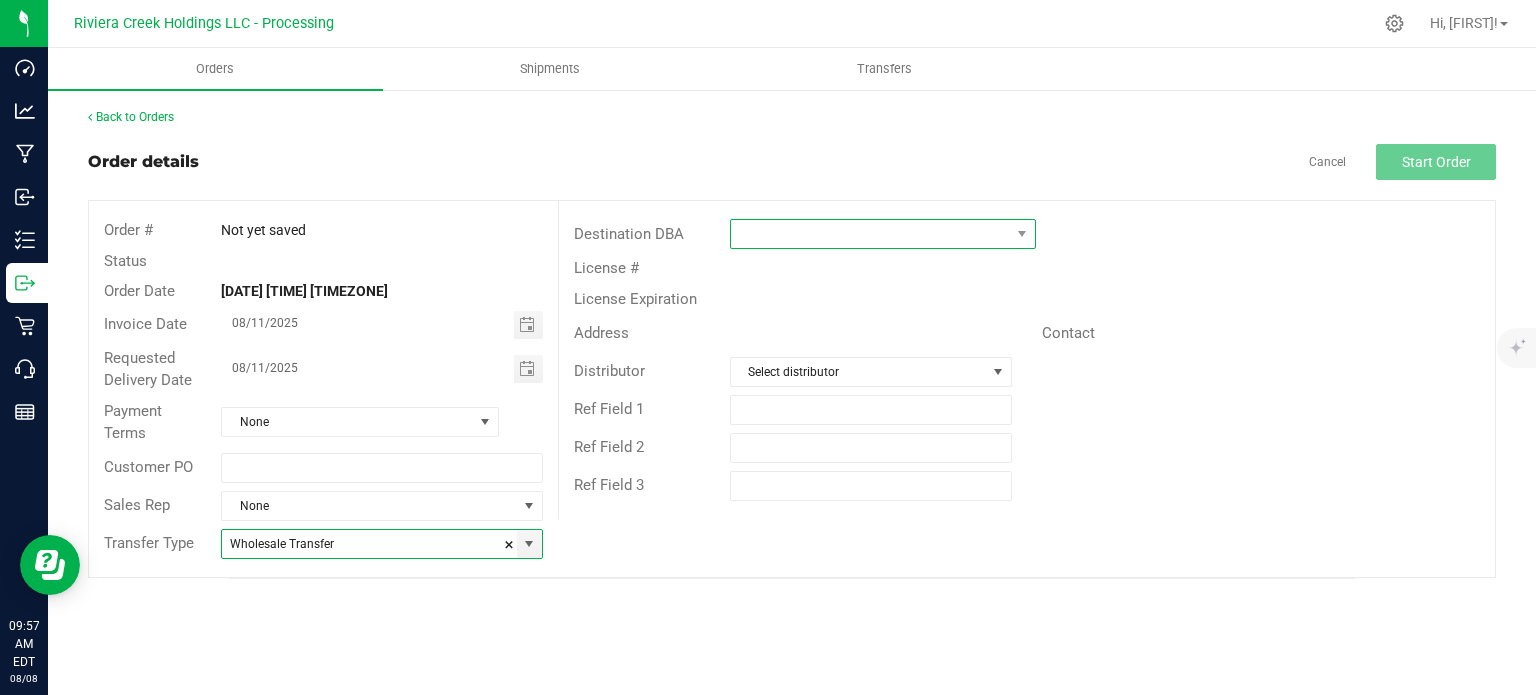 click at bounding box center (870, 234) 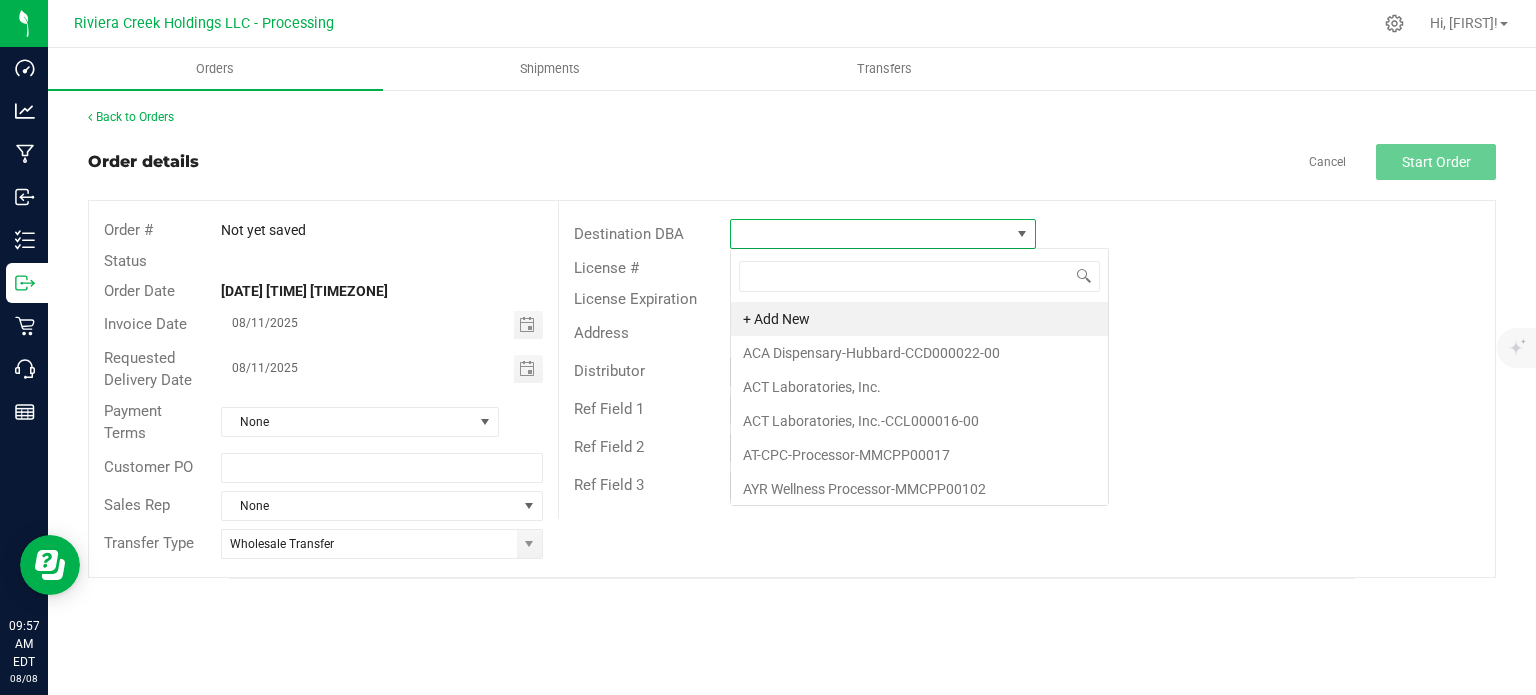 scroll, scrollTop: 99970, scrollLeft: 99693, axis: both 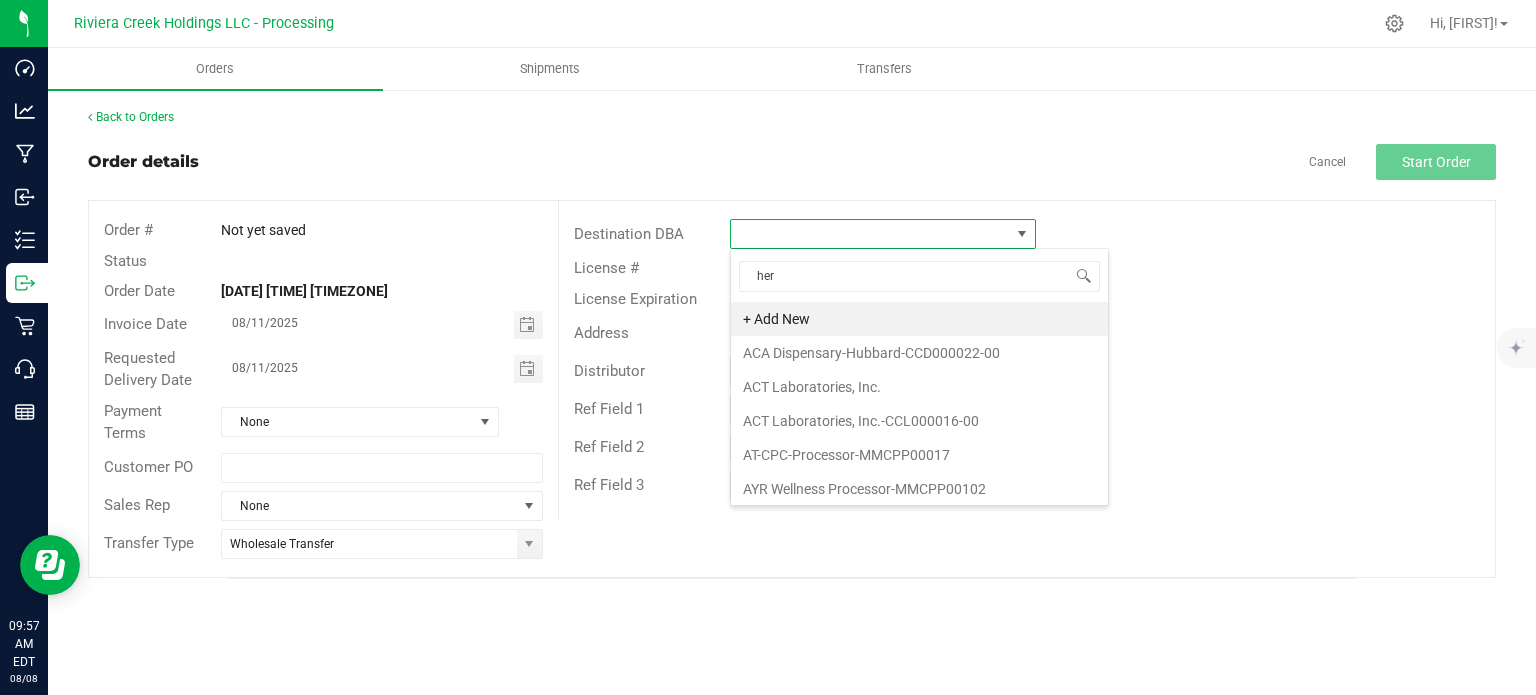 type on "herb" 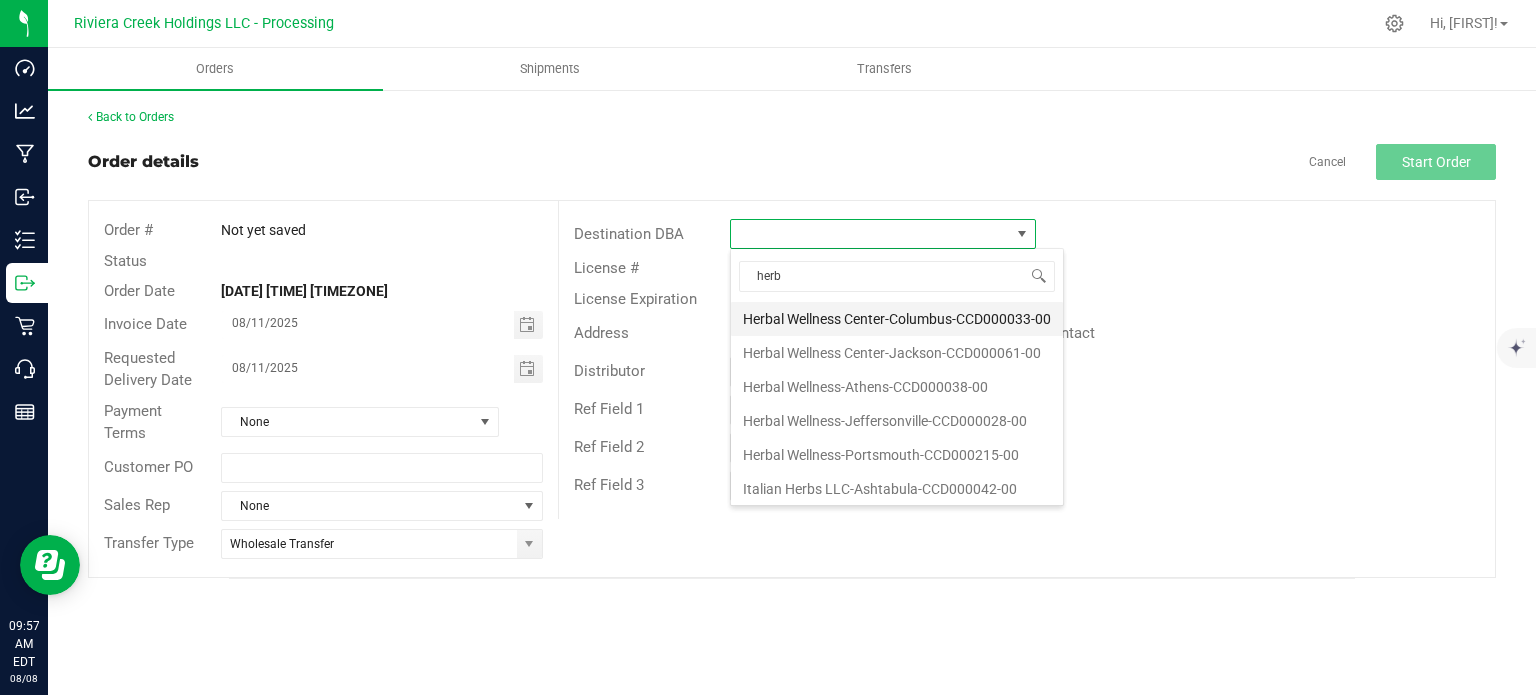 click on "Herbal Wellness Center-Columbus-CCD000033-00" at bounding box center [897, 319] 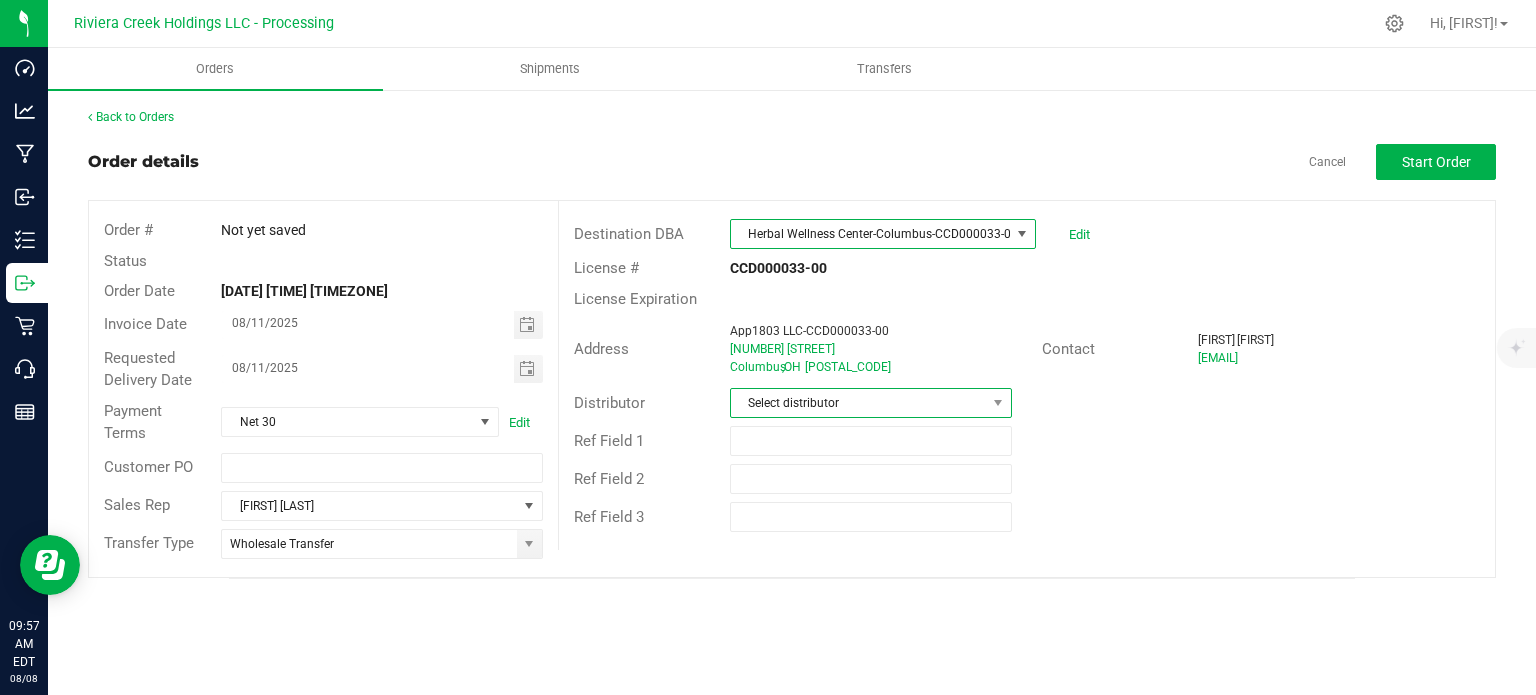 click on "Select distributor" at bounding box center (858, 403) 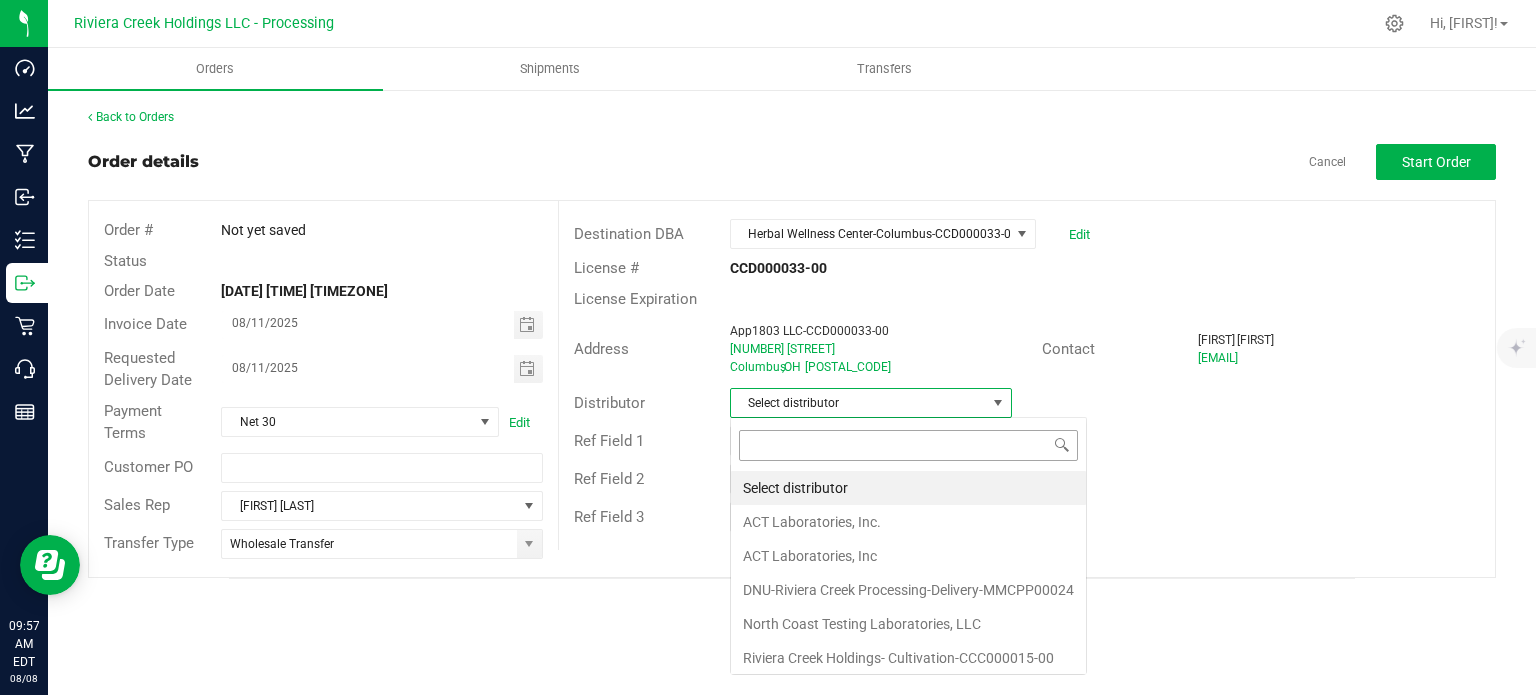 scroll, scrollTop: 99970, scrollLeft: 99717, axis: both 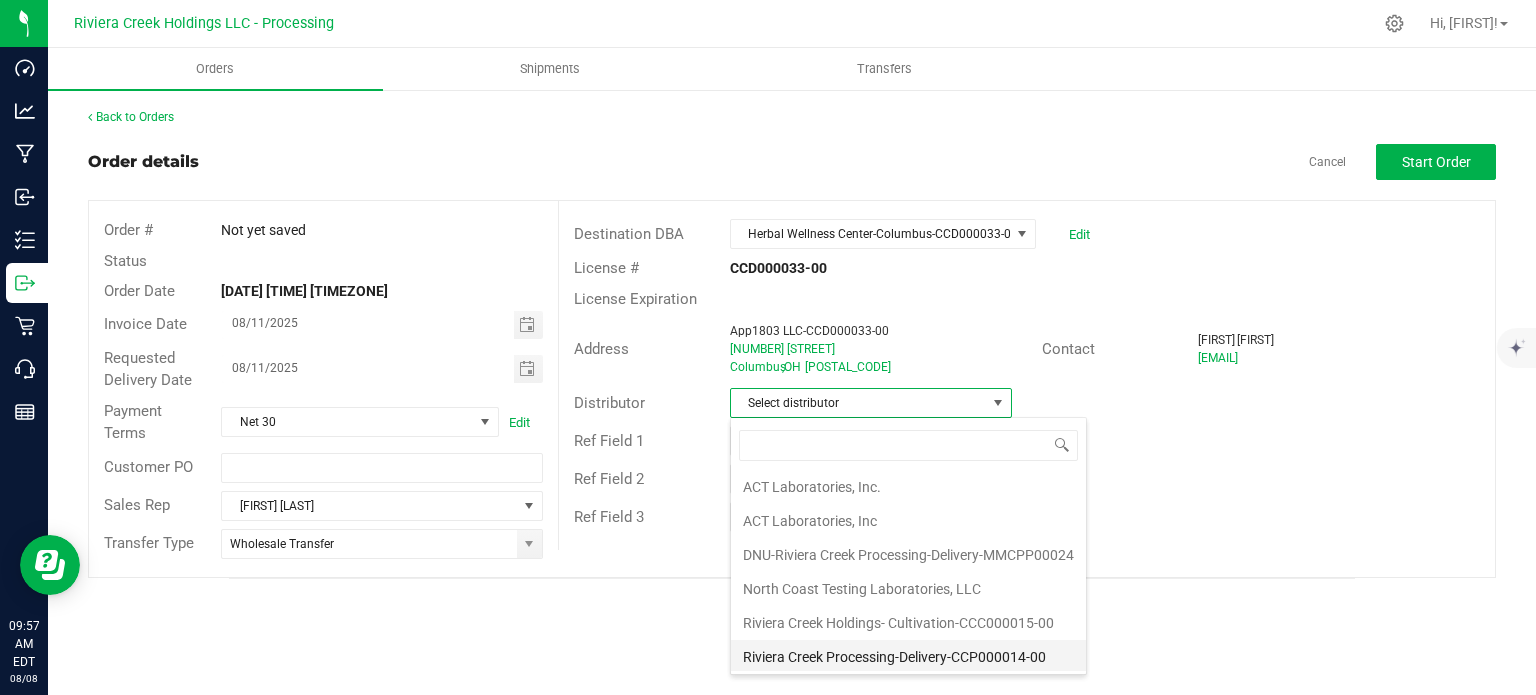 click on "Riviera Creek Processing-Delivery-CCP000014-00" at bounding box center [908, 657] 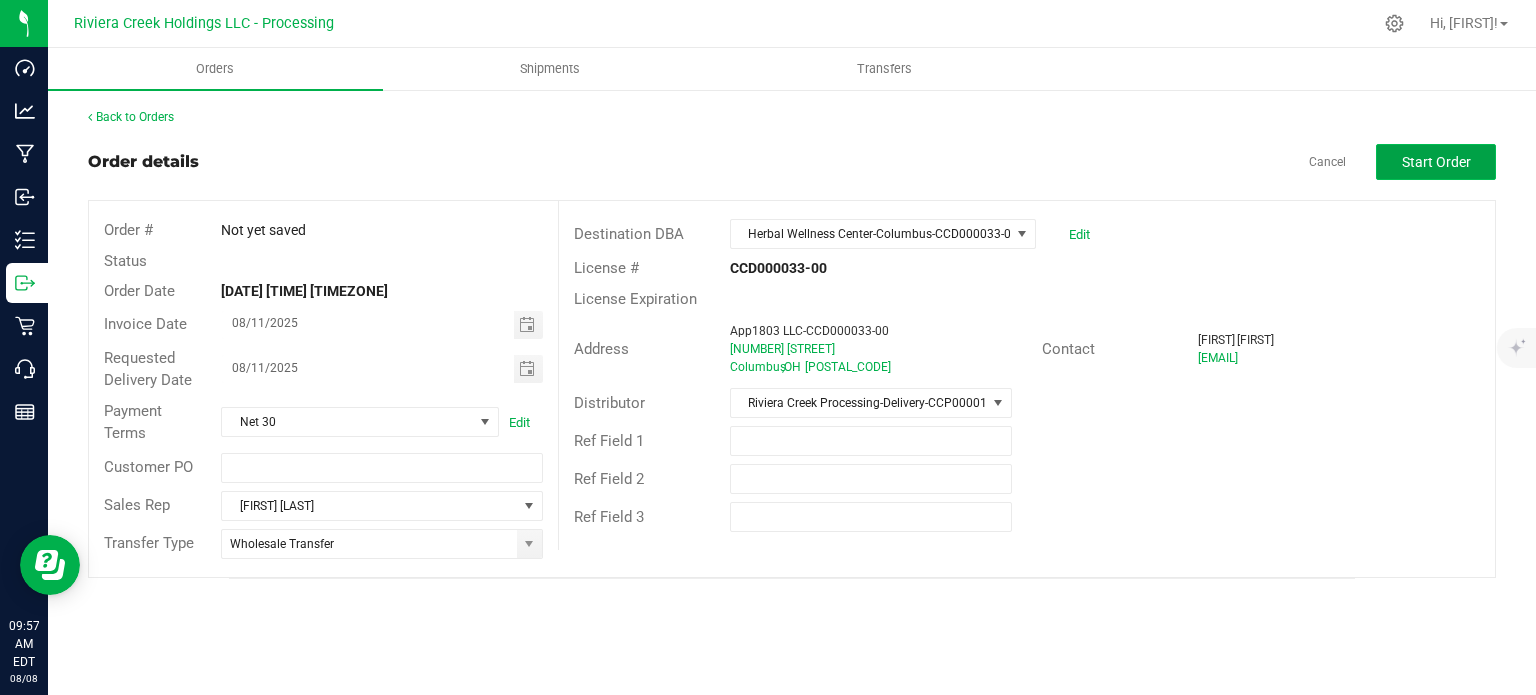 click on "Start Order" at bounding box center (1436, 162) 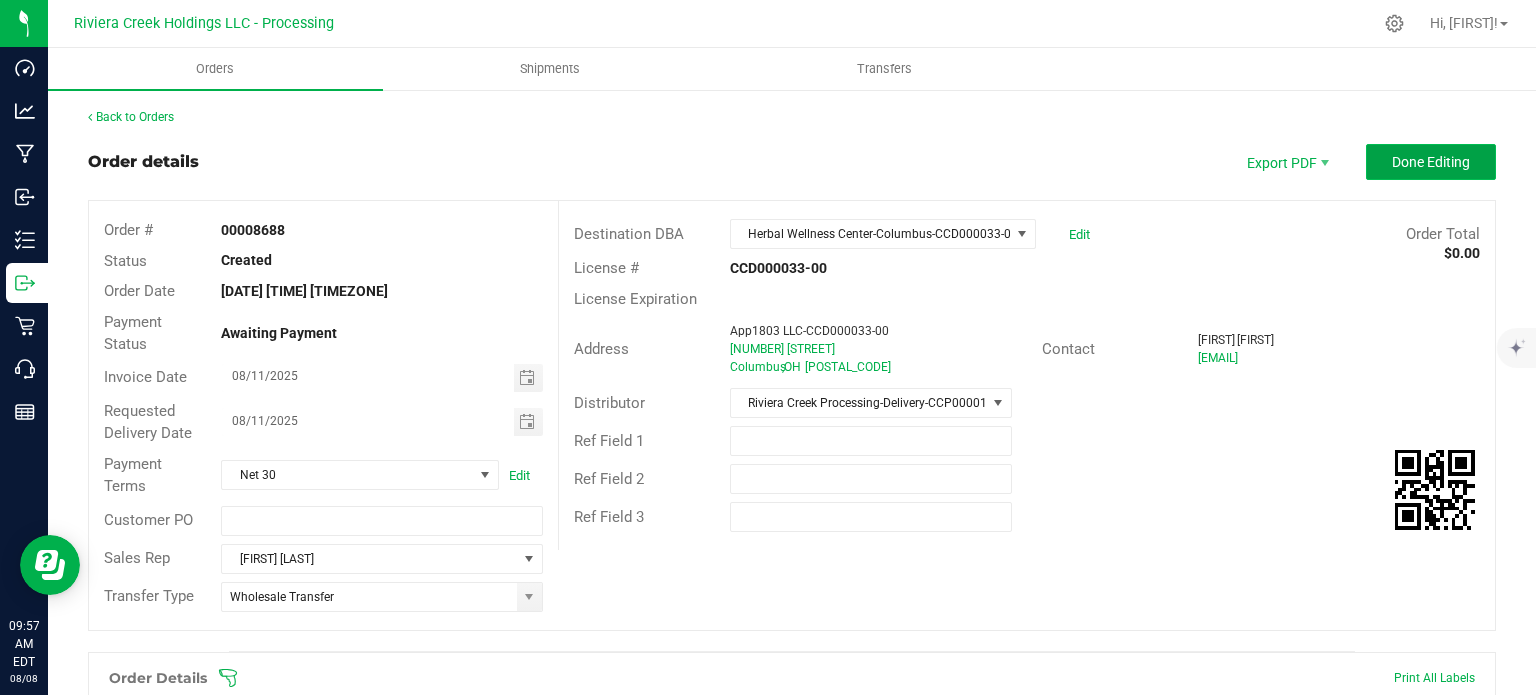 click on "Done Editing" at bounding box center (1431, 162) 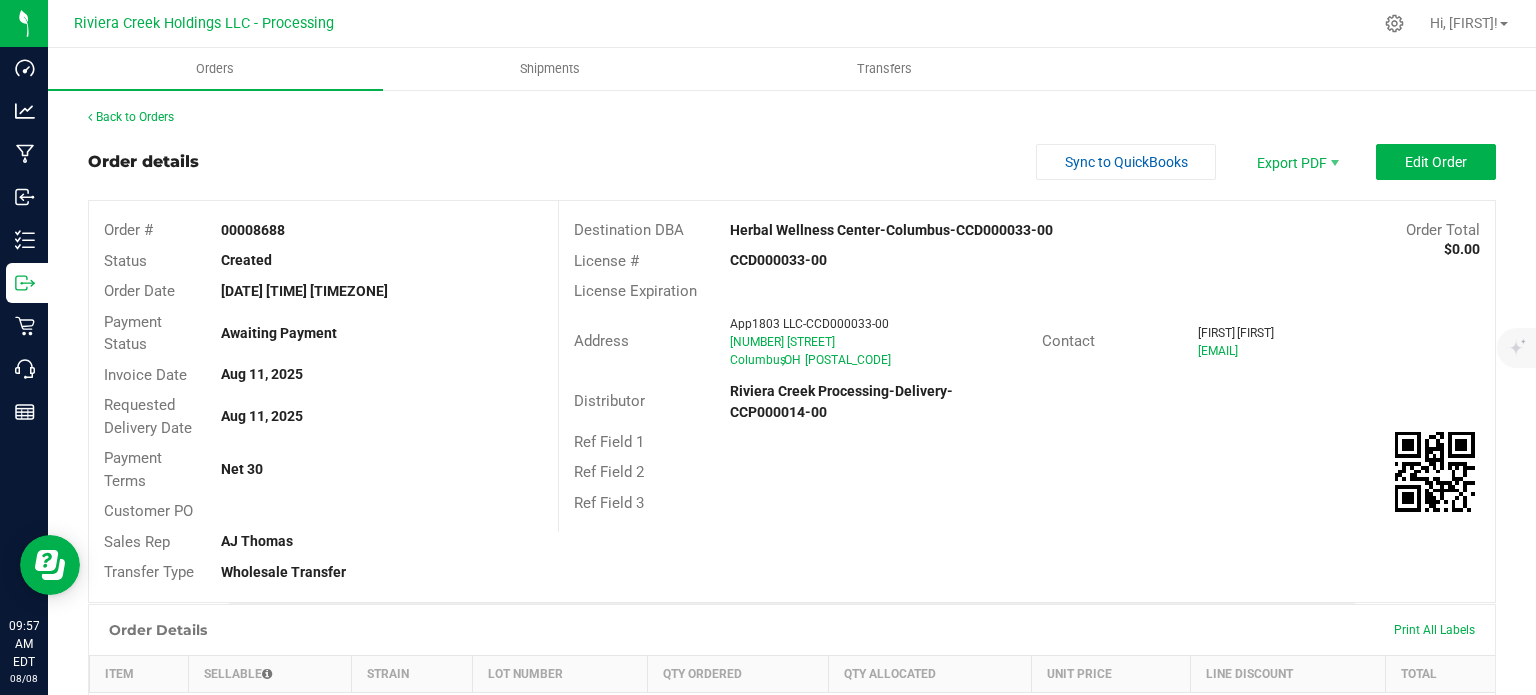 drag, startPoint x: 216, startPoint y: 231, endPoint x: 311, endPoint y: 233, distance: 95.02105 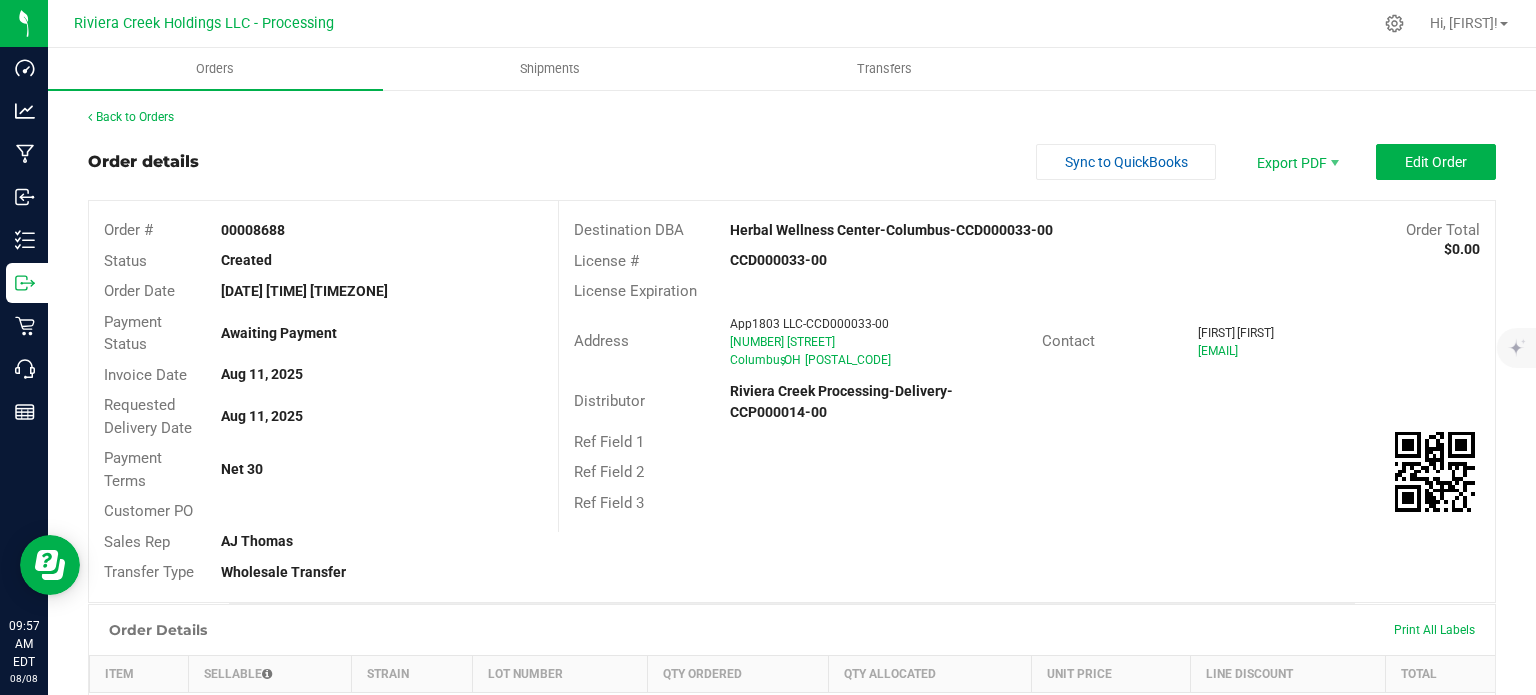 click on "00008688" at bounding box center (381, 230) 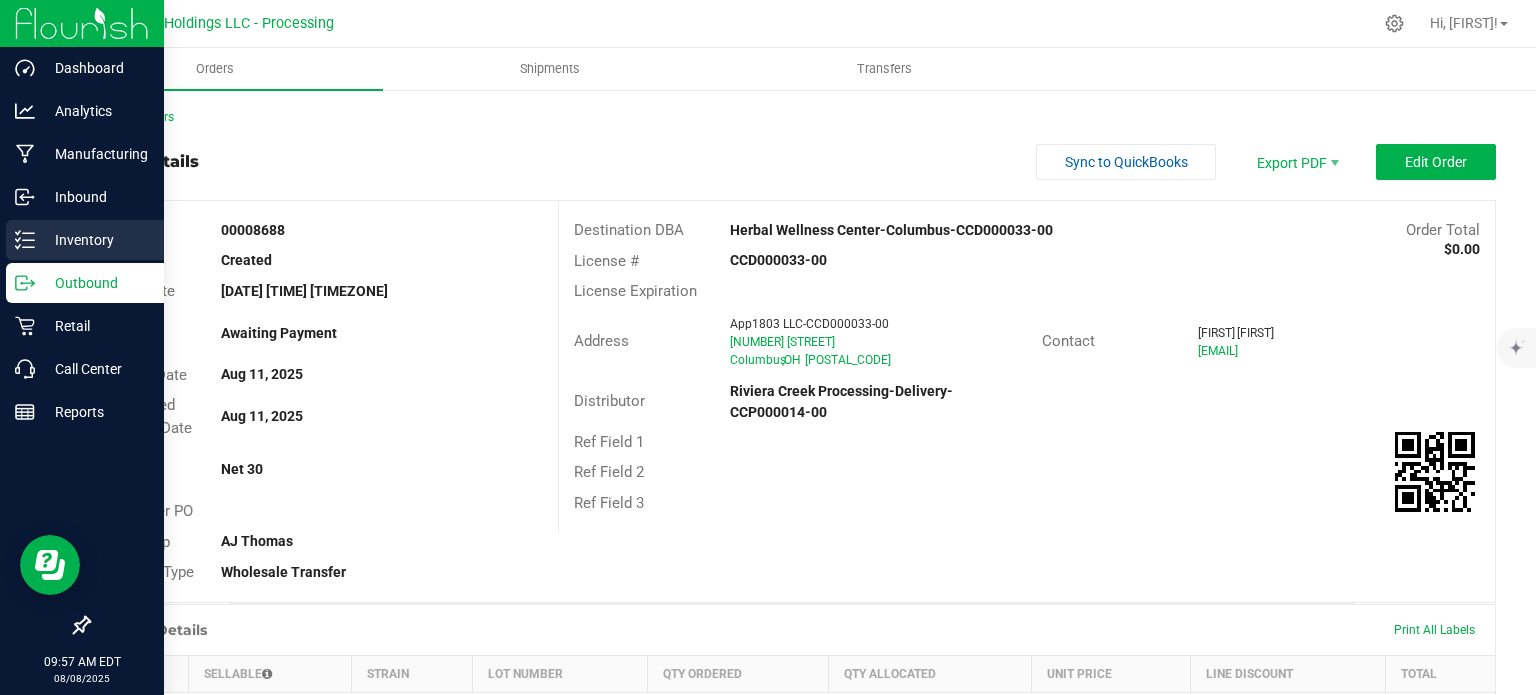 copy on "00008688" 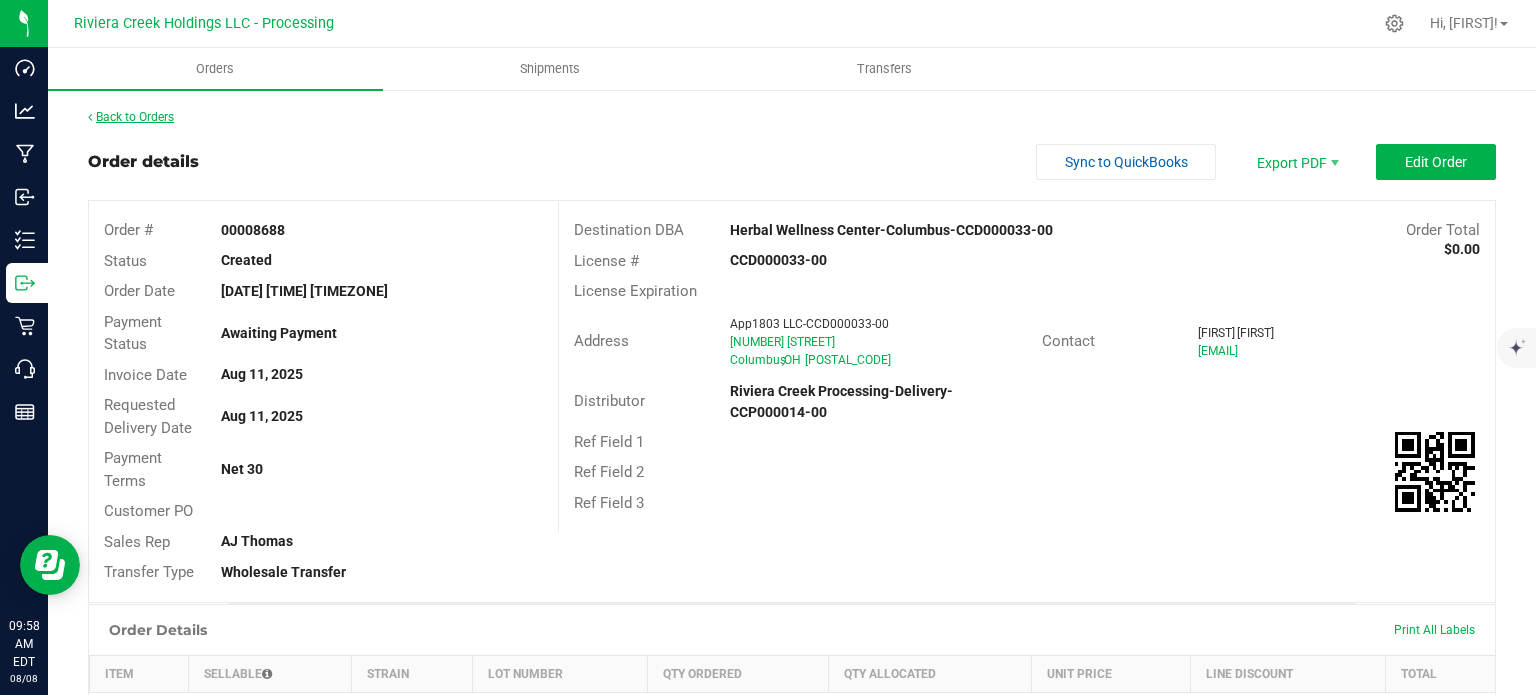 click on "Back to Orders" at bounding box center [131, 117] 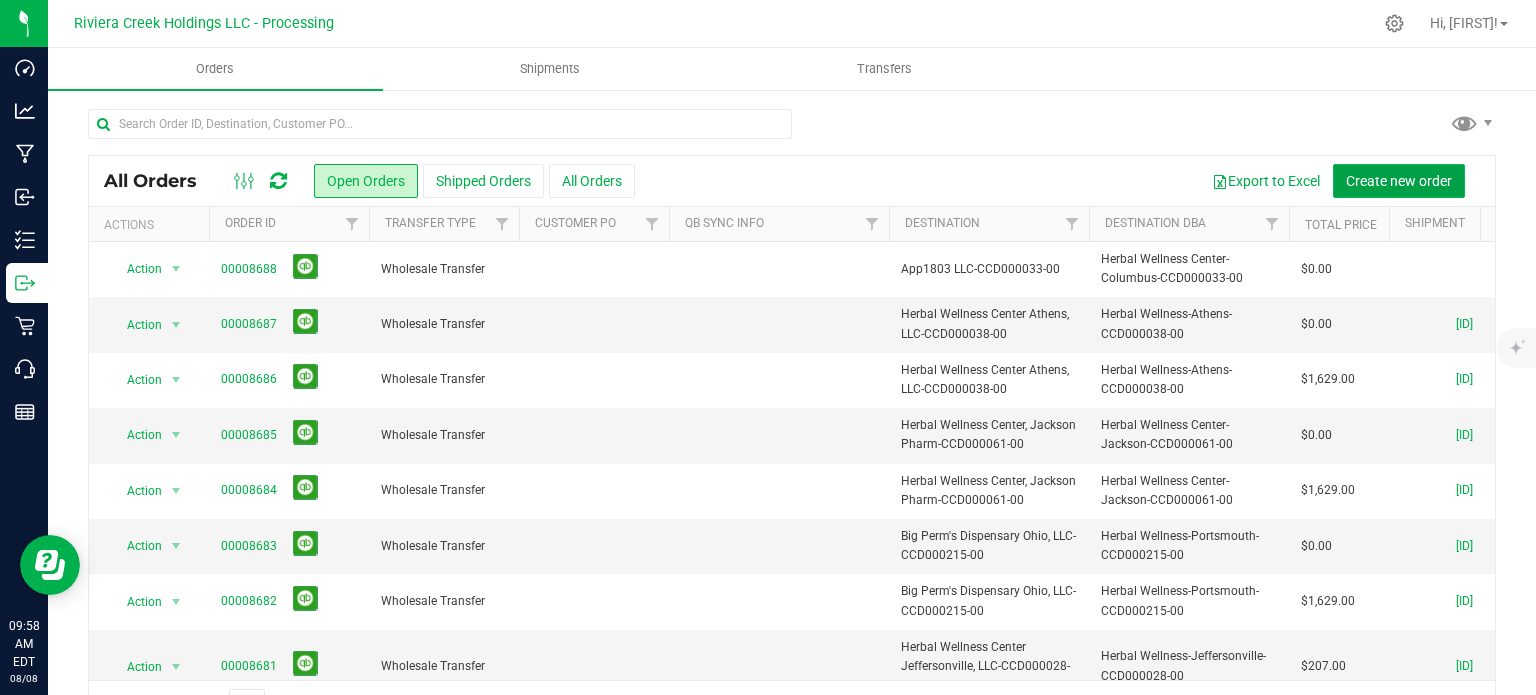 click on "Create new order" at bounding box center [1399, 181] 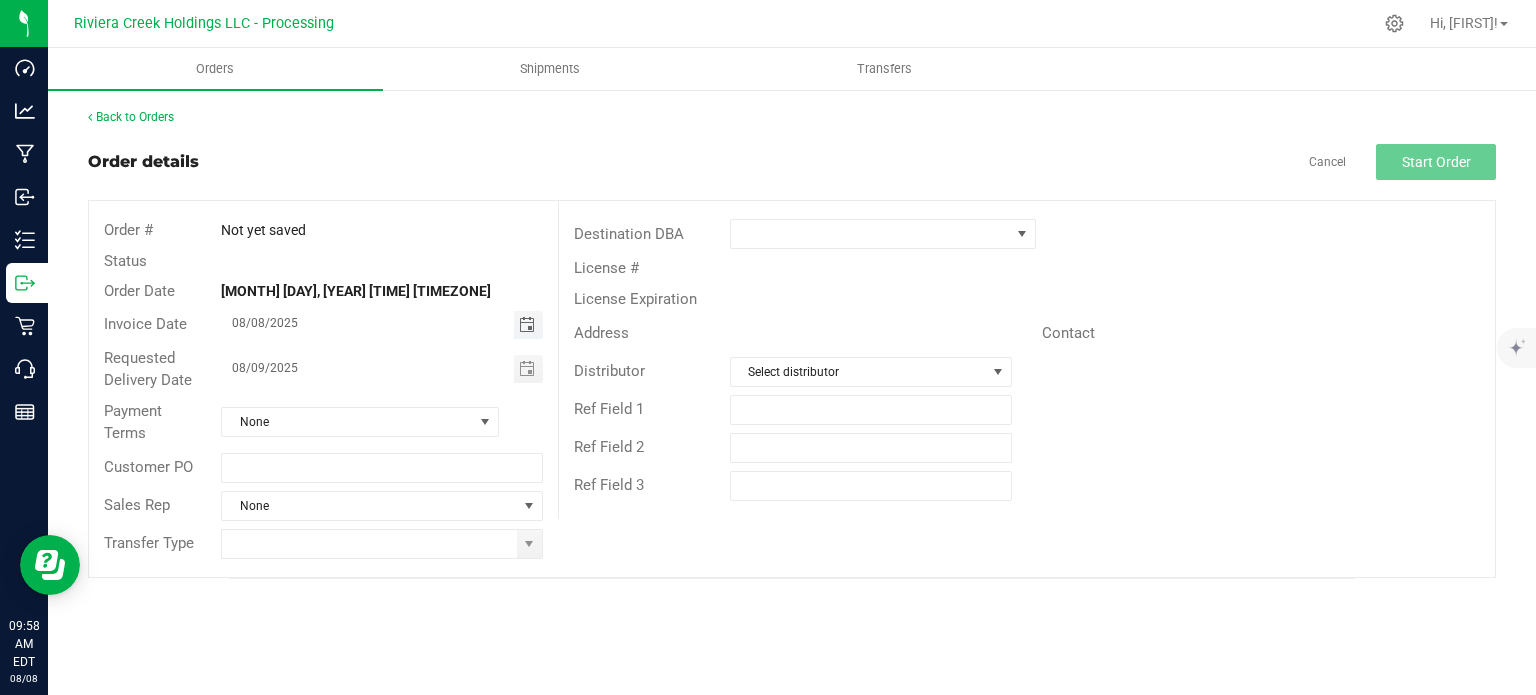click at bounding box center [527, 325] 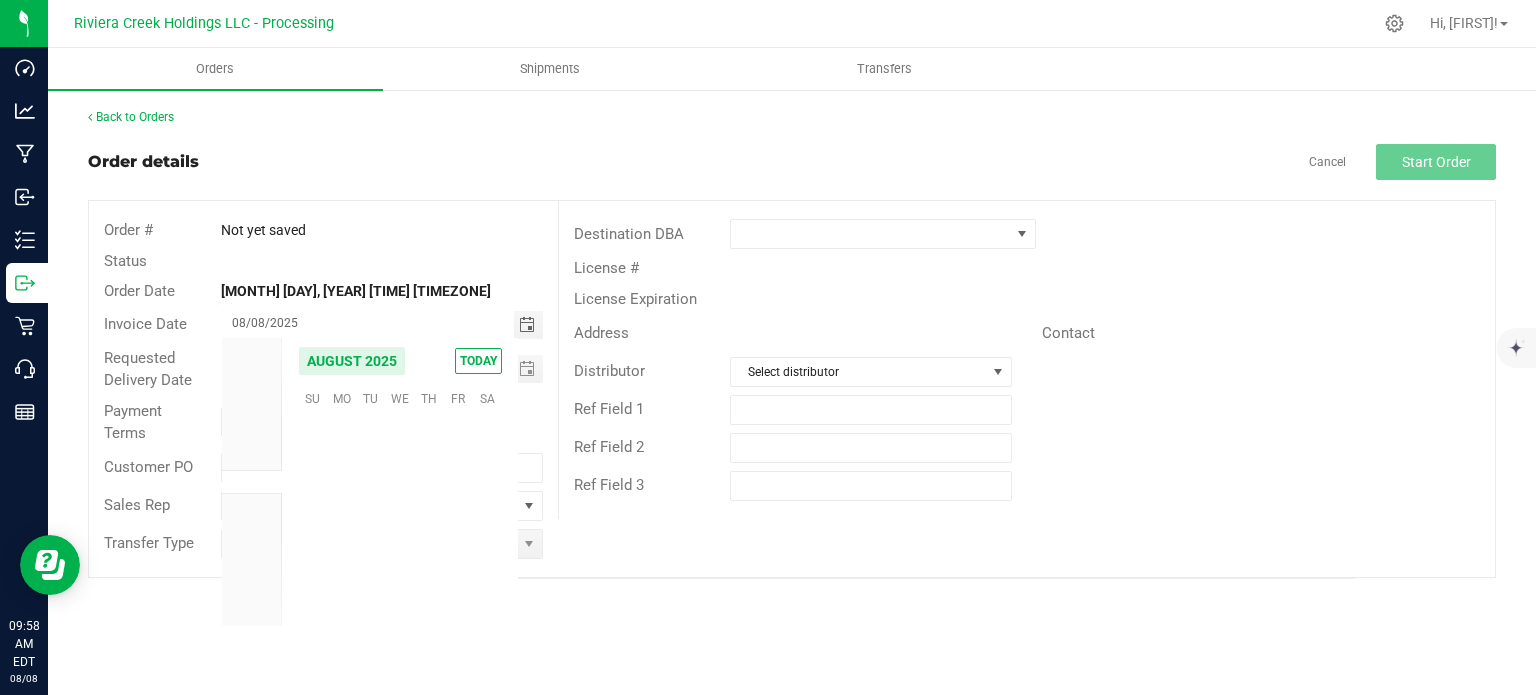scroll, scrollTop: 36168, scrollLeft: 0, axis: vertical 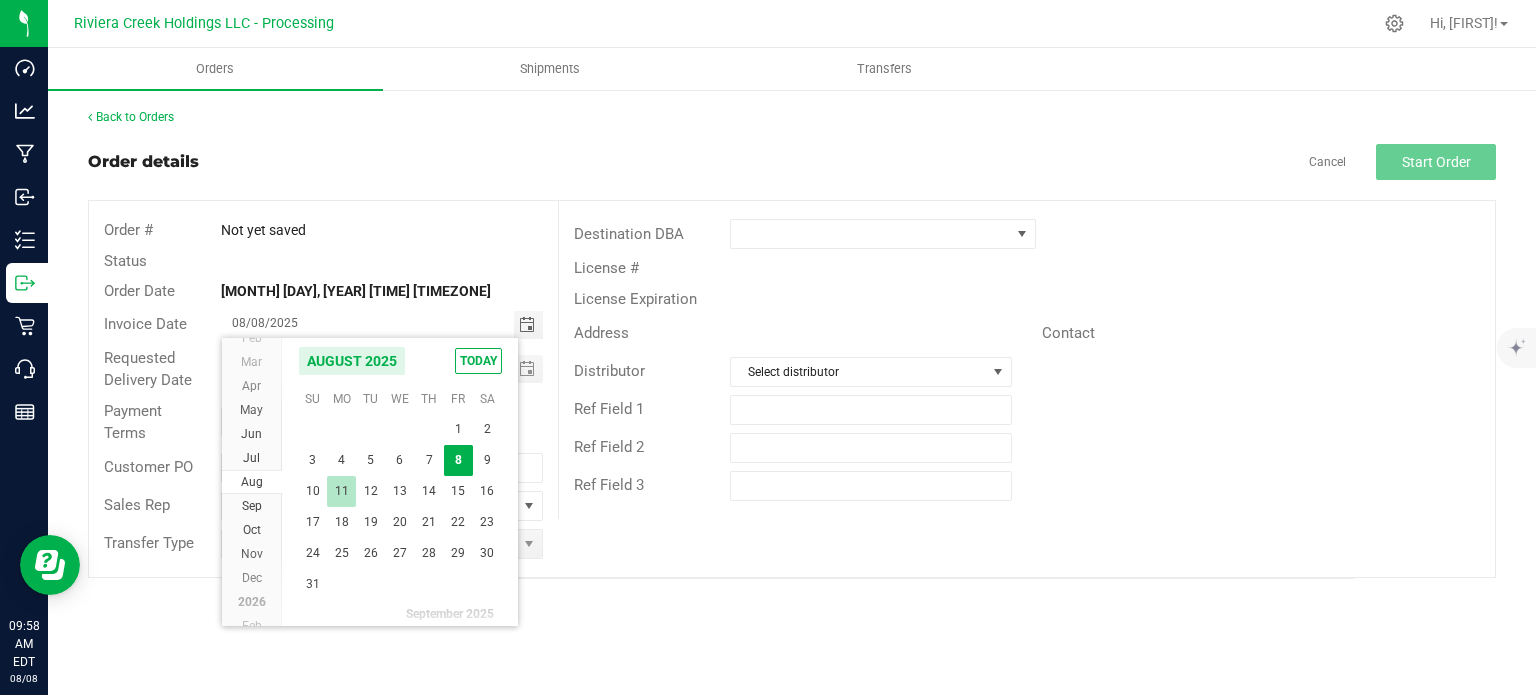 click on "11" at bounding box center [341, 491] 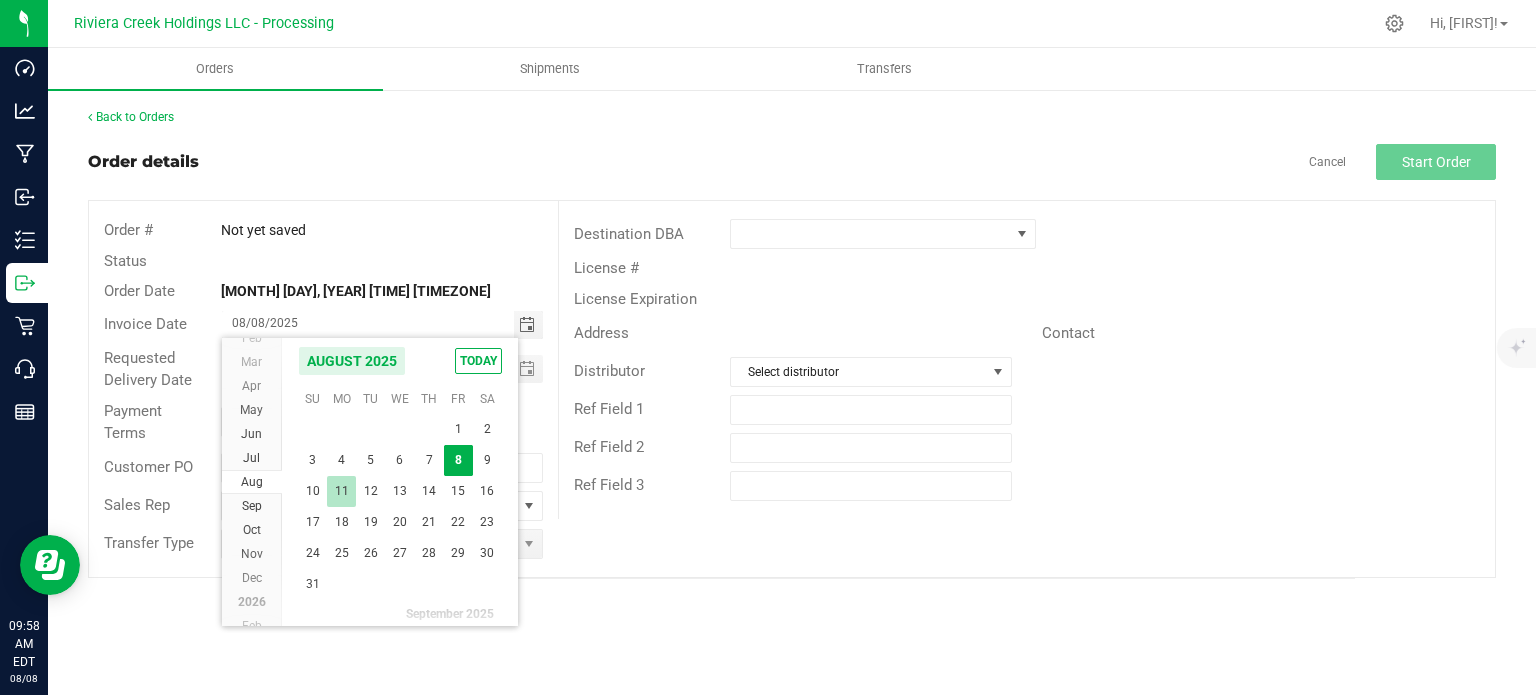 type on "08/11/2025" 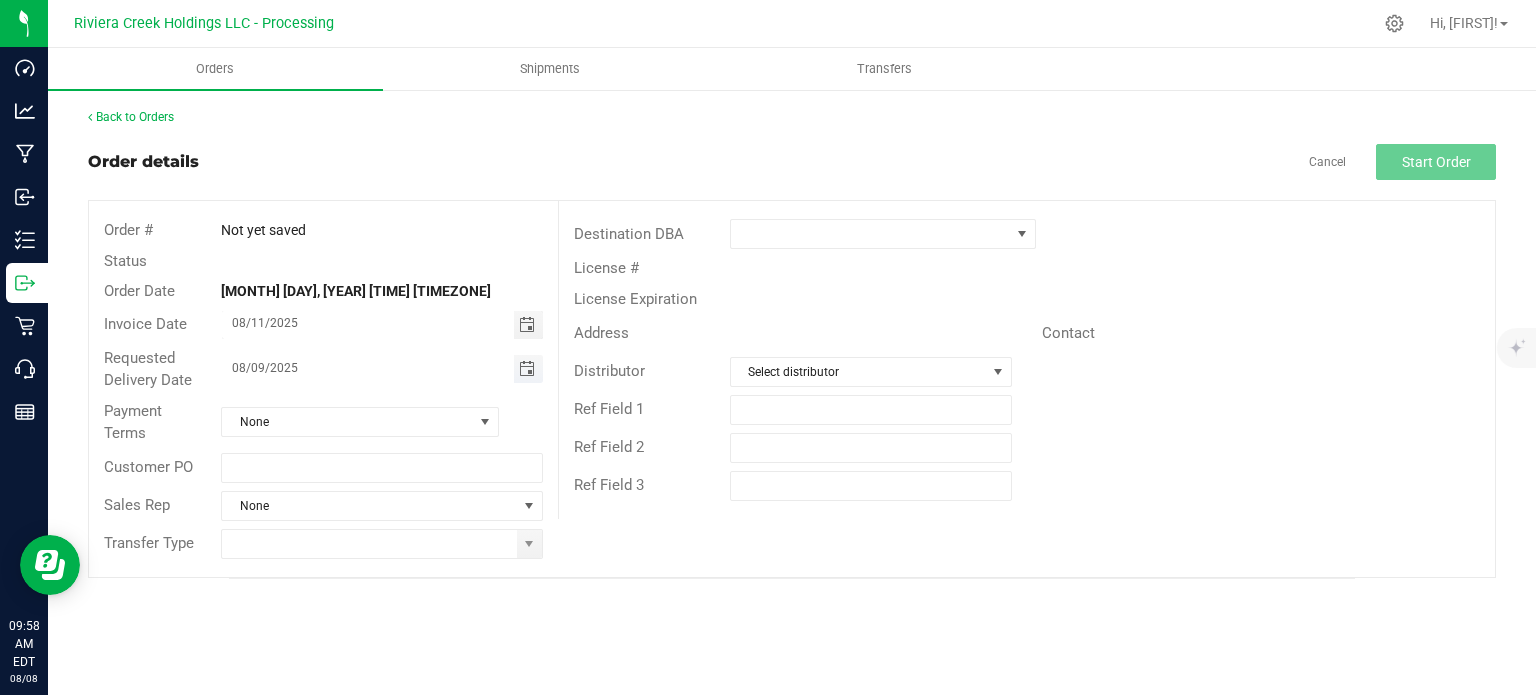 click at bounding box center (527, 369) 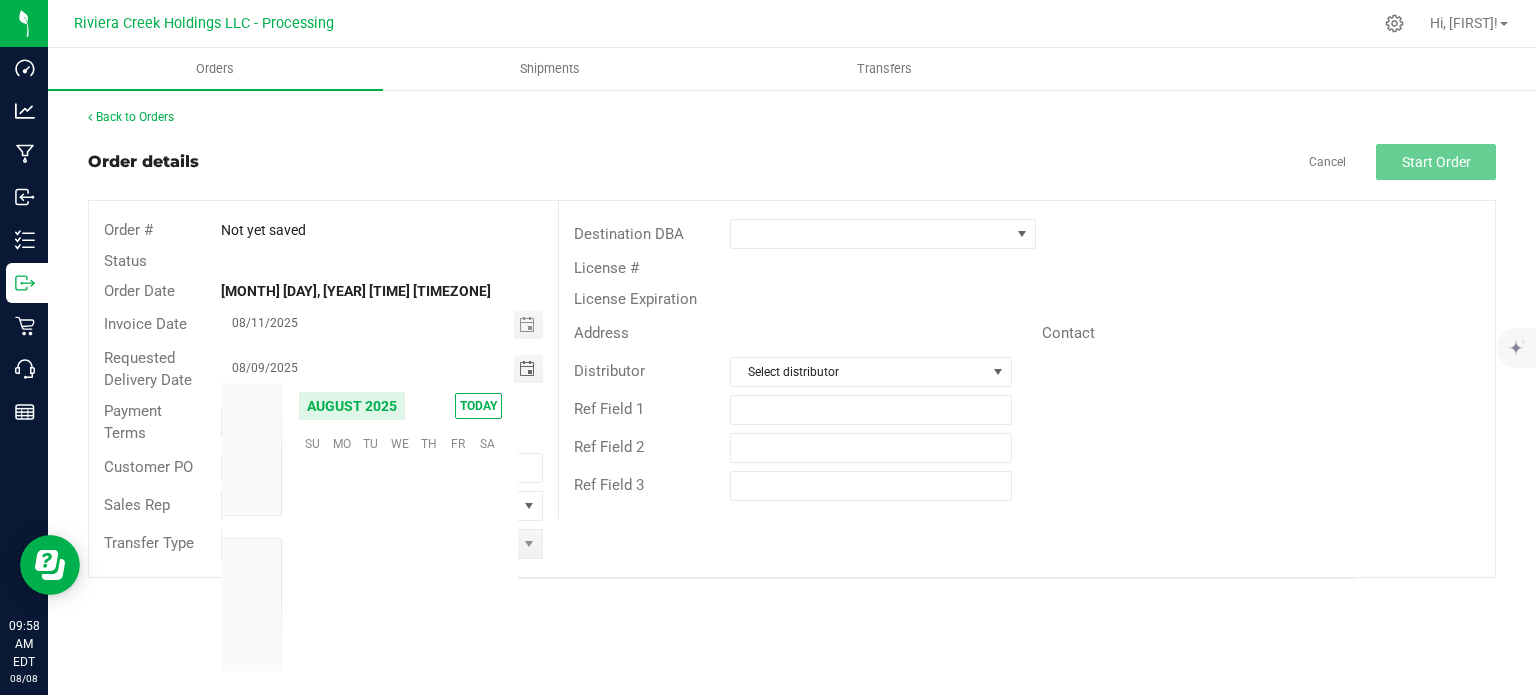 scroll, scrollTop: 36168, scrollLeft: 0, axis: vertical 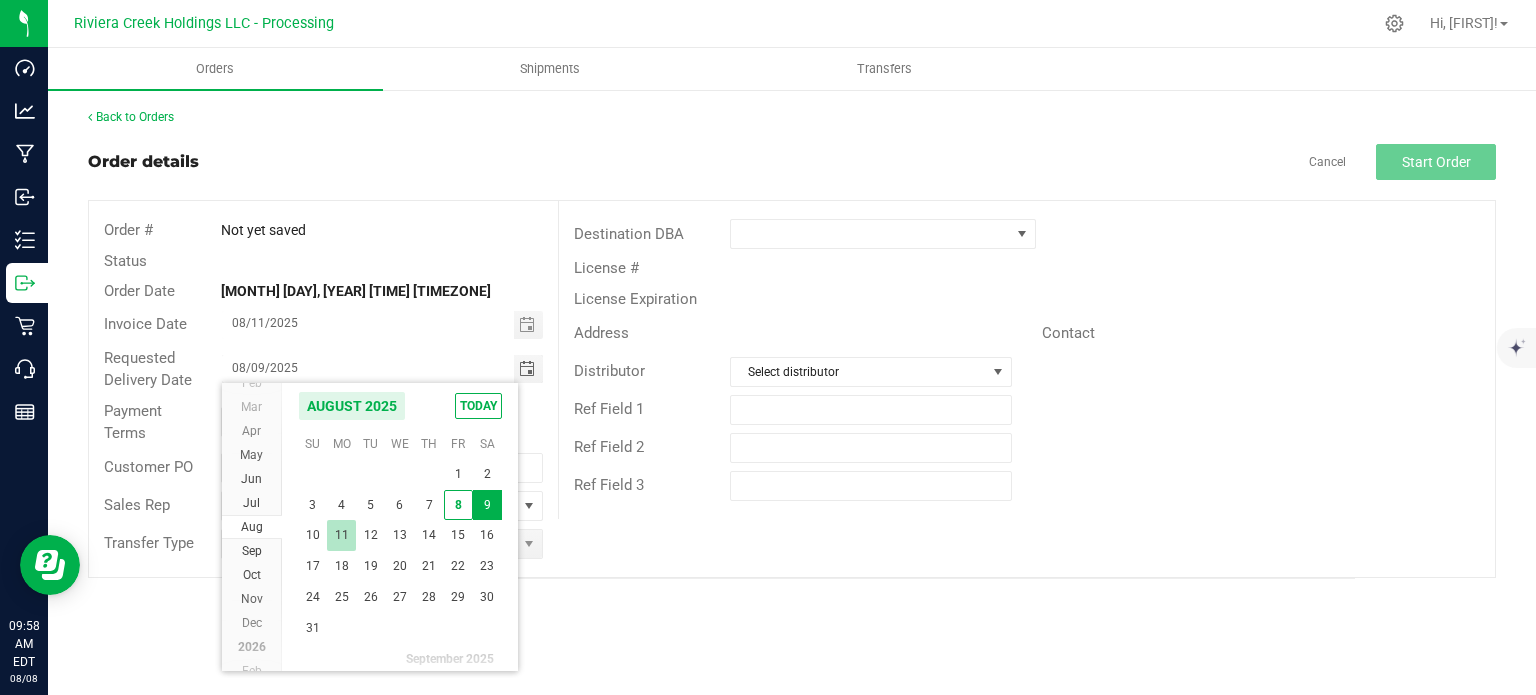 click on "11" at bounding box center (341, 535) 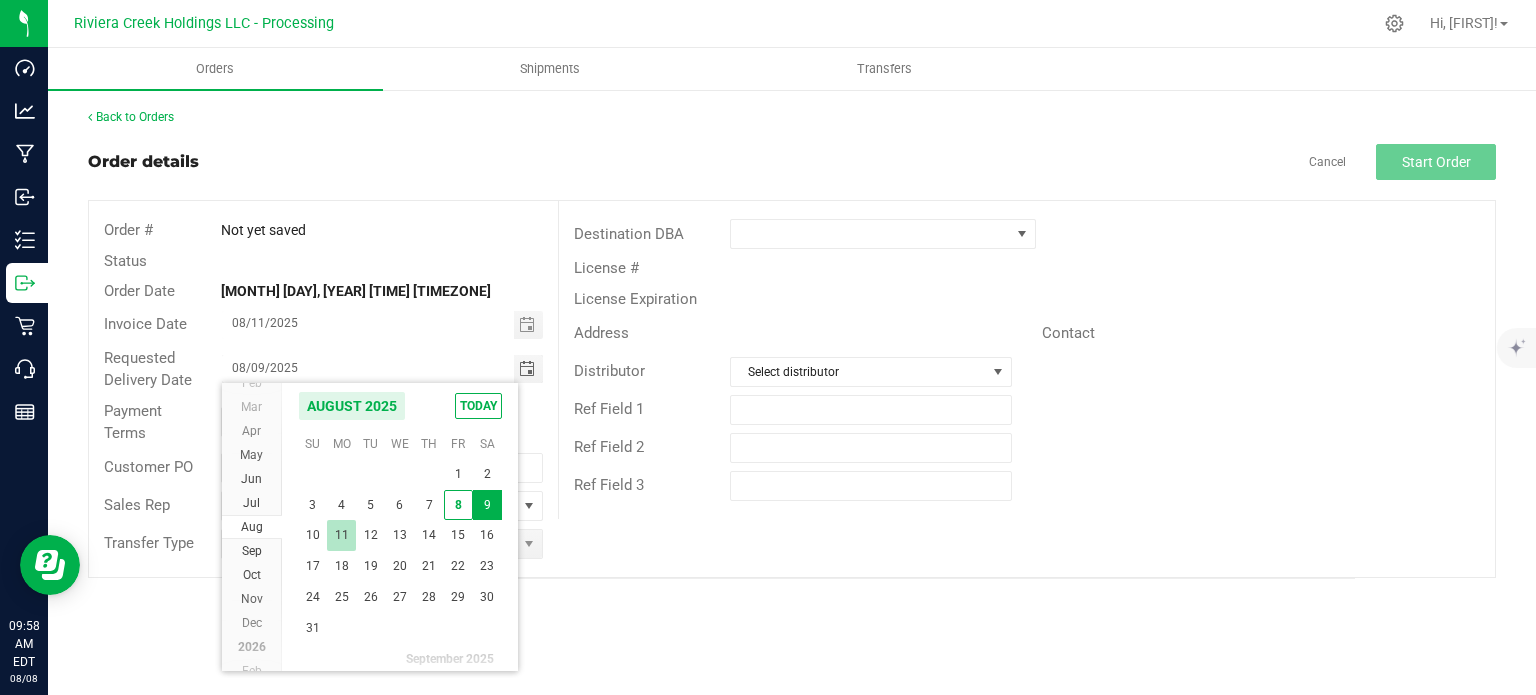 type on "08/11/2025" 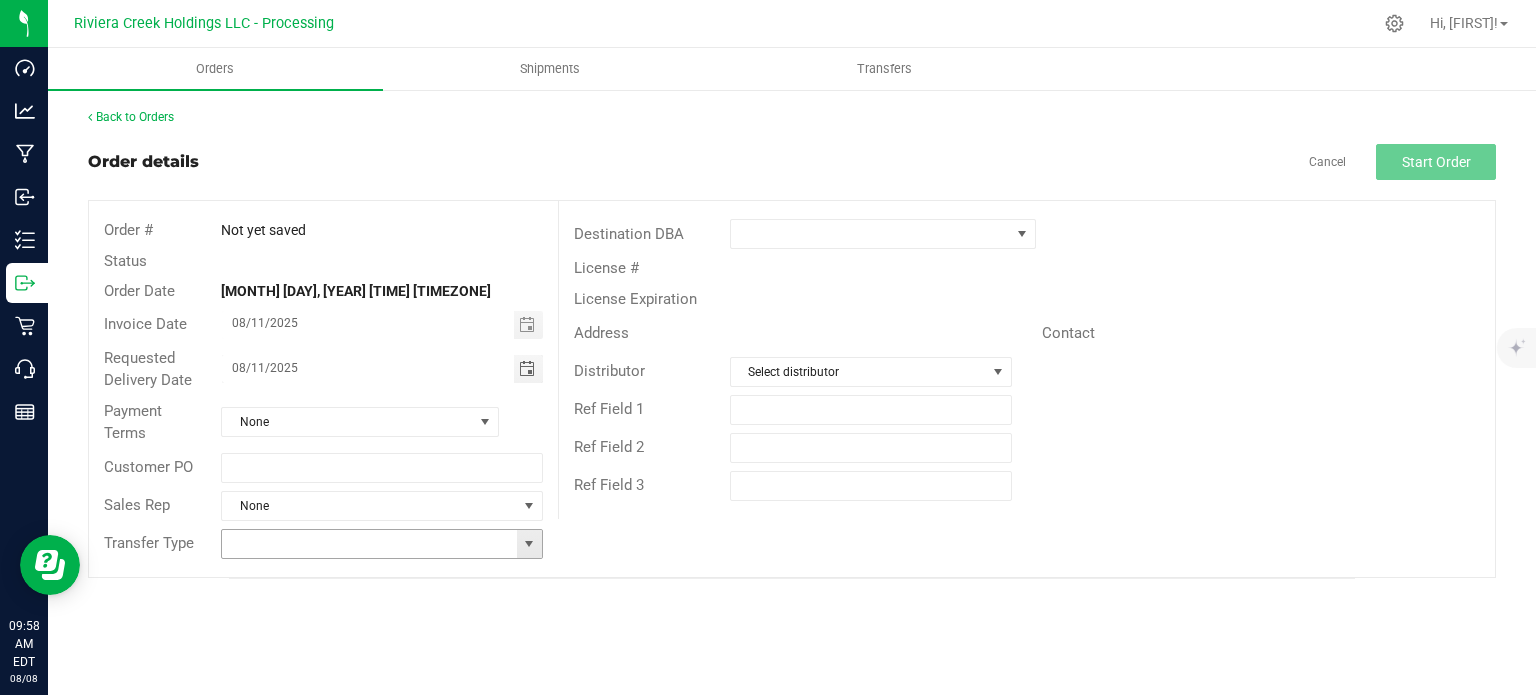 click at bounding box center (529, 544) 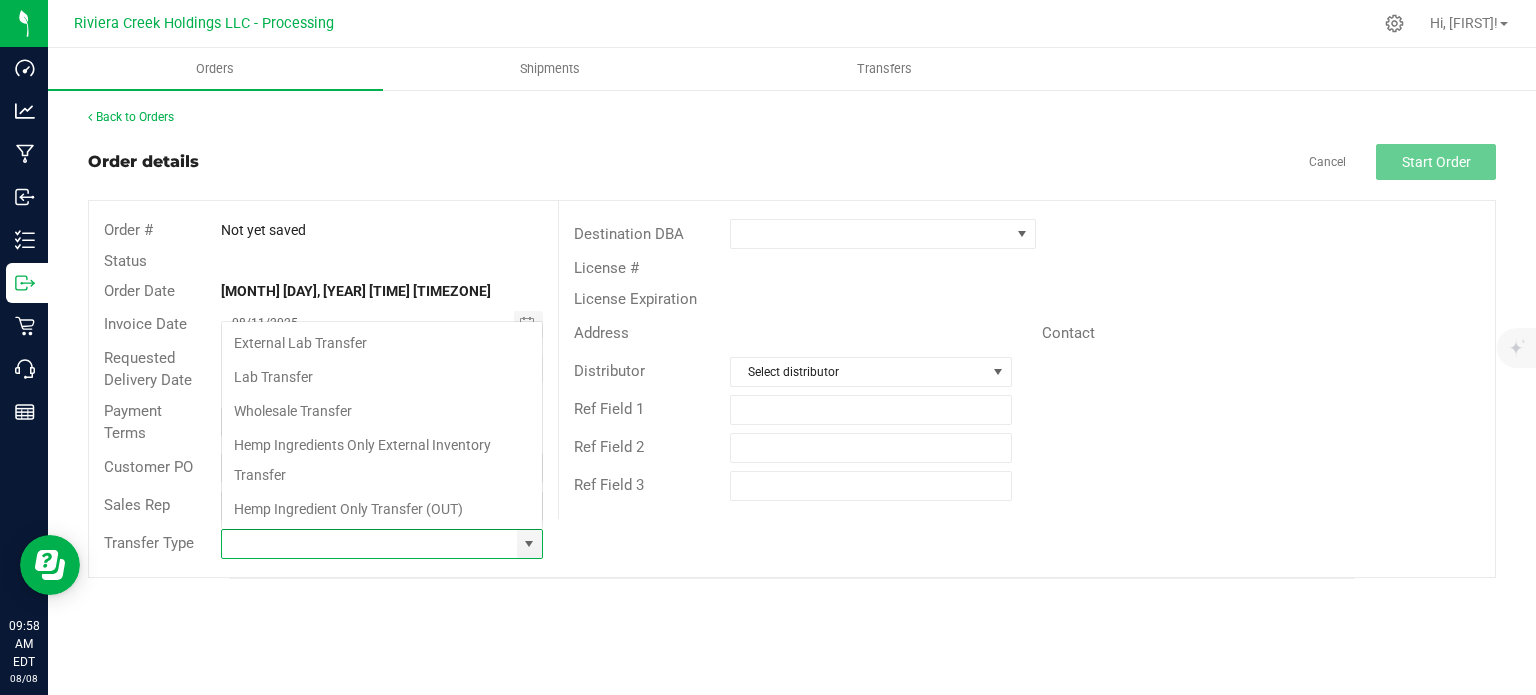 scroll, scrollTop: 99970, scrollLeft: 99678, axis: both 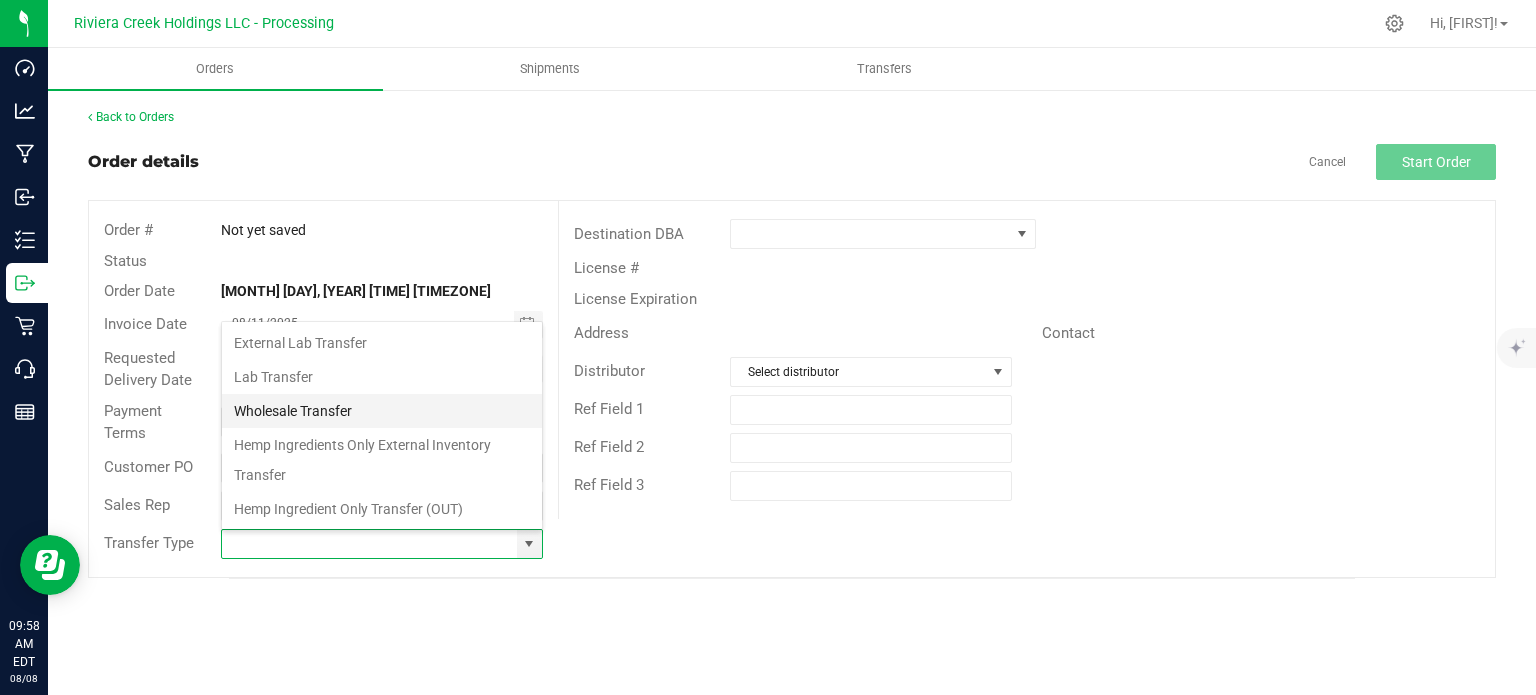 click on "Wholesale Transfer" at bounding box center (382, 411) 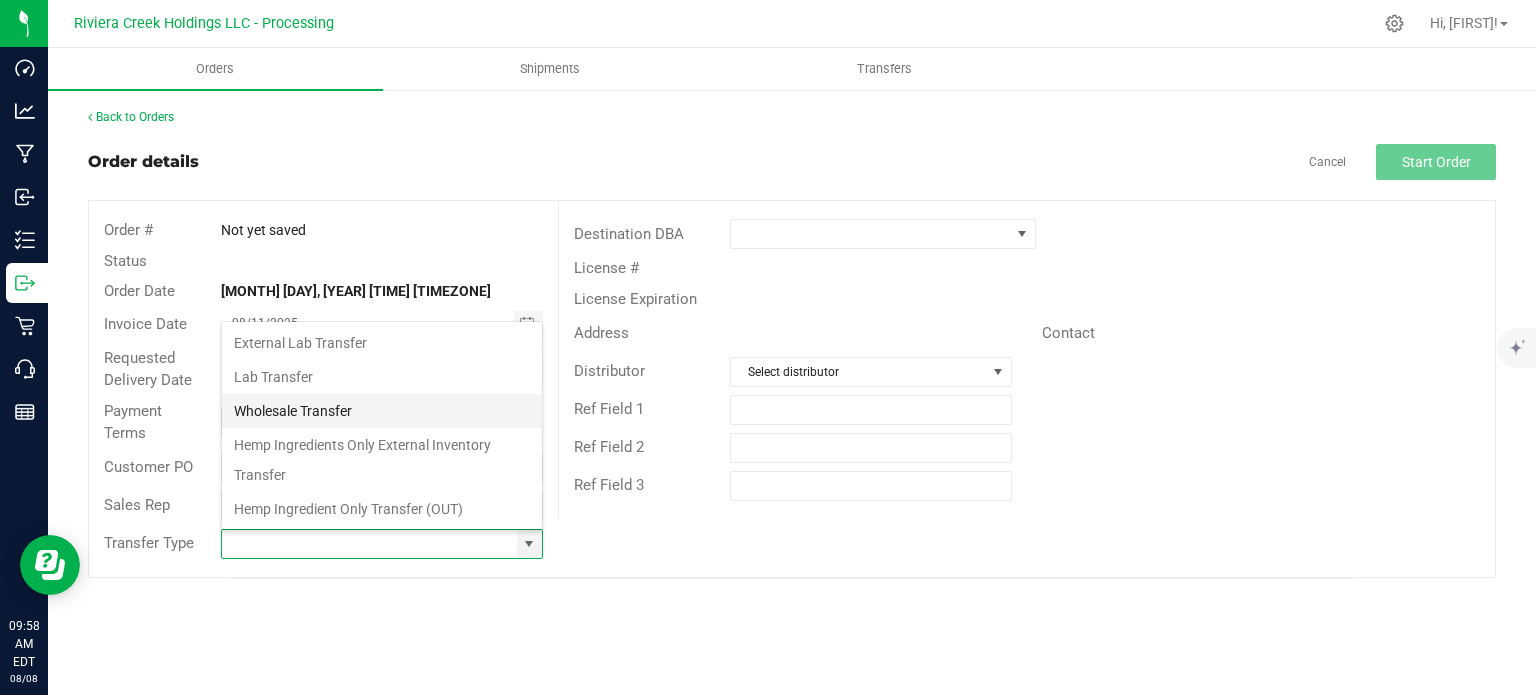 type on "Wholesale Transfer" 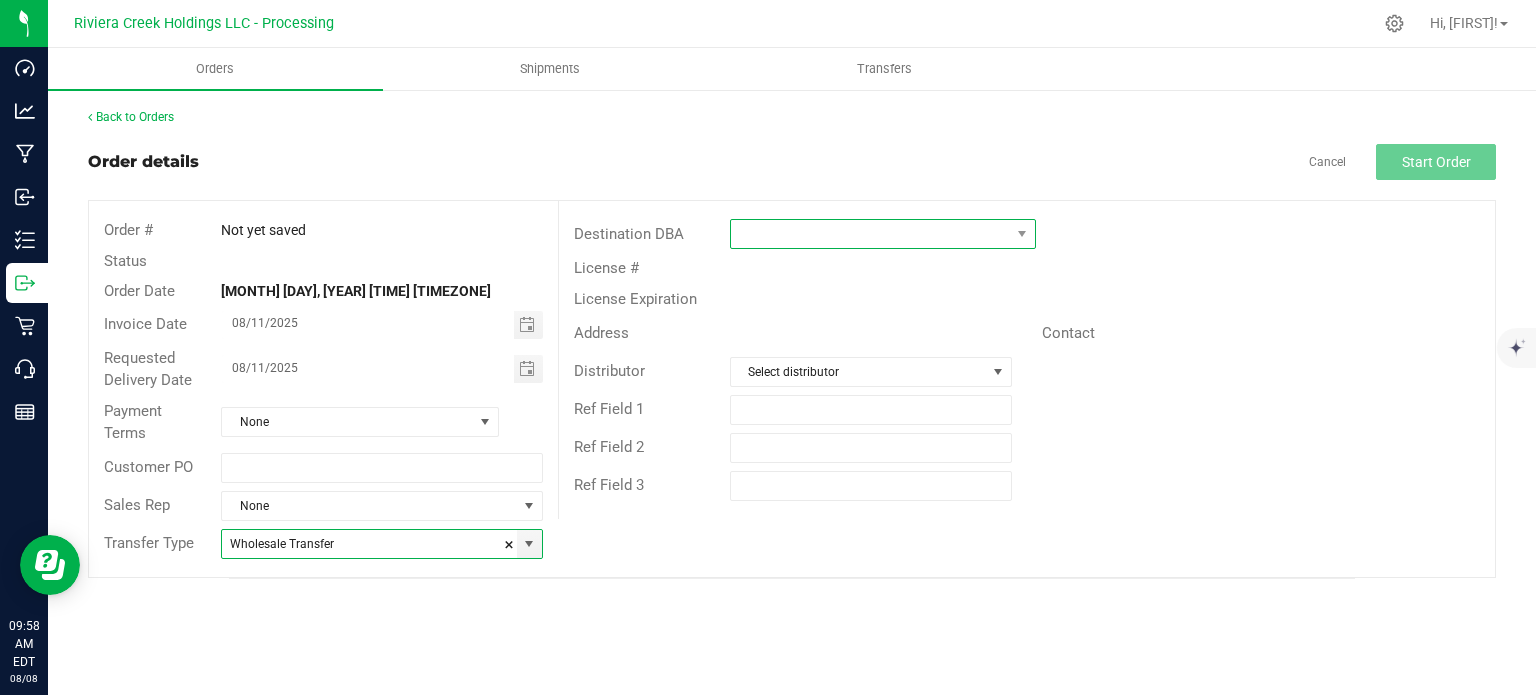 click at bounding box center (870, 234) 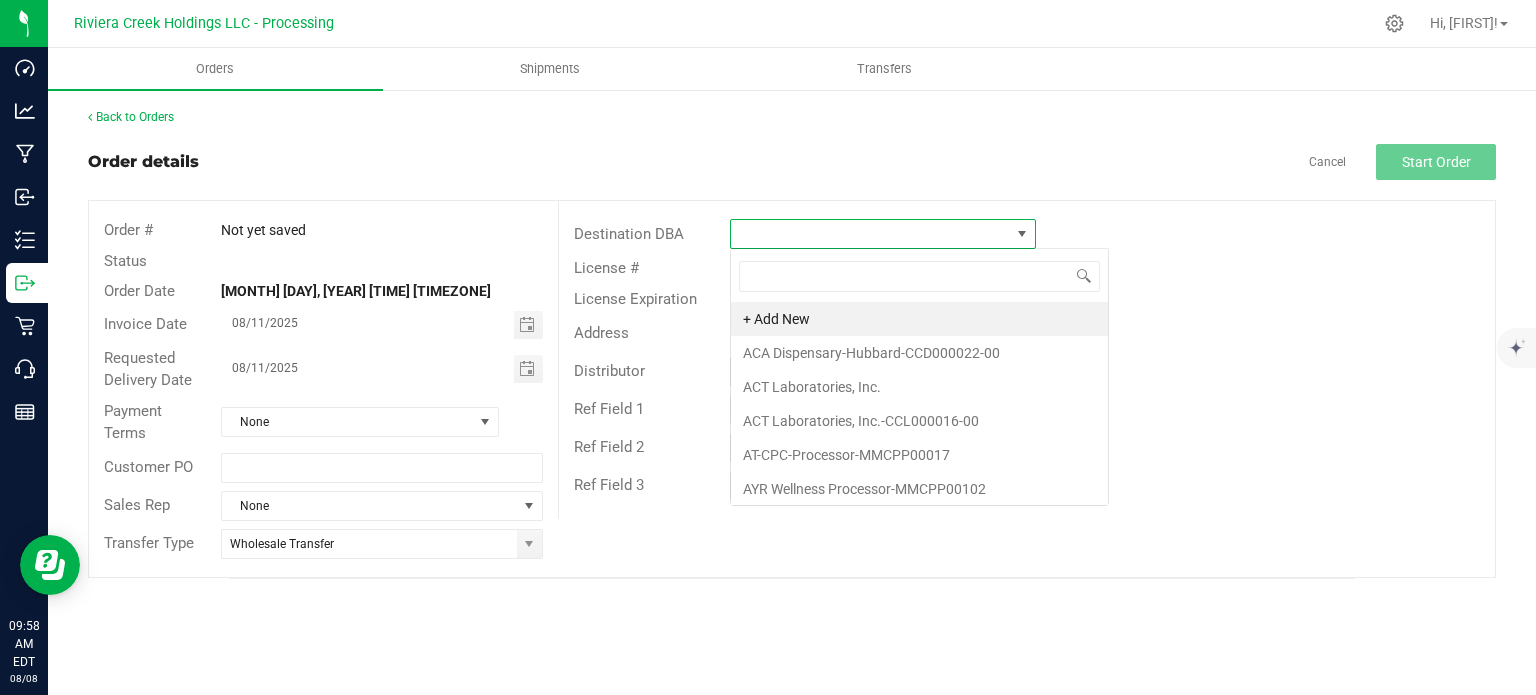 scroll, scrollTop: 99970, scrollLeft: 99693, axis: both 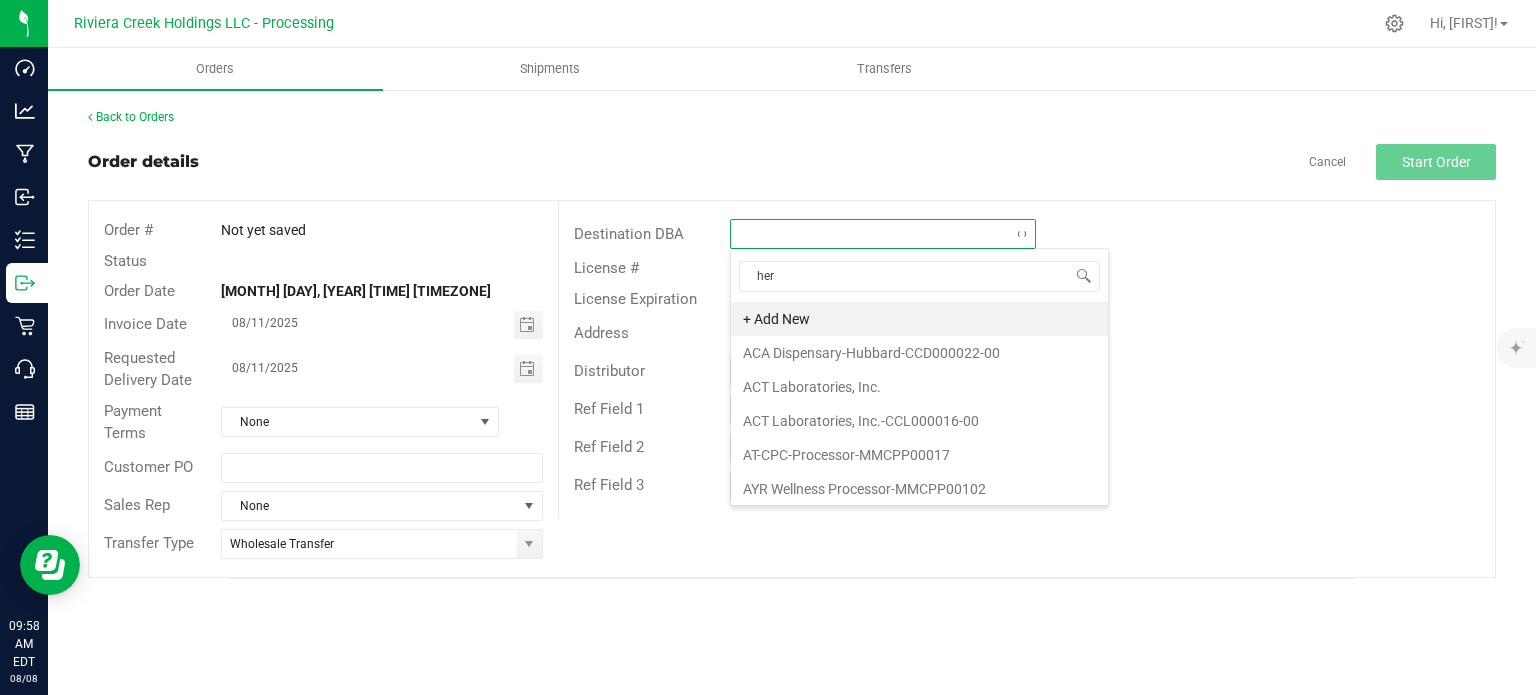 type on "herb" 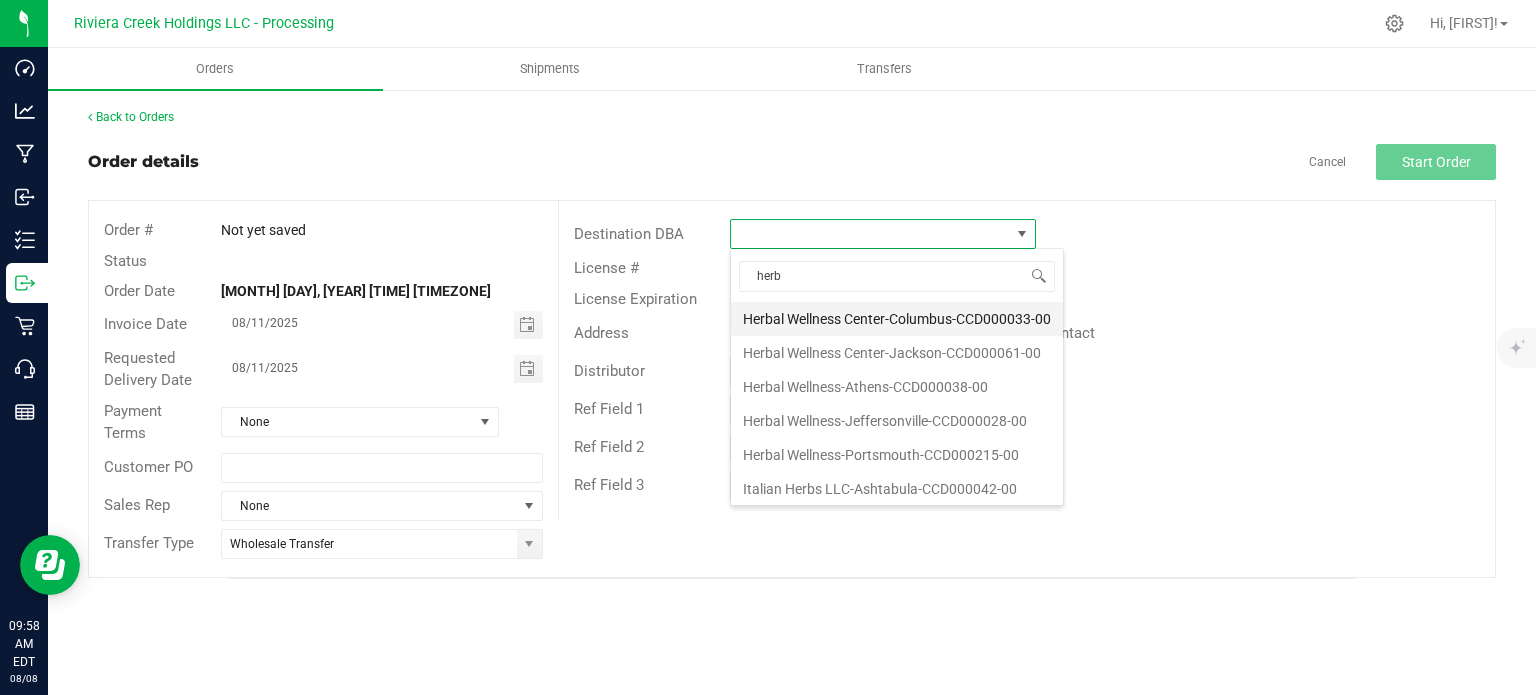 click on "Herbal Wellness Center-Columbus-CCD000033-00" at bounding box center [897, 319] 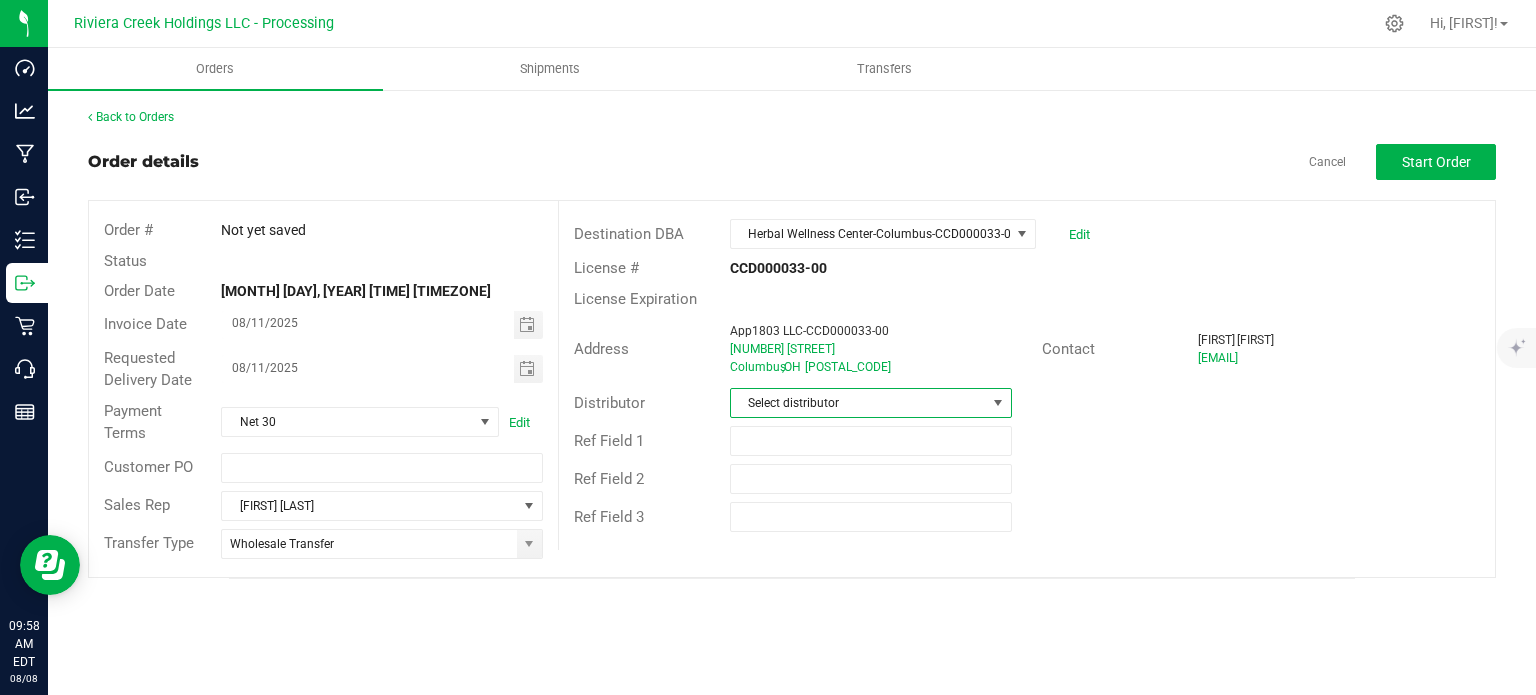 click on "Select distributor" at bounding box center (858, 403) 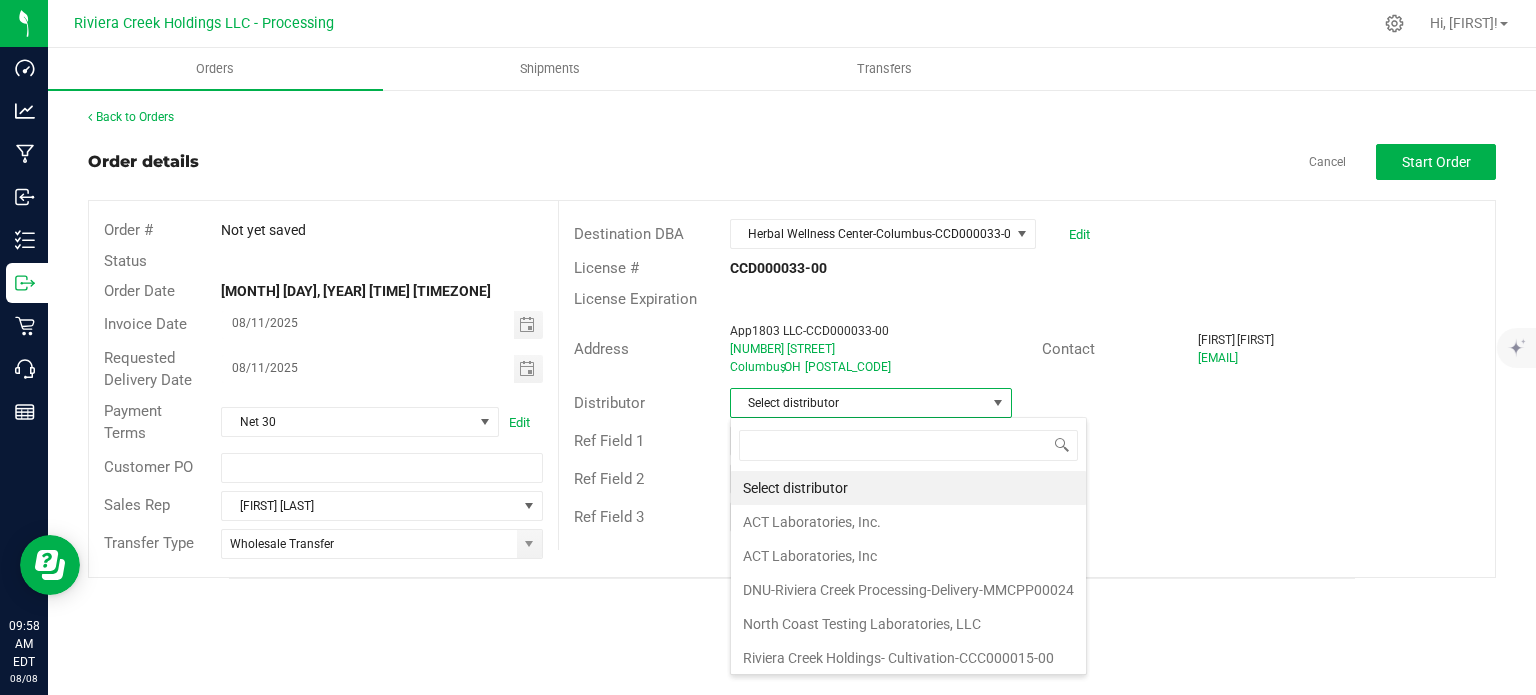 scroll, scrollTop: 99970, scrollLeft: 99717, axis: both 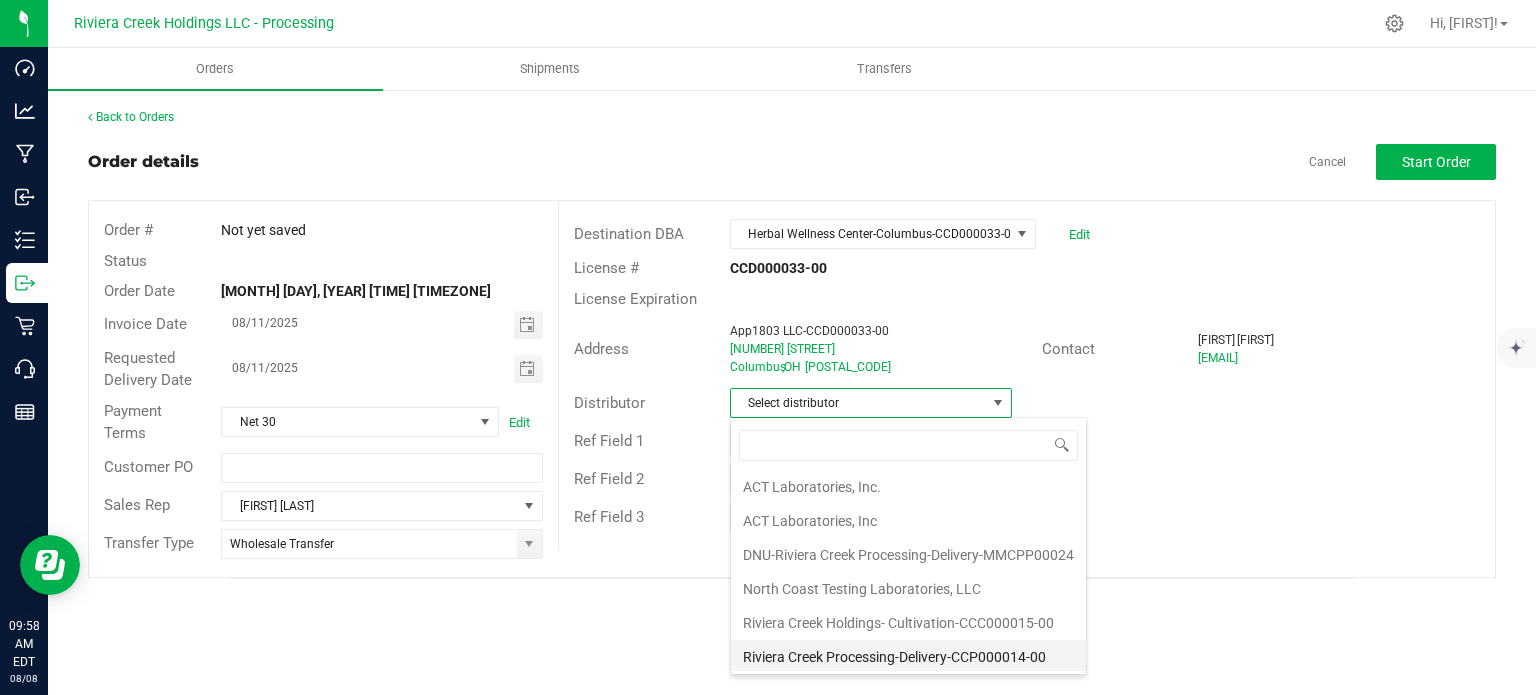 click on "Riviera Creek Processing-Delivery-CCP000014-00" at bounding box center [908, 657] 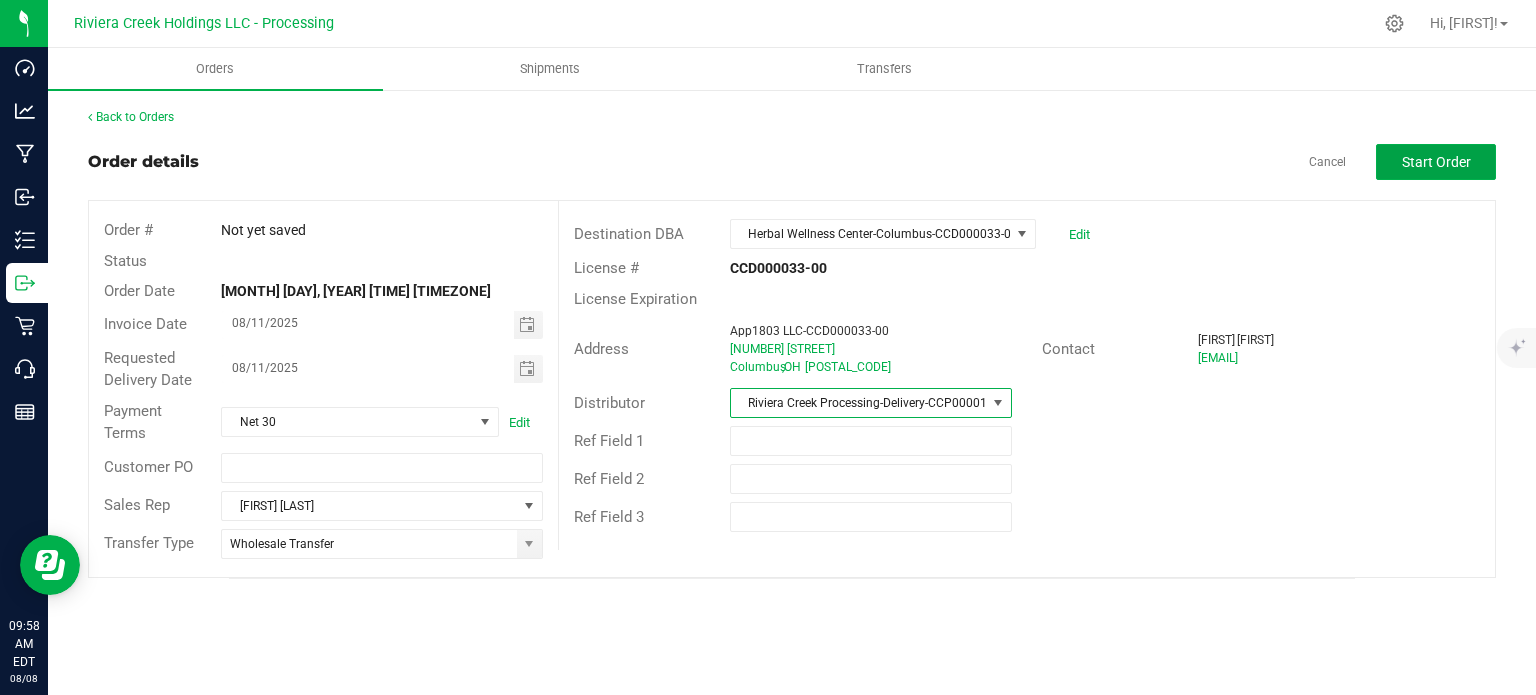 click on "Start Order" at bounding box center [1436, 162] 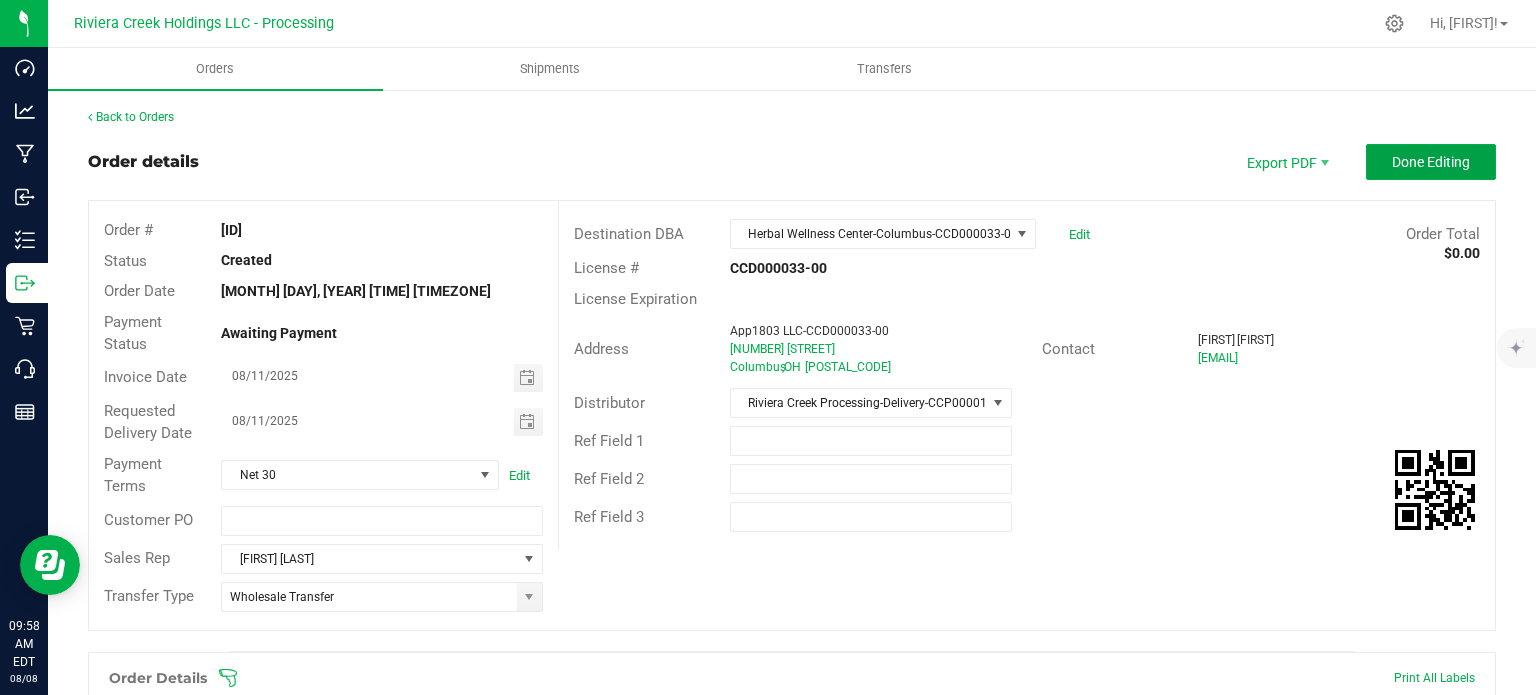 click on "Done Editing" at bounding box center [1431, 162] 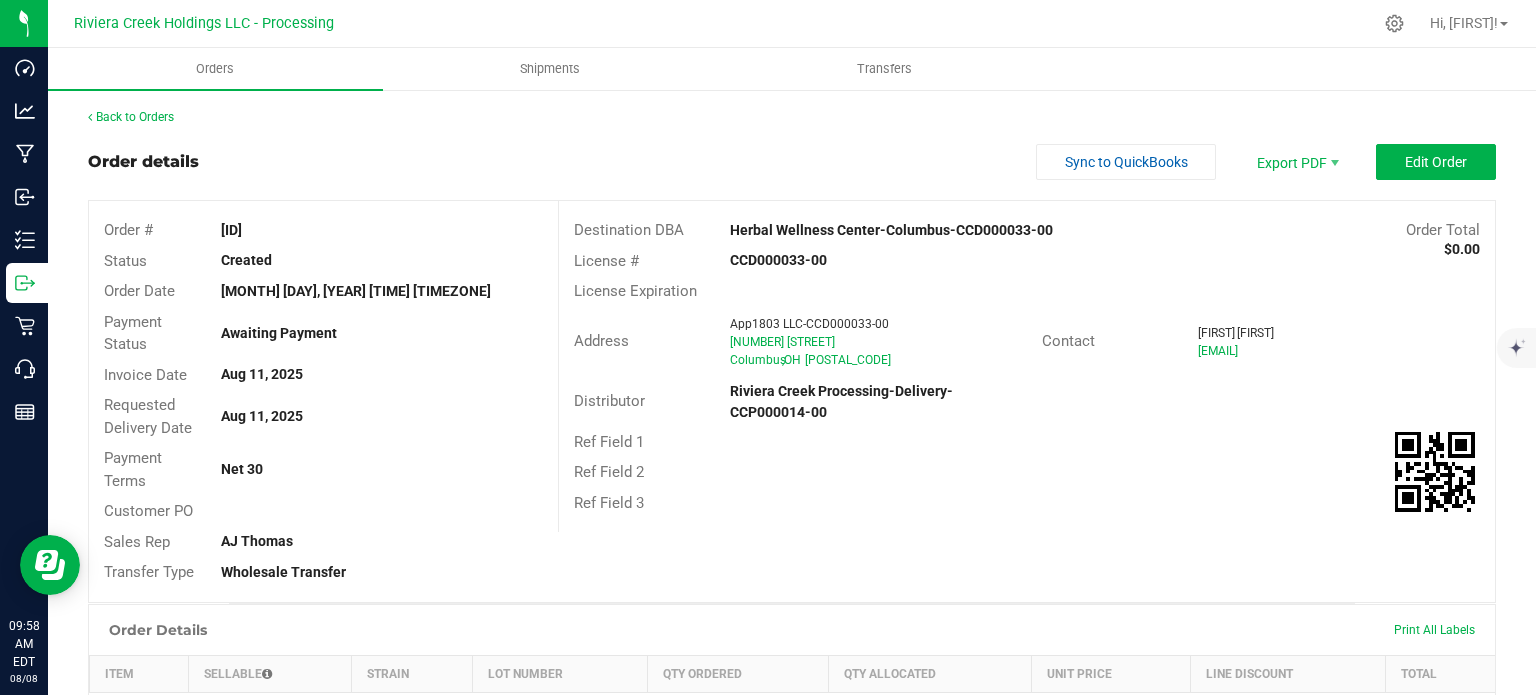 drag, startPoint x: 215, startPoint y: 228, endPoint x: 288, endPoint y: 238, distance: 73.68175 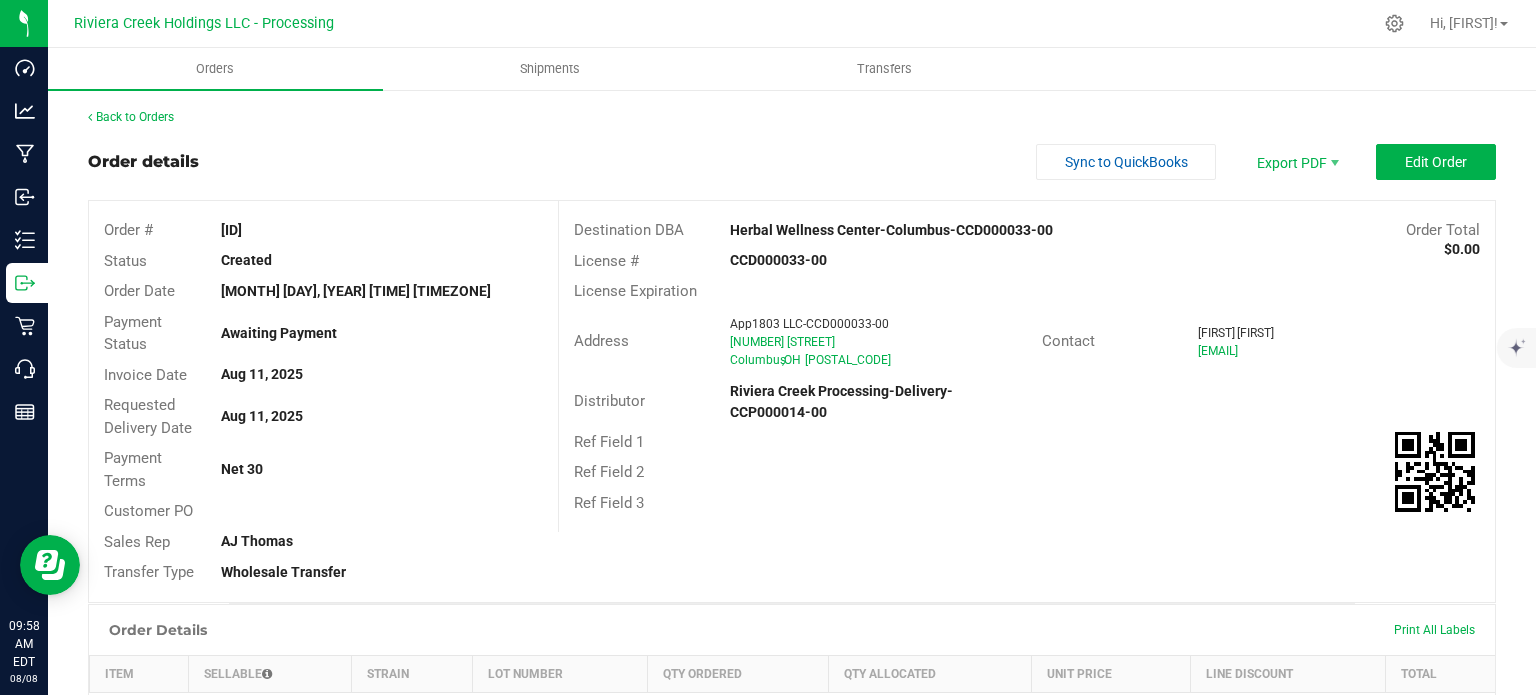 click on "[ID]" at bounding box center [381, 230] 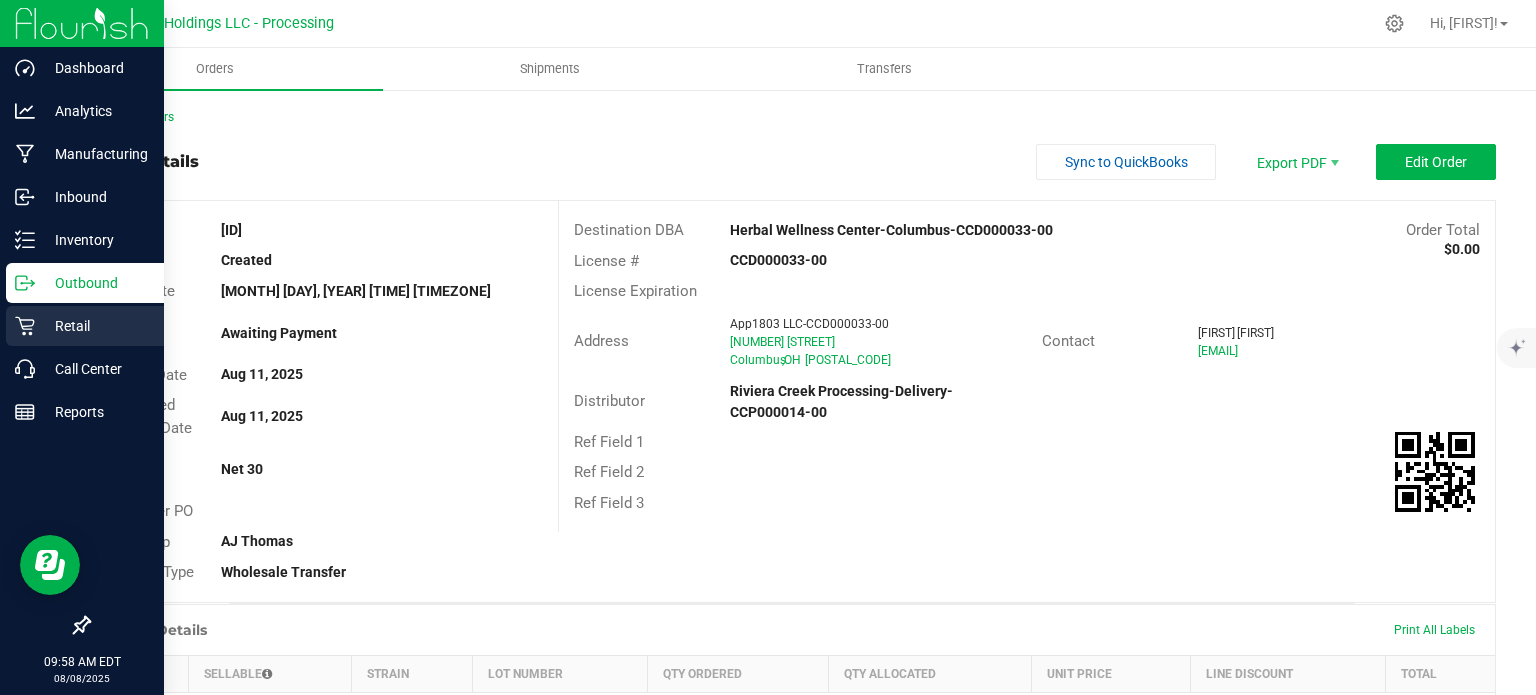 copy on "[ID]" 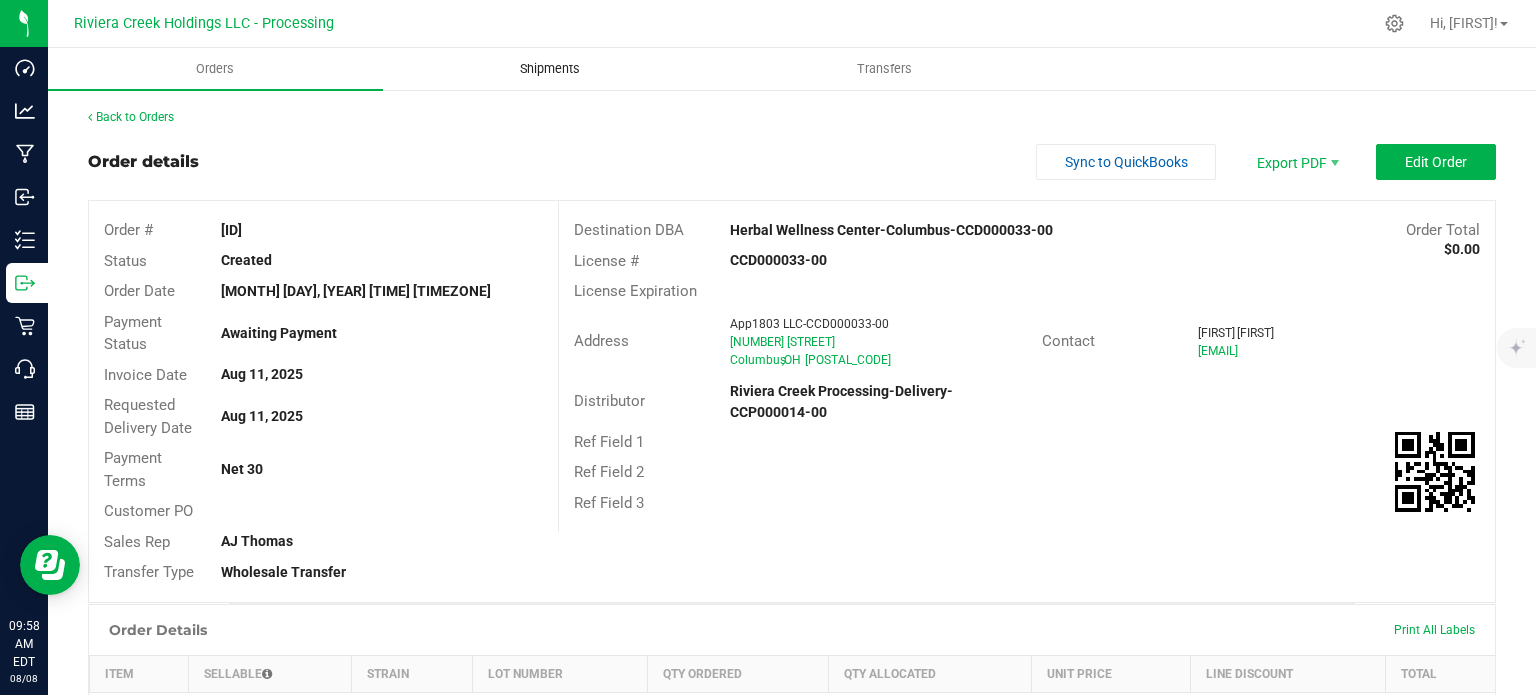 click on "Shipments" at bounding box center (550, 69) 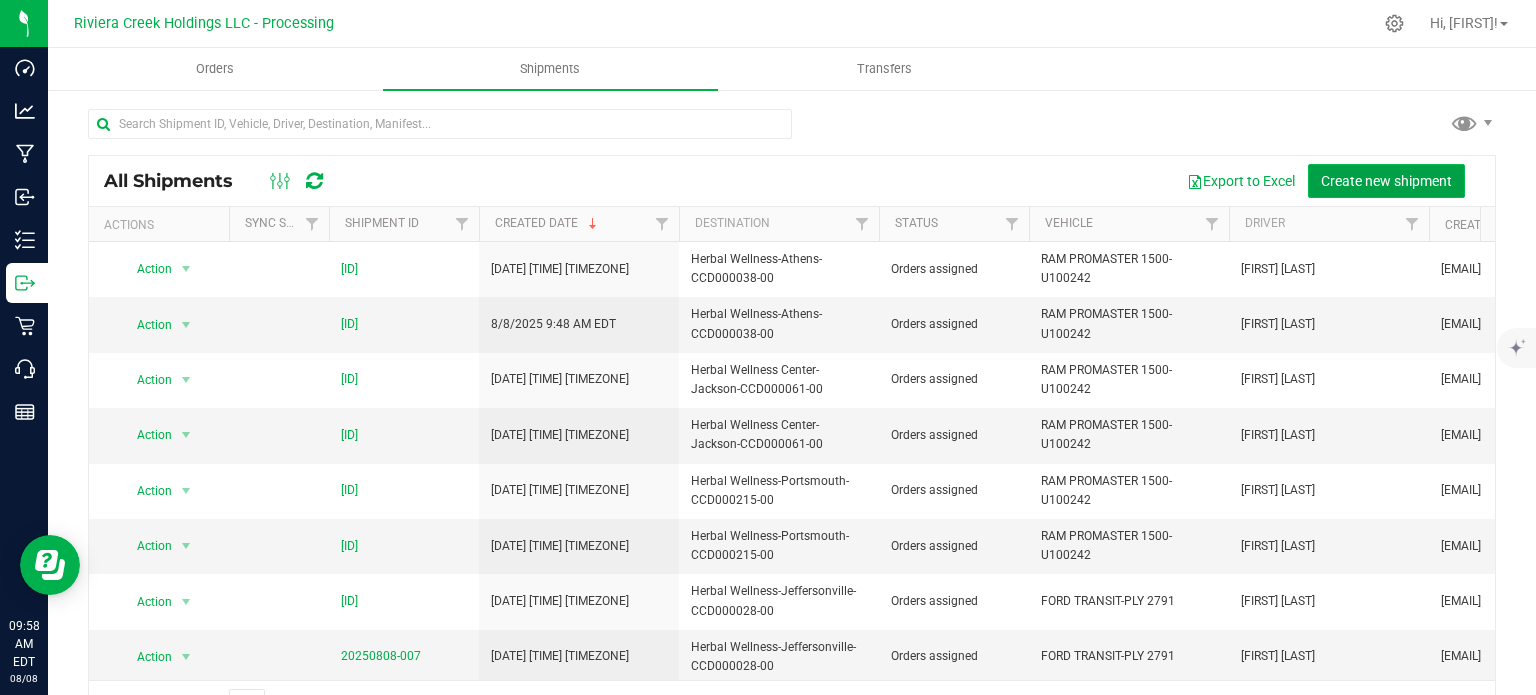 click on "Create new shipment" at bounding box center [1386, 181] 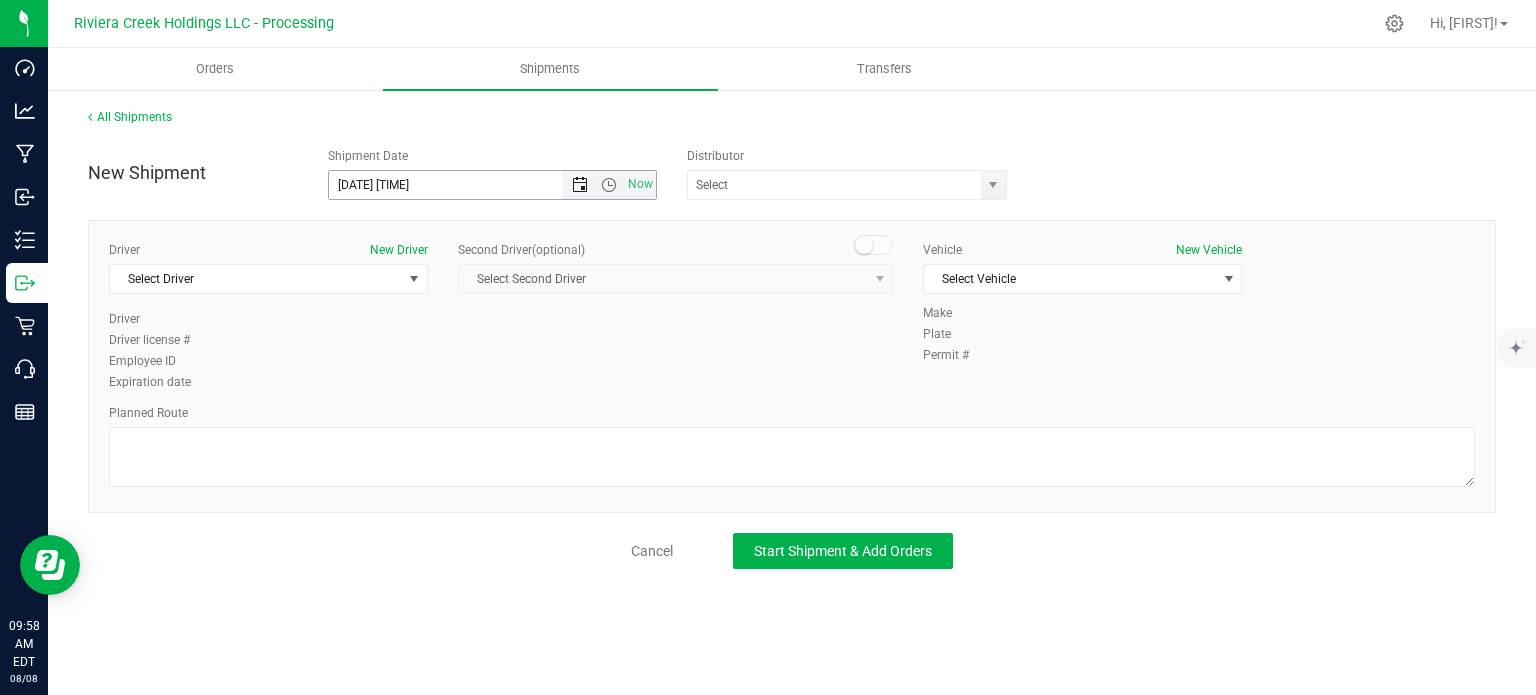 click at bounding box center (580, 185) 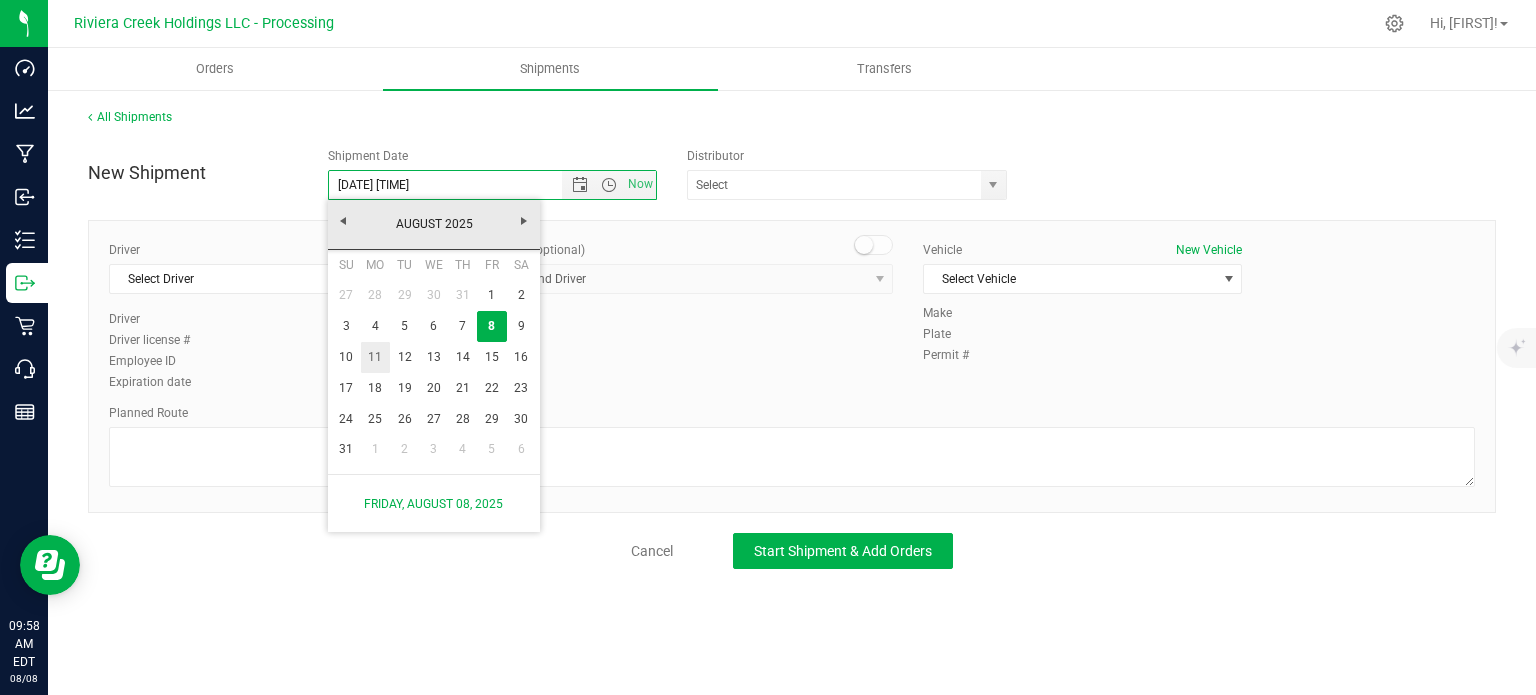 click on "11" at bounding box center [375, 357] 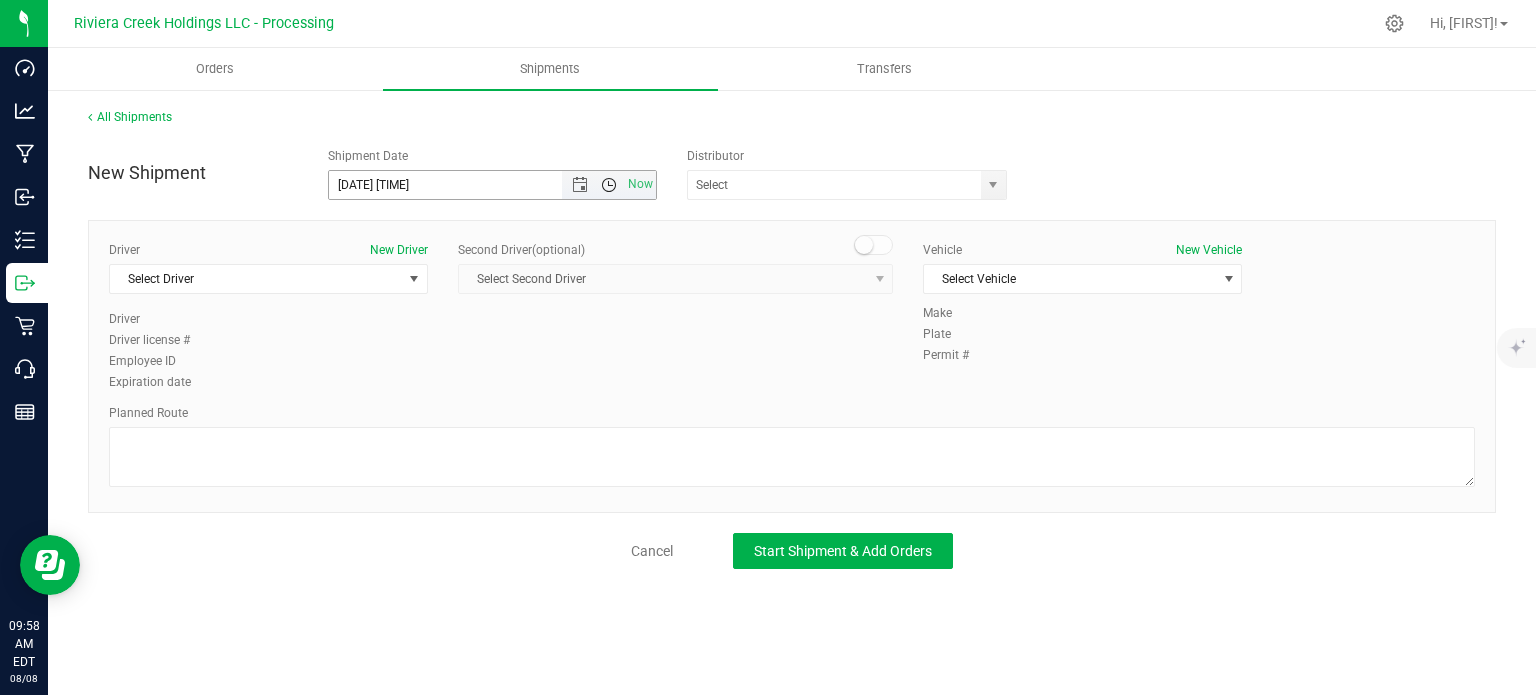 click at bounding box center [609, 185] 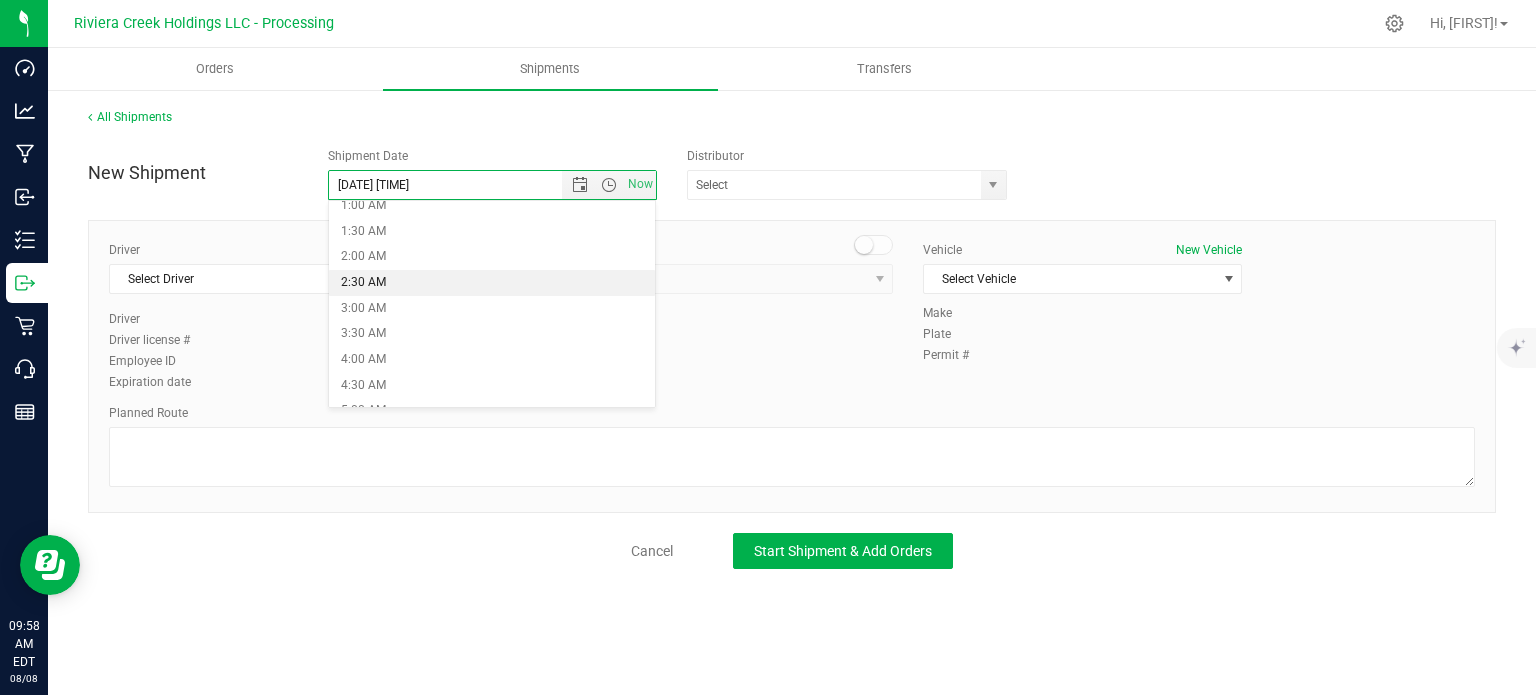 scroll, scrollTop: 200, scrollLeft: 0, axis: vertical 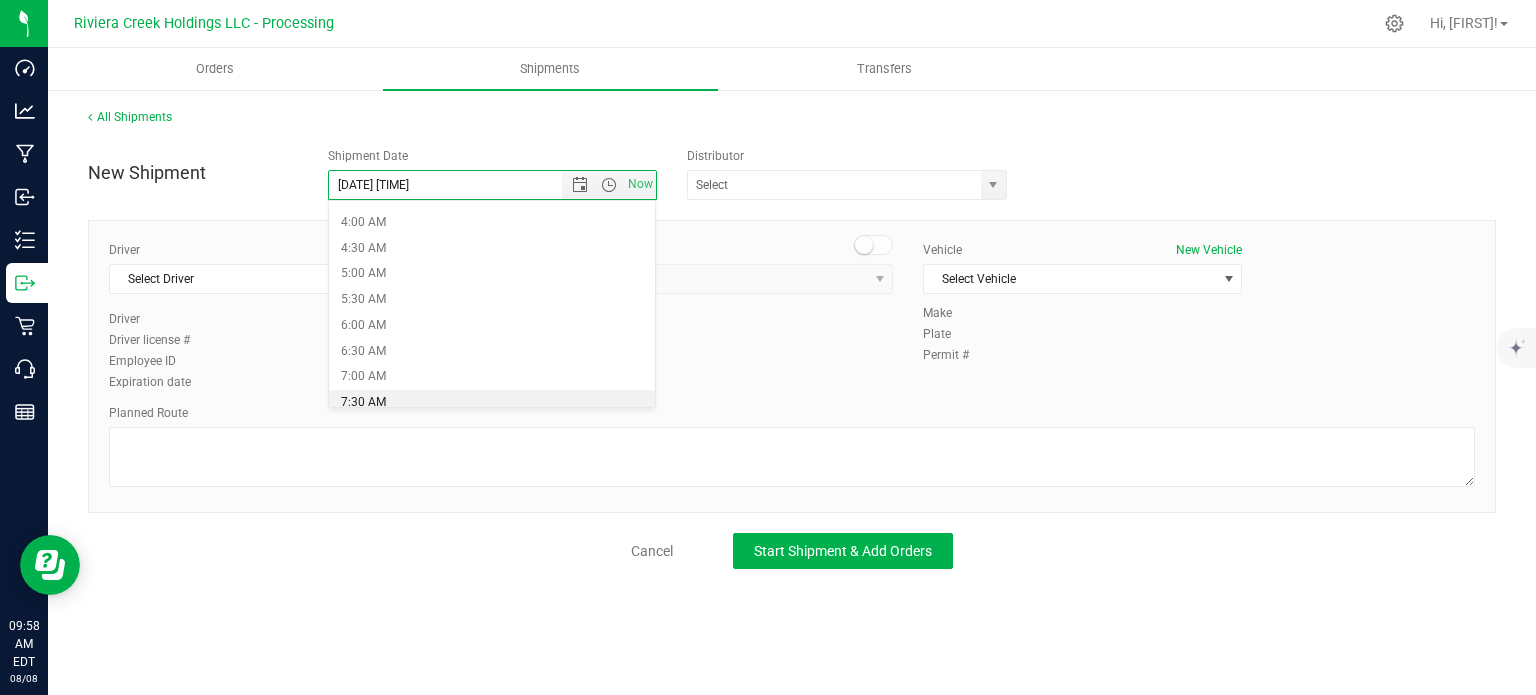 click on "7:30 AM" at bounding box center (492, 403) 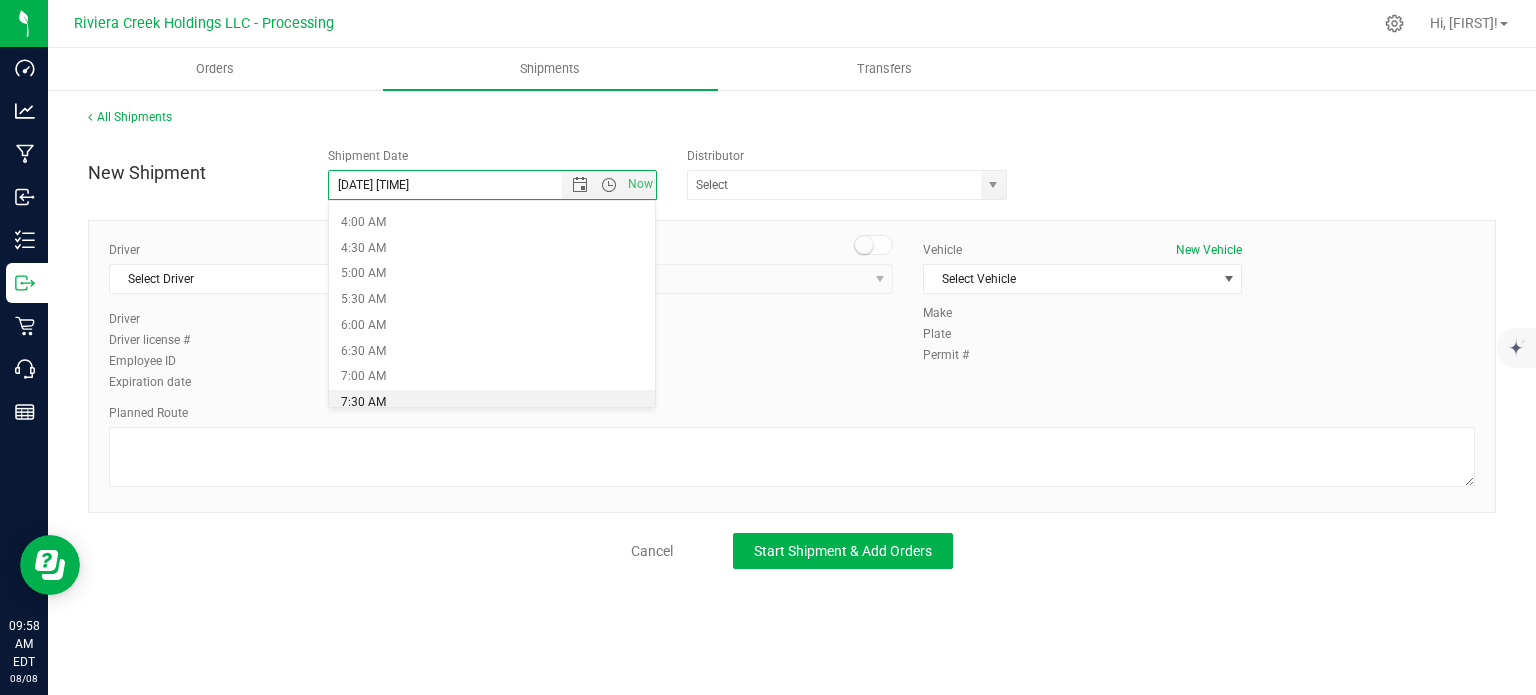 type on "[DATE] [TIME]" 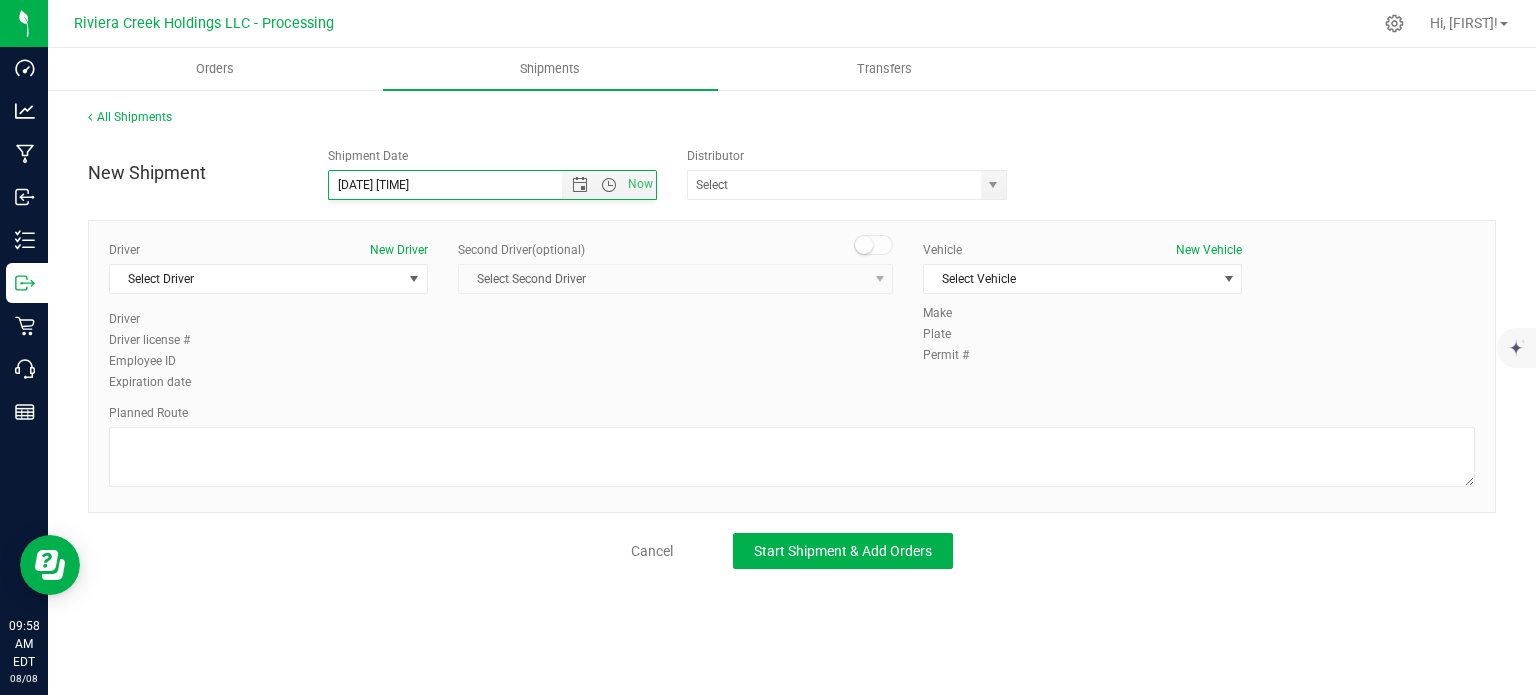 scroll, scrollTop: 204, scrollLeft: 0, axis: vertical 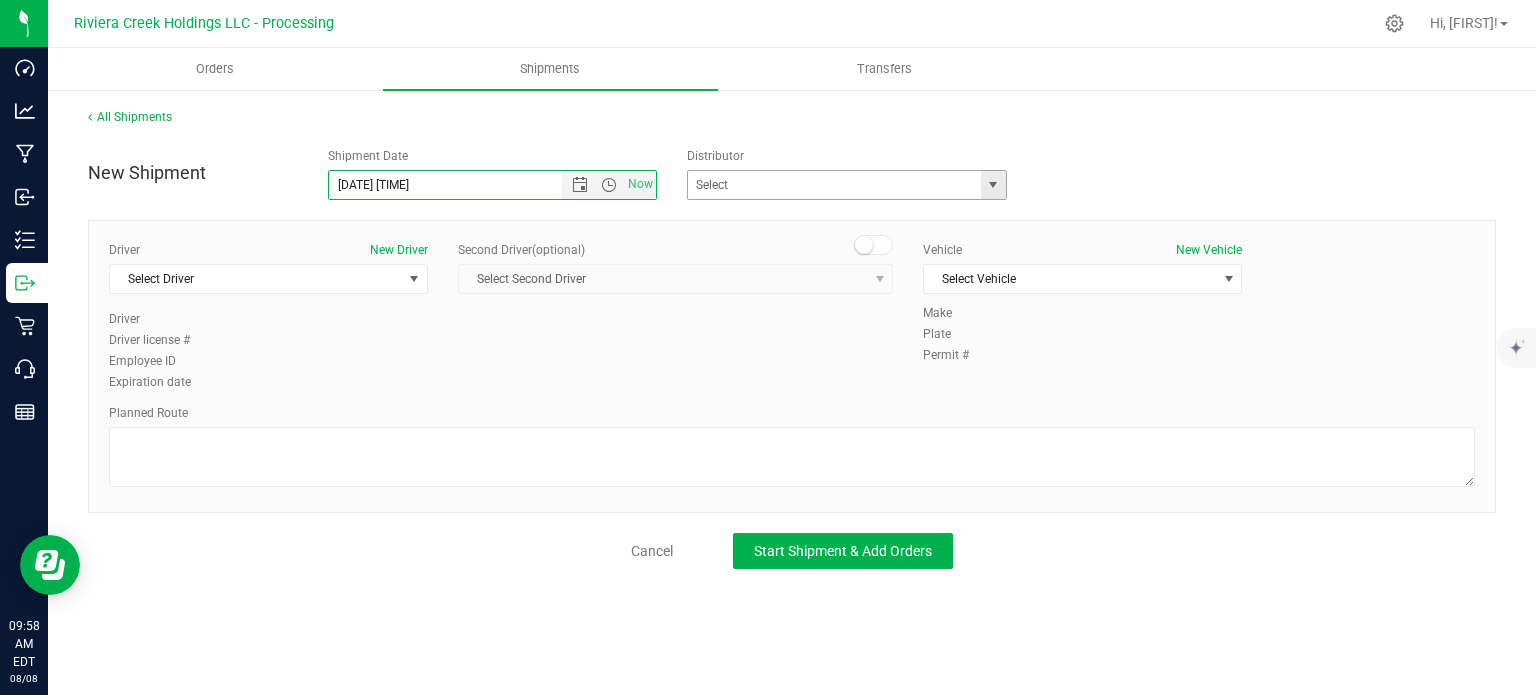 click at bounding box center [993, 185] 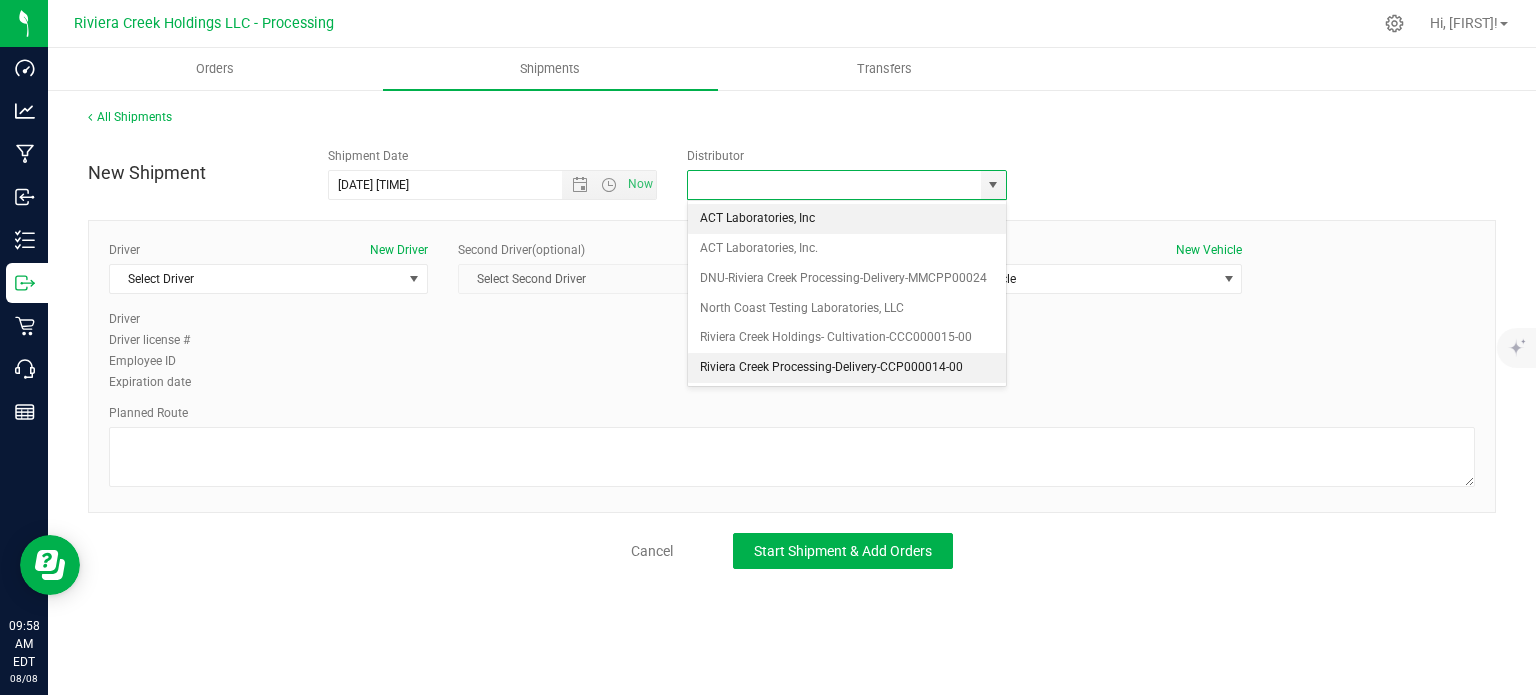 click on "Riviera Creek Processing-Delivery-CCP000014-00" at bounding box center [847, 368] 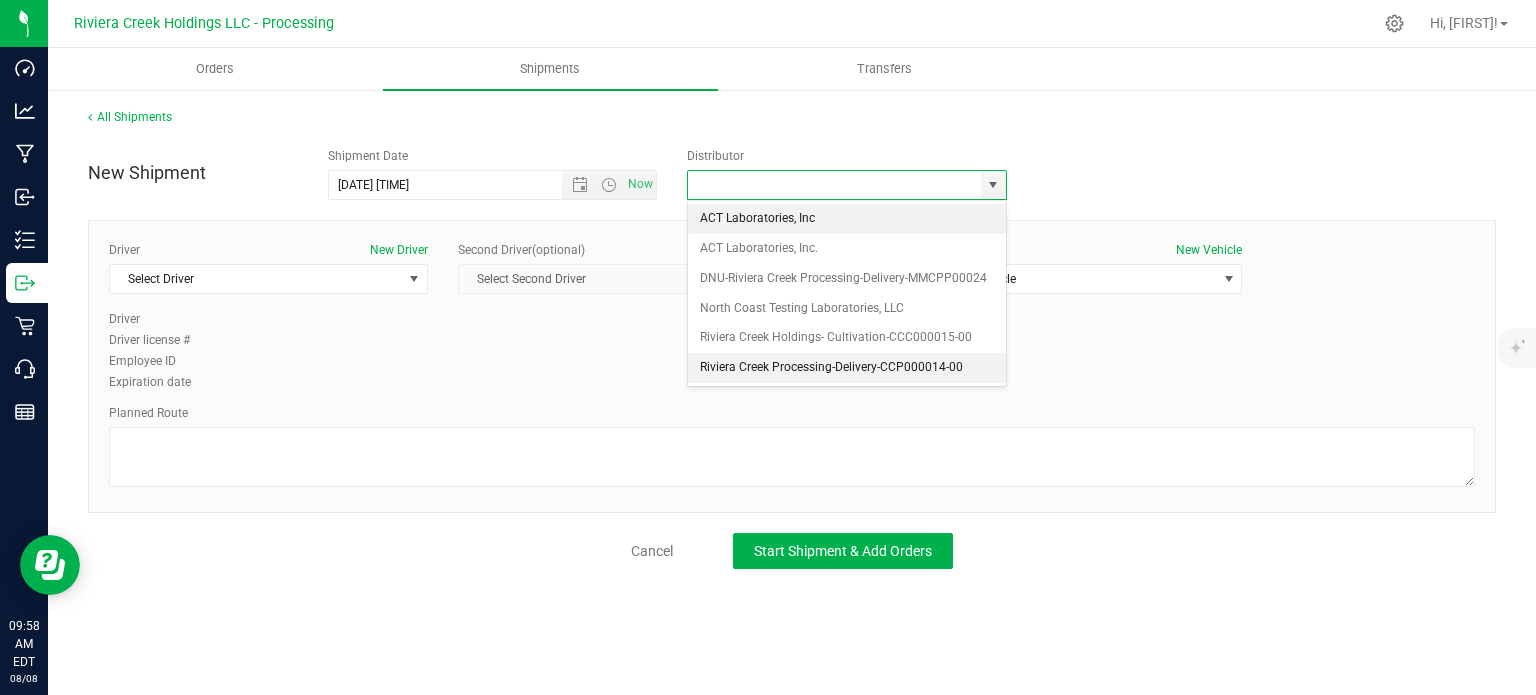 type on "Riviera Creek Processing-Delivery-CCP000014-00" 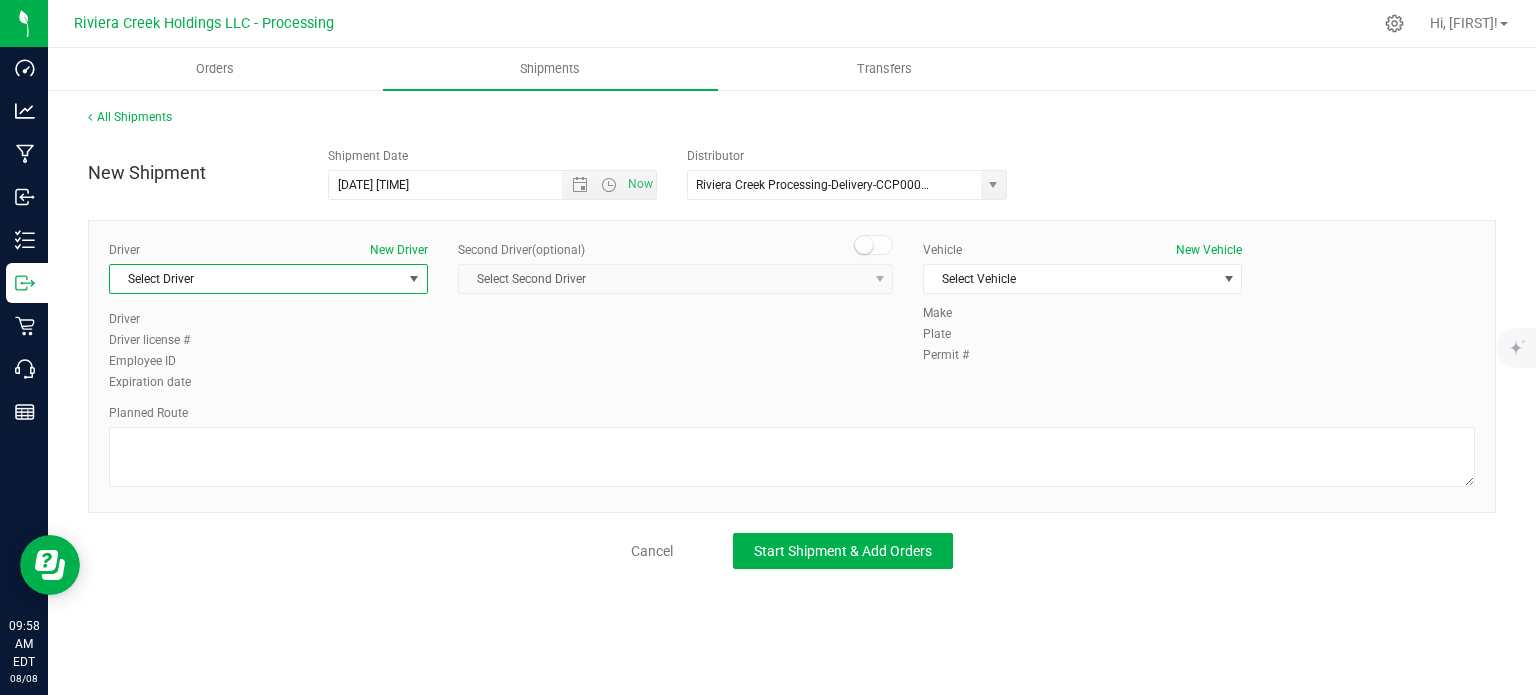 click on "Select Driver" at bounding box center [256, 279] 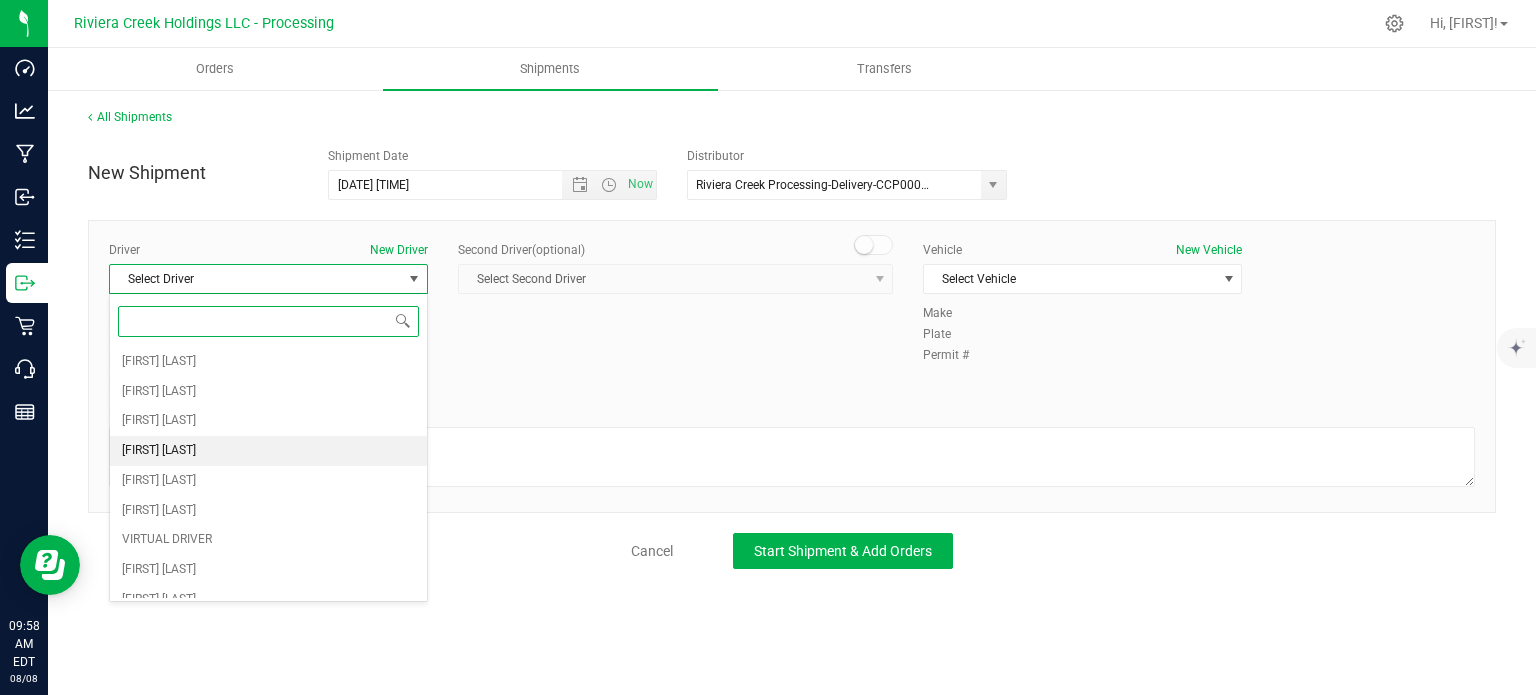 click on "[FIRST] [LAST]" at bounding box center (159, 451) 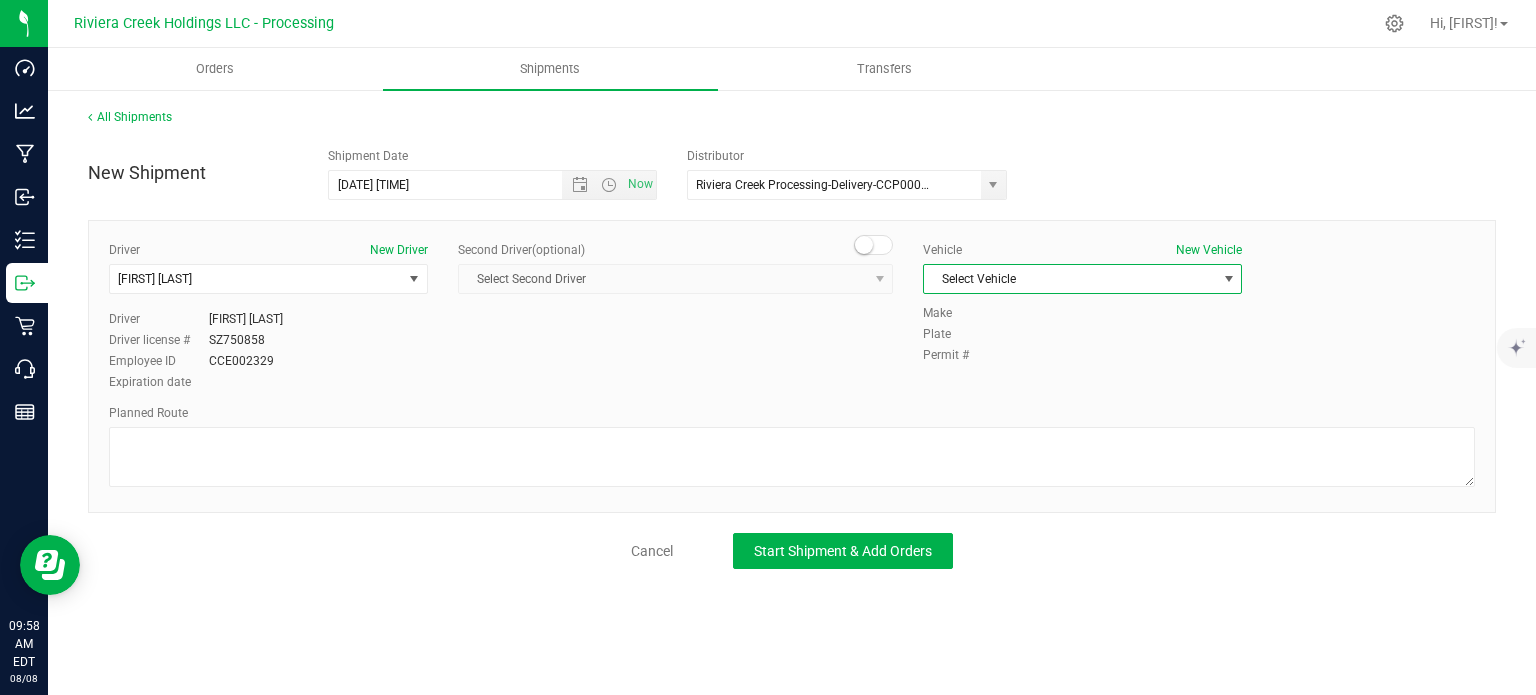 click on "Select Vehicle" at bounding box center [1070, 279] 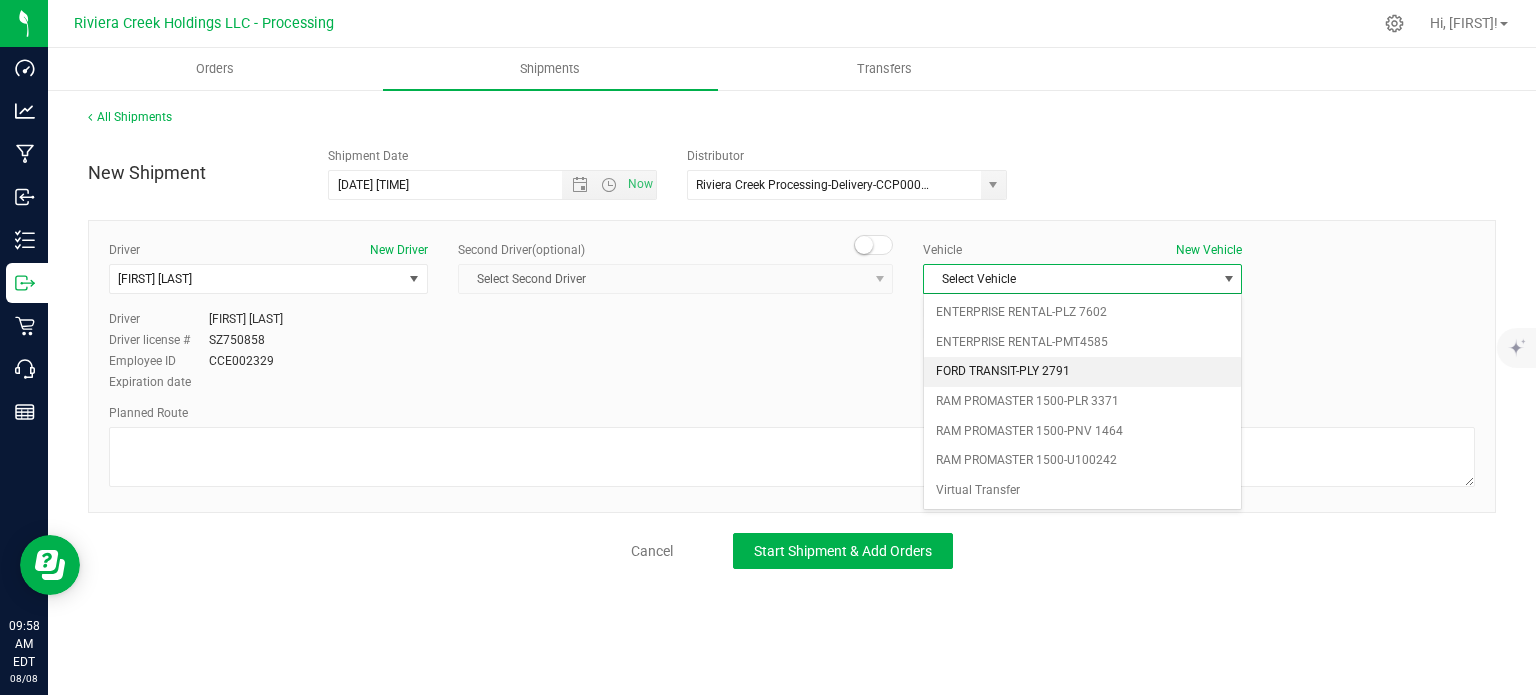 click on "FORD TRANSIT-PLY 2791" at bounding box center [1082, 372] 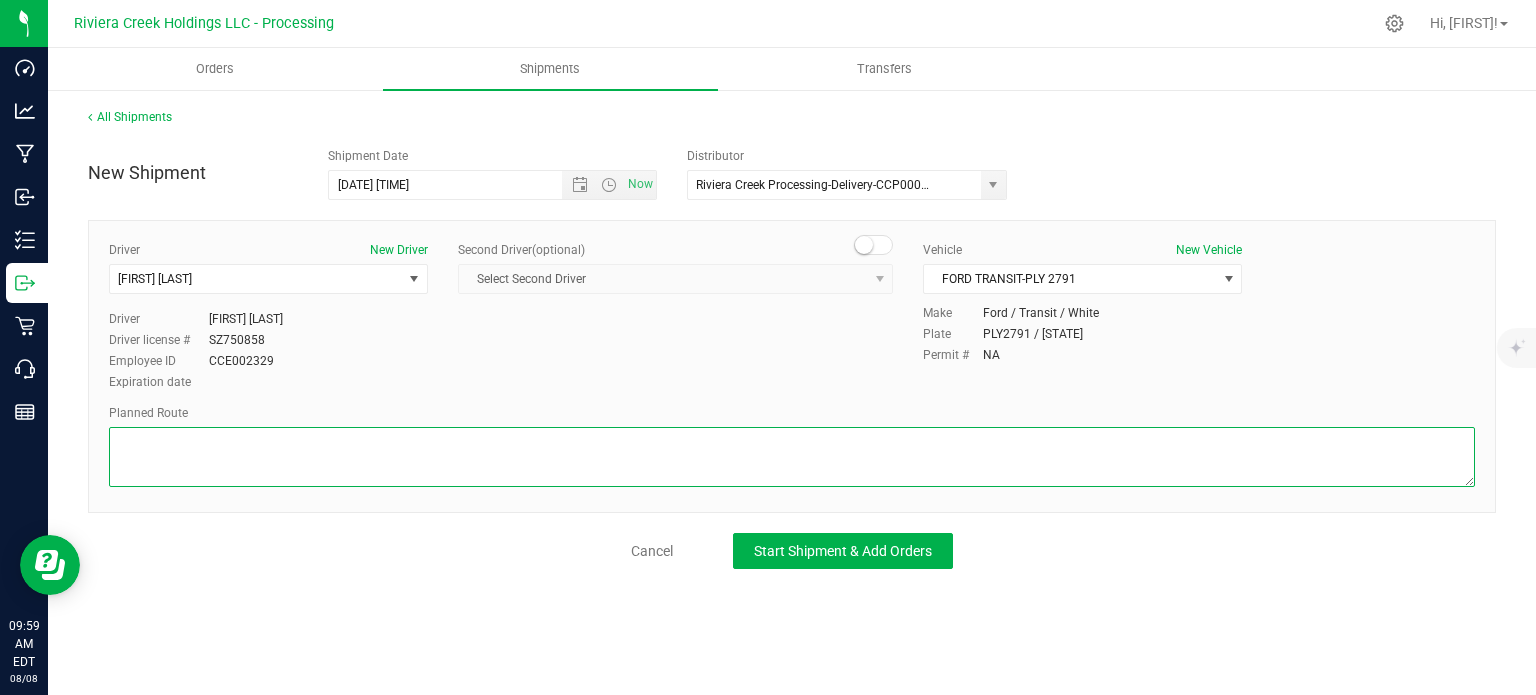 click at bounding box center [792, 457] 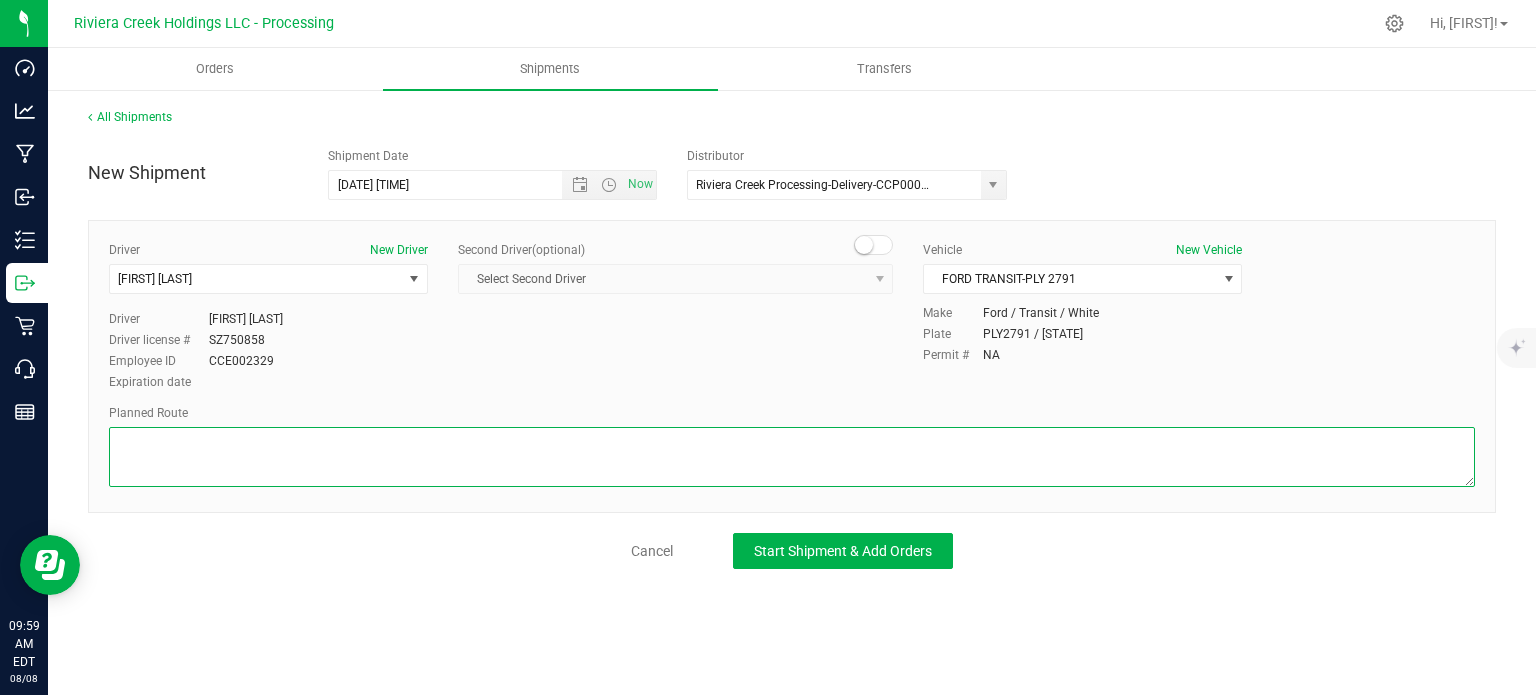 paste on "[DIRECTIONS]" 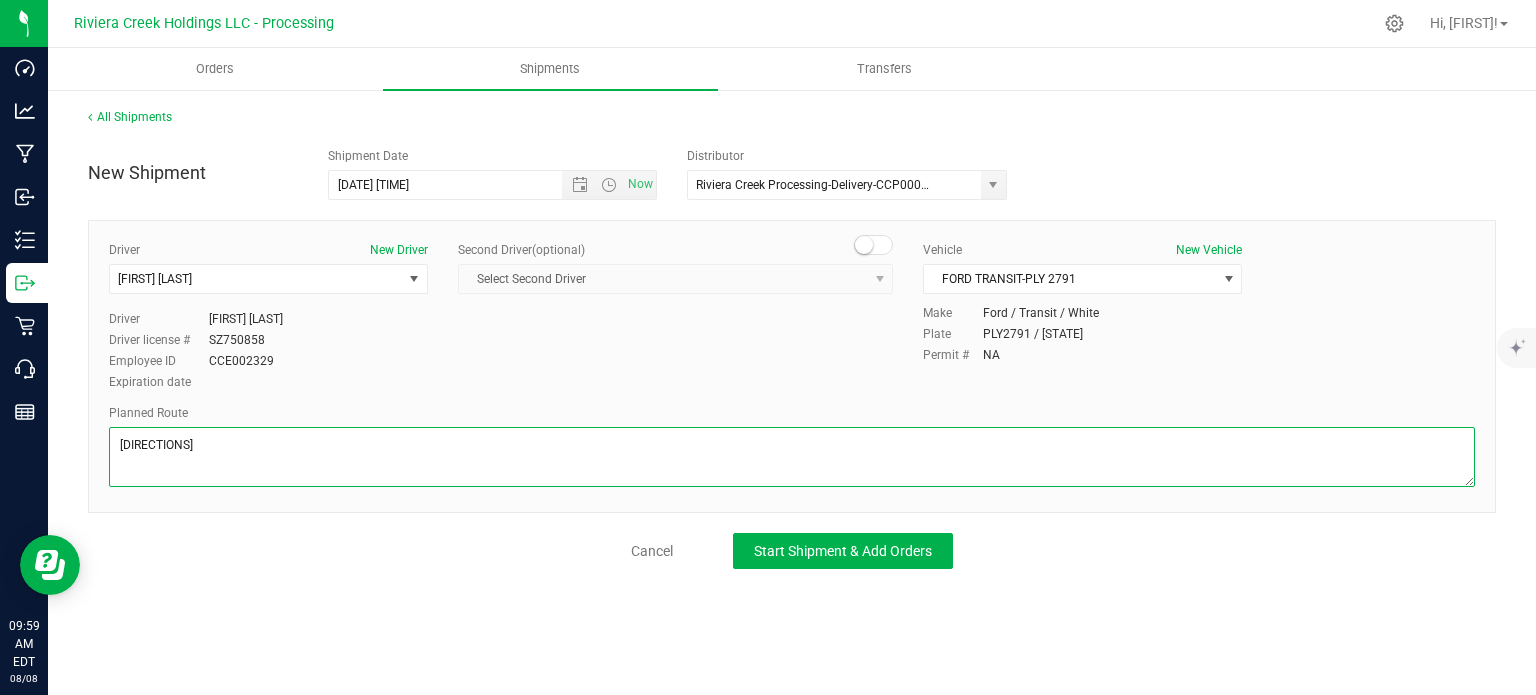 scroll, scrollTop: 499, scrollLeft: 0, axis: vertical 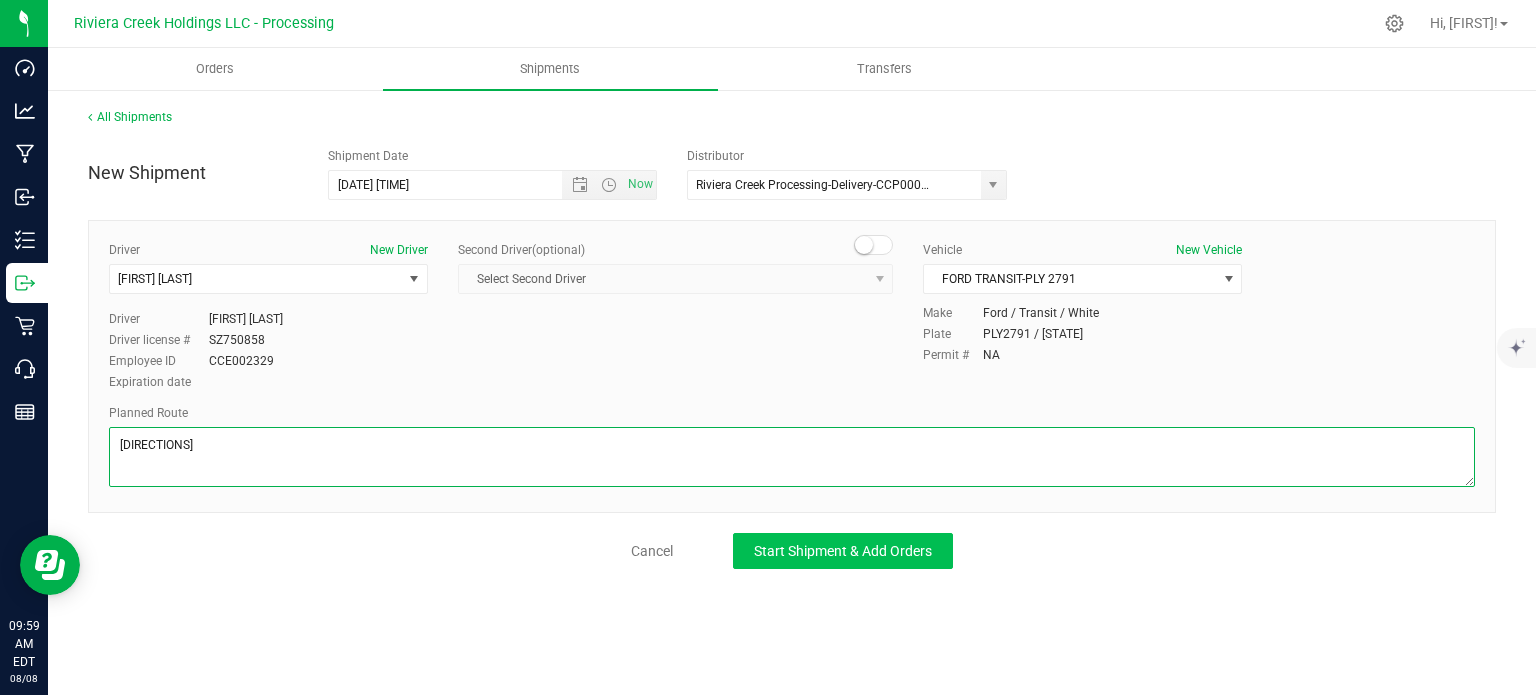 type on "[DIRECTIONS]" 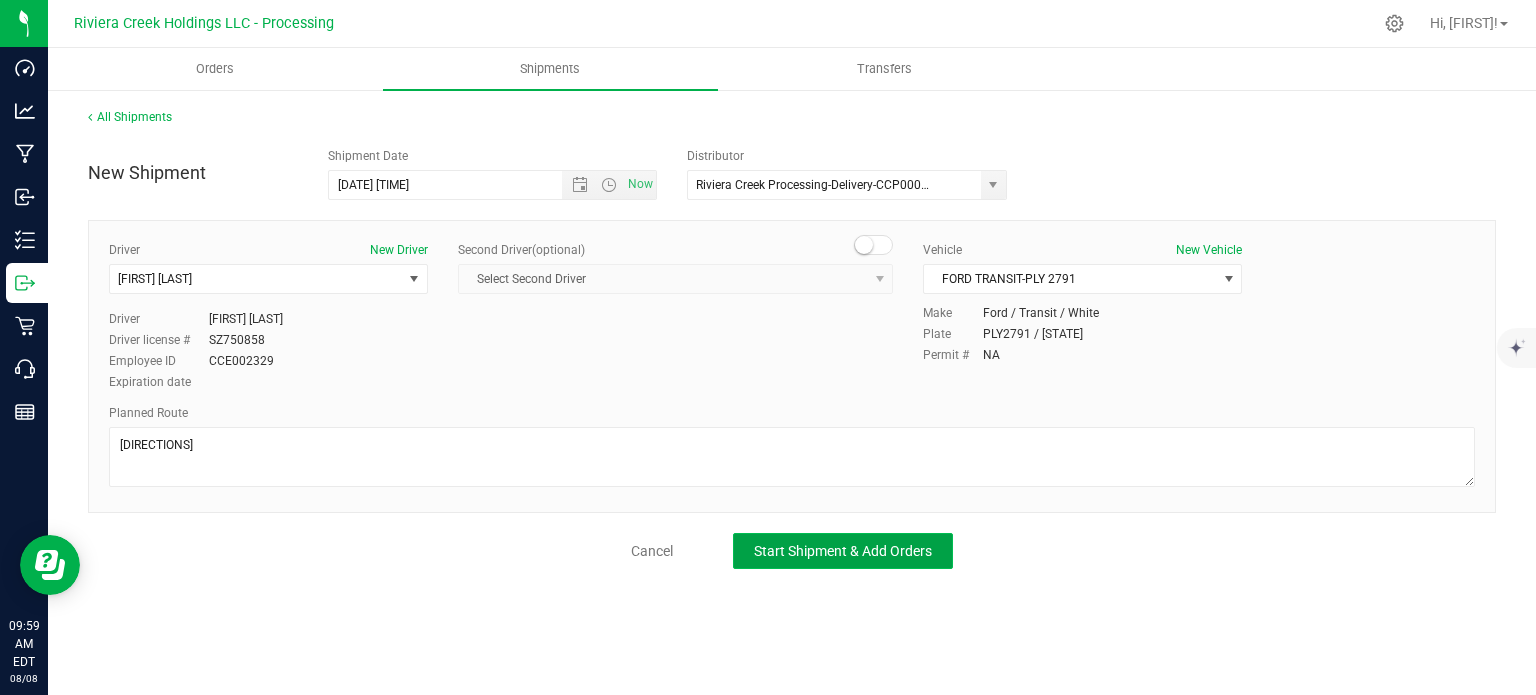 click on "Start Shipment & Add Orders" 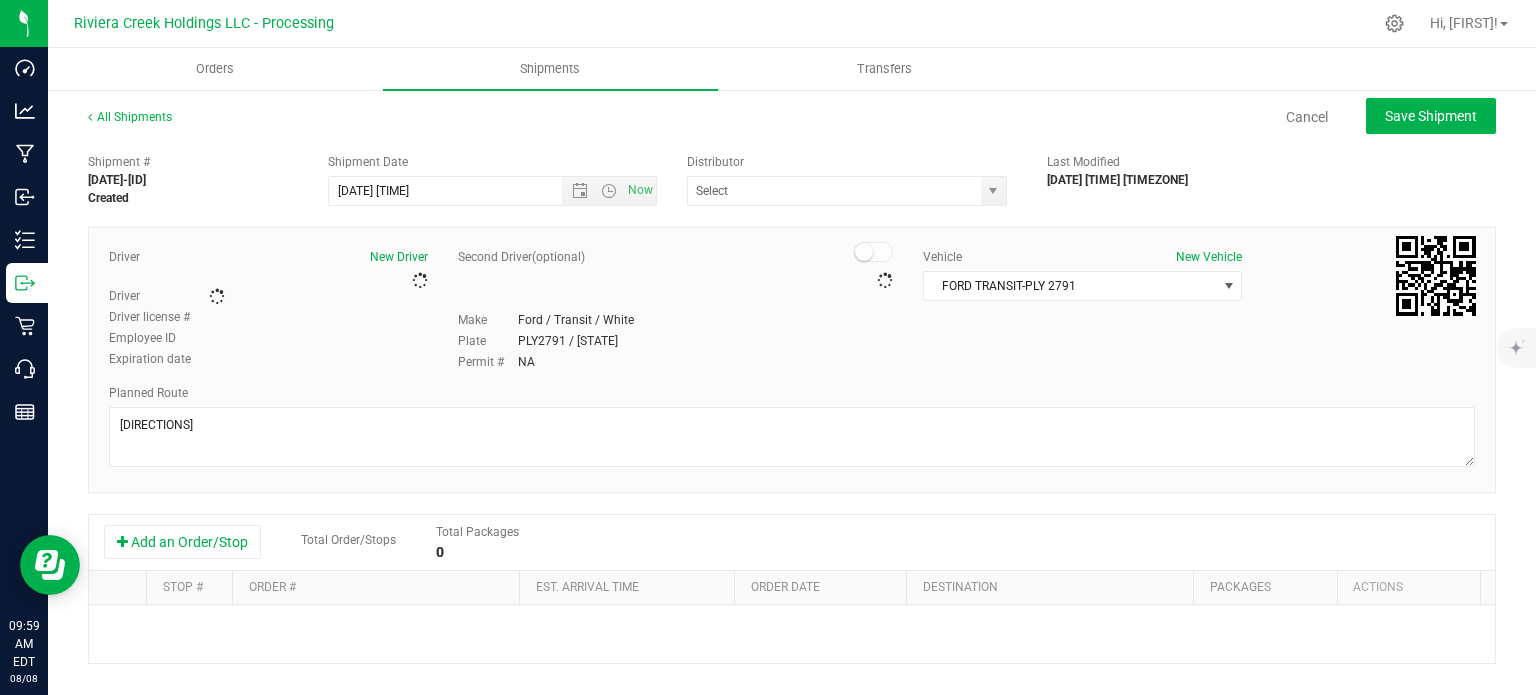 type on "Riviera Creek Processing-Delivery-CCP000014-00" 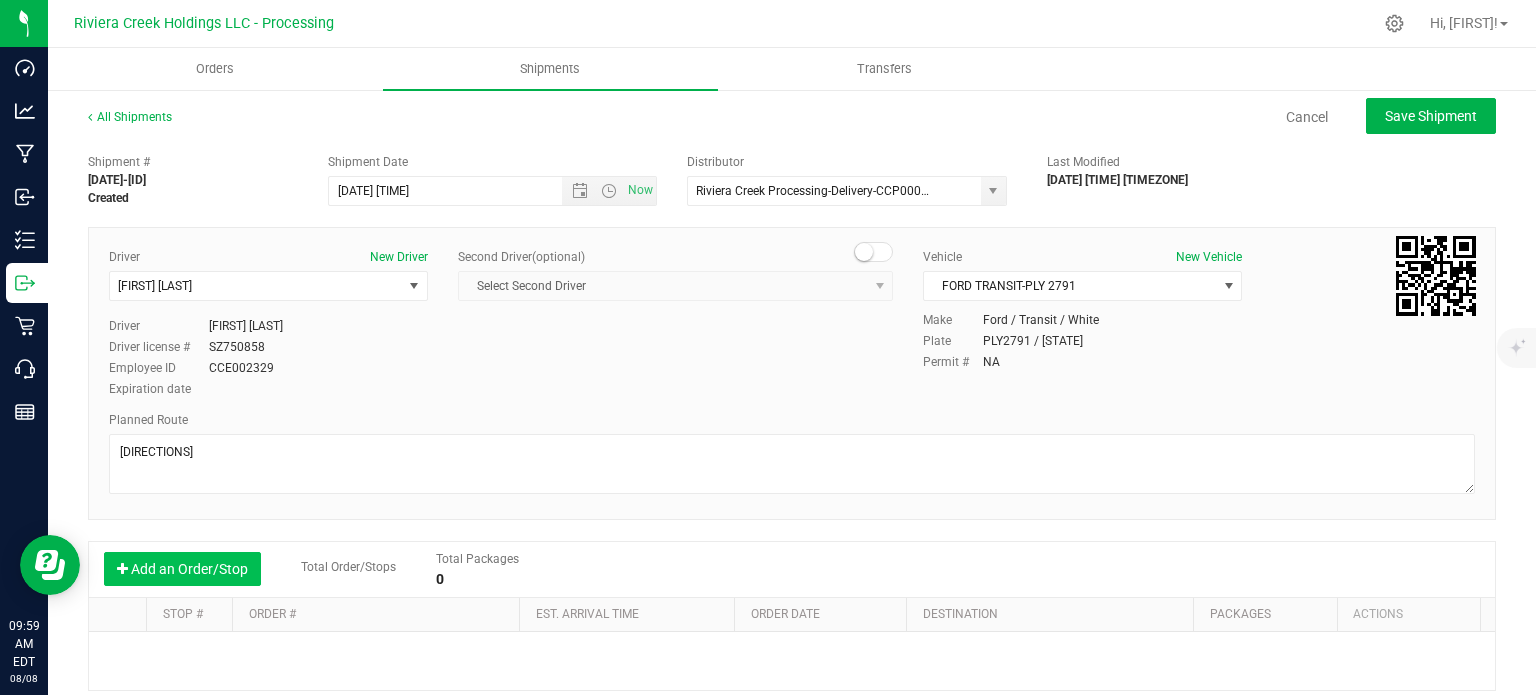 click on "Add an Order/Stop" at bounding box center [182, 569] 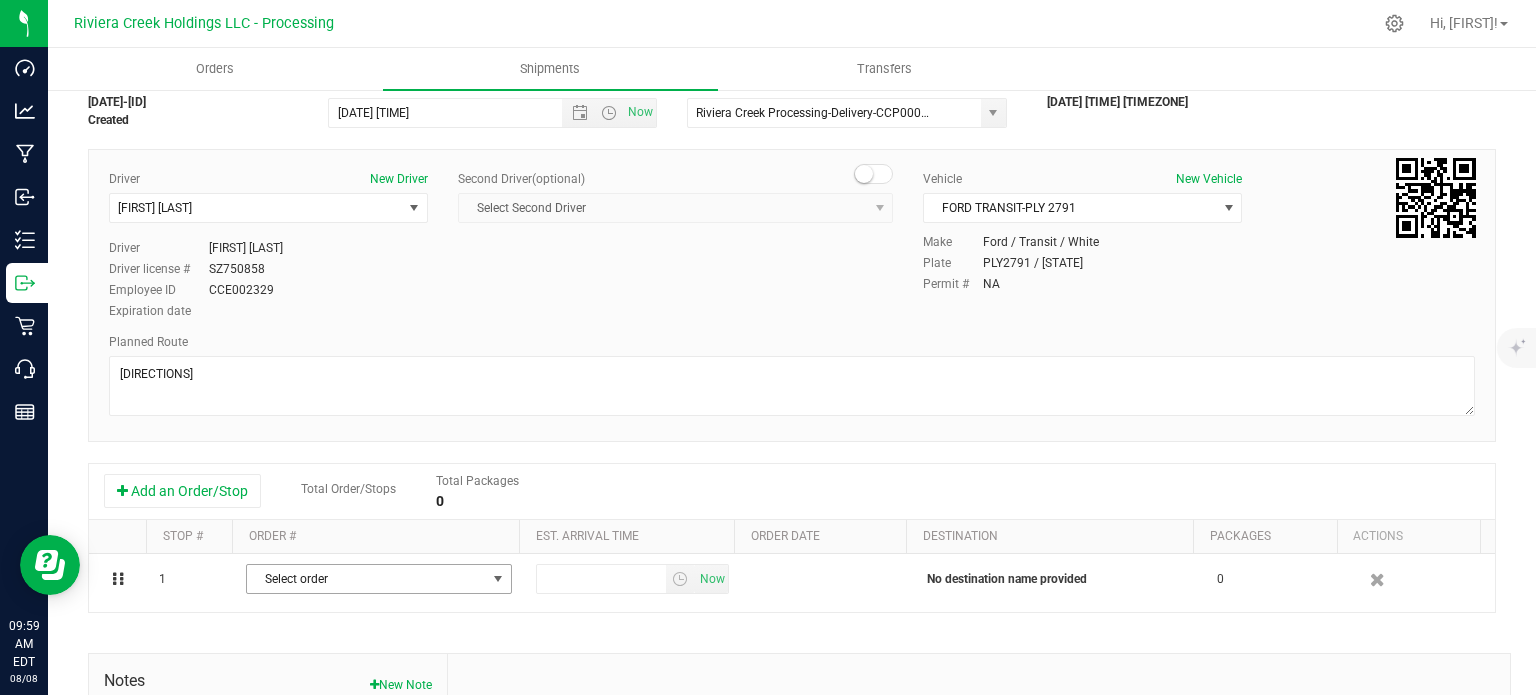 scroll, scrollTop: 300, scrollLeft: 0, axis: vertical 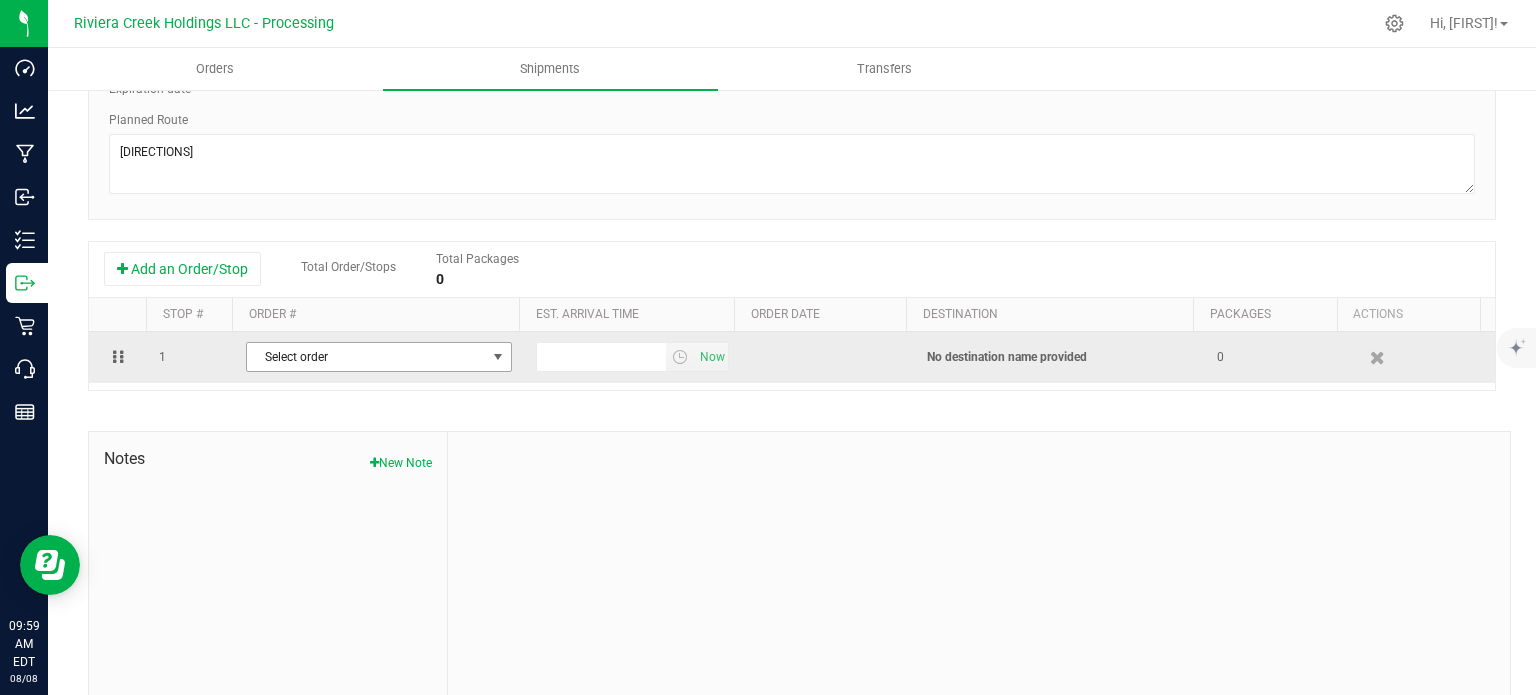 click on "Select order" at bounding box center (366, 357) 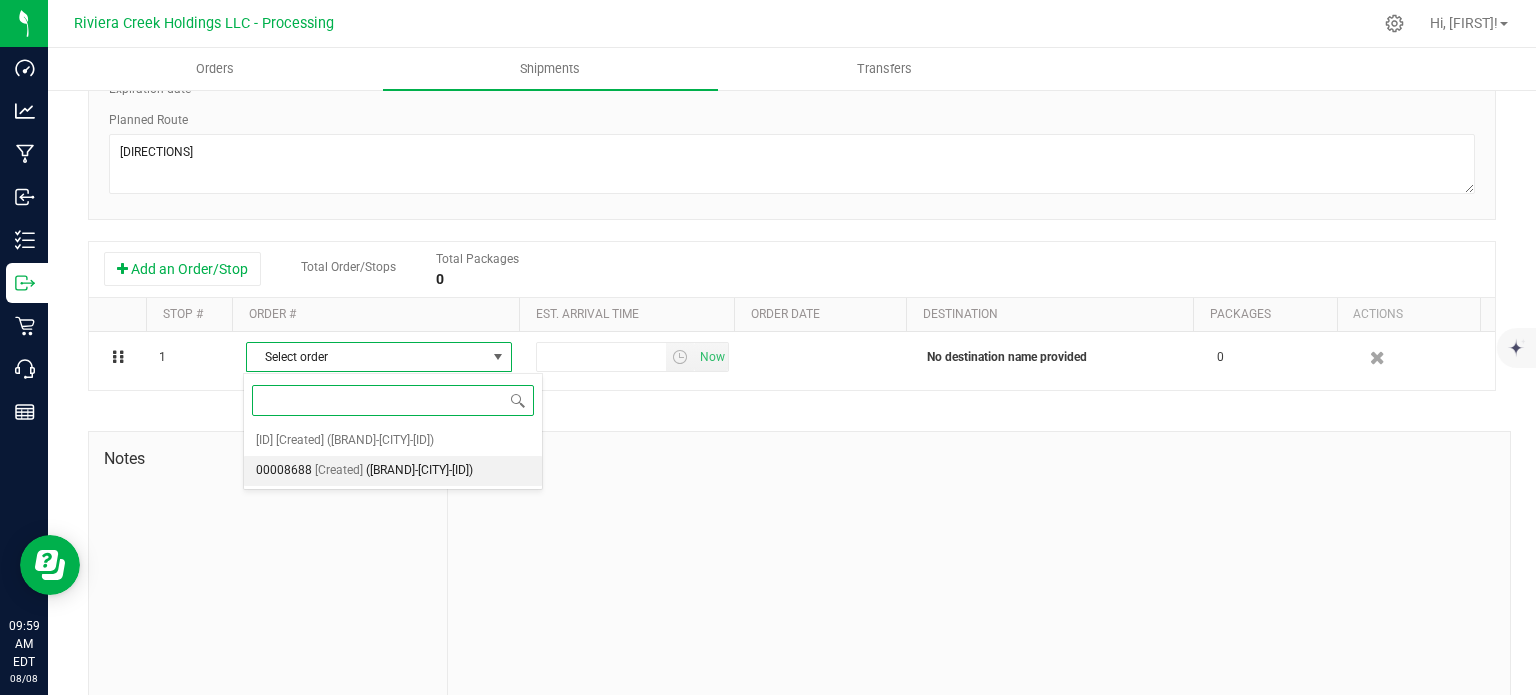 click on "([BRAND]-[CITY]-[ID])" at bounding box center [419, 471] 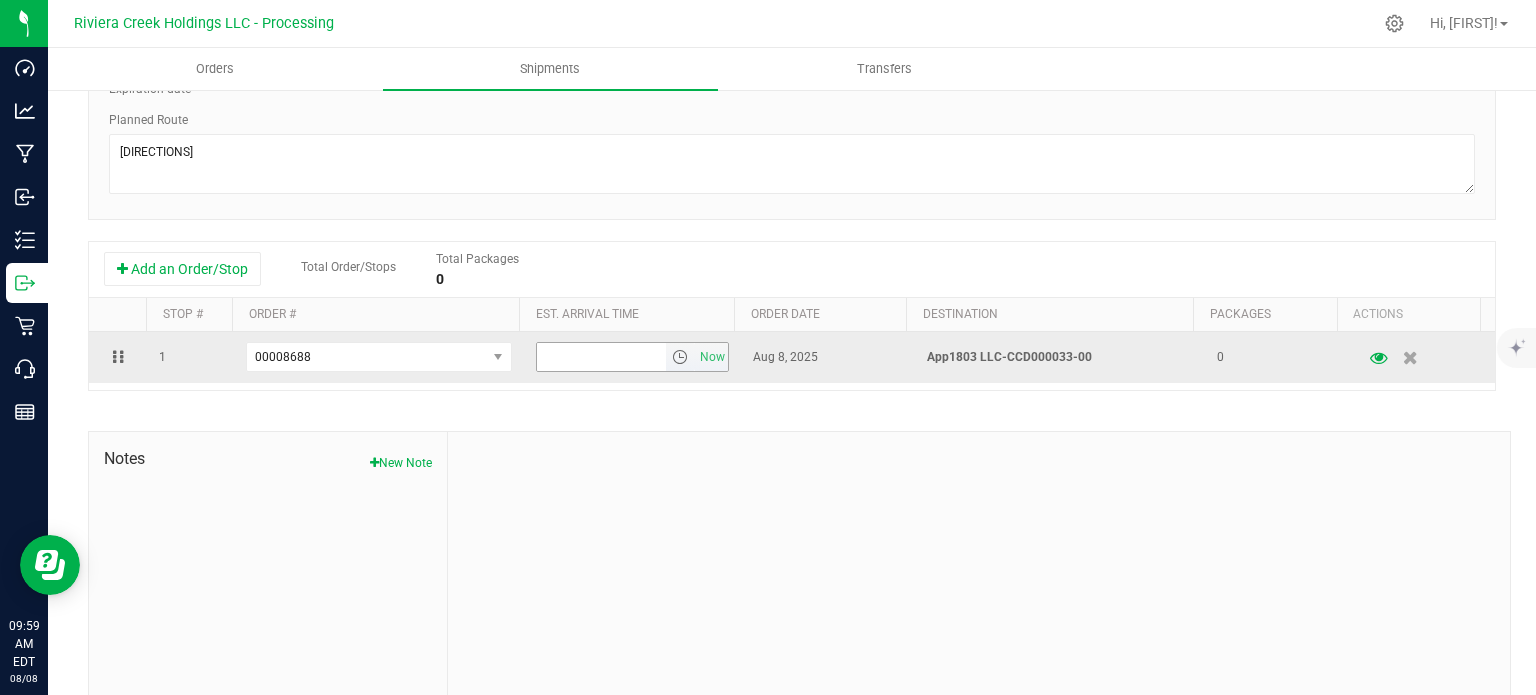 click at bounding box center [680, 357] 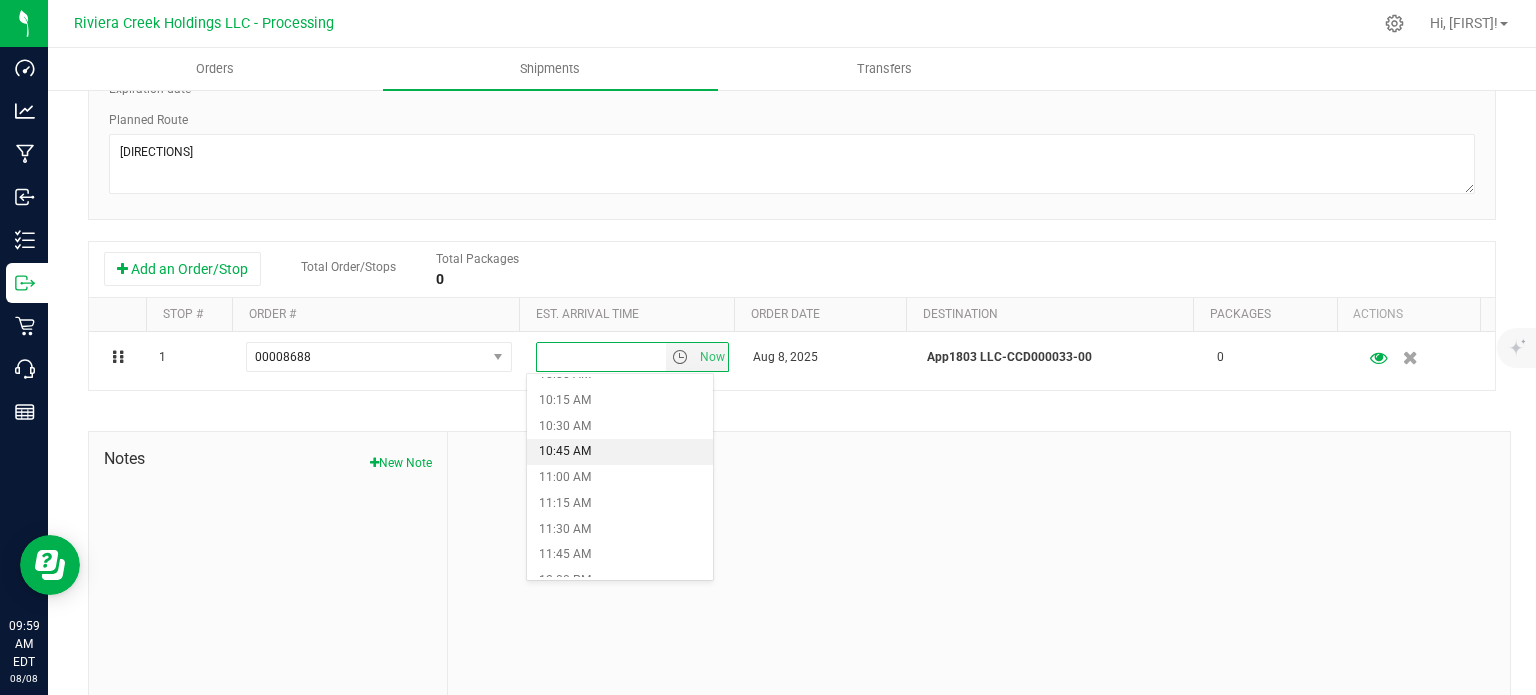scroll, scrollTop: 1100, scrollLeft: 0, axis: vertical 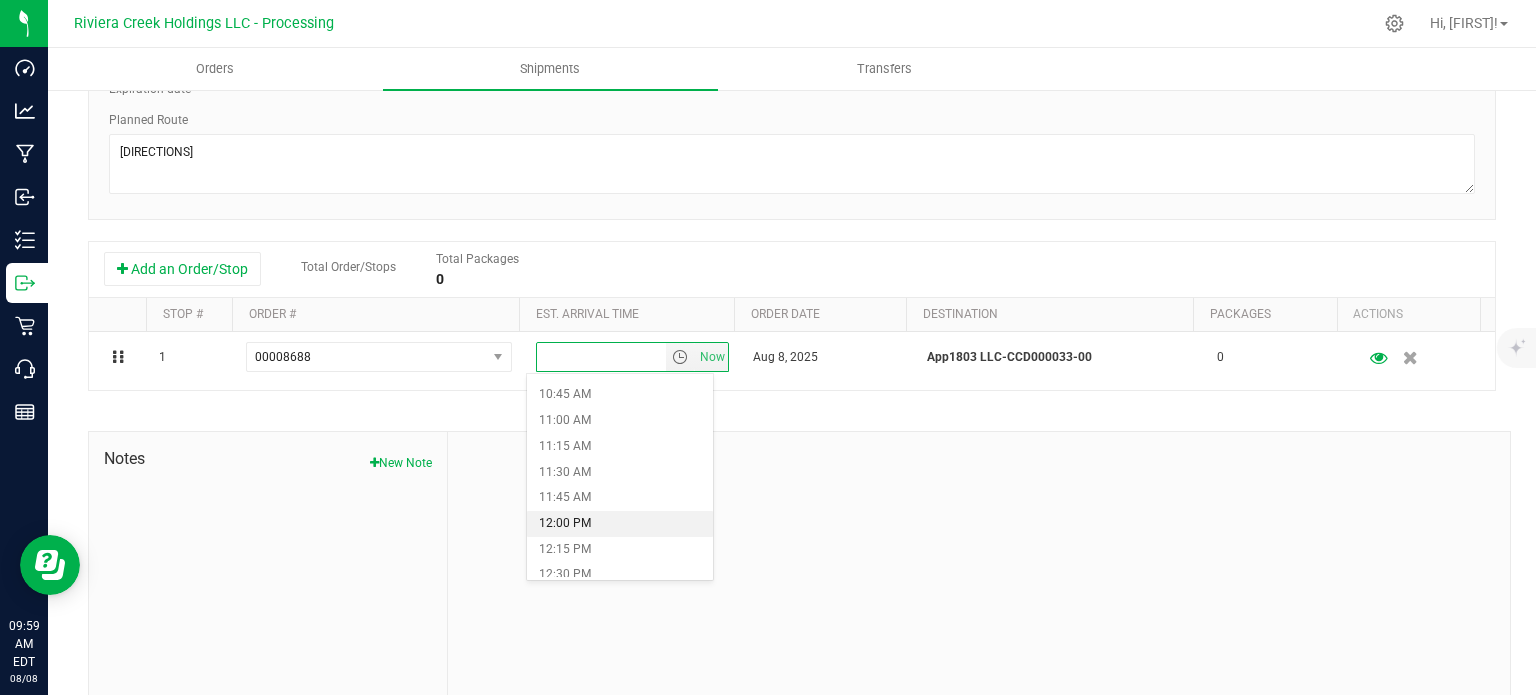 click on "12:00 PM" at bounding box center [619, 524] 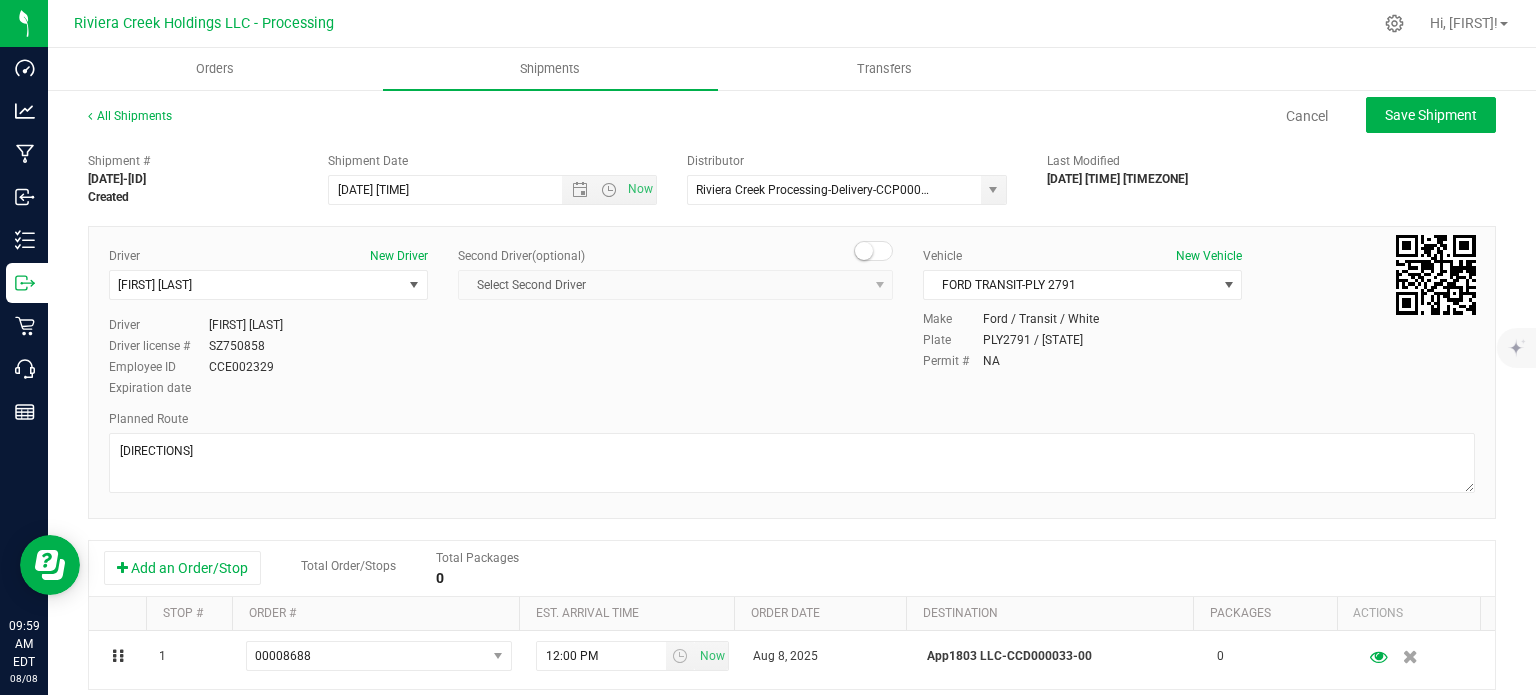 scroll, scrollTop: 0, scrollLeft: 0, axis: both 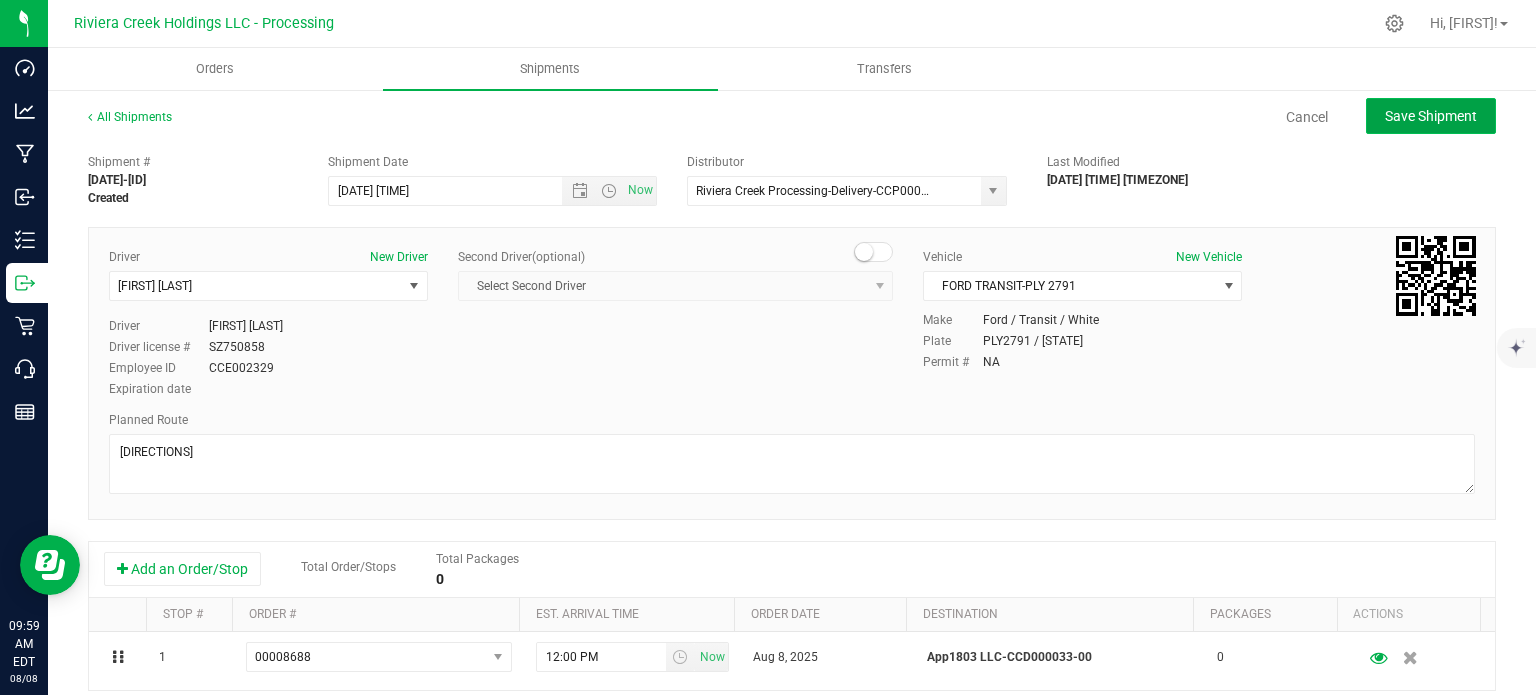 click on "Save Shipment" 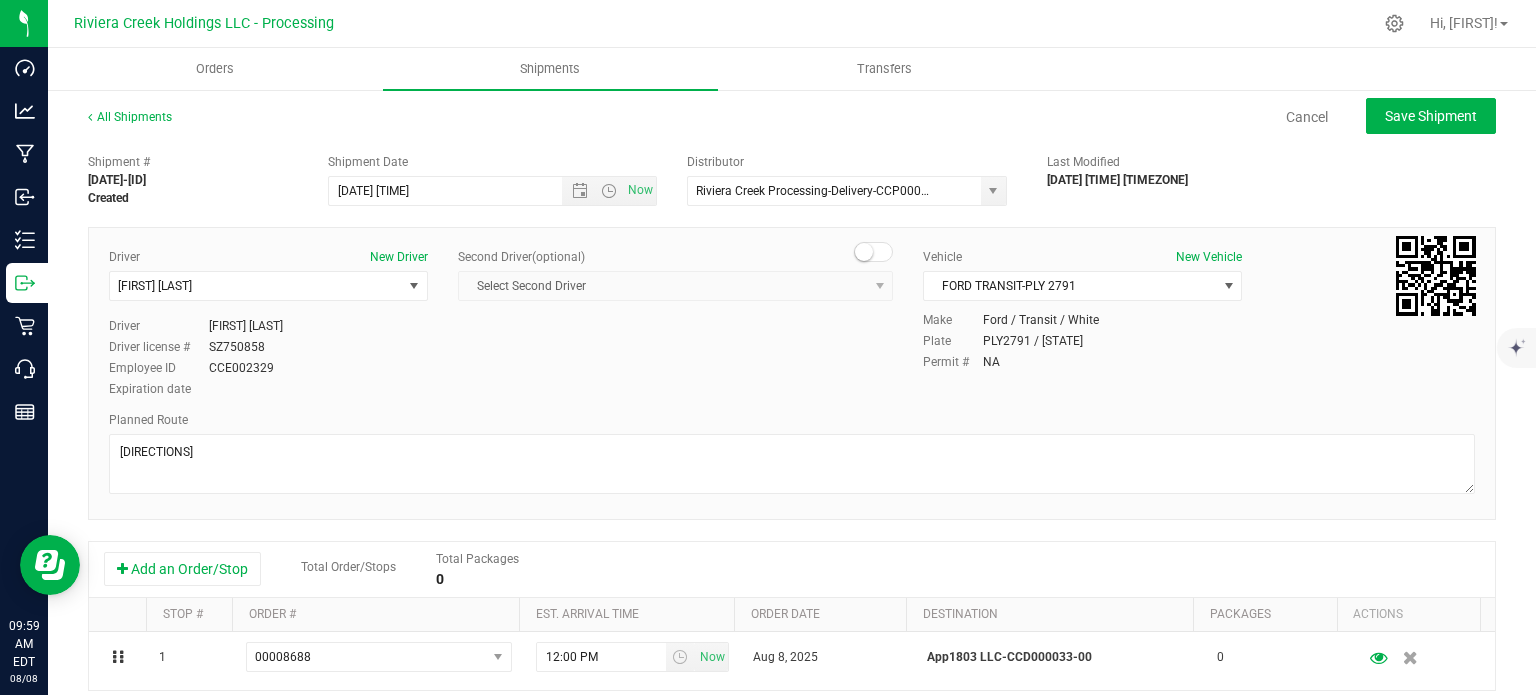 type on "[DATE] [TIME]" 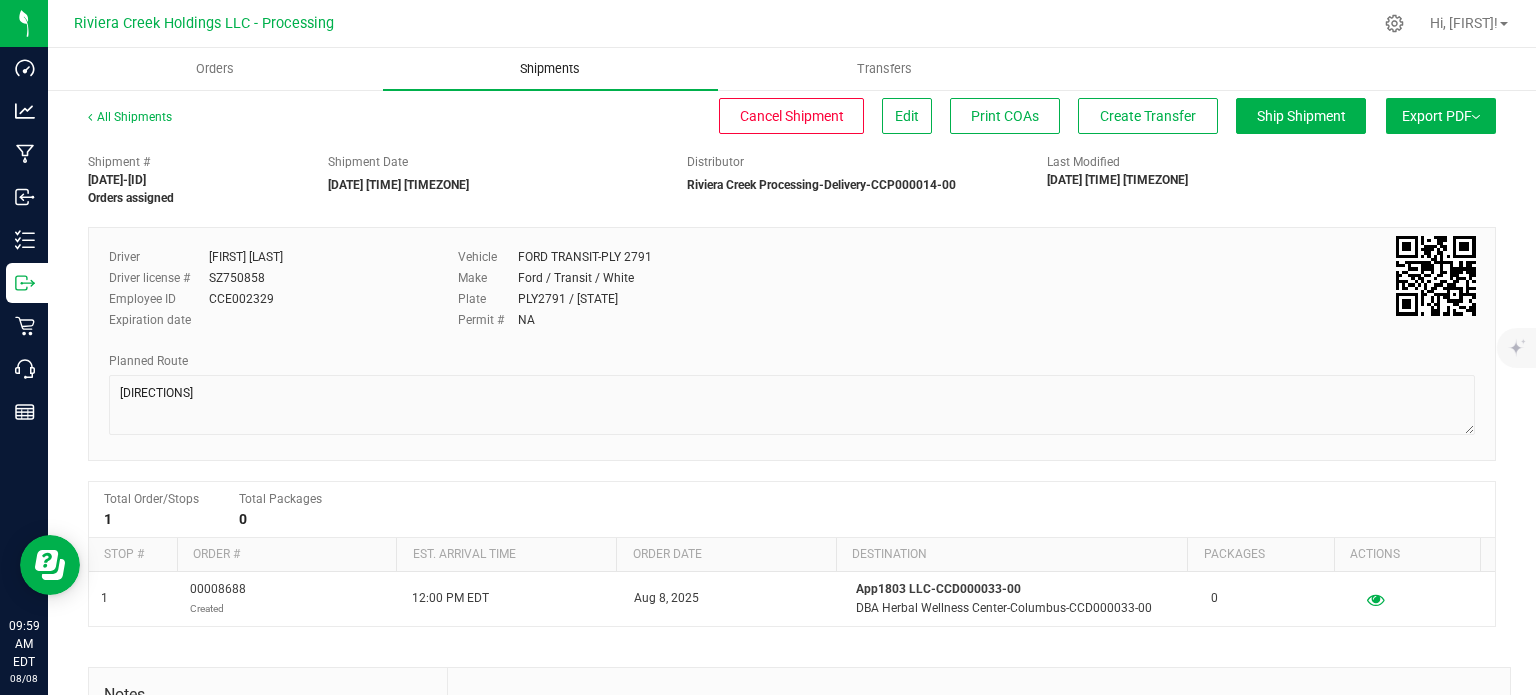 click on "Shipments" at bounding box center (550, 69) 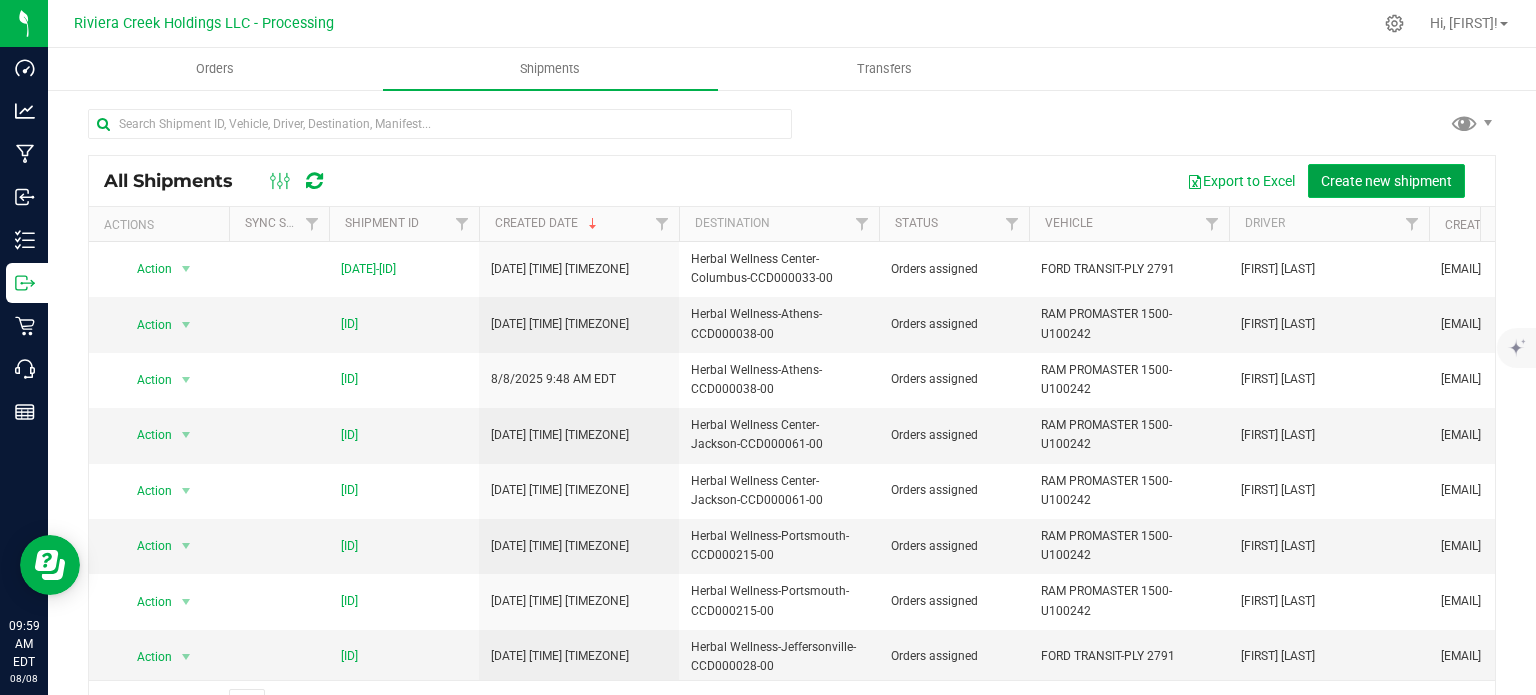 click on "Create new shipment" at bounding box center (1386, 181) 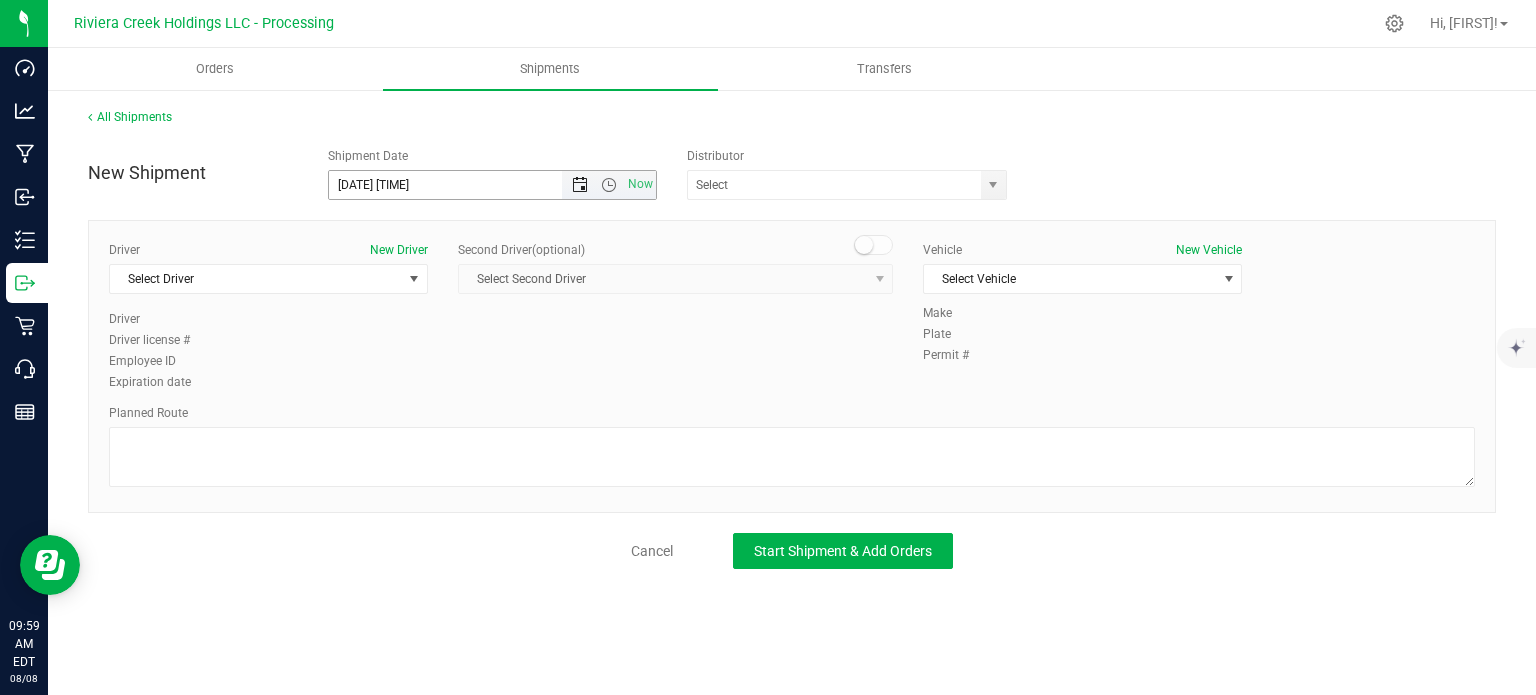 click at bounding box center (580, 185) 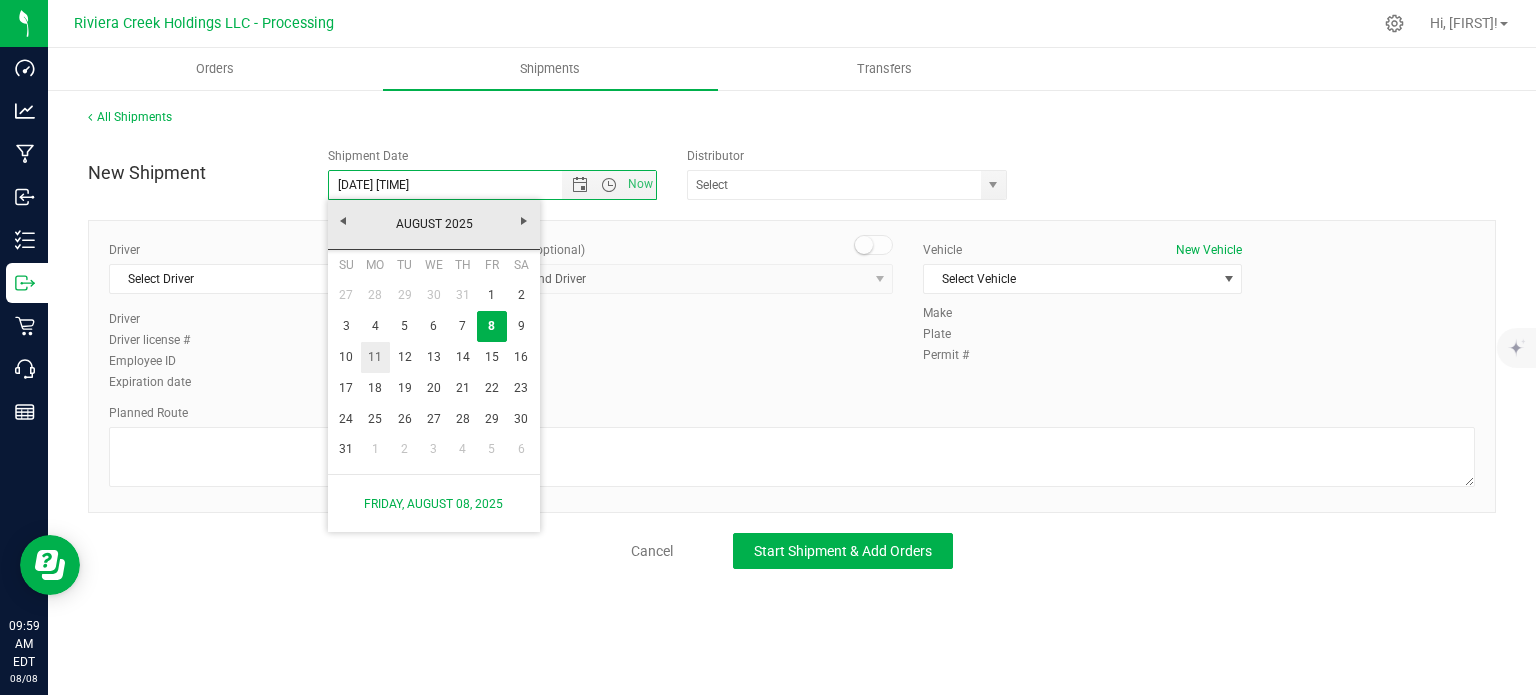 click on "11" at bounding box center (375, 357) 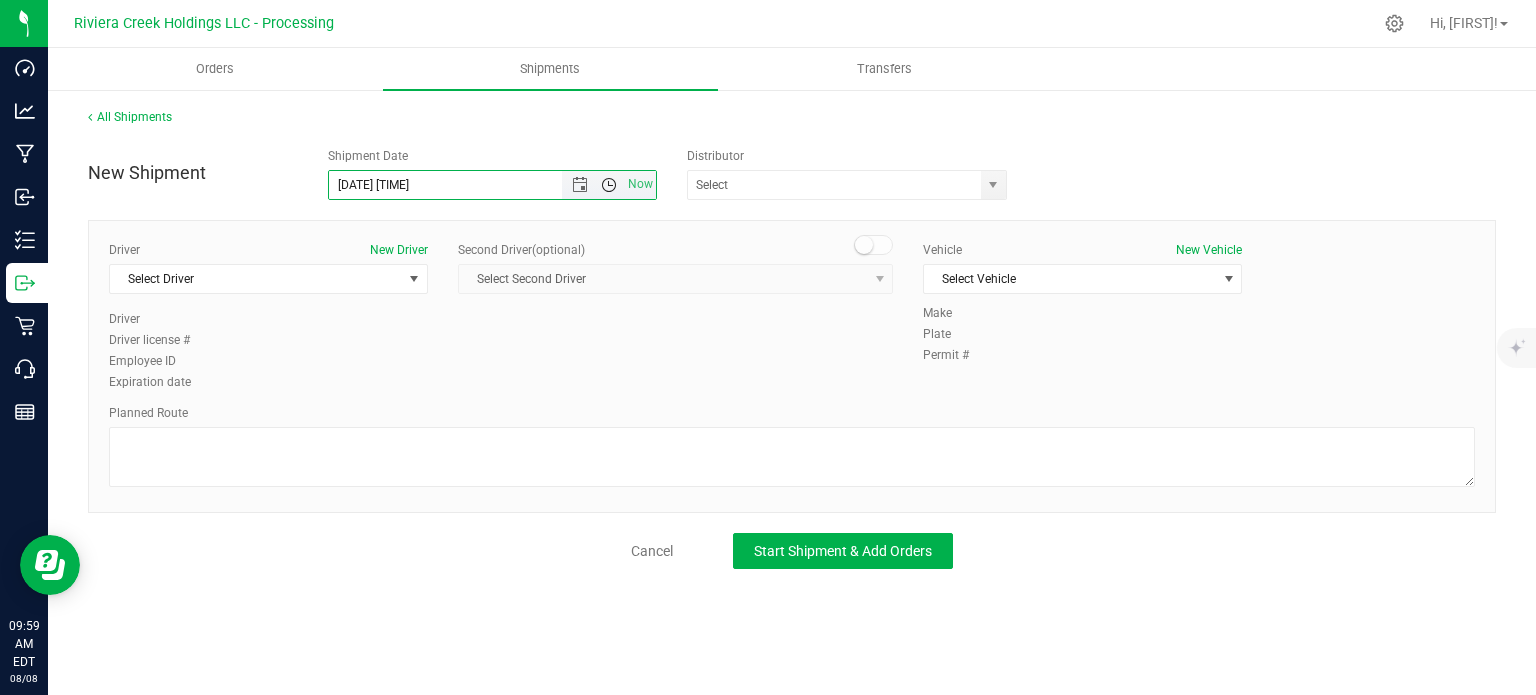 click at bounding box center (609, 185) 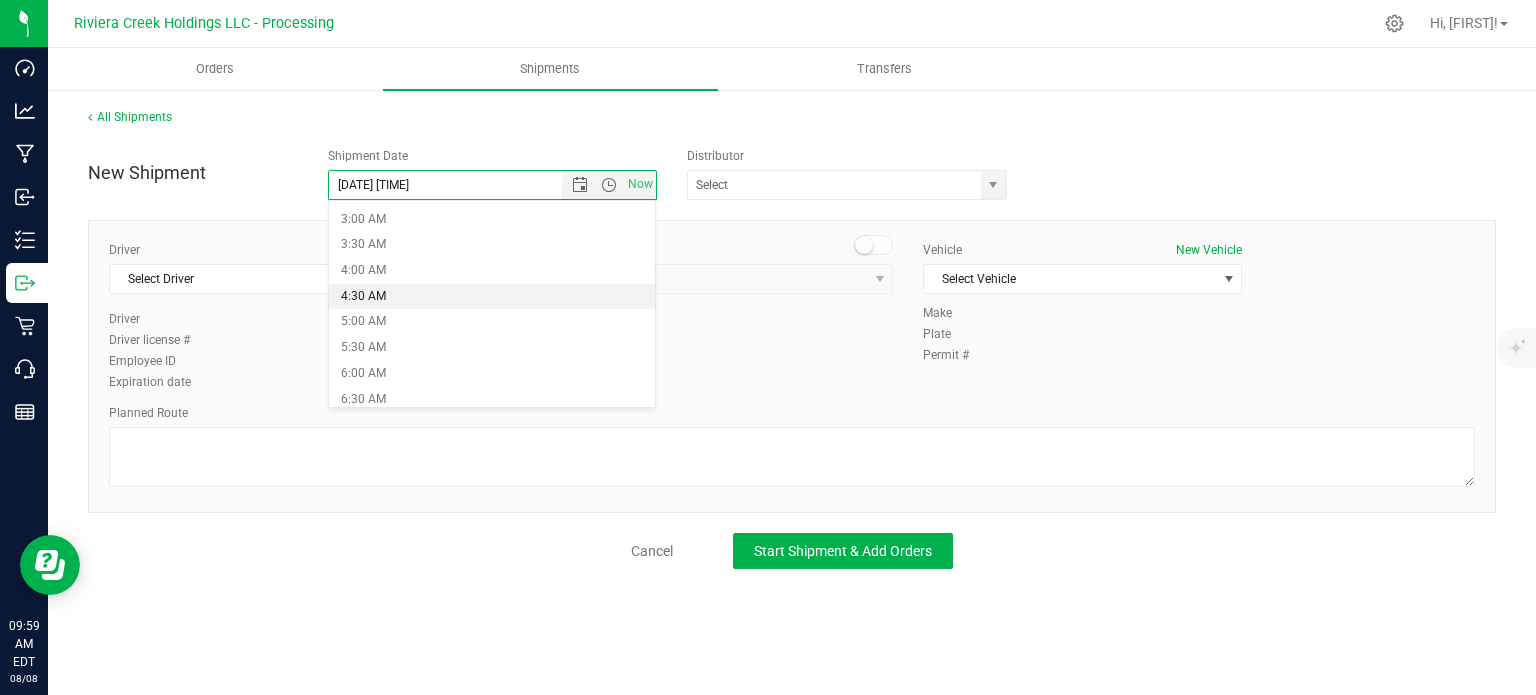 scroll, scrollTop: 200, scrollLeft: 0, axis: vertical 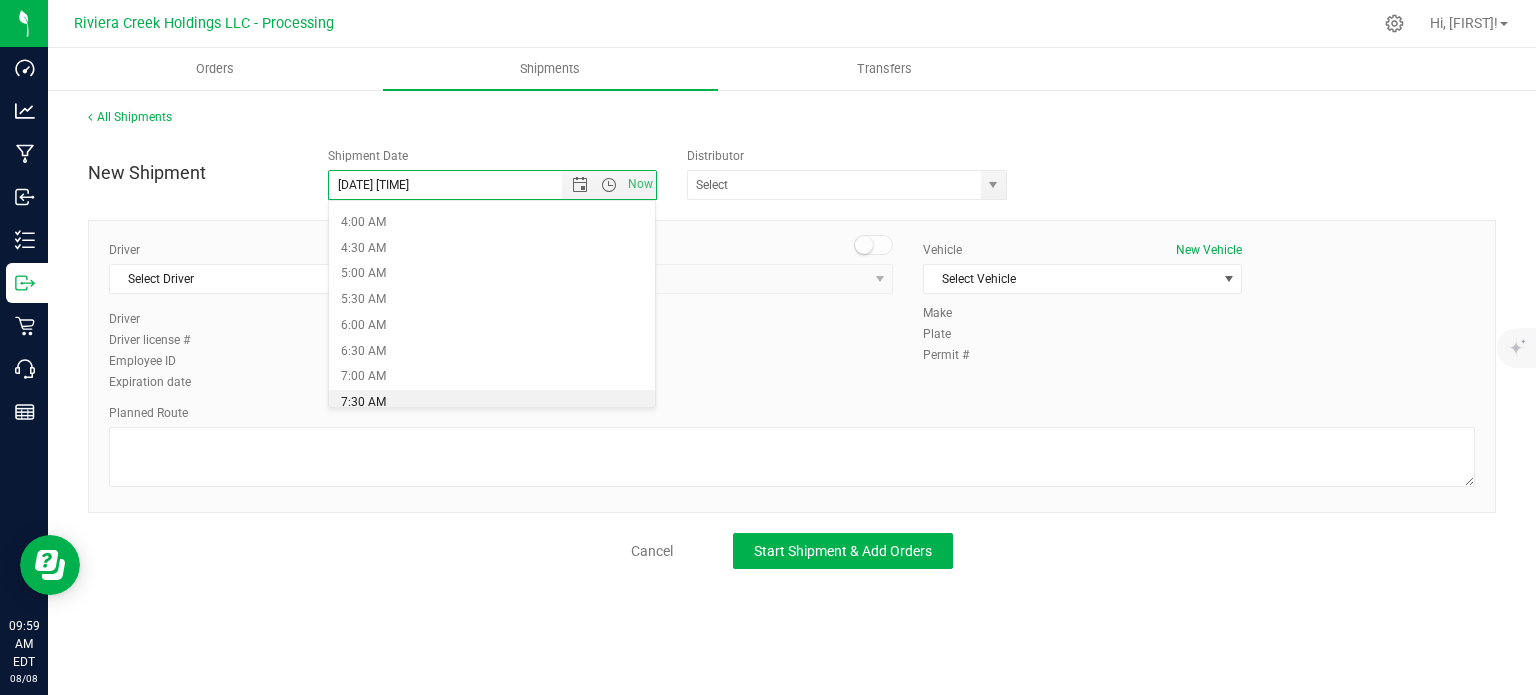 click on "7:30 AM" at bounding box center [492, 403] 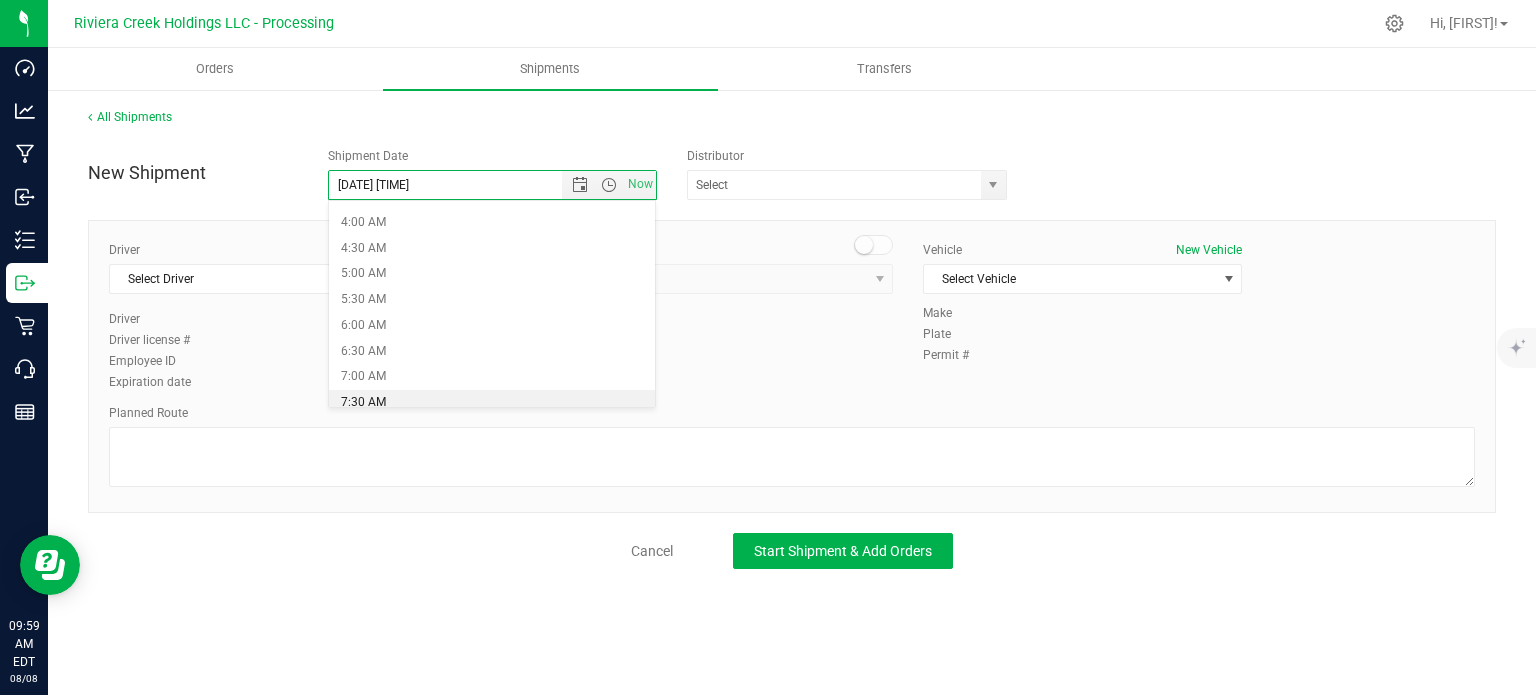type on "[DATE] [TIME]" 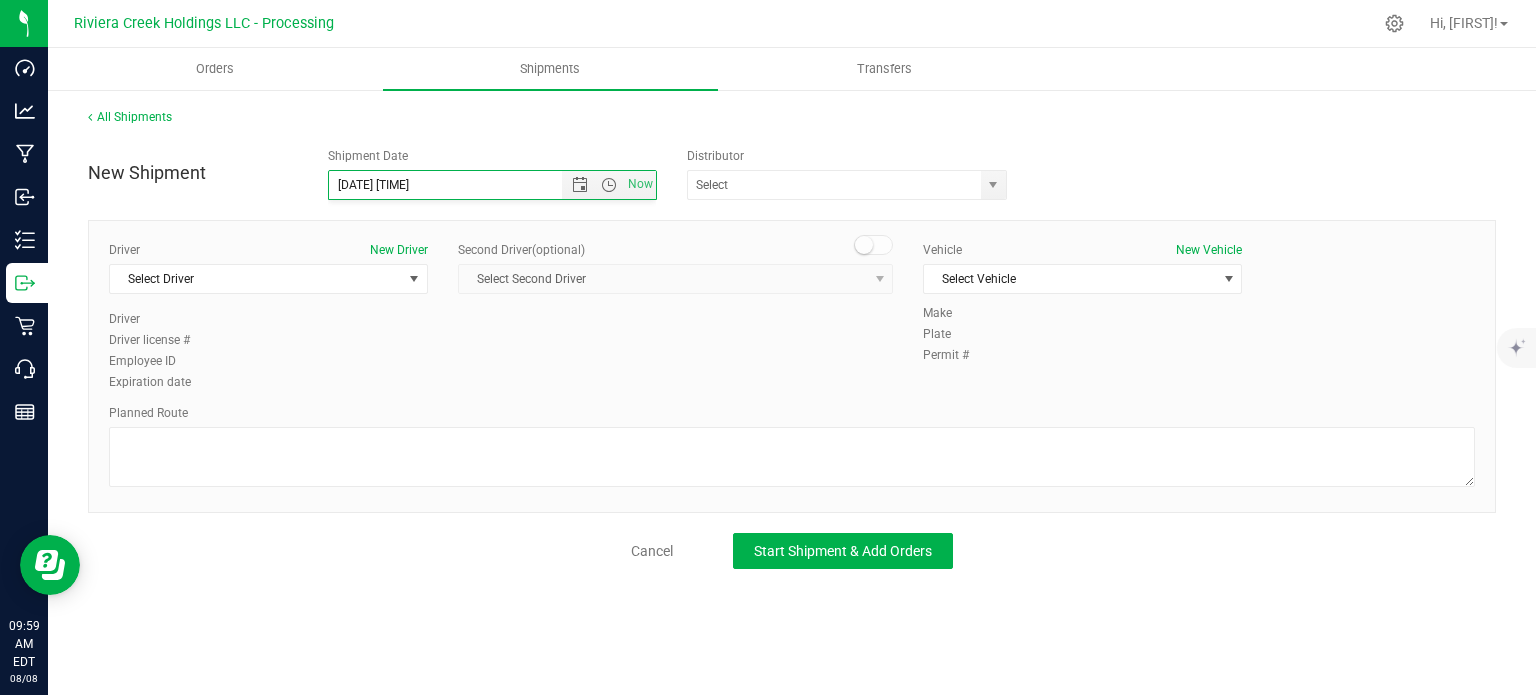 scroll, scrollTop: 204, scrollLeft: 0, axis: vertical 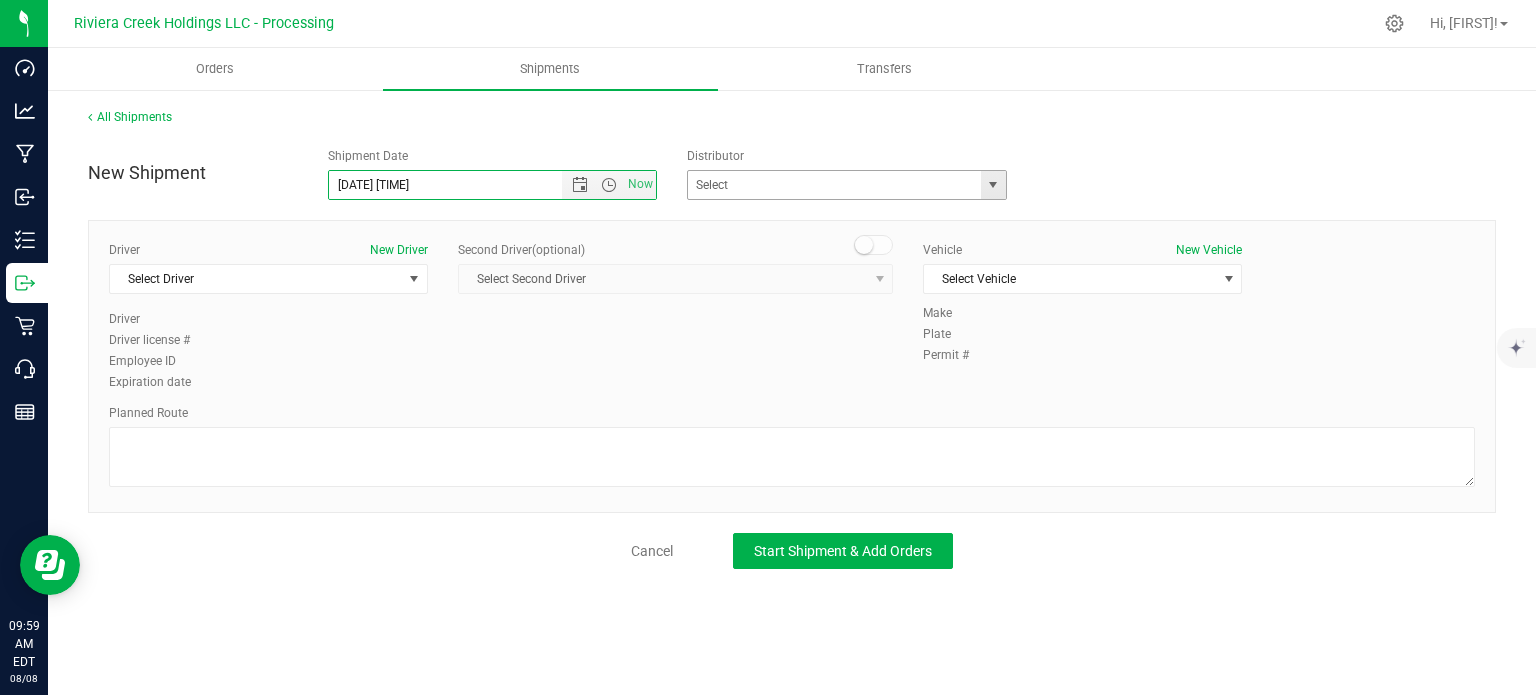 click at bounding box center (993, 185) 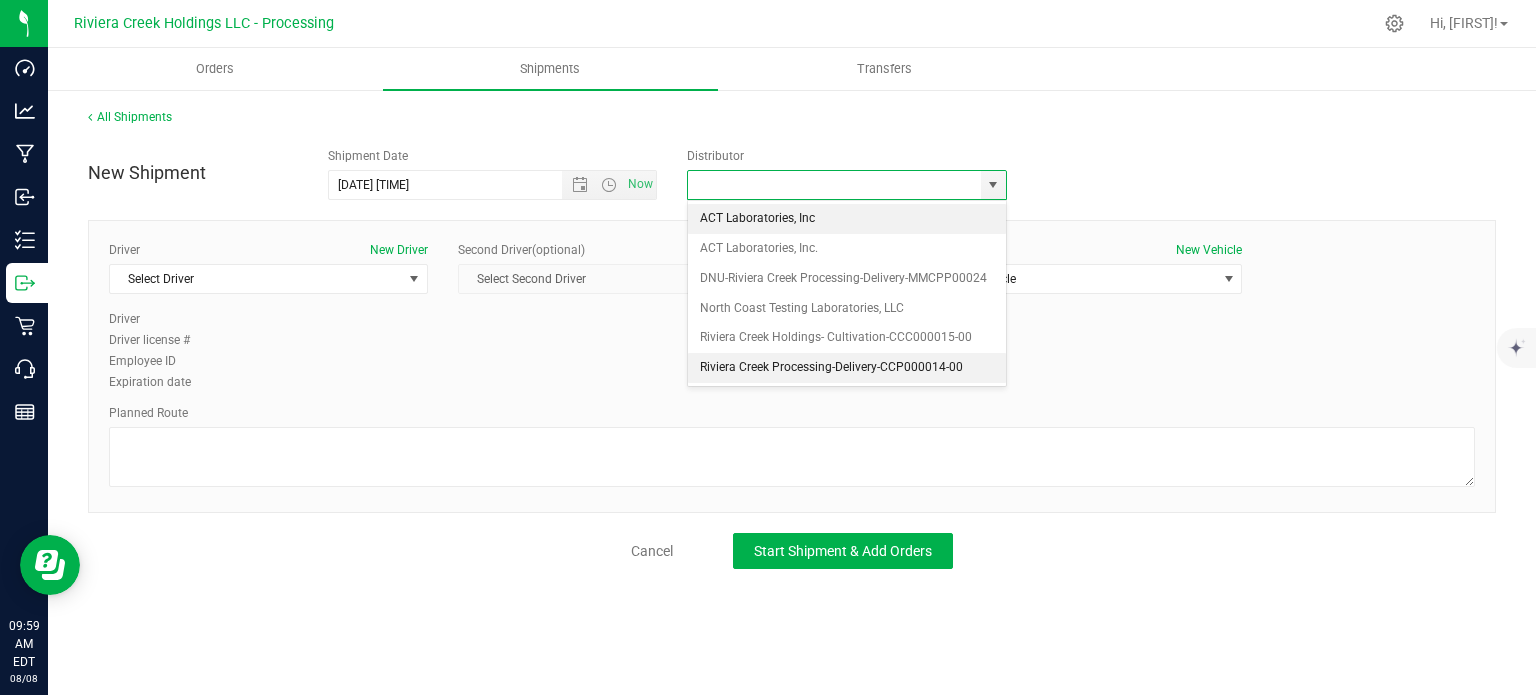 click on "Riviera Creek Processing-Delivery-CCP000014-00" at bounding box center [847, 368] 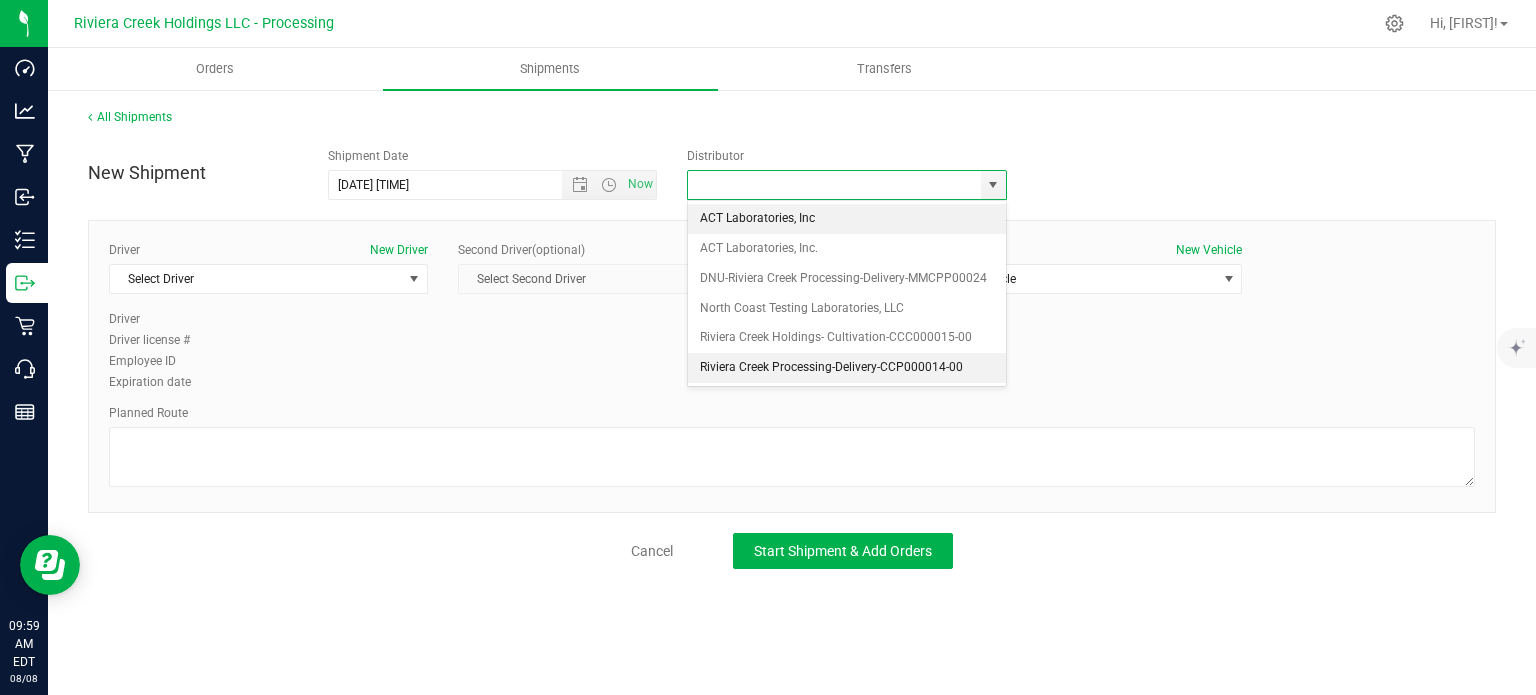 type on "Riviera Creek Processing-Delivery-CCP000014-00" 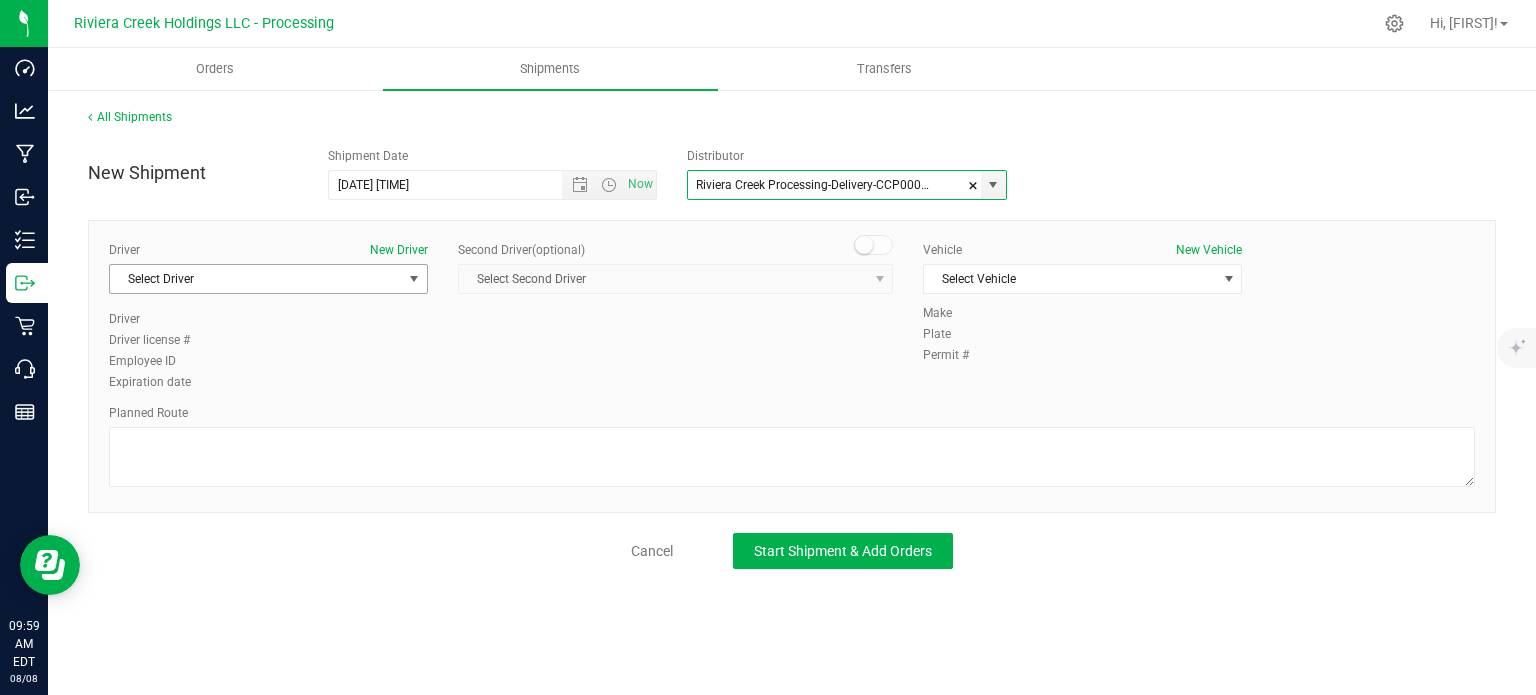 click on "Select Driver" at bounding box center [256, 279] 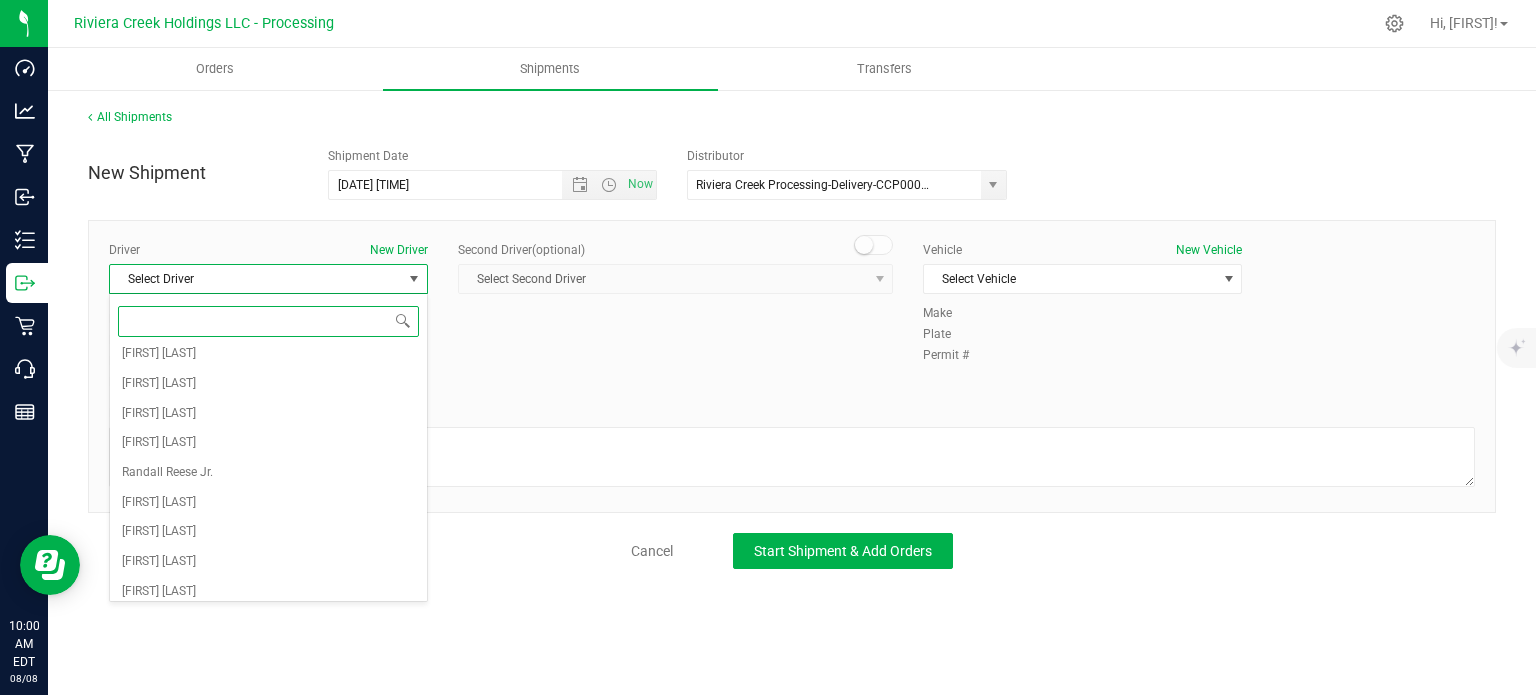 scroll, scrollTop: 0, scrollLeft: 0, axis: both 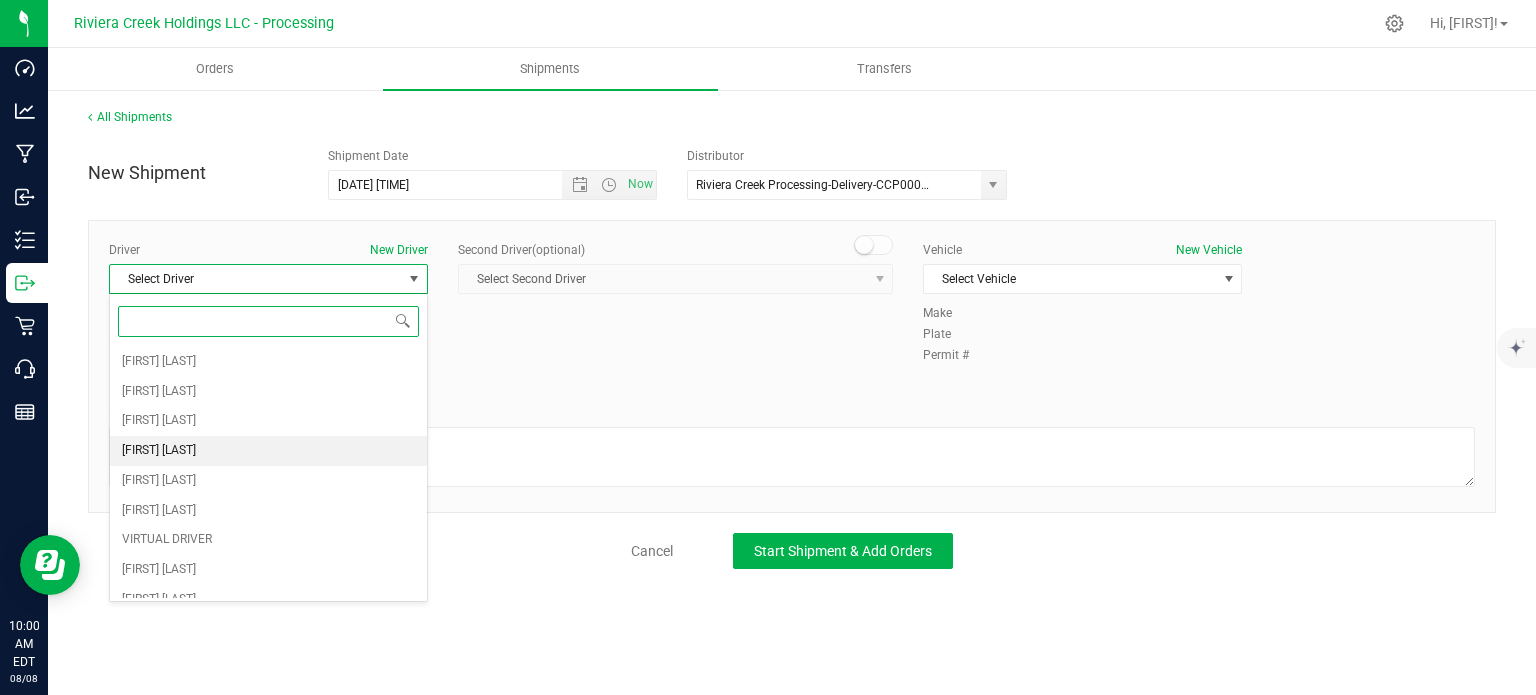 click on "[FIRST] [LAST]" at bounding box center [159, 451] 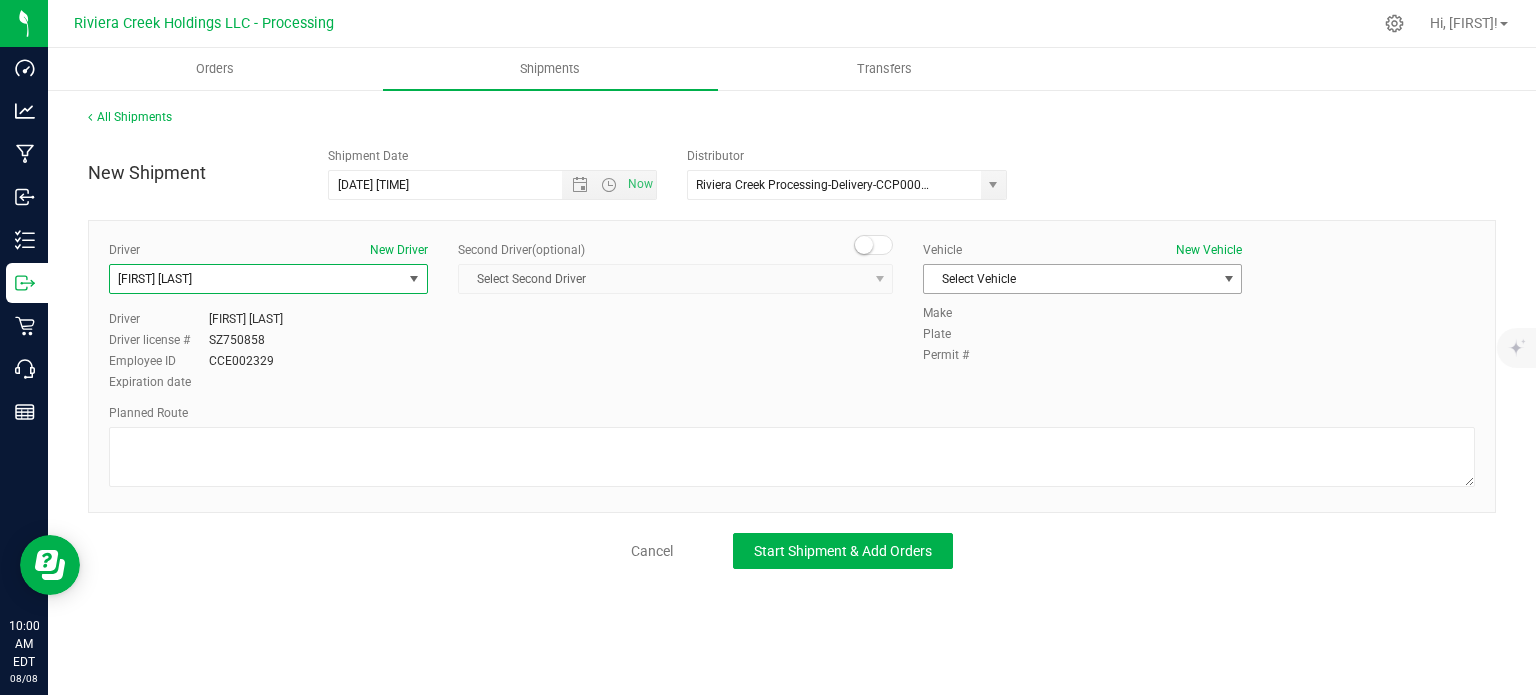click on "Select Vehicle" at bounding box center [1070, 279] 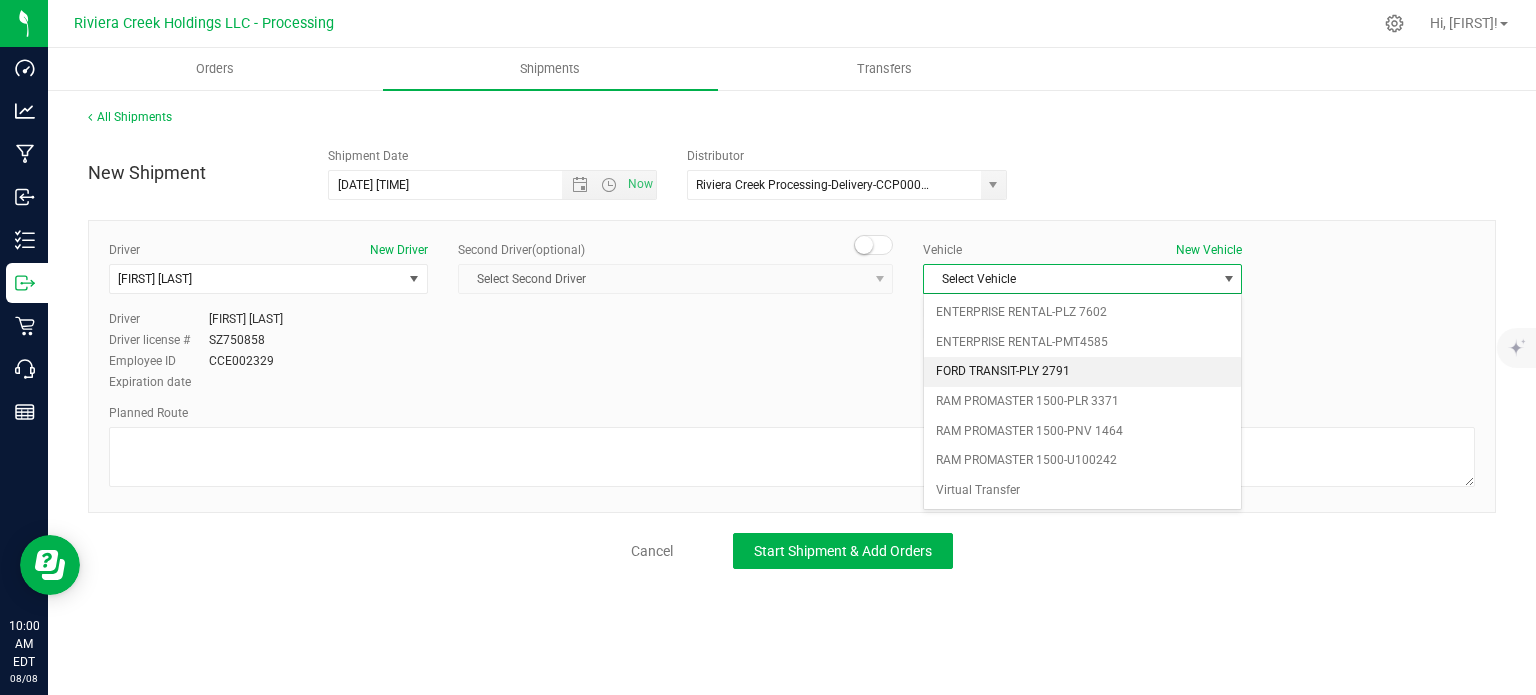 click on "FORD TRANSIT-PLY 2791" at bounding box center [1082, 372] 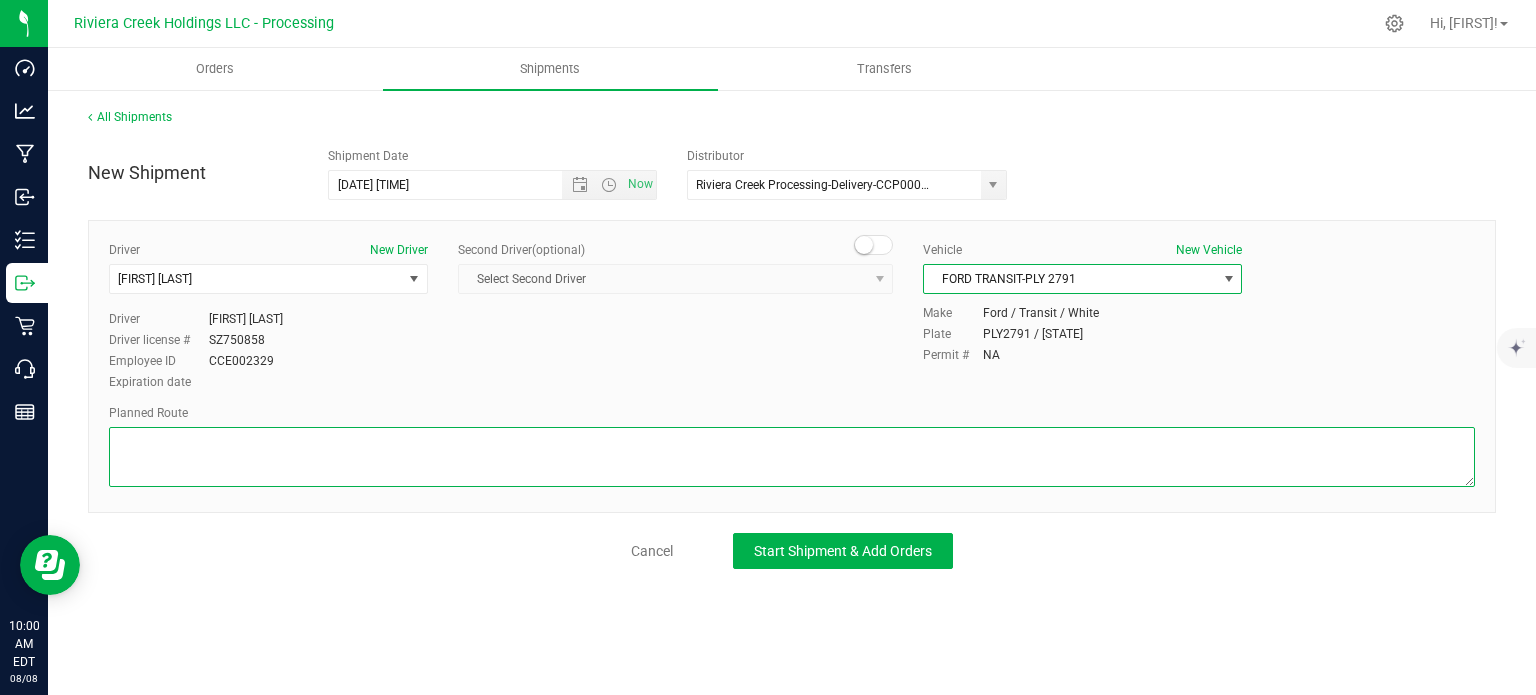 click at bounding box center [792, 457] 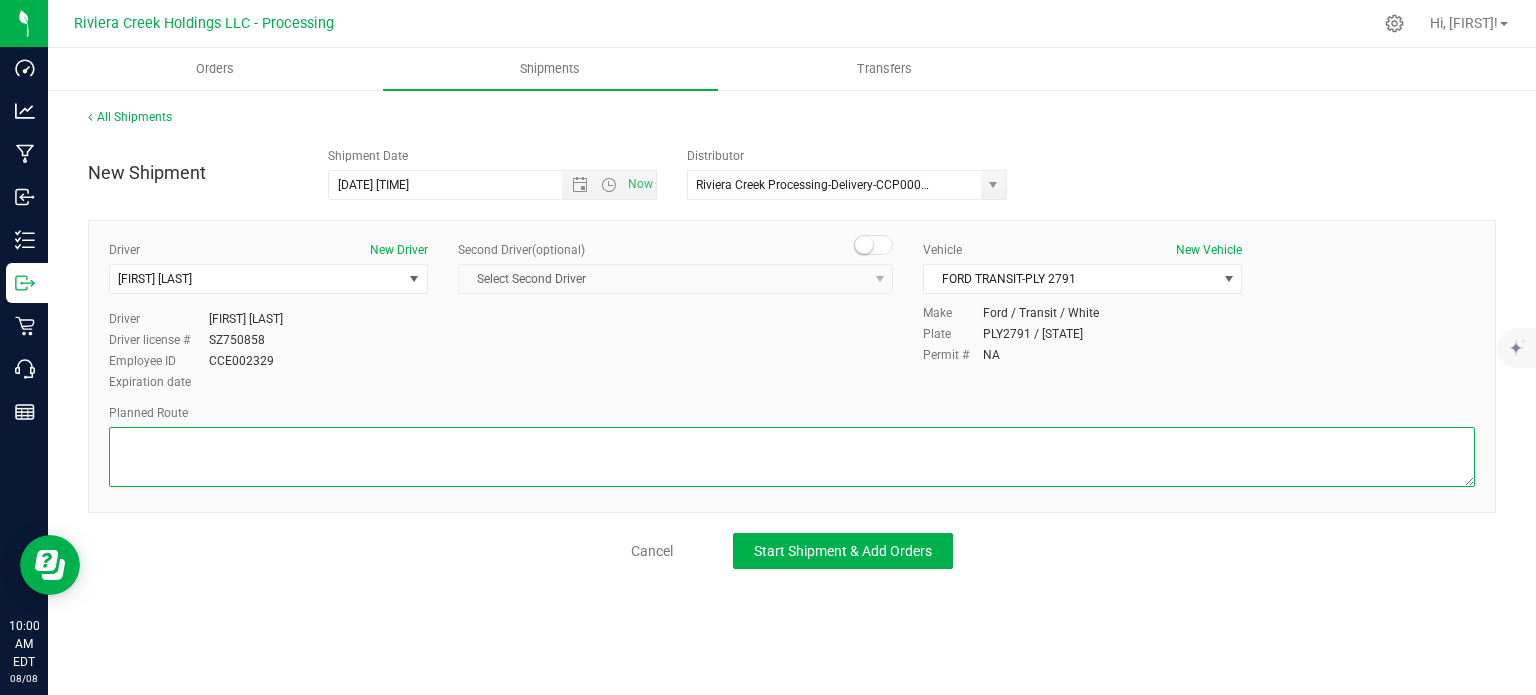 paste on "[DIRECTIONS]" 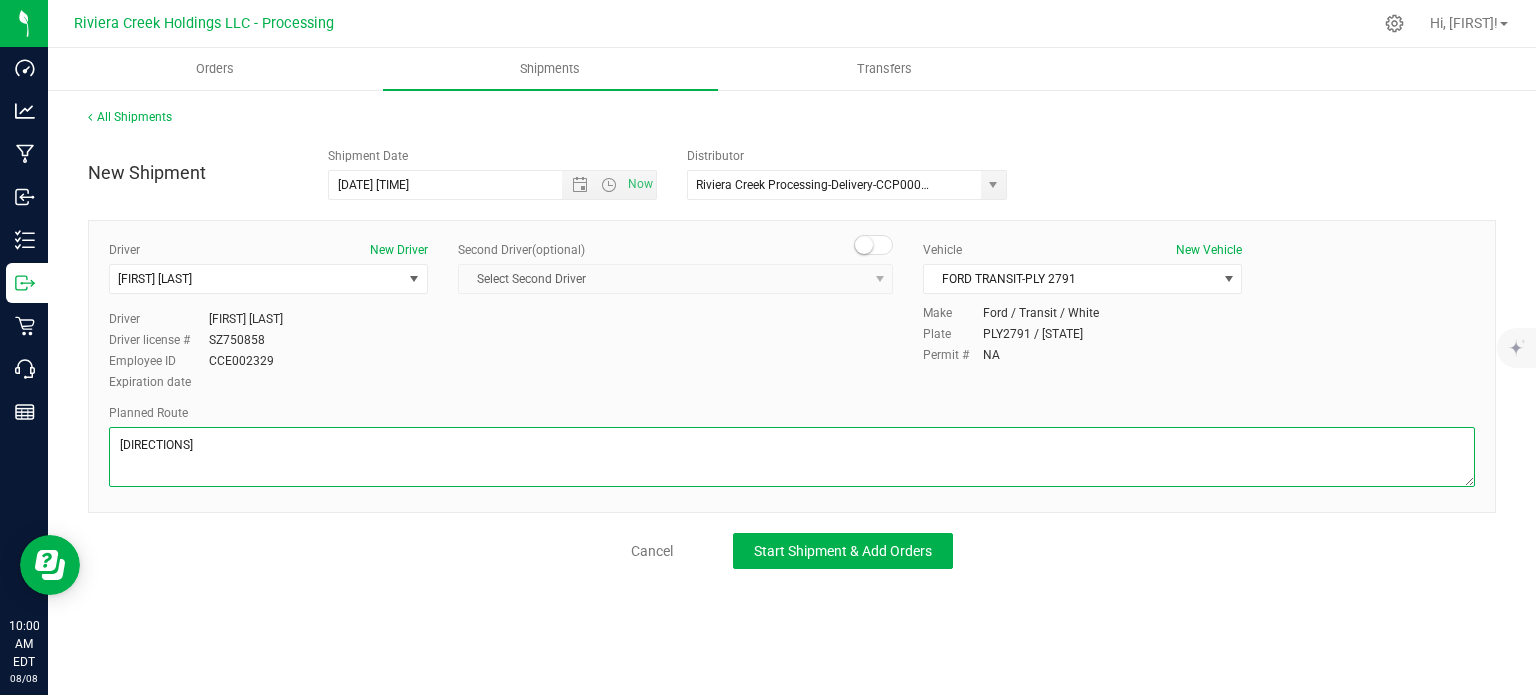 scroll, scrollTop: 499, scrollLeft: 0, axis: vertical 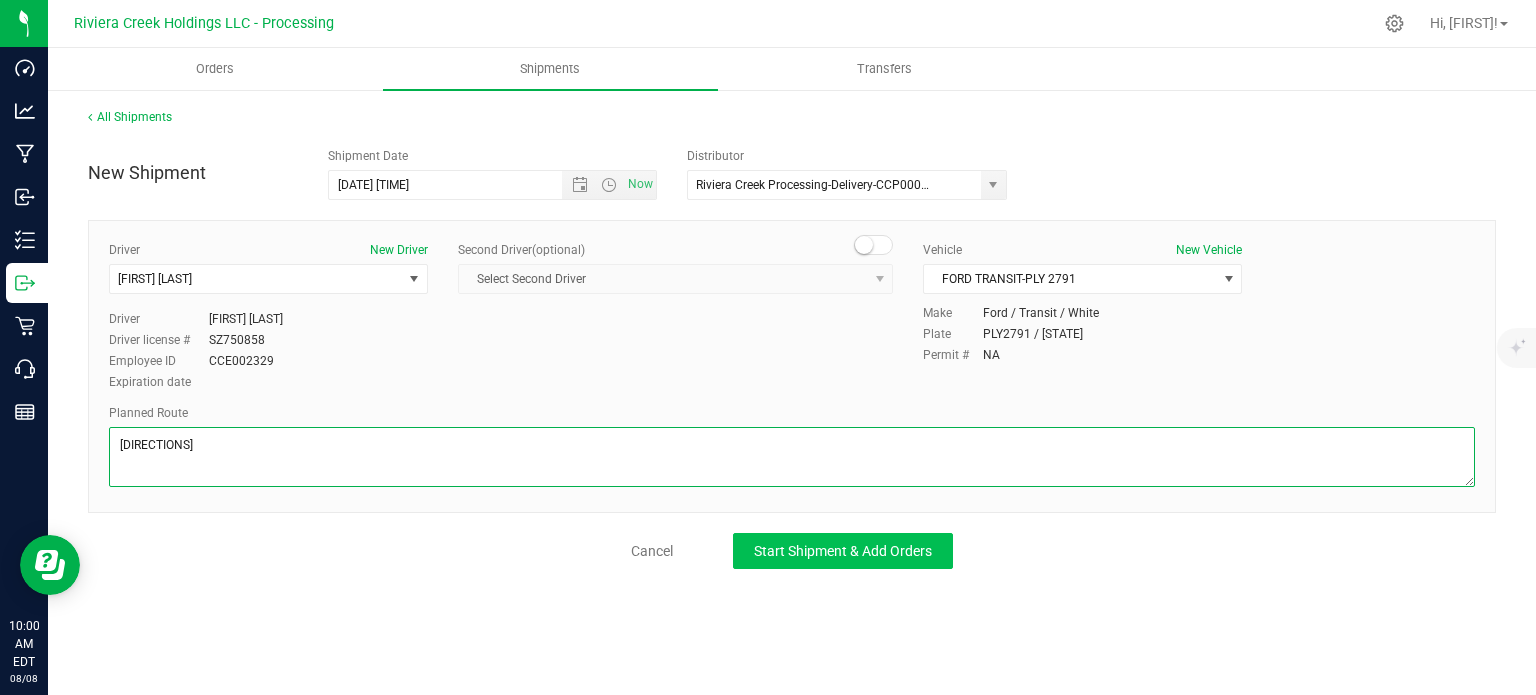 type on "[DIRECTIONS]" 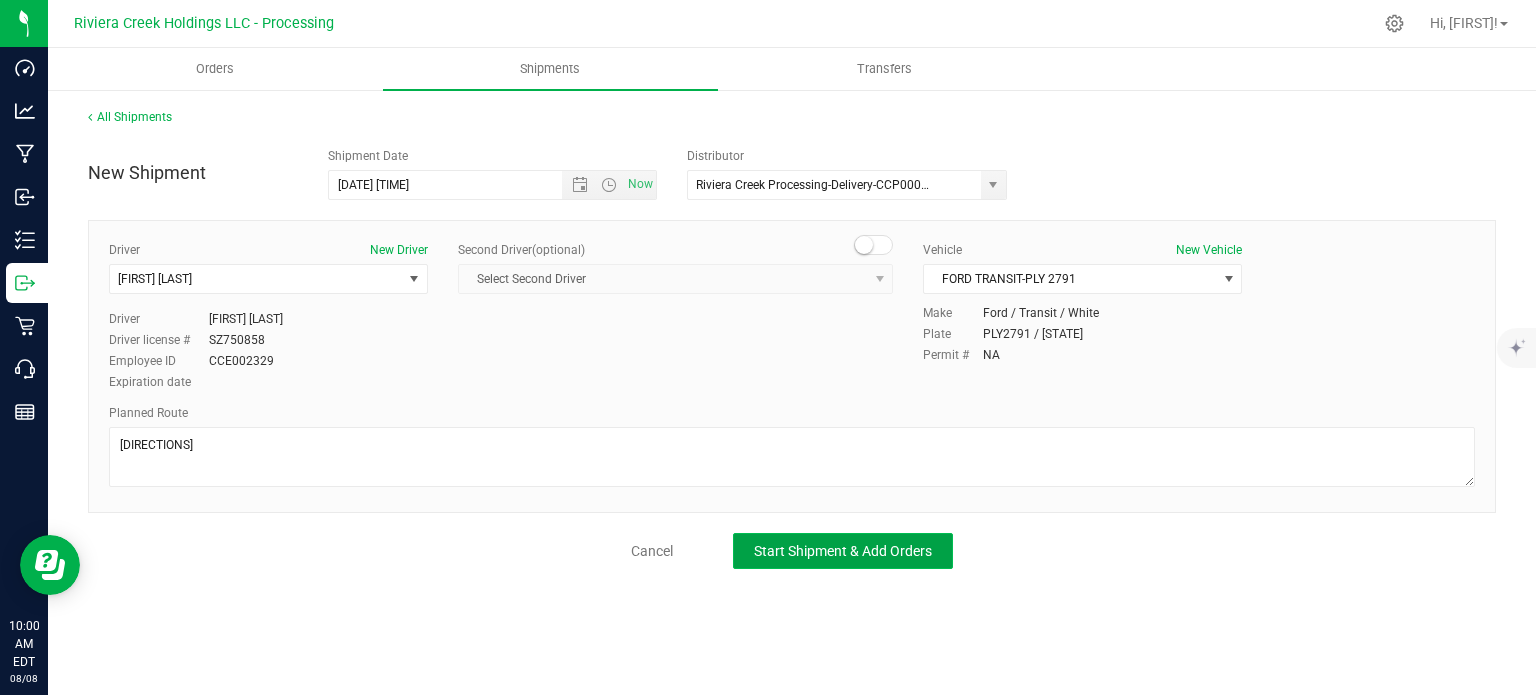 click on "Start Shipment & Add Orders" 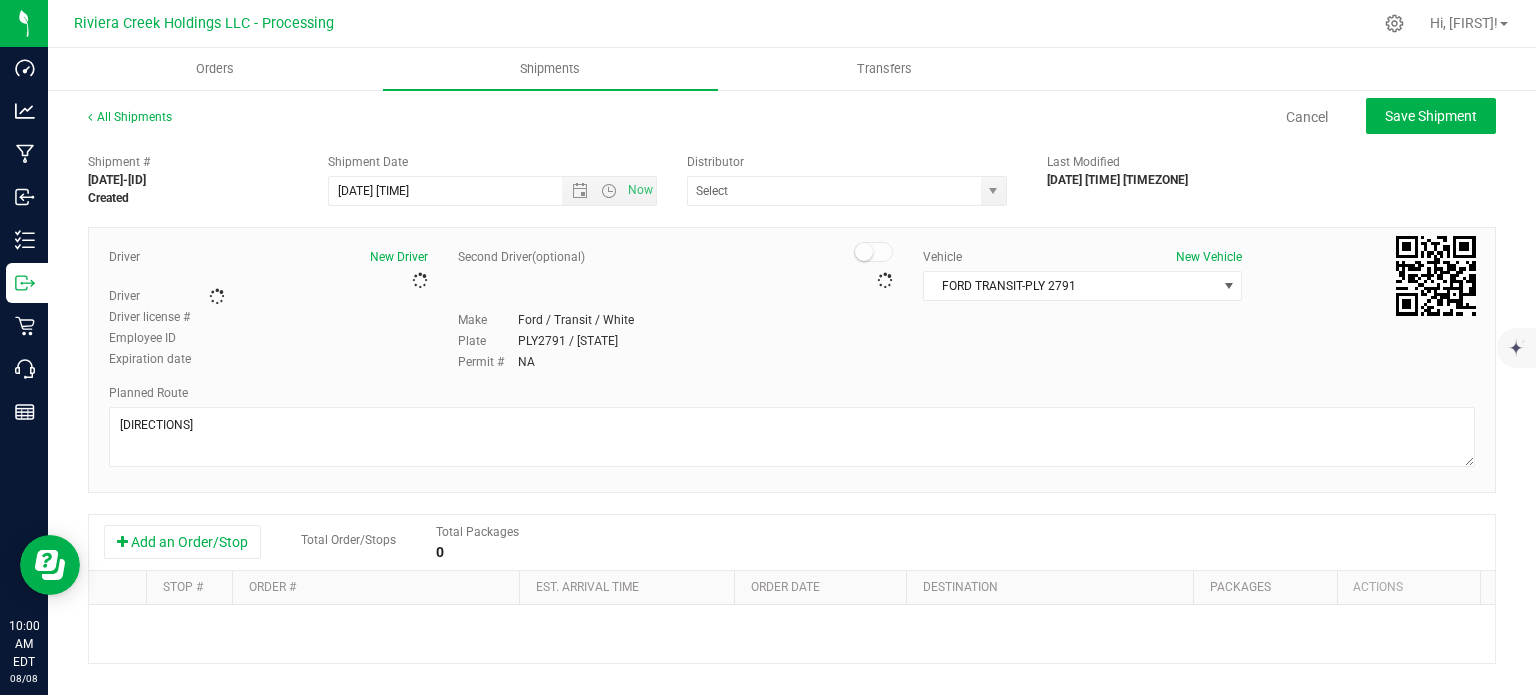type on "Riviera Creek Processing-Delivery-CCP000014-00" 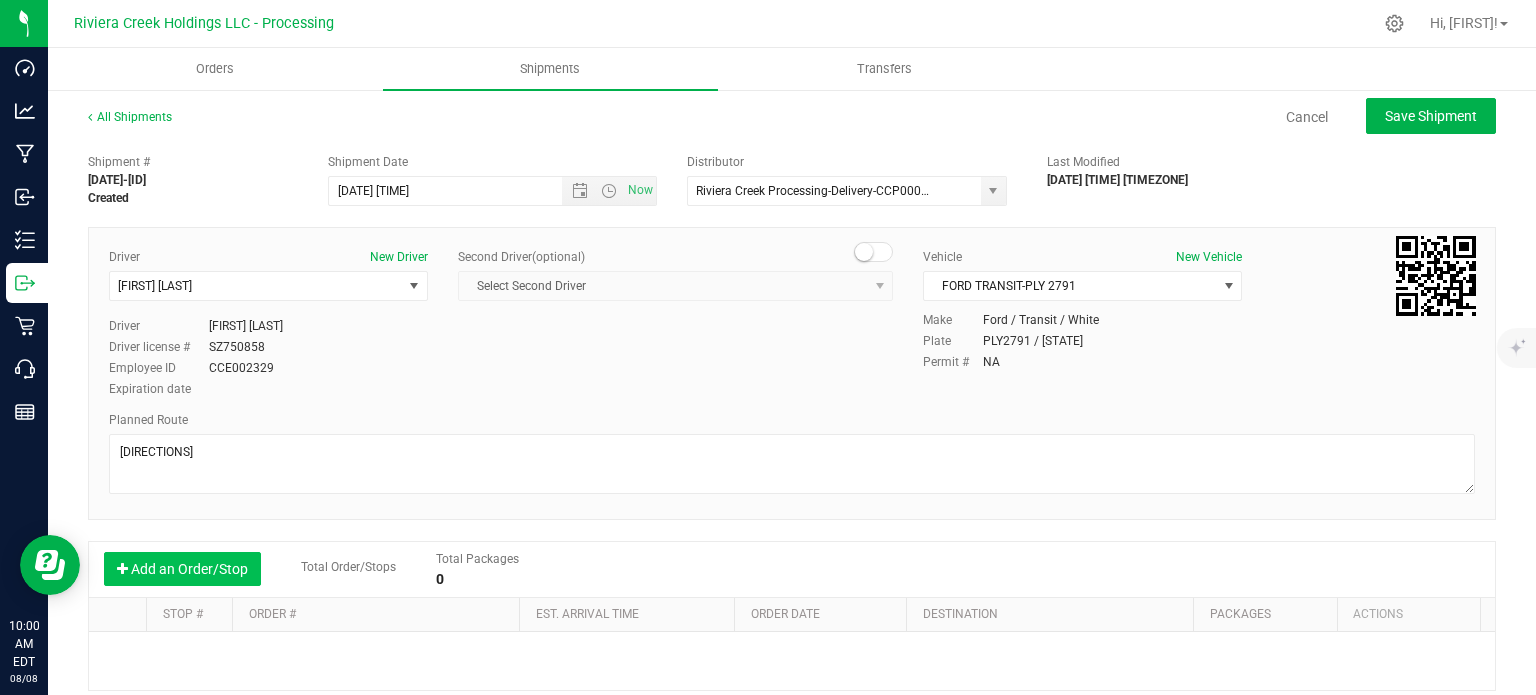 click on "Add an Order/Stop" at bounding box center [182, 569] 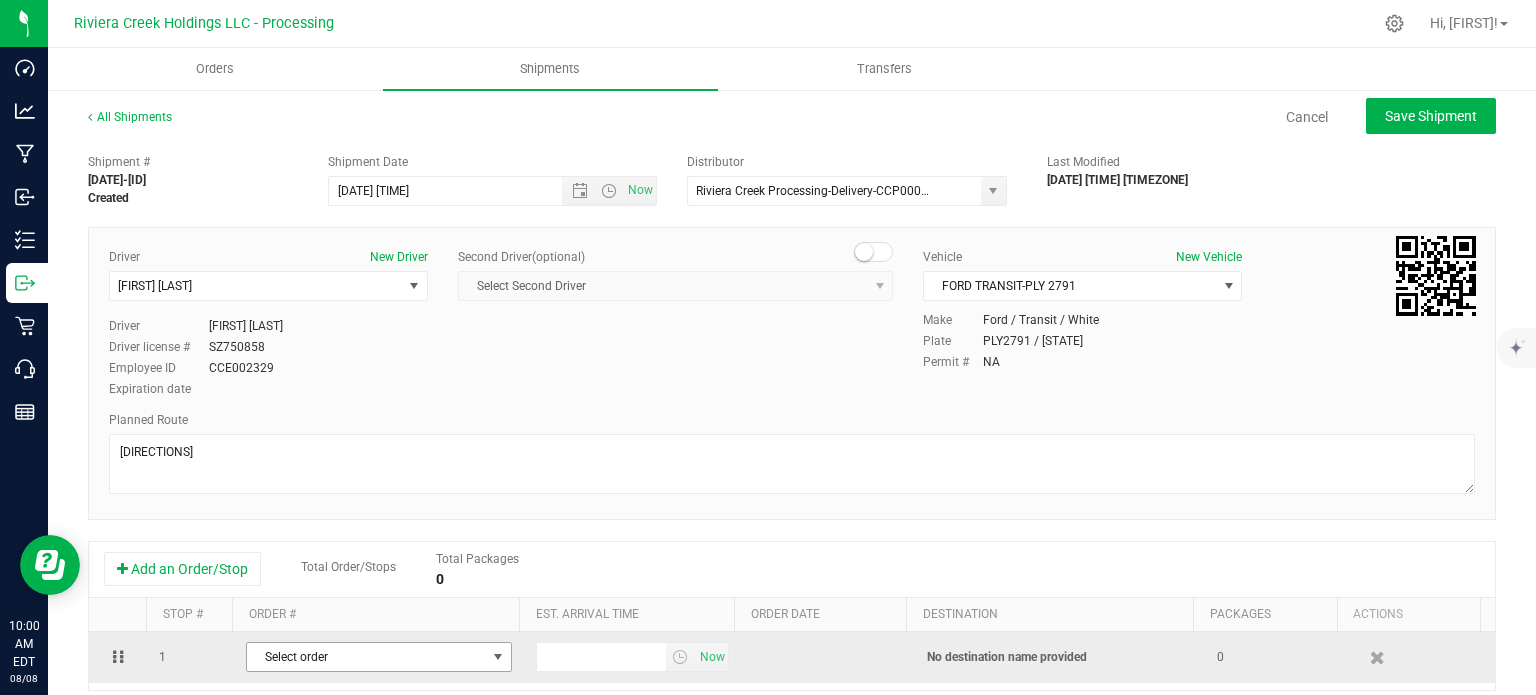 click on "Select order" at bounding box center [366, 657] 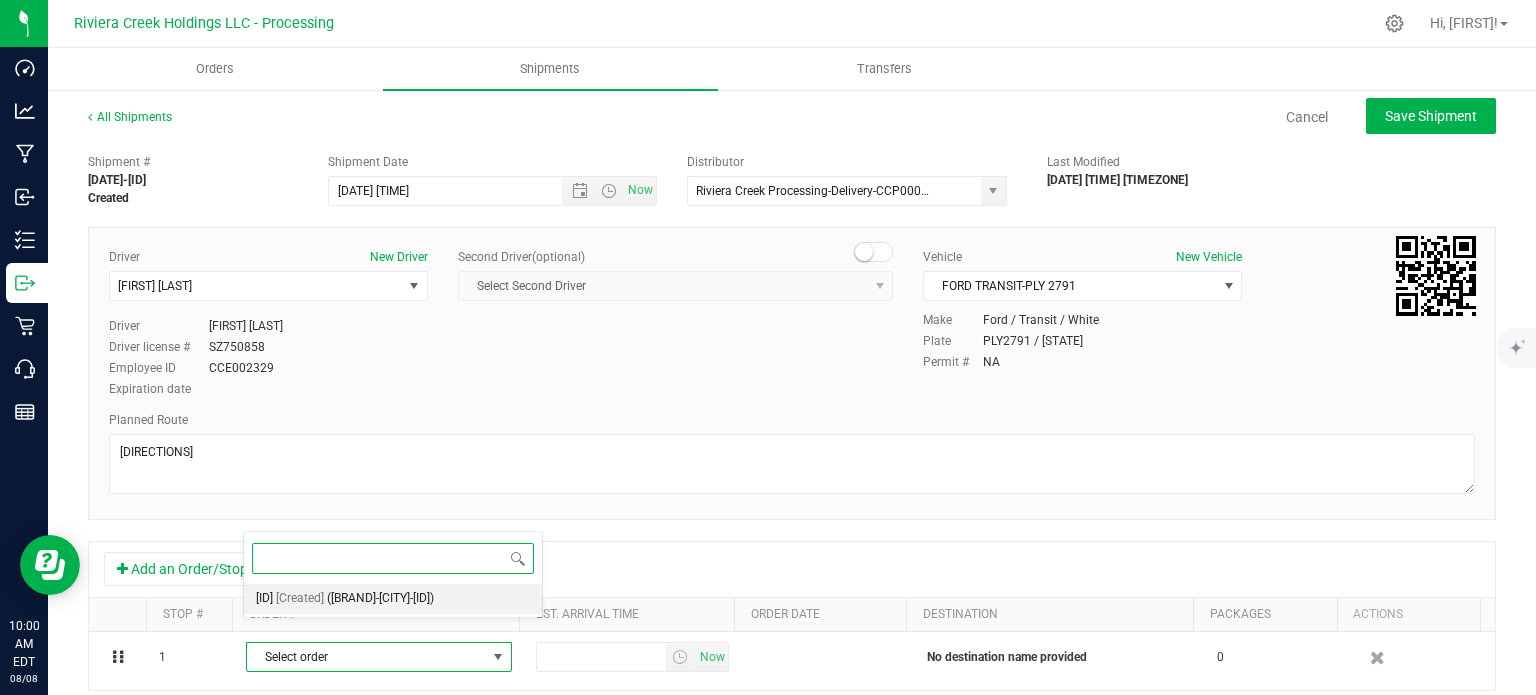 click on "[Created]" at bounding box center (300, 599) 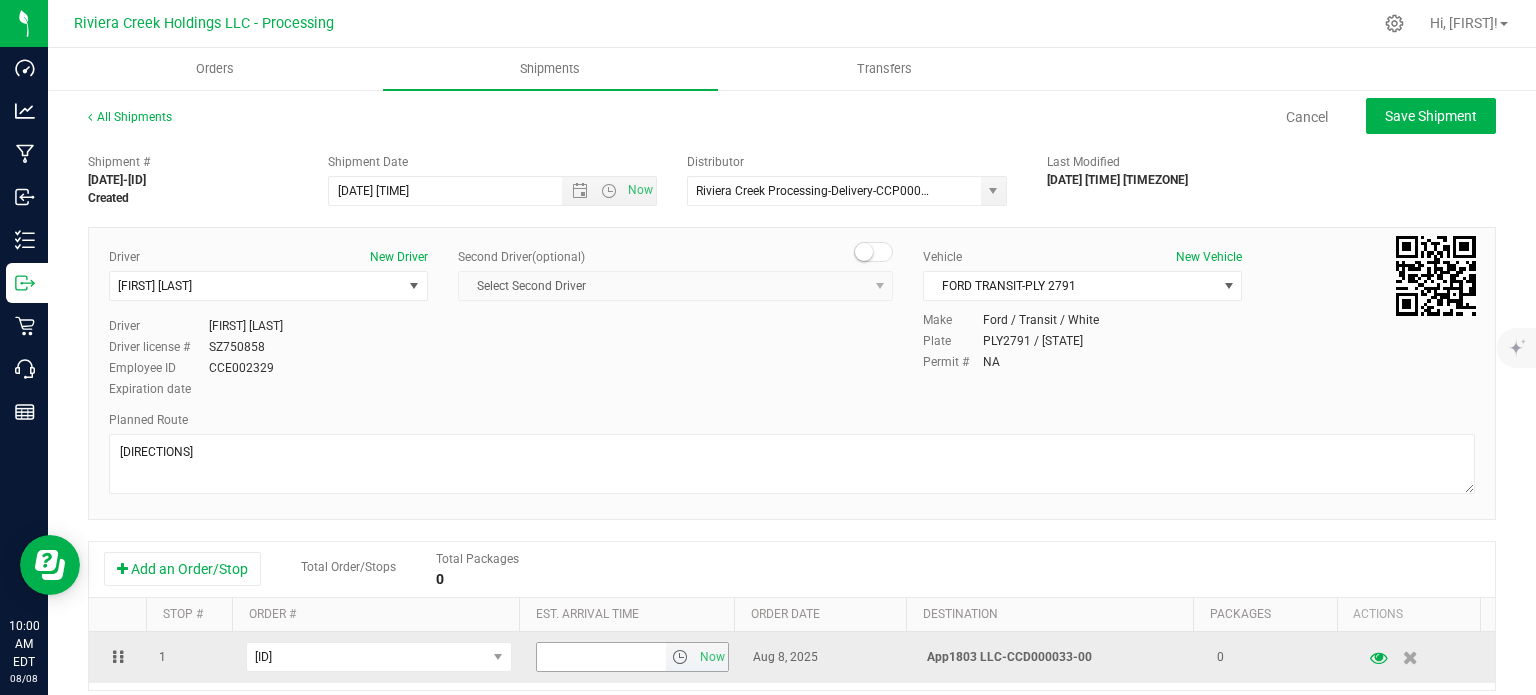 click at bounding box center [680, 657] 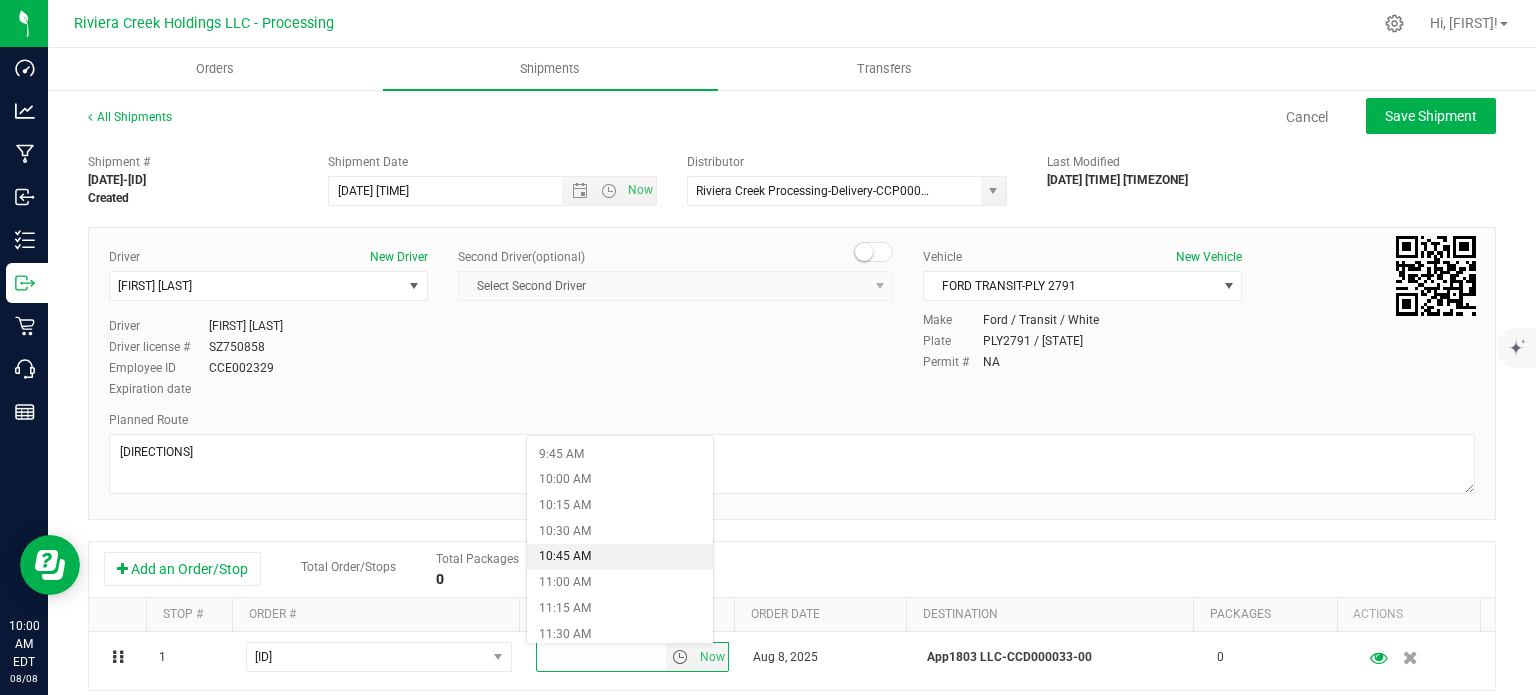 scroll, scrollTop: 1100, scrollLeft: 0, axis: vertical 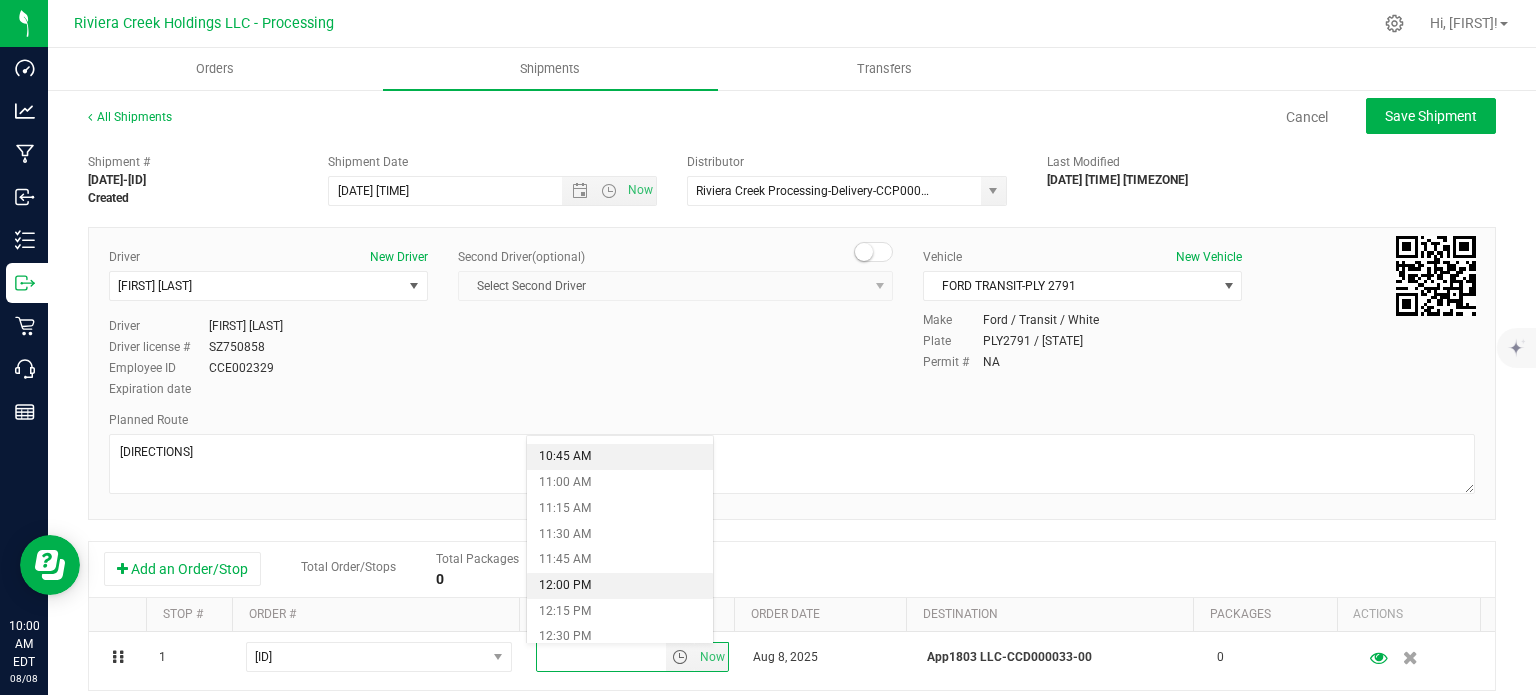 click on "12:00 PM" at bounding box center [619, 586] 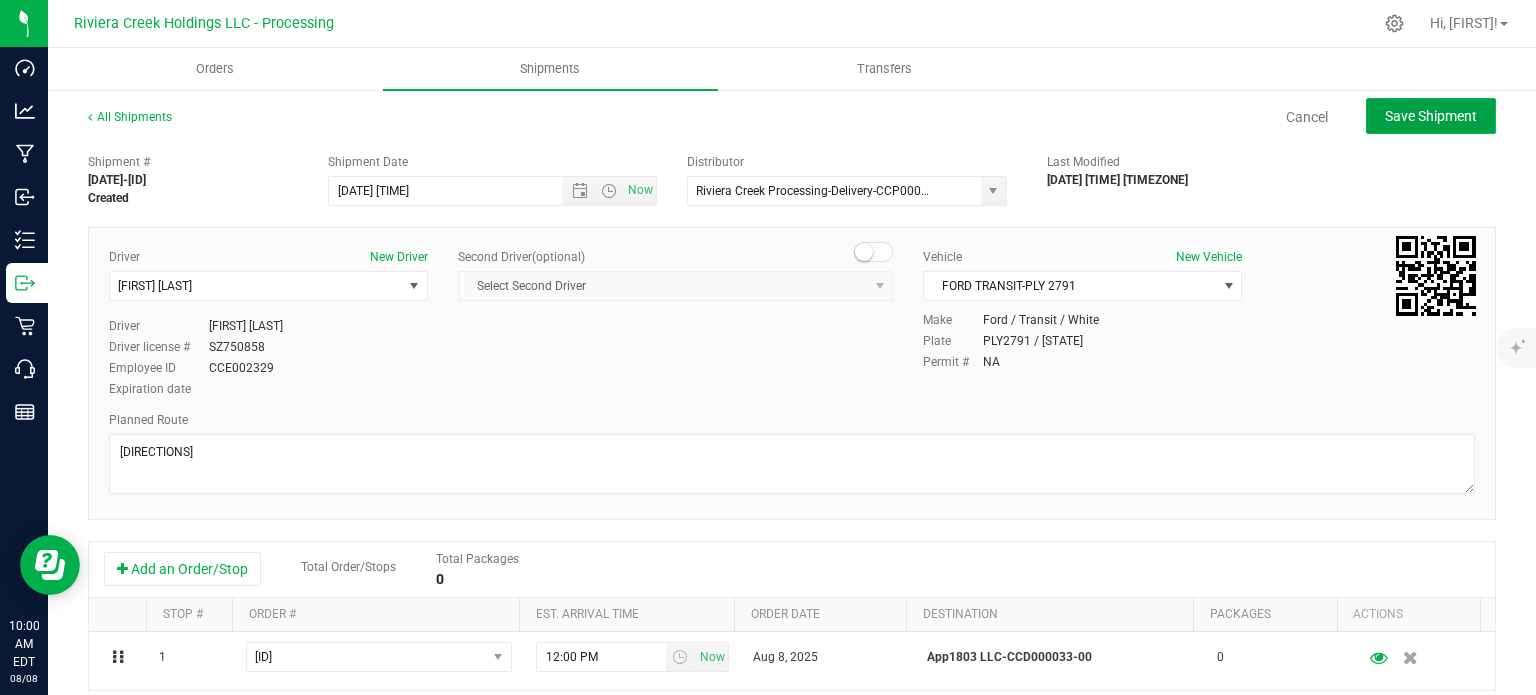 click on "Save Shipment" 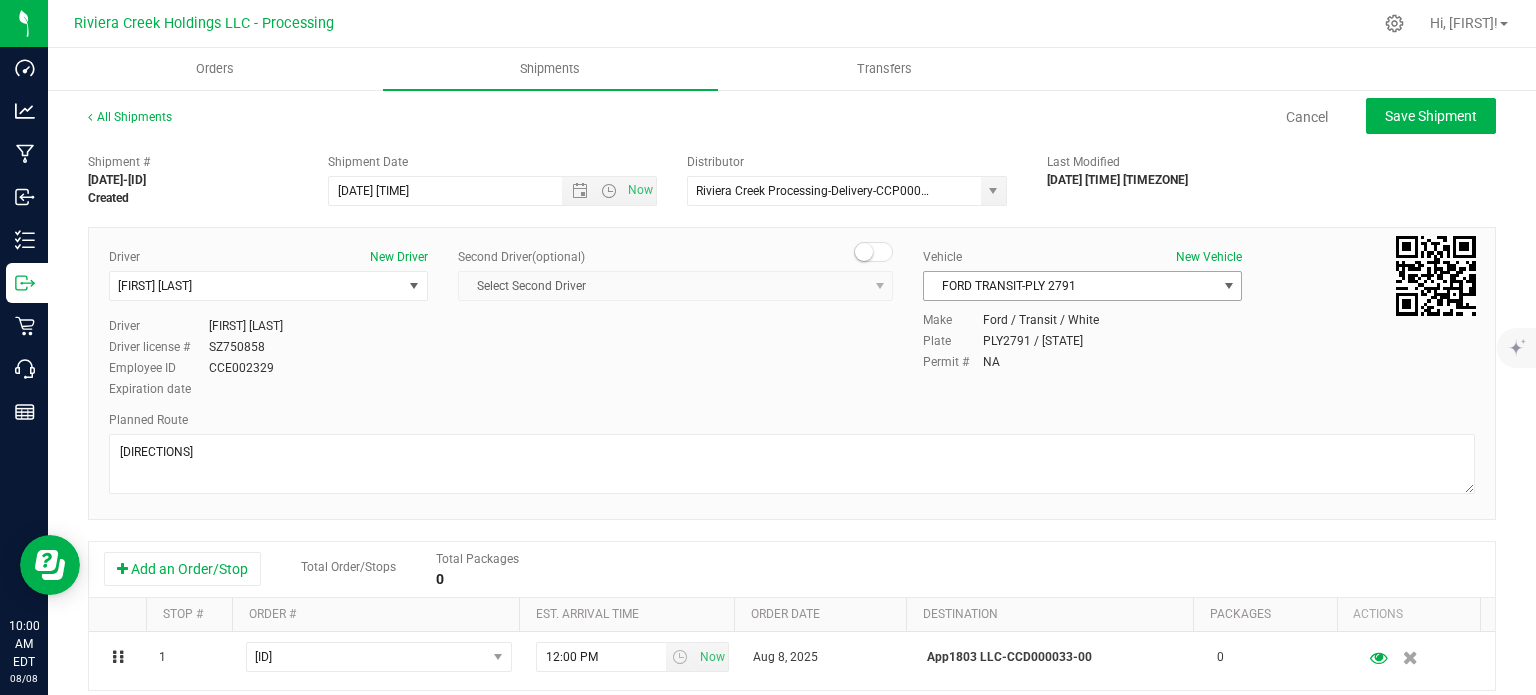 type on "[DATE] [TIME]" 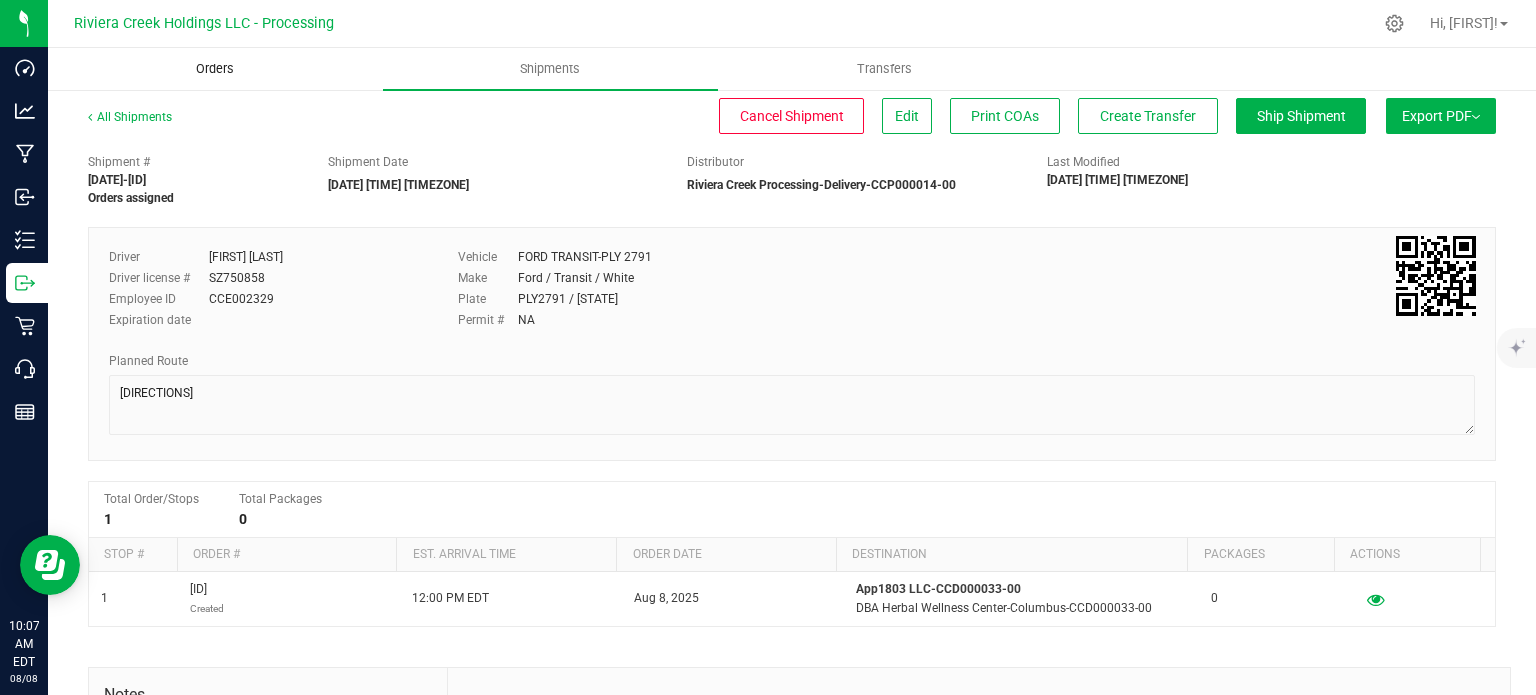 click on "Orders" at bounding box center (215, 69) 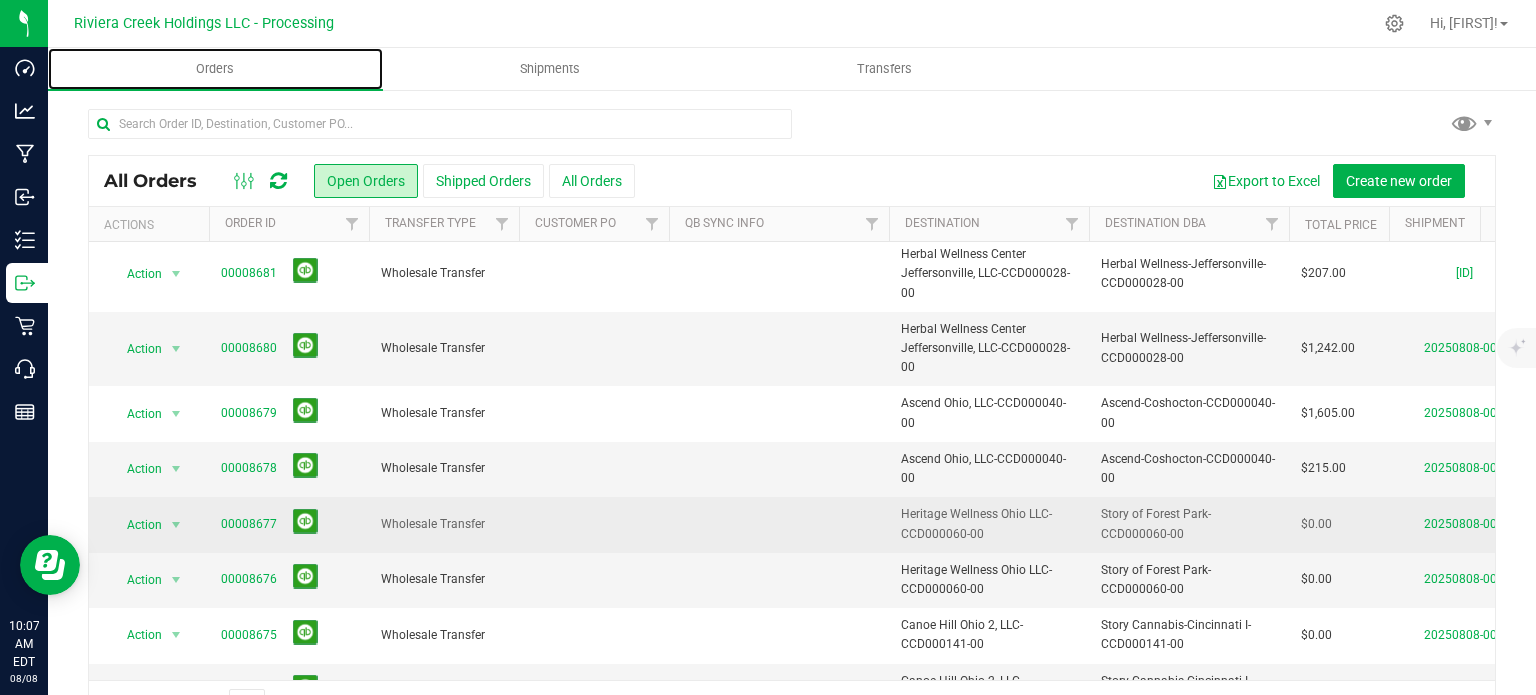 scroll, scrollTop: 419, scrollLeft: 0, axis: vertical 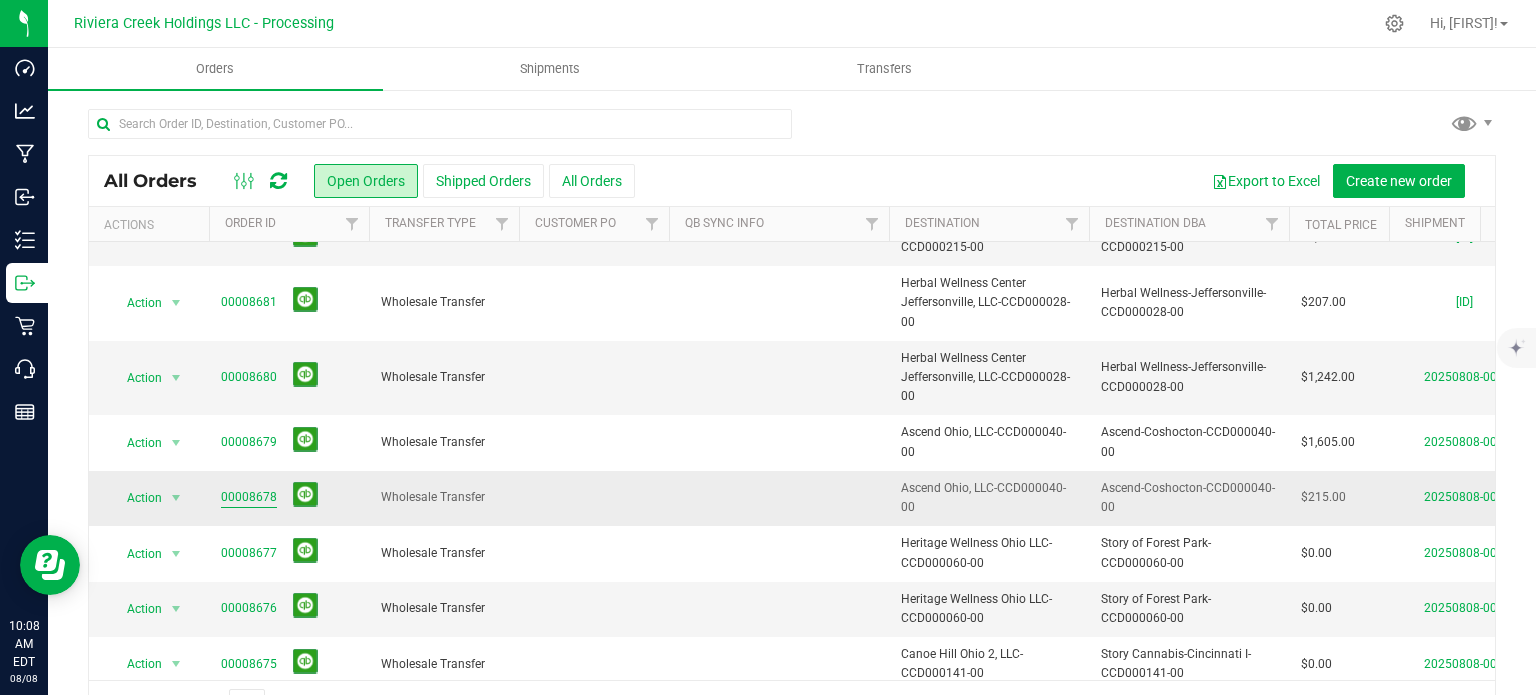 click on "00008678" at bounding box center [249, 497] 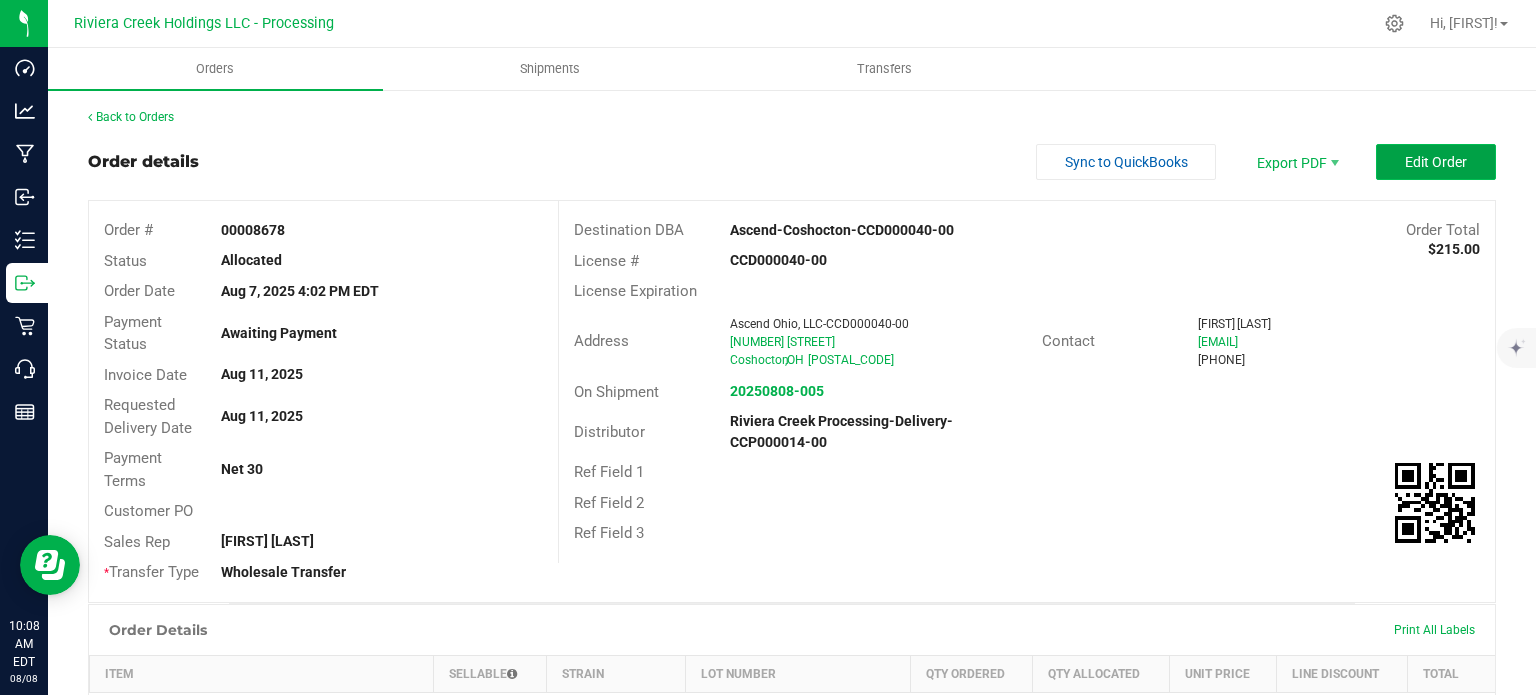 click on "Edit Order" at bounding box center (1436, 162) 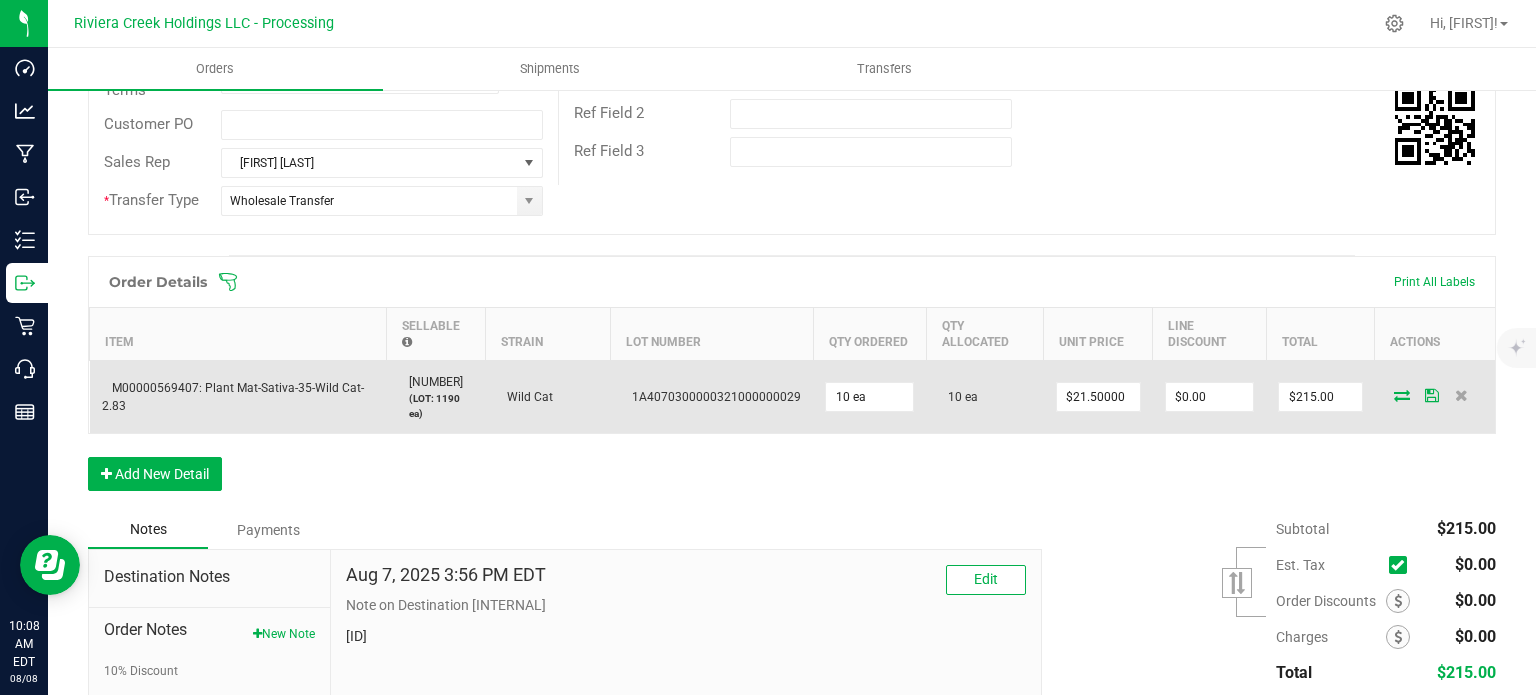 scroll, scrollTop: 400, scrollLeft: 0, axis: vertical 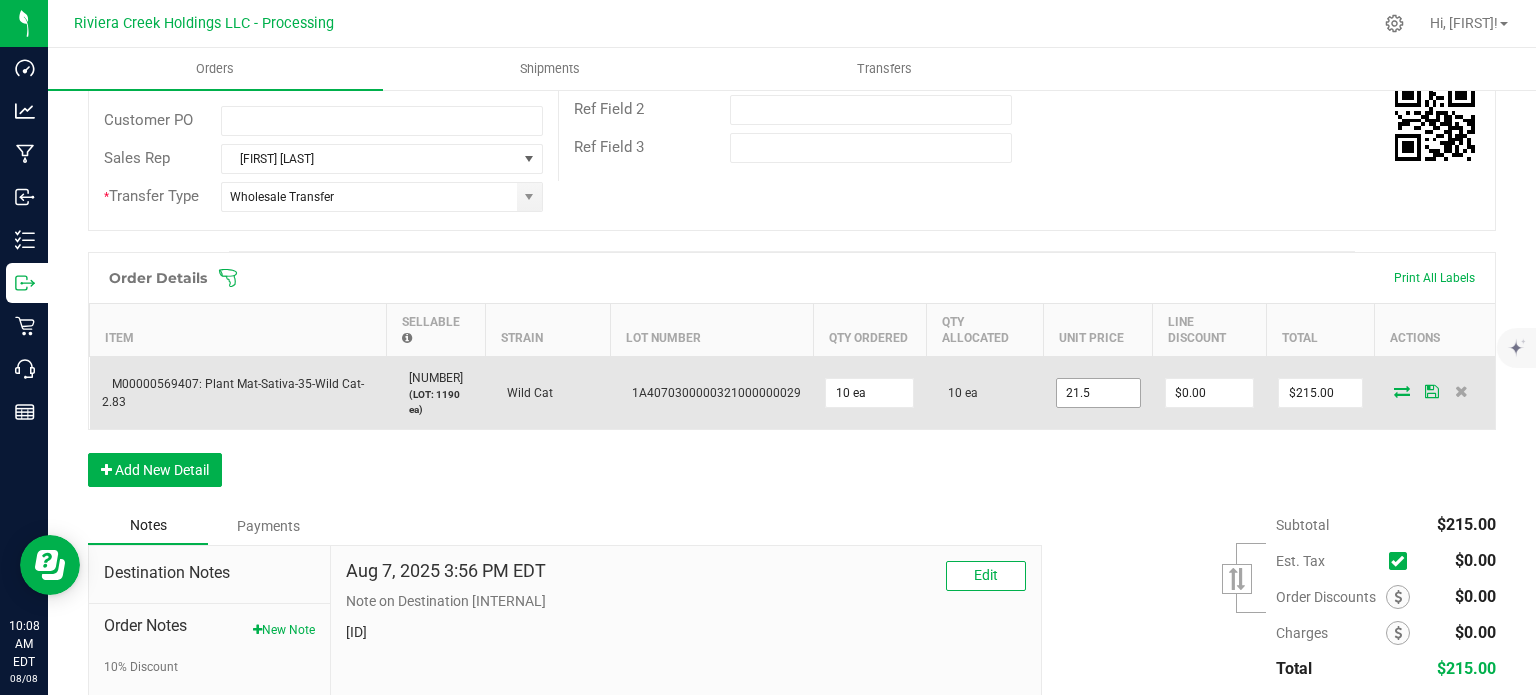 click on "21.5" at bounding box center (1098, 393) 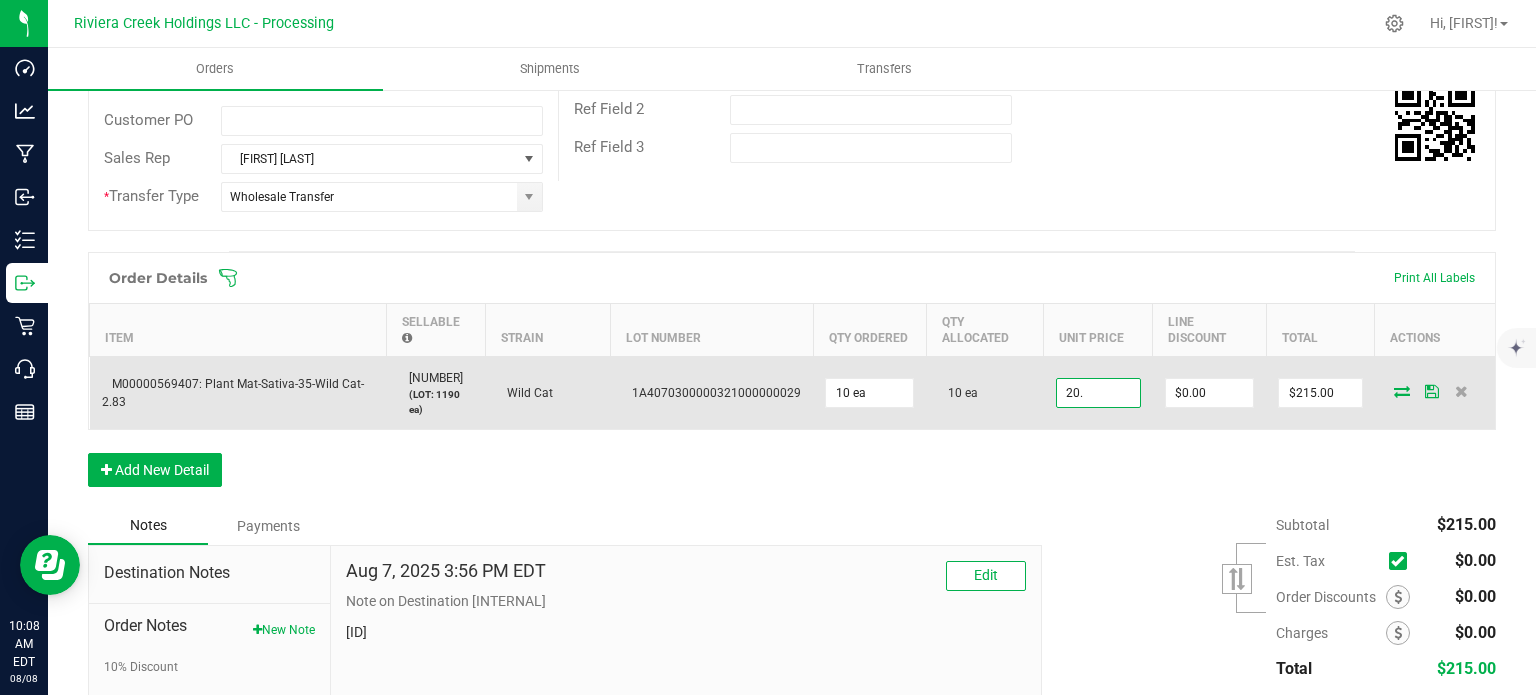 type on "$20.00000" 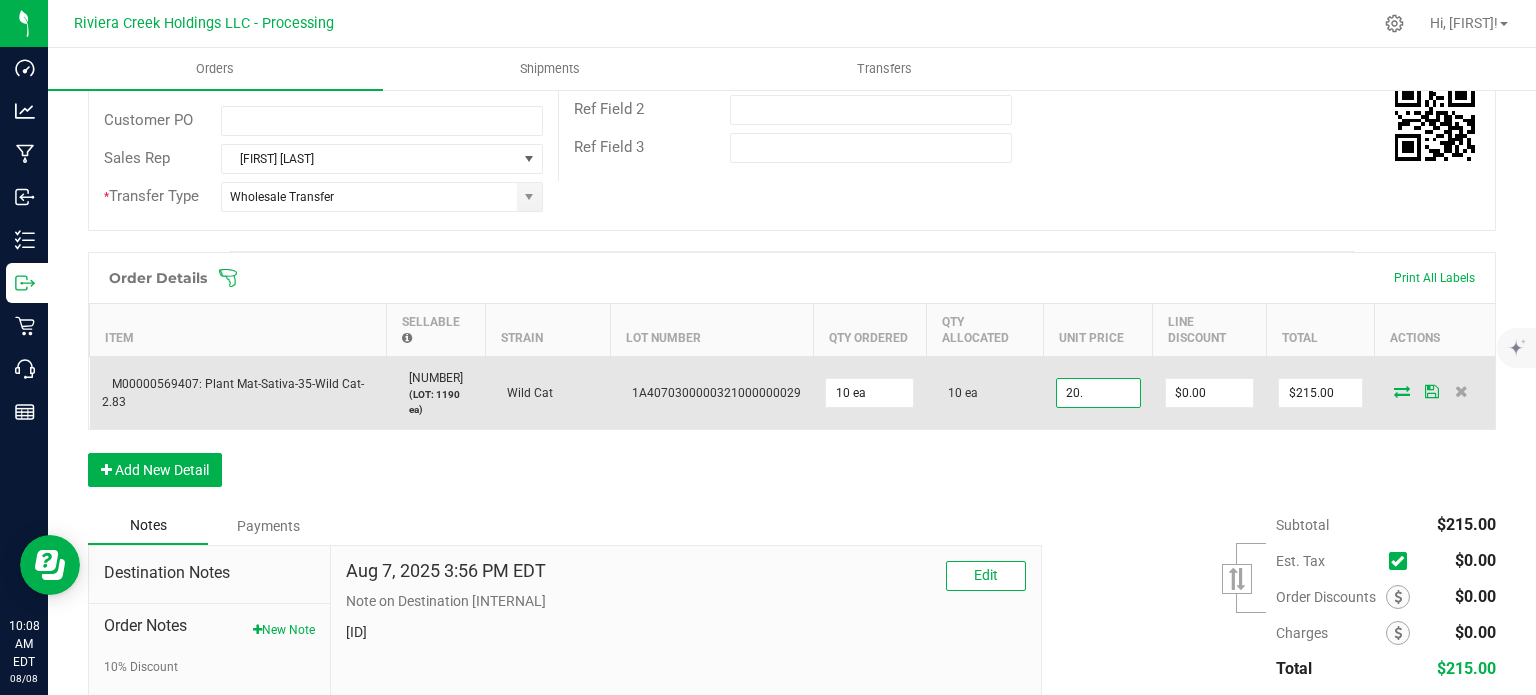 type on "0" 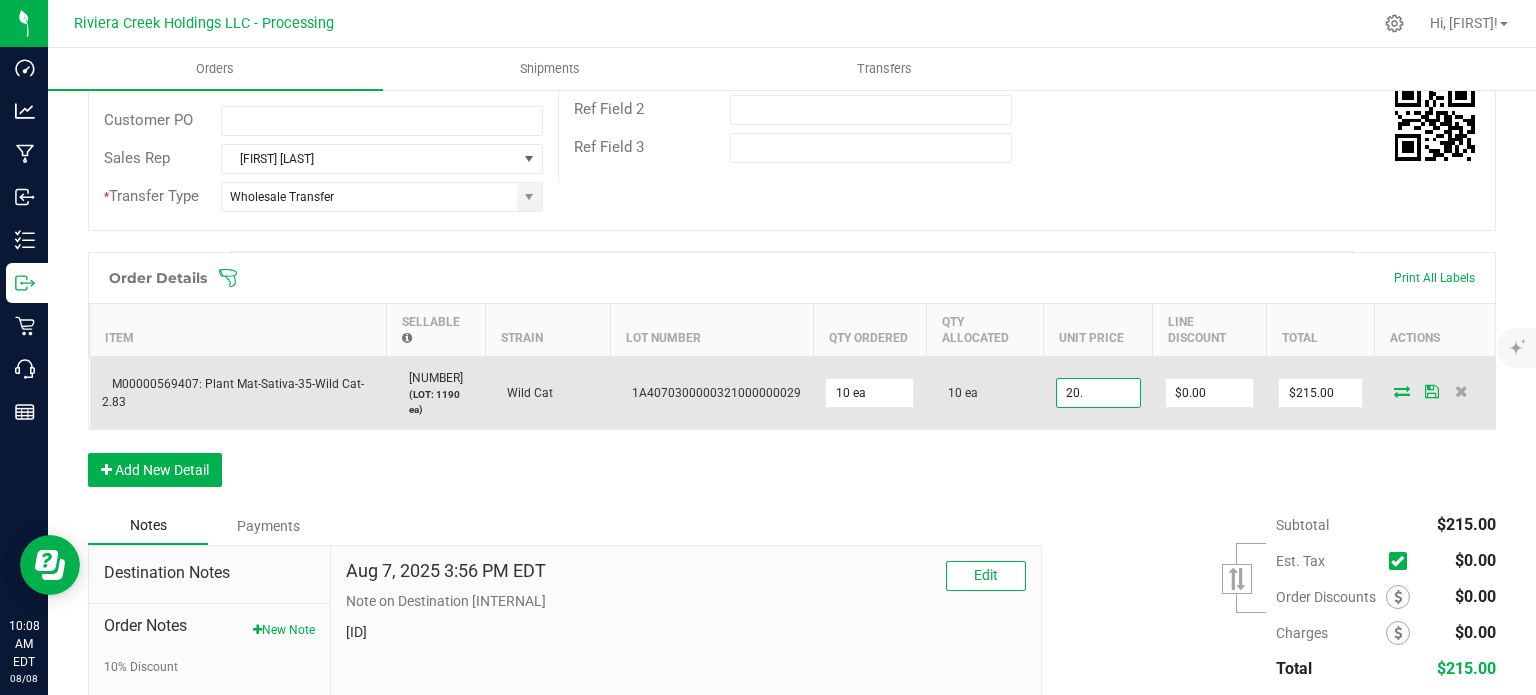 type on "$200.00" 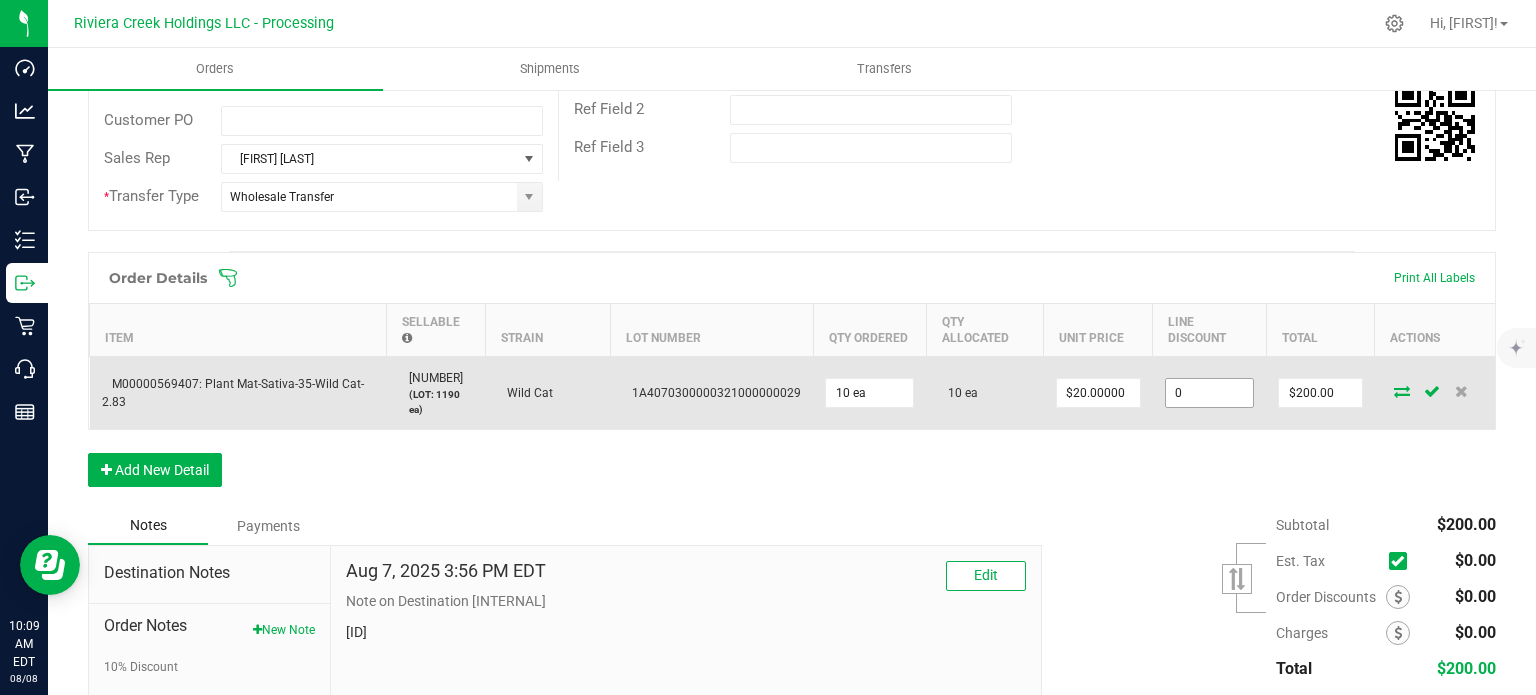 click on "0" at bounding box center (1210, 393) 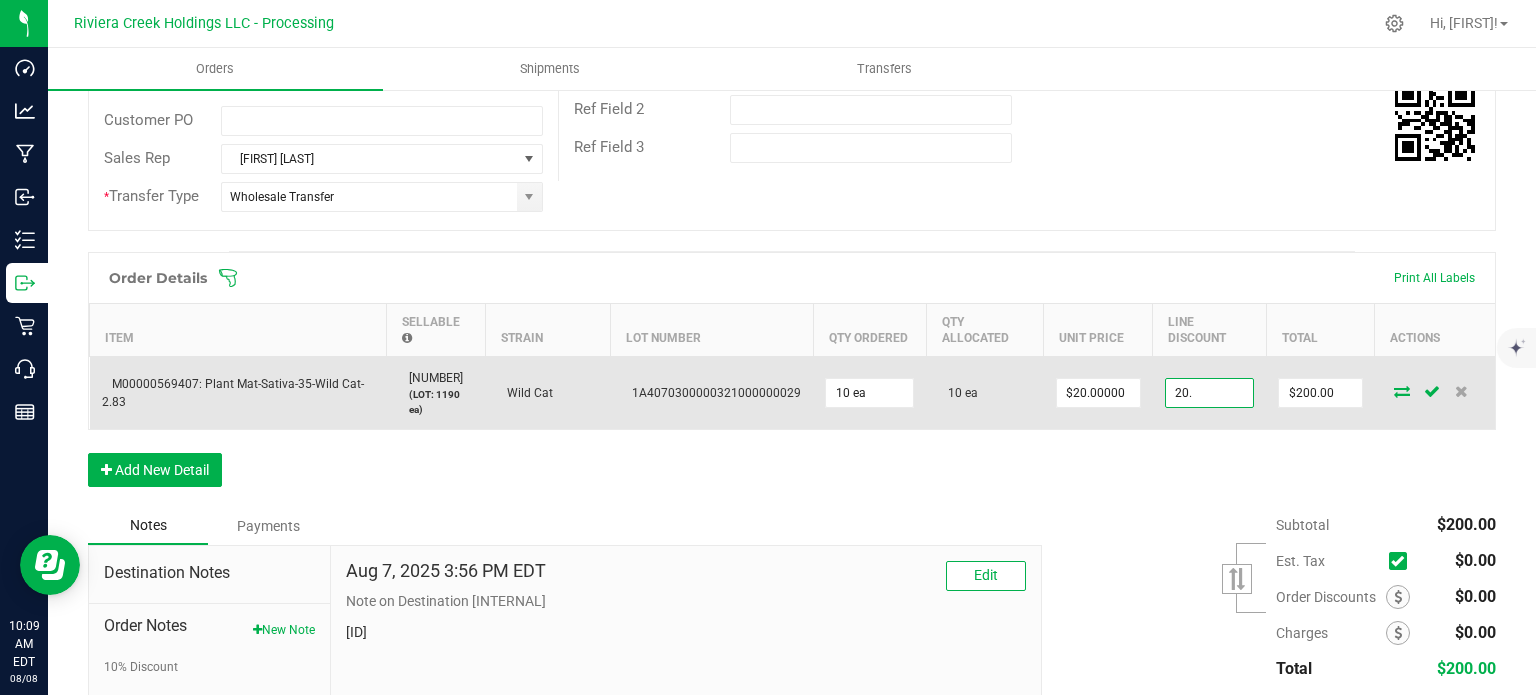 type on "$20.00" 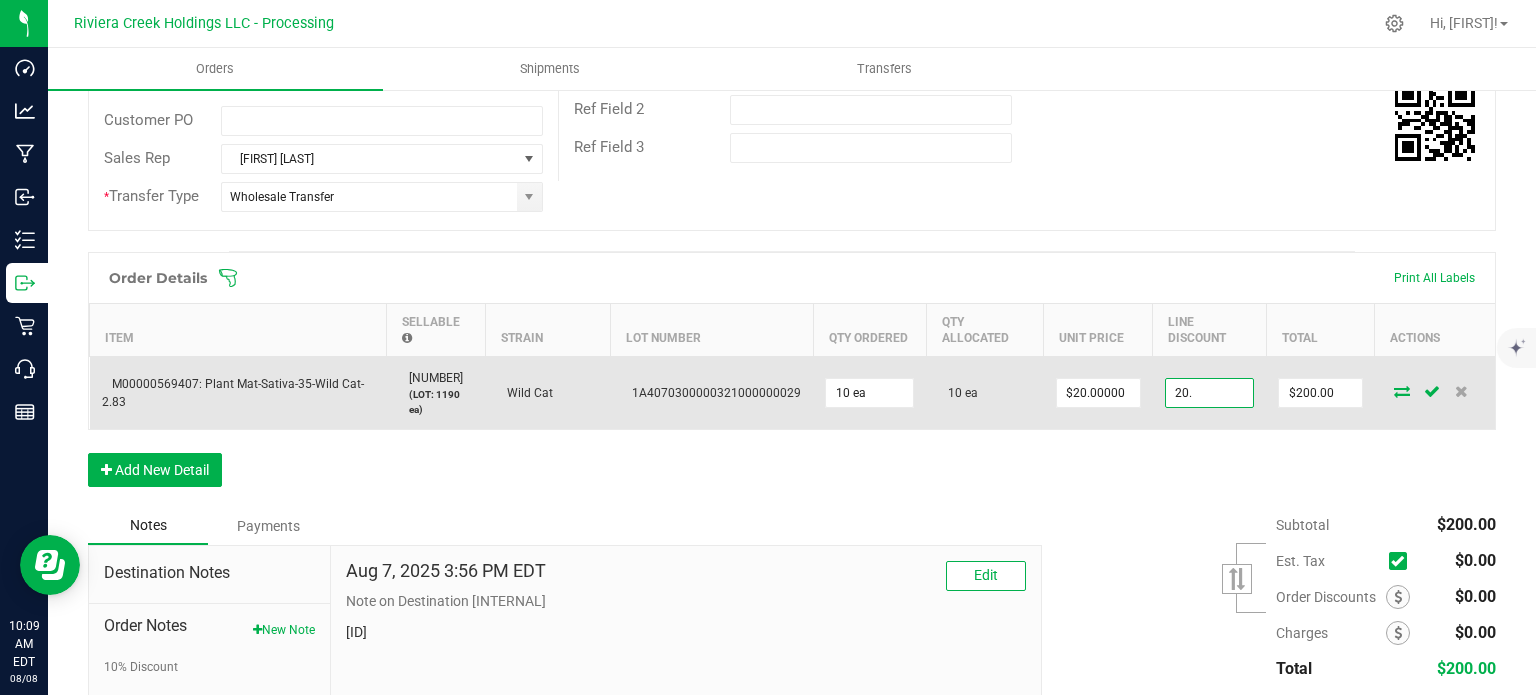 type on "180" 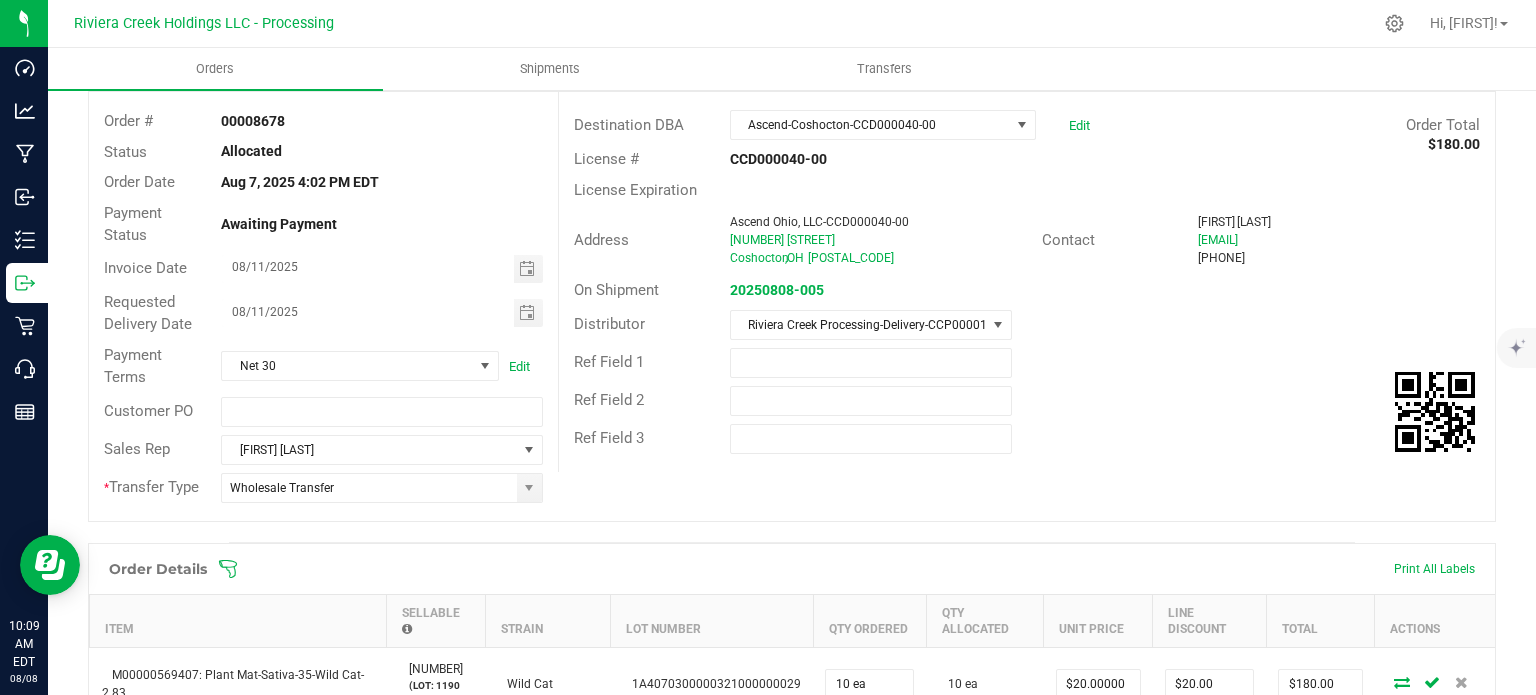 scroll, scrollTop: 0, scrollLeft: 0, axis: both 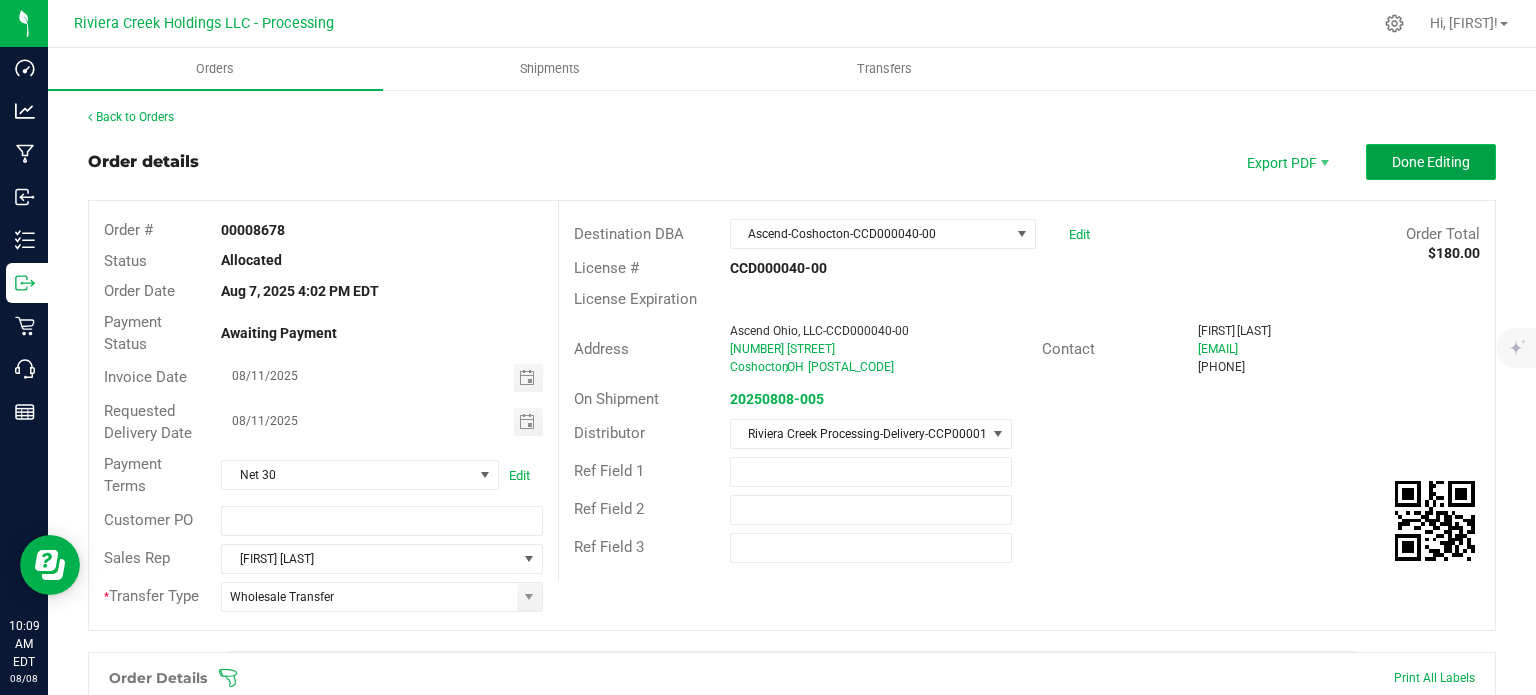 click on "Done Editing" at bounding box center (1431, 162) 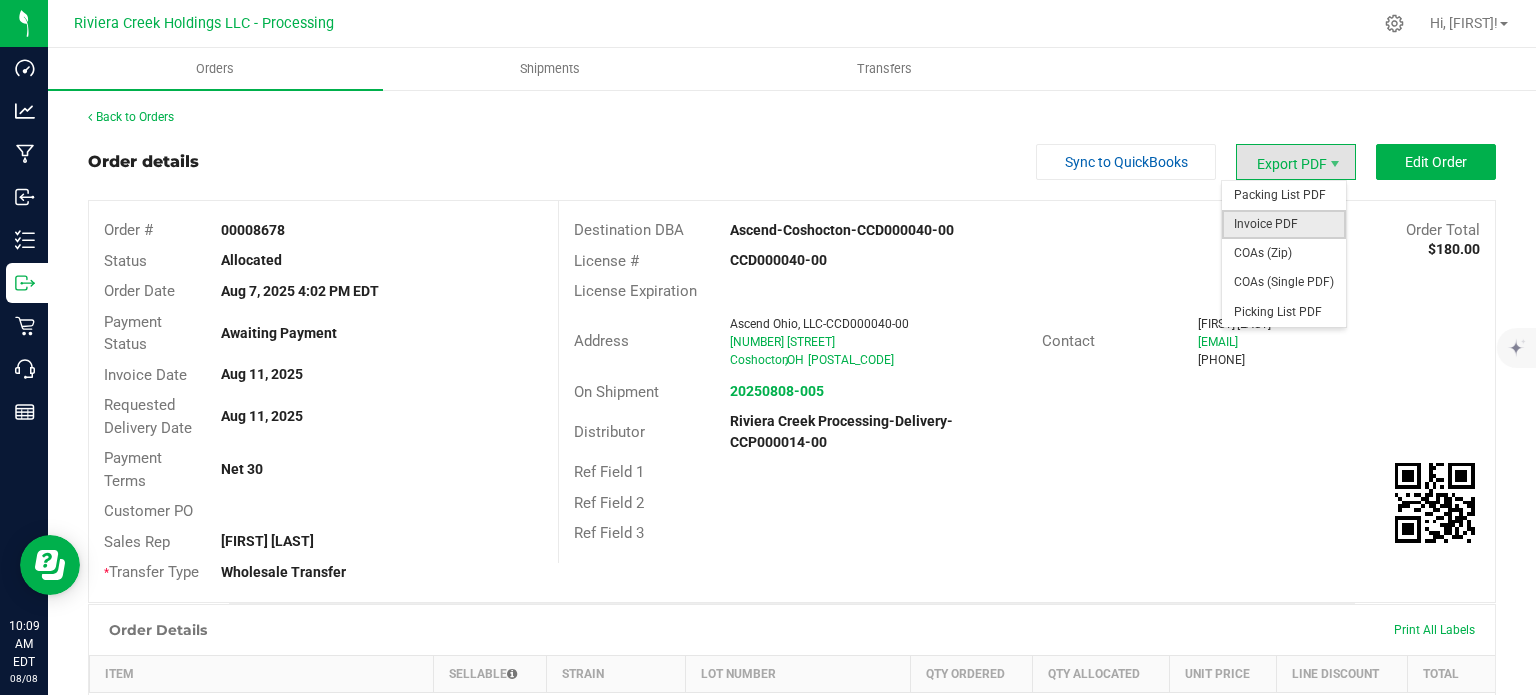 click on "Invoice PDF" at bounding box center (1284, 224) 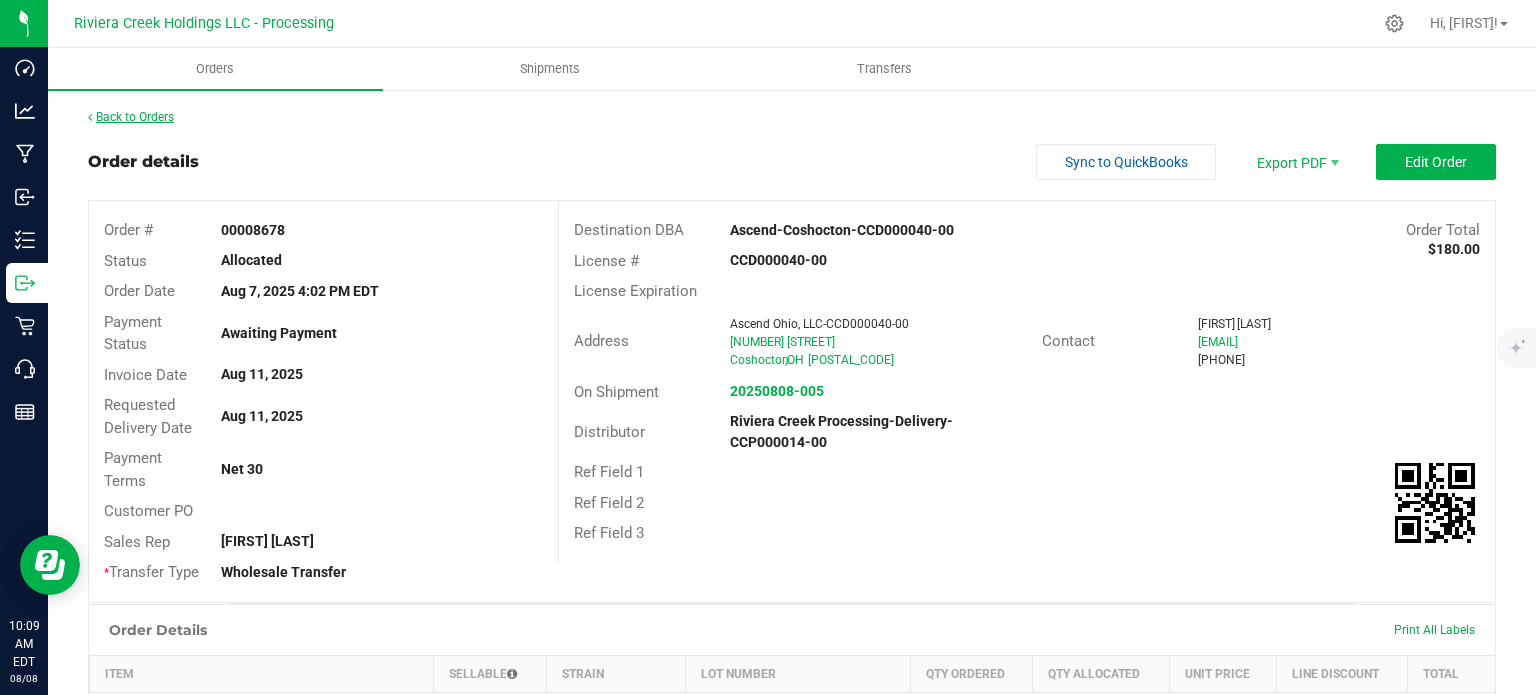 click on "Back to Orders" at bounding box center [131, 117] 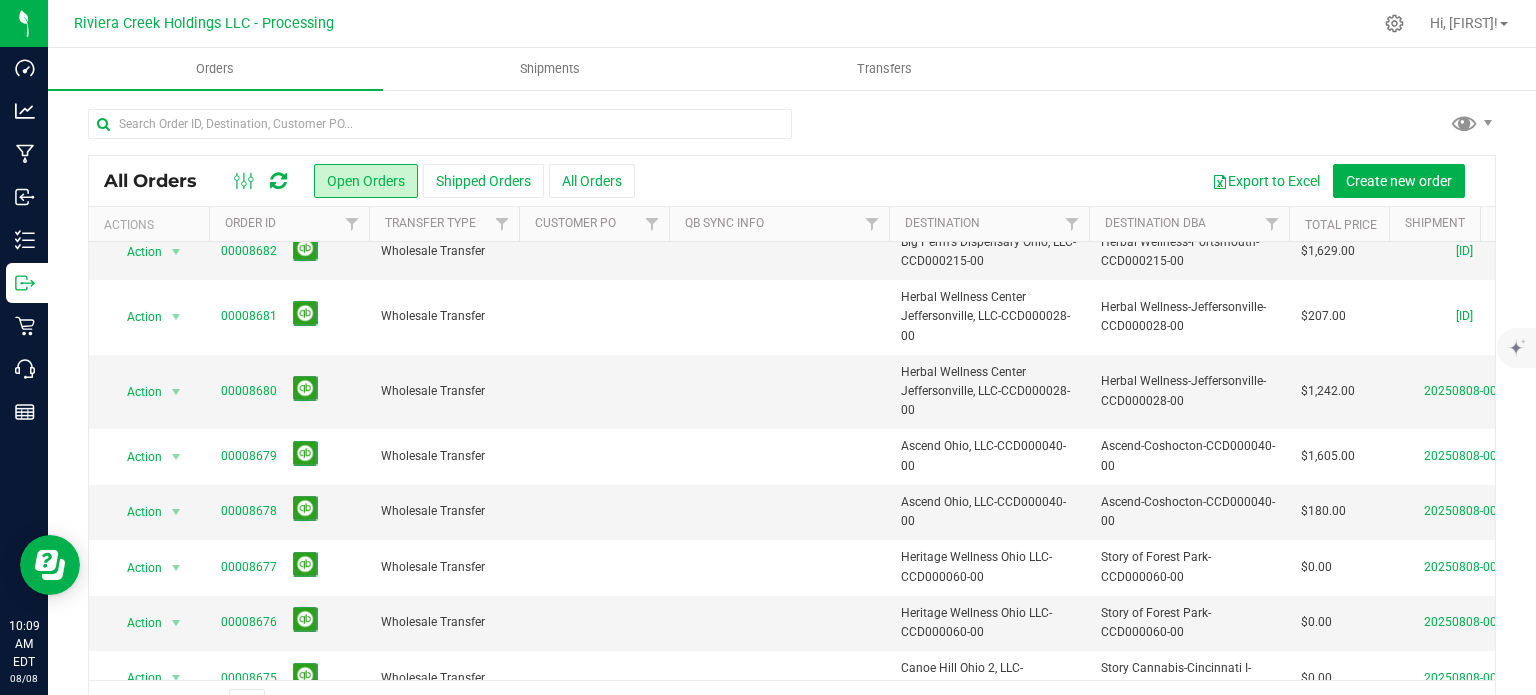 scroll, scrollTop: 500, scrollLeft: 0, axis: vertical 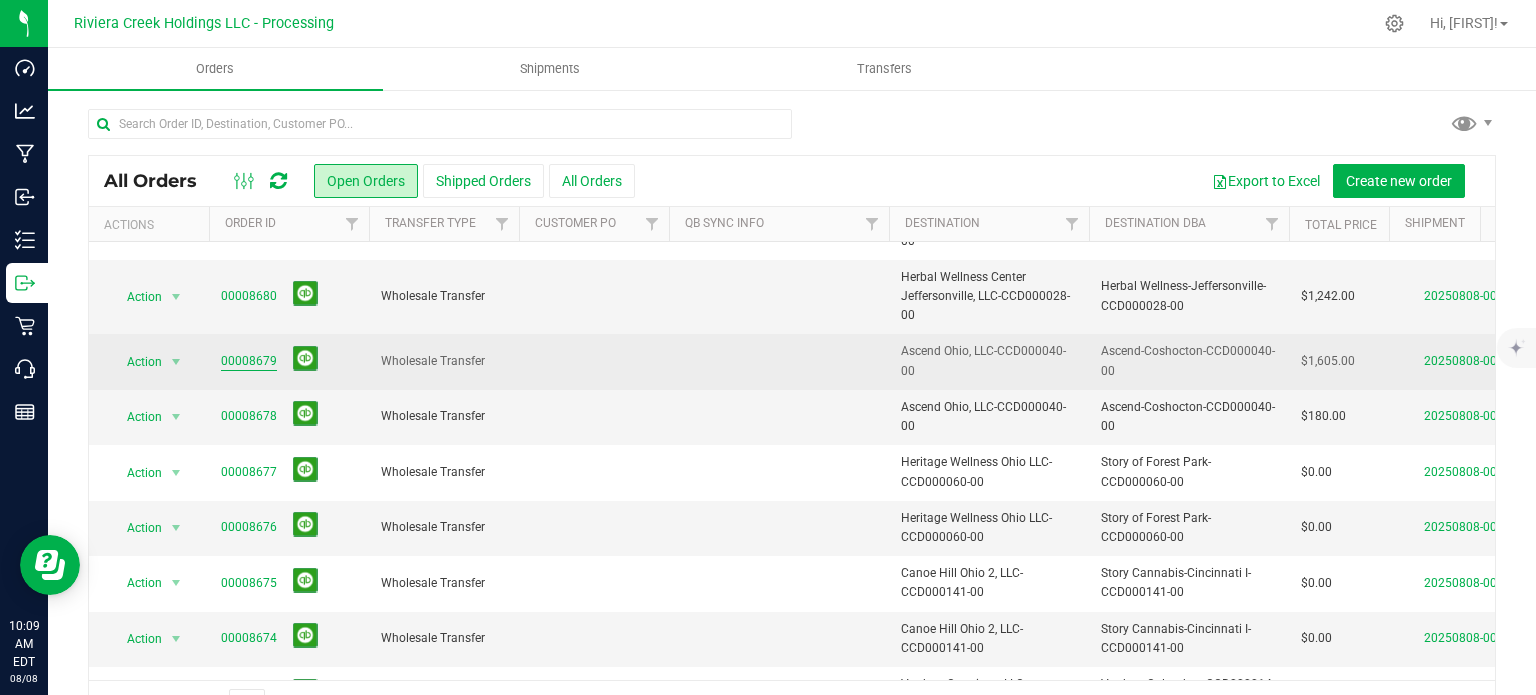 click on "00008679" at bounding box center [249, 361] 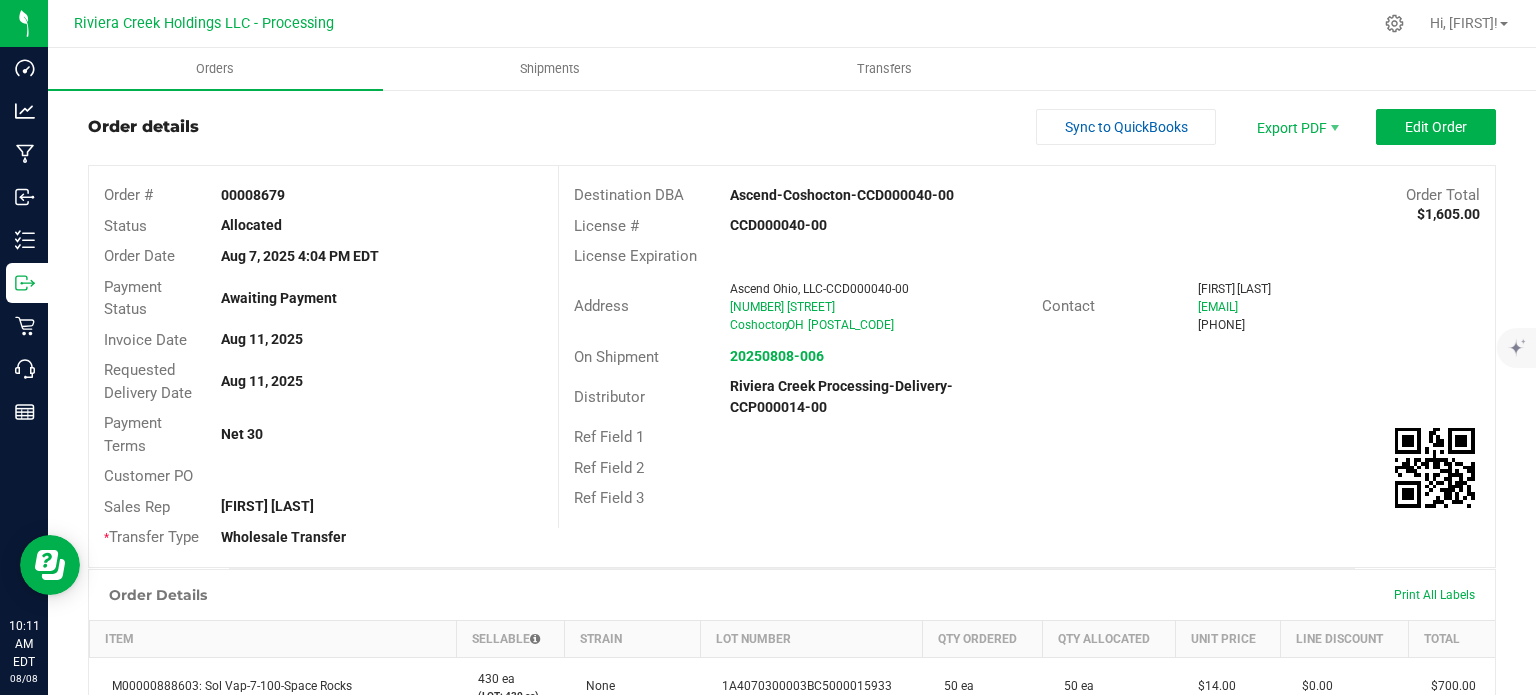 scroll, scrollTop: 0, scrollLeft: 0, axis: both 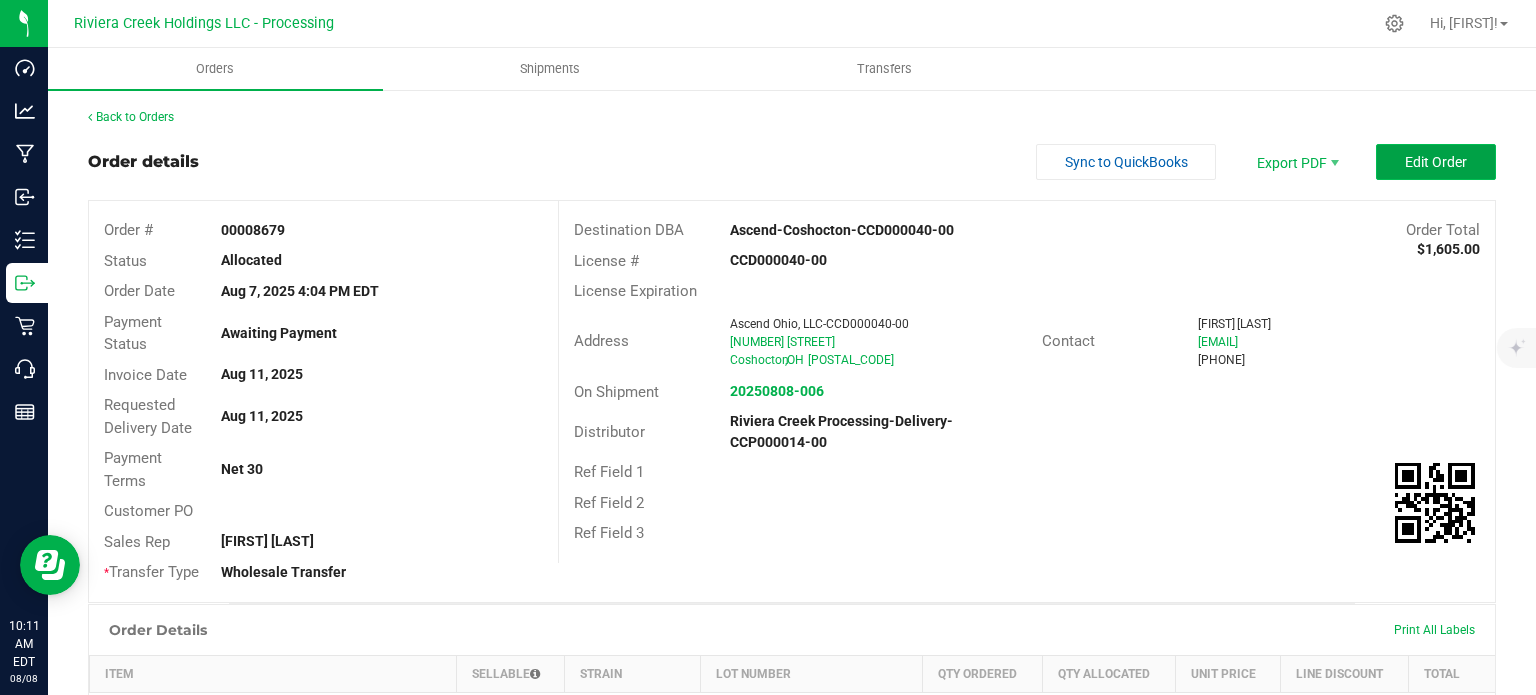 click on "Edit Order" at bounding box center [1436, 162] 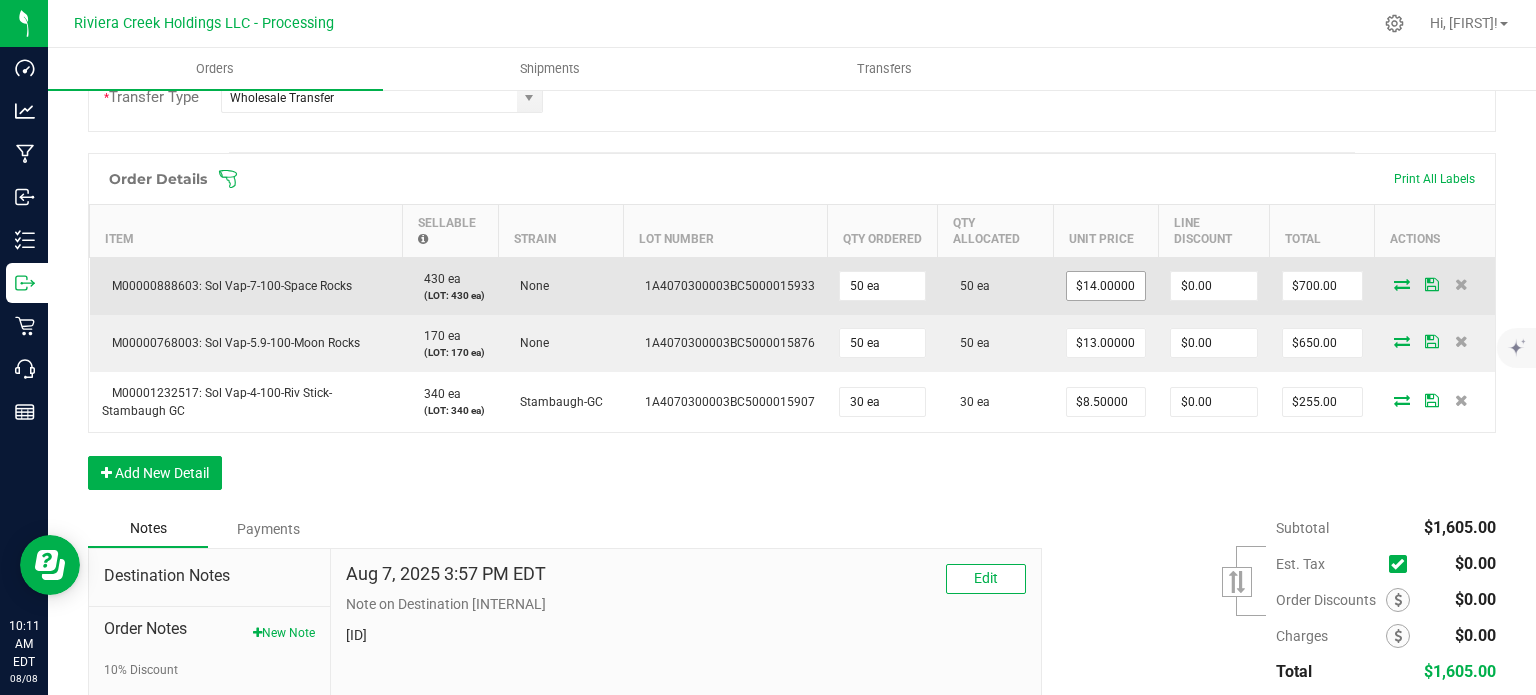 scroll, scrollTop: 500, scrollLeft: 0, axis: vertical 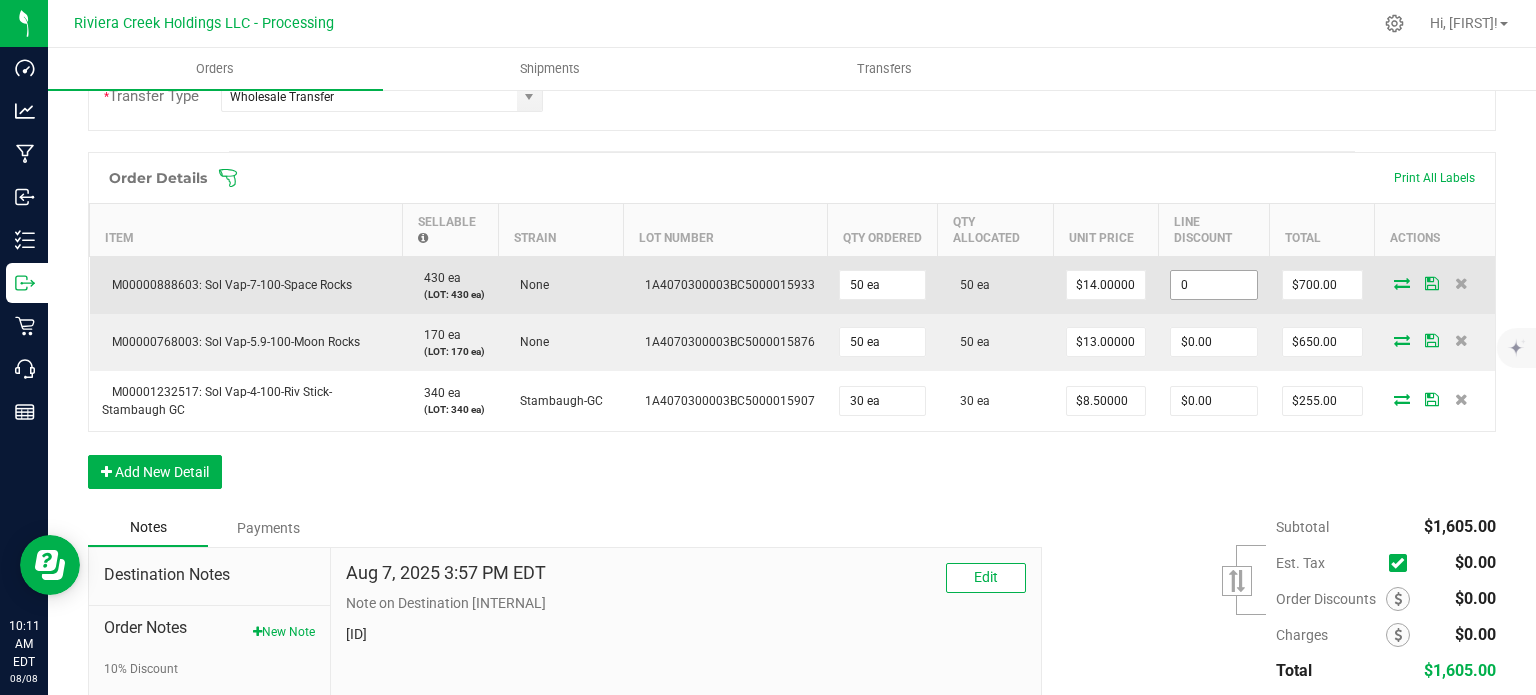 click on "0" at bounding box center (1213, 285) 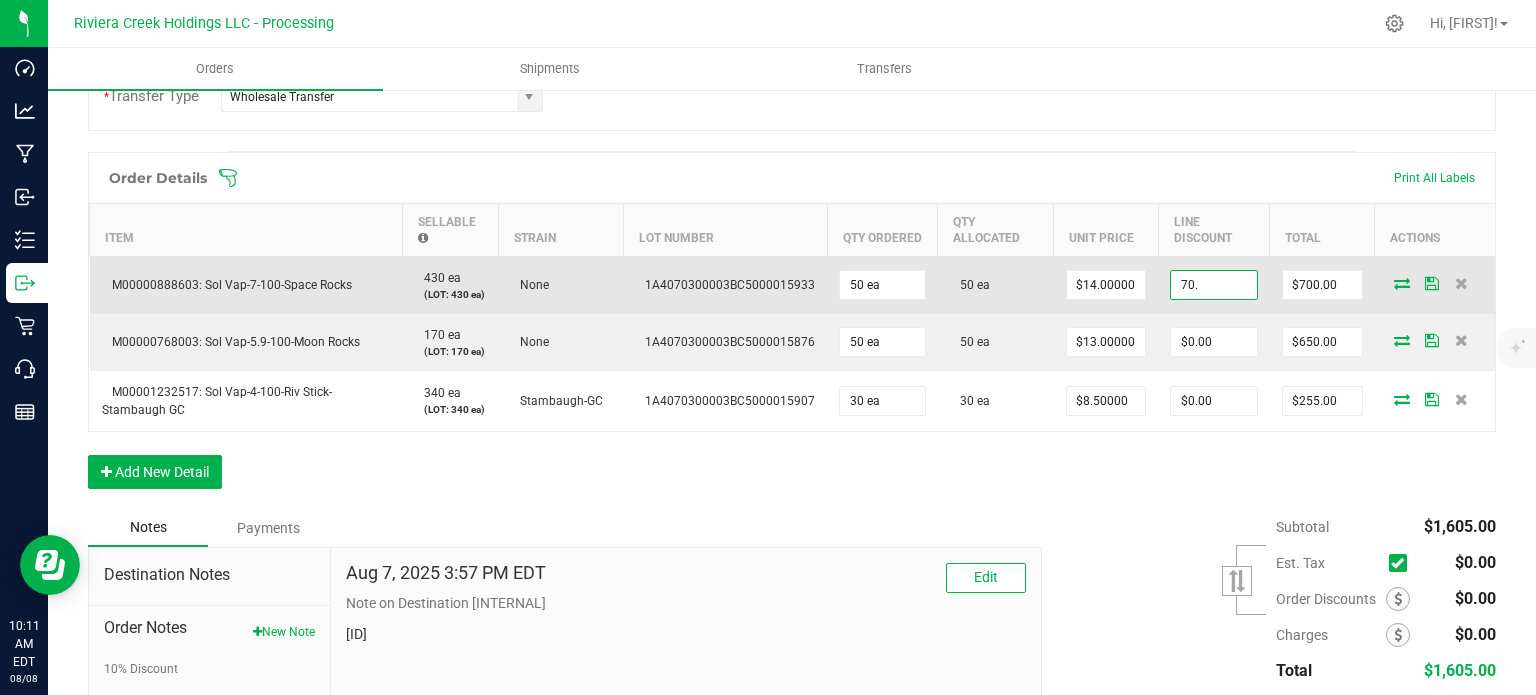 type on "$70.00" 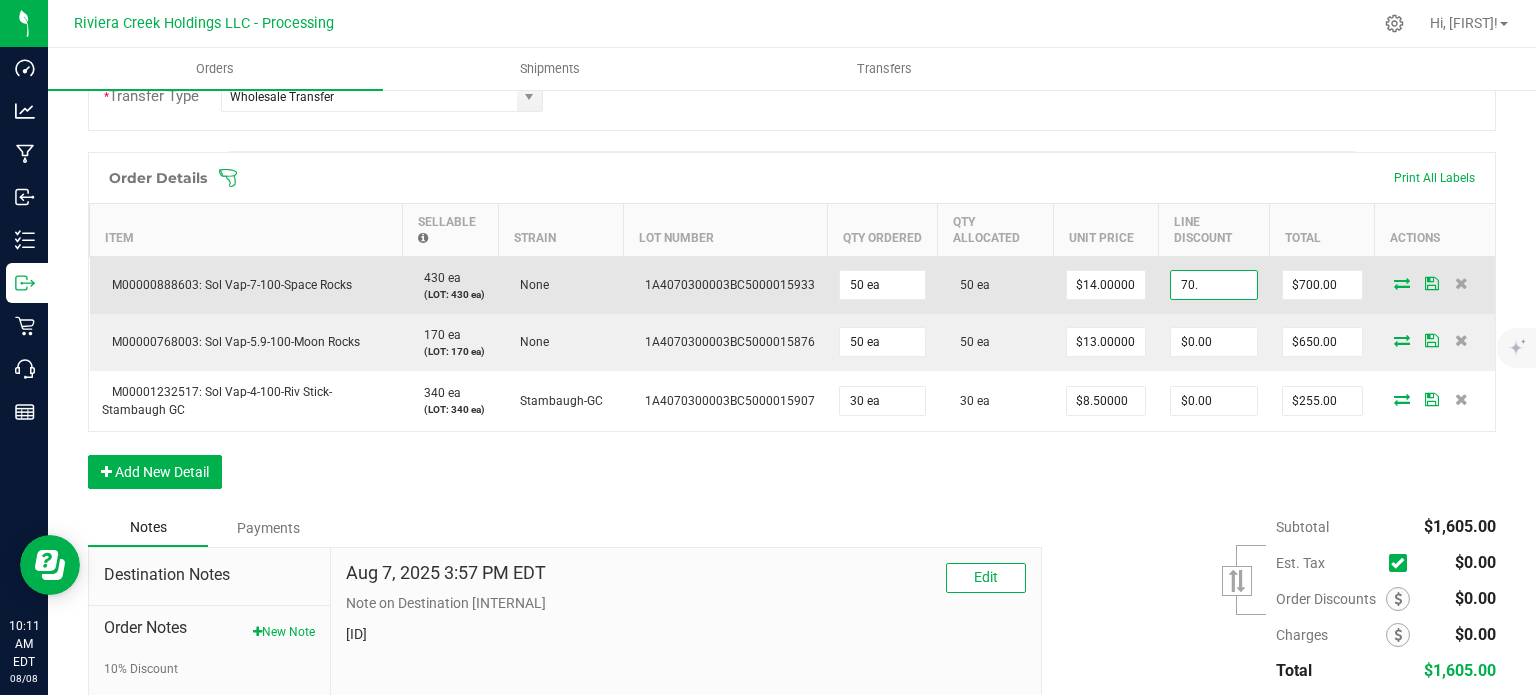 type on "630" 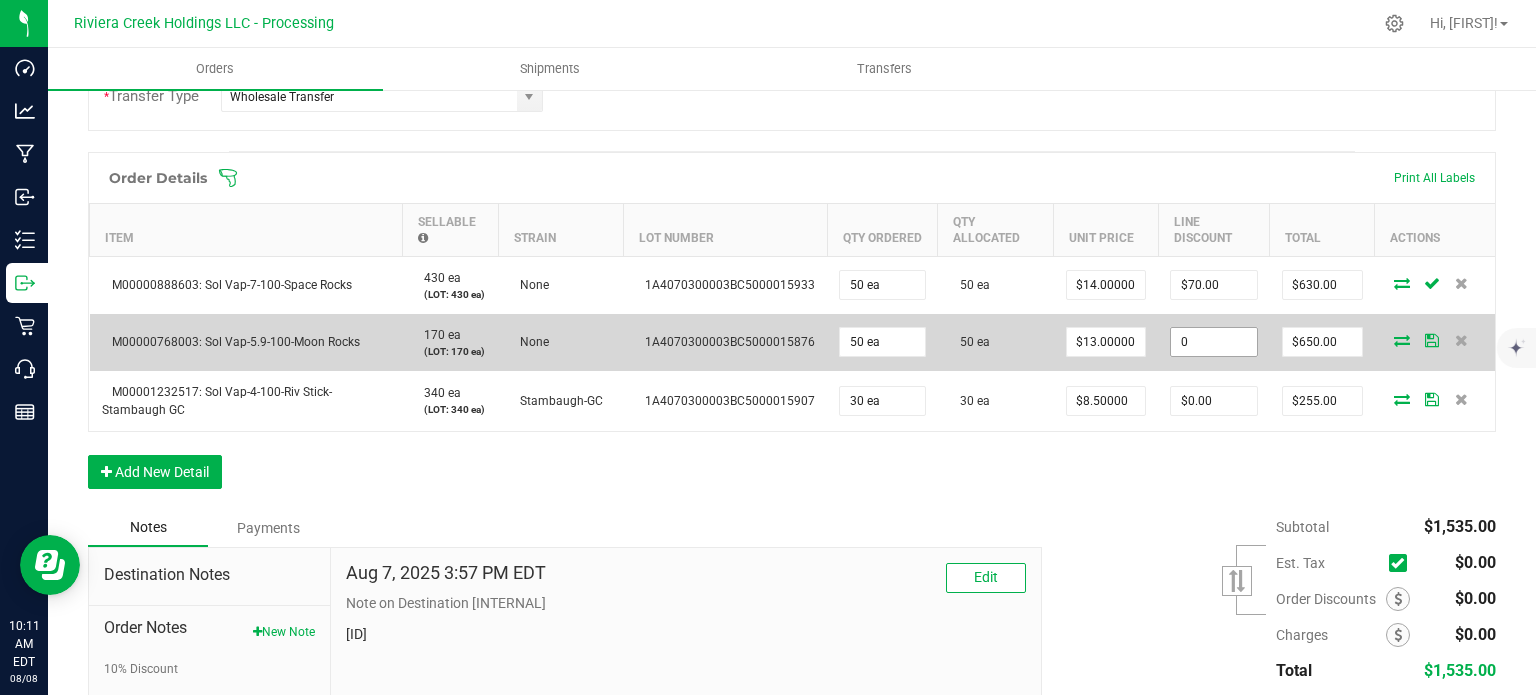 click on "0" at bounding box center [1213, 342] 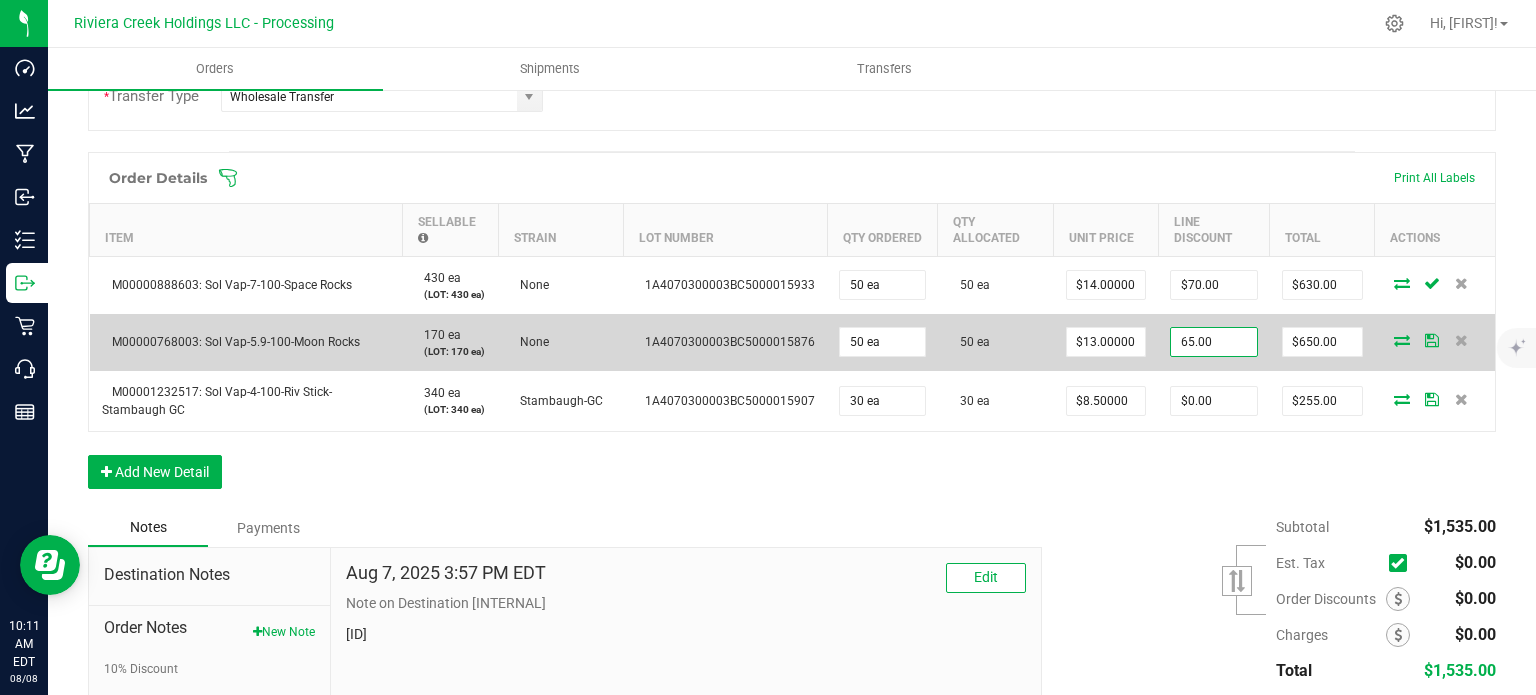 type on "$65.00" 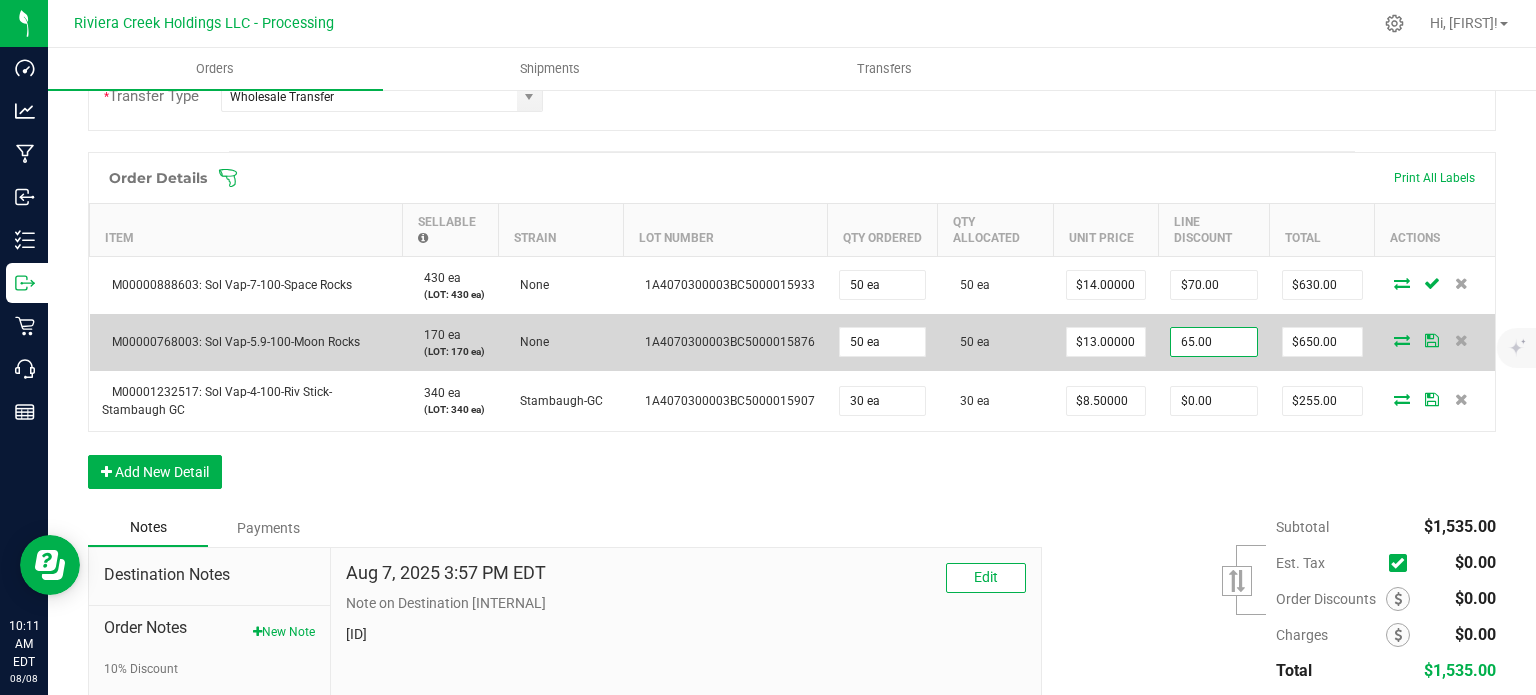 type on "585" 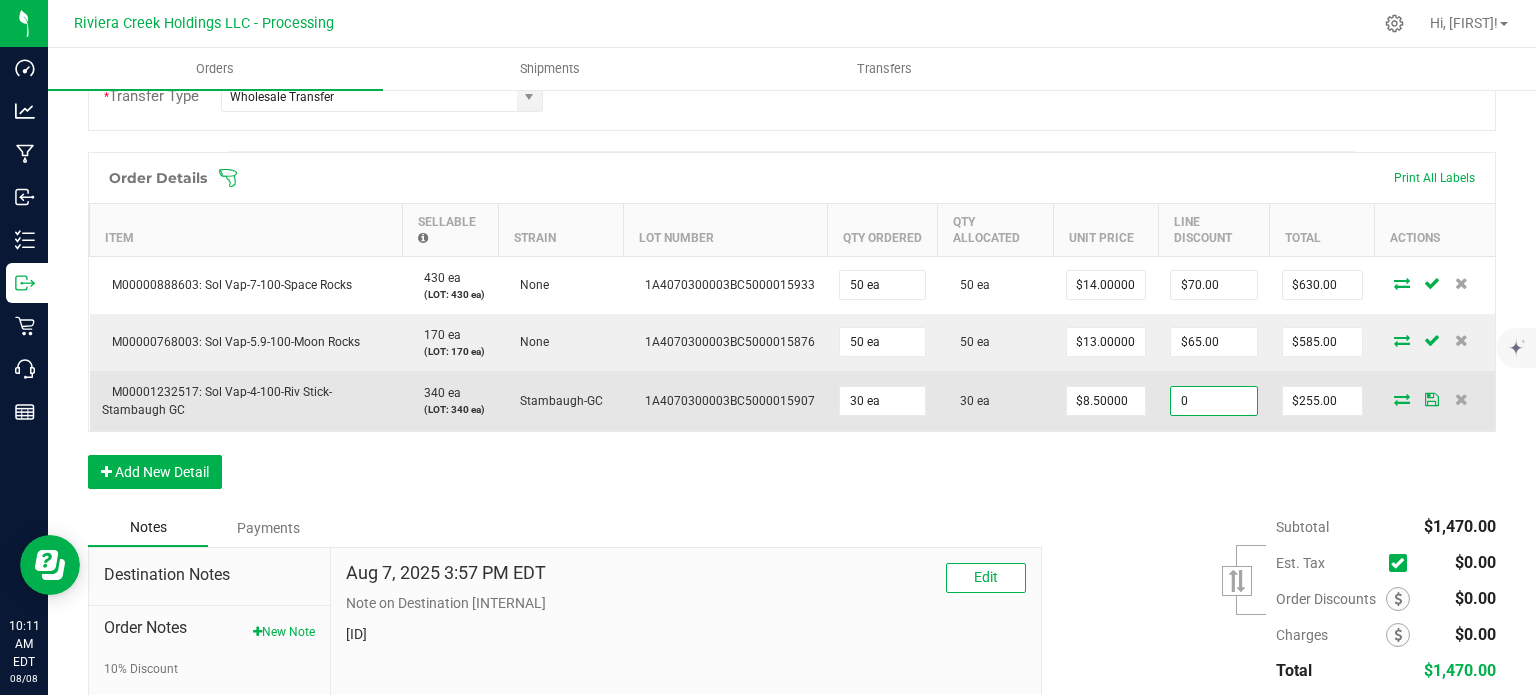 click on "0" at bounding box center [1213, 401] 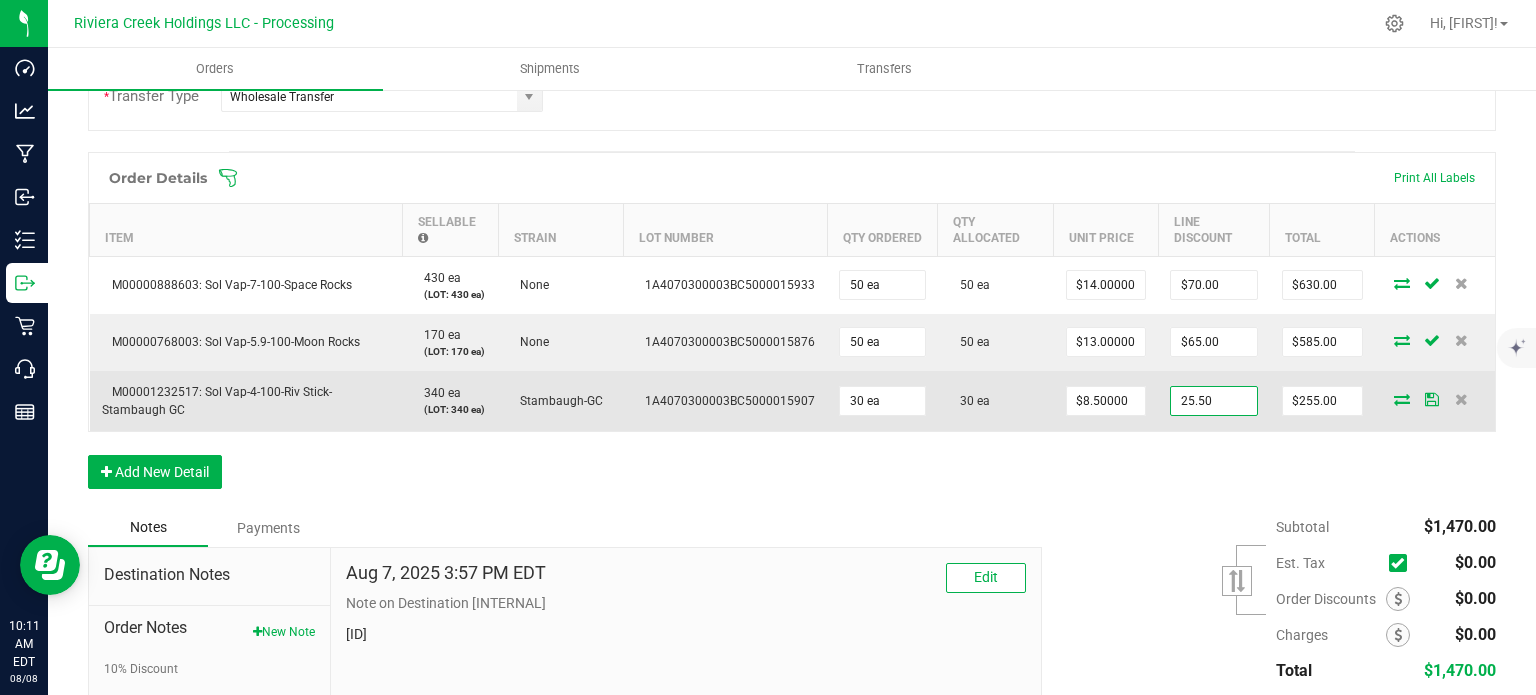 type on "$25.50" 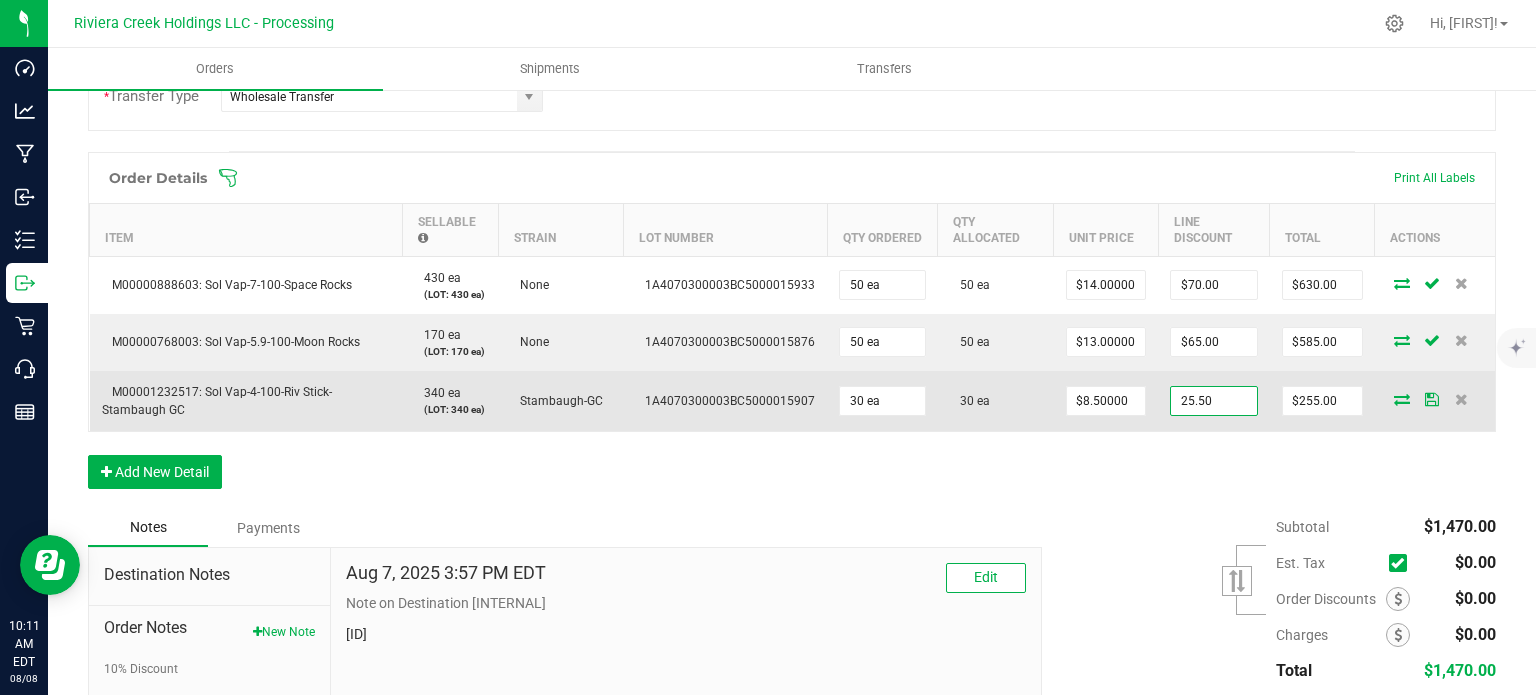 type on "[NUMBER]" 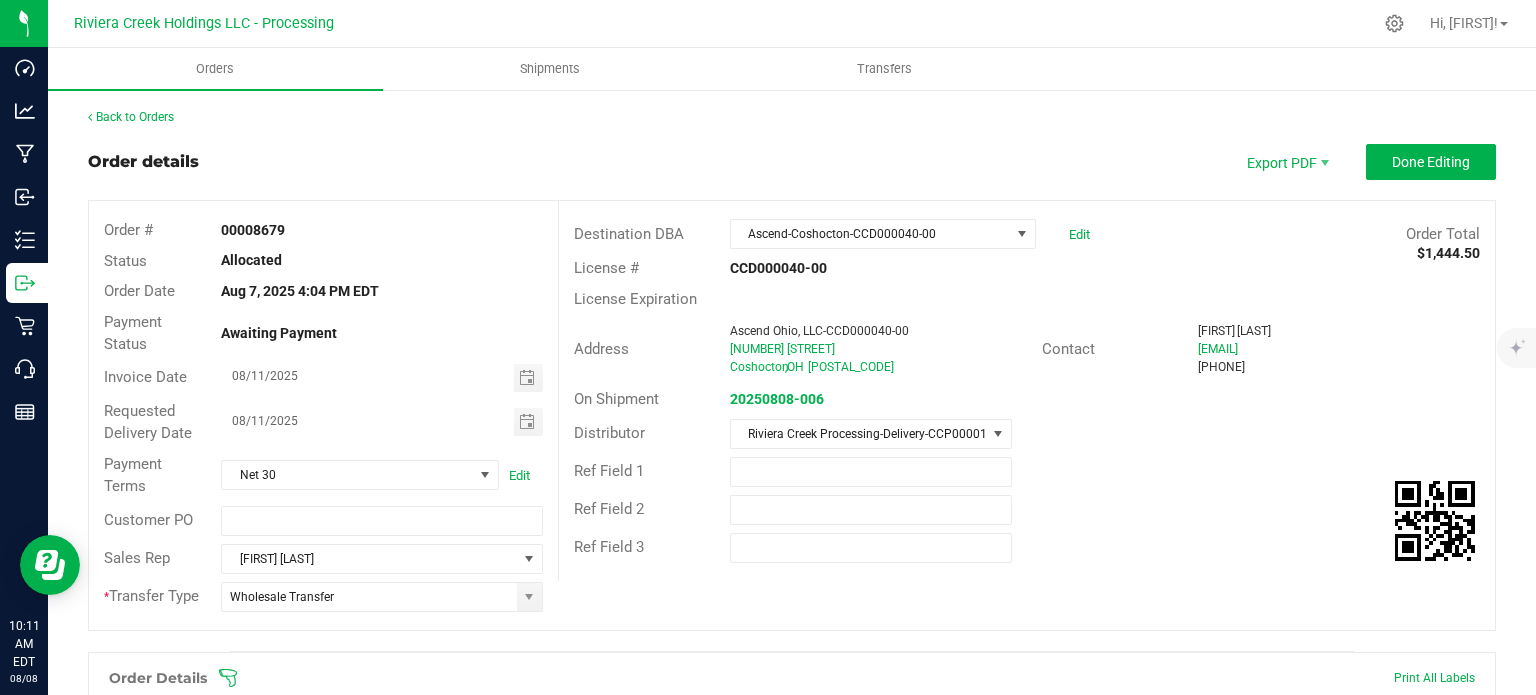 scroll, scrollTop: 0, scrollLeft: 0, axis: both 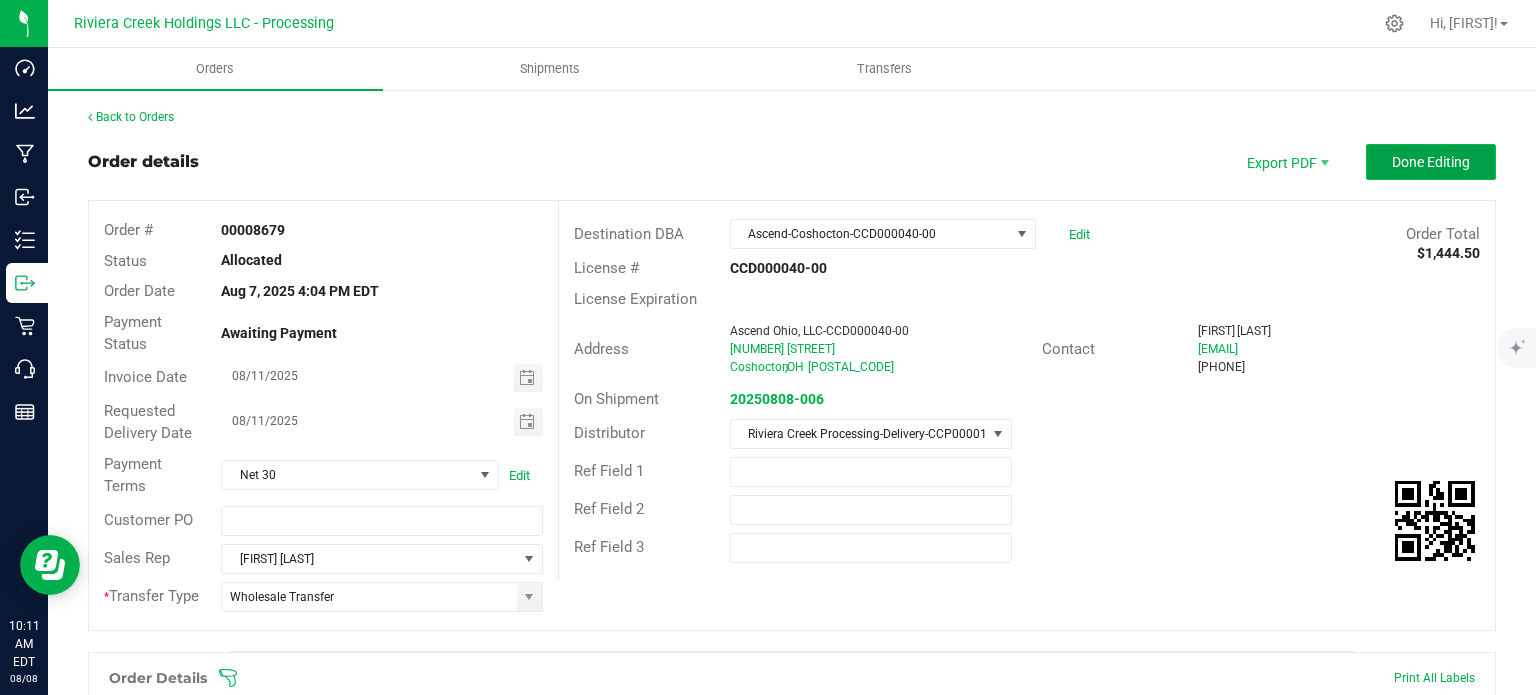 click on "Done Editing" at bounding box center (1431, 162) 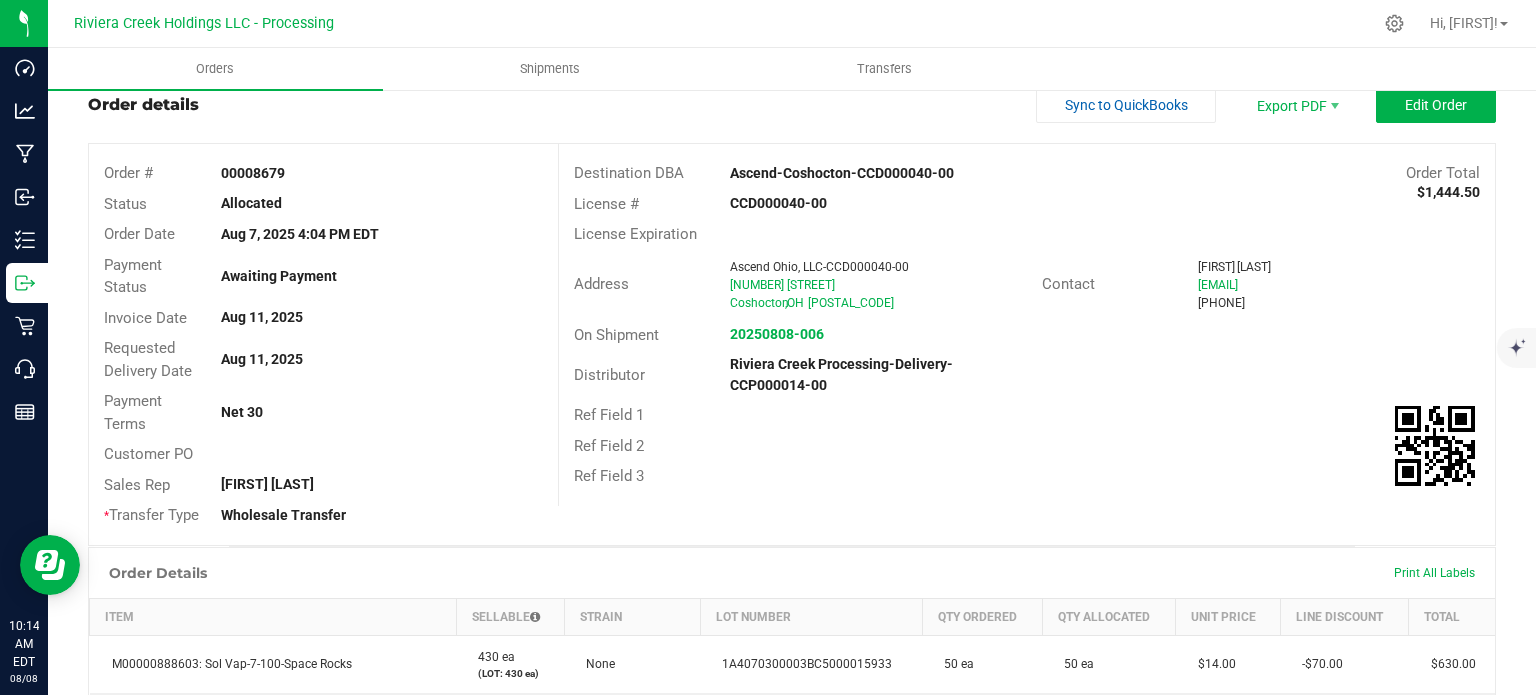 scroll, scrollTop: 0, scrollLeft: 0, axis: both 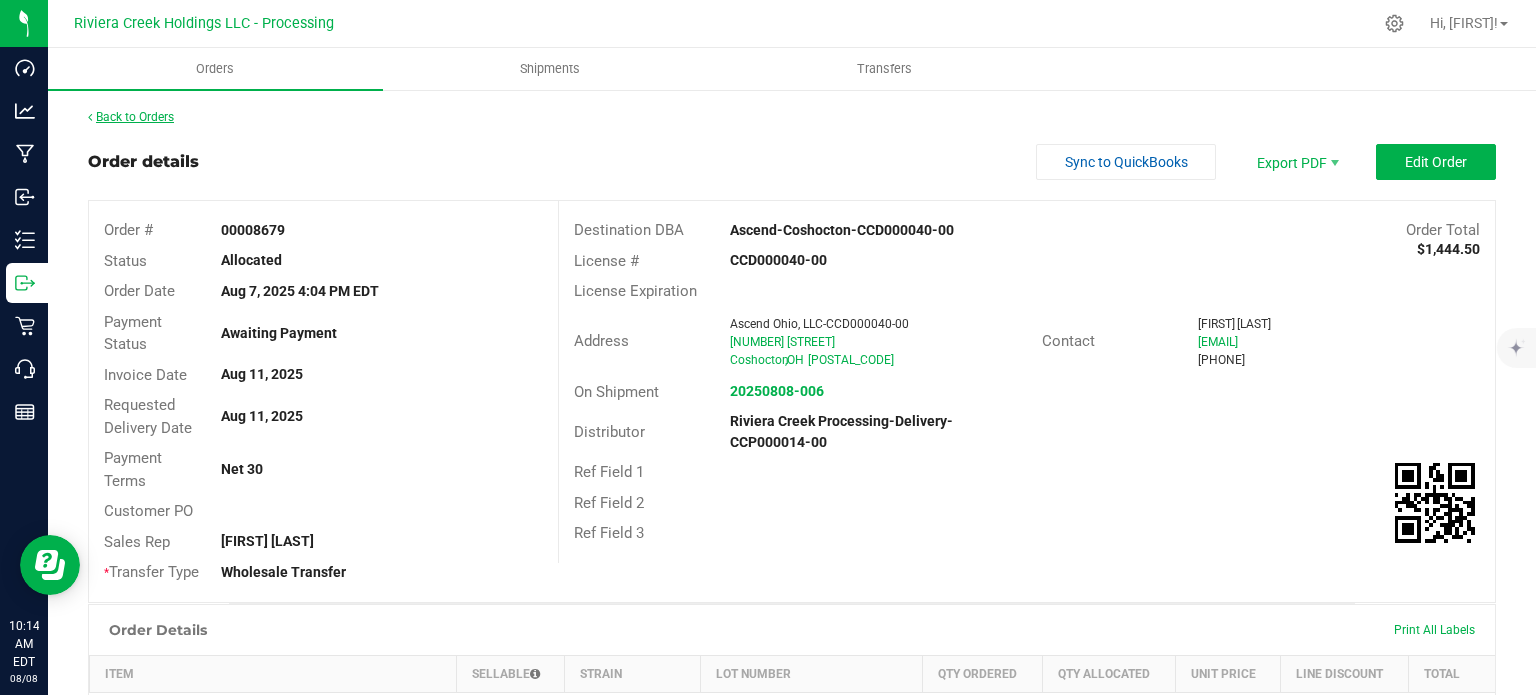 click on "Back to Orders" at bounding box center (131, 117) 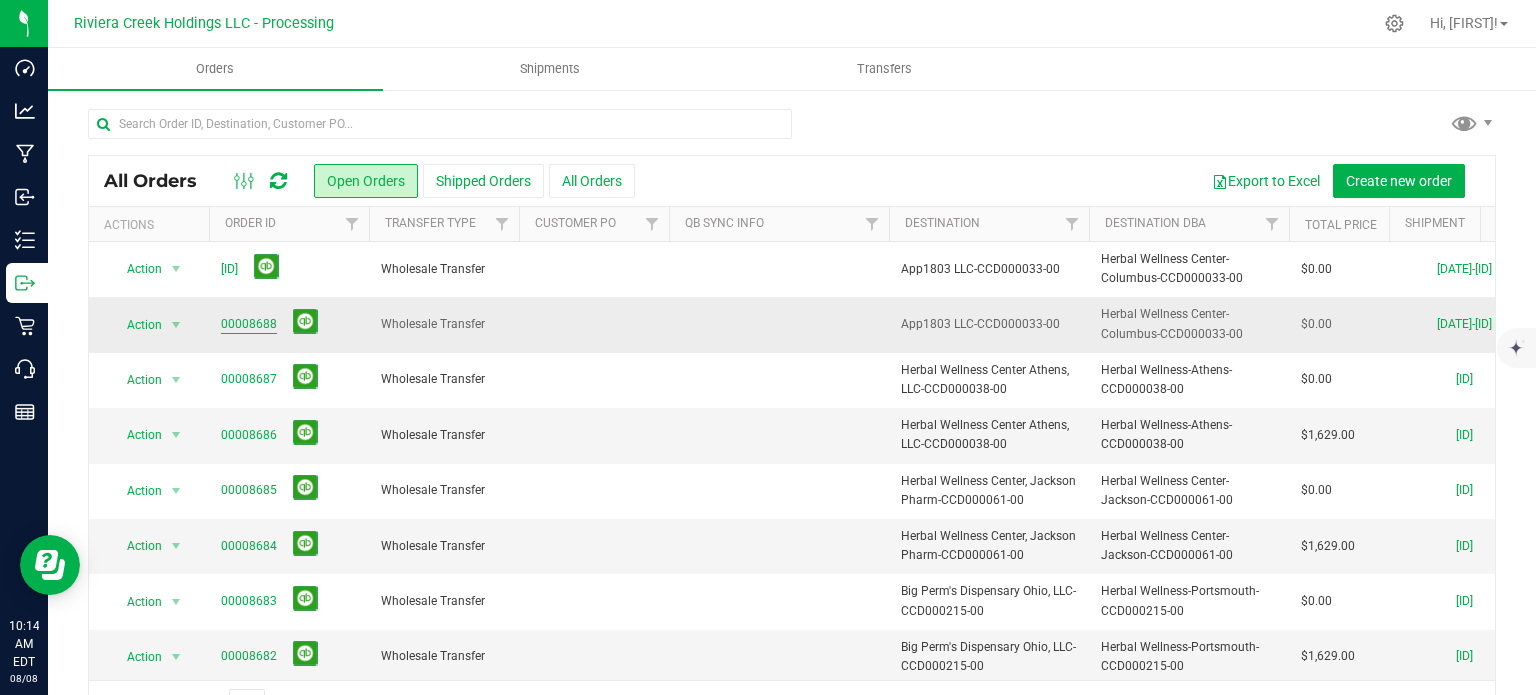 click on "00008688" at bounding box center [249, 324] 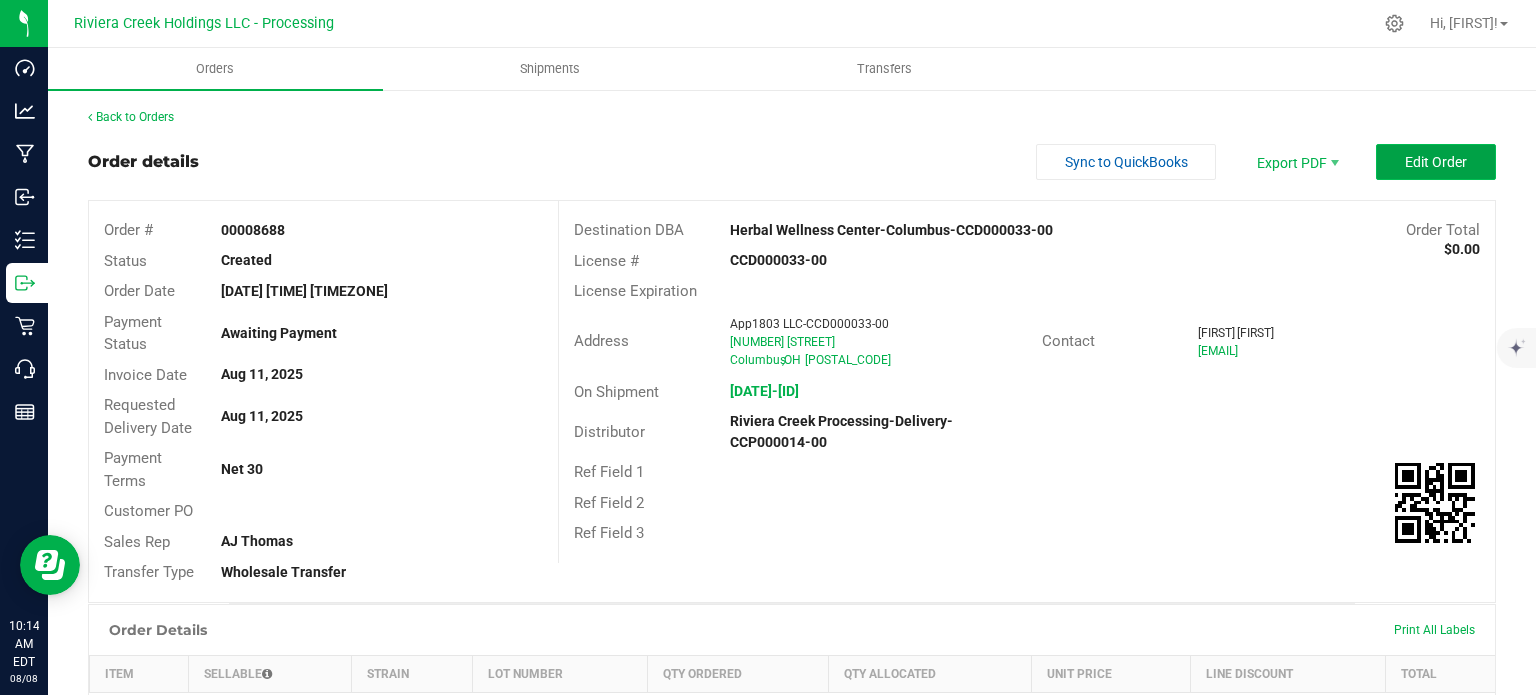 click on "Edit Order" at bounding box center [1436, 162] 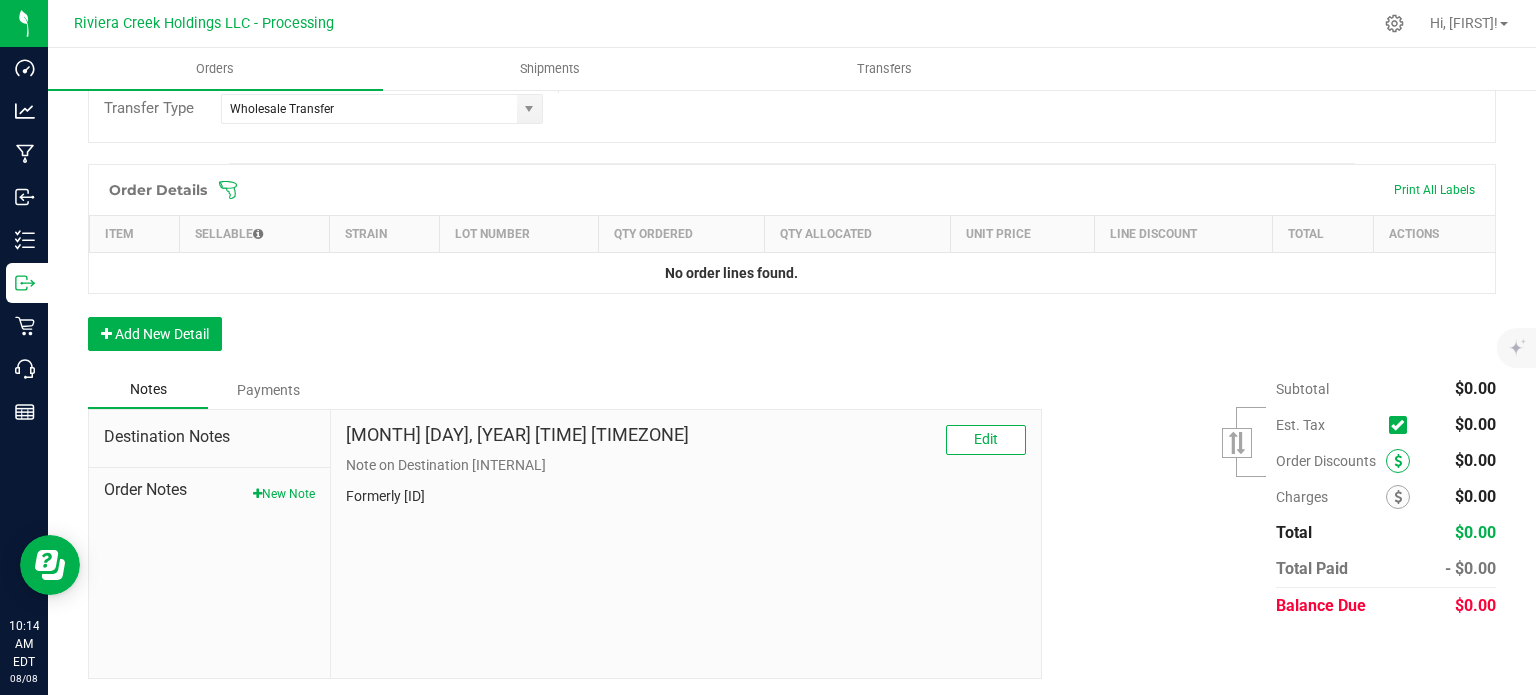 click at bounding box center (1398, 461) 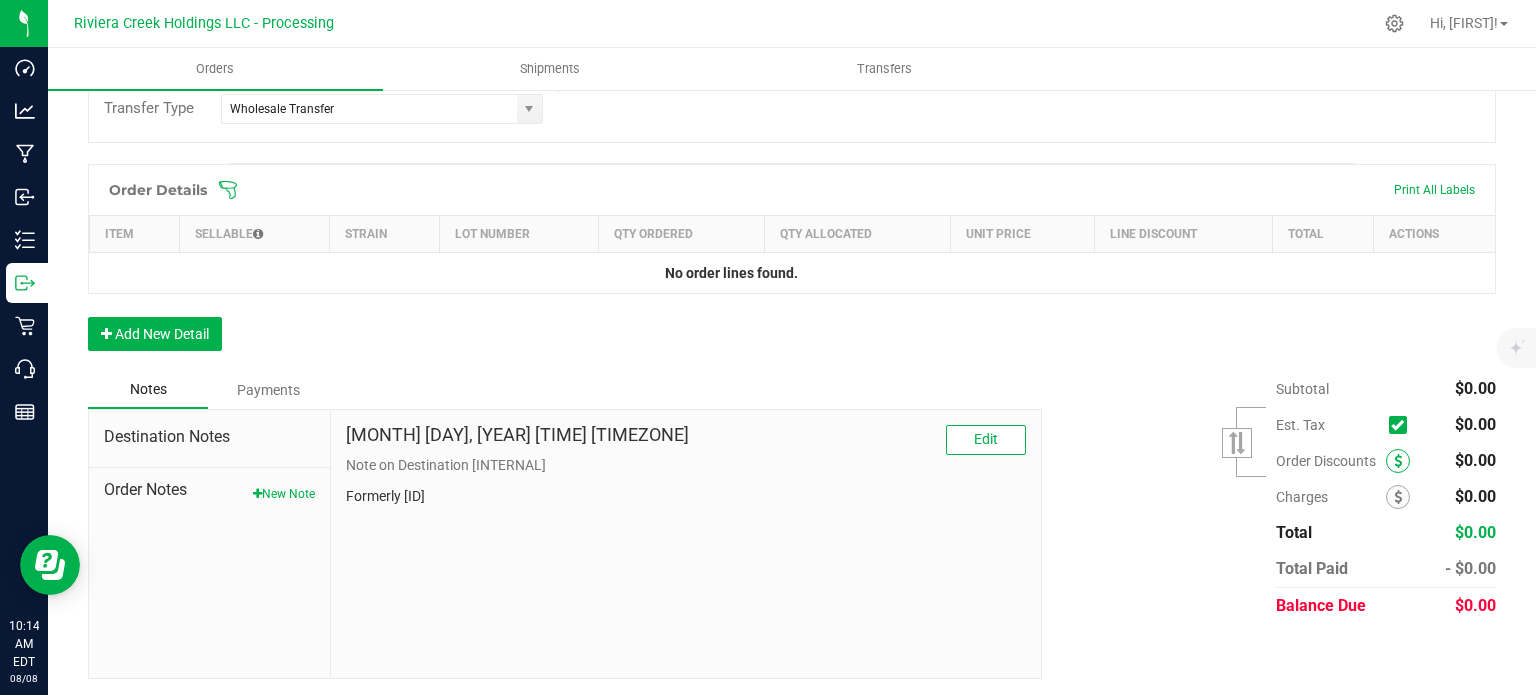 scroll, scrollTop: 488, scrollLeft: 0, axis: vertical 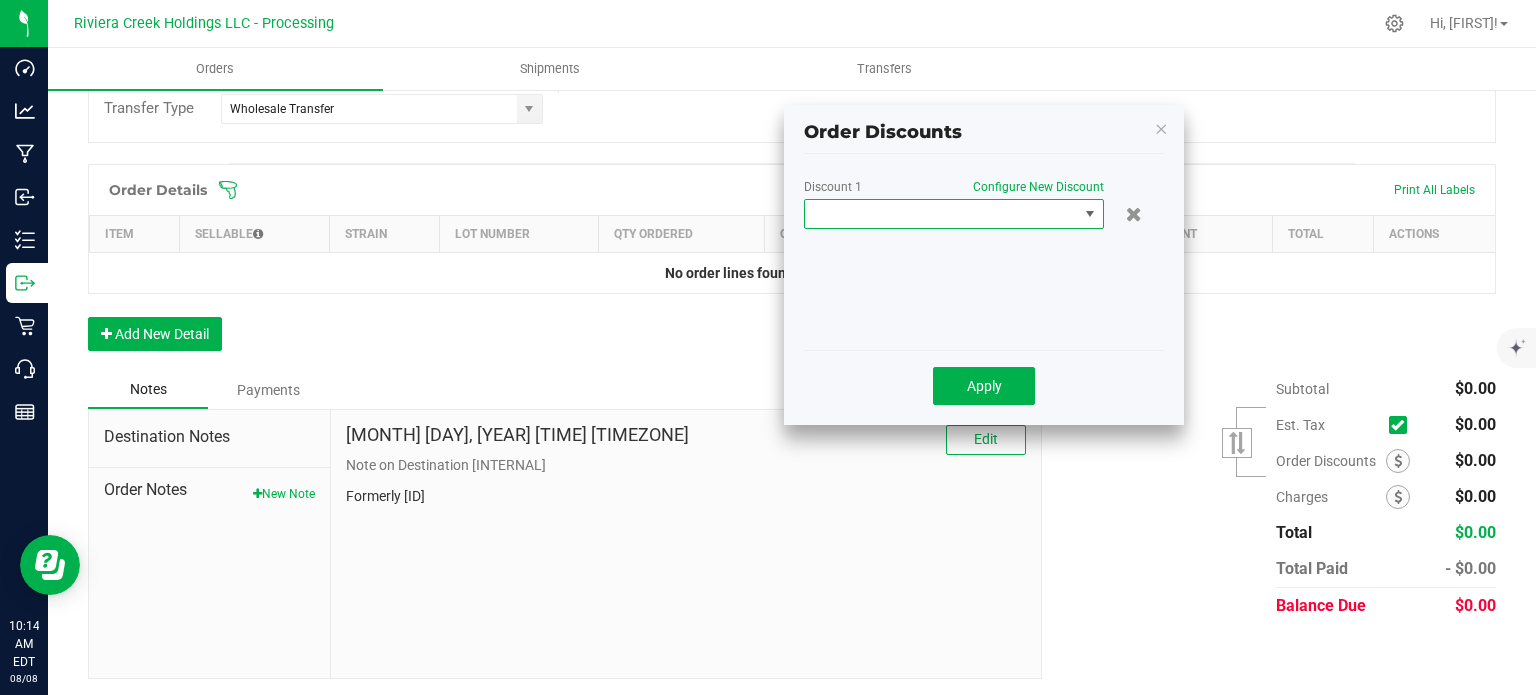 click at bounding box center (941, 214) 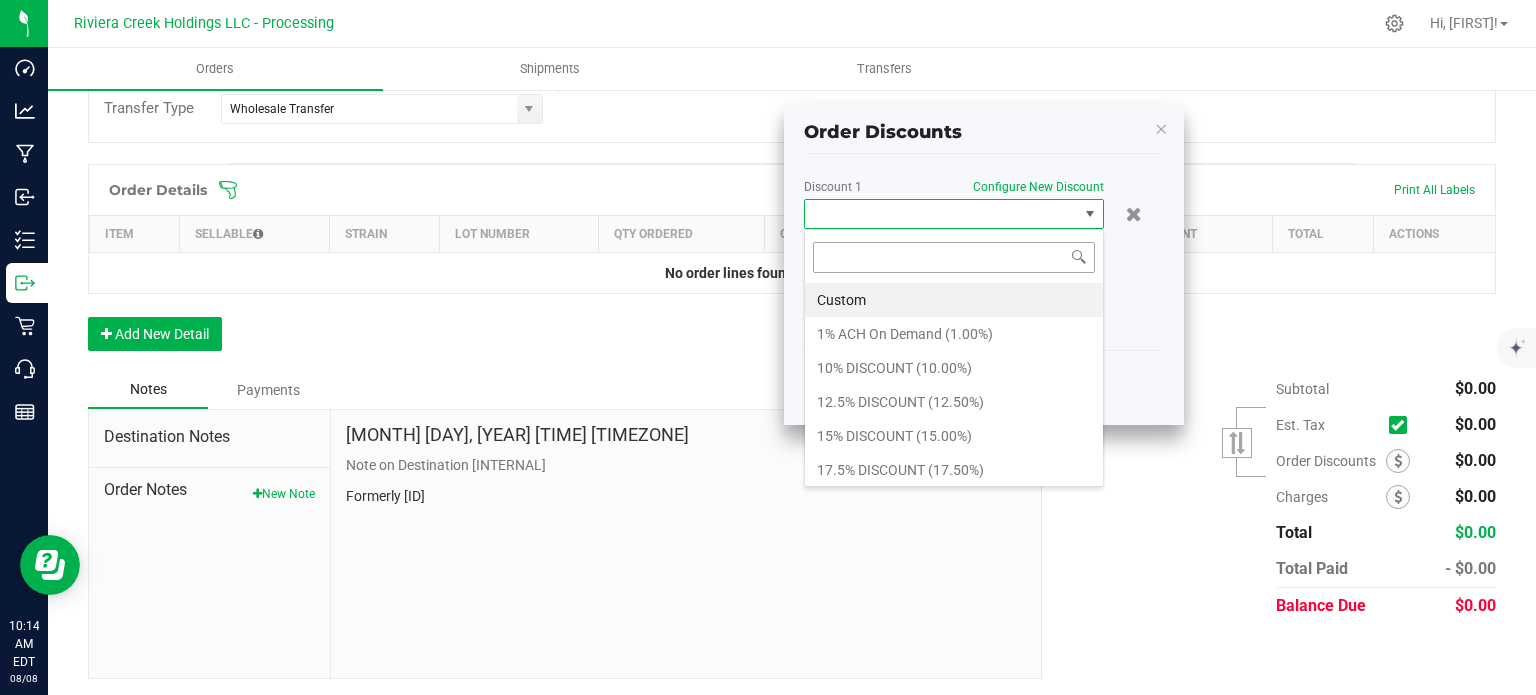 scroll, scrollTop: 99970, scrollLeft: 99700, axis: both 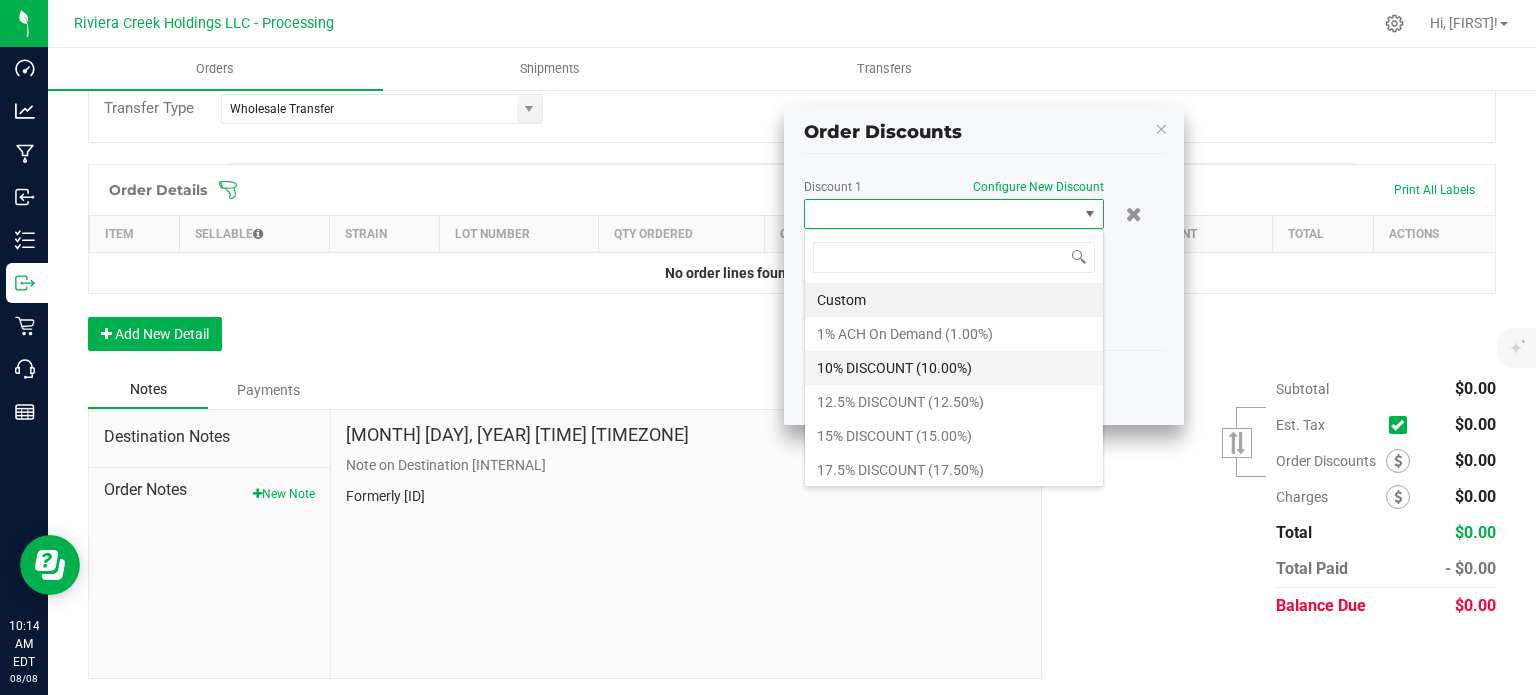 click on "10% DISCOUNT  (10.00%)" at bounding box center (954, 368) 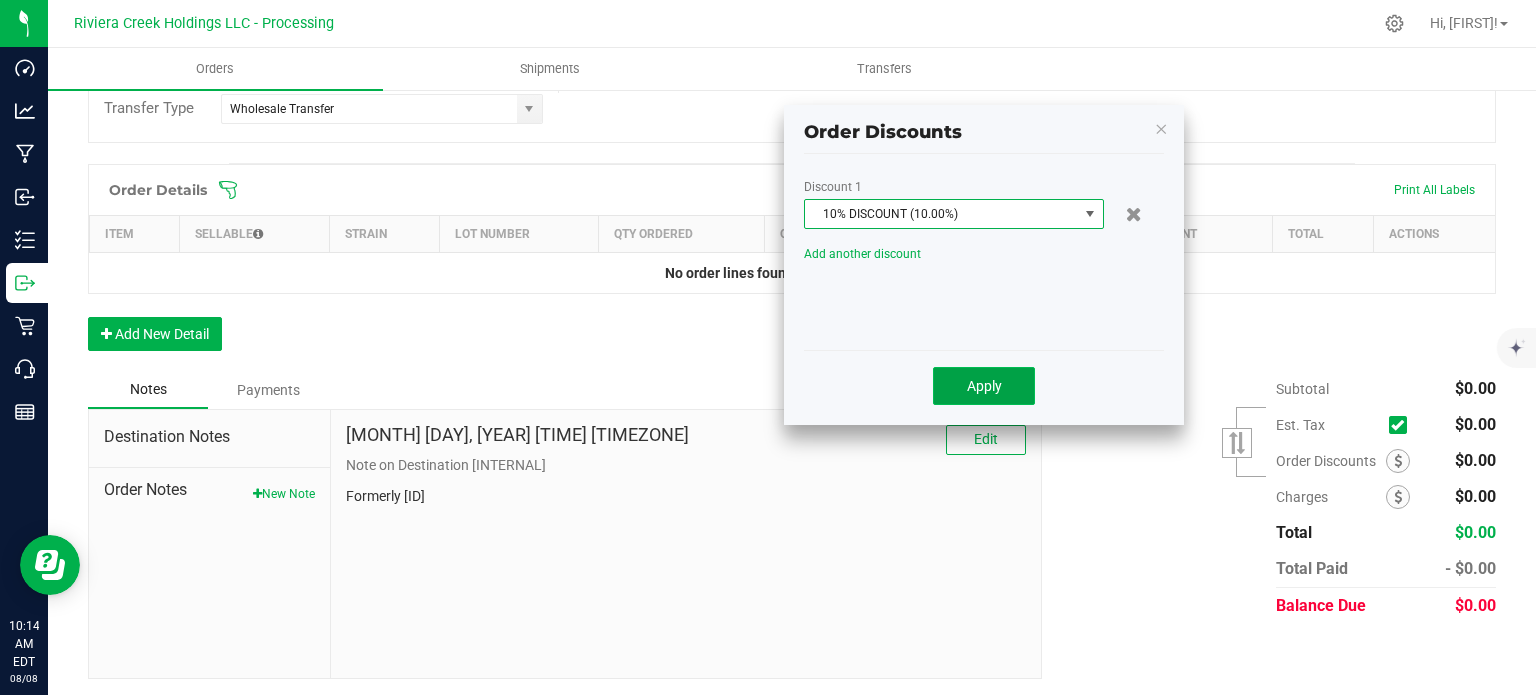 click on "Apply" at bounding box center (984, 386) 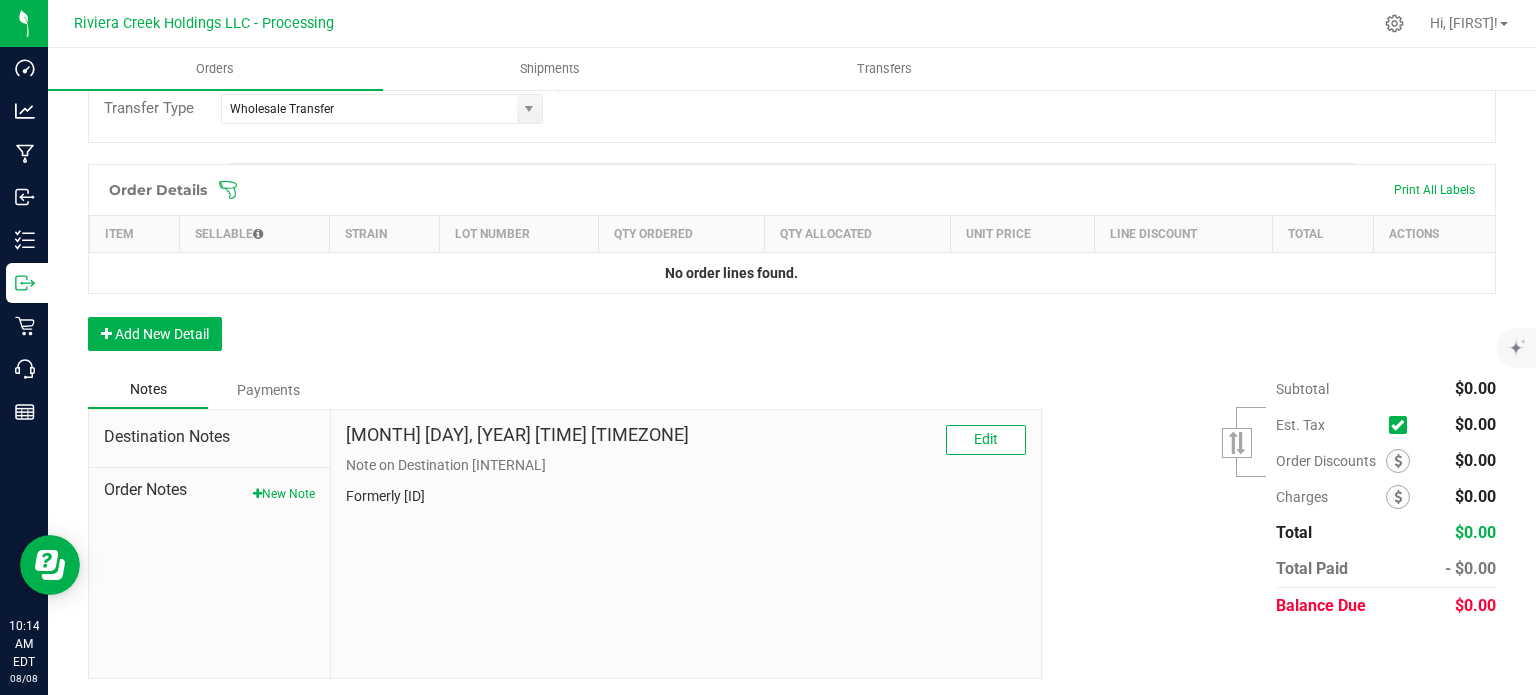 scroll, scrollTop: 0, scrollLeft: 0, axis: both 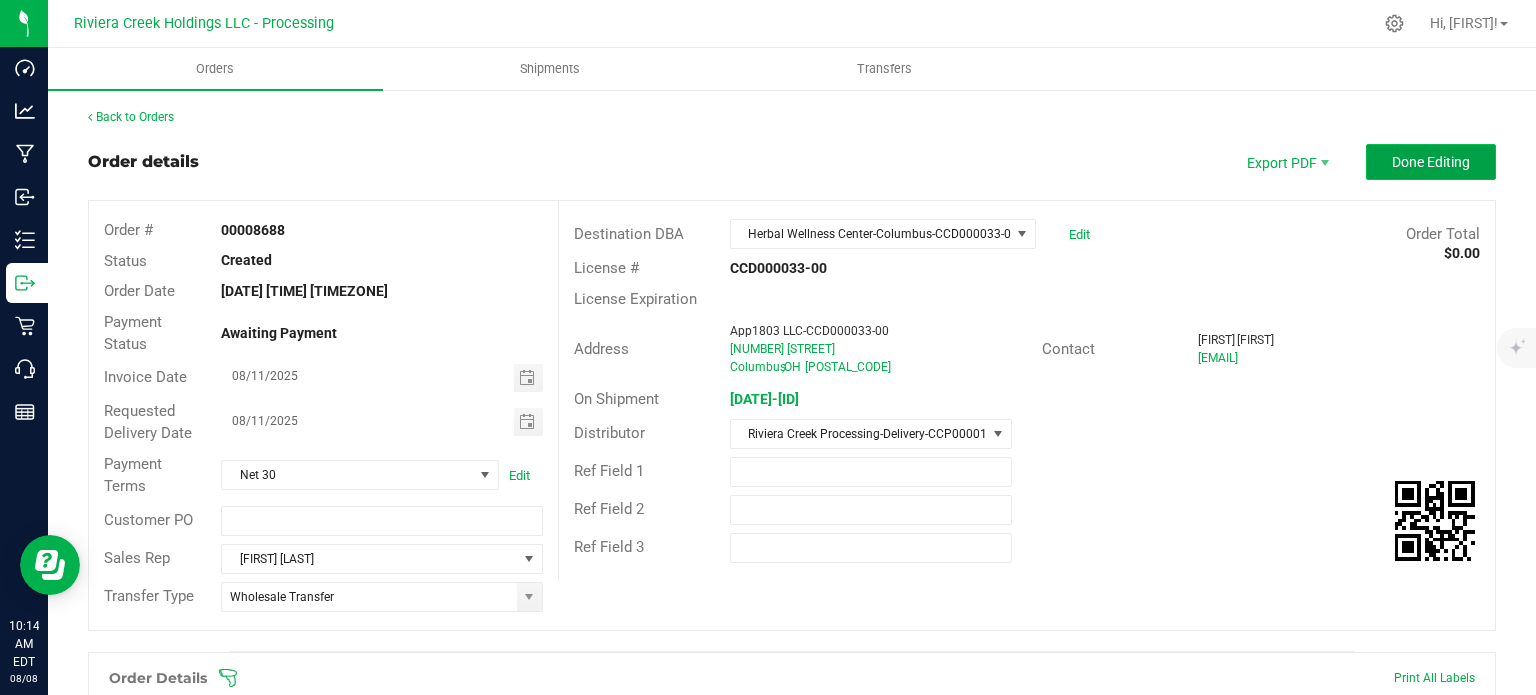 click on "Done Editing" at bounding box center (1431, 162) 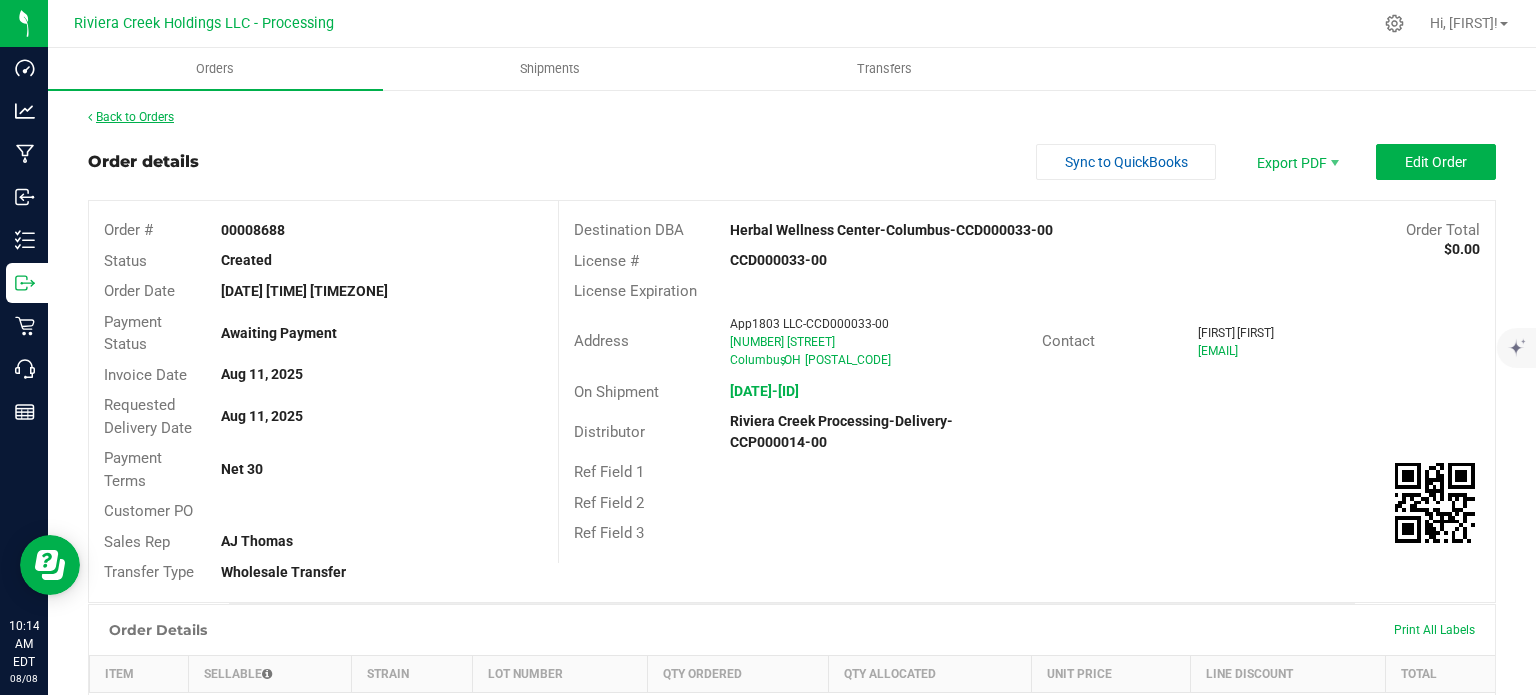 click on "Back to Orders" at bounding box center [131, 117] 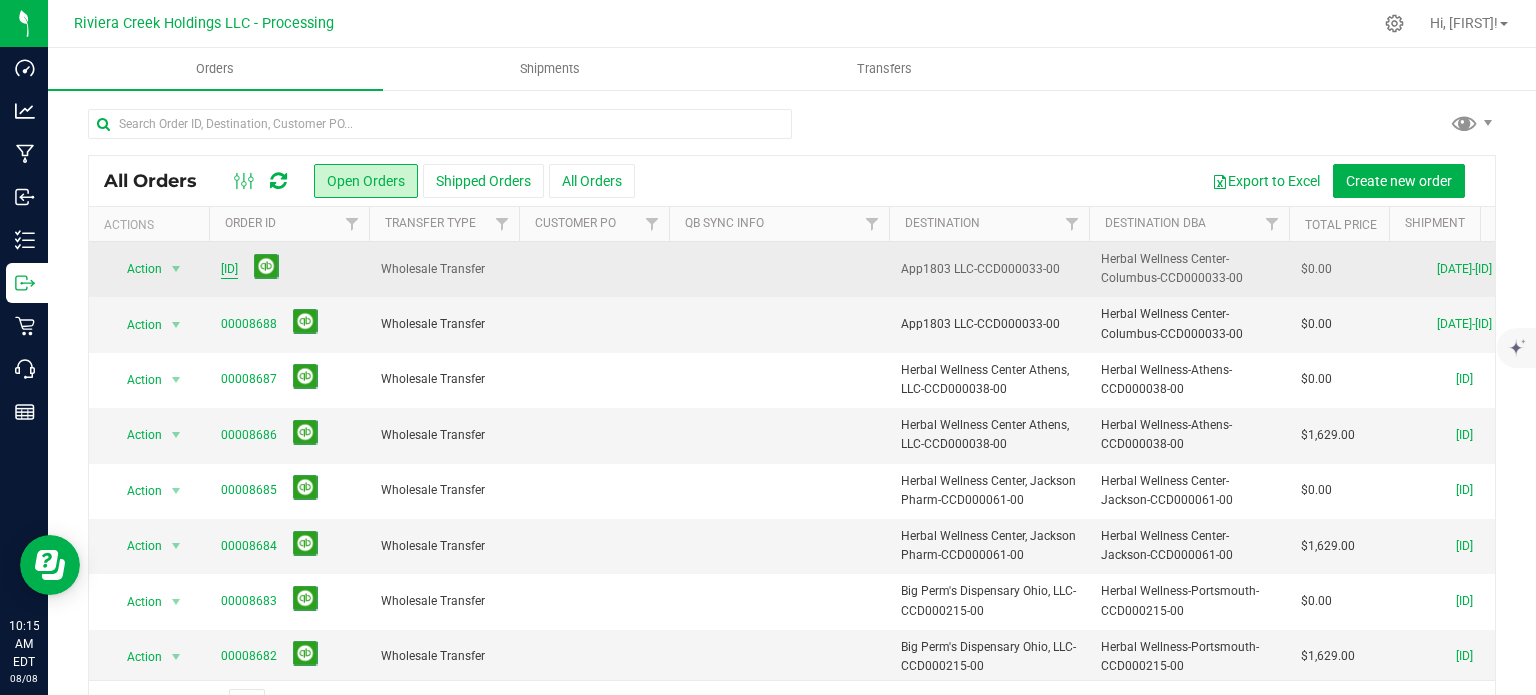 click on "[ID]" at bounding box center [229, 269] 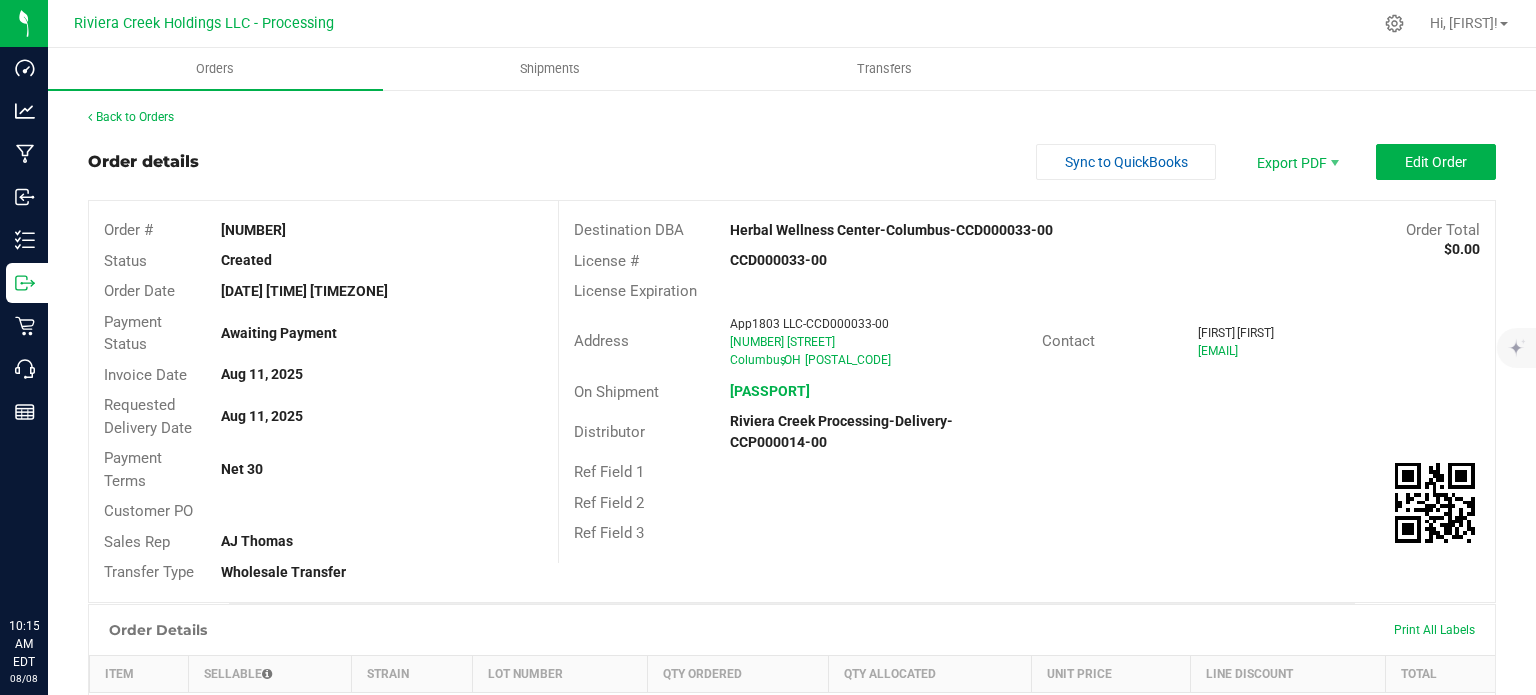 scroll, scrollTop: 0, scrollLeft: 0, axis: both 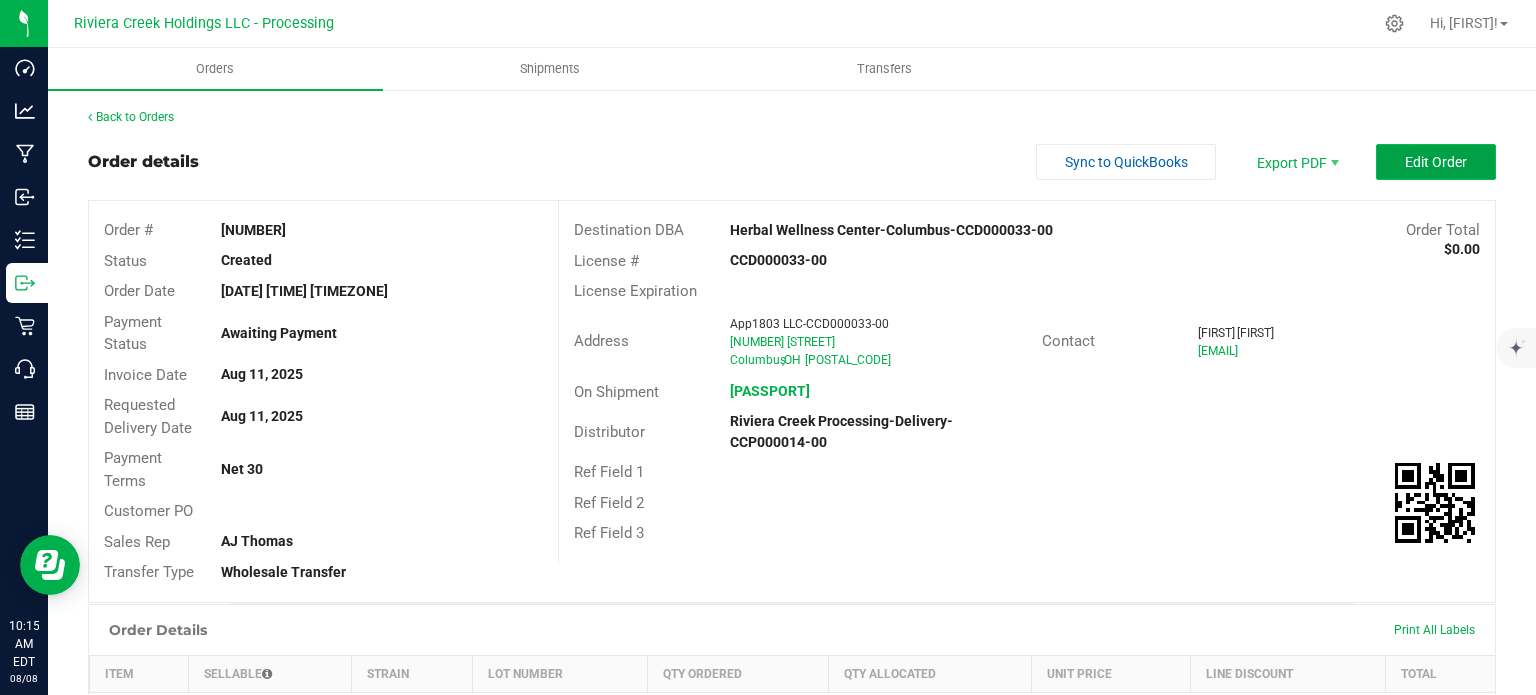 click on "Edit Order" at bounding box center (1436, 162) 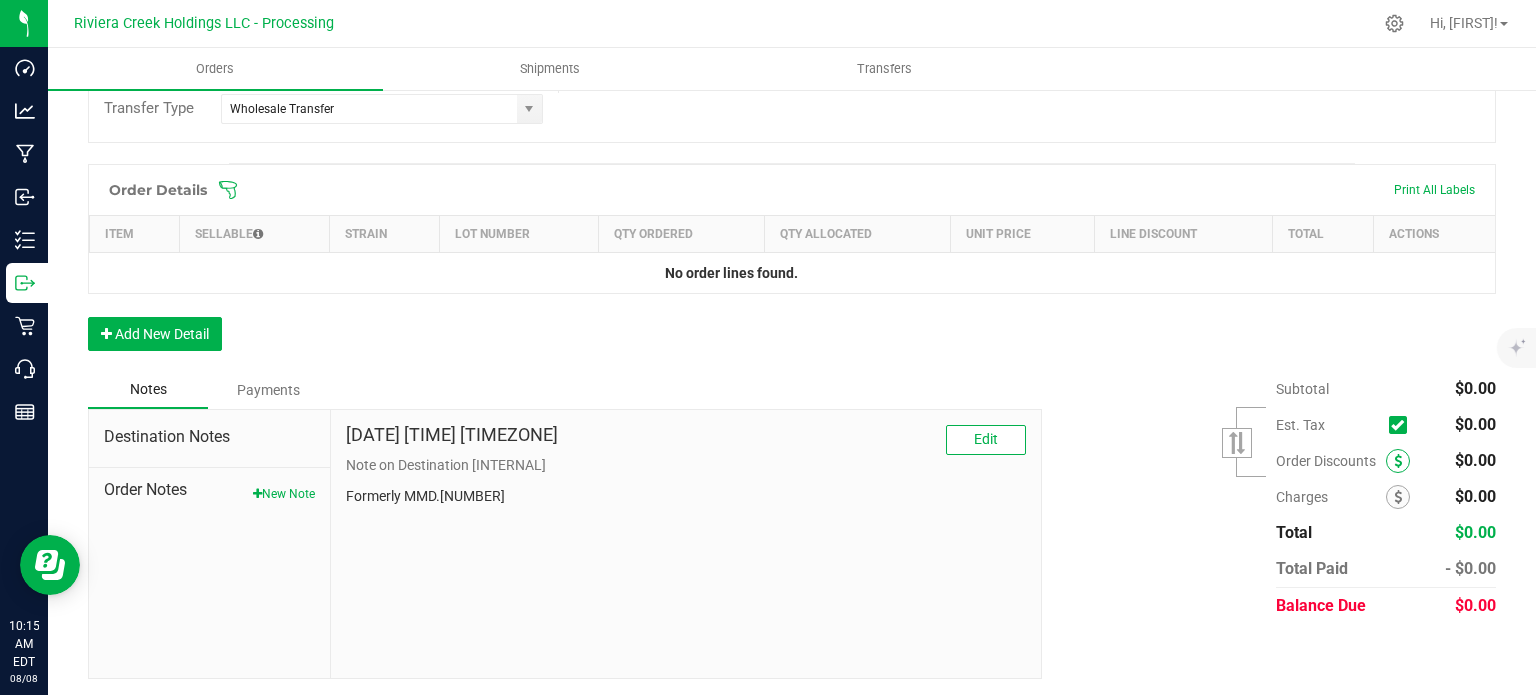 click at bounding box center [1398, 461] 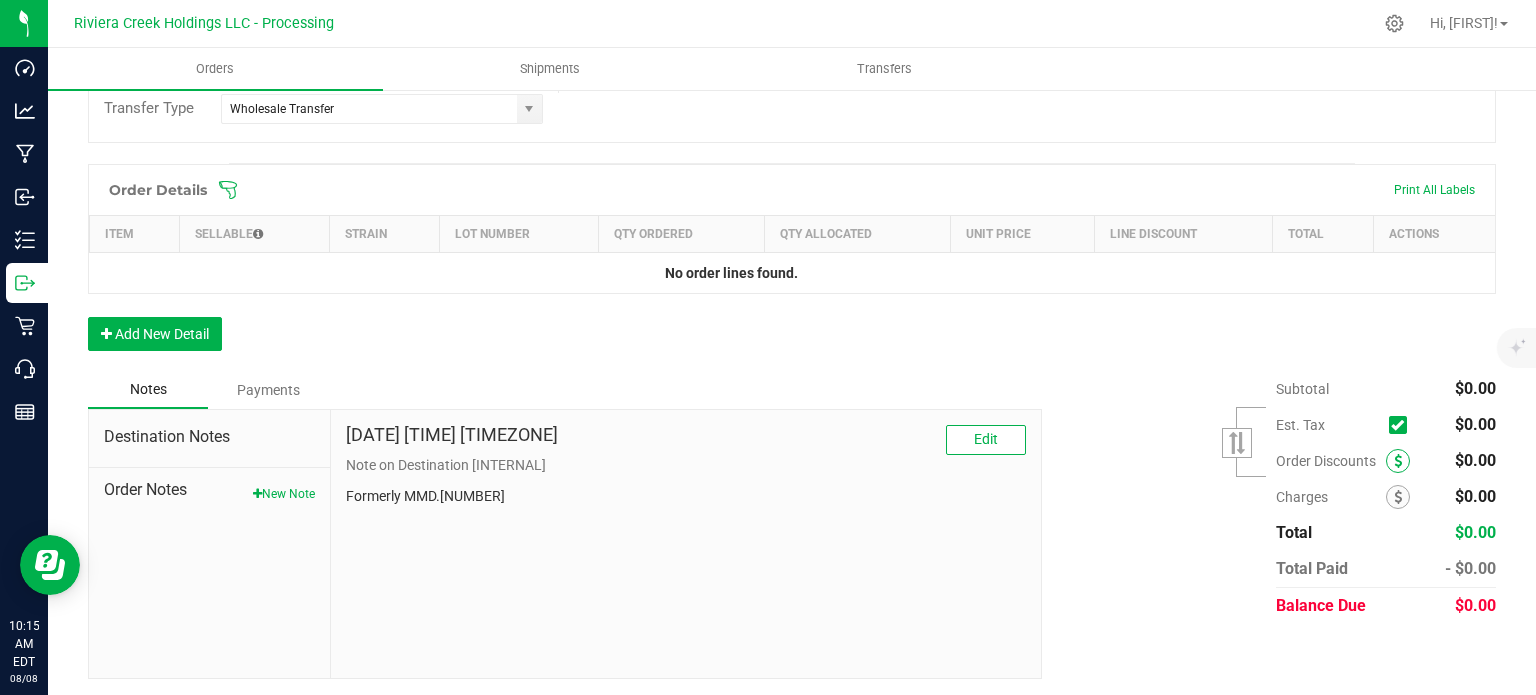 scroll, scrollTop: 488, scrollLeft: 0, axis: vertical 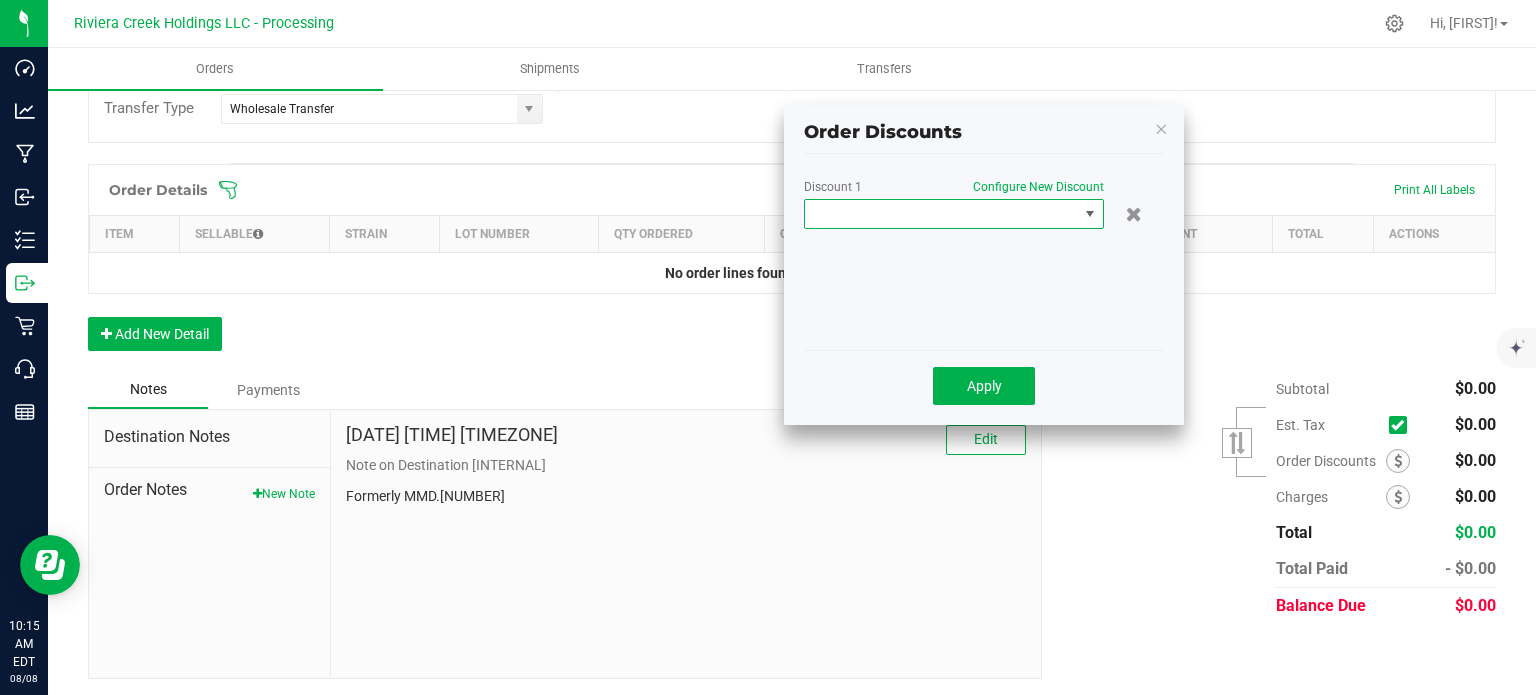 click at bounding box center (941, 214) 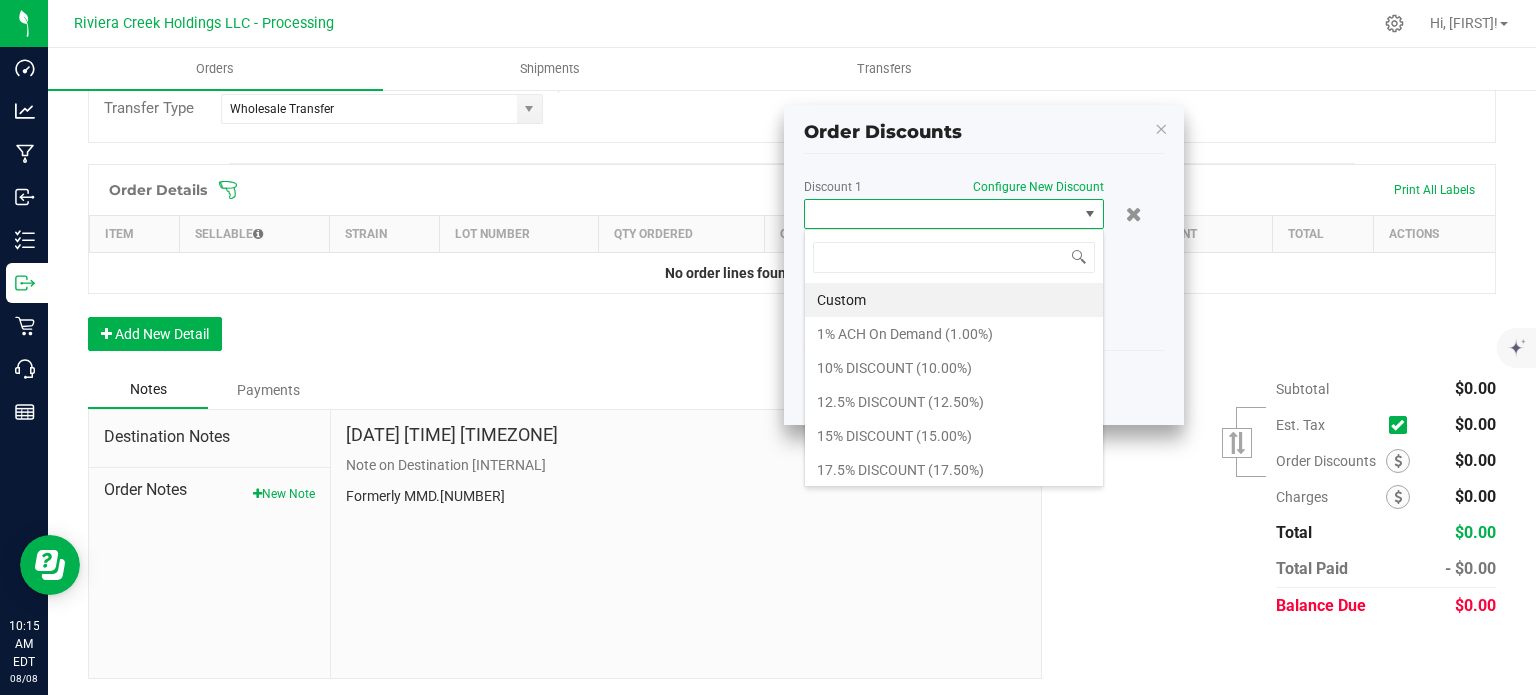 scroll, scrollTop: 99970, scrollLeft: 99700, axis: both 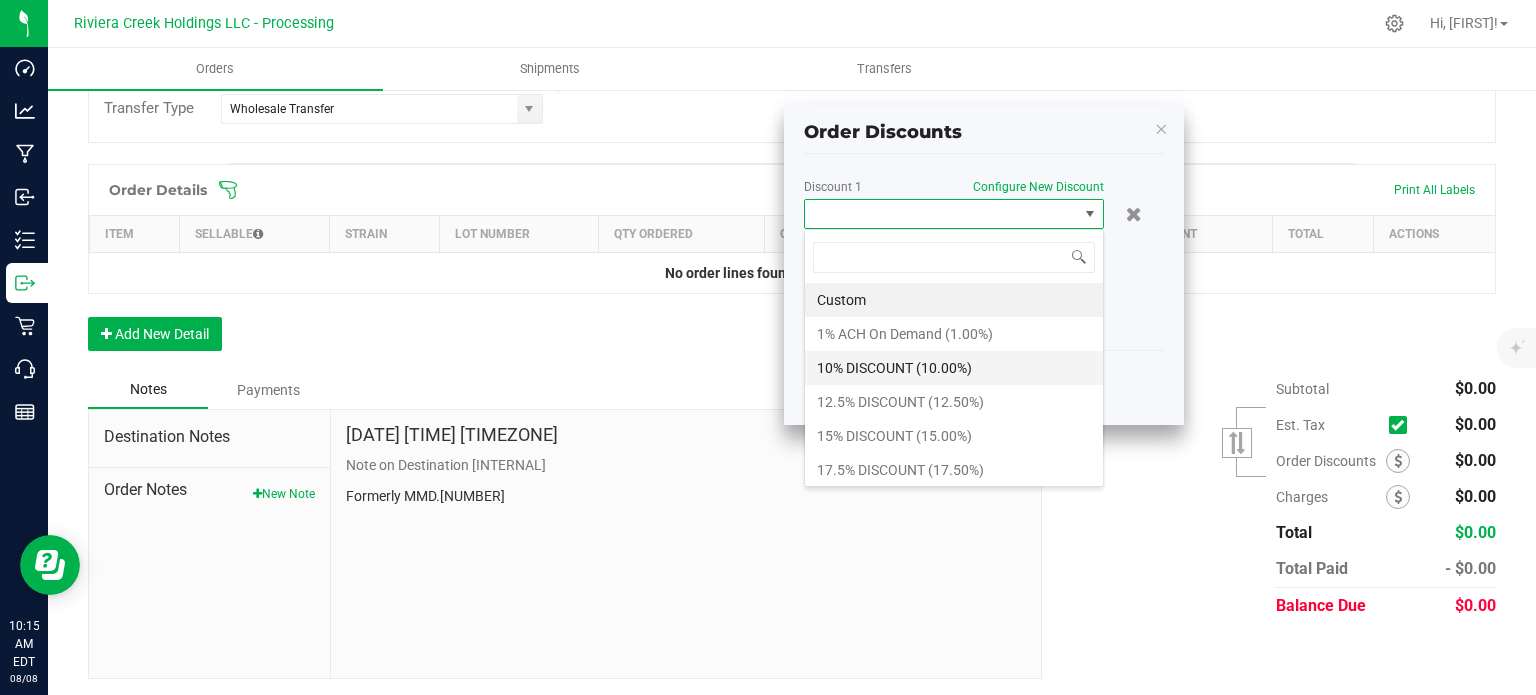 click on "10% DISCOUNT  (10.00%)" at bounding box center [954, 368] 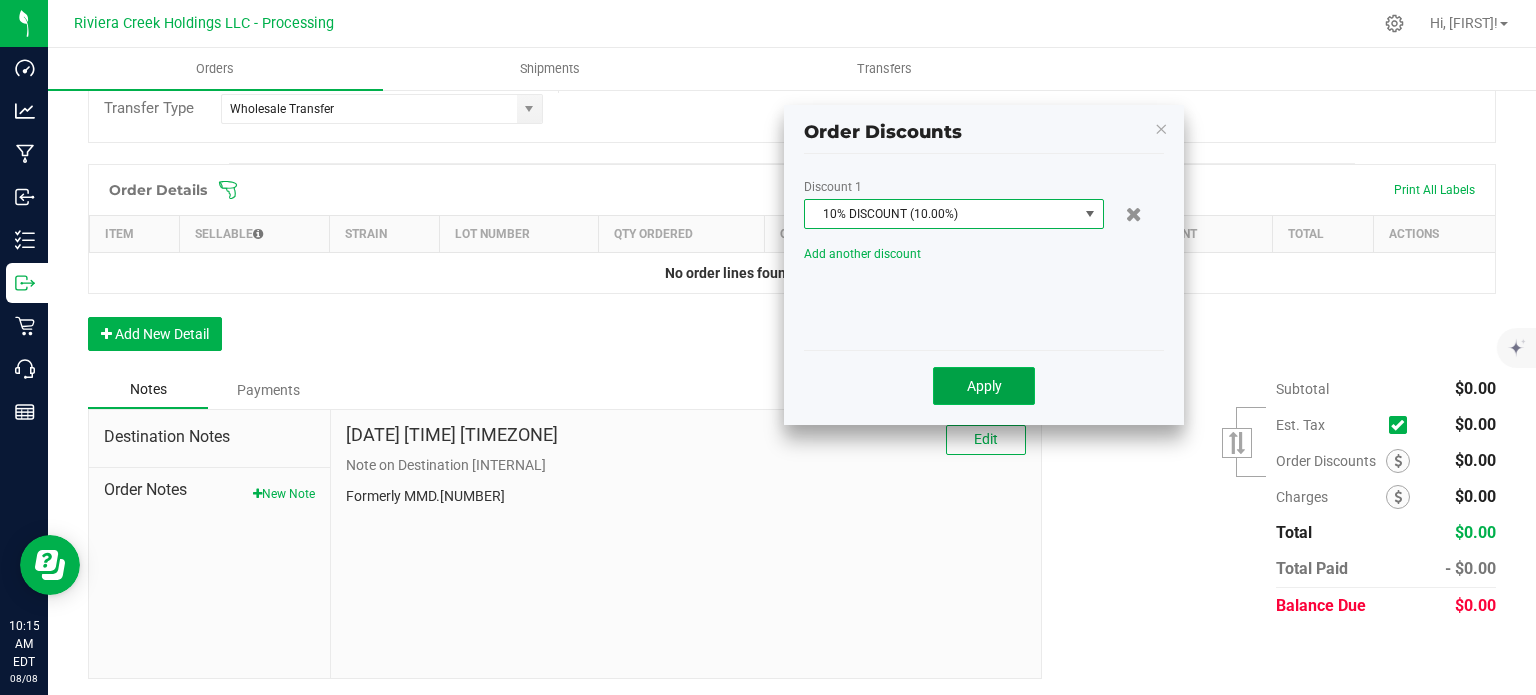 click on "Apply" at bounding box center [984, 386] 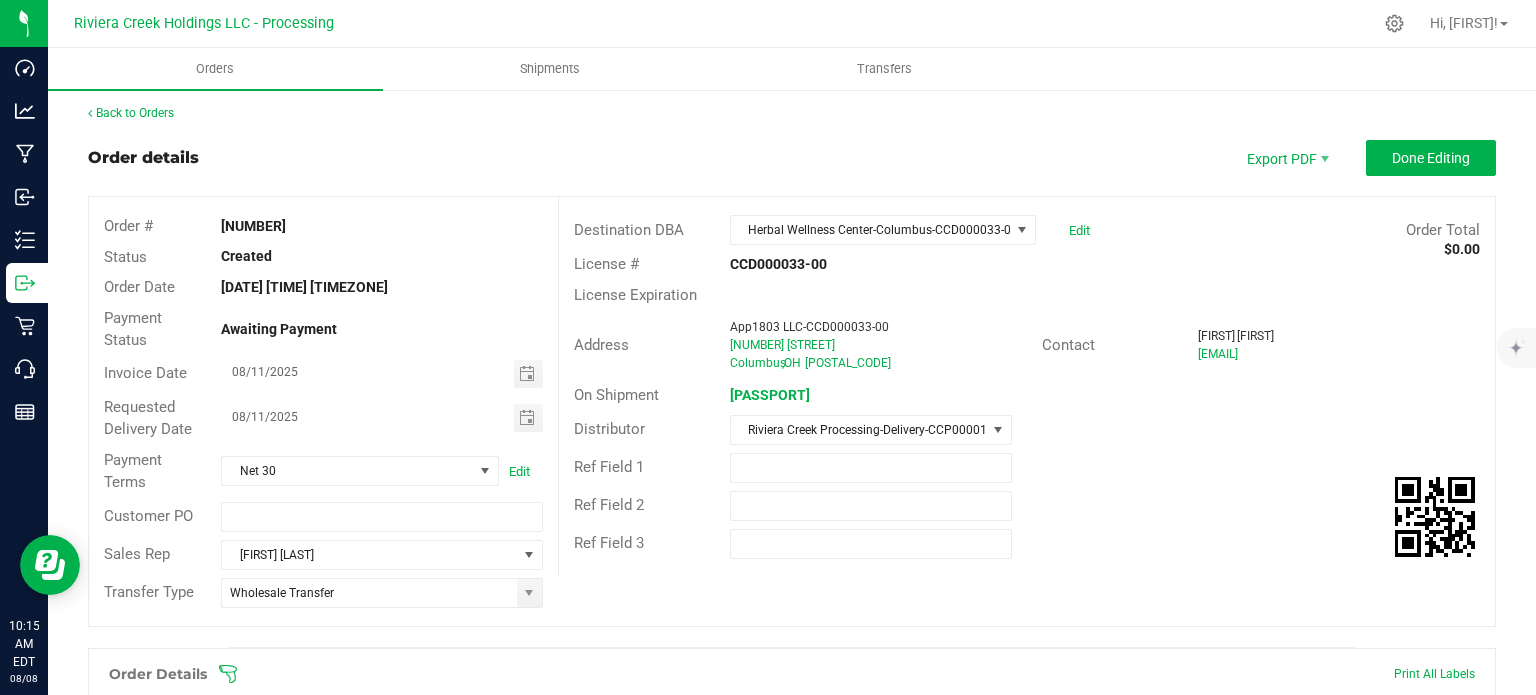 scroll, scrollTop: 0, scrollLeft: 0, axis: both 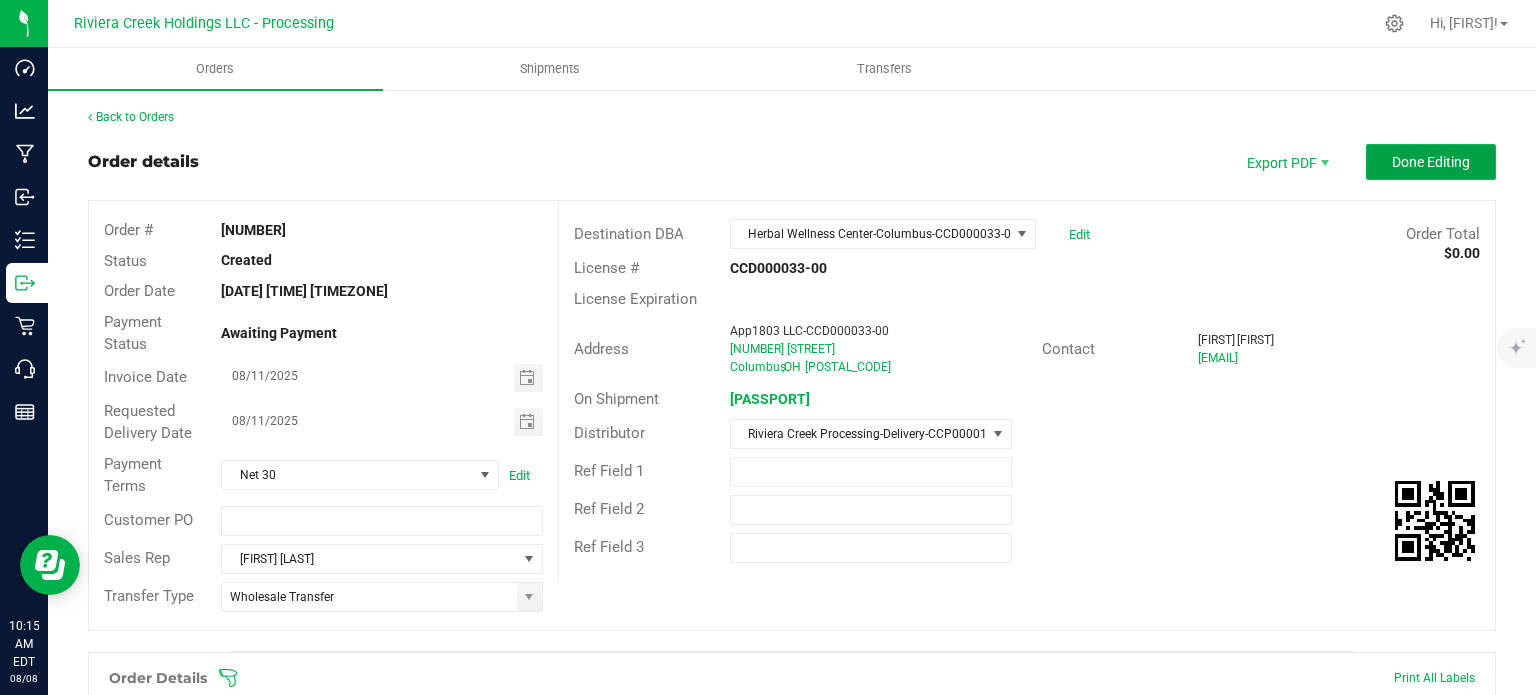 click on "Done Editing" at bounding box center (1431, 162) 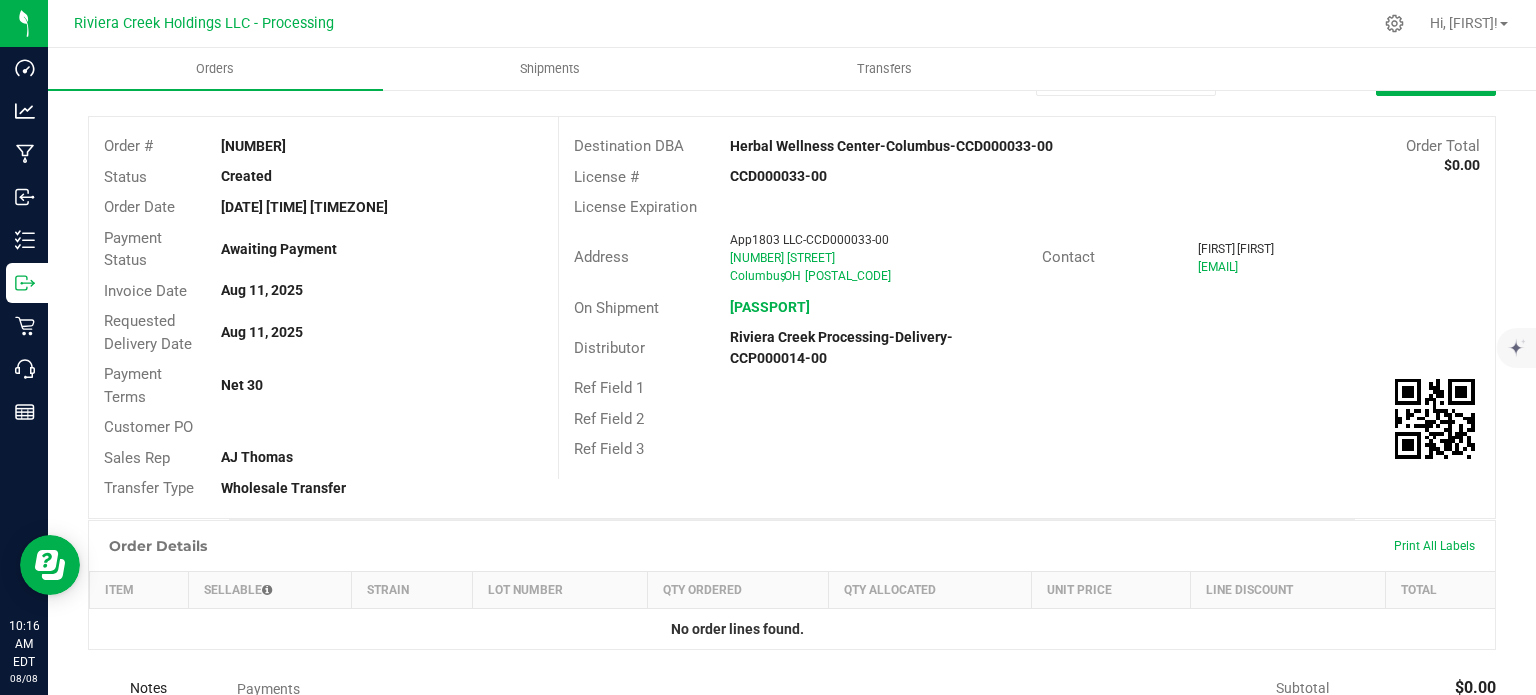 scroll, scrollTop: 0, scrollLeft: 0, axis: both 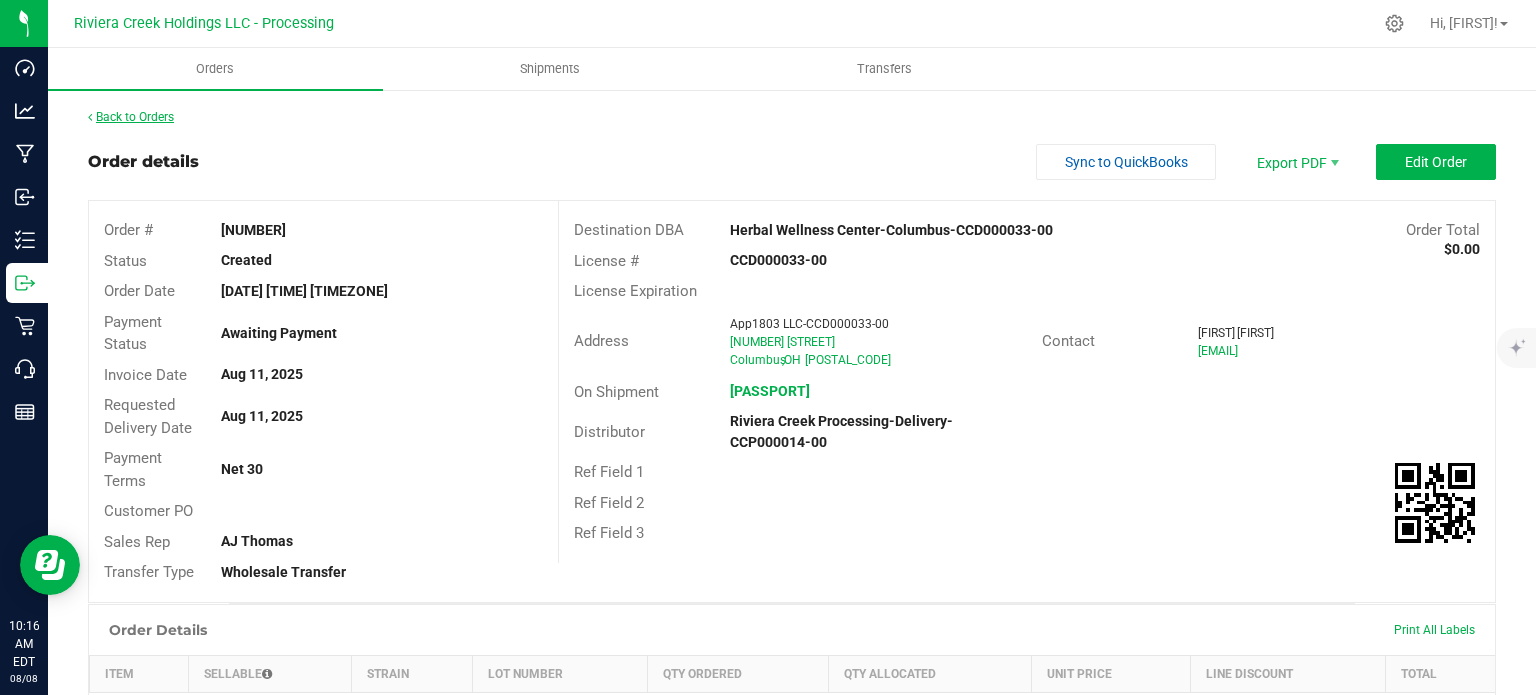 click on "Back to Orders" at bounding box center [131, 117] 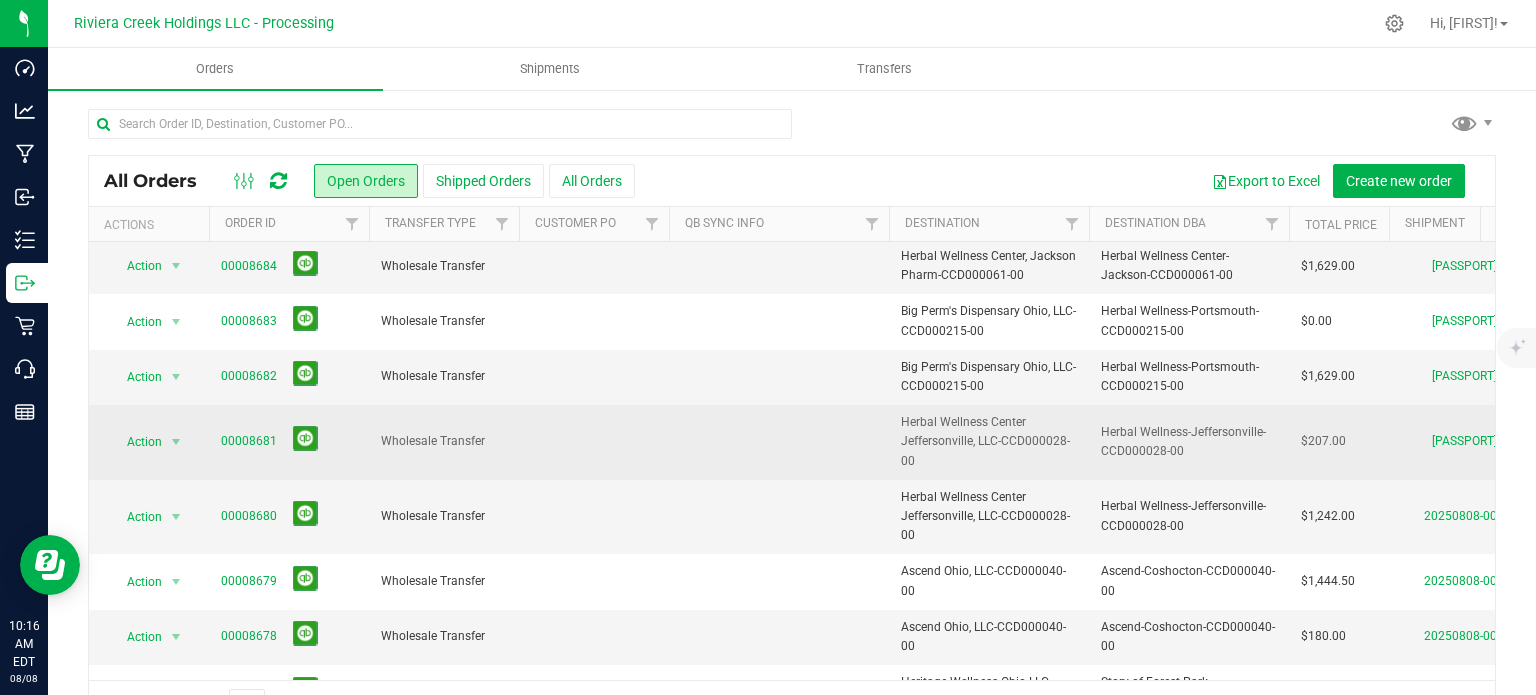 scroll, scrollTop: 400, scrollLeft: 0, axis: vertical 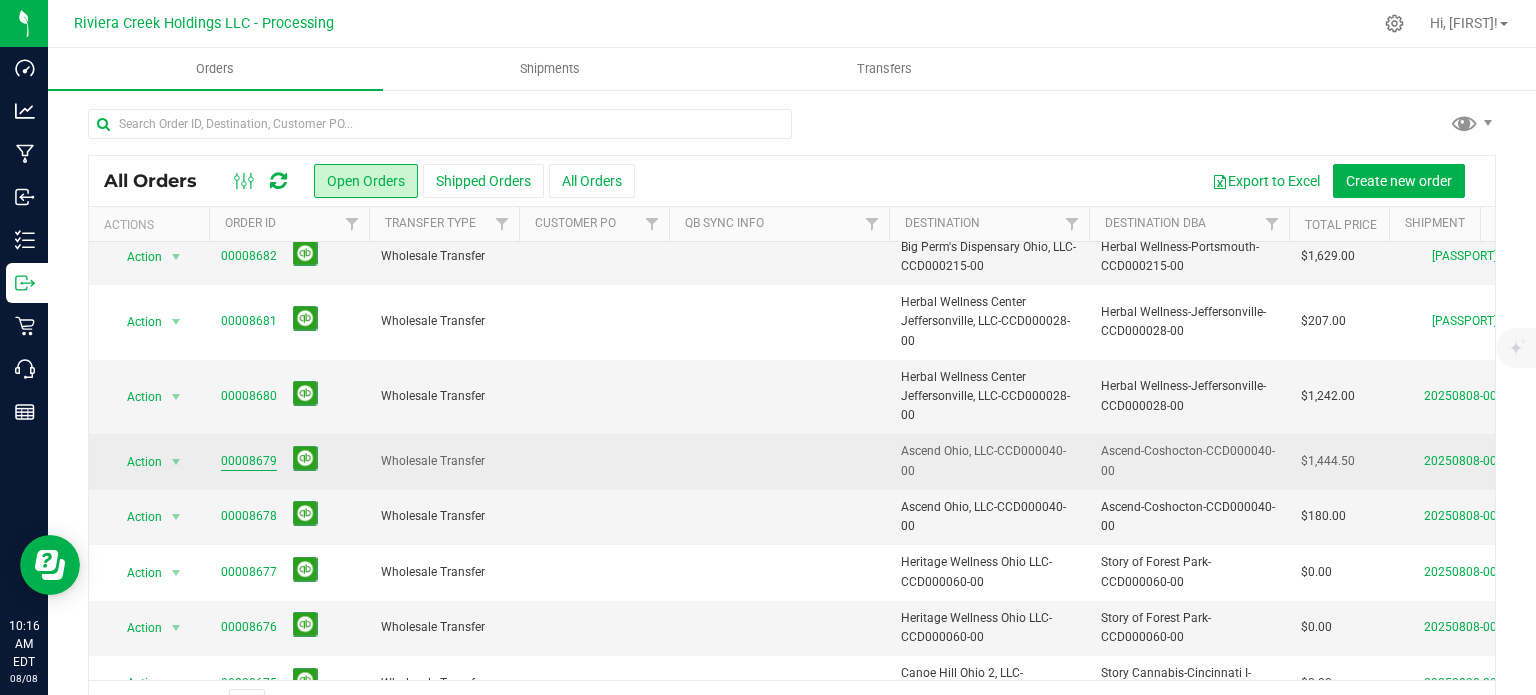 click on "00008679" at bounding box center (249, 461) 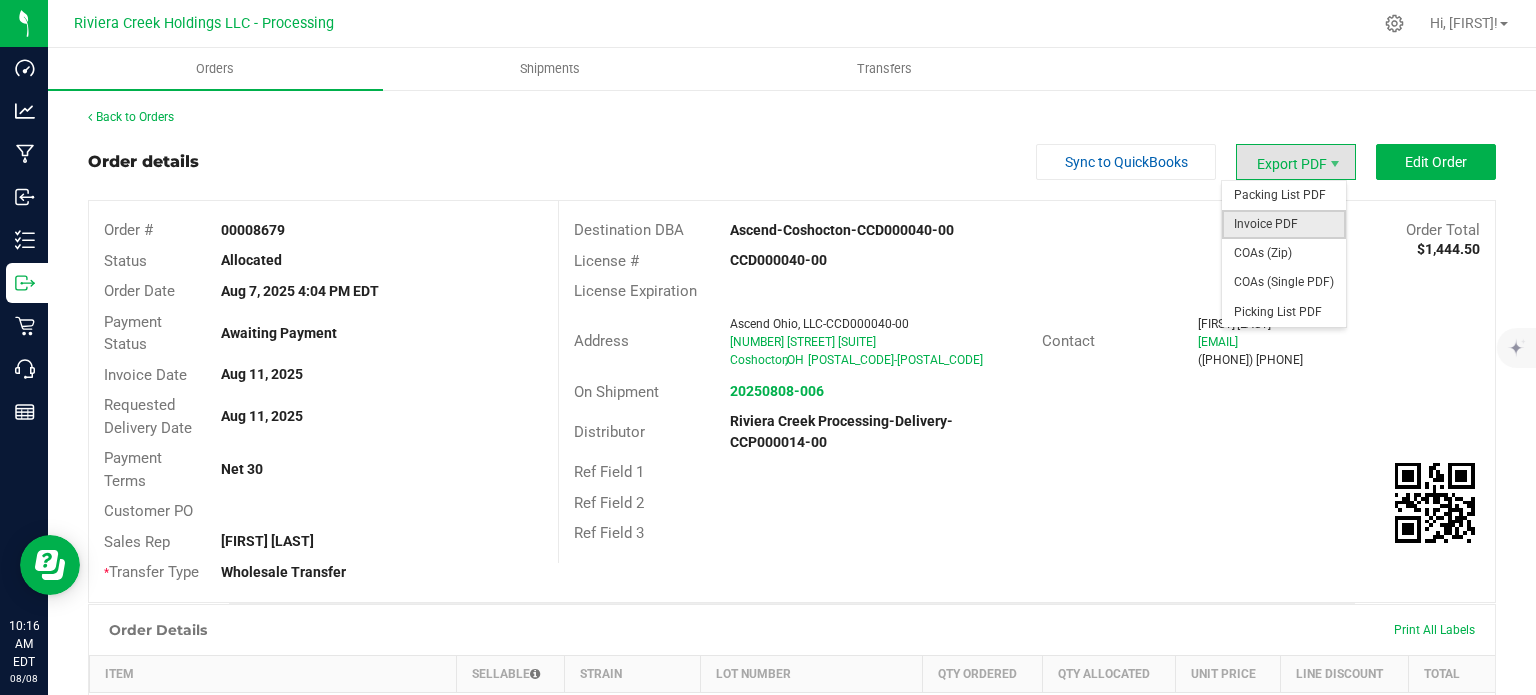 click on "Invoice PDF" at bounding box center (1284, 224) 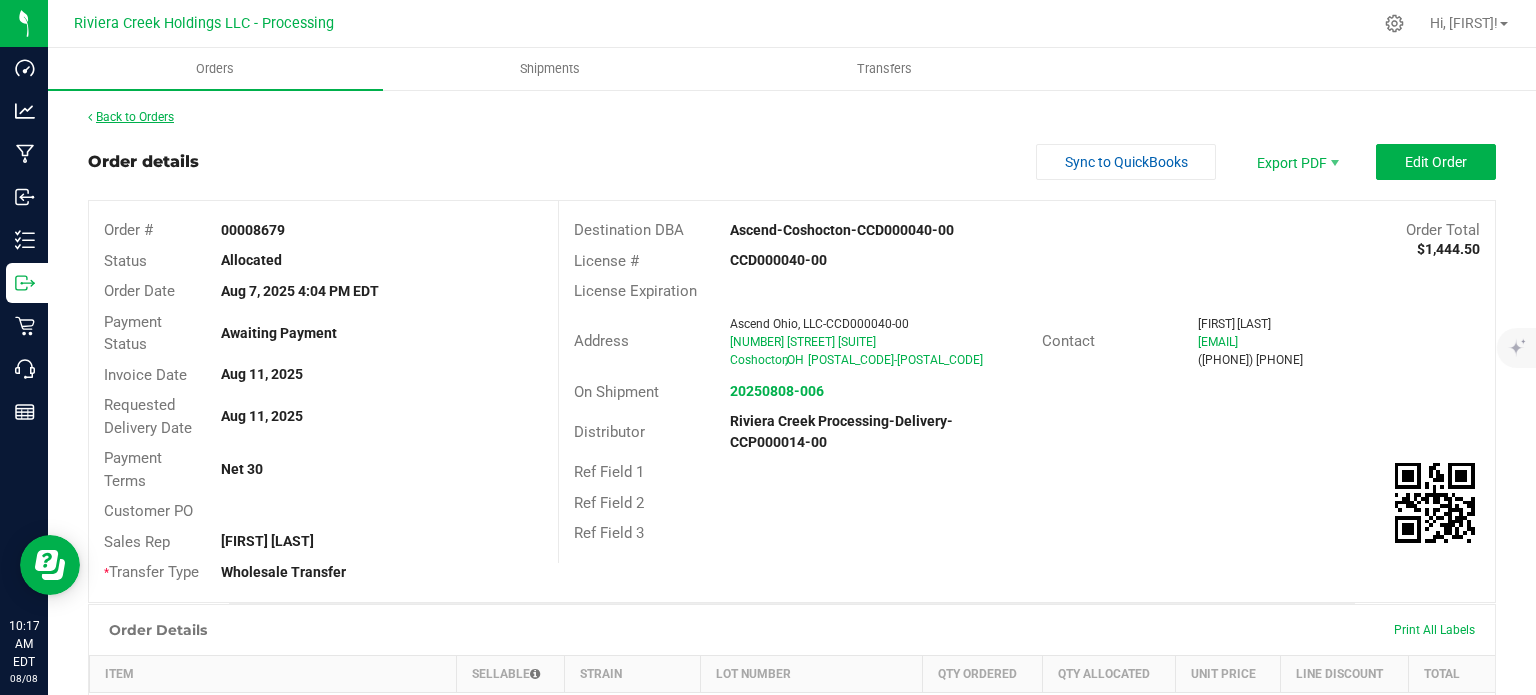 click on "Back to Orders" at bounding box center [131, 117] 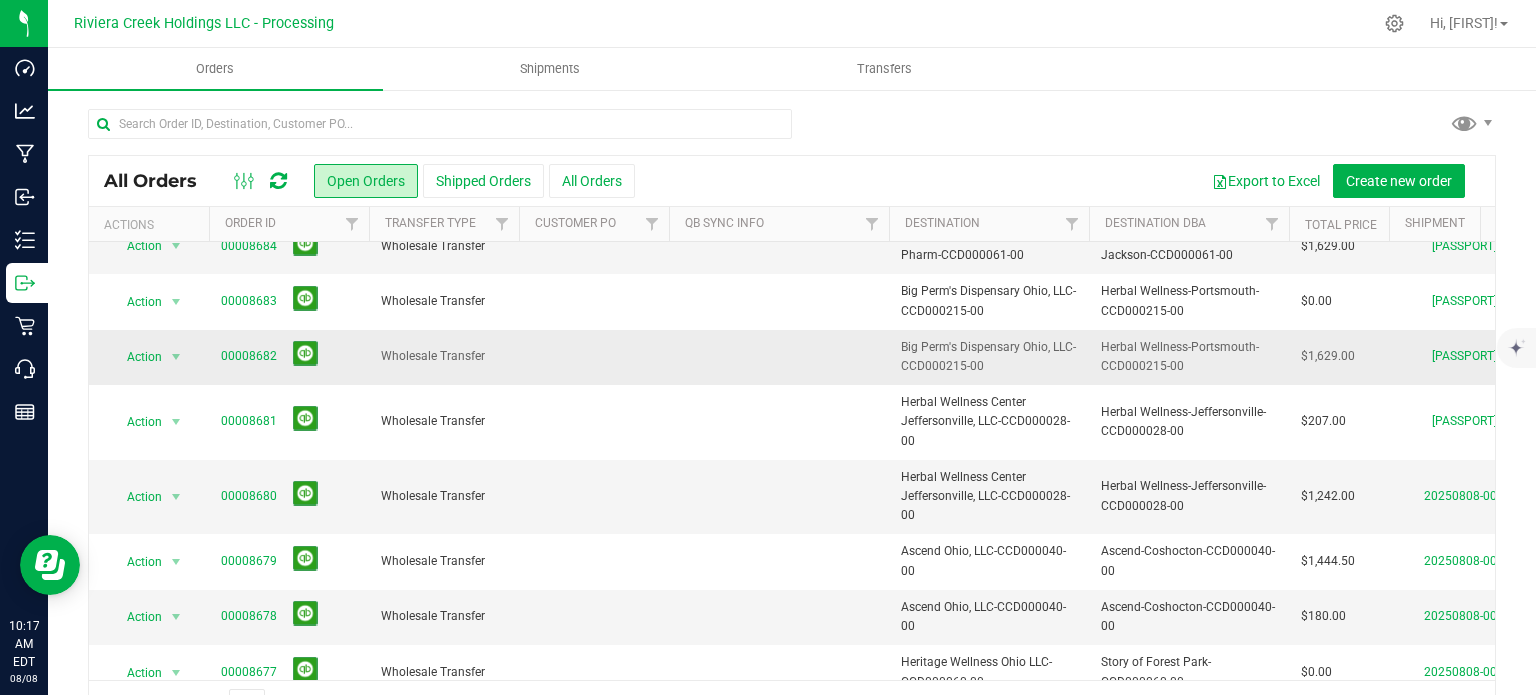 scroll, scrollTop: 400, scrollLeft: 0, axis: vertical 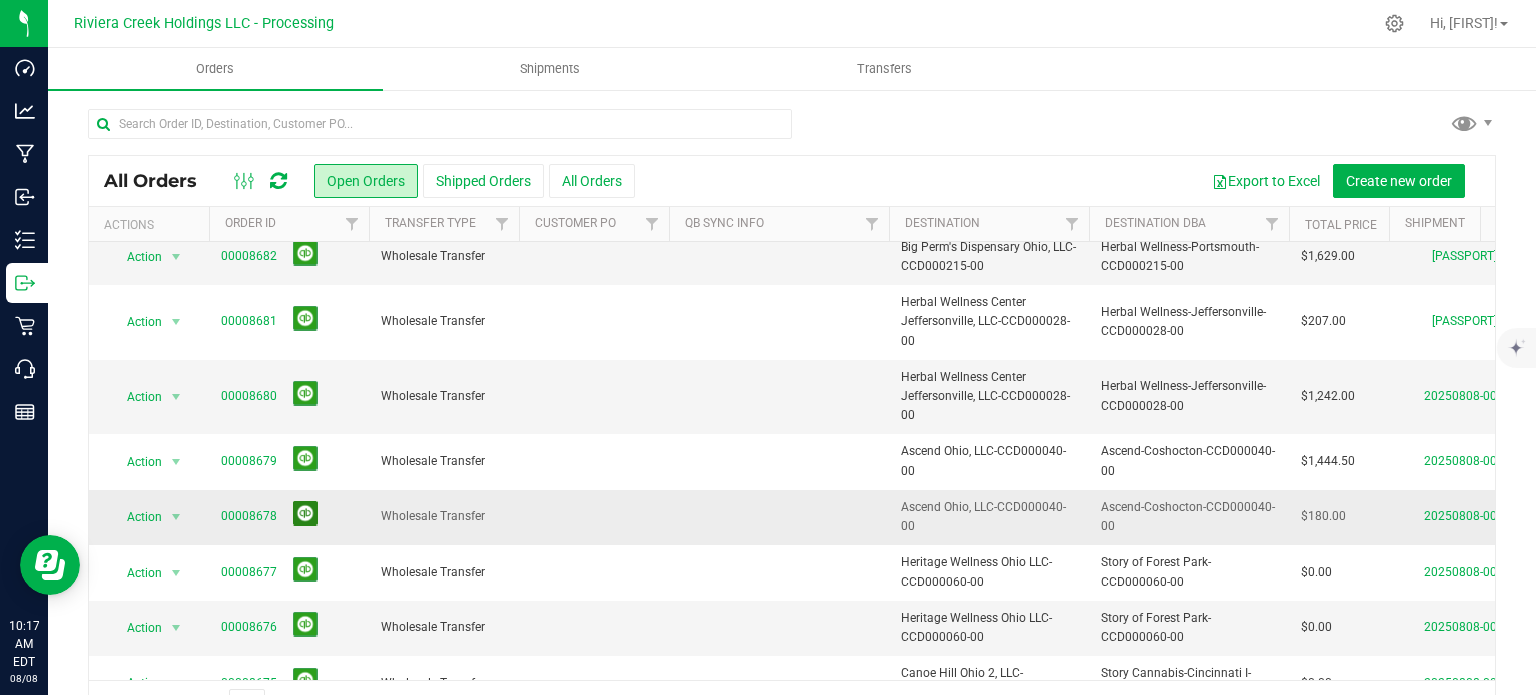 click at bounding box center (305, 513) 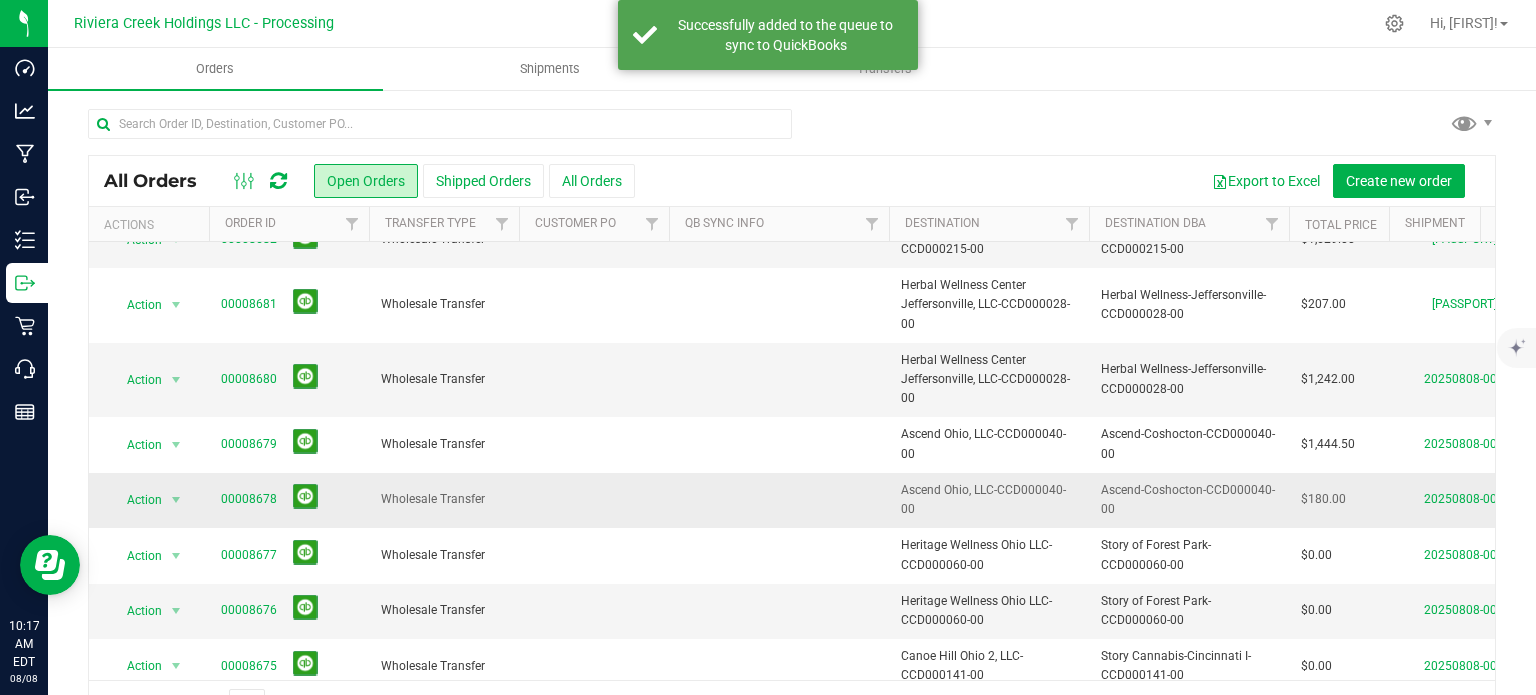 scroll, scrollTop: 300, scrollLeft: 0, axis: vertical 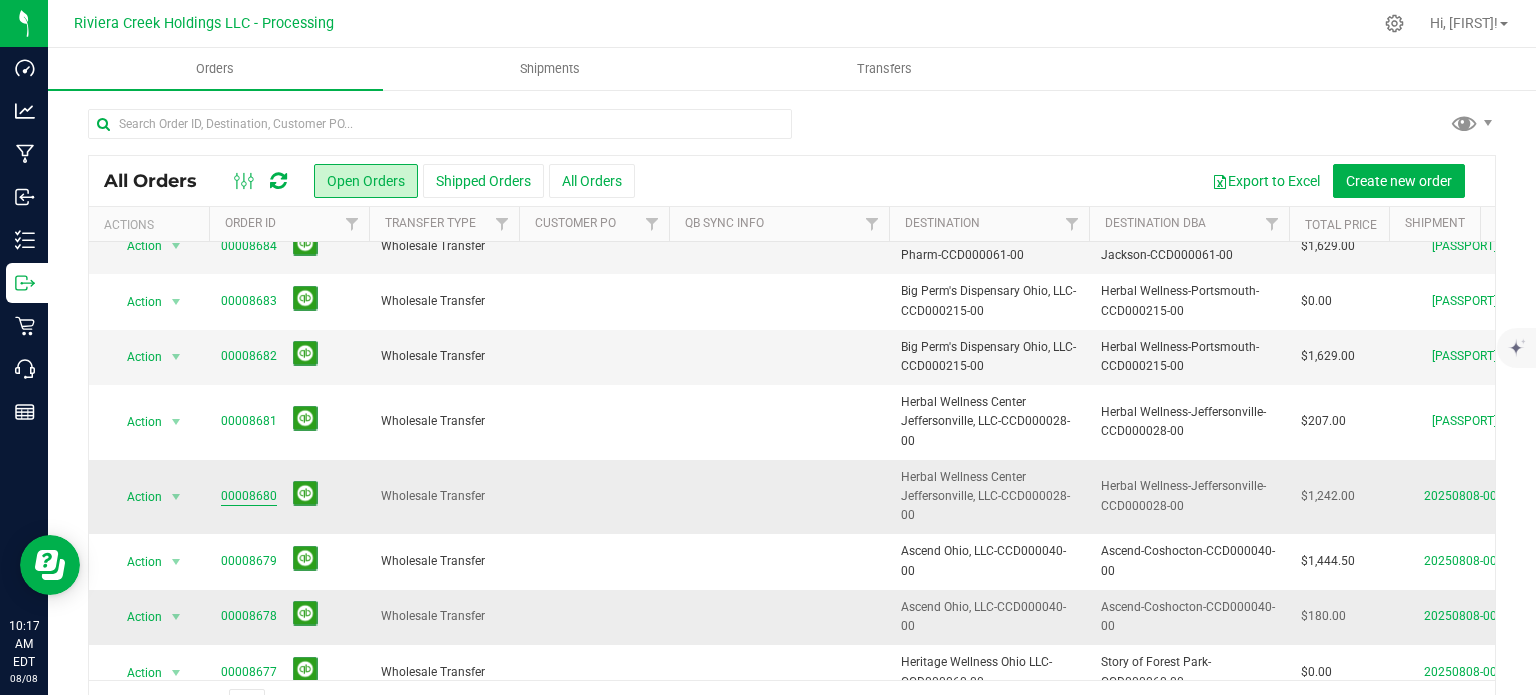 click on "00008680" at bounding box center [249, 496] 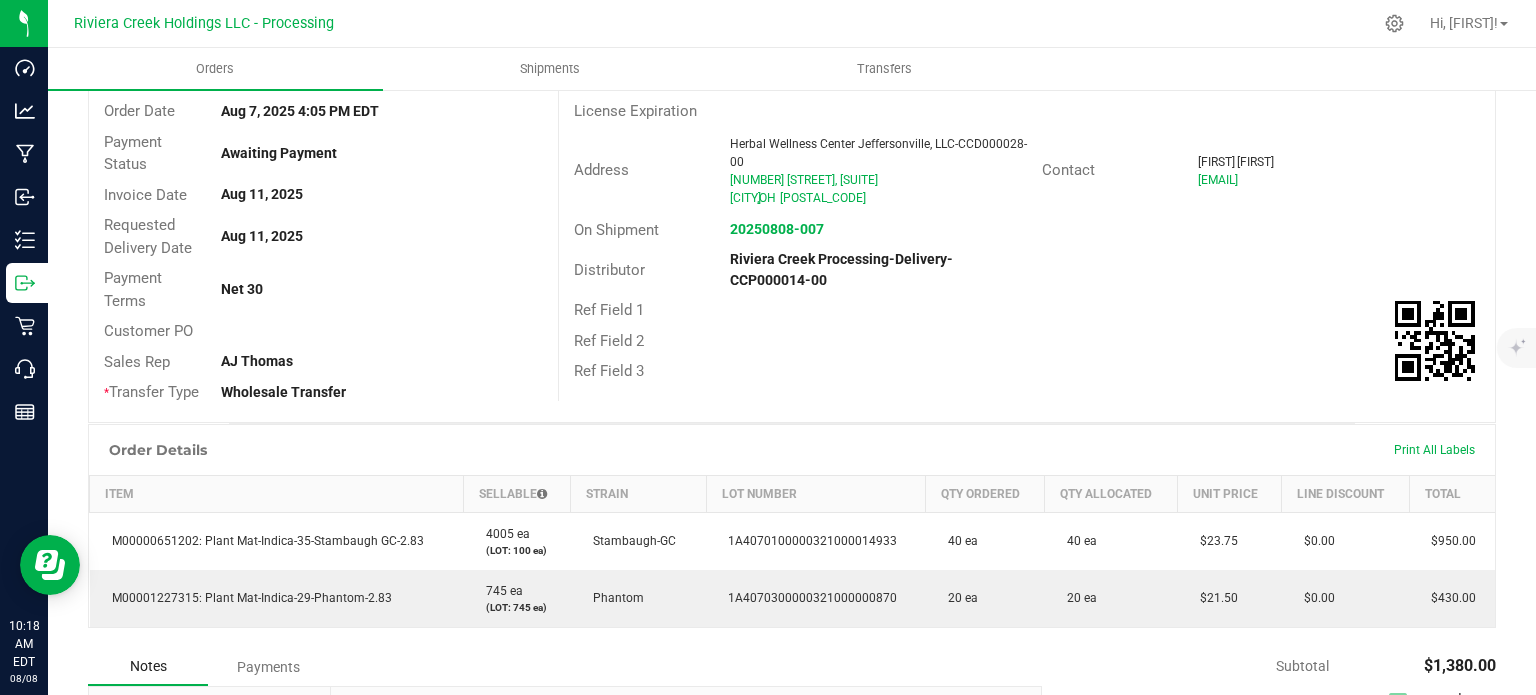 scroll, scrollTop: 0, scrollLeft: 0, axis: both 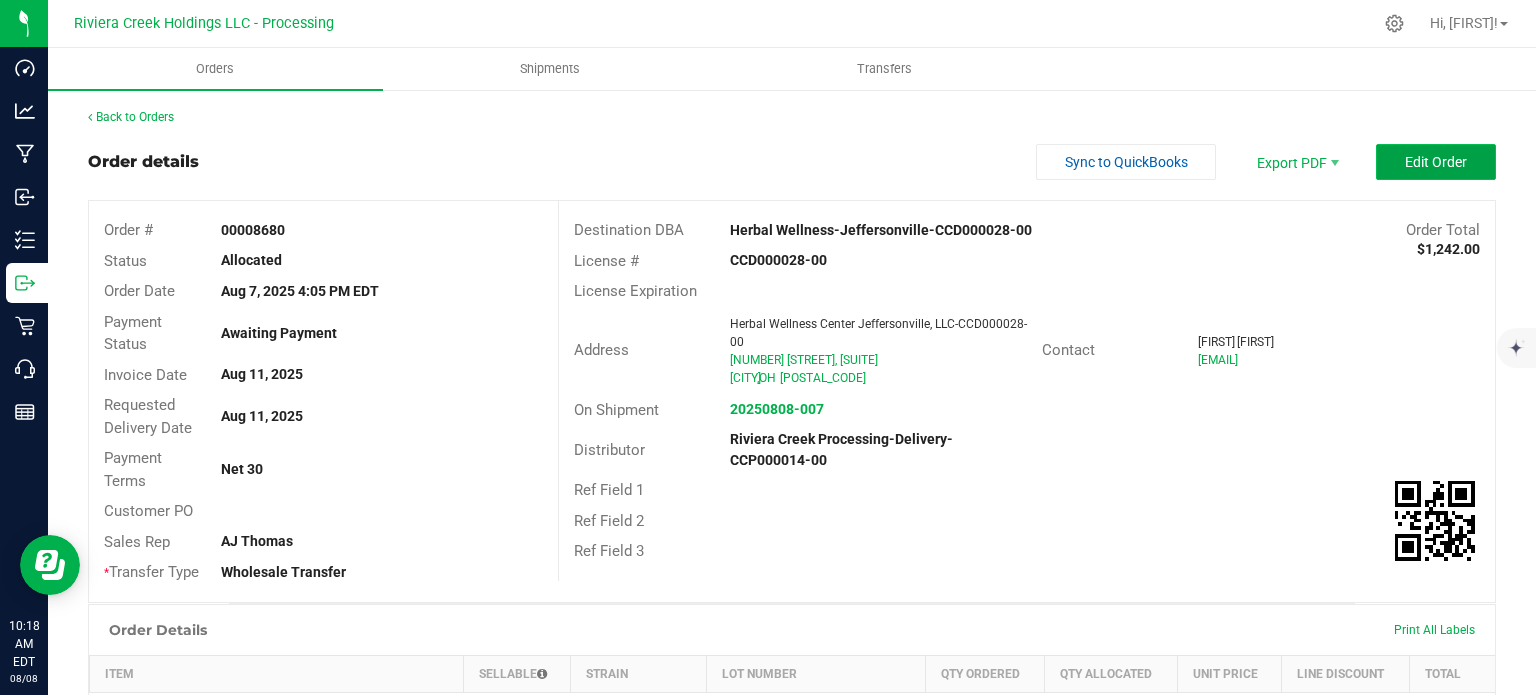 click on "Edit Order" at bounding box center (1436, 162) 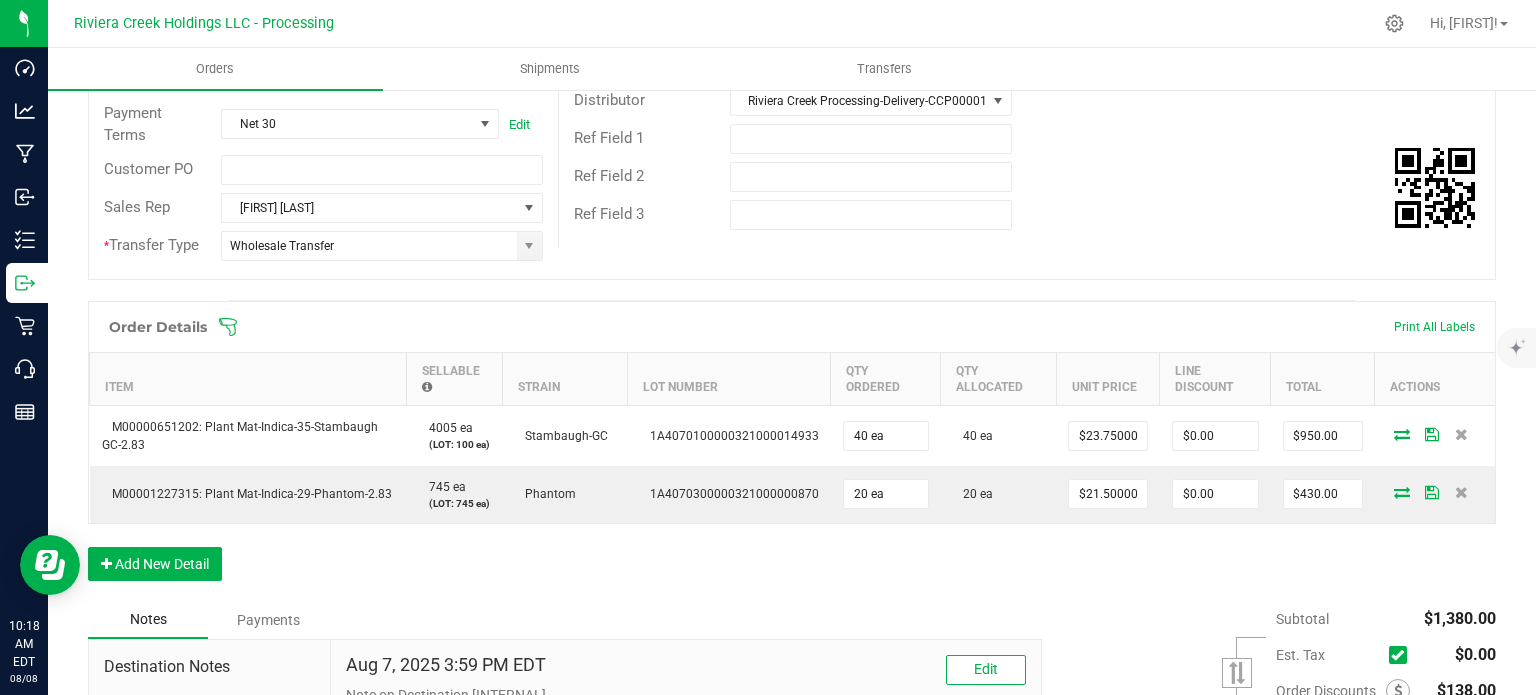 scroll, scrollTop: 500, scrollLeft: 0, axis: vertical 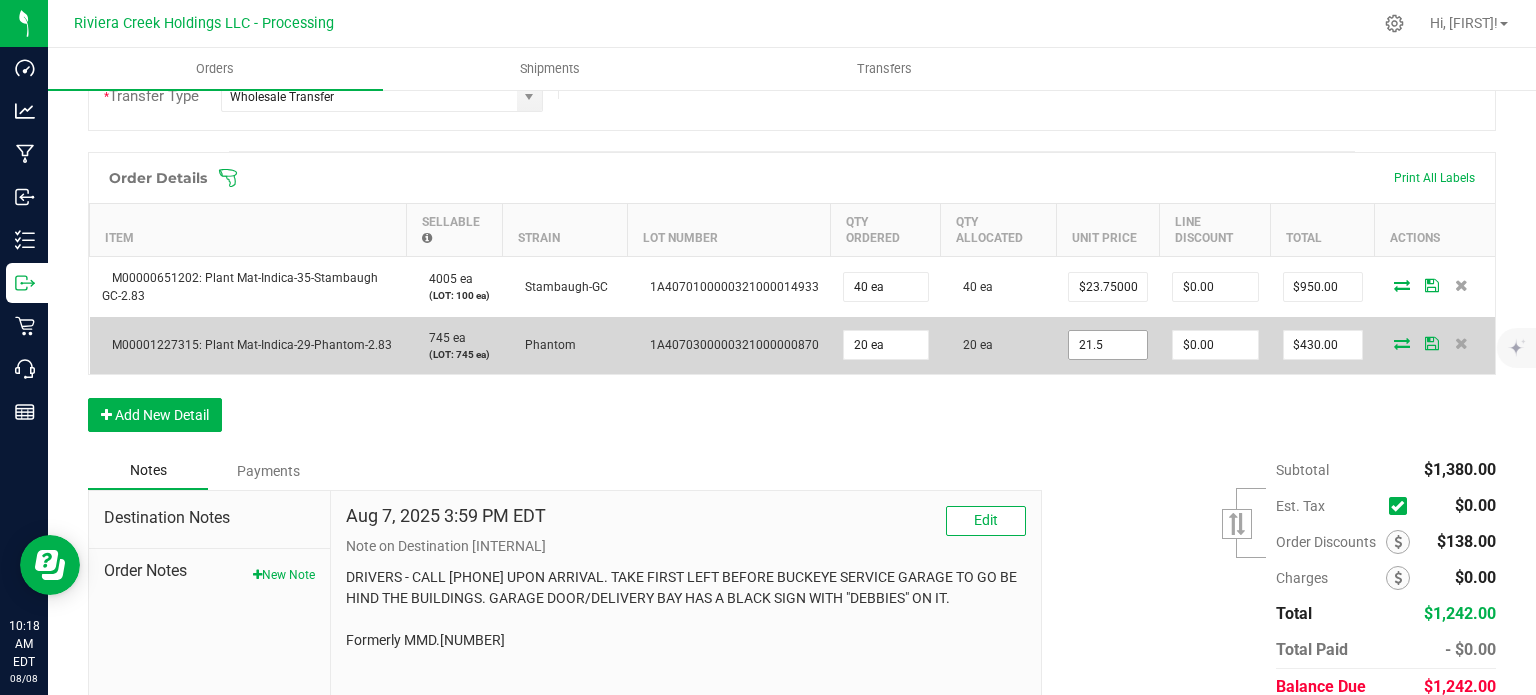 click on "21.5" at bounding box center [1108, 345] 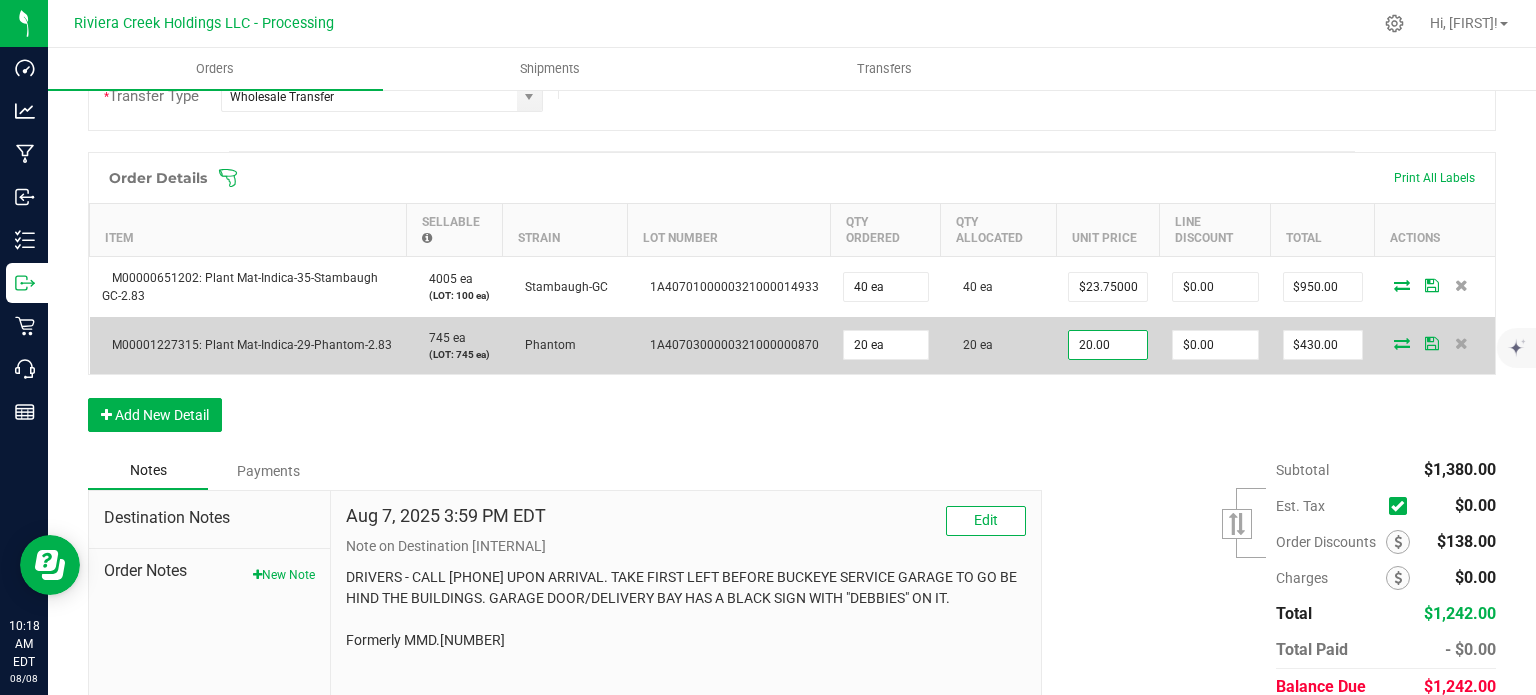 type on "$20.00000" 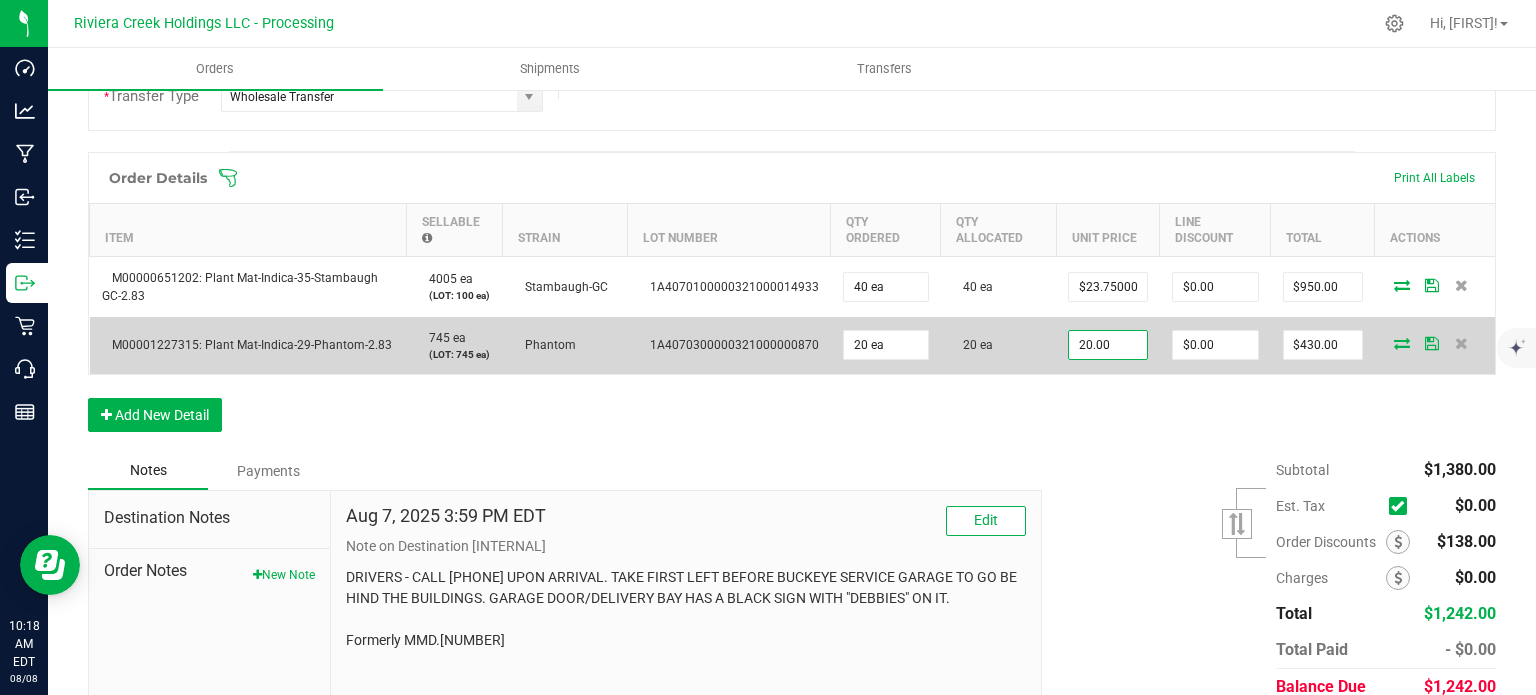 type on "0" 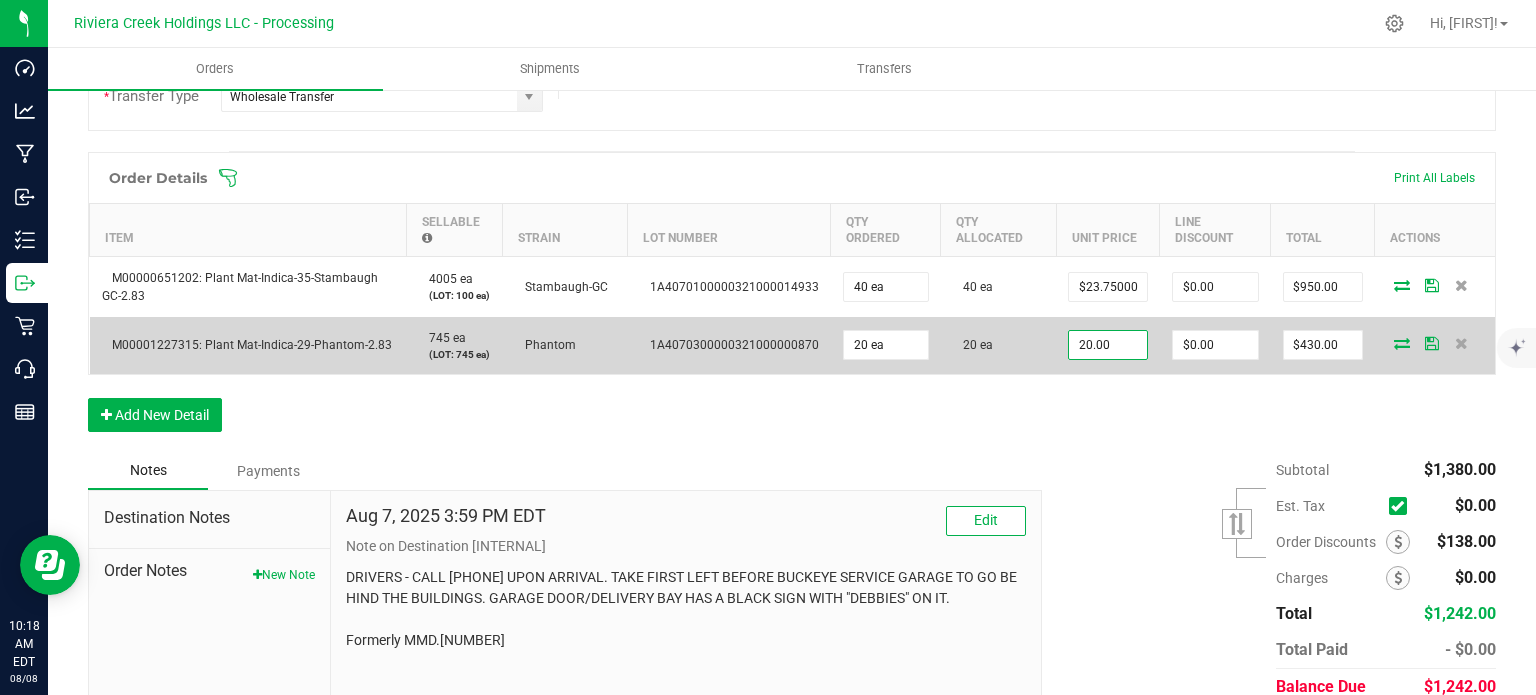 type on "$400.00" 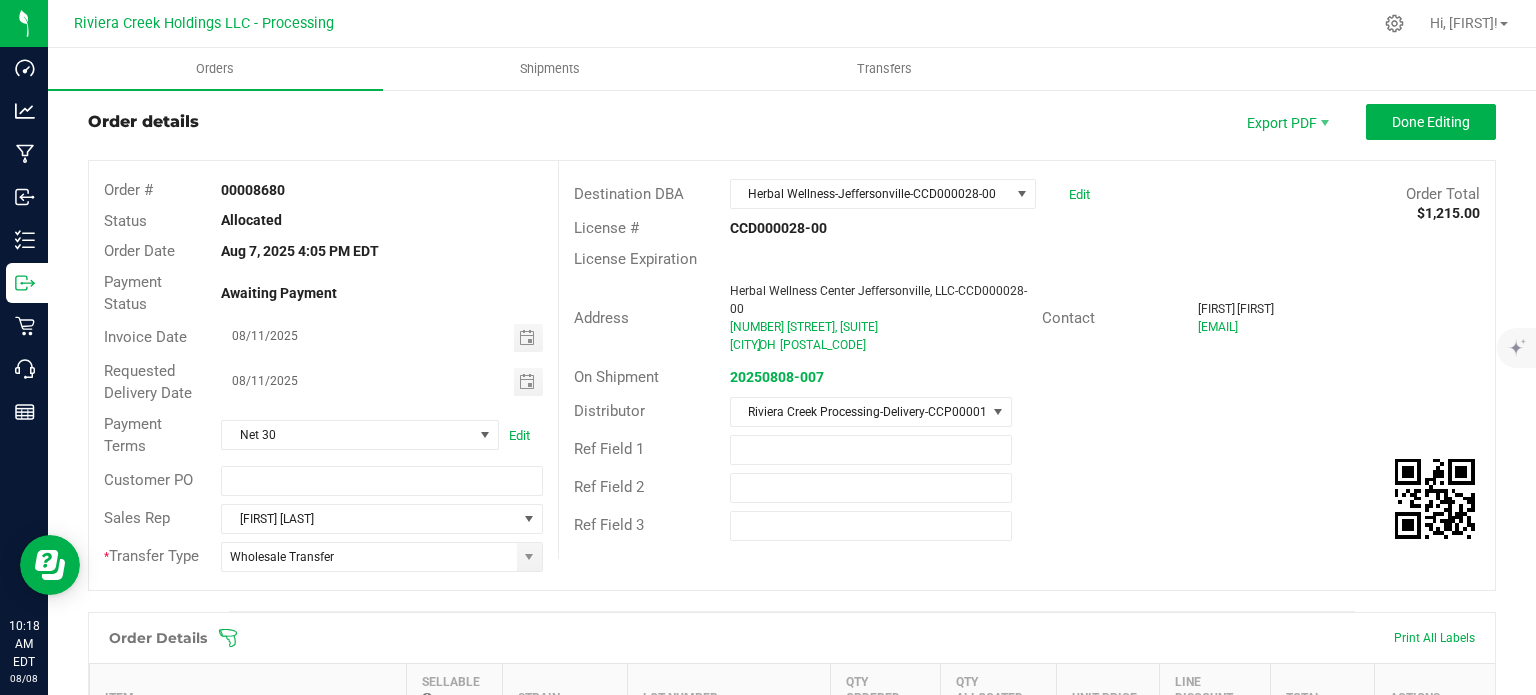 scroll, scrollTop: 0, scrollLeft: 0, axis: both 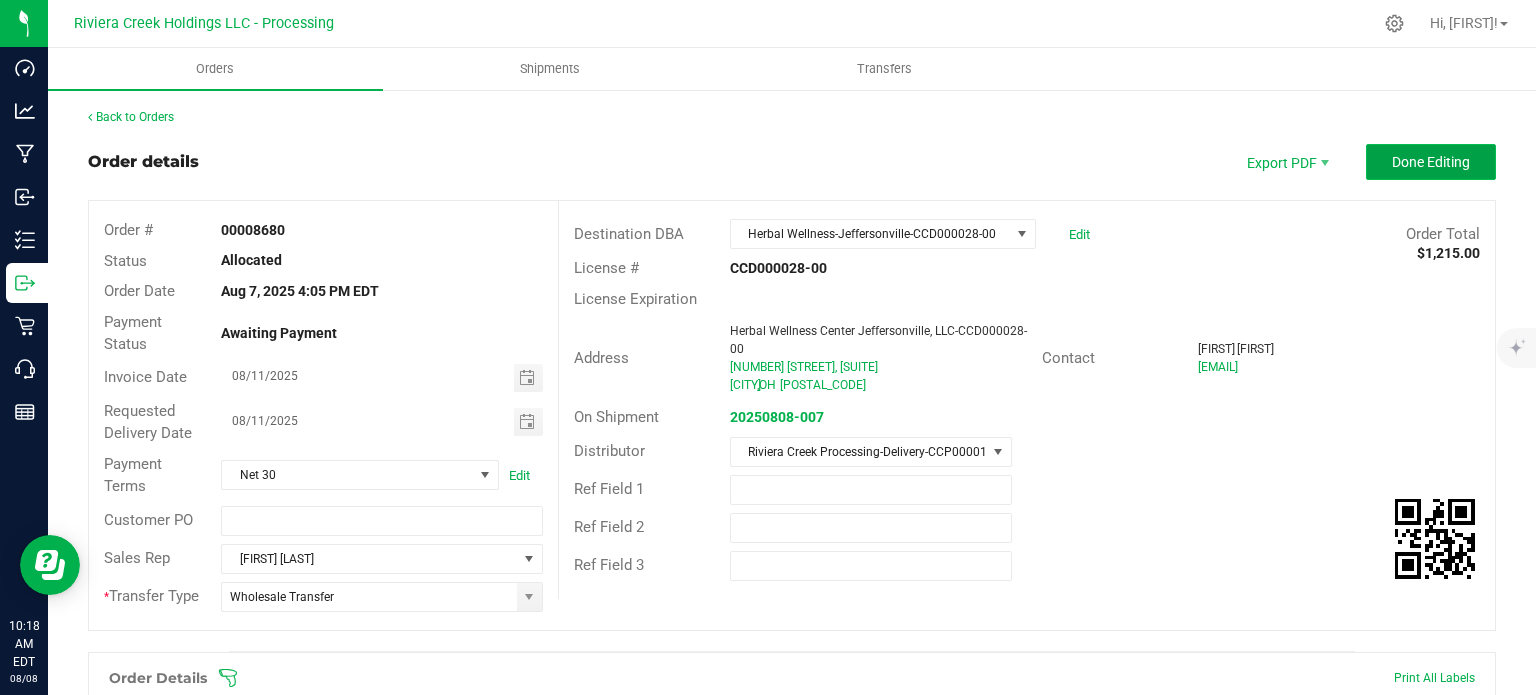 click on "Done Editing" at bounding box center (1431, 162) 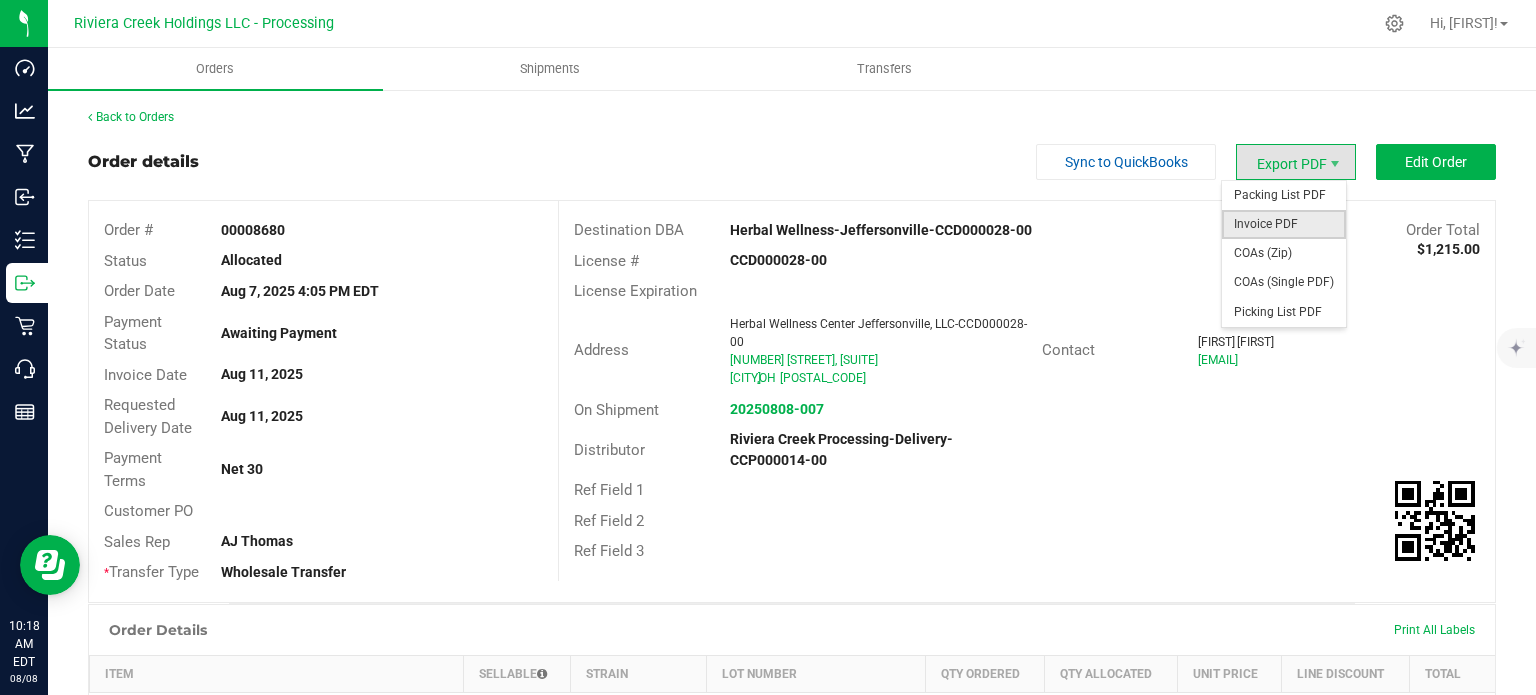 click on "Invoice PDF" at bounding box center (1284, 224) 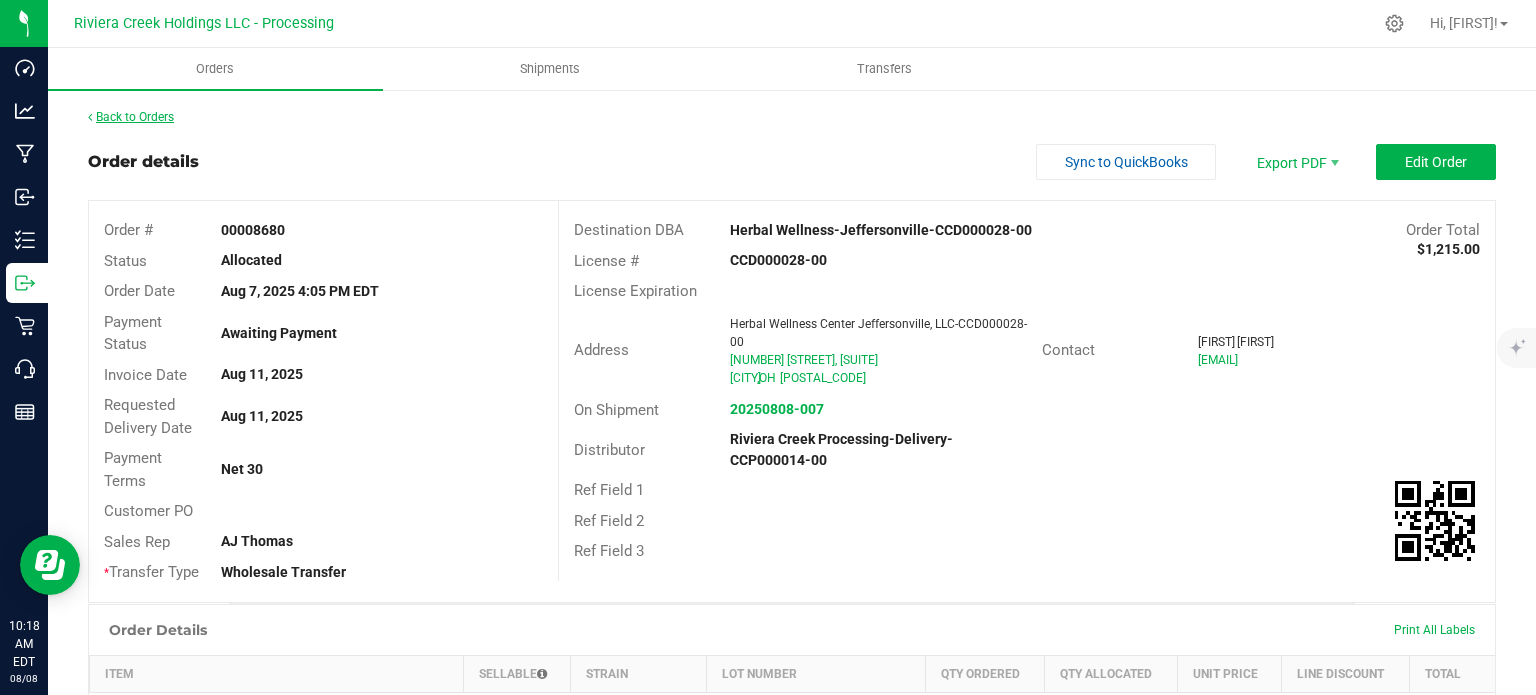click on "Back to Orders" at bounding box center (131, 117) 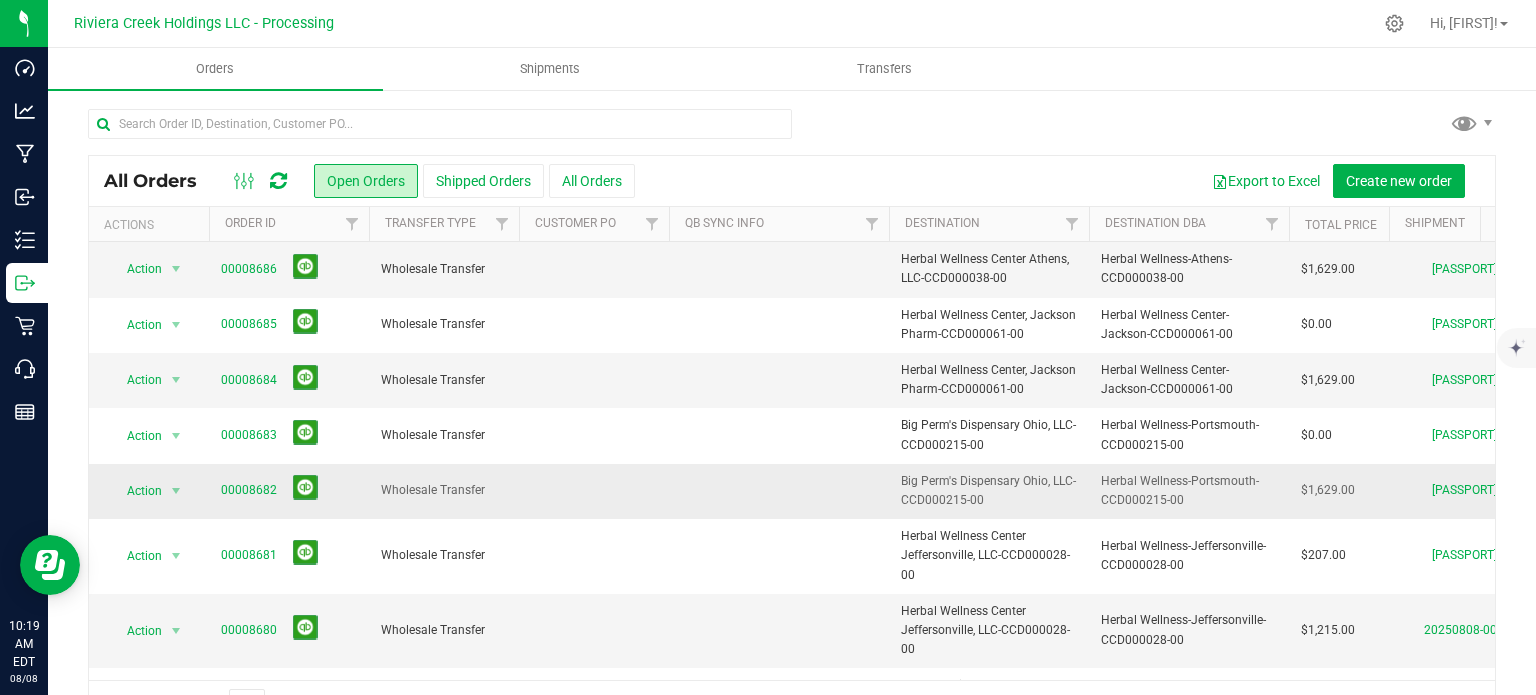 scroll, scrollTop: 200, scrollLeft: 0, axis: vertical 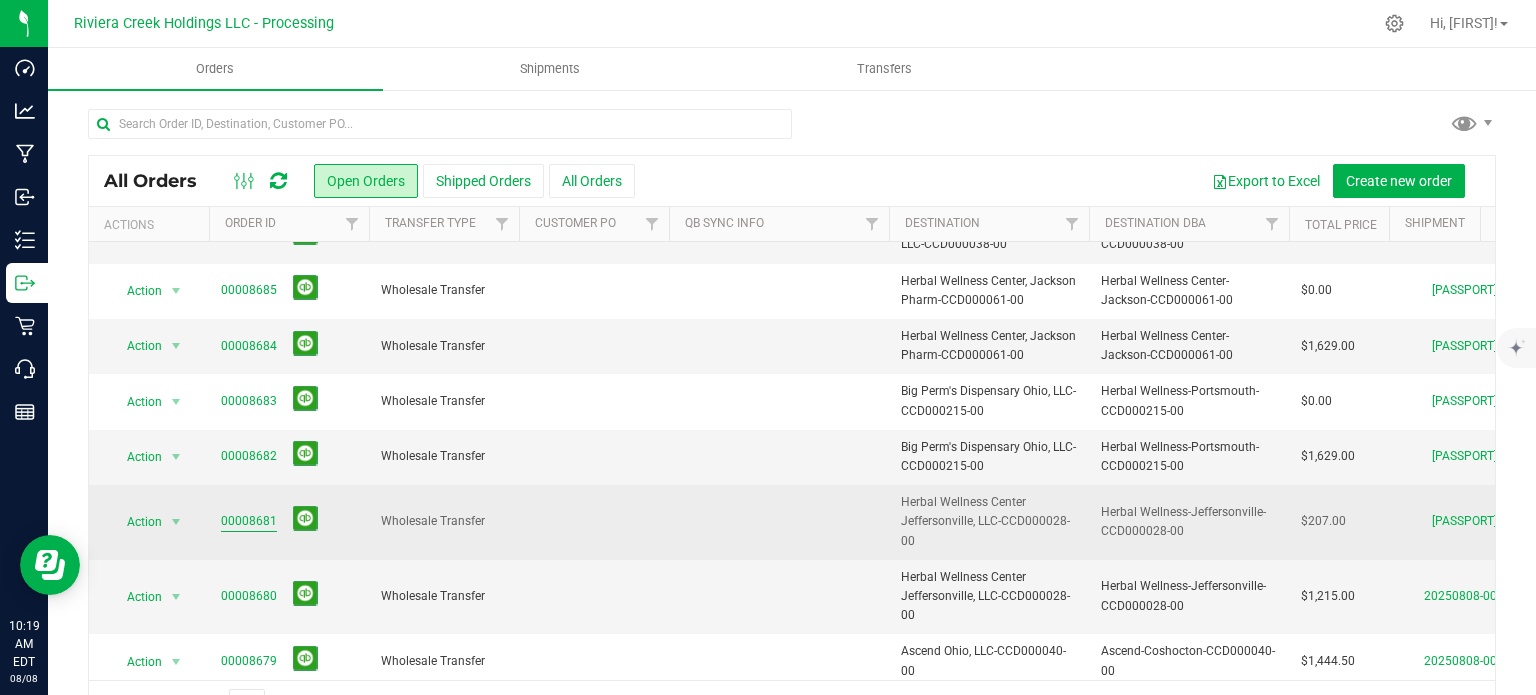 click on "00008681" at bounding box center [249, 521] 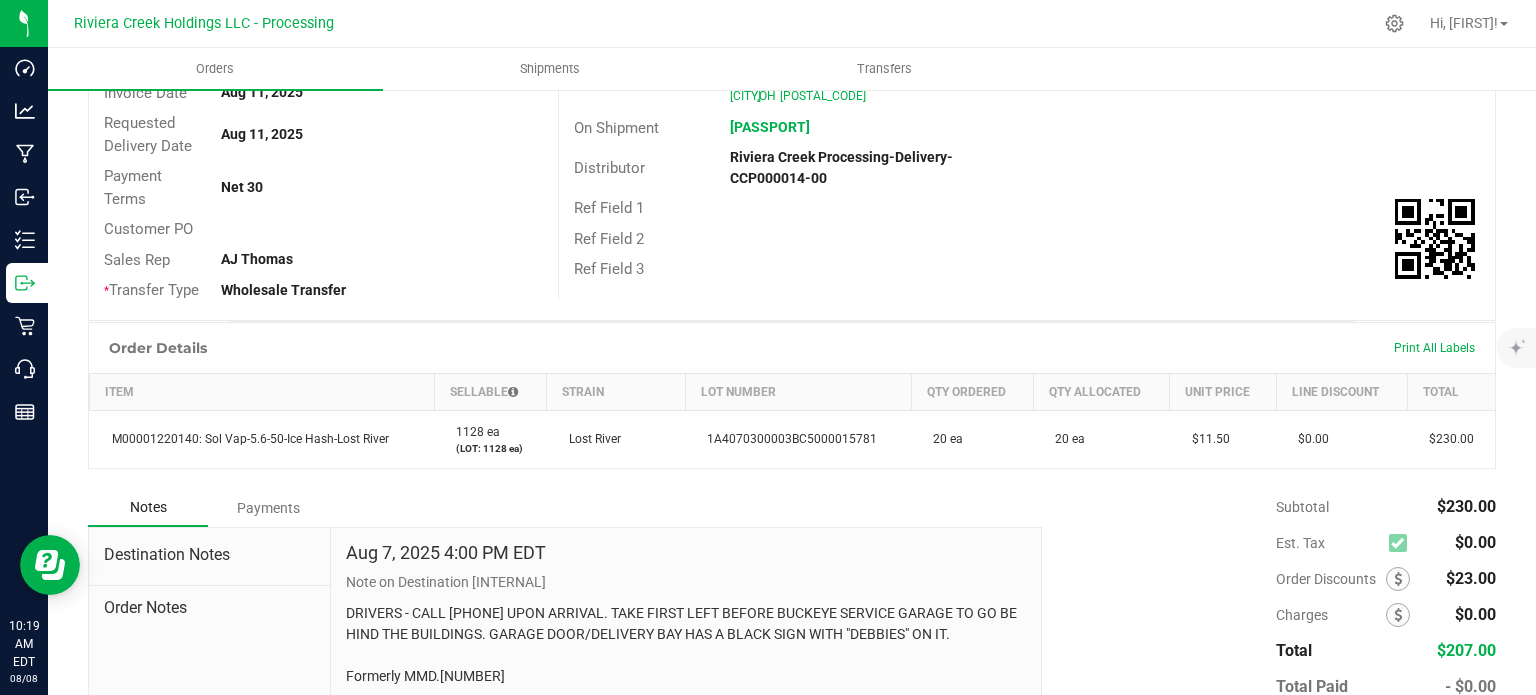 scroll, scrollTop: 0, scrollLeft: 0, axis: both 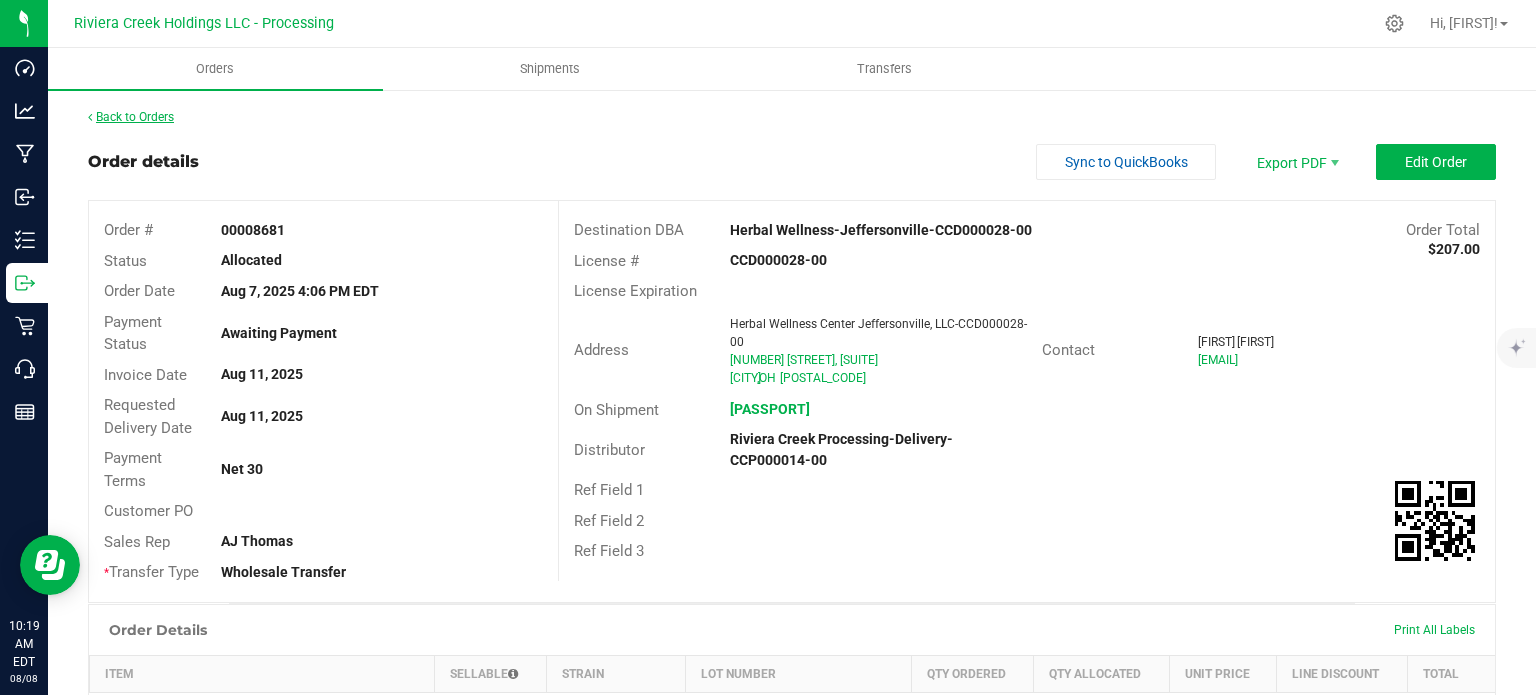 click on "Back to Orders" at bounding box center [131, 117] 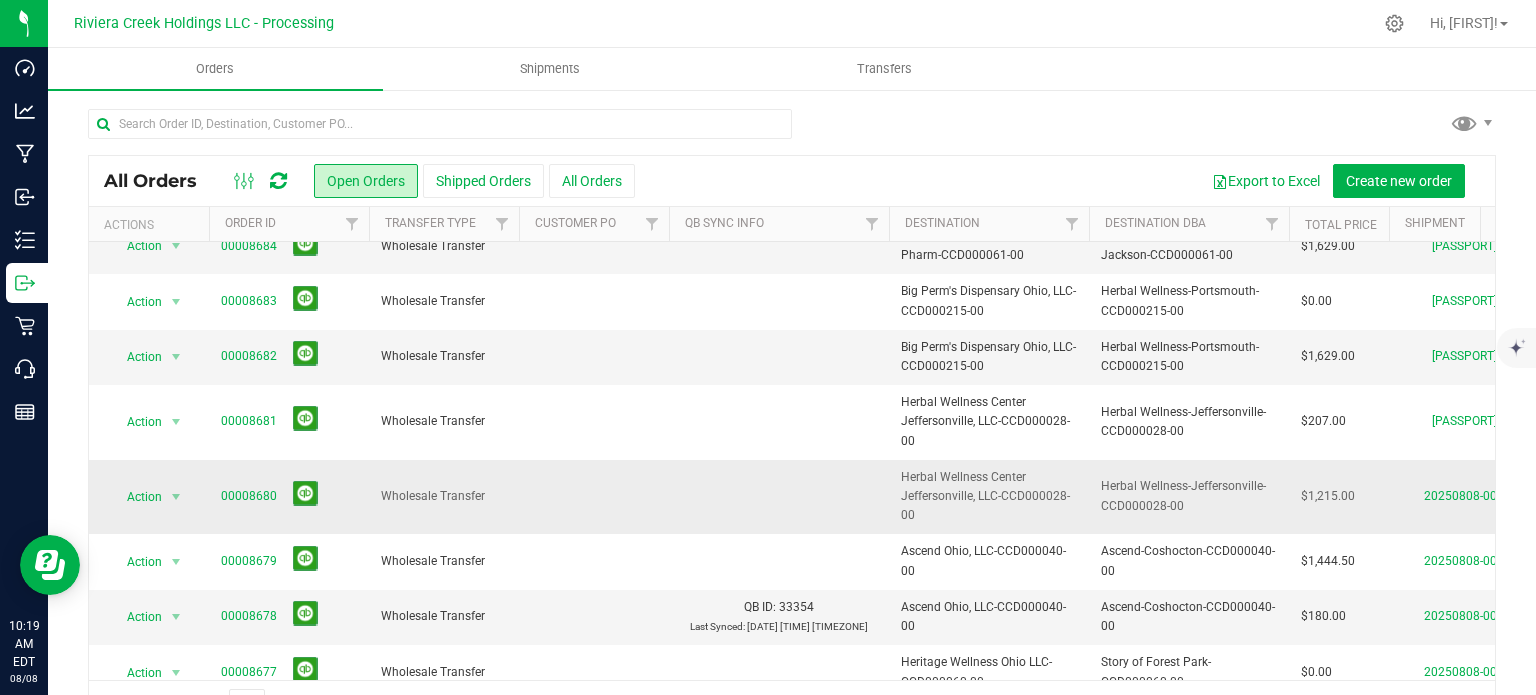 scroll, scrollTop: 200, scrollLeft: 0, axis: vertical 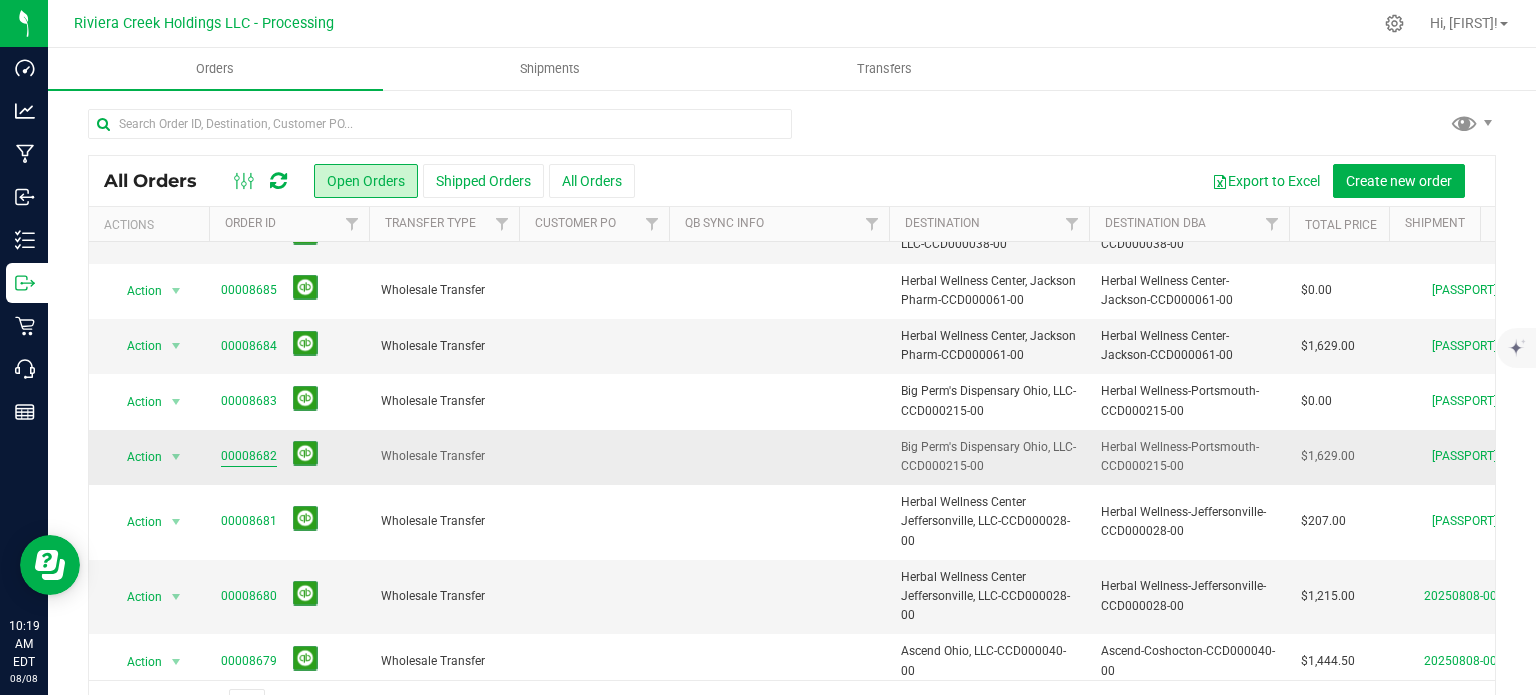 click on "00008682" at bounding box center [249, 456] 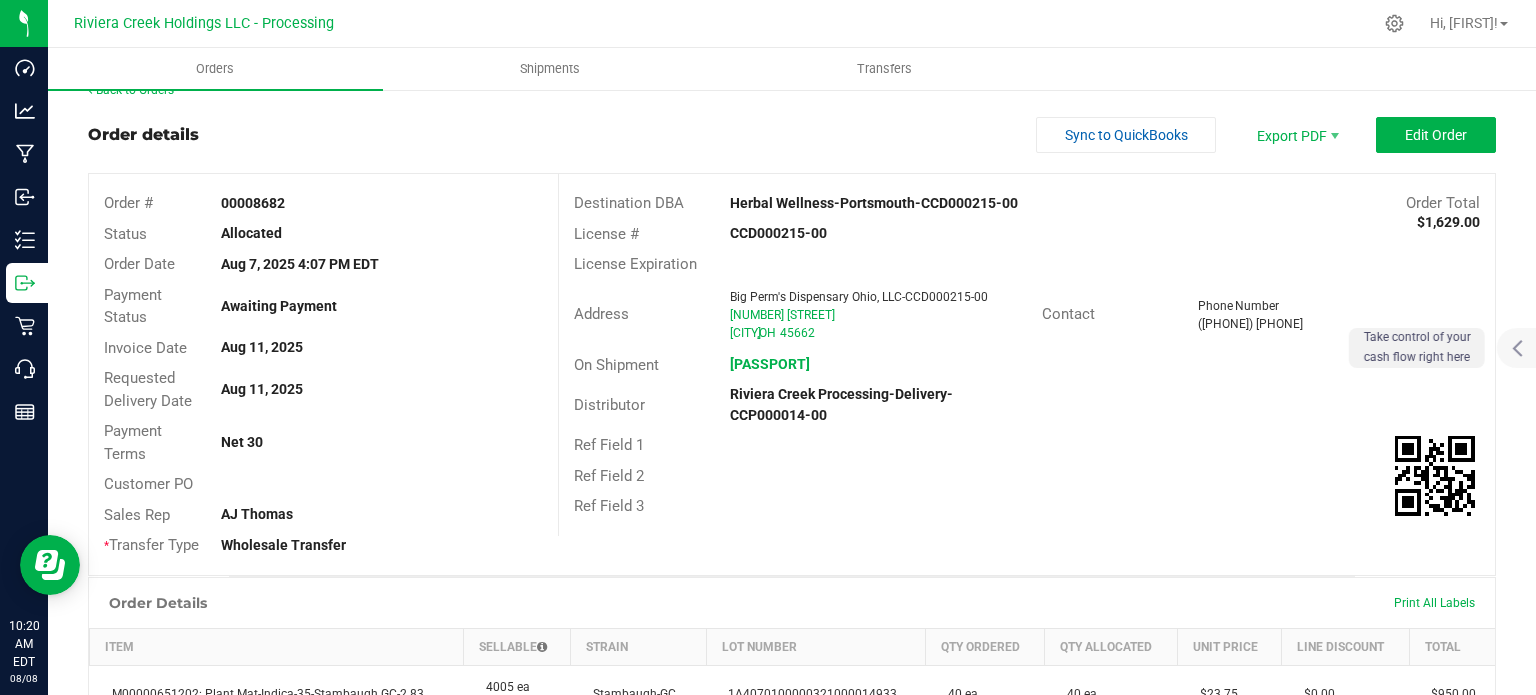 scroll, scrollTop: 0, scrollLeft: 0, axis: both 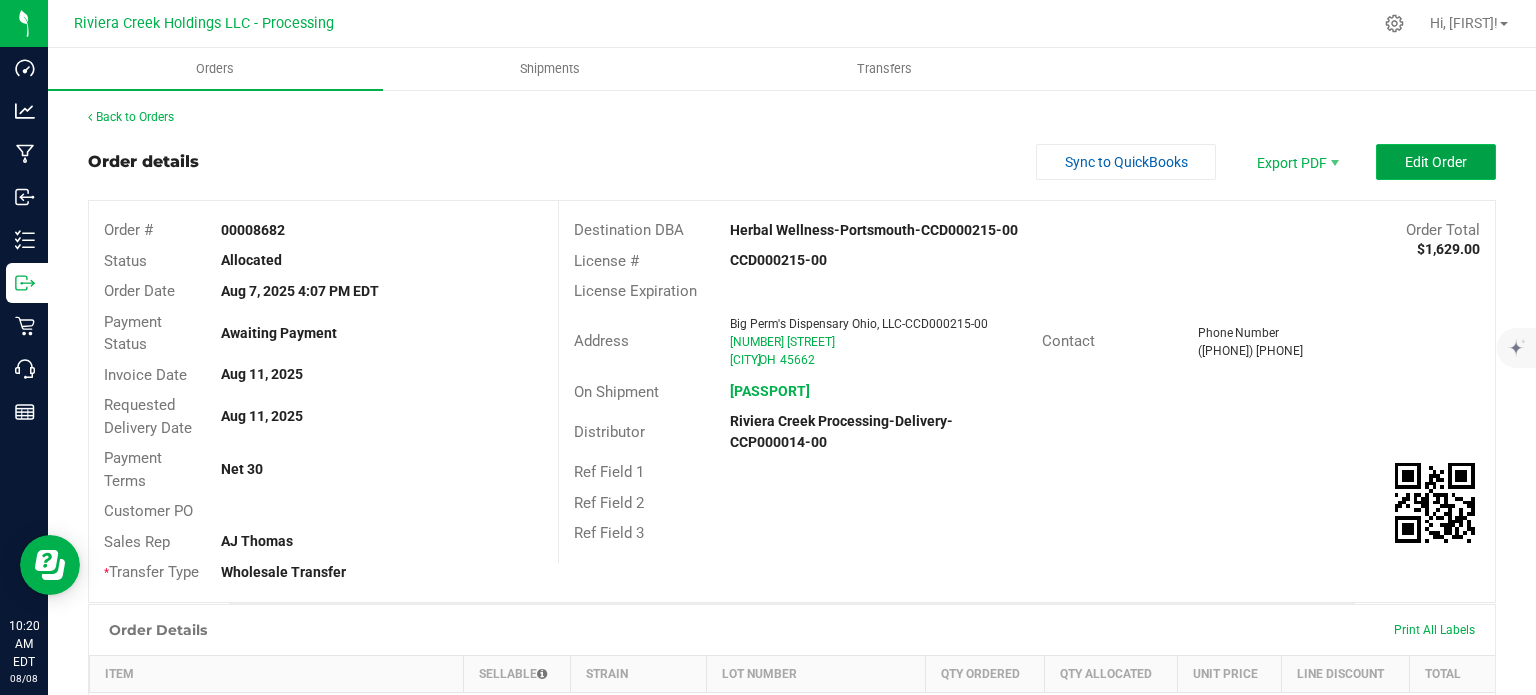 click on "Edit Order" at bounding box center [1436, 162] 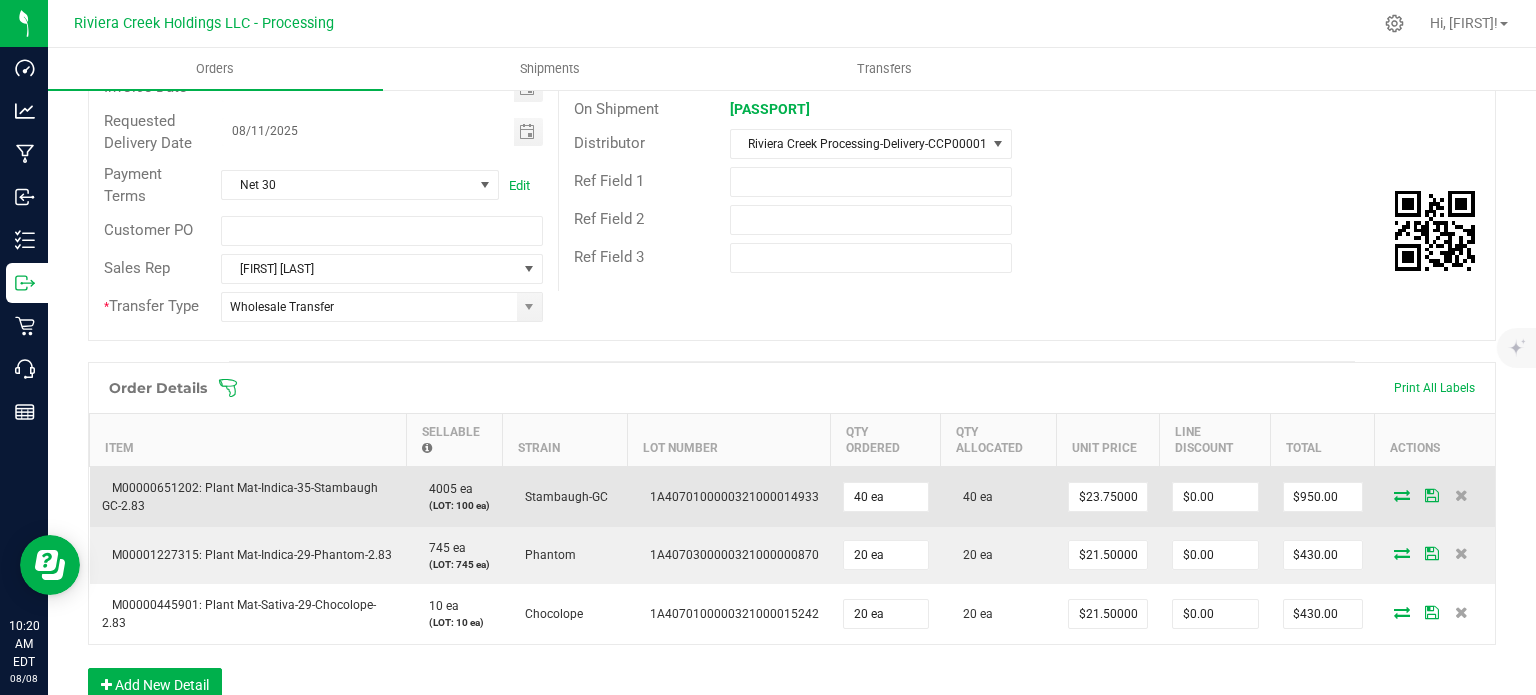 scroll, scrollTop: 300, scrollLeft: 0, axis: vertical 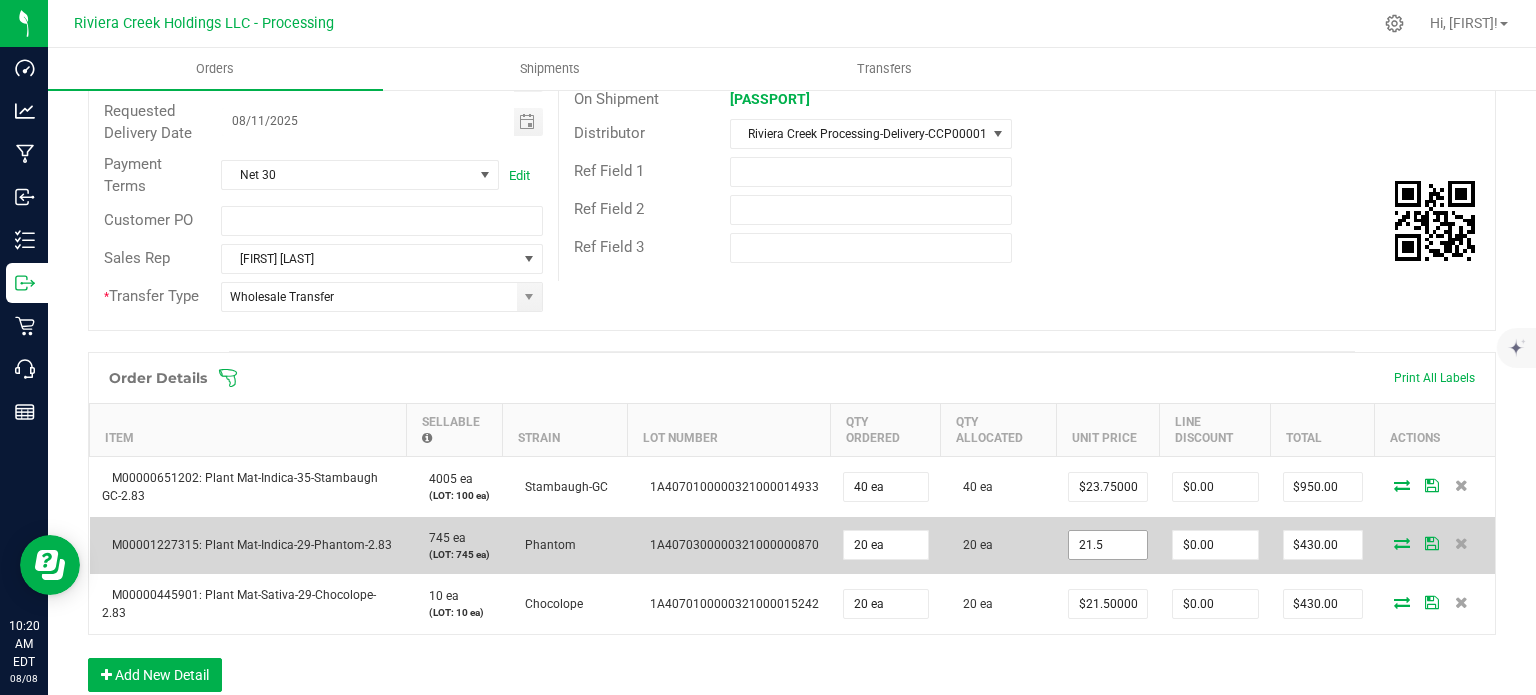 click on "21.5" at bounding box center [1108, 545] 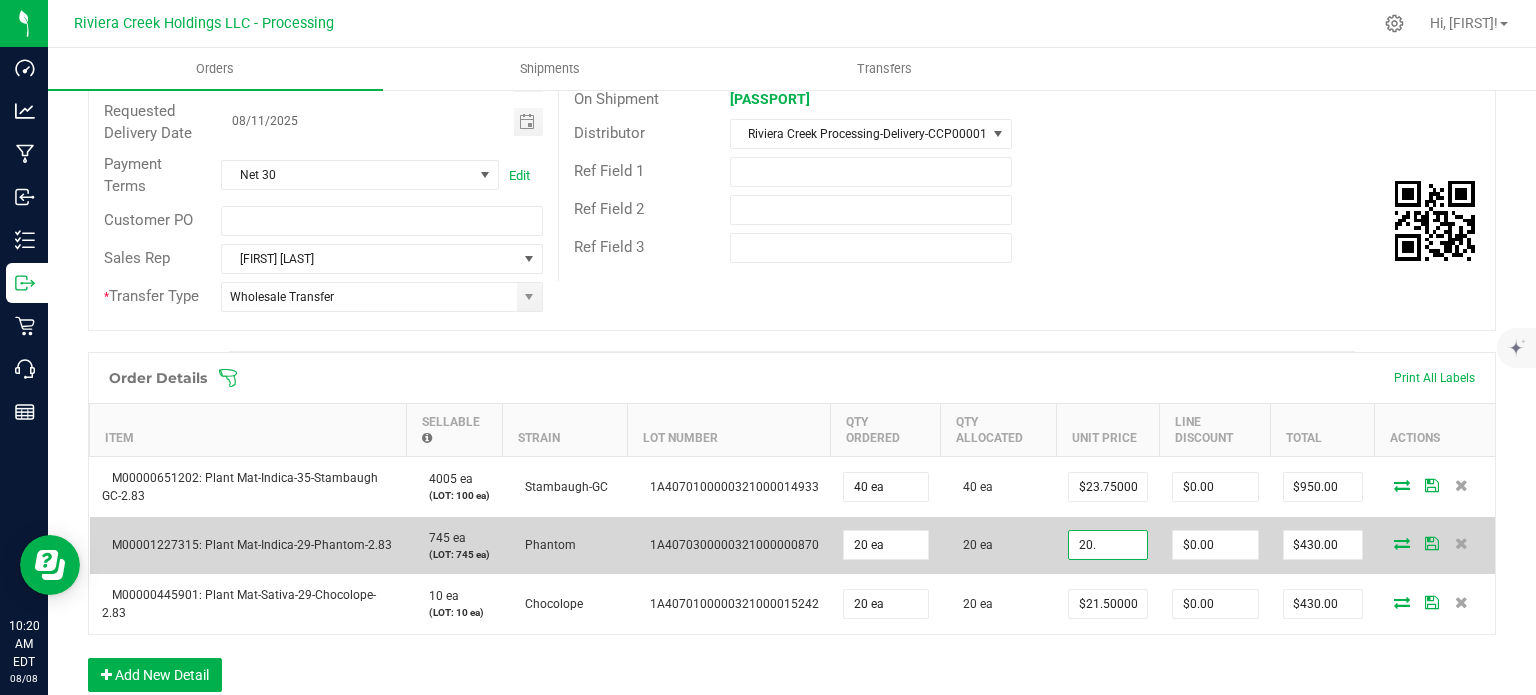 type on "$20.00000" 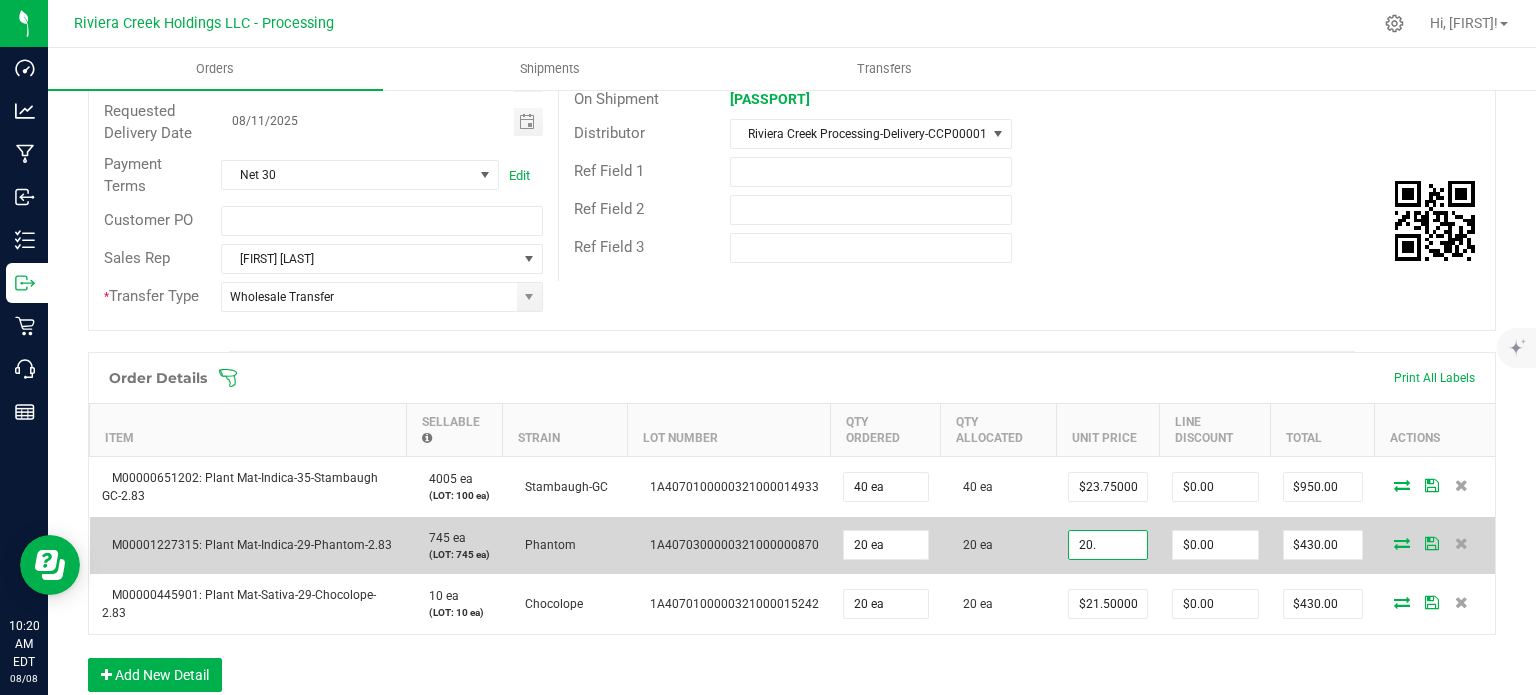 type on "0" 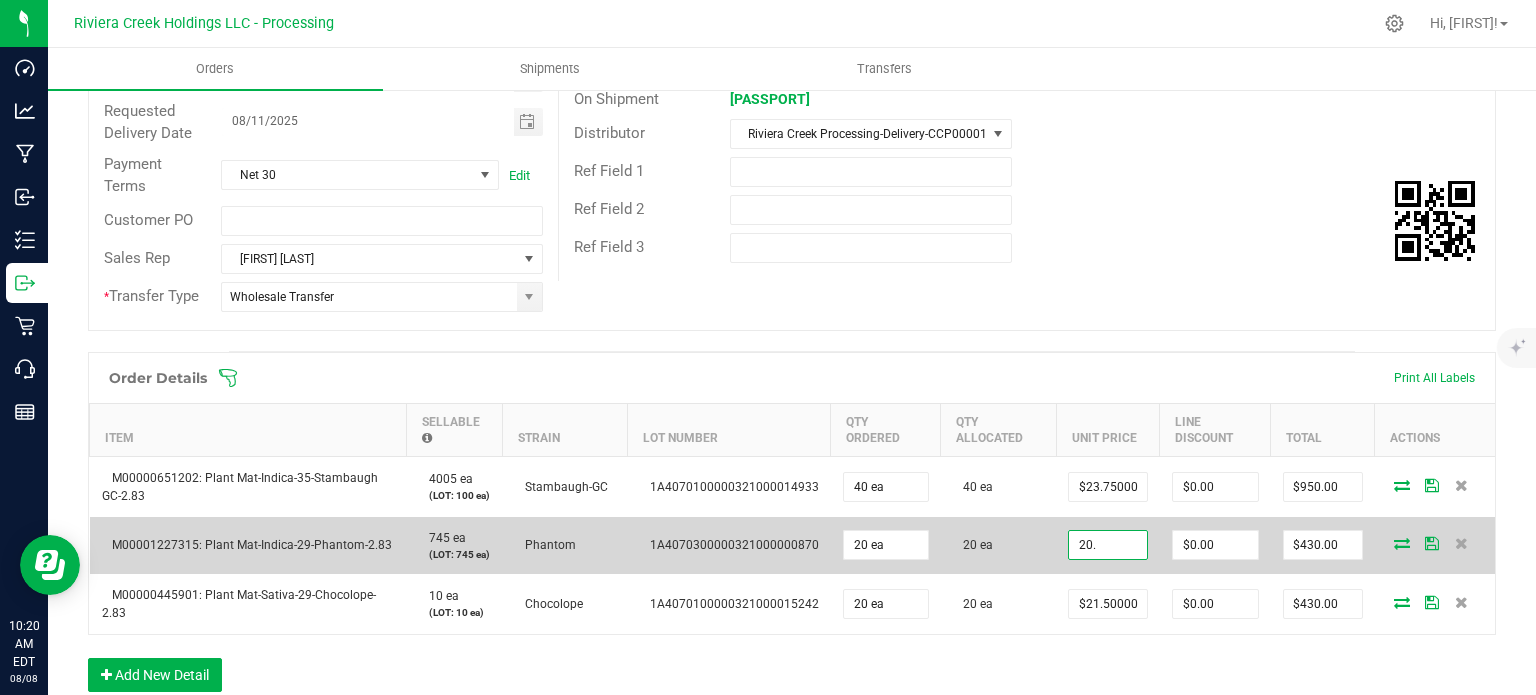 type on "$400.00" 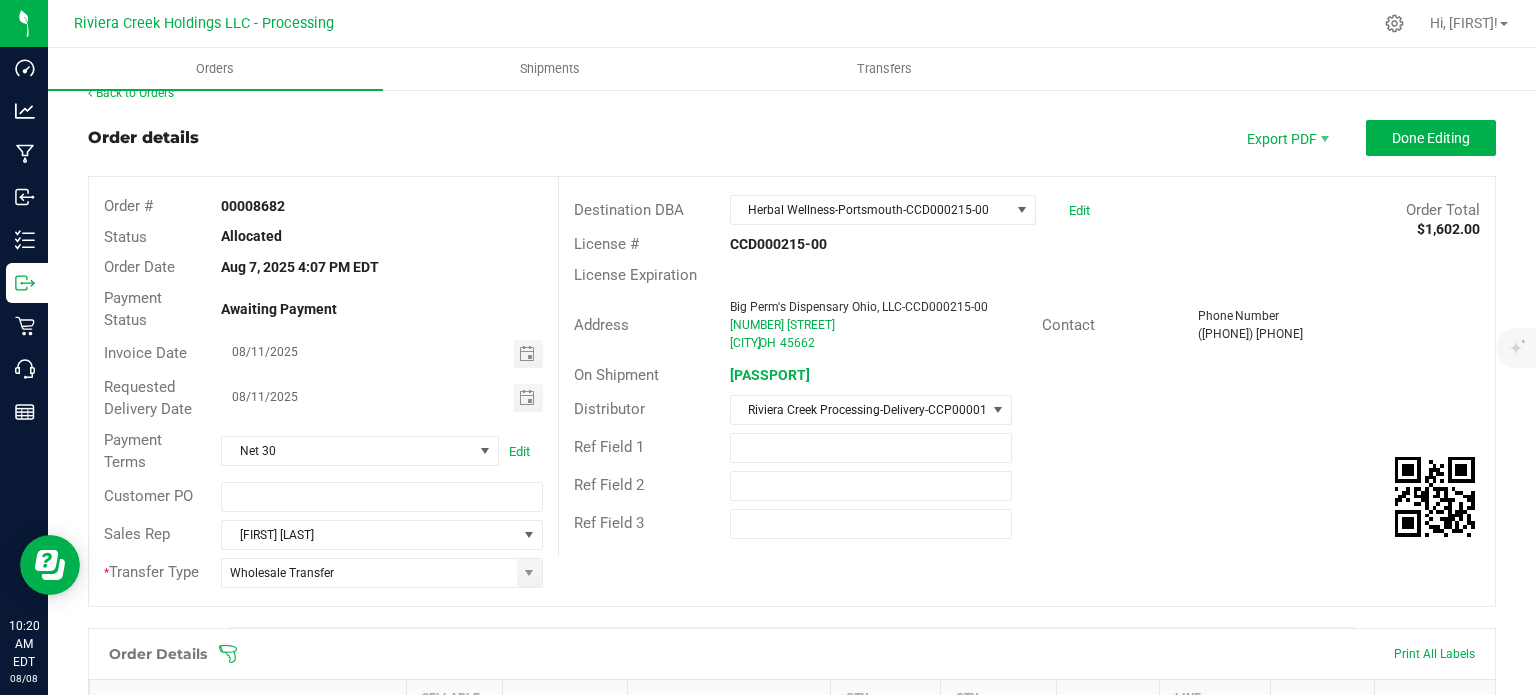 scroll, scrollTop: 0, scrollLeft: 0, axis: both 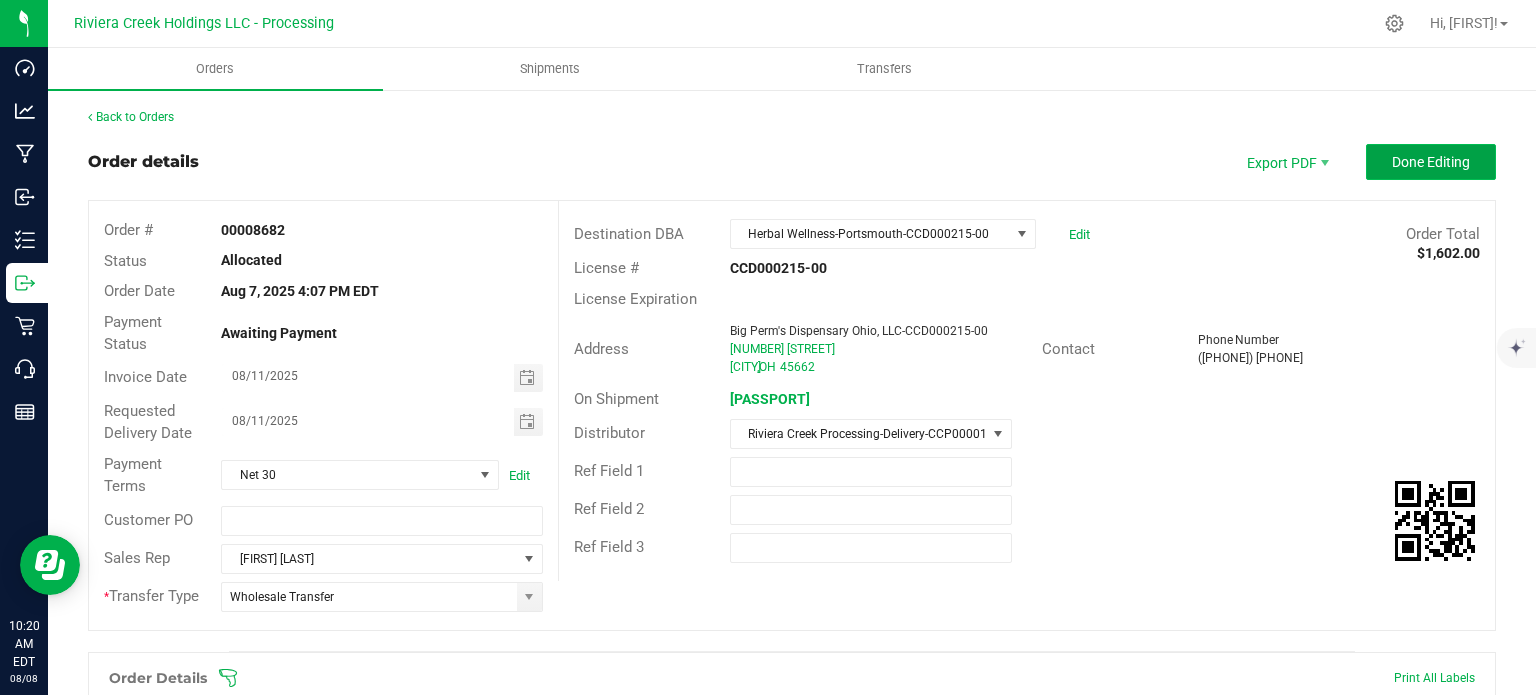 click on "Done Editing" at bounding box center (1431, 162) 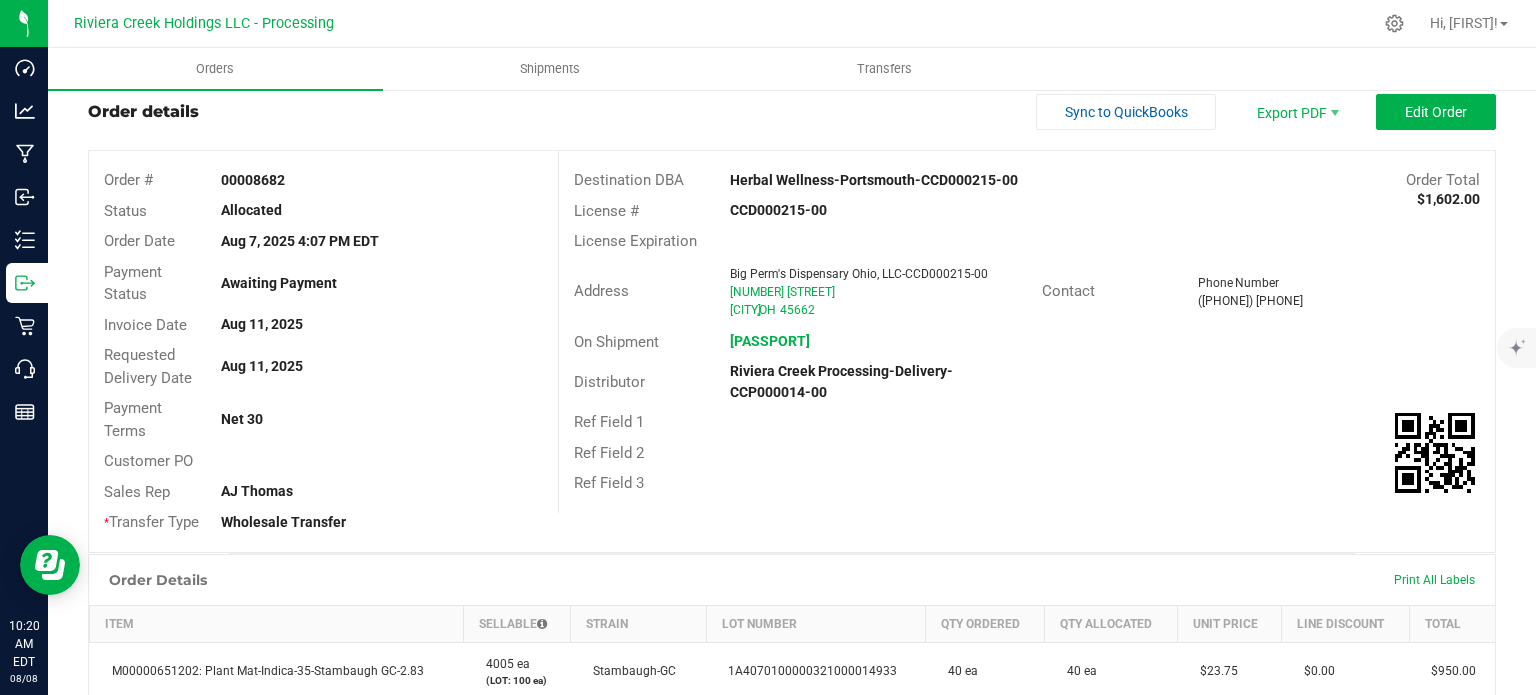 scroll, scrollTop: 0, scrollLeft: 0, axis: both 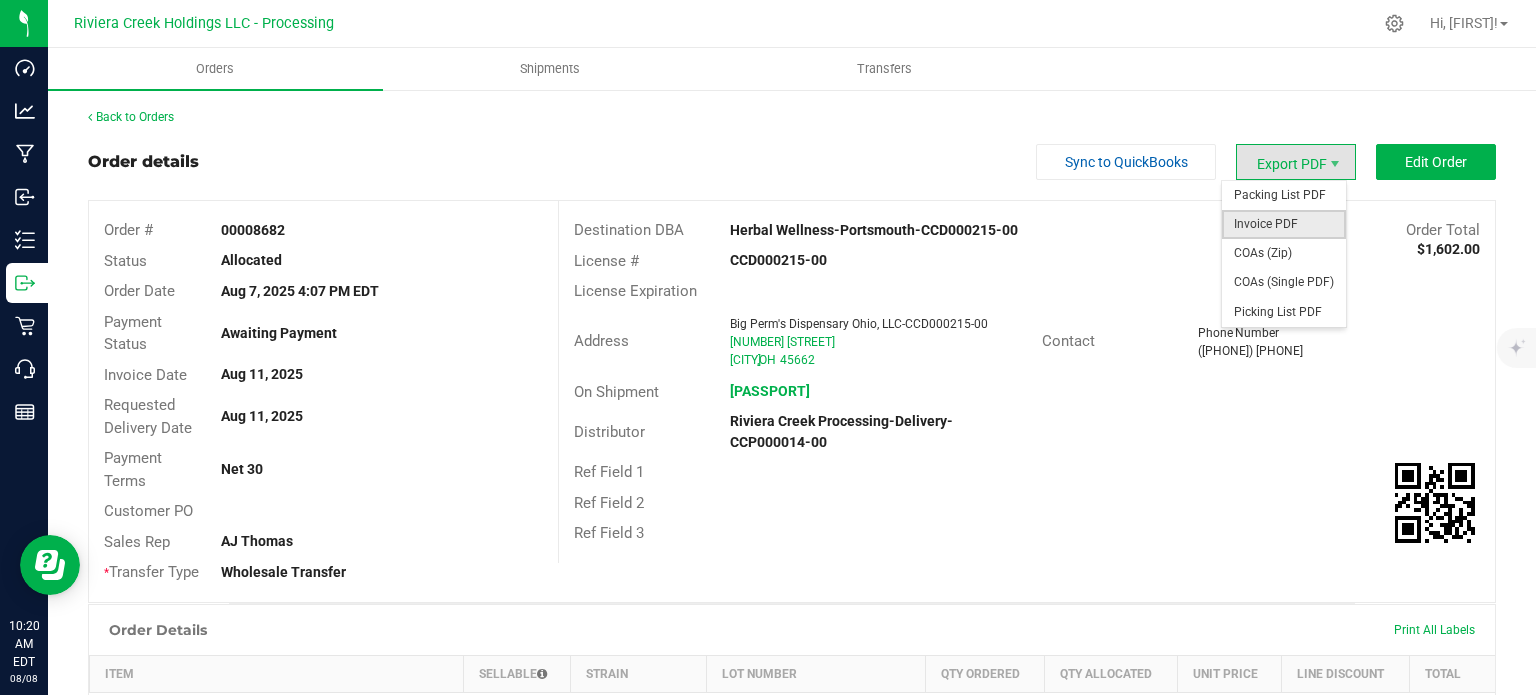 click on "Invoice PDF" at bounding box center (1284, 224) 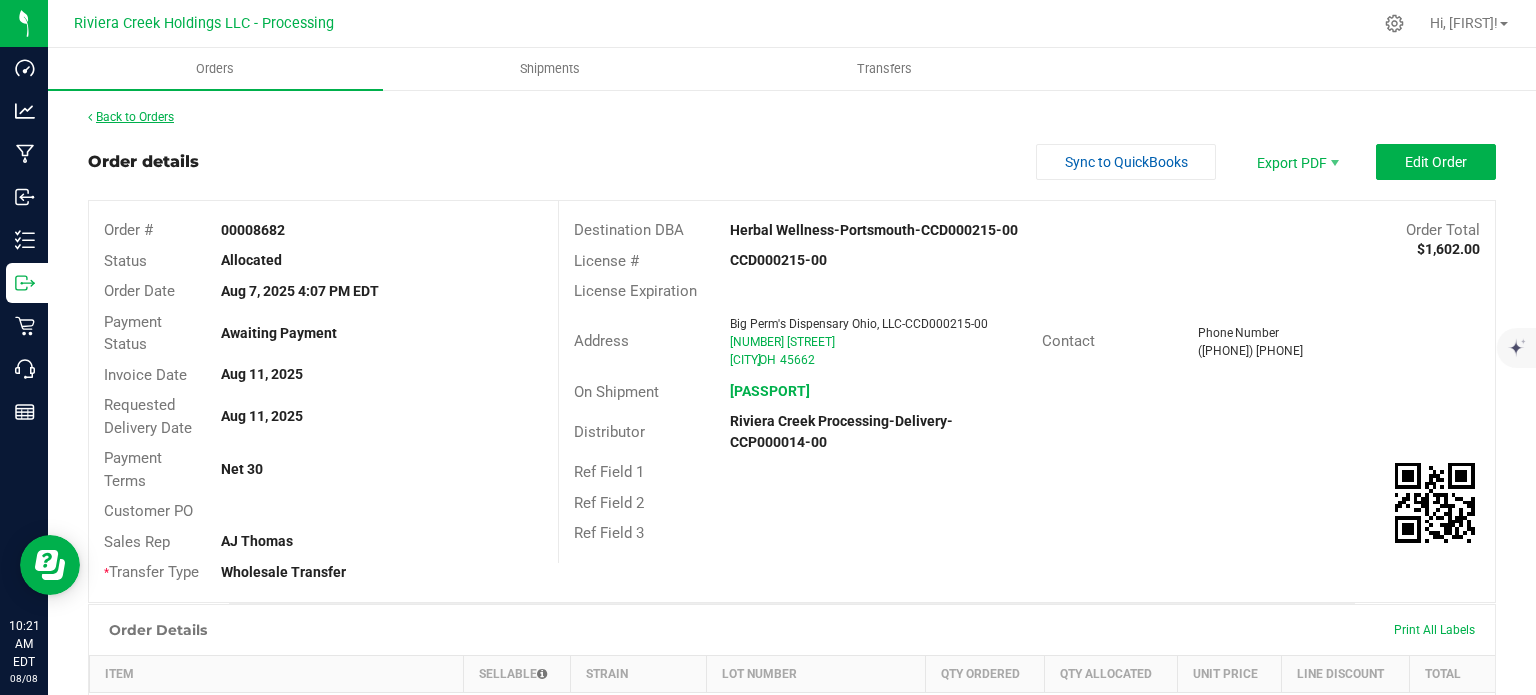 click on "Back to Orders" at bounding box center (131, 117) 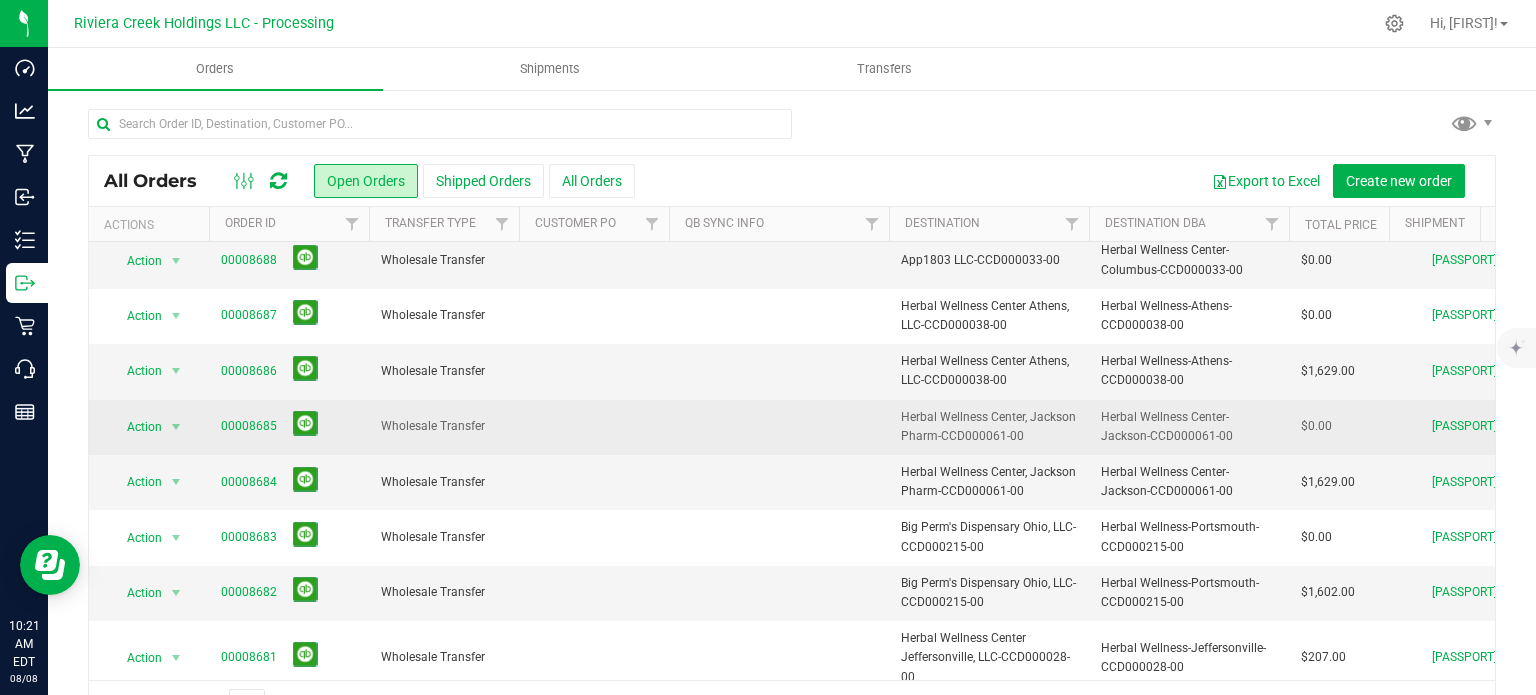scroll, scrollTop: 100, scrollLeft: 0, axis: vertical 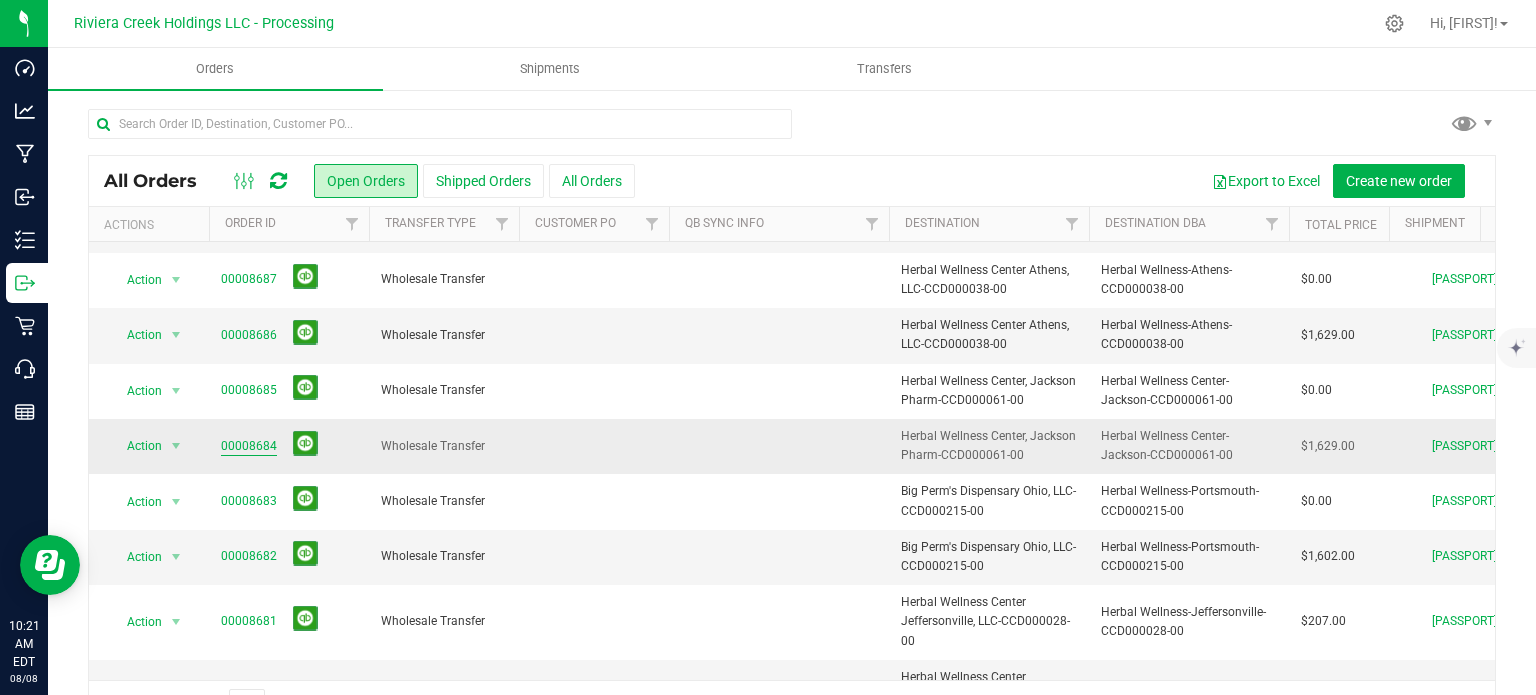 click on "00008684" at bounding box center (249, 446) 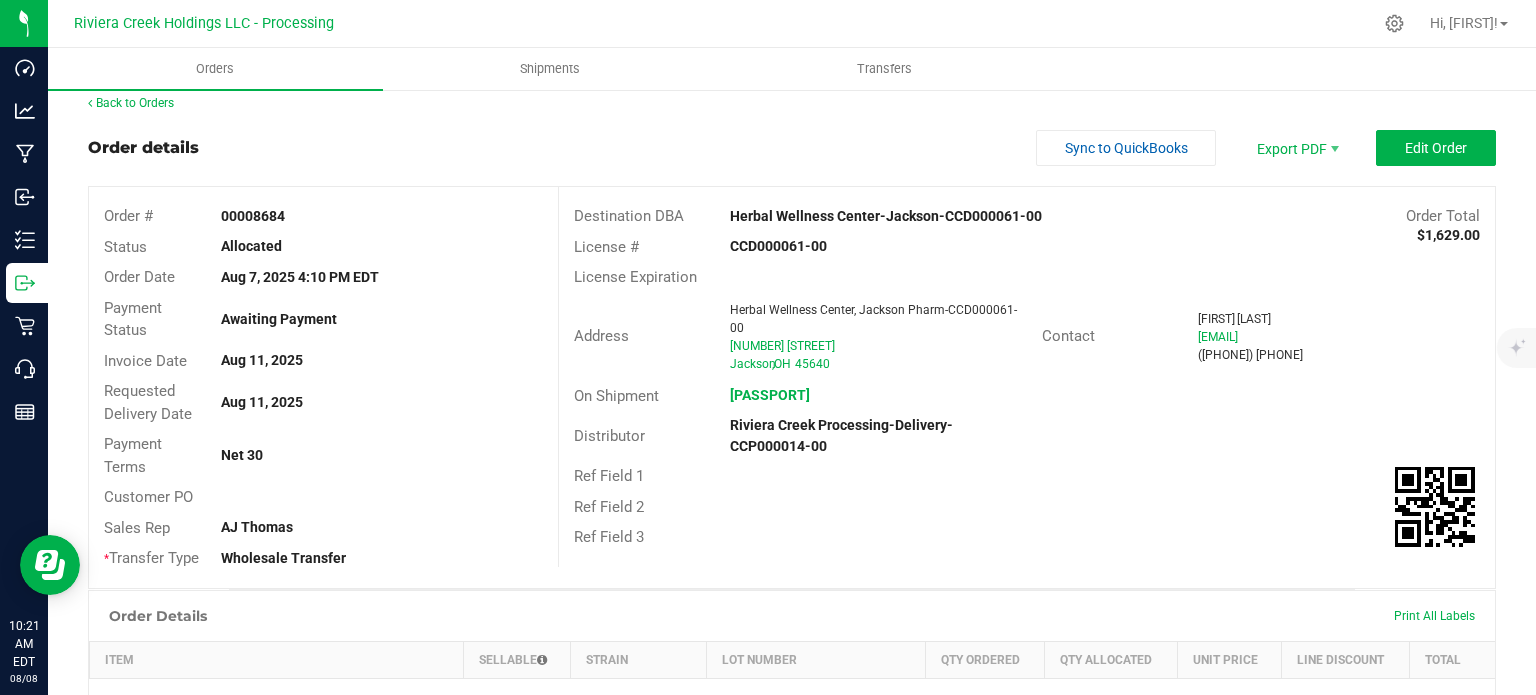 scroll, scrollTop: 0, scrollLeft: 0, axis: both 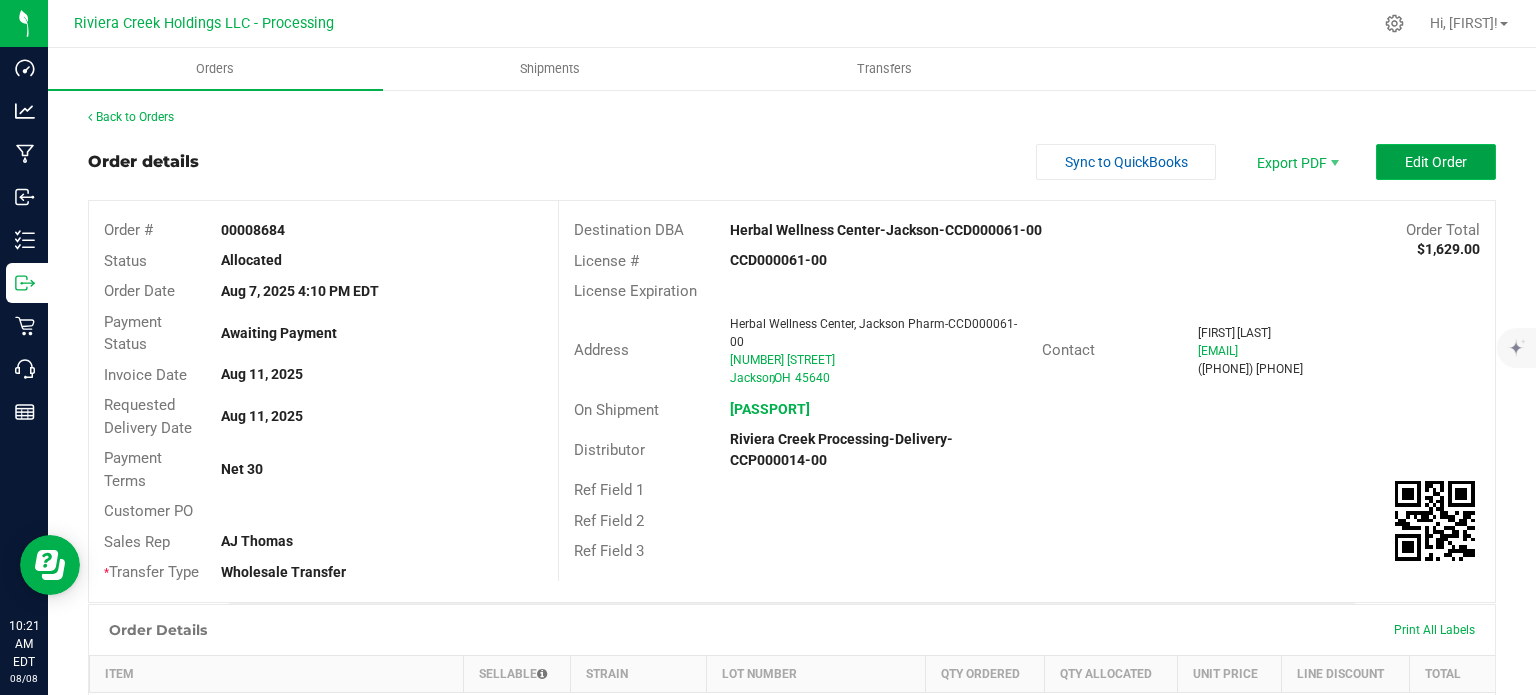 click on "Edit Order" at bounding box center [1436, 162] 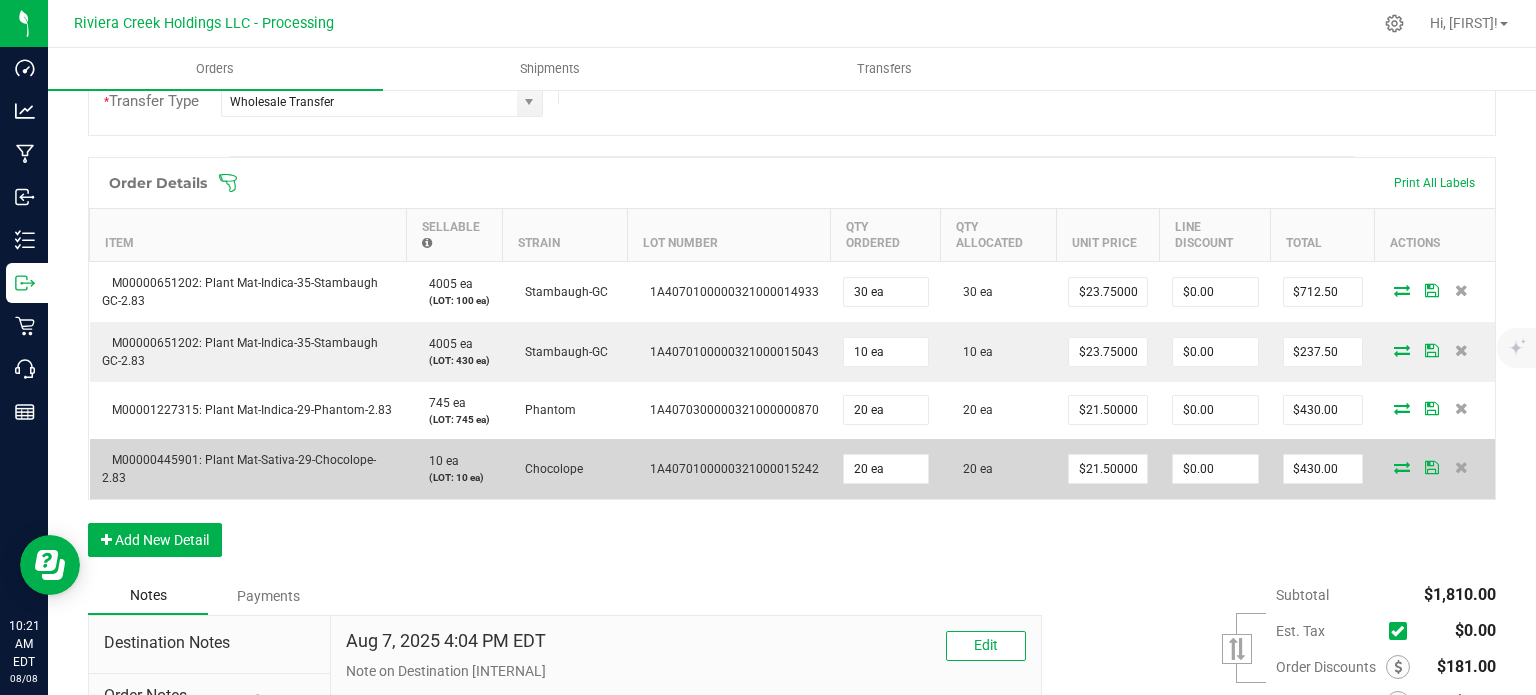 scroll, scrollTop: 500, scrollLeft: 0, axis: vertical 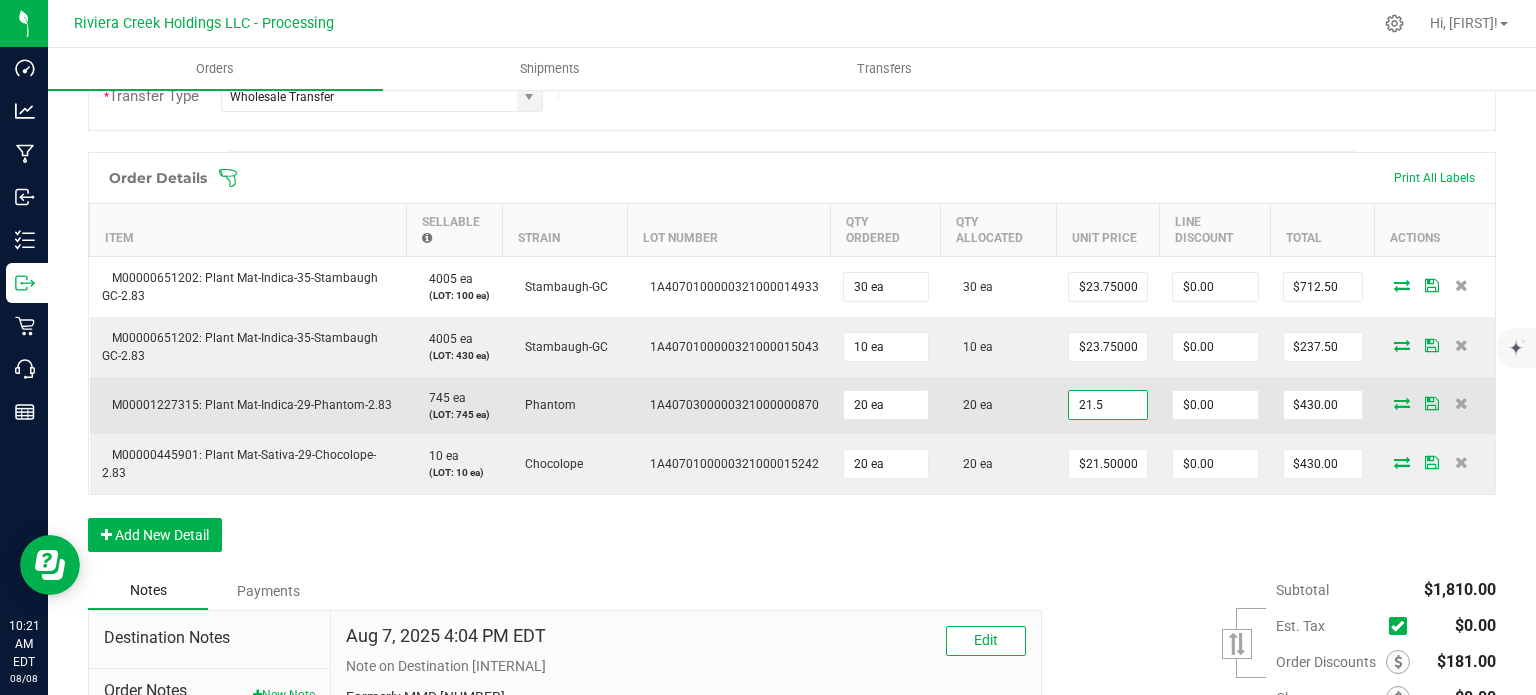 click on "21.5" at bounding box center (1108, 405) 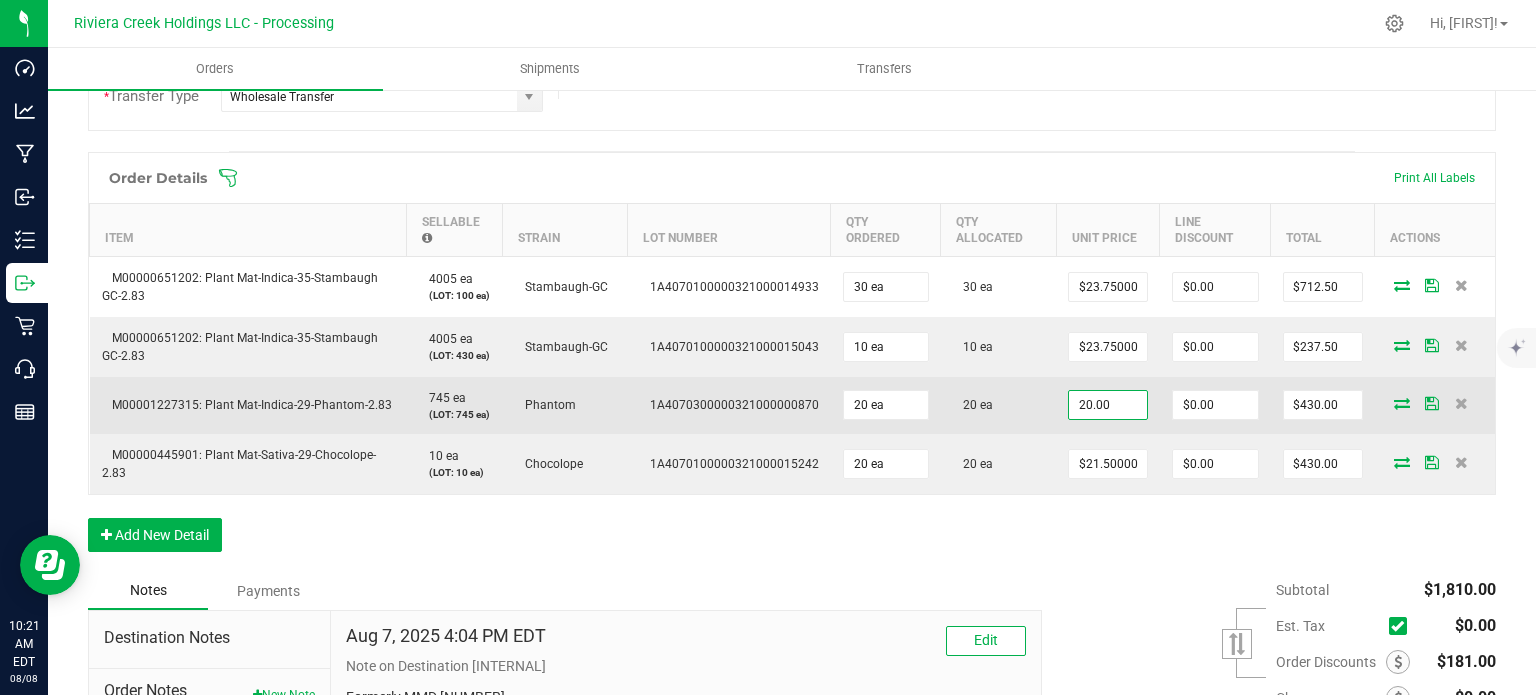 type on "$20.00000" 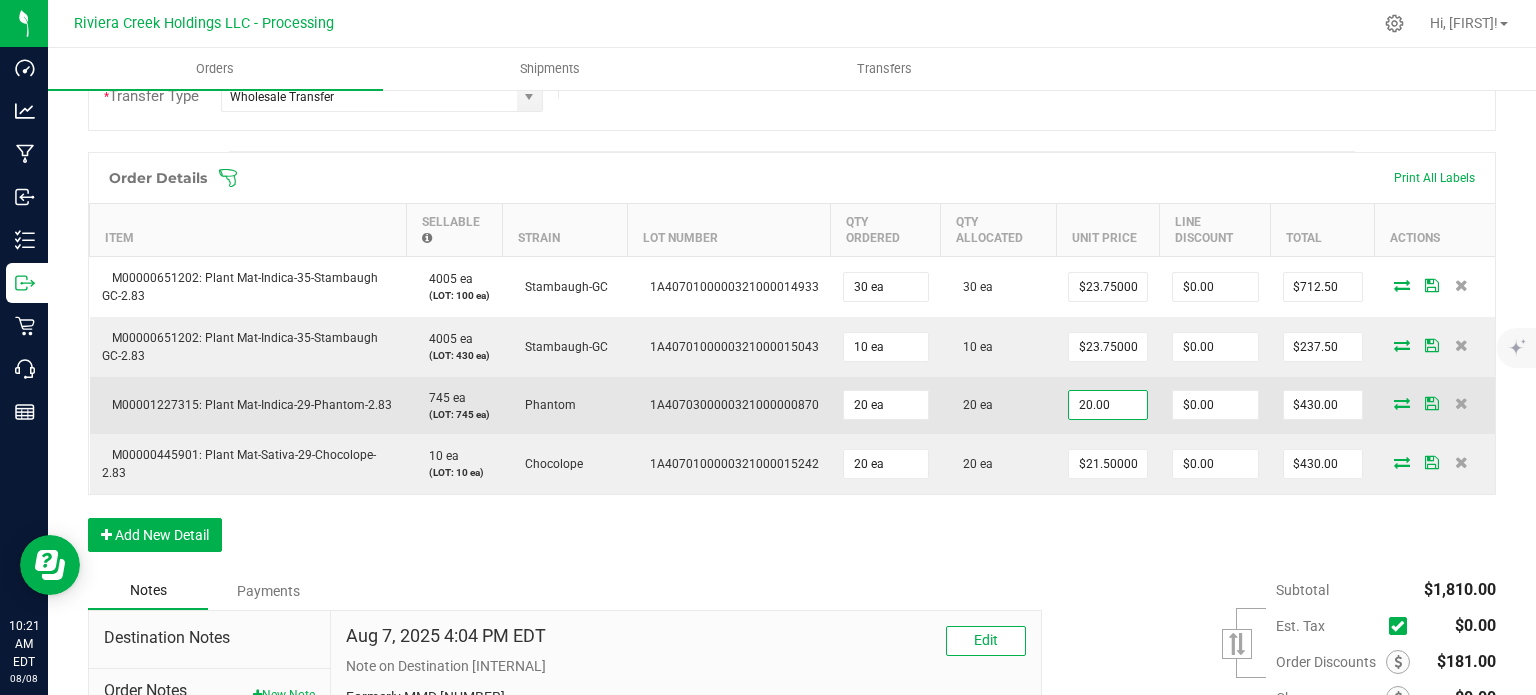 type on "0" 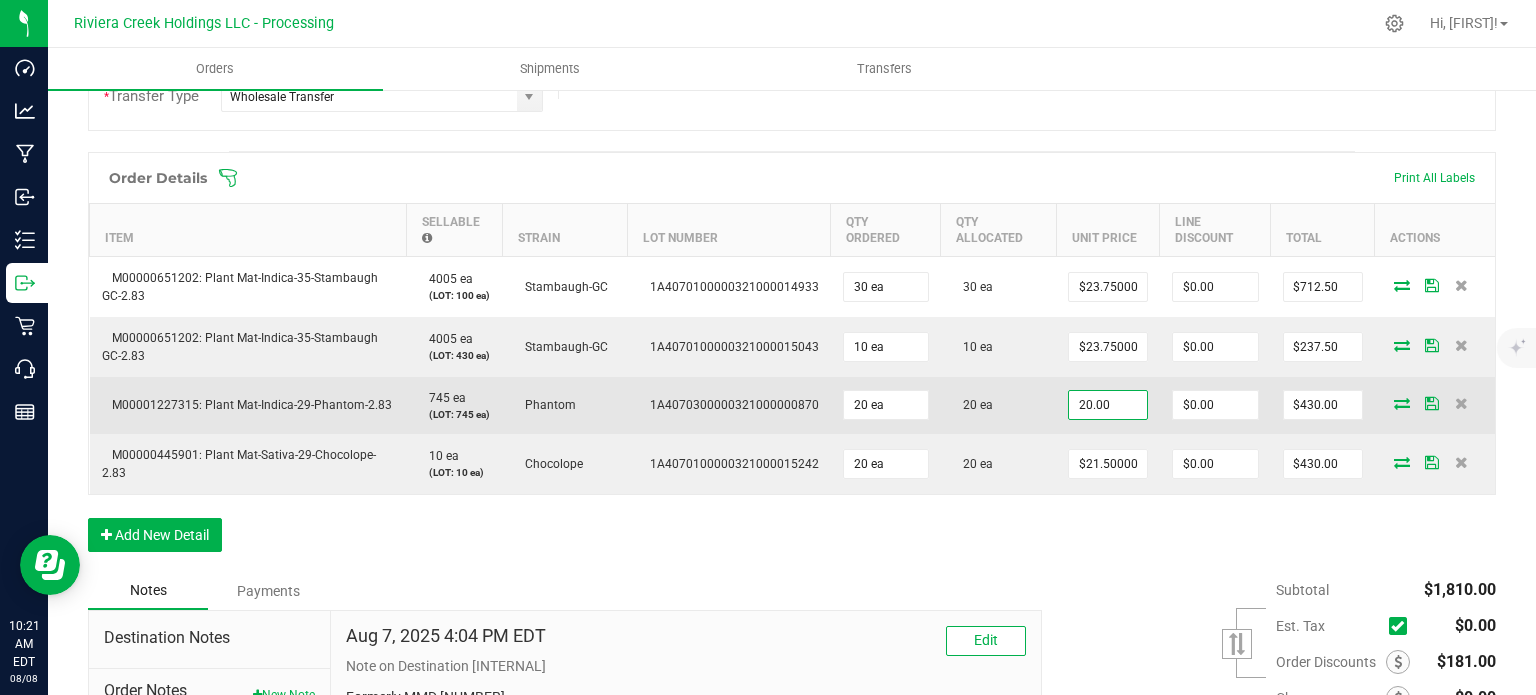 type on "$400.00" 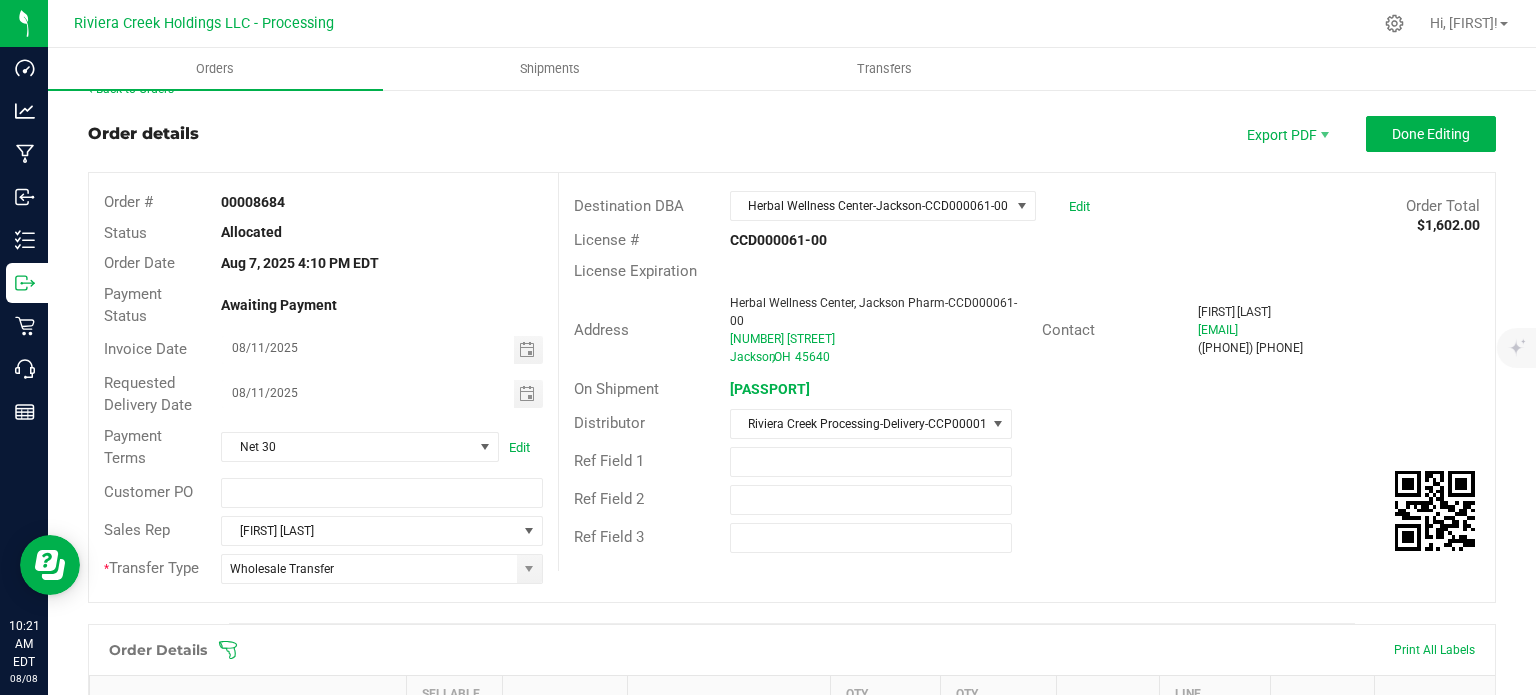 scroll, scrollTop: 0, scrollLeft: 0, axis: both 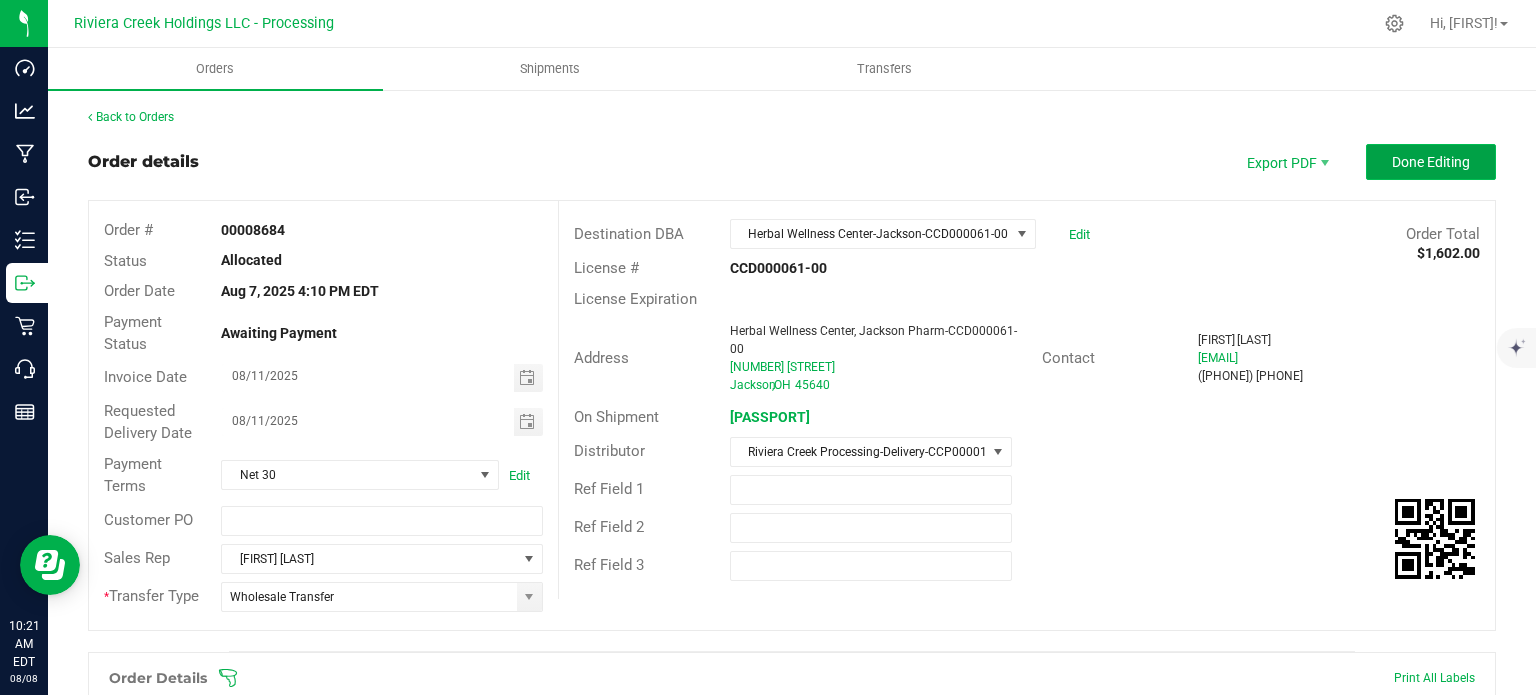 click on "Done Editing" at bounding box center (1431, 162) 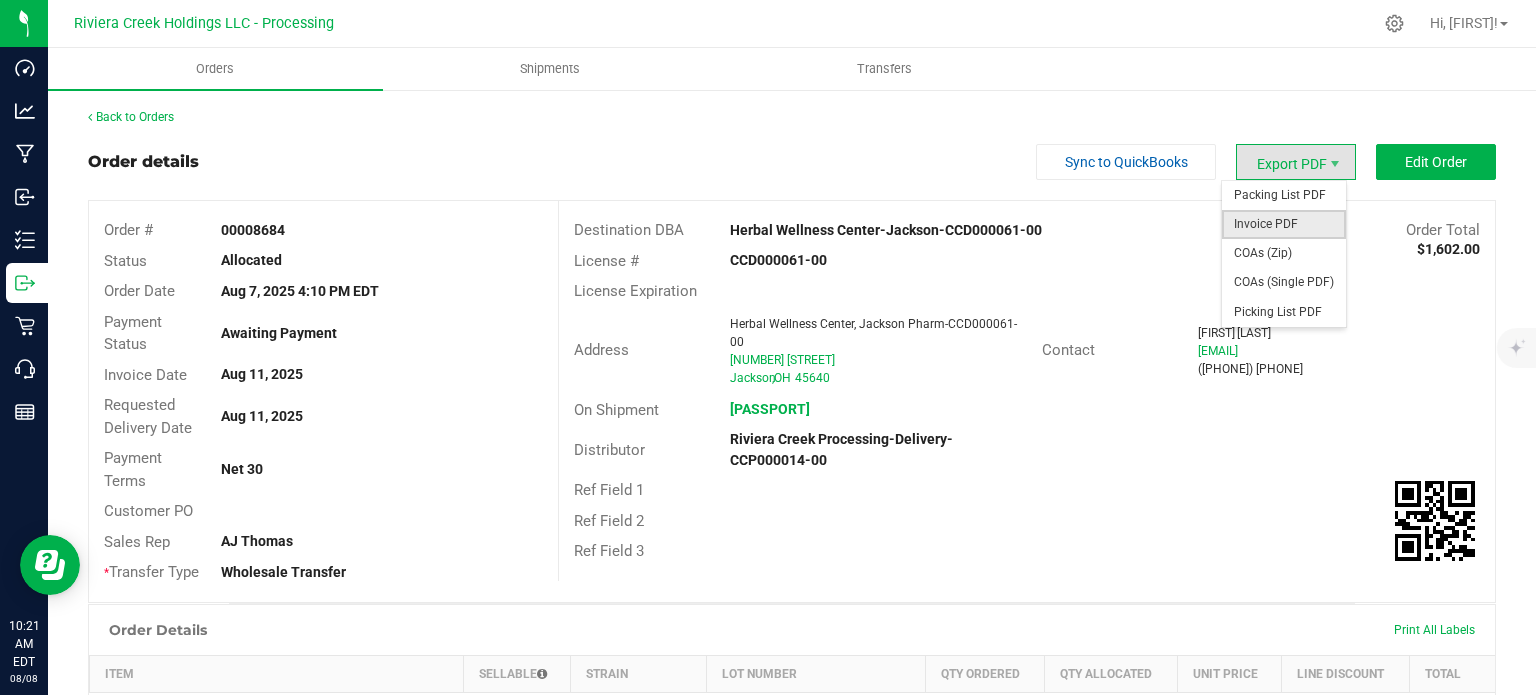 click on "Invoice PDF" at bounding box center (1284, 224) 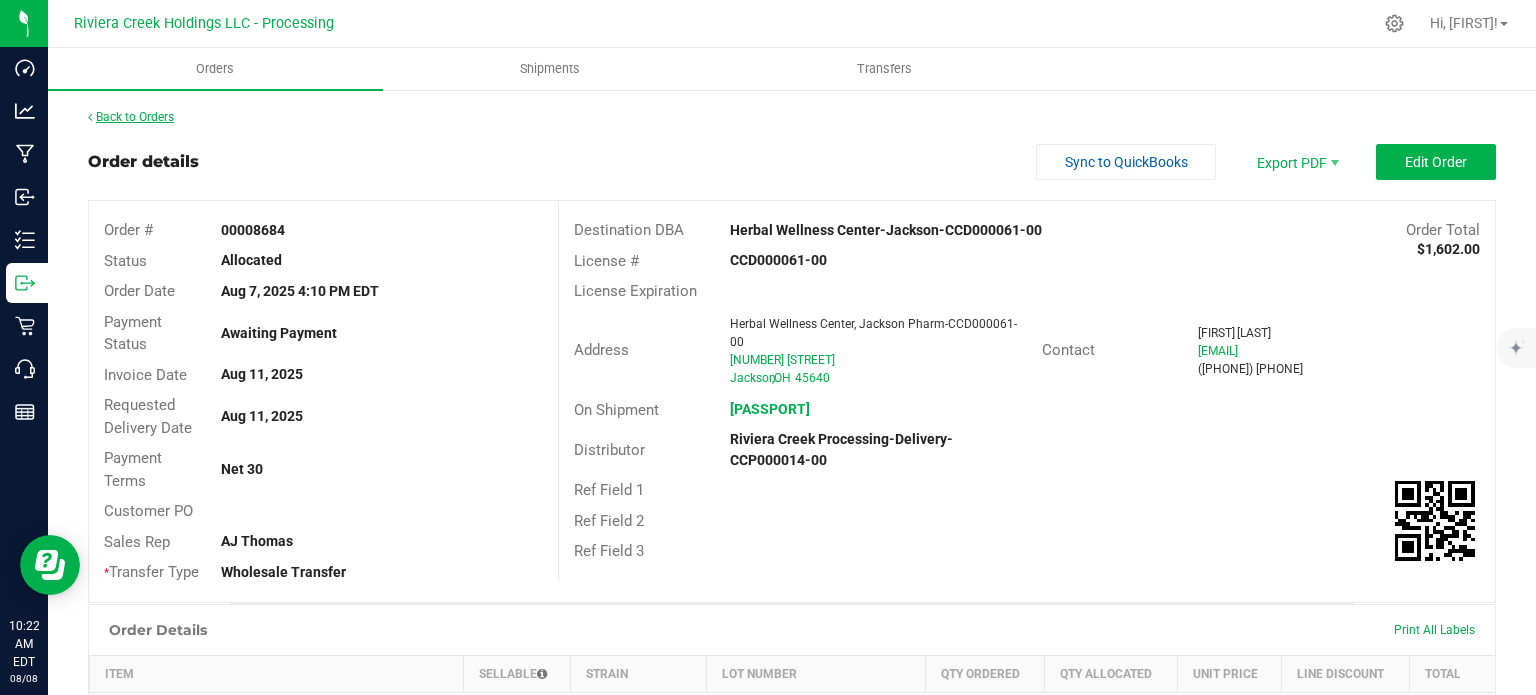 click on "Back to Orders" at bounding box center (131, 117) 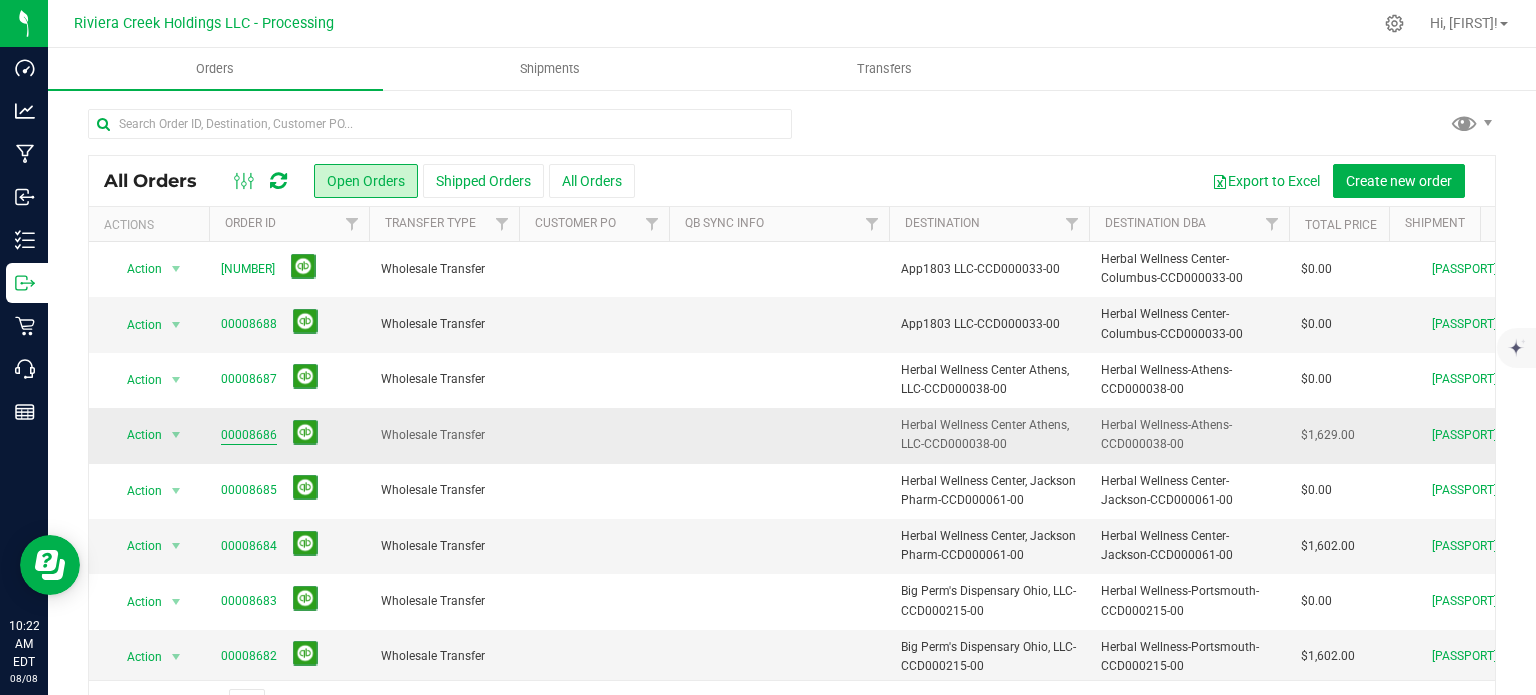 click on "00008686" at bounding box center (249, 435) 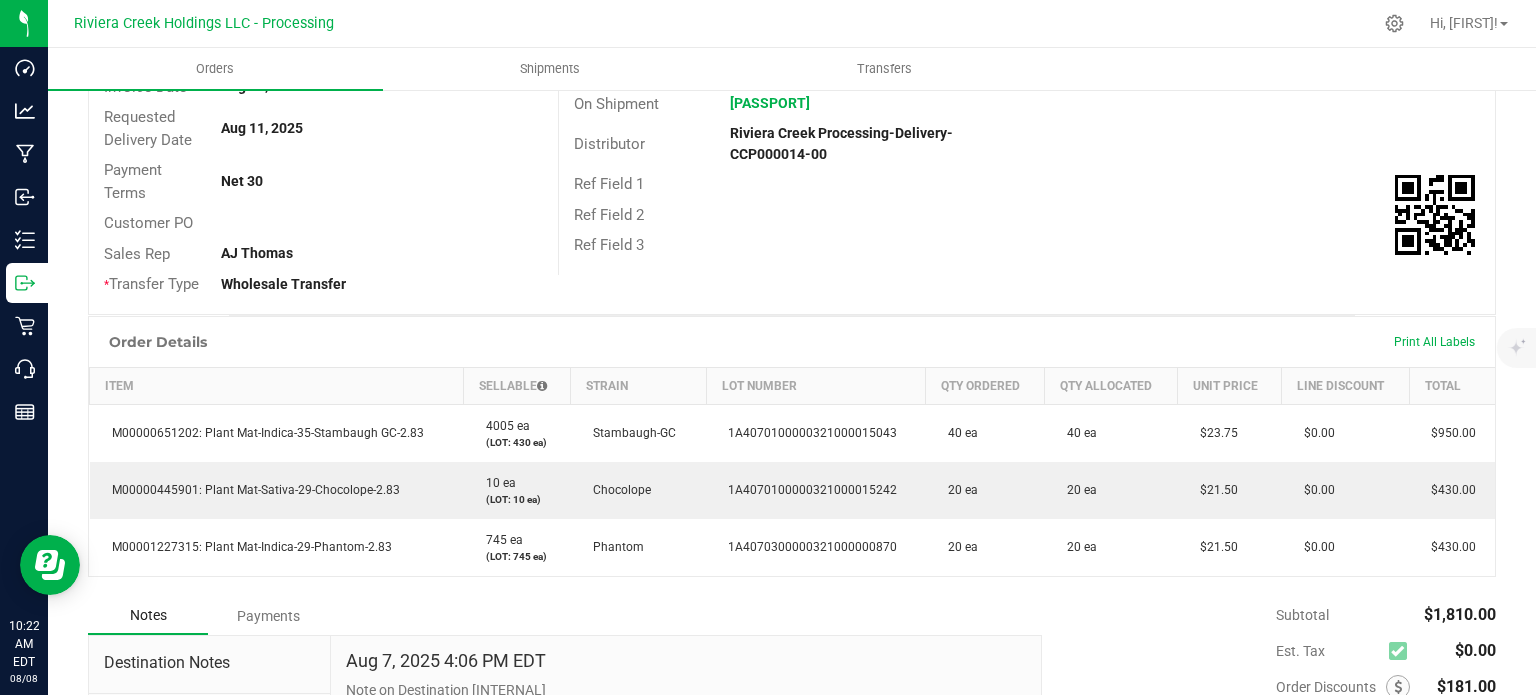 scroll, scrollTop: 0, scrollLeft: 0, axis: both 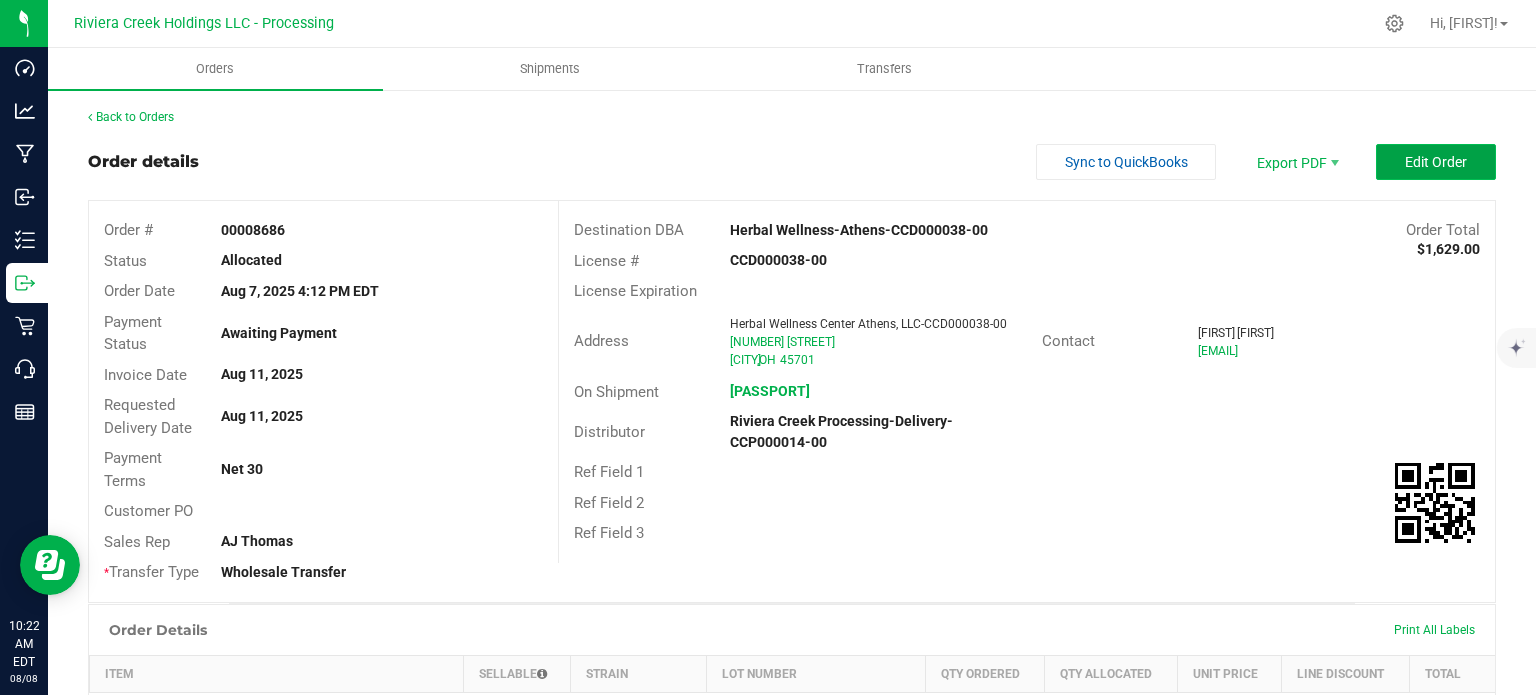 click on "Edit Order" at bounding box center [1436, 162] 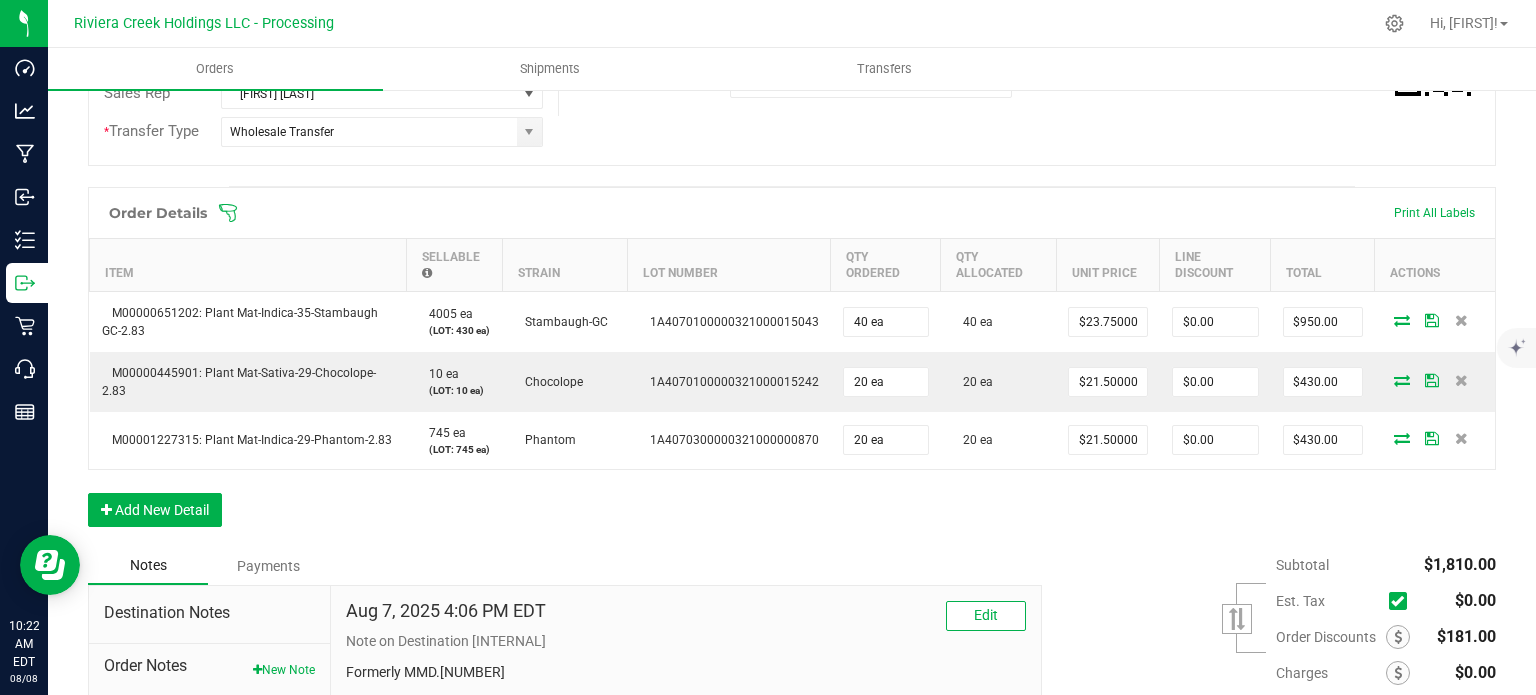 scroll, scrollTop: 500, scrollLeft: 0, axis: vertical 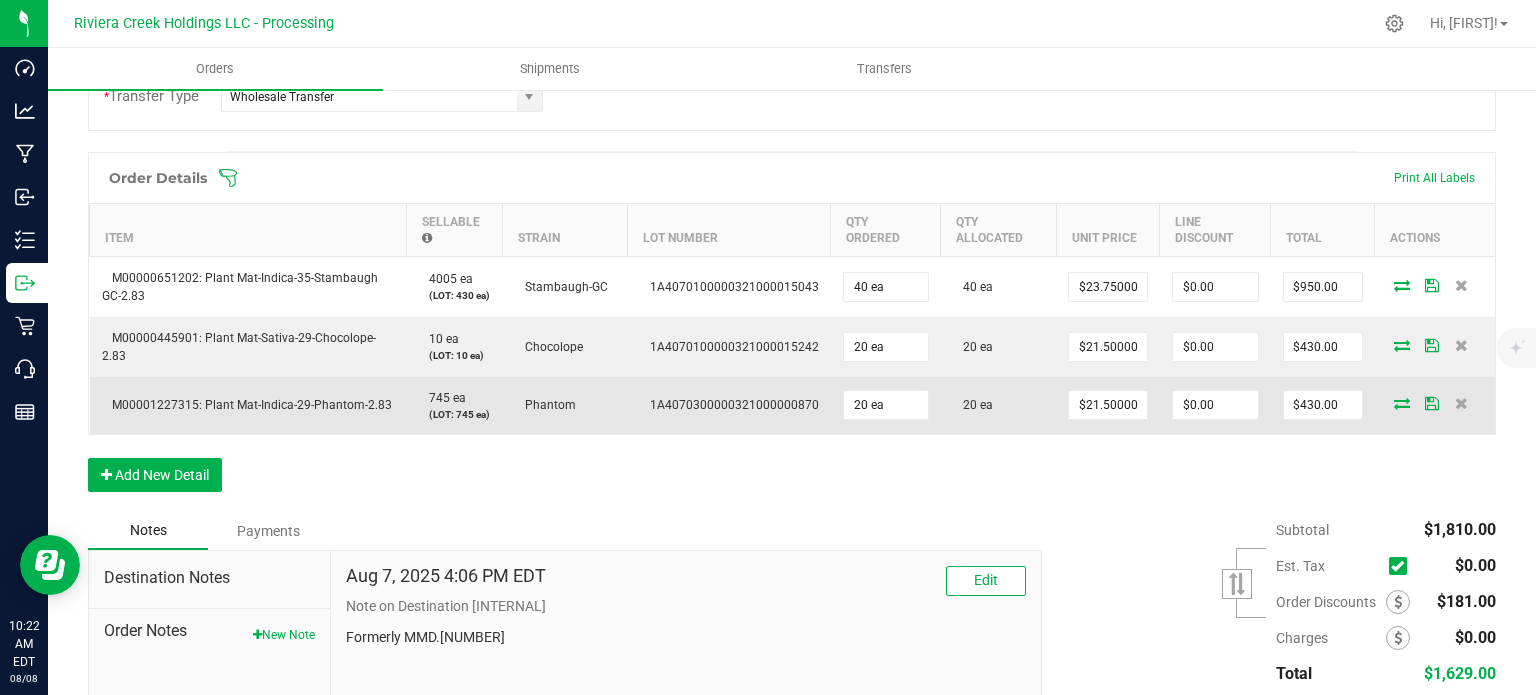 click on "$21.50000" at bounding box center [1108, 405] 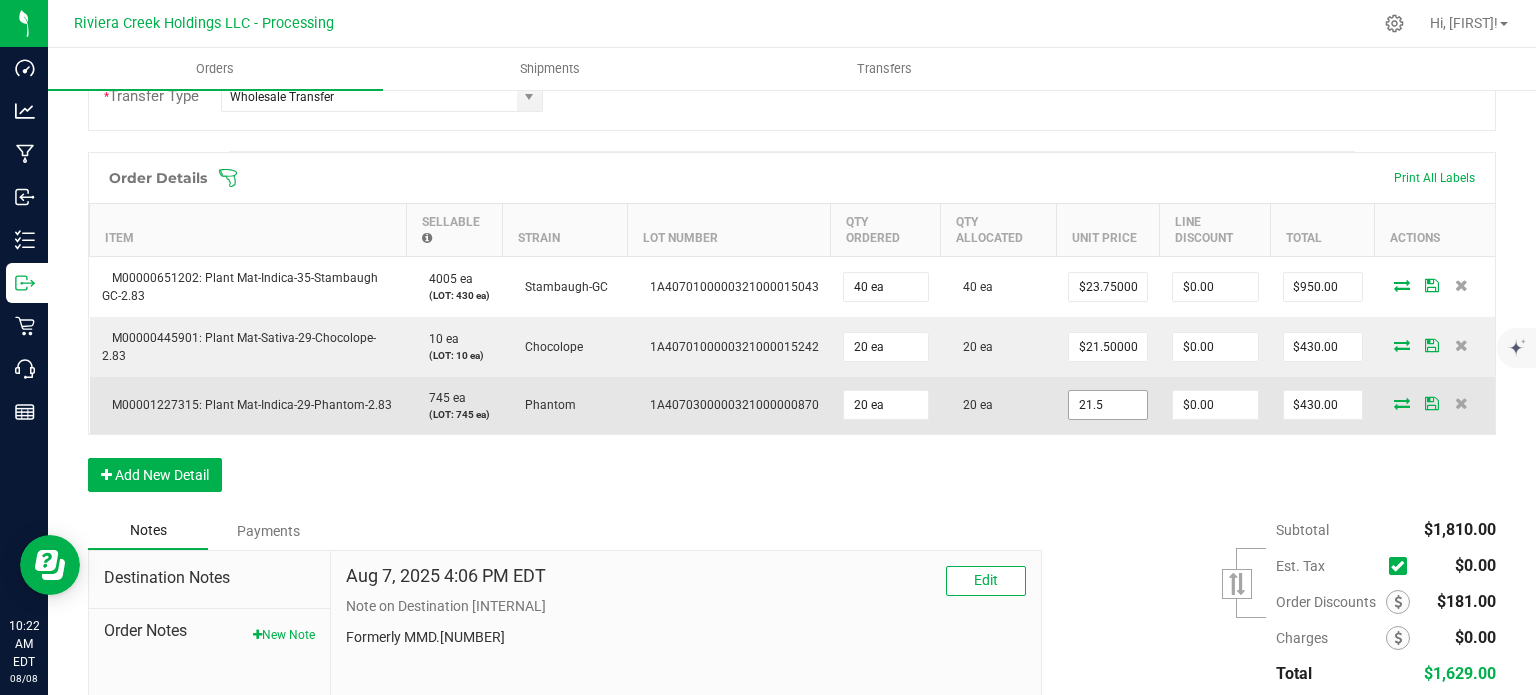 click on "21.5" at bounding box center (1108, 405) 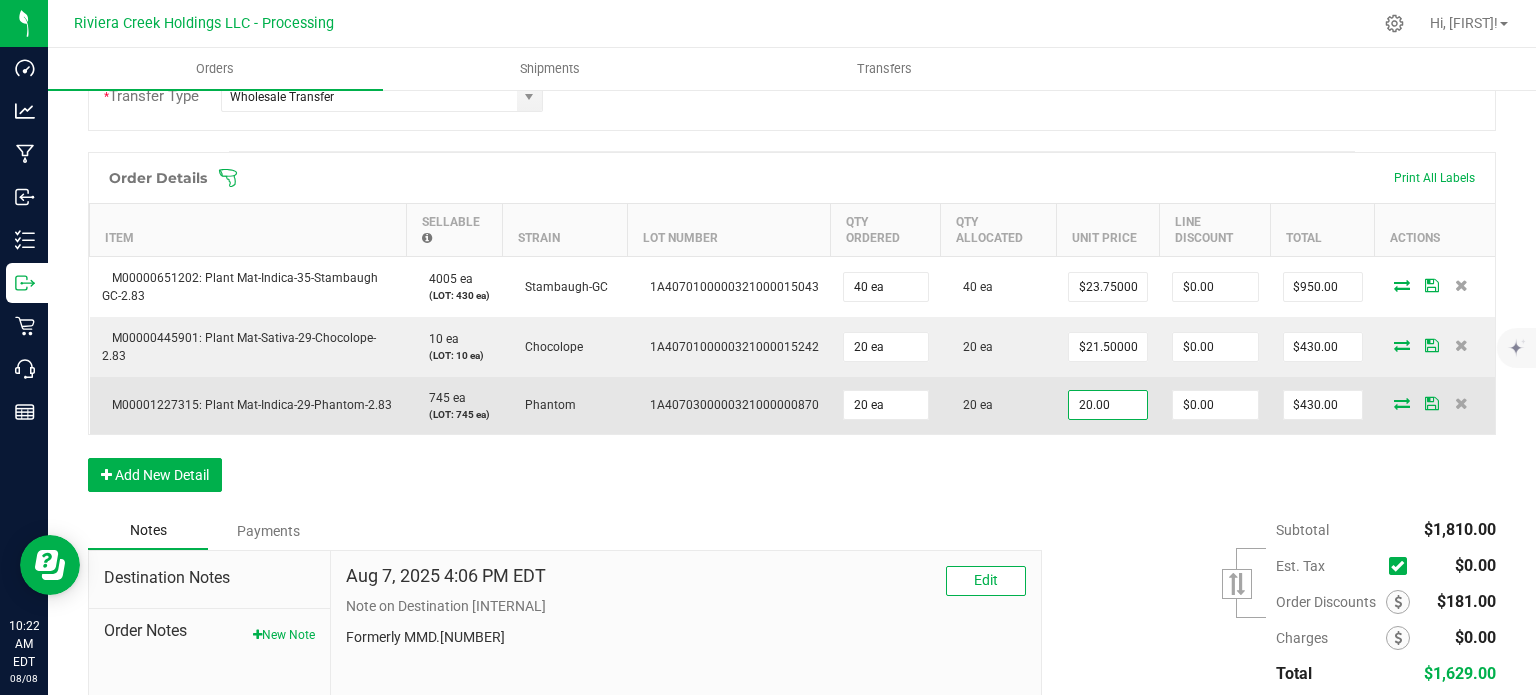 type on "$20.00000" 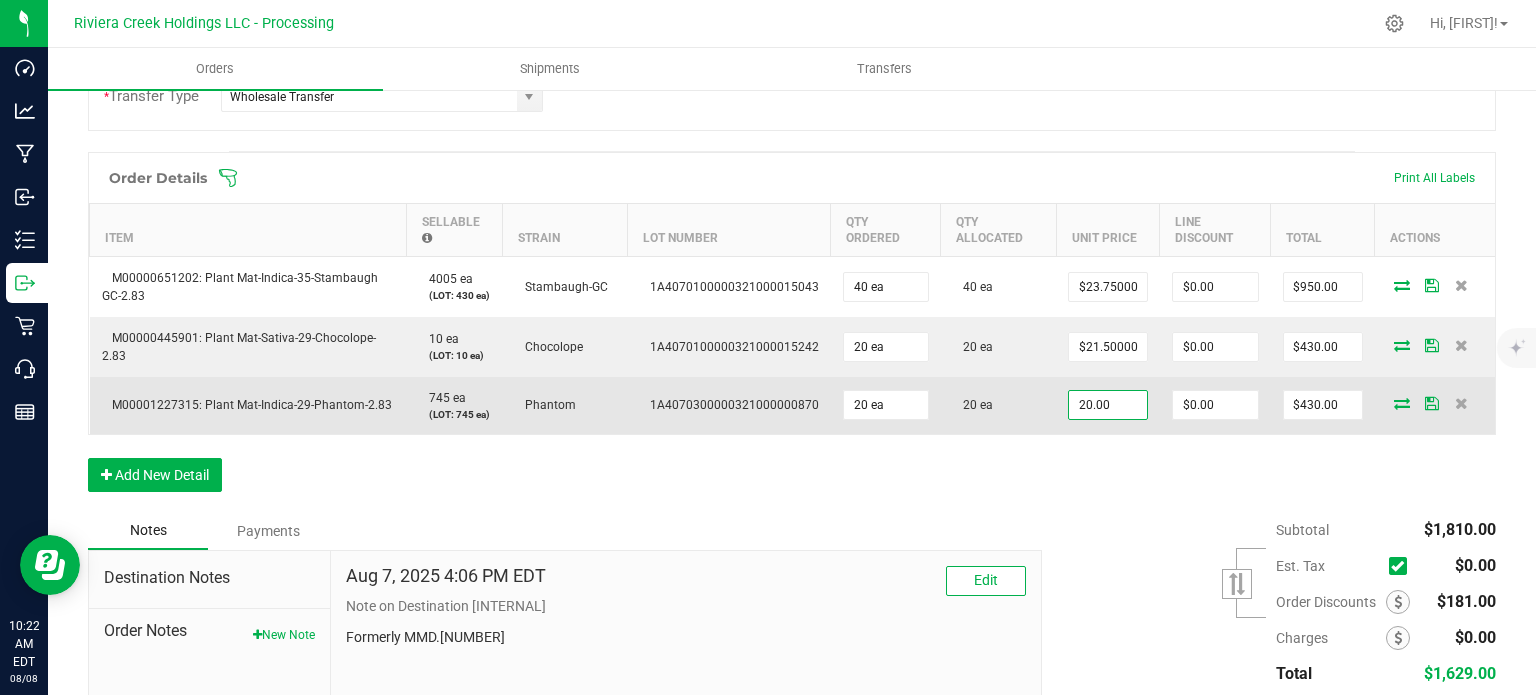 type on "0" 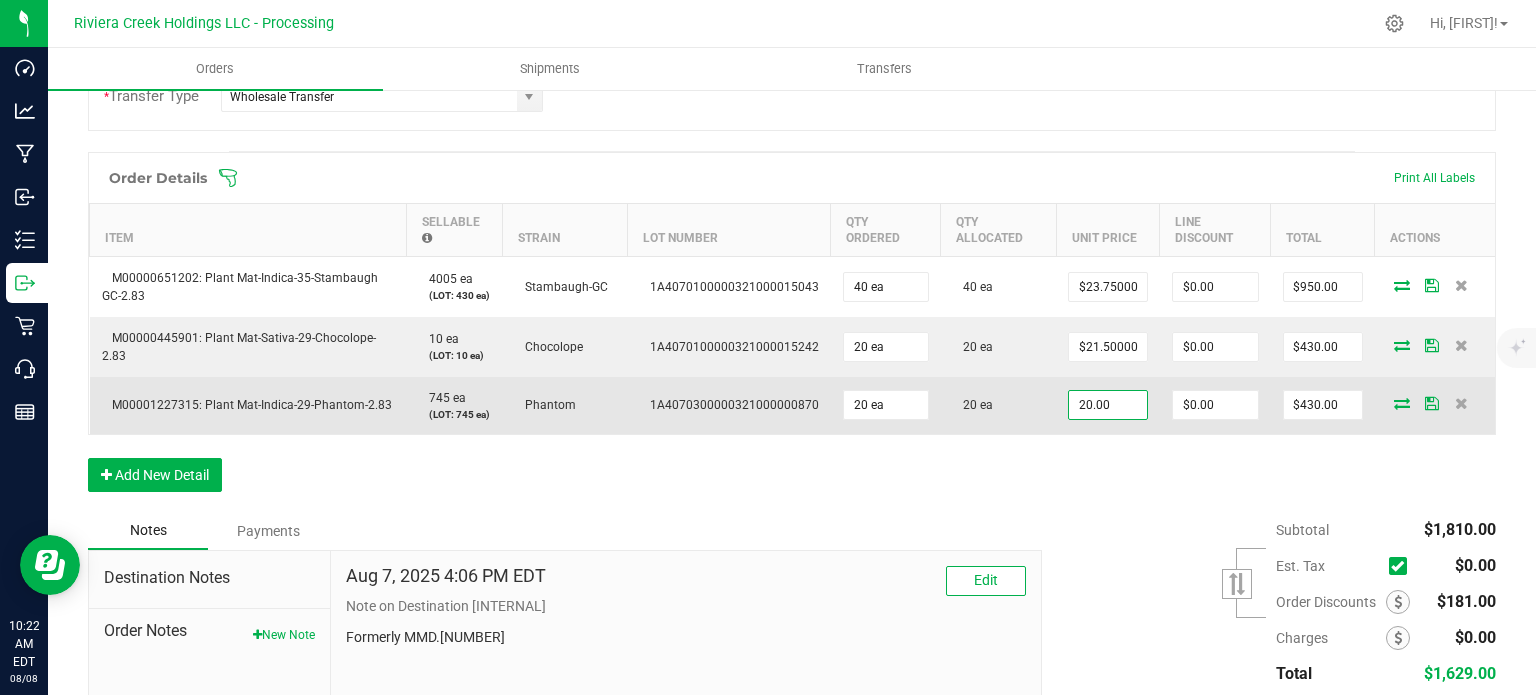 type on "$400.00" 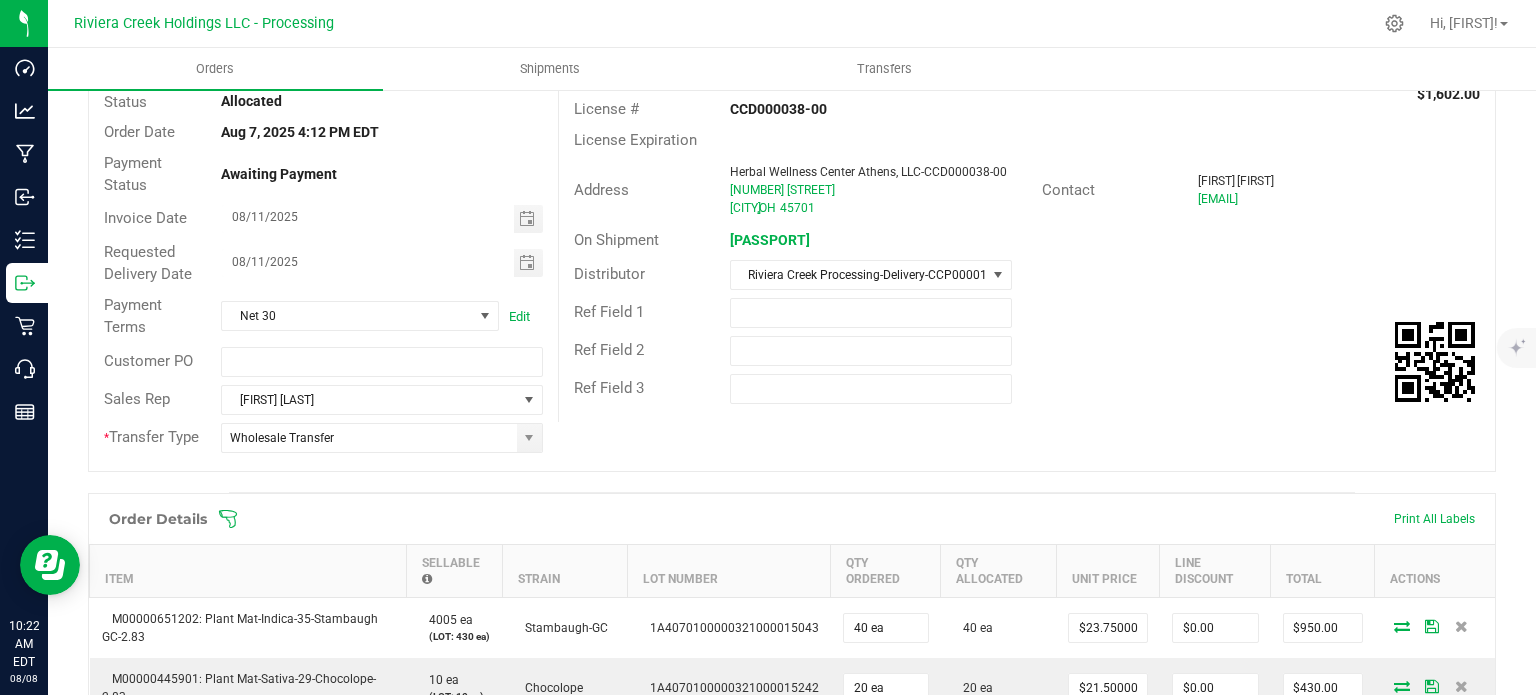 scroll, scrollTop: 0, scrollLeft: 0, axis: both 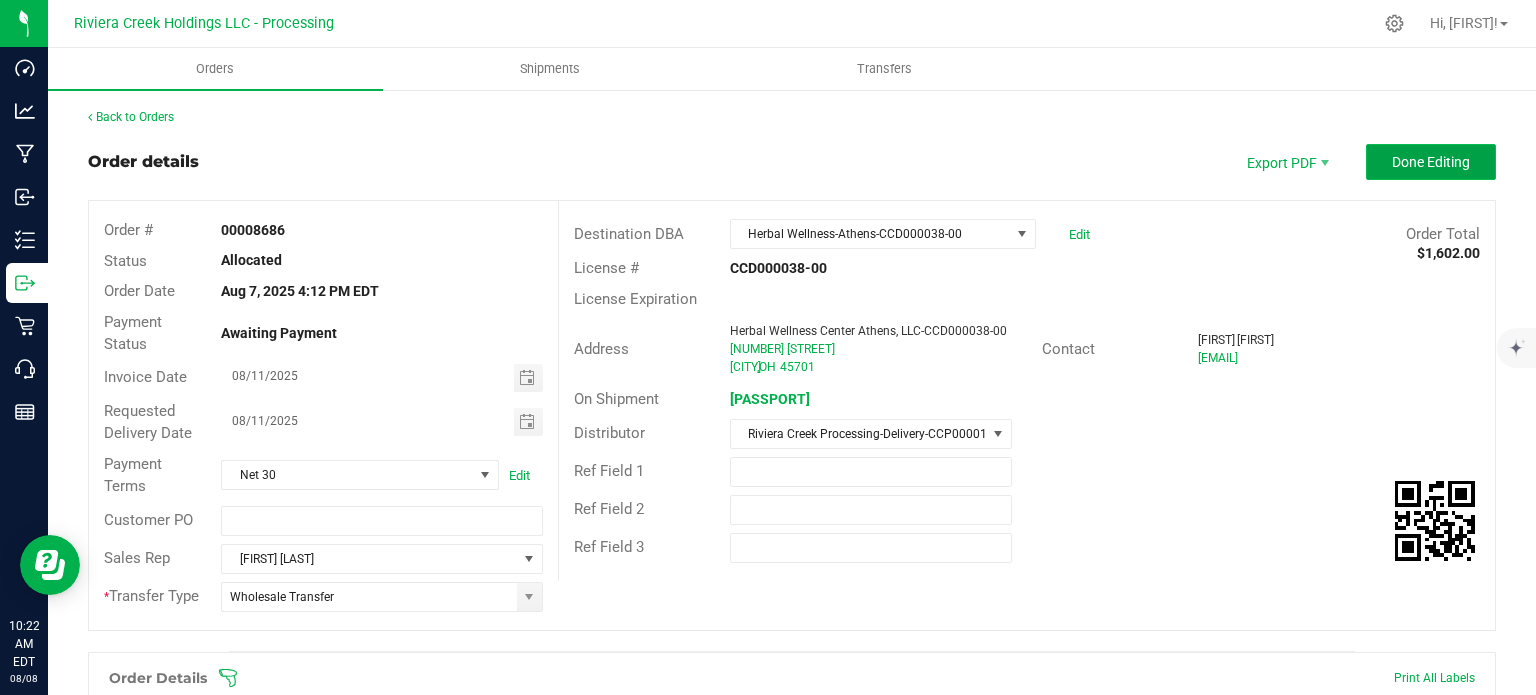 click on "Done Editing" at bounding box center (1431, 162) 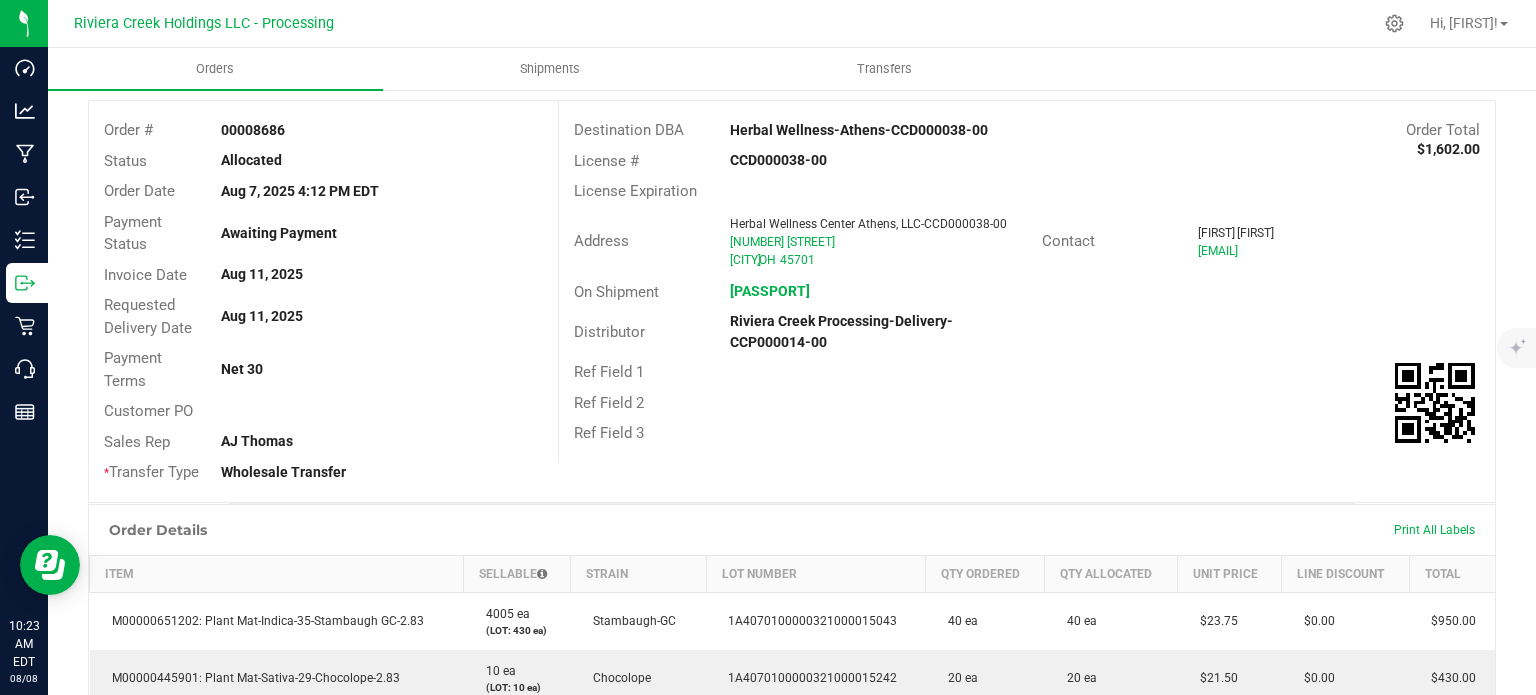 scroll, scrollTop: 0, scrollLeft: 0, axis: both 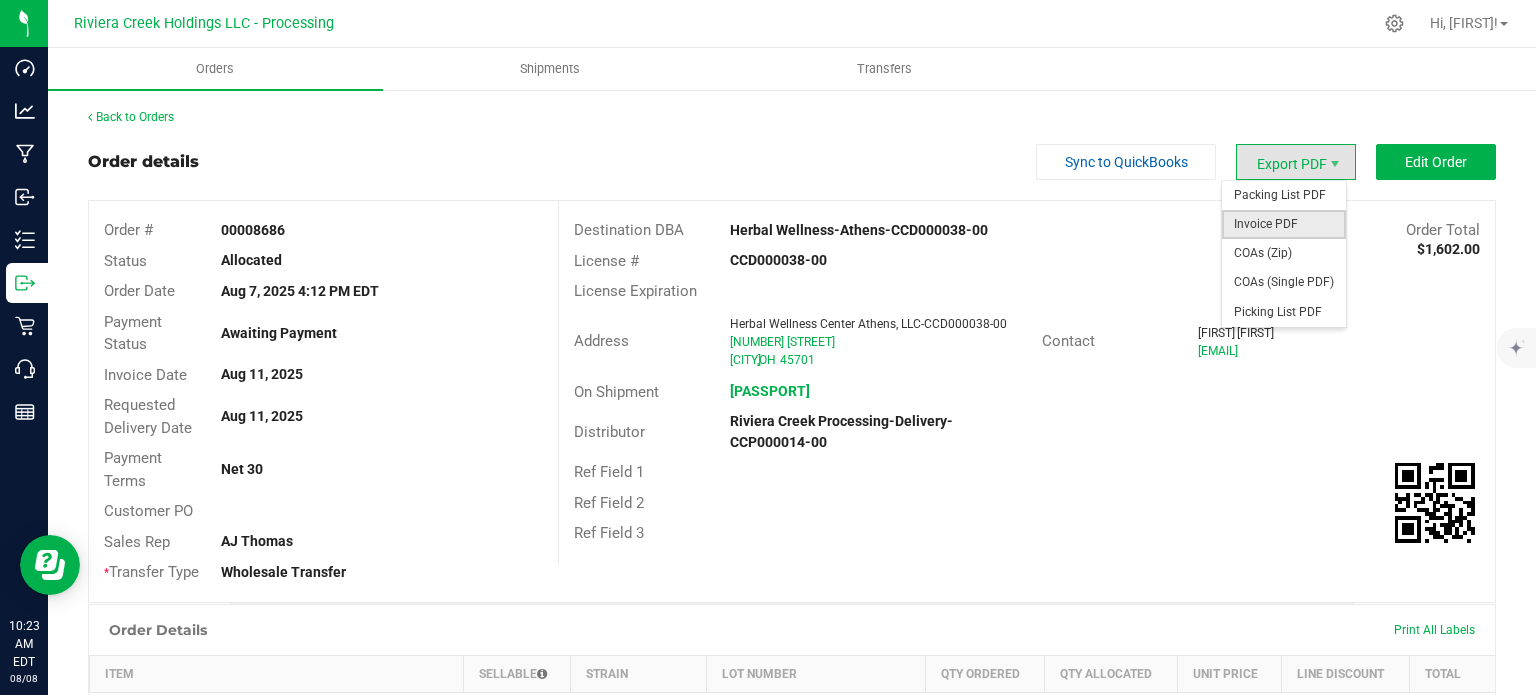 click on "Invoice PDF" at bounding box center [1284, 224] 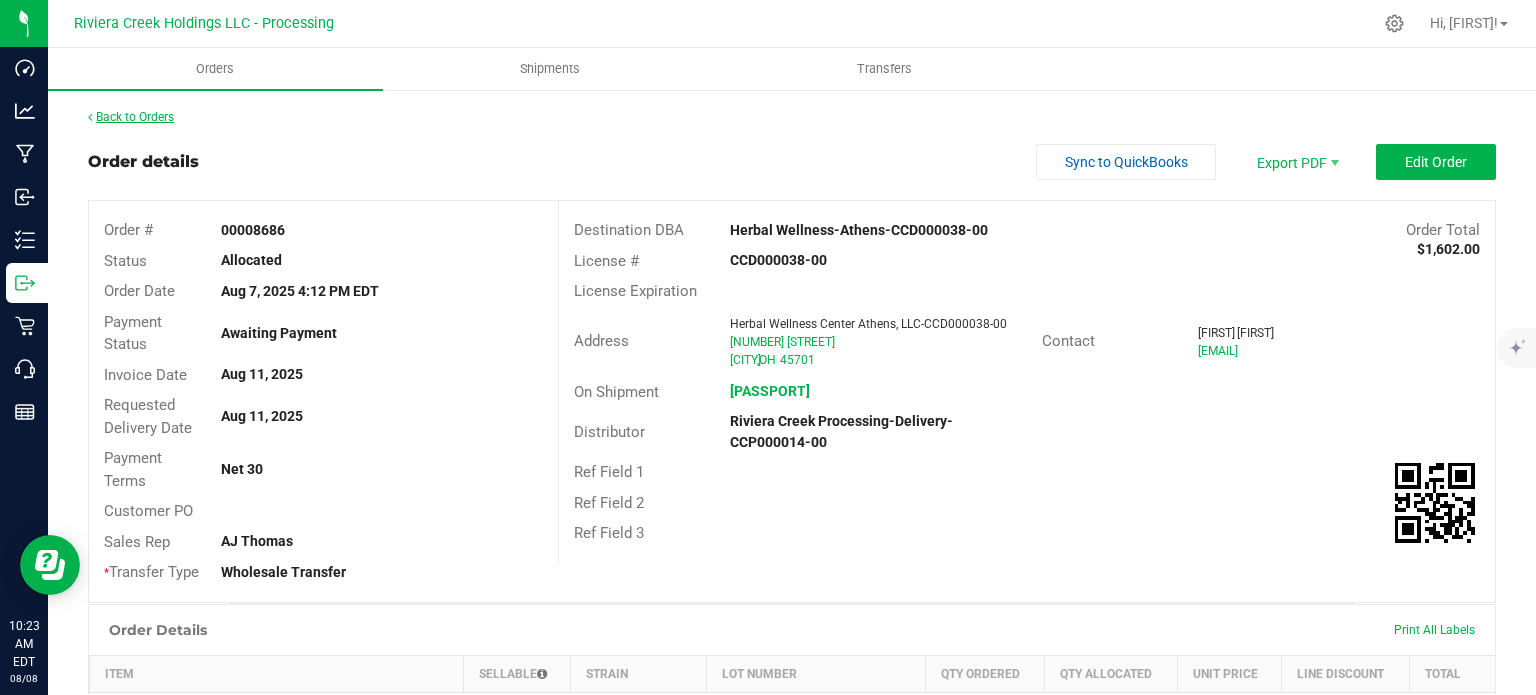 click on "Back to Orders" at bounding box center (131, 117) 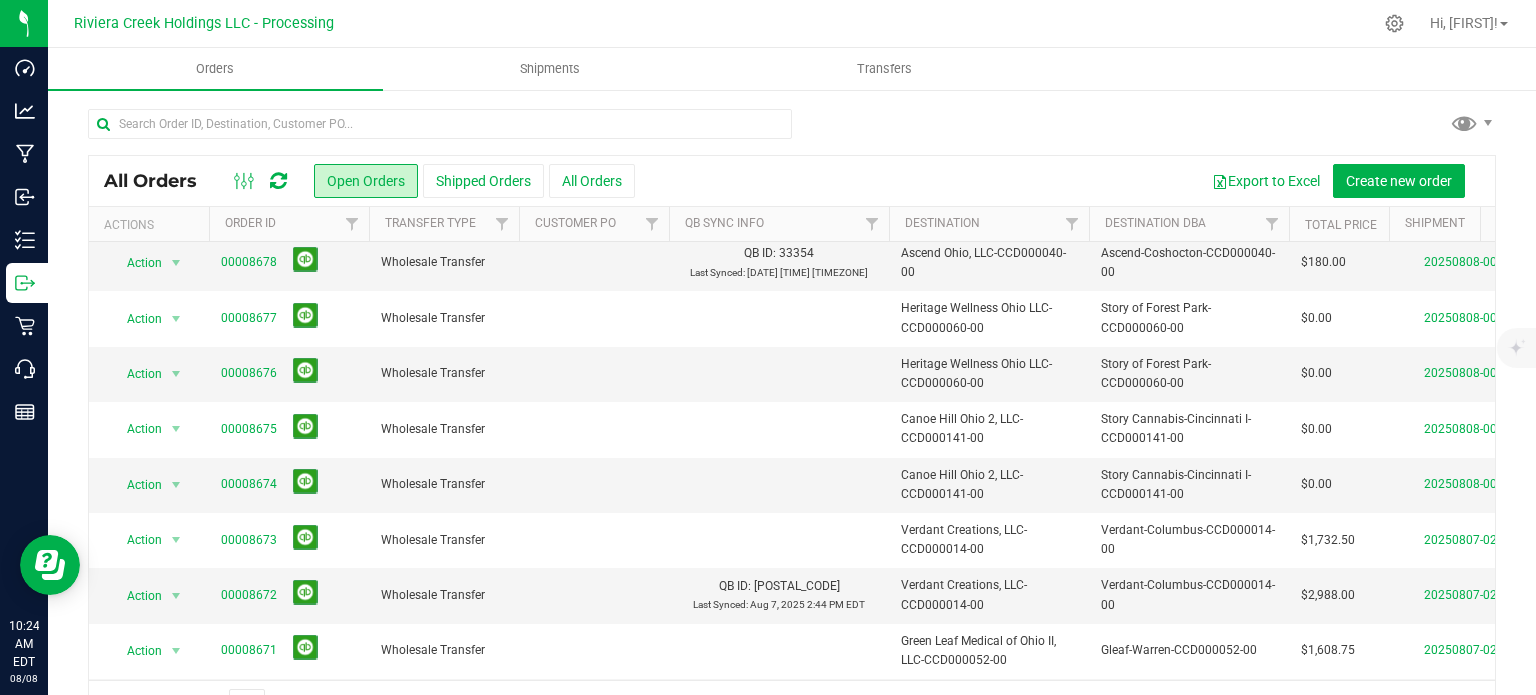 scroll, scrollTop: 619, scrollLeft: 0, axis: vertical 